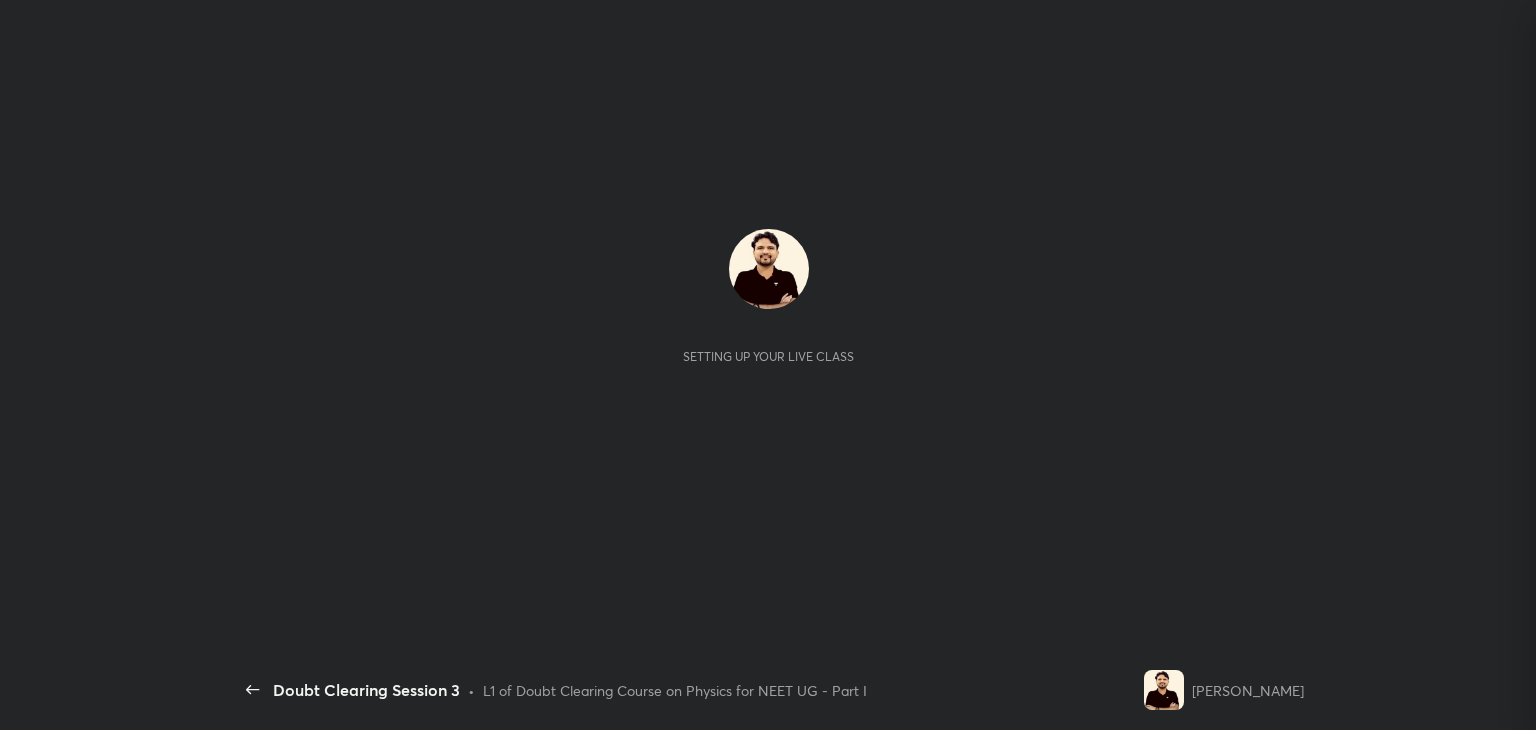 scroll, scrollTop: 0, scrollLeft: 0, axis: both 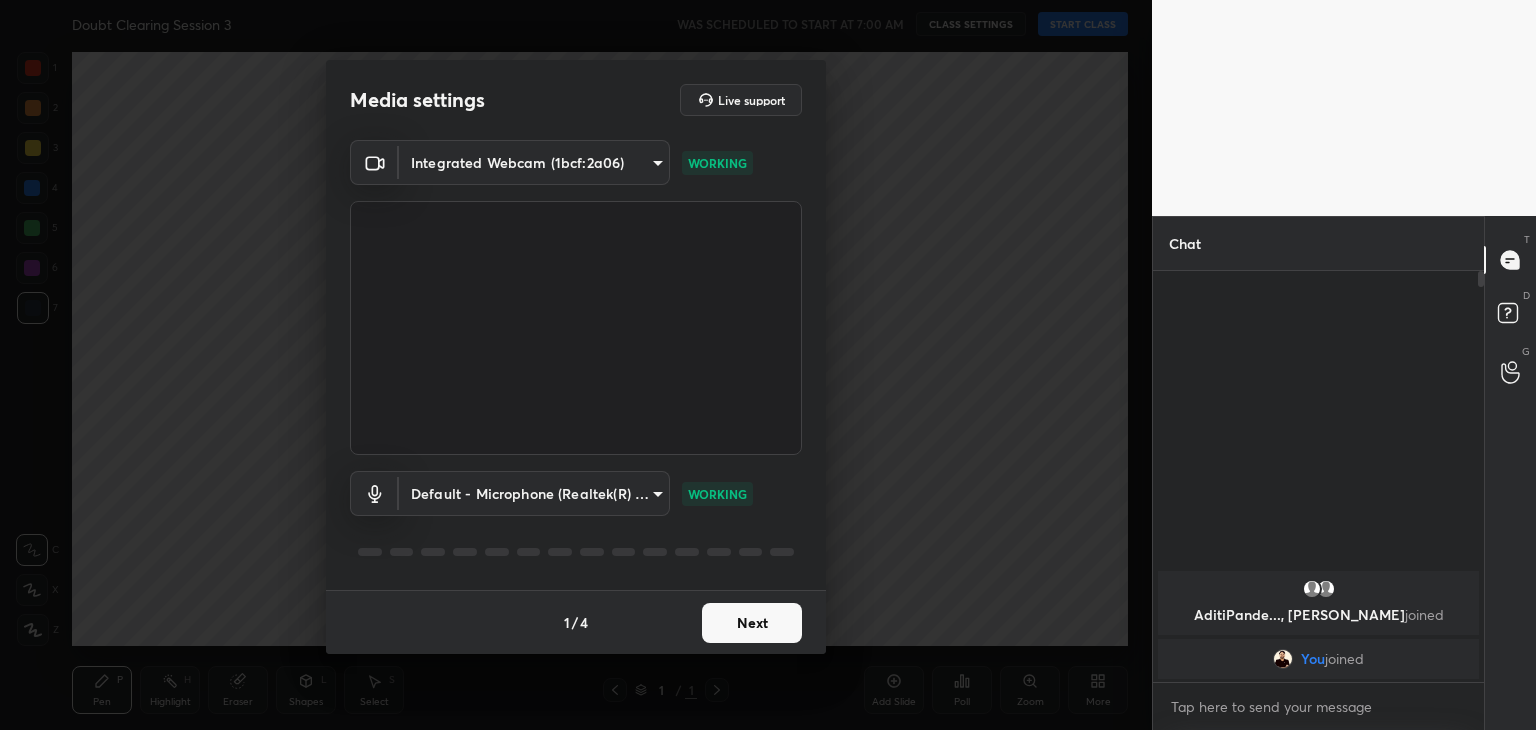 click on "Next" at bounding box center [752, 623] 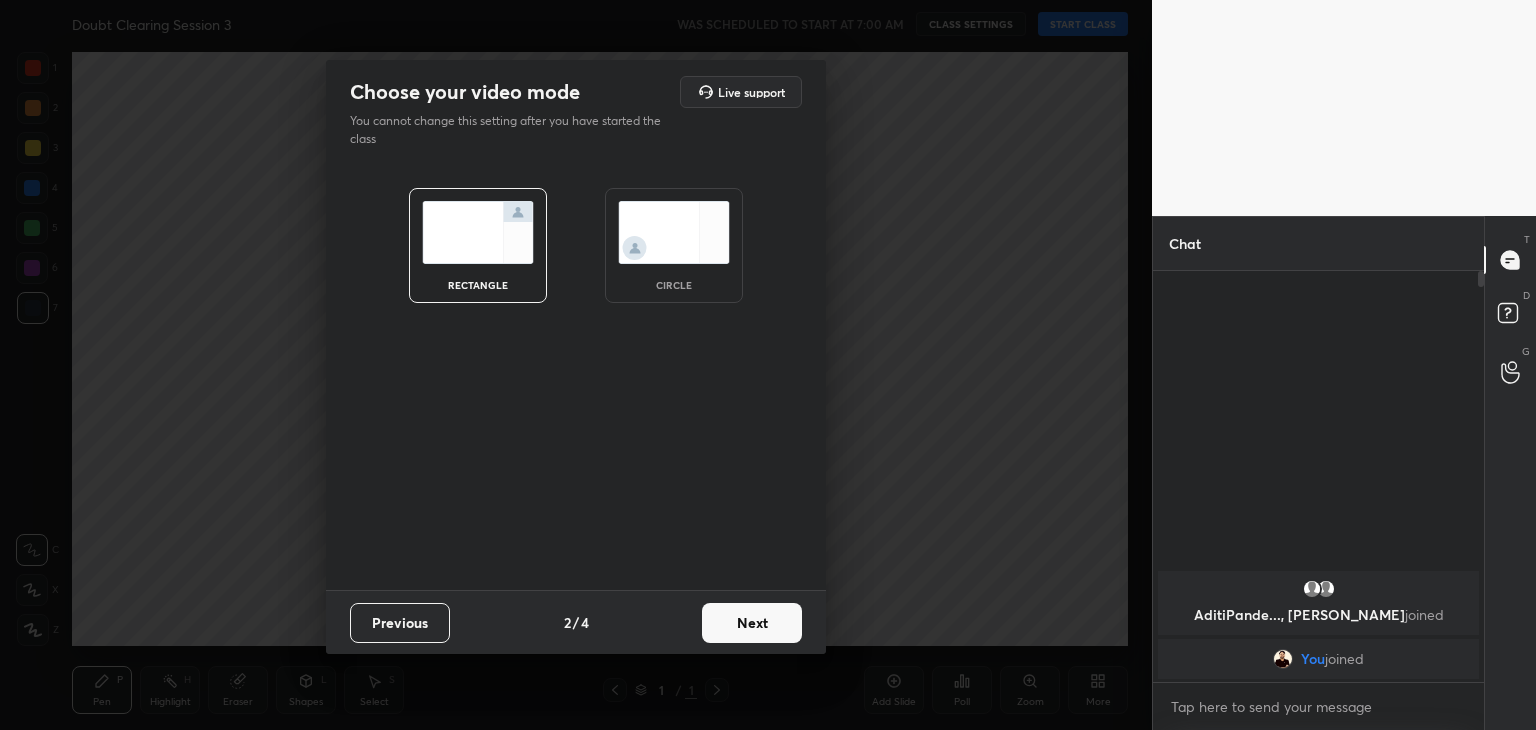 click on "circle" at bounding box center (674, 245) 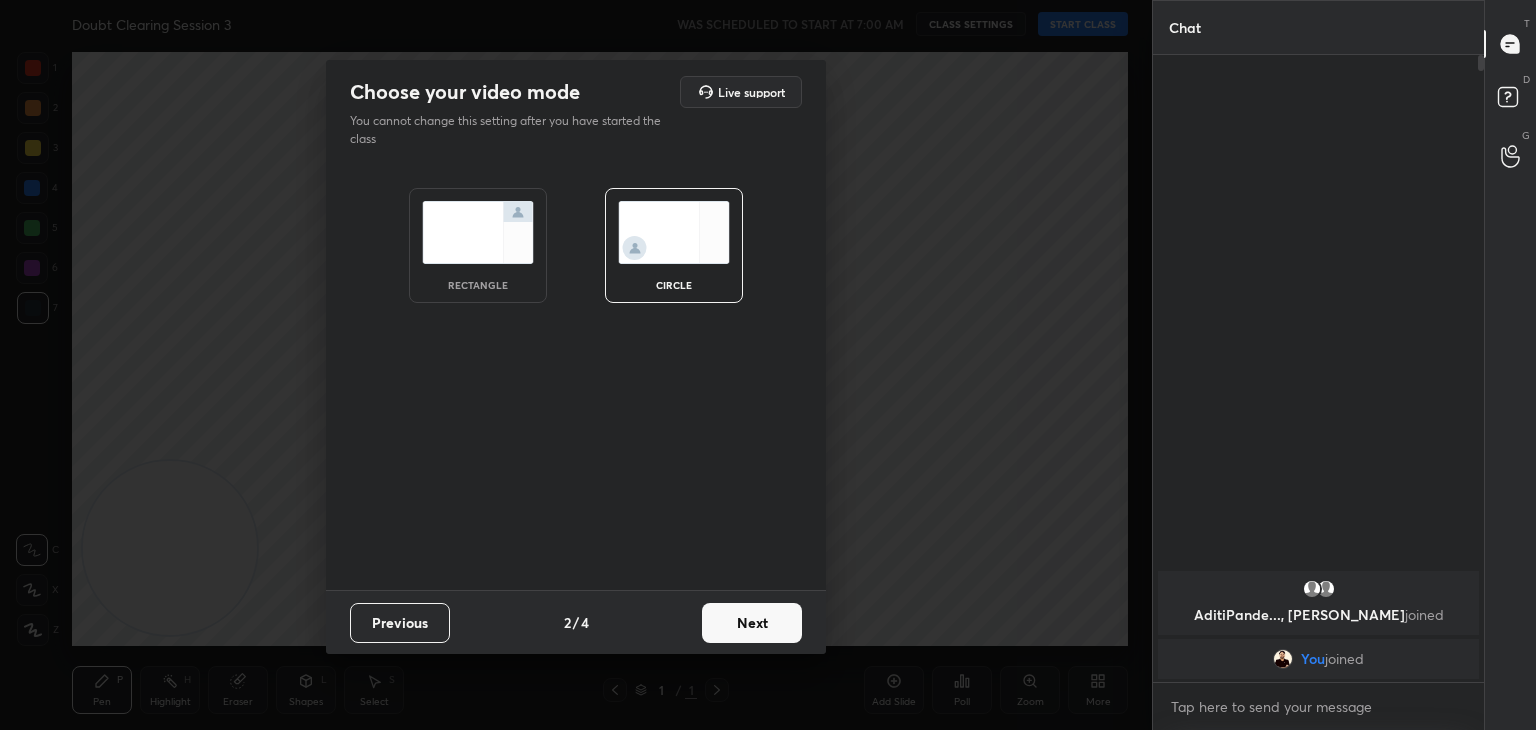 scroll, scrollTop: 6, scrollLeft: 6, axis: both 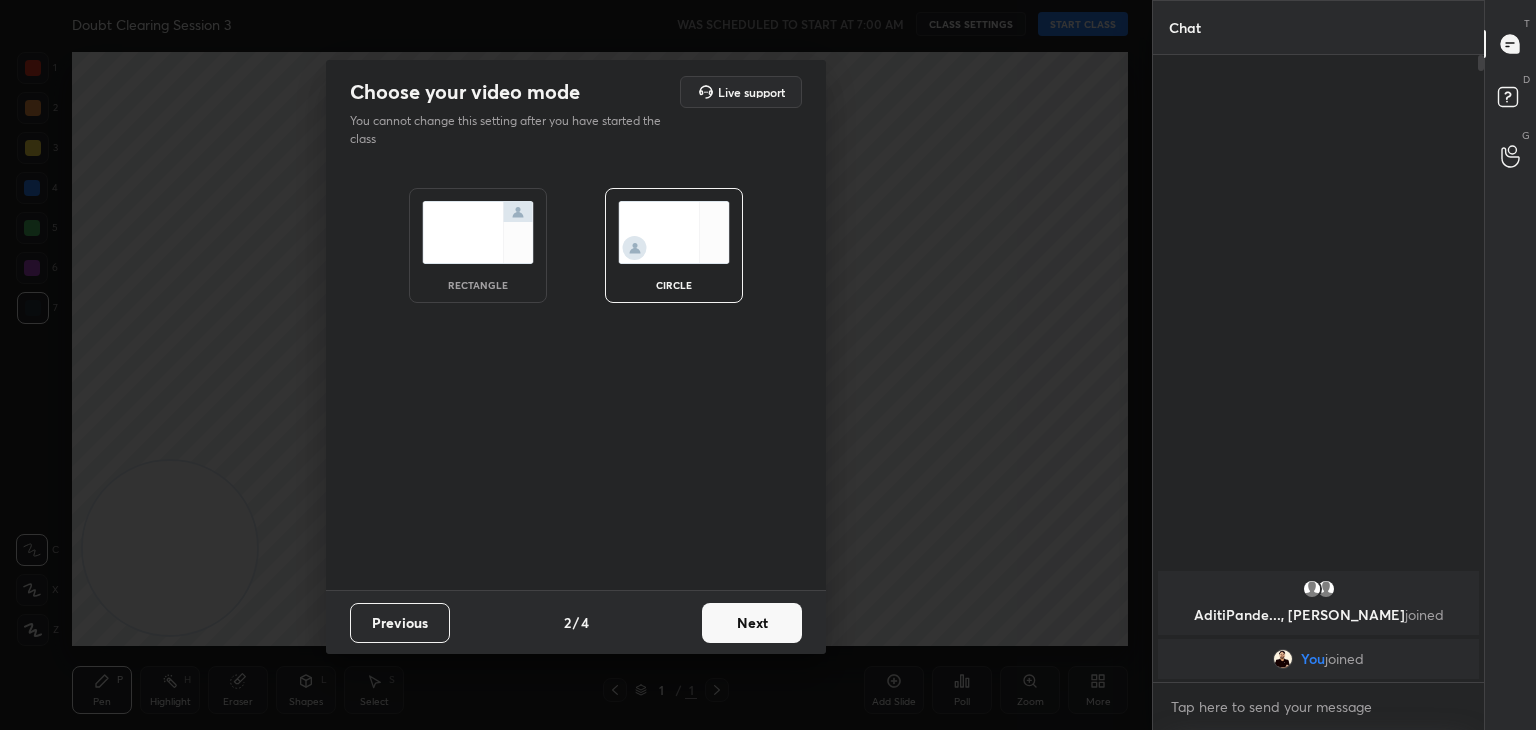 click on "Next" at bounding box center (752, 623) 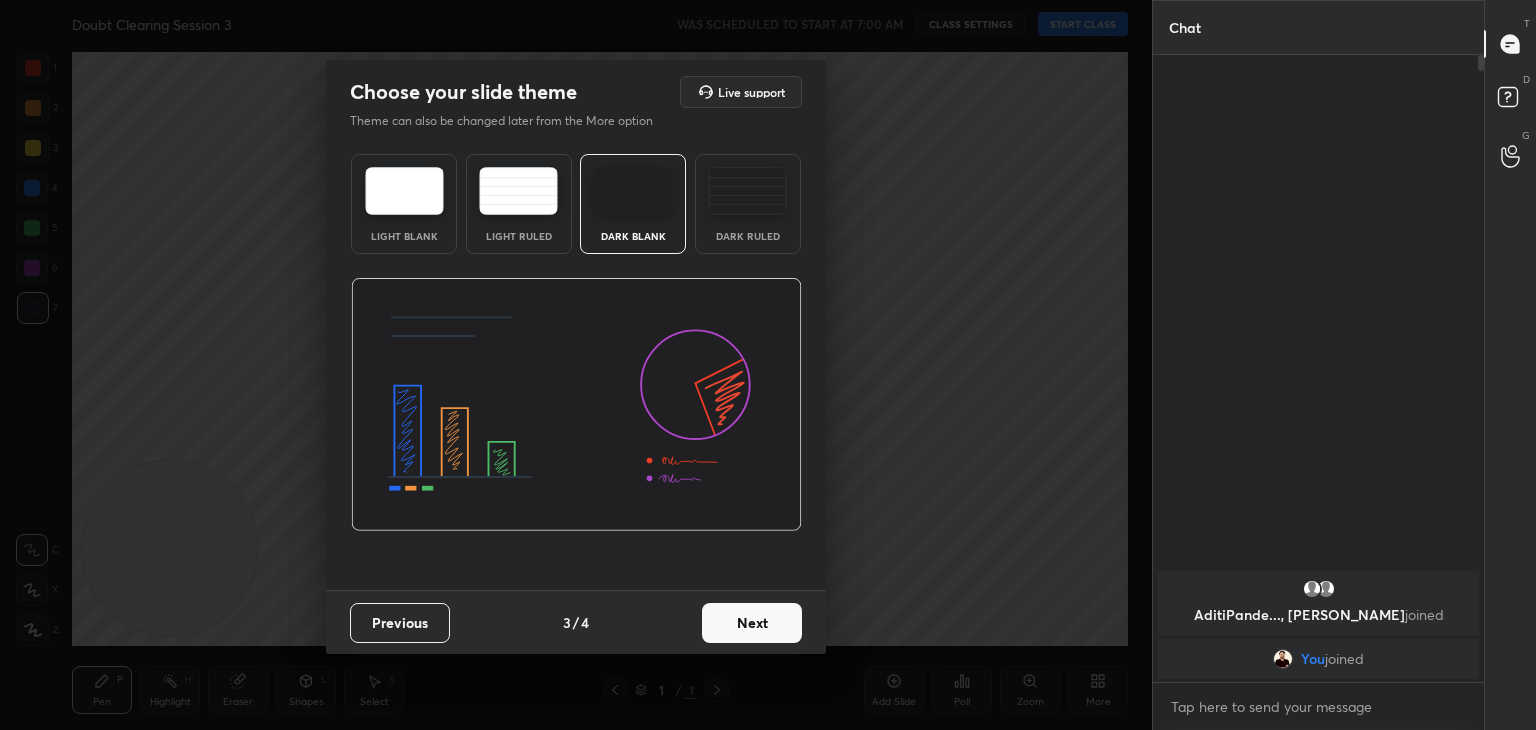 click on "Next" at bounding box center (752, 623) 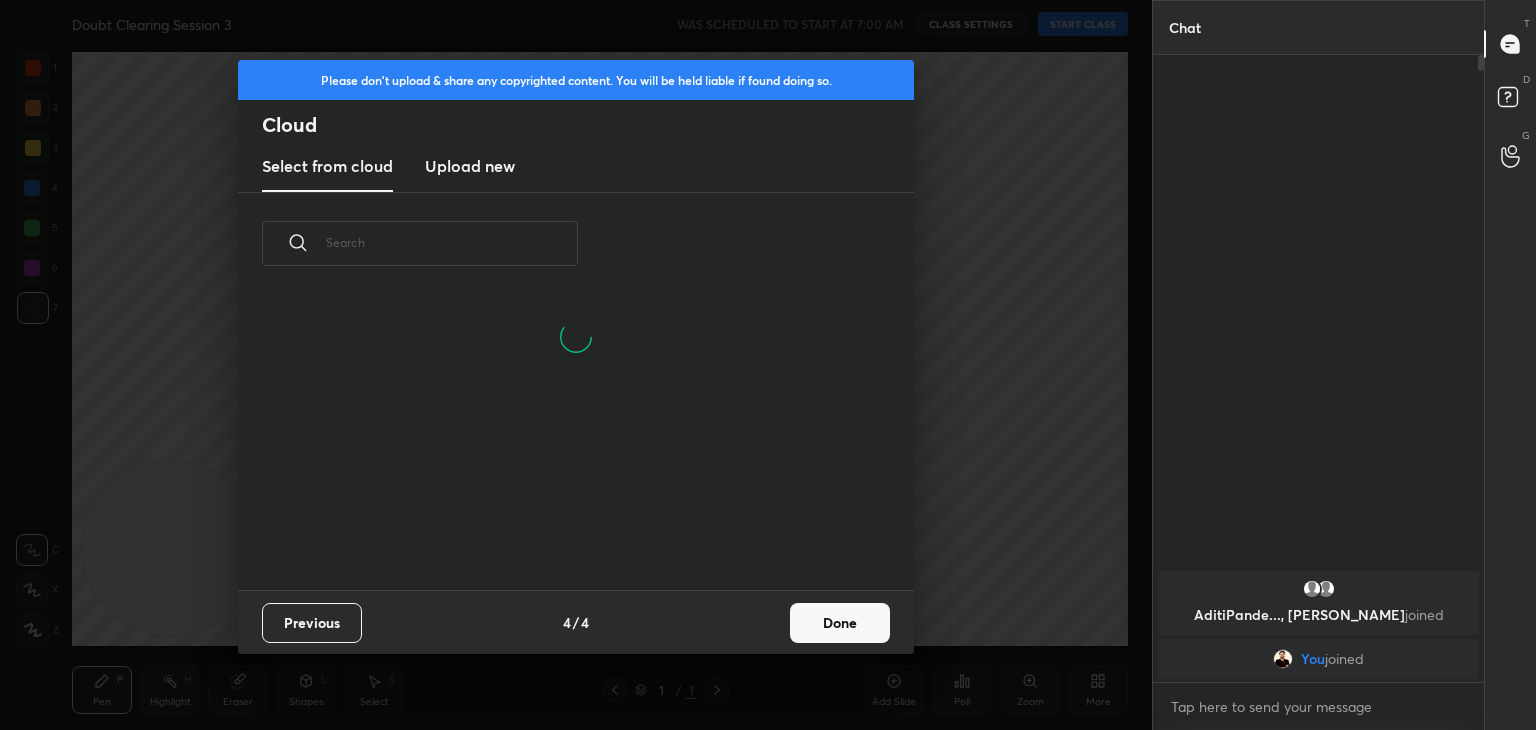 scroll, scrollTop: 6, scrollLeft: 10, axis: both 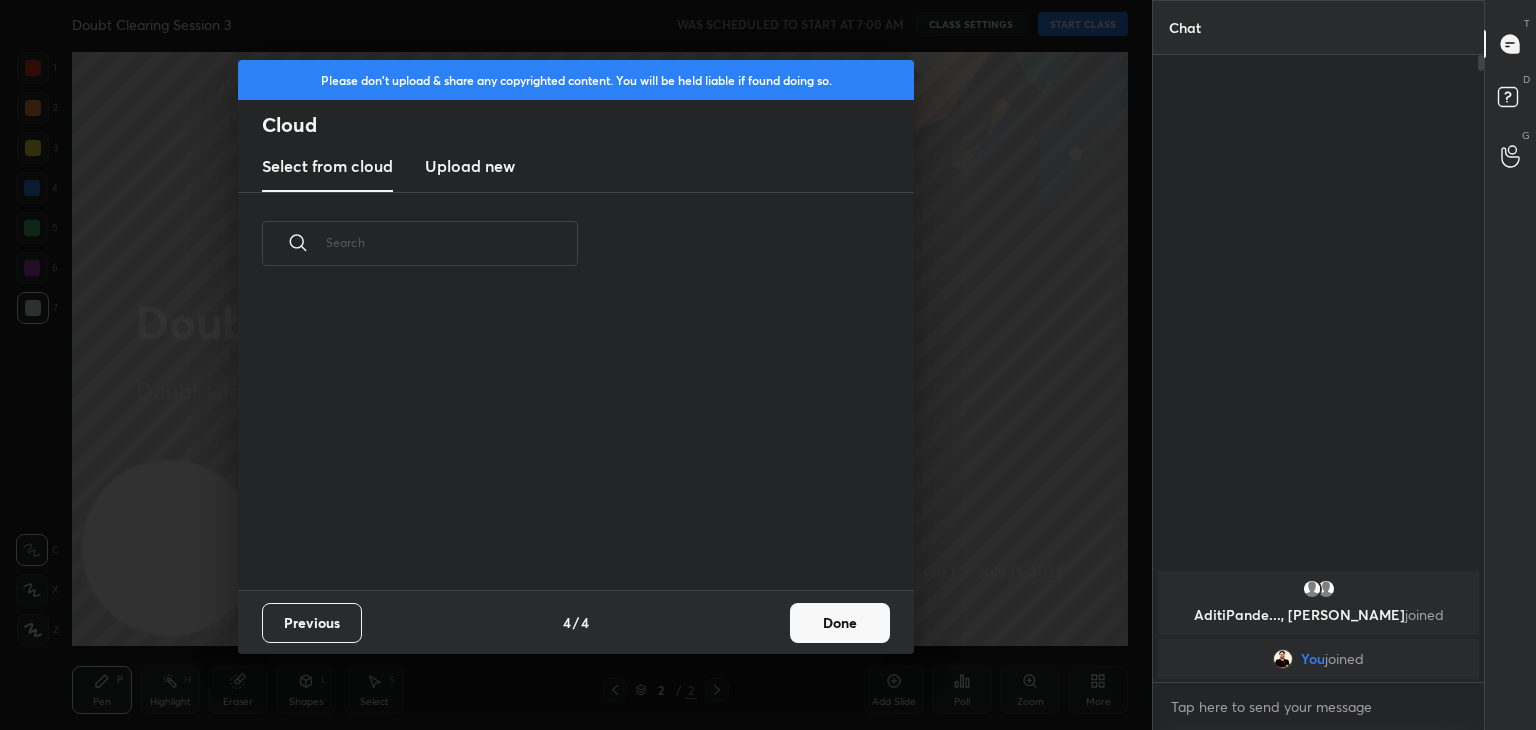 click on "Done" at bounding box center (840, 623) 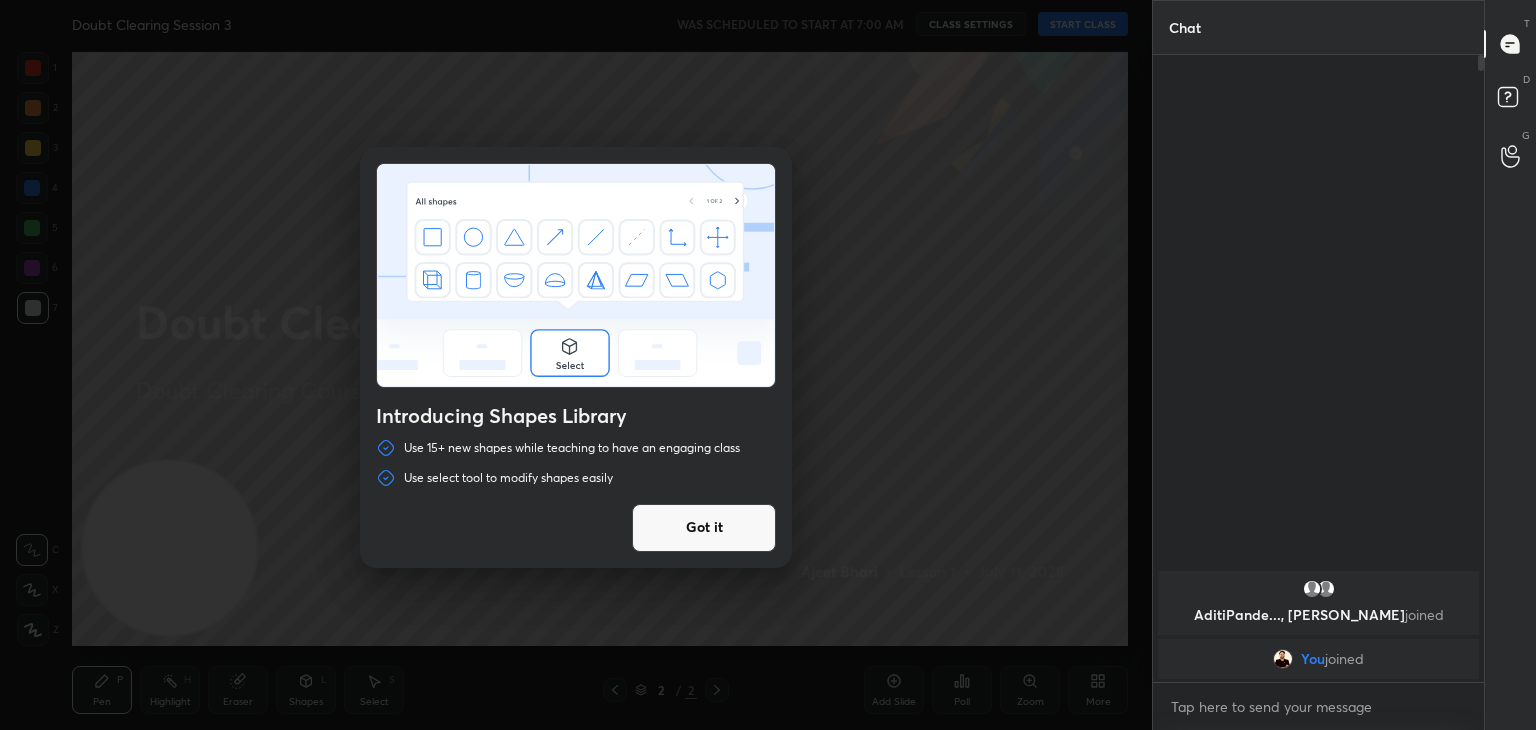 drag, startPoint x: 740, startPoint y: 511, endPoint x: 756, endPoint y: 481, distance: 34 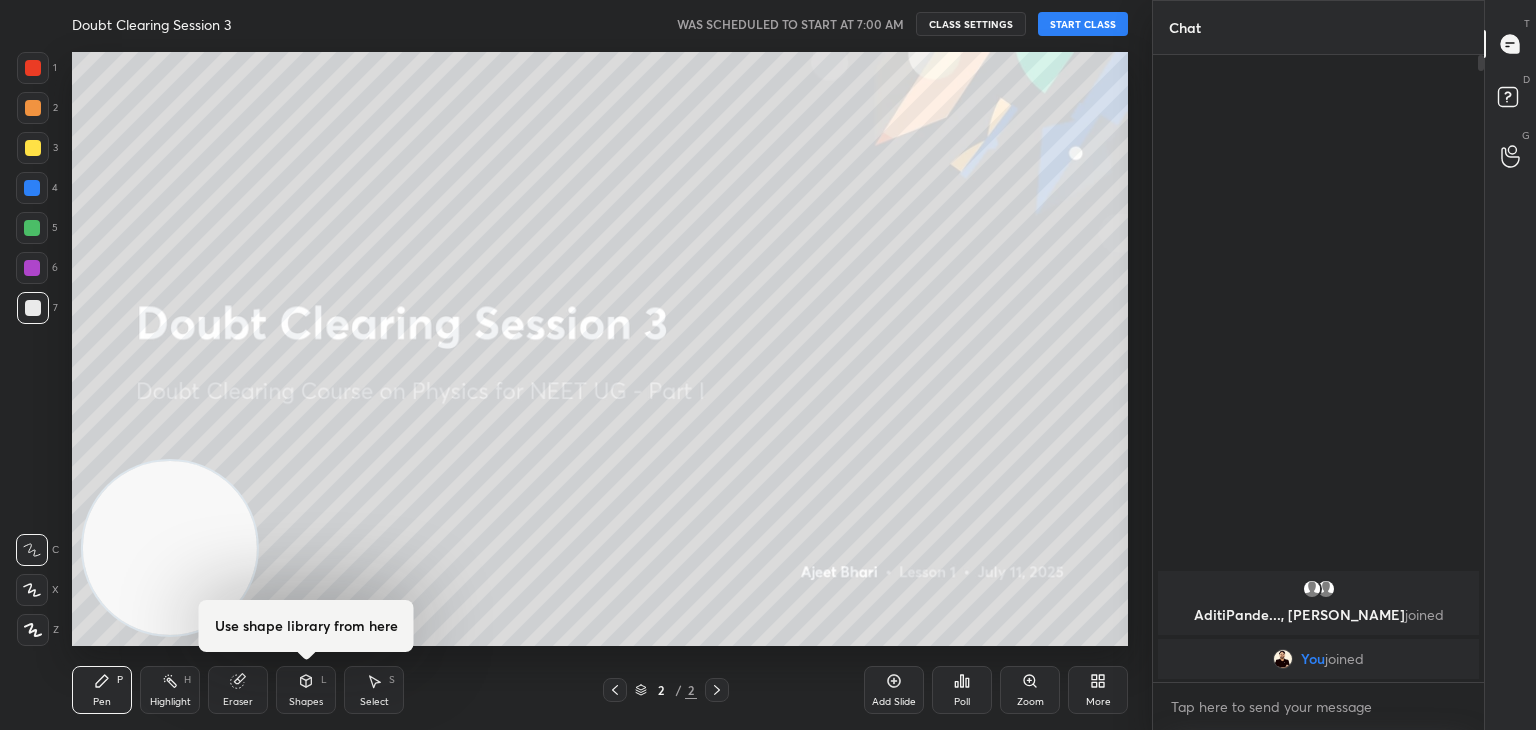 click on "START CLASS" at bounding box center [1083, 24] 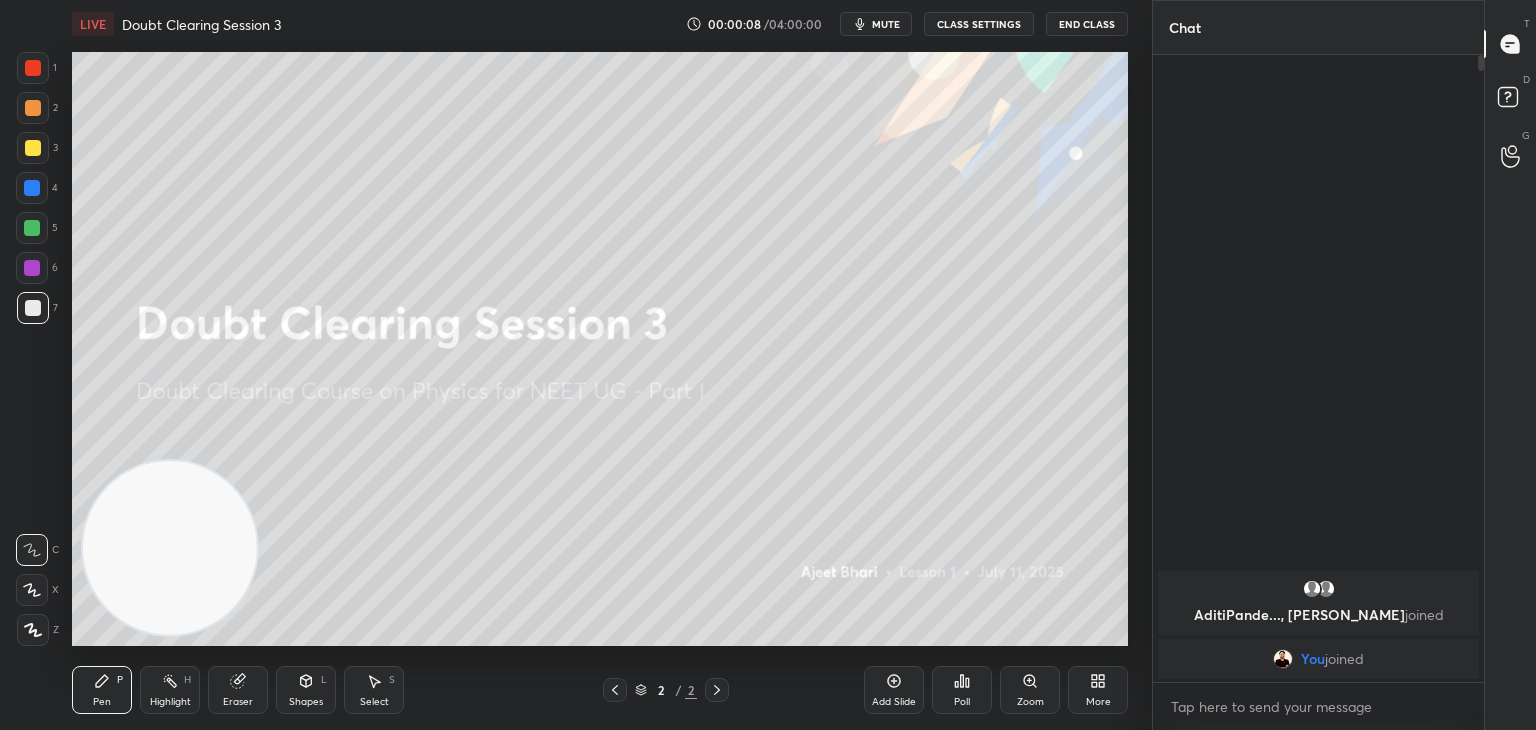 click on "mute" at bounding box center (886, 24) 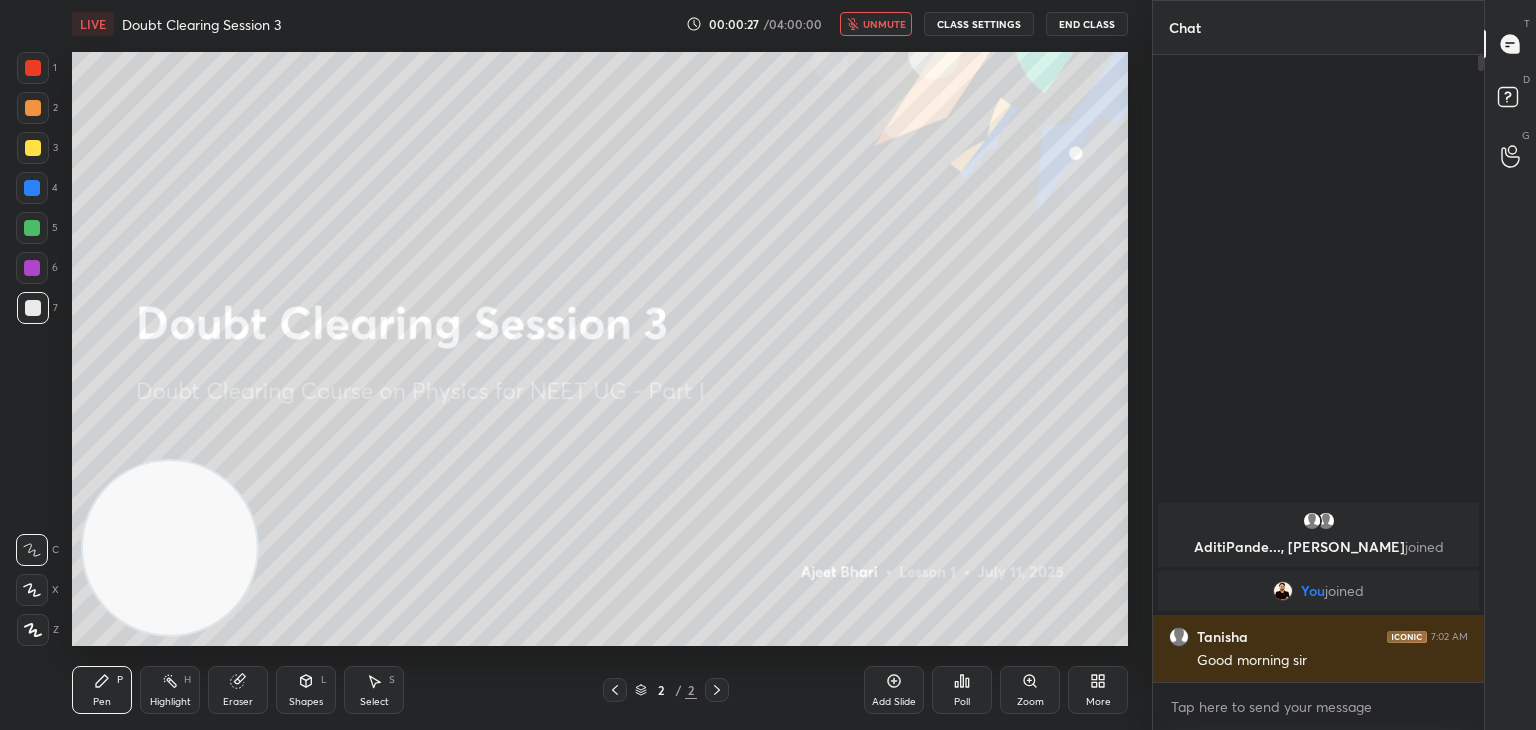 click on "unmute" at bounding box center [876, 24] 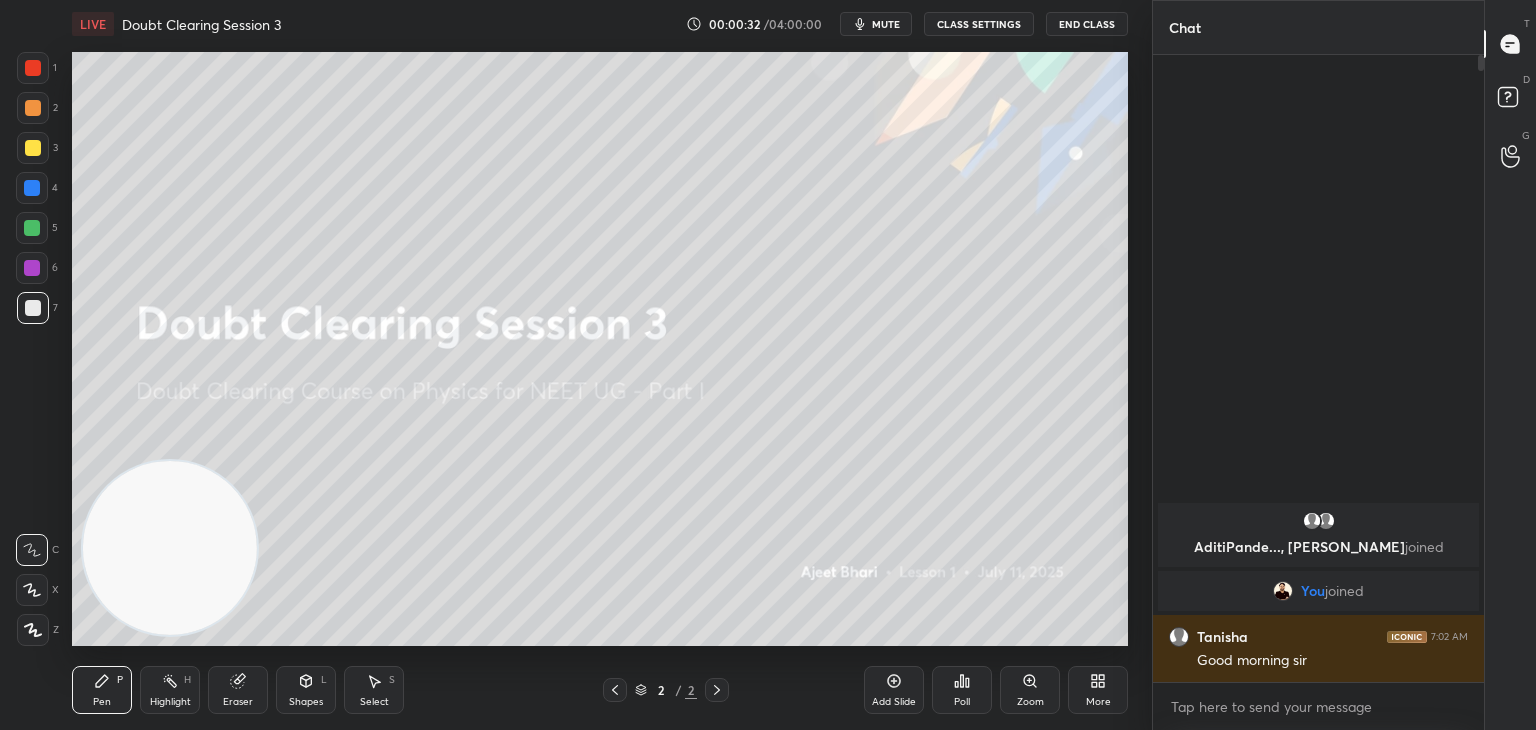click on "mute" at bounding box center (886, 24) 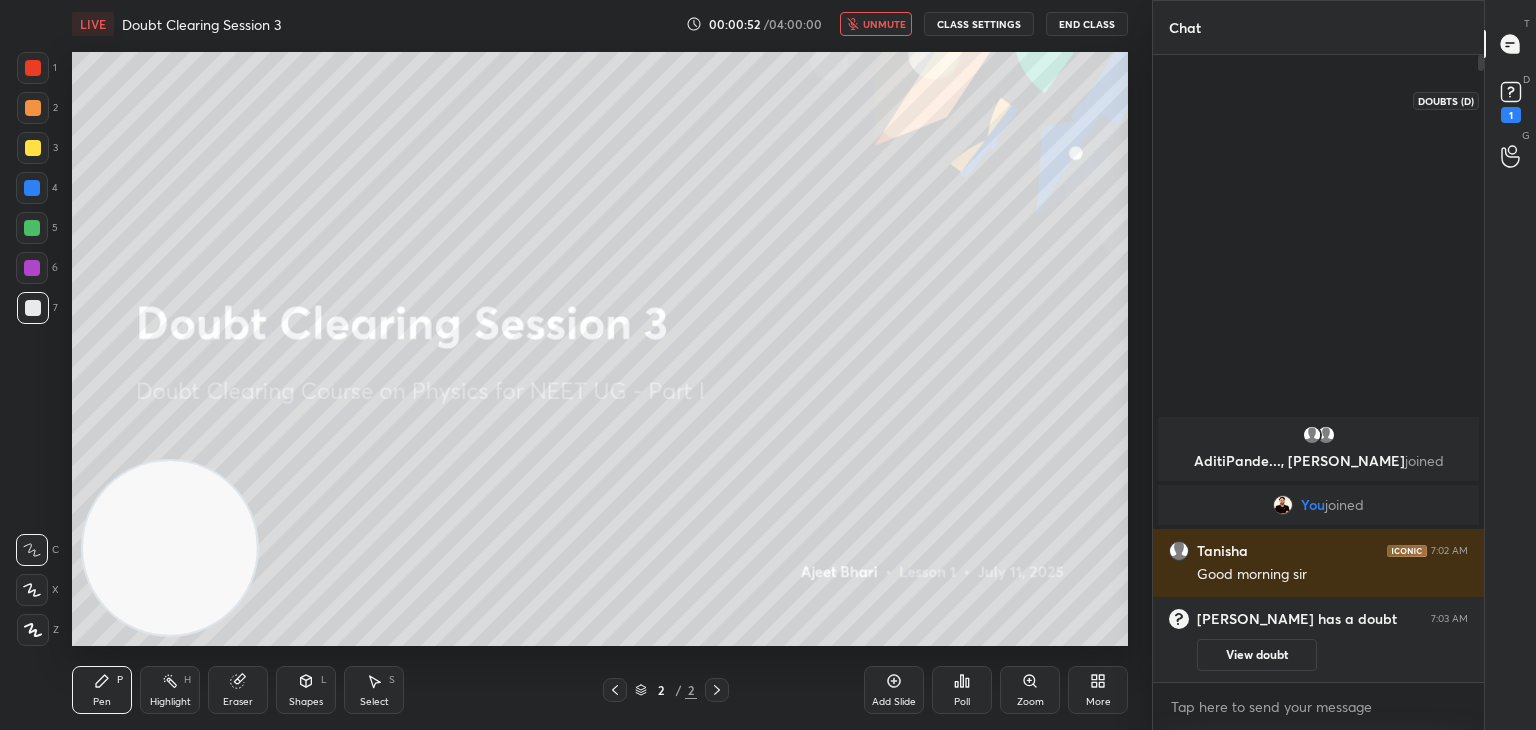 click 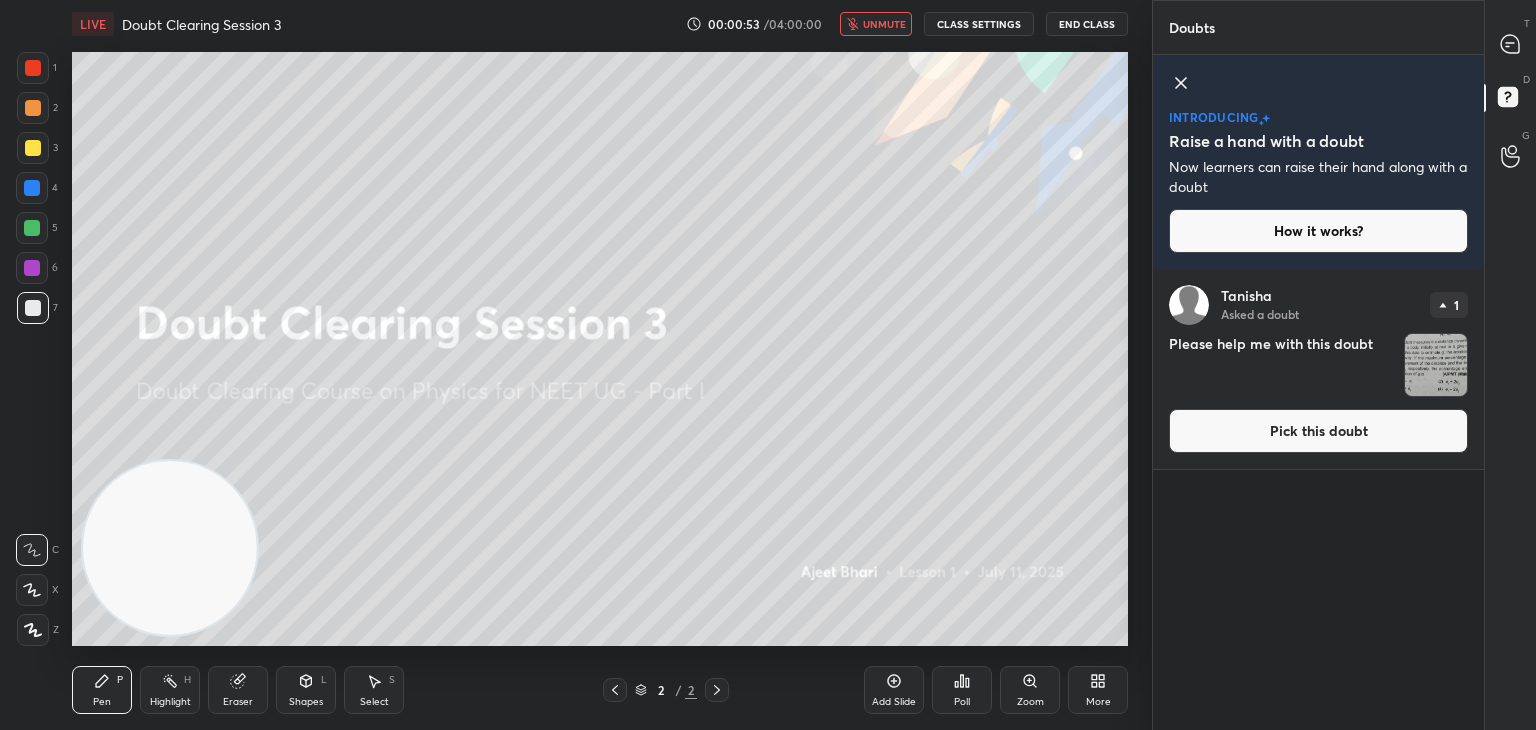 click at bounding box center (1436, 365) 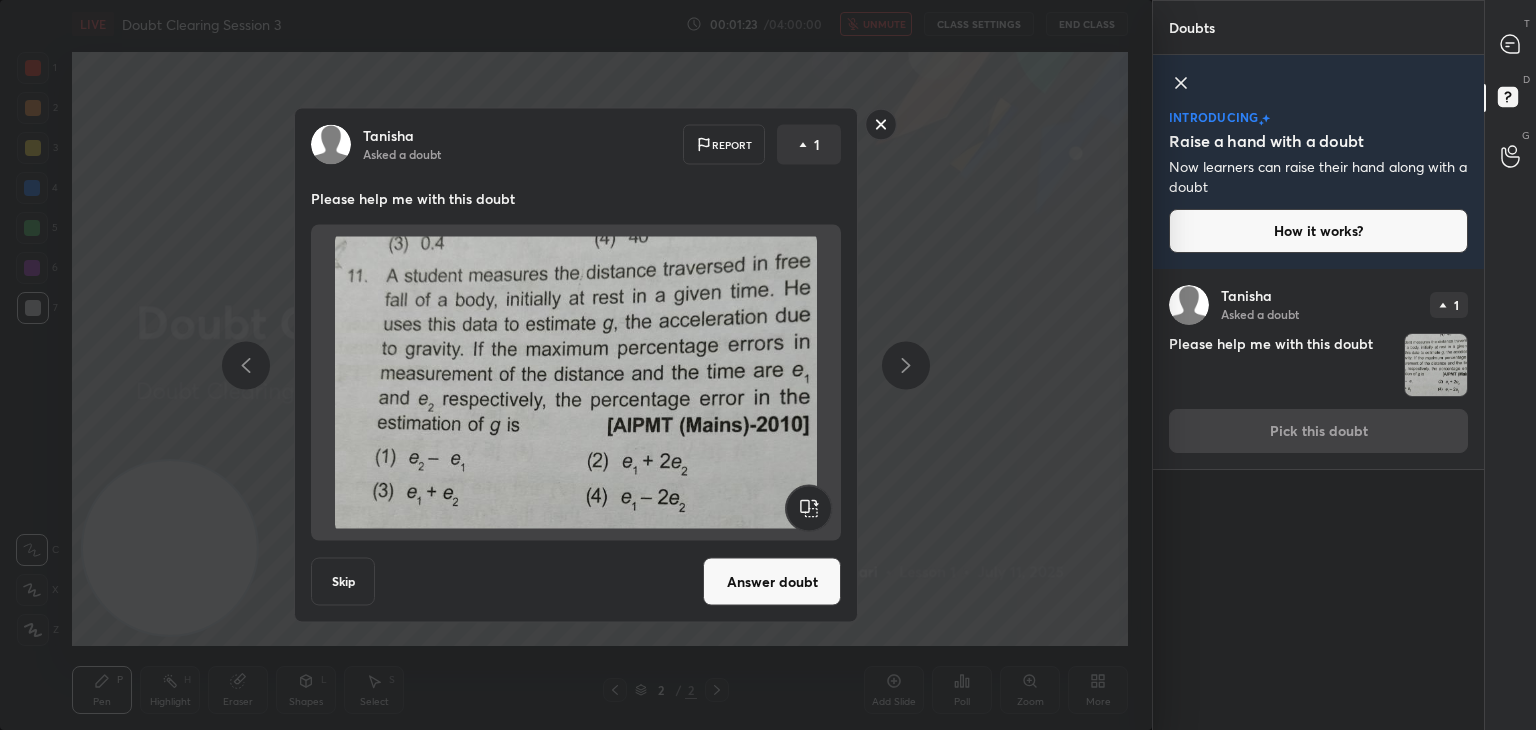 click on "Tanisha Asked a doubt Report 1 Please help me with this doubt Skip Answer doubt" at bounding box center [576, 365] 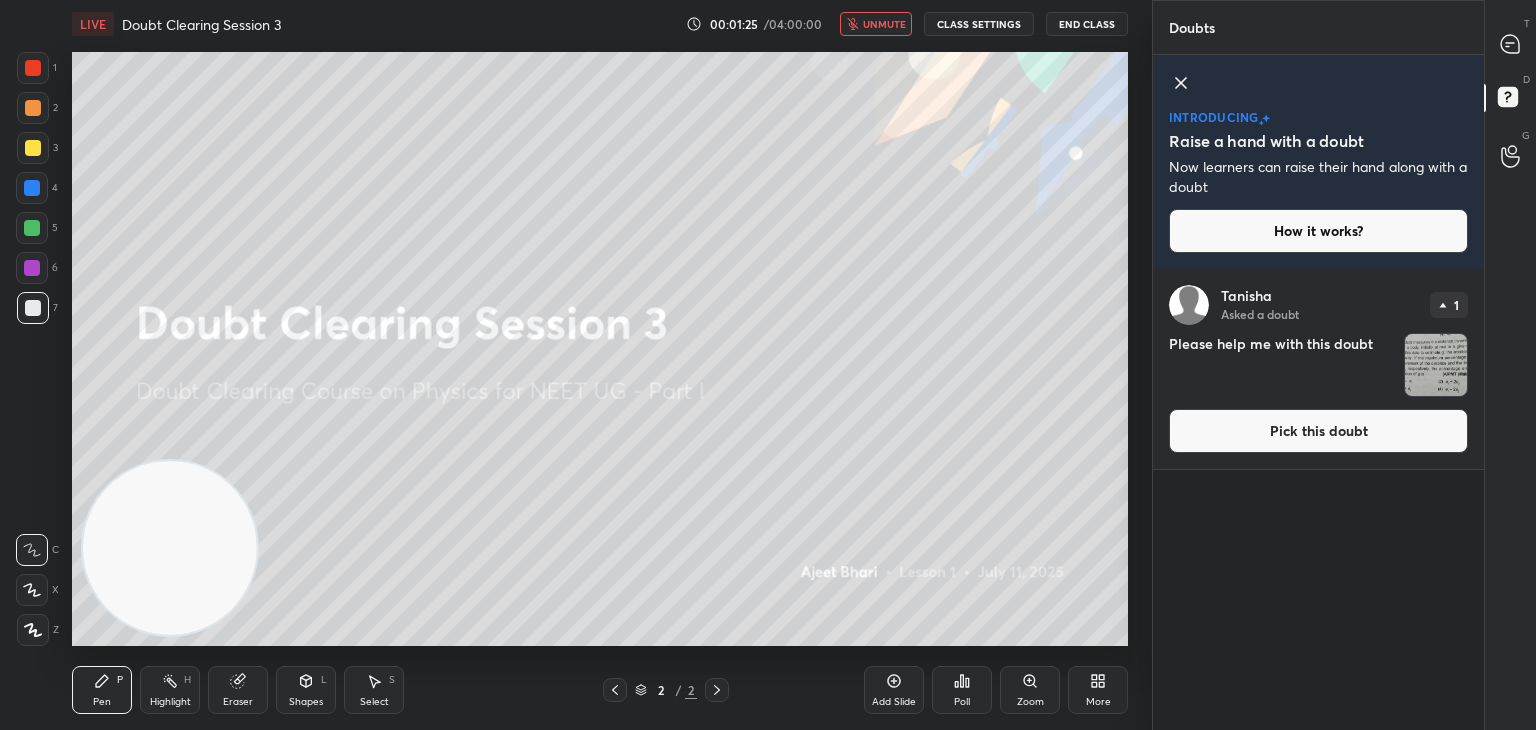 click on "Pick this doubt" at bounding box center [1318, 431] 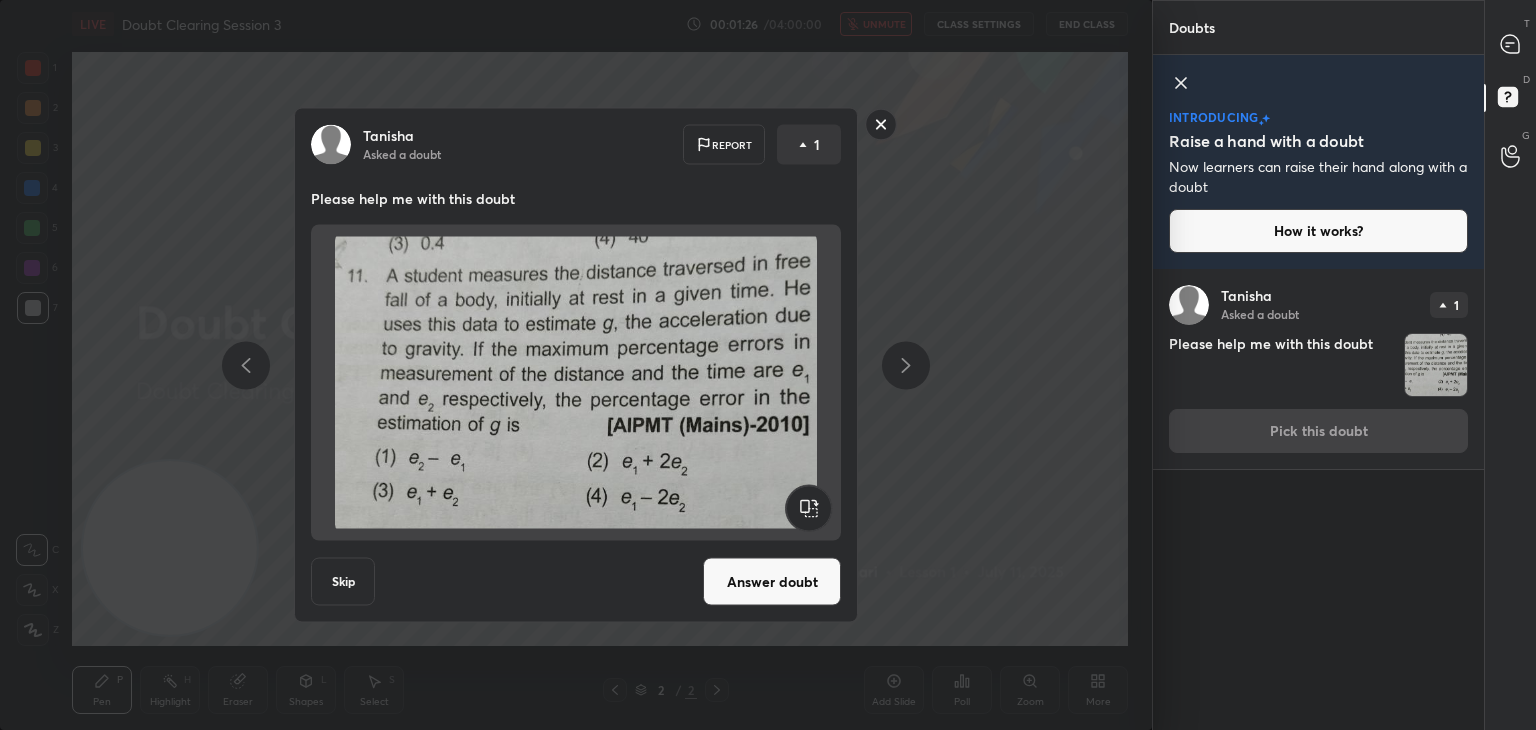 click on "Answer doubt" at bounding box center (772, 582) 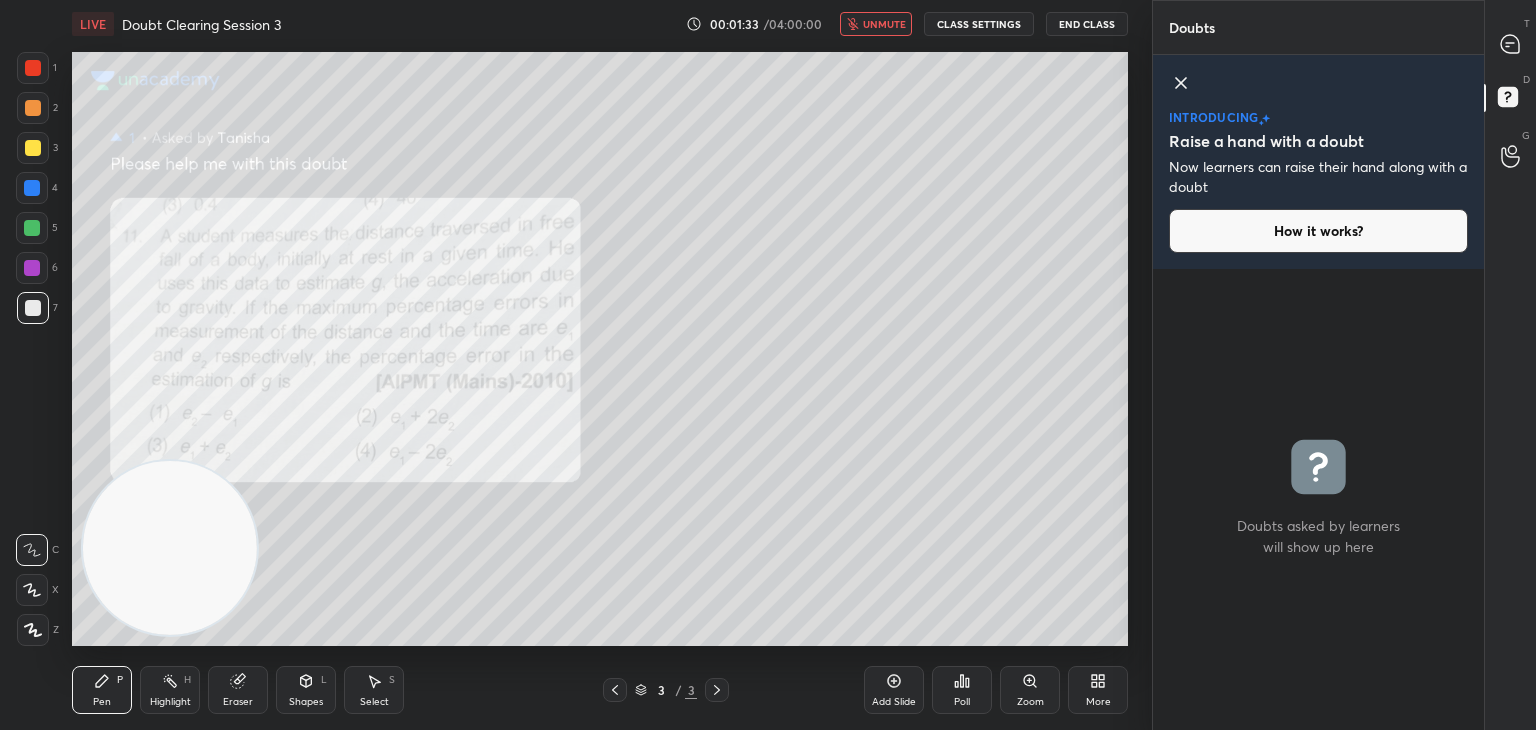 click on "unmute" at bounding box center (884, 24) 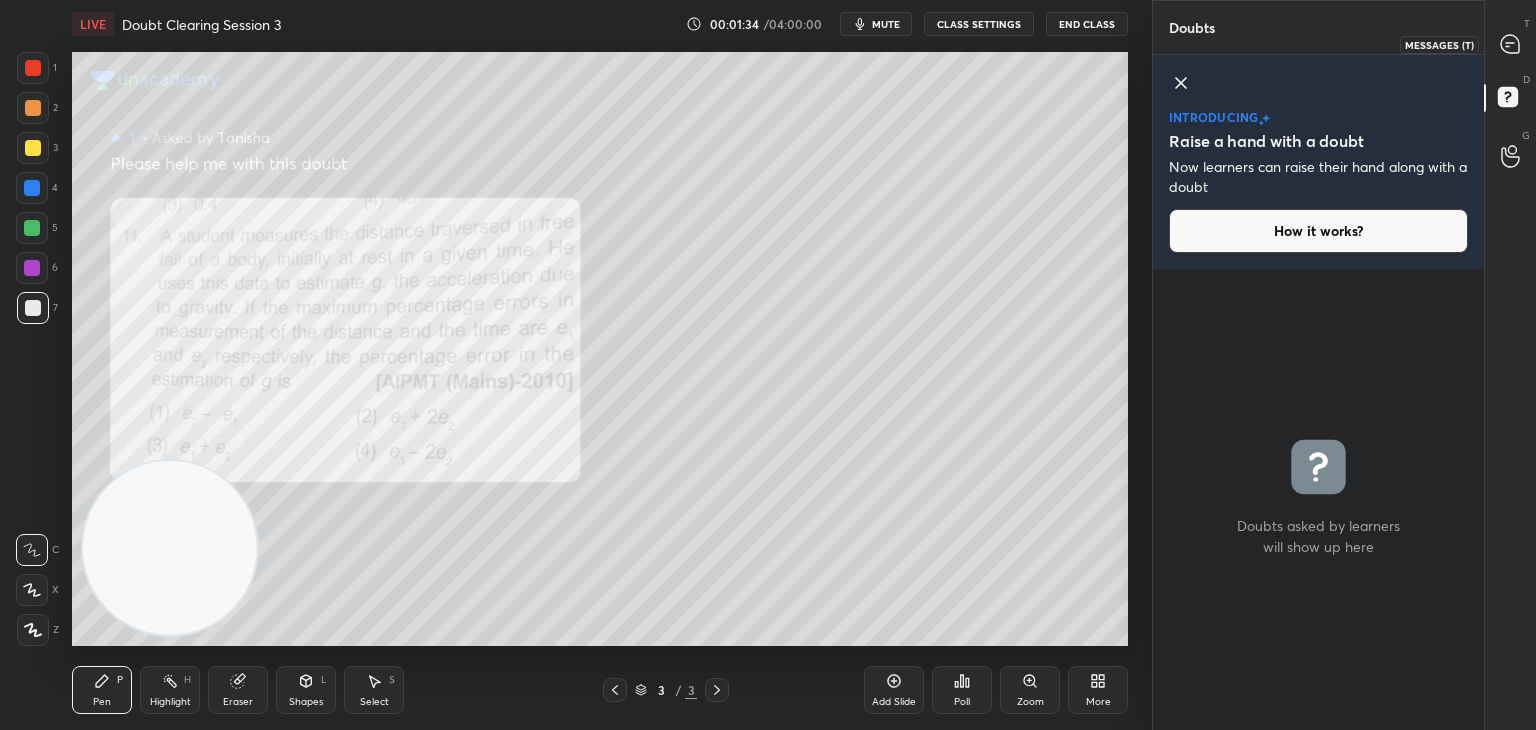 click 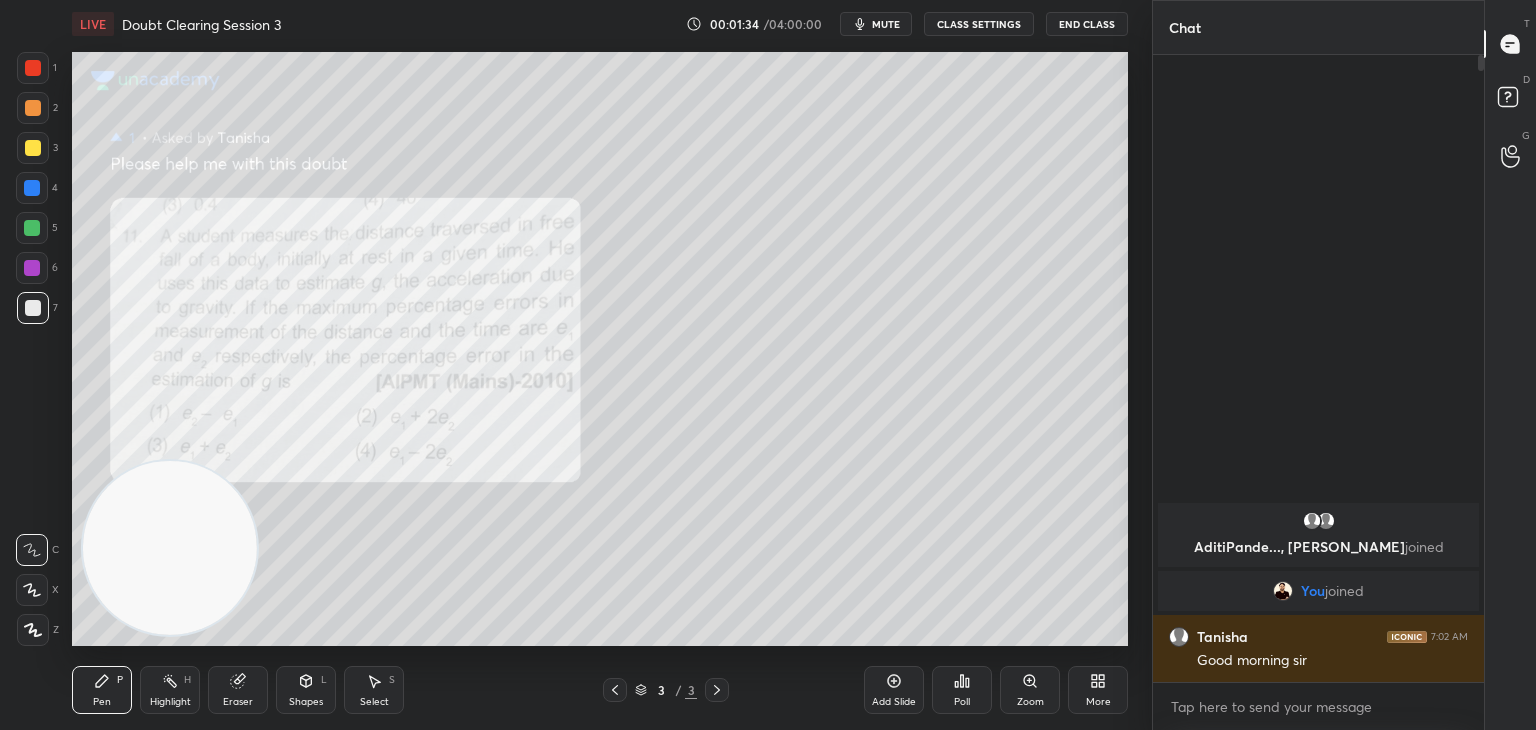 scroll, scrollTop: 6, scrollLeft: 6, axis: both 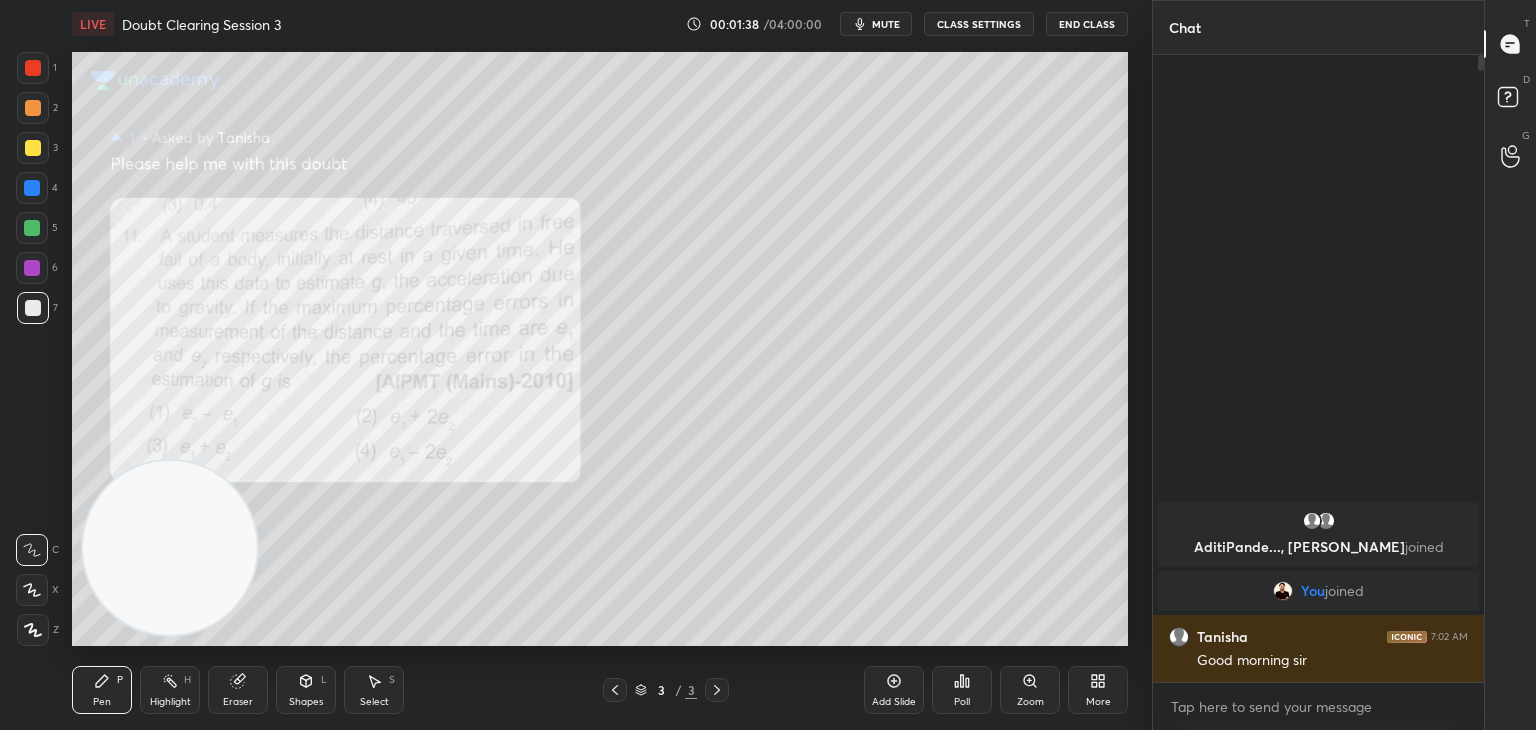 click at bounding box center [32, 590] 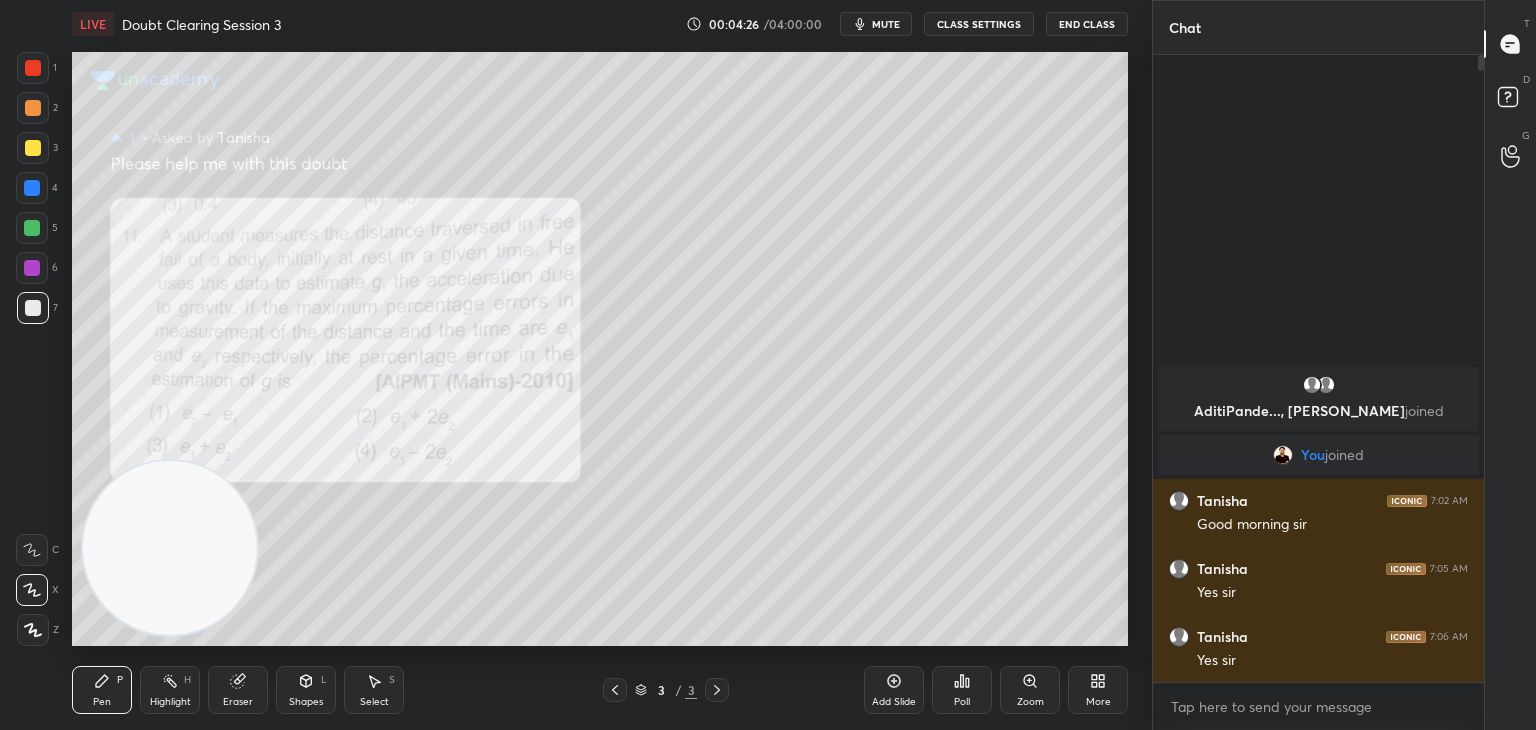 click at bounding box center (33, 68) 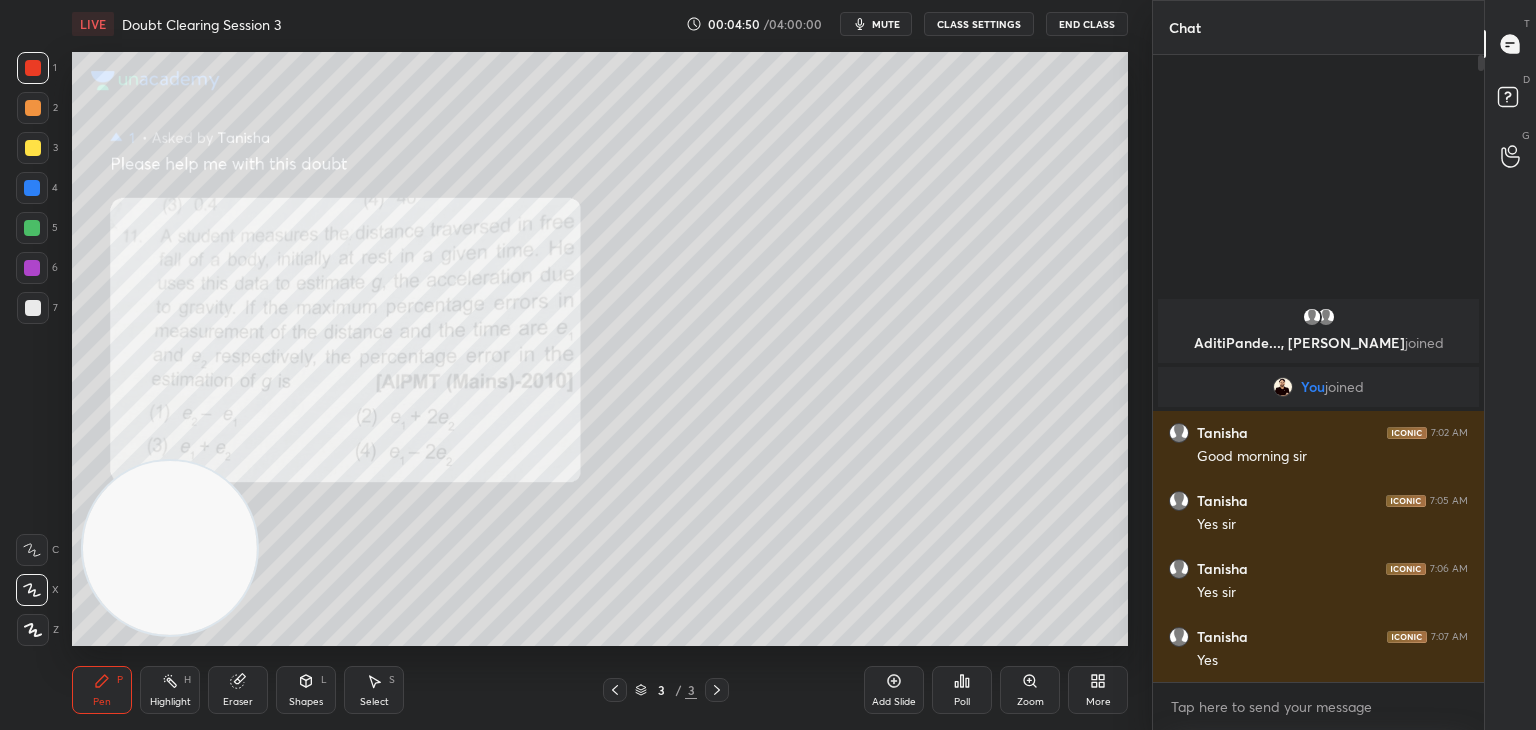 click on "mute" at bounding box center (886, 24) 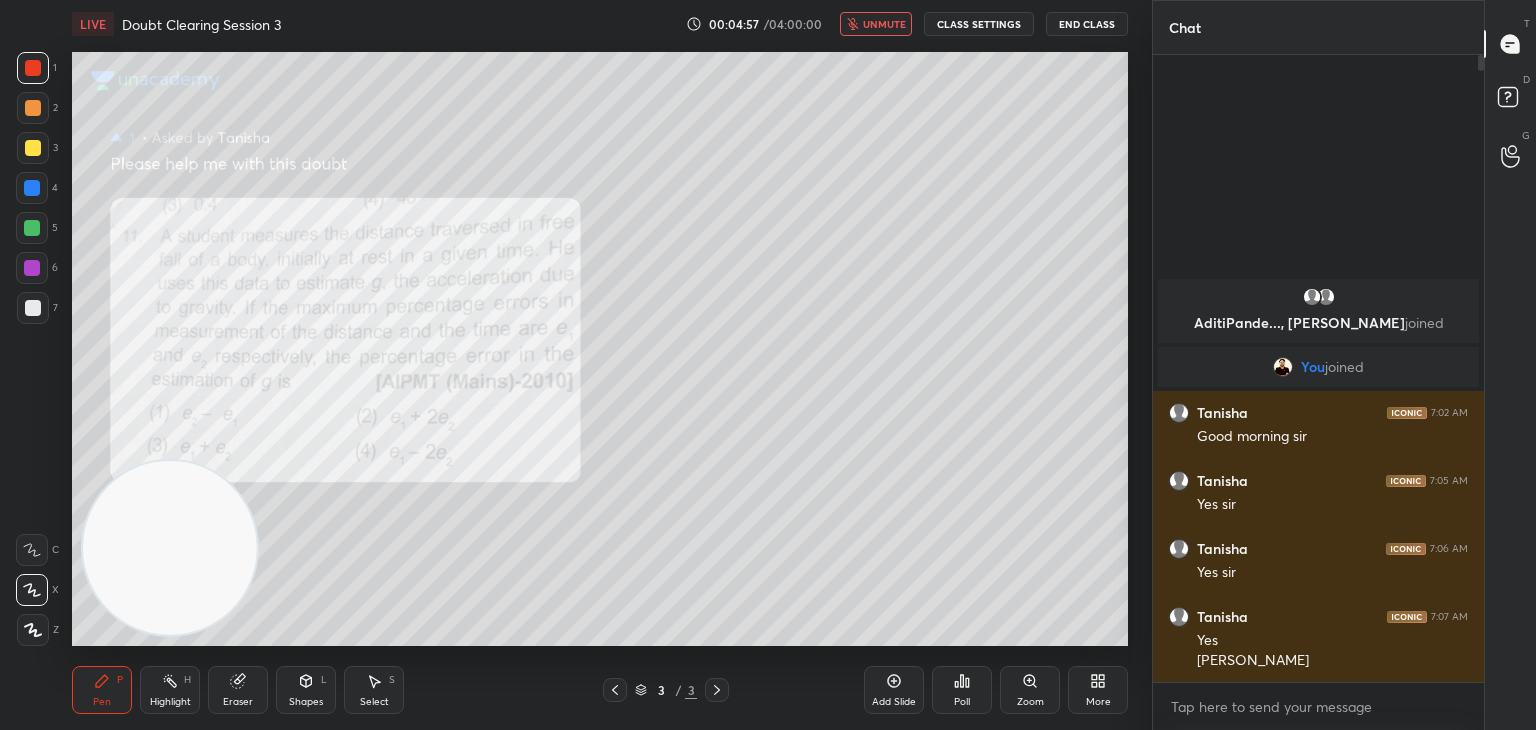 click at bounding box center (33, 308) 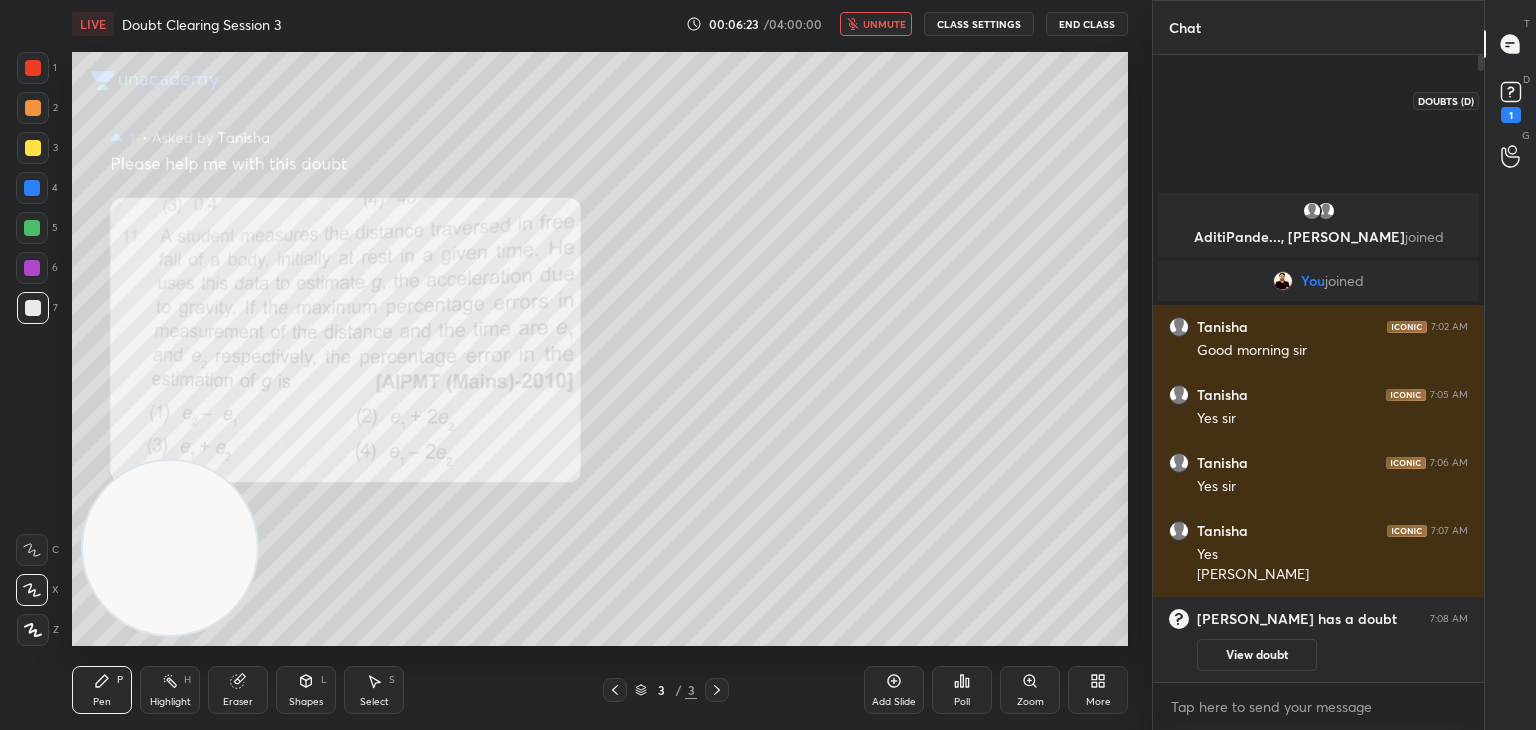 click 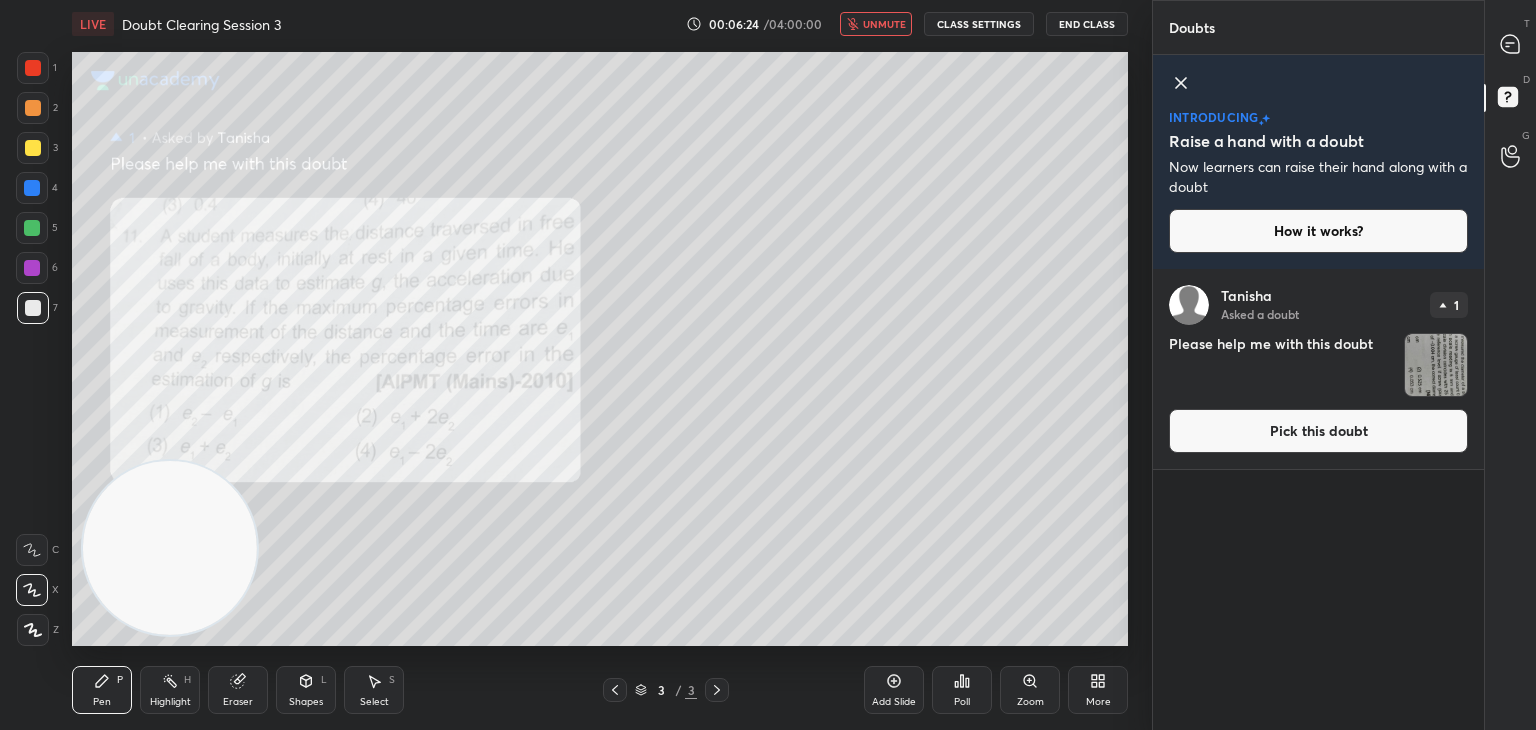 click at bounding box center [1436, 365] 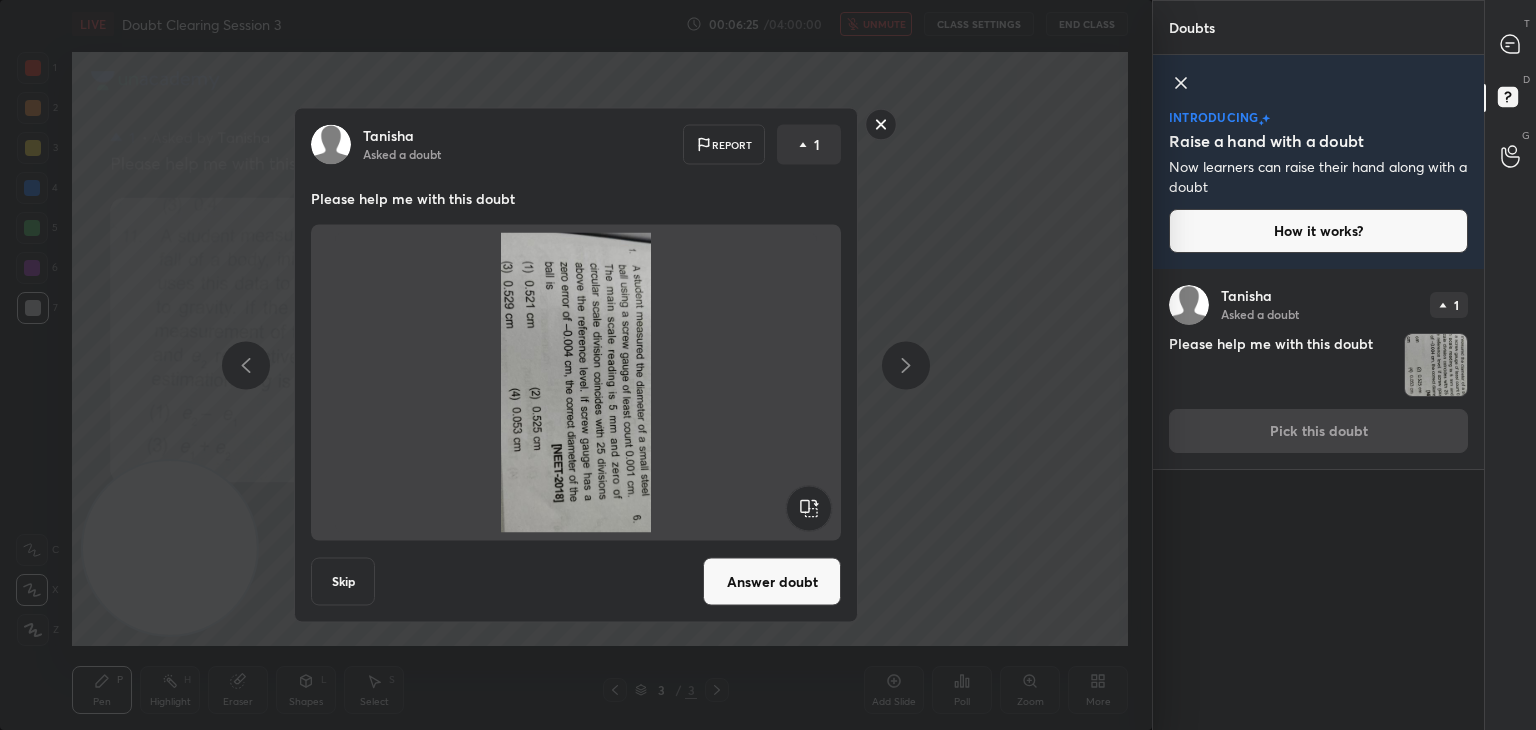 click 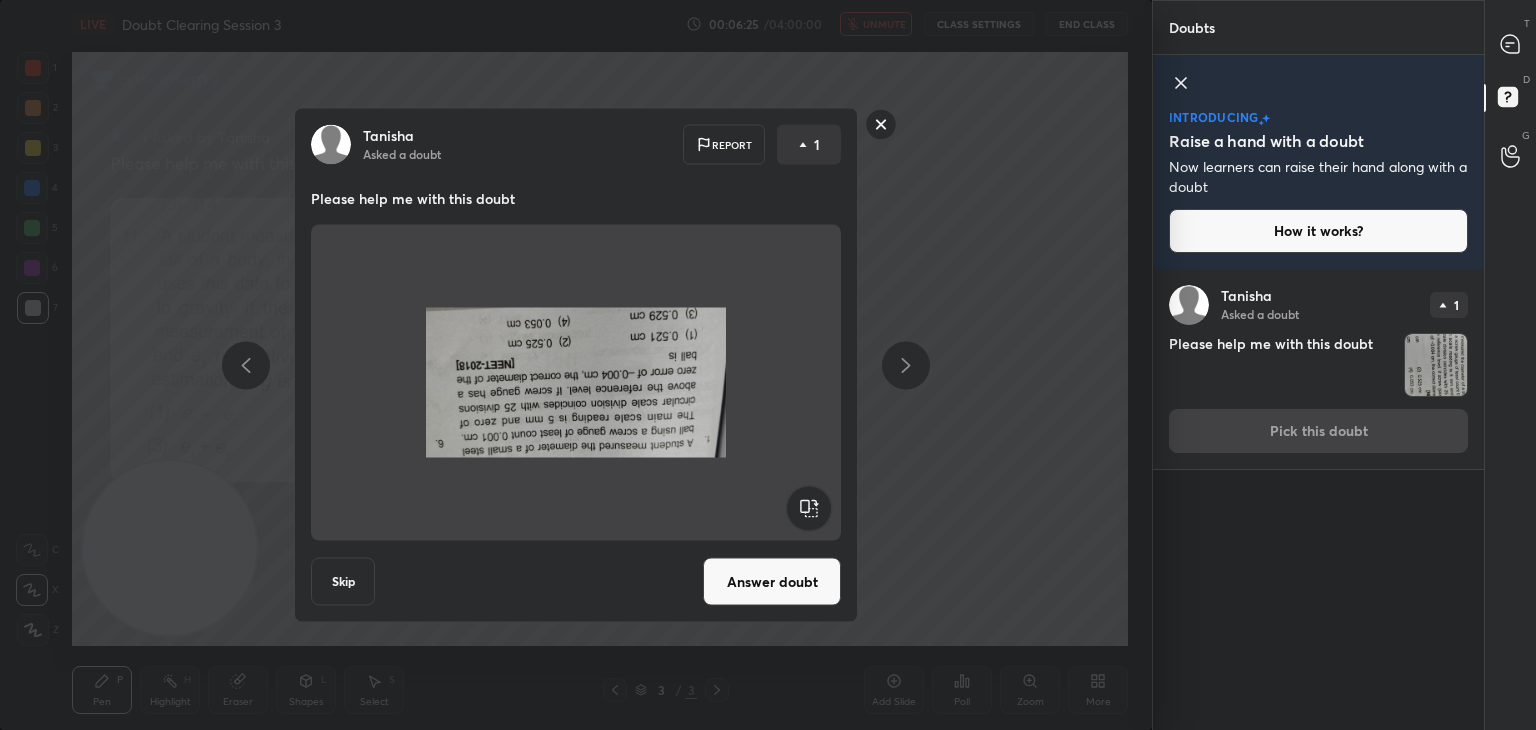 click 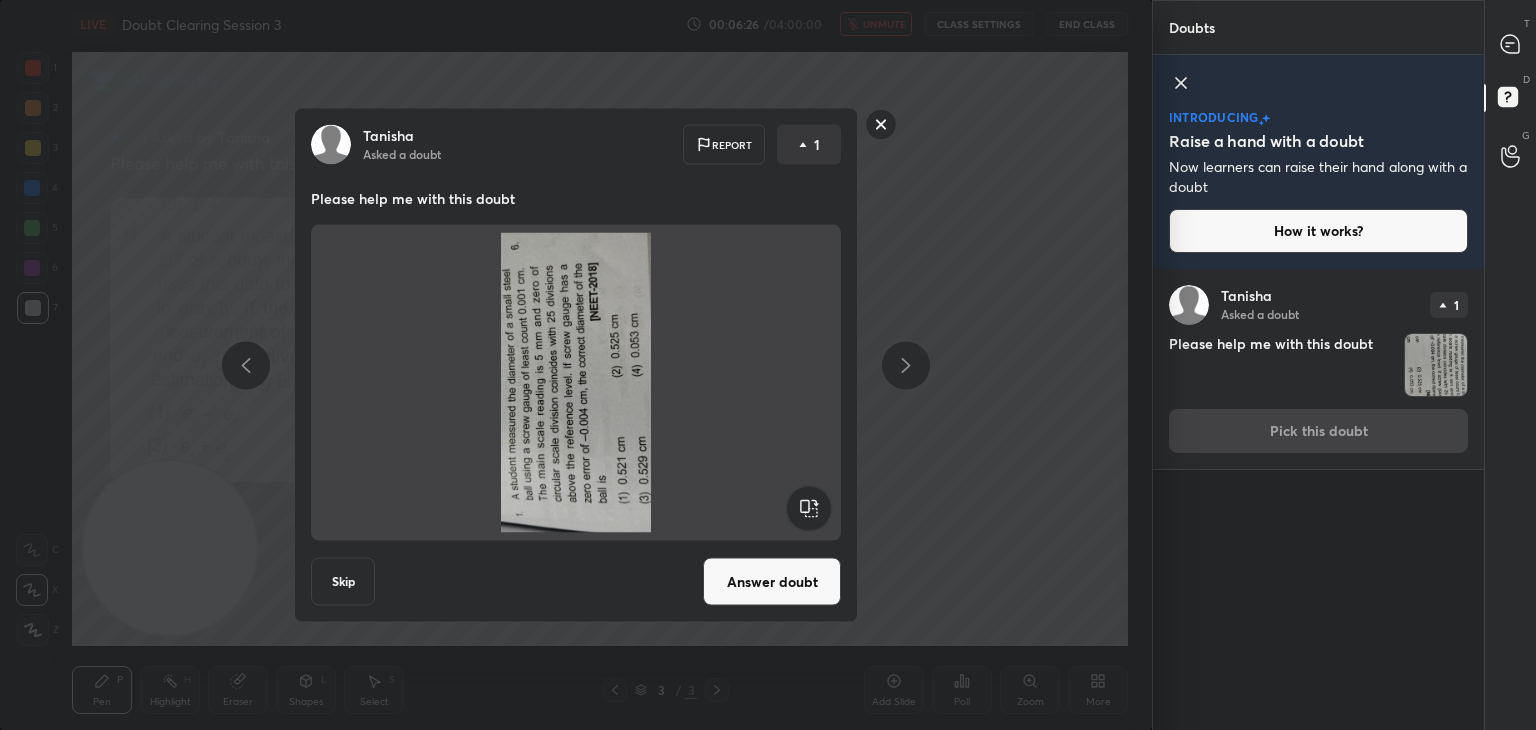 click 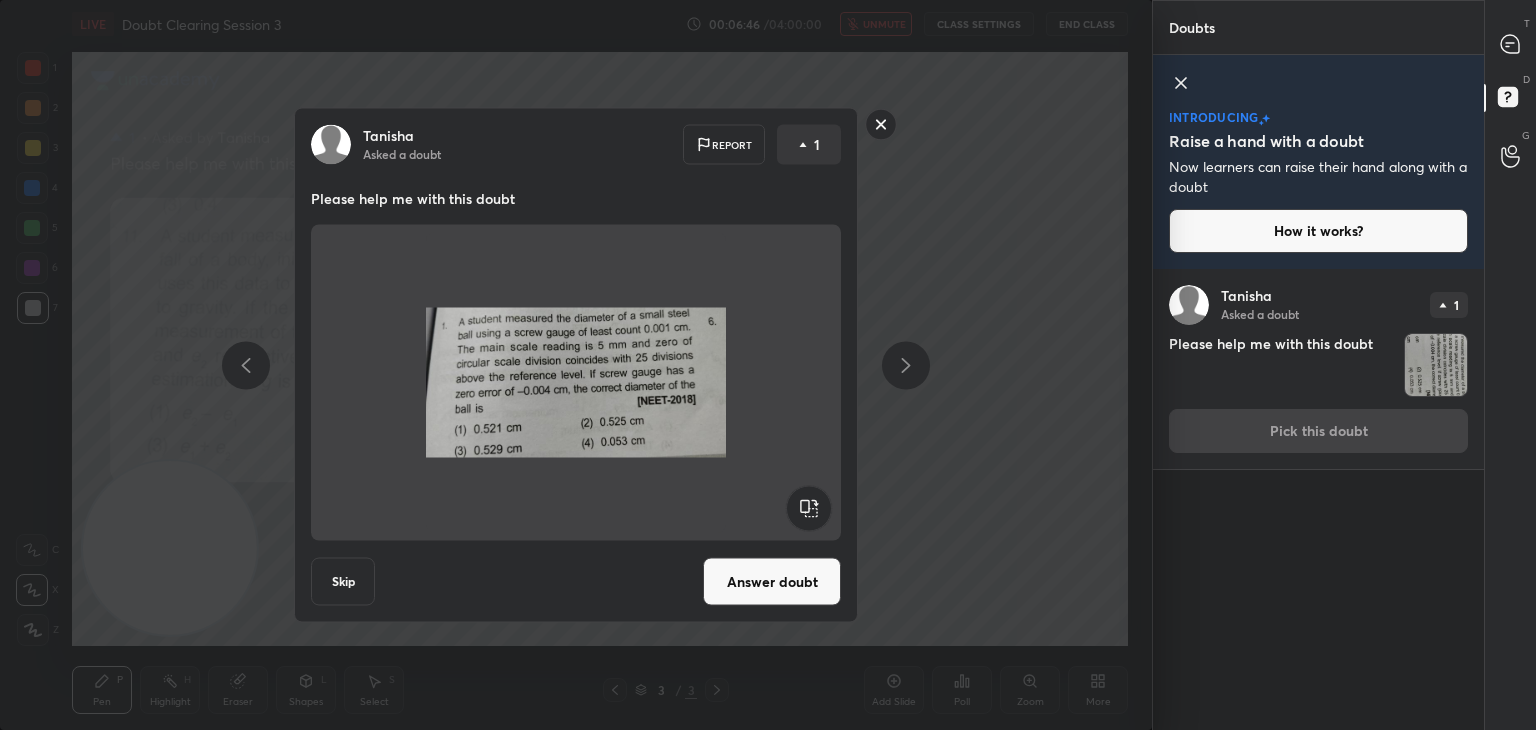 click on "Answer doubt" at bounding box center (772, 582) 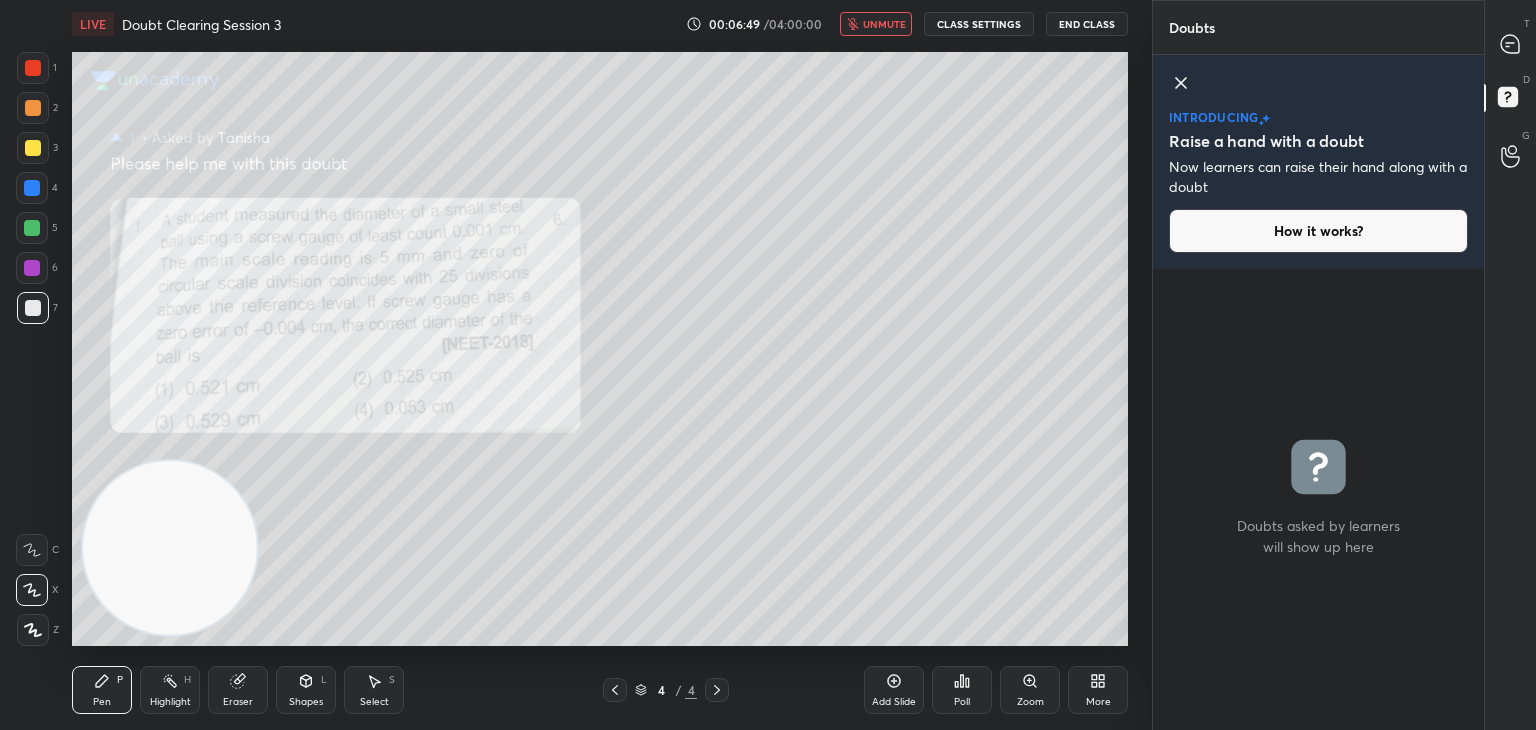 click 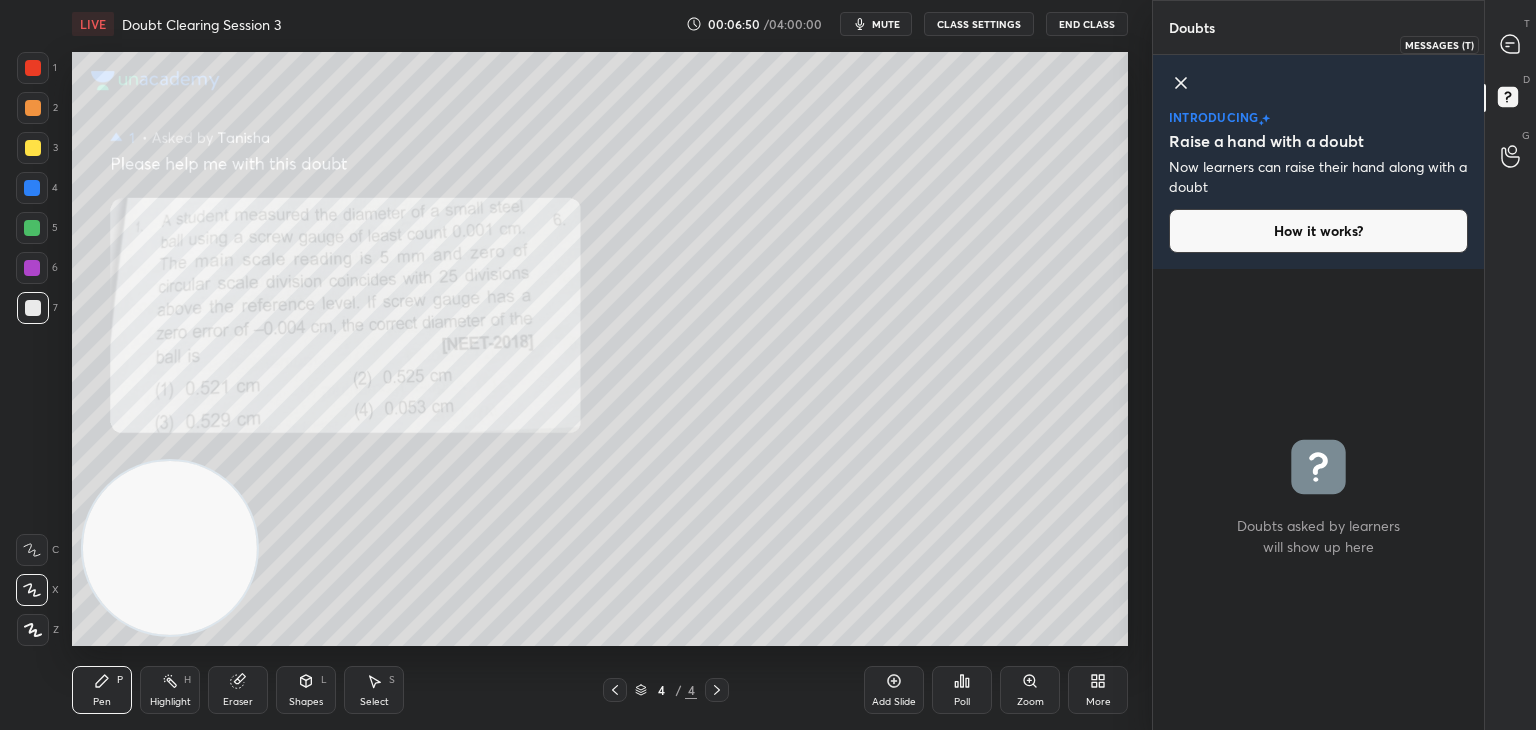 click 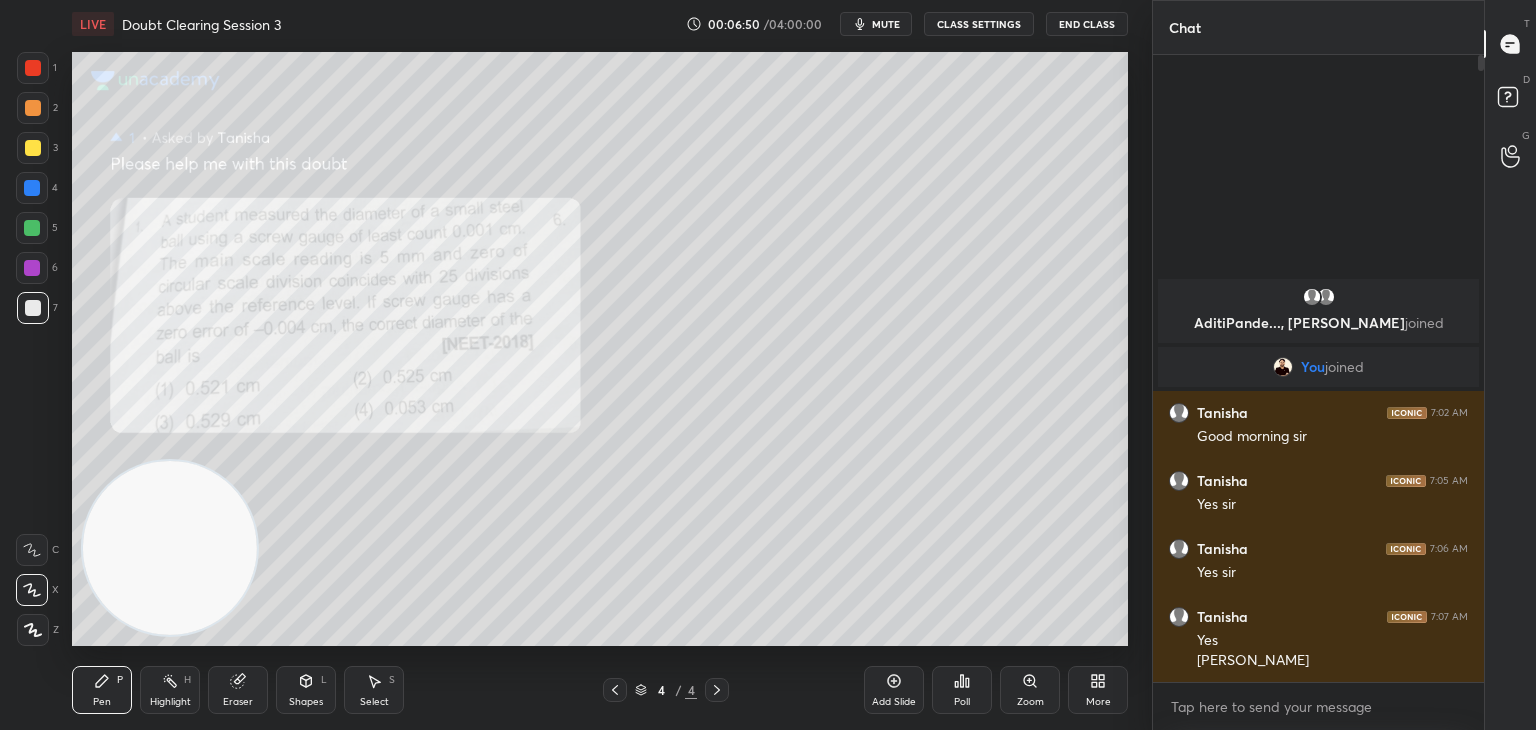 scroll, scrollTop: 6, scrollLeft: 6, axis: both 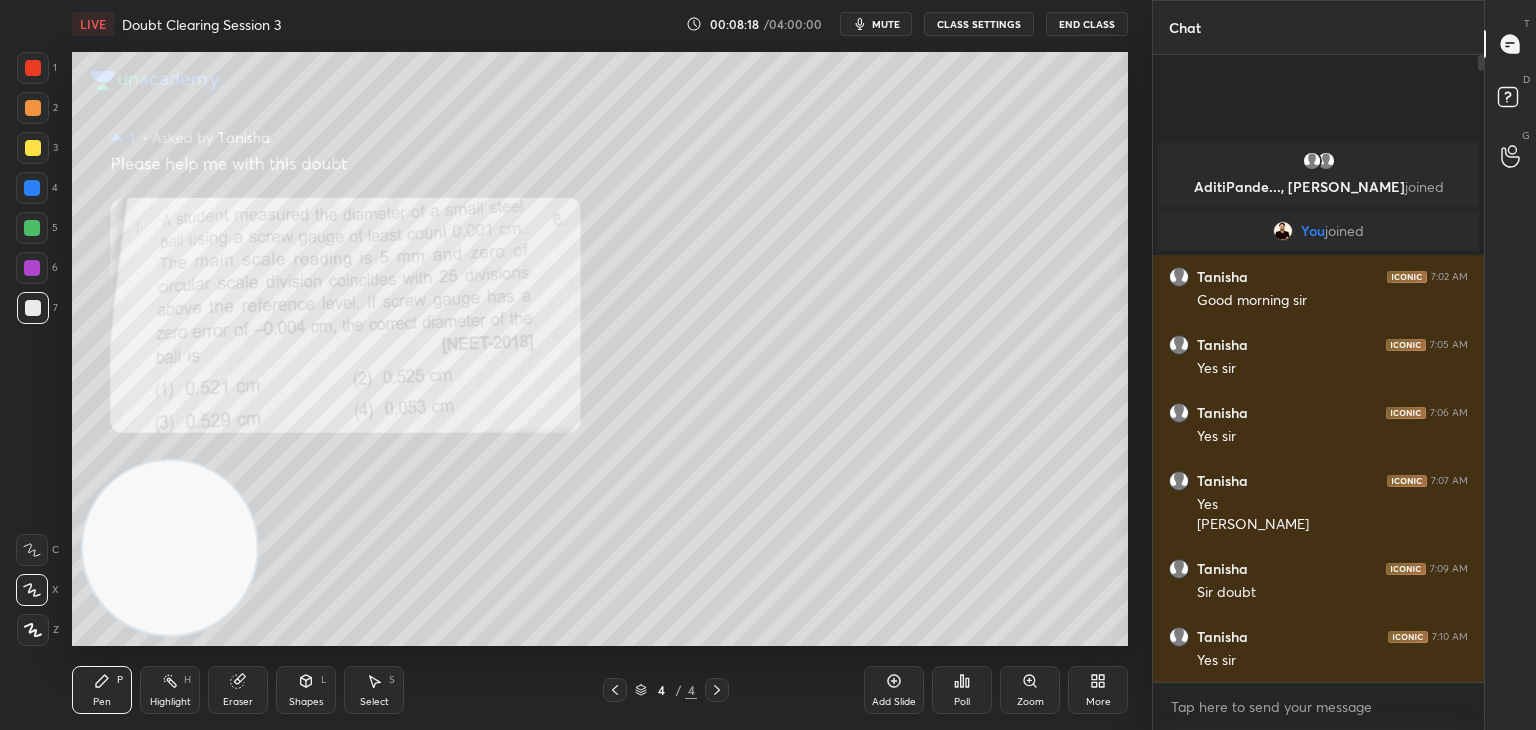 click 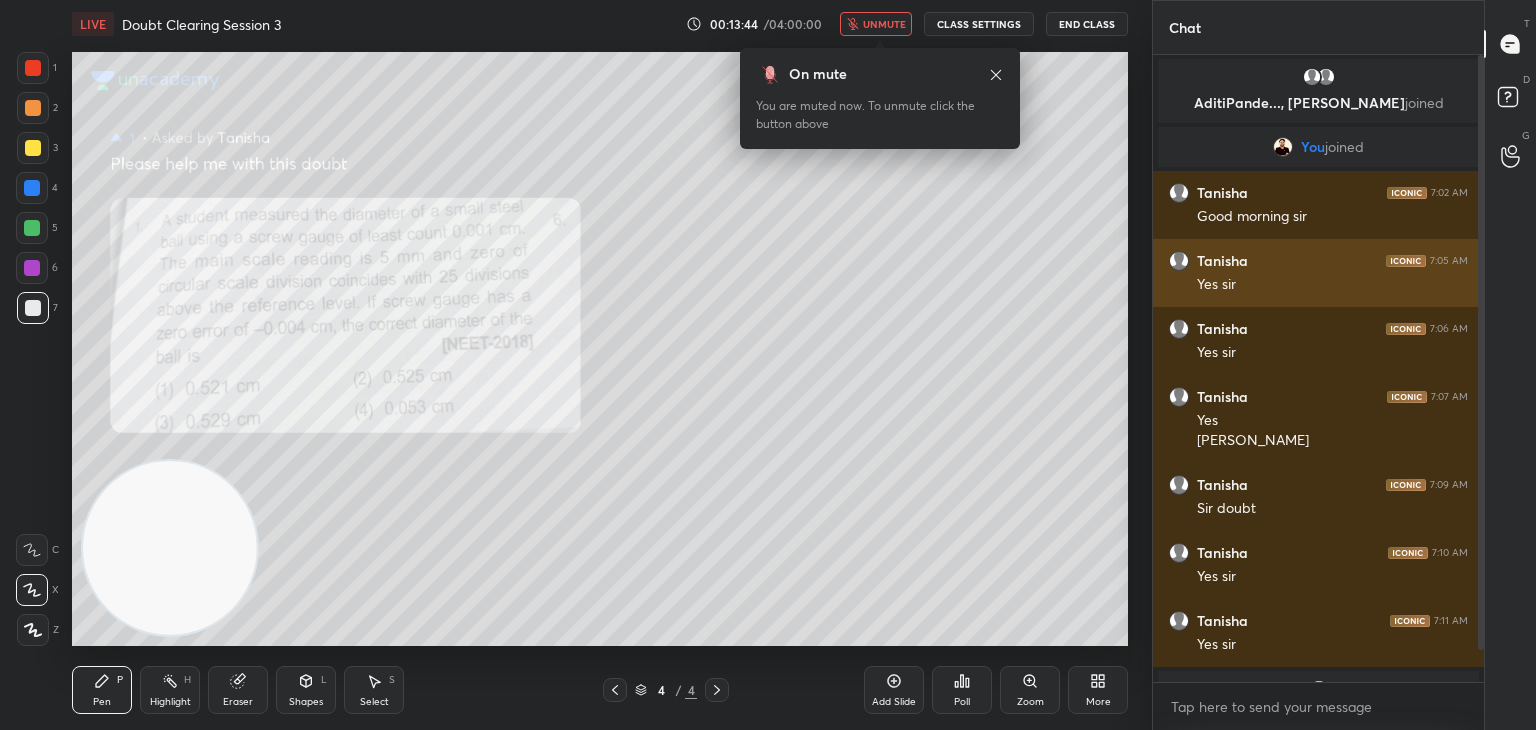 scroll, scrollTop: 56, scrollLeft: 0, axis: vertical 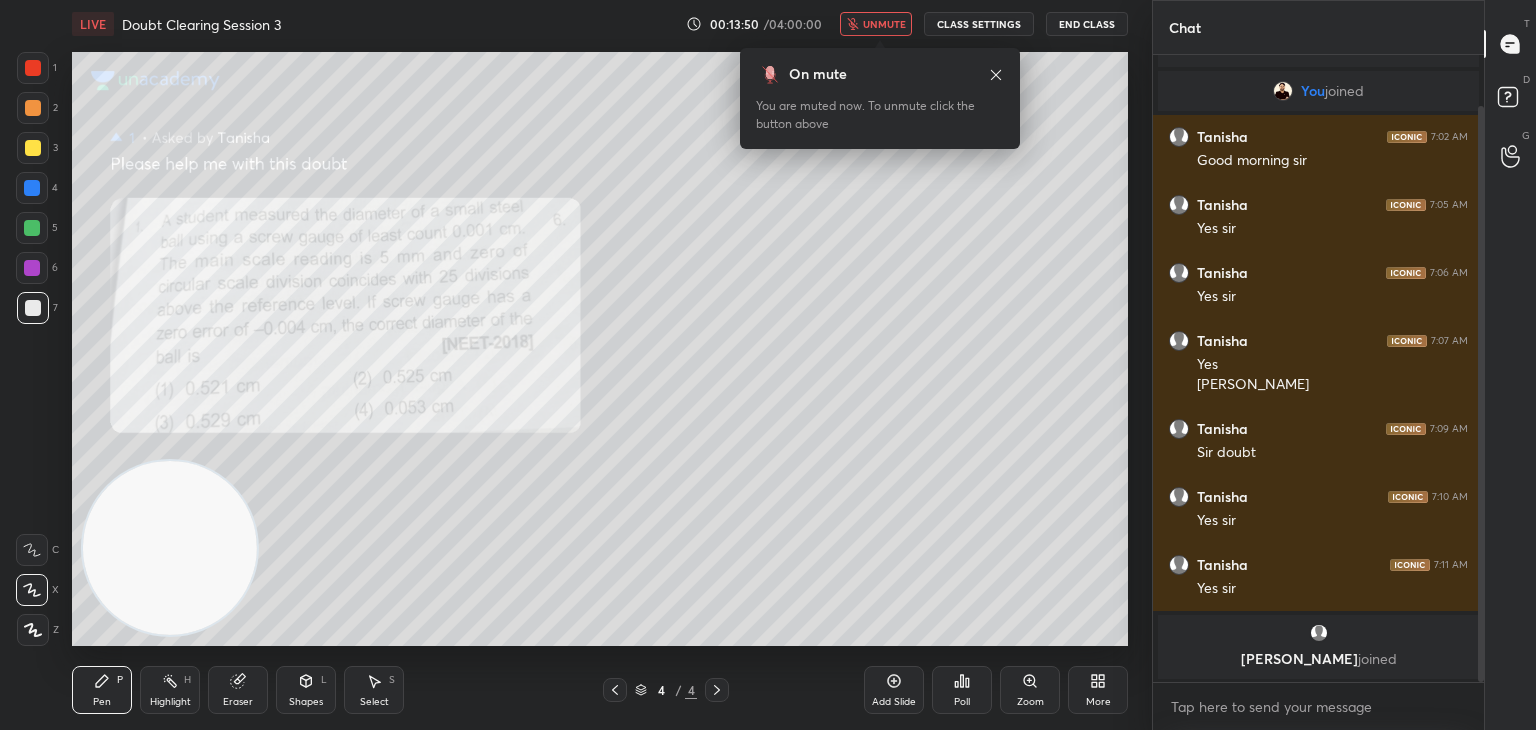 click 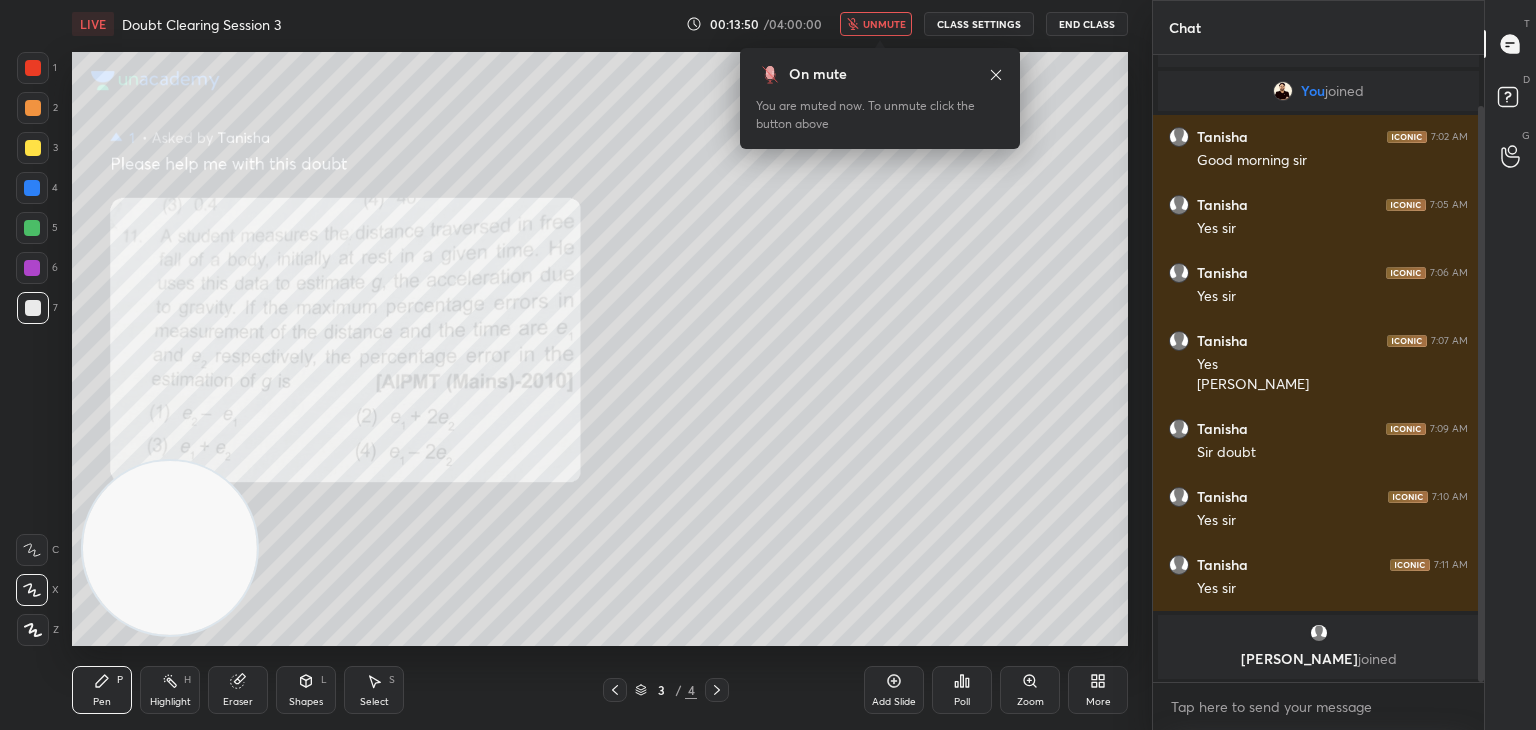 click 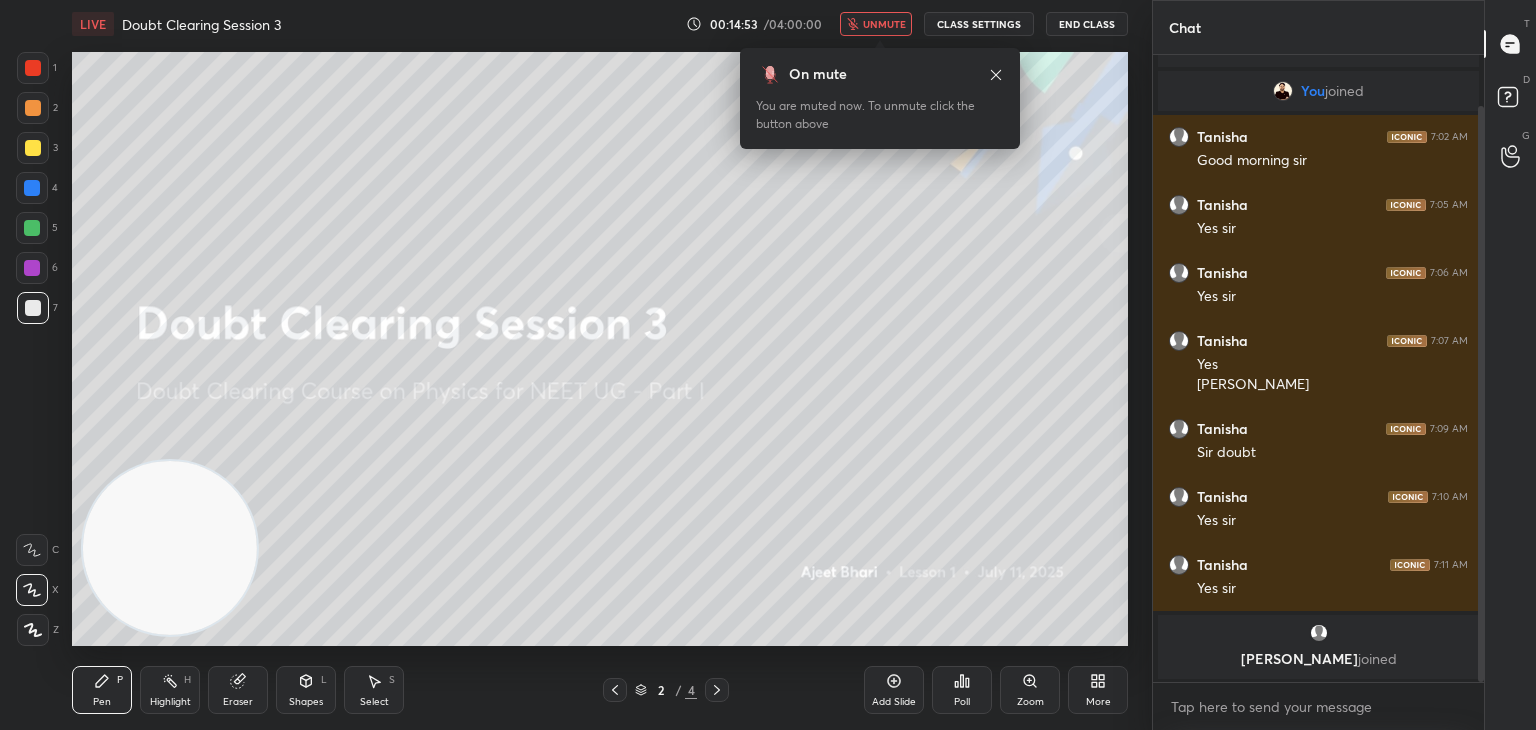 scroll, scrollTop: 142, scrollLeft: 0, axis: vertical 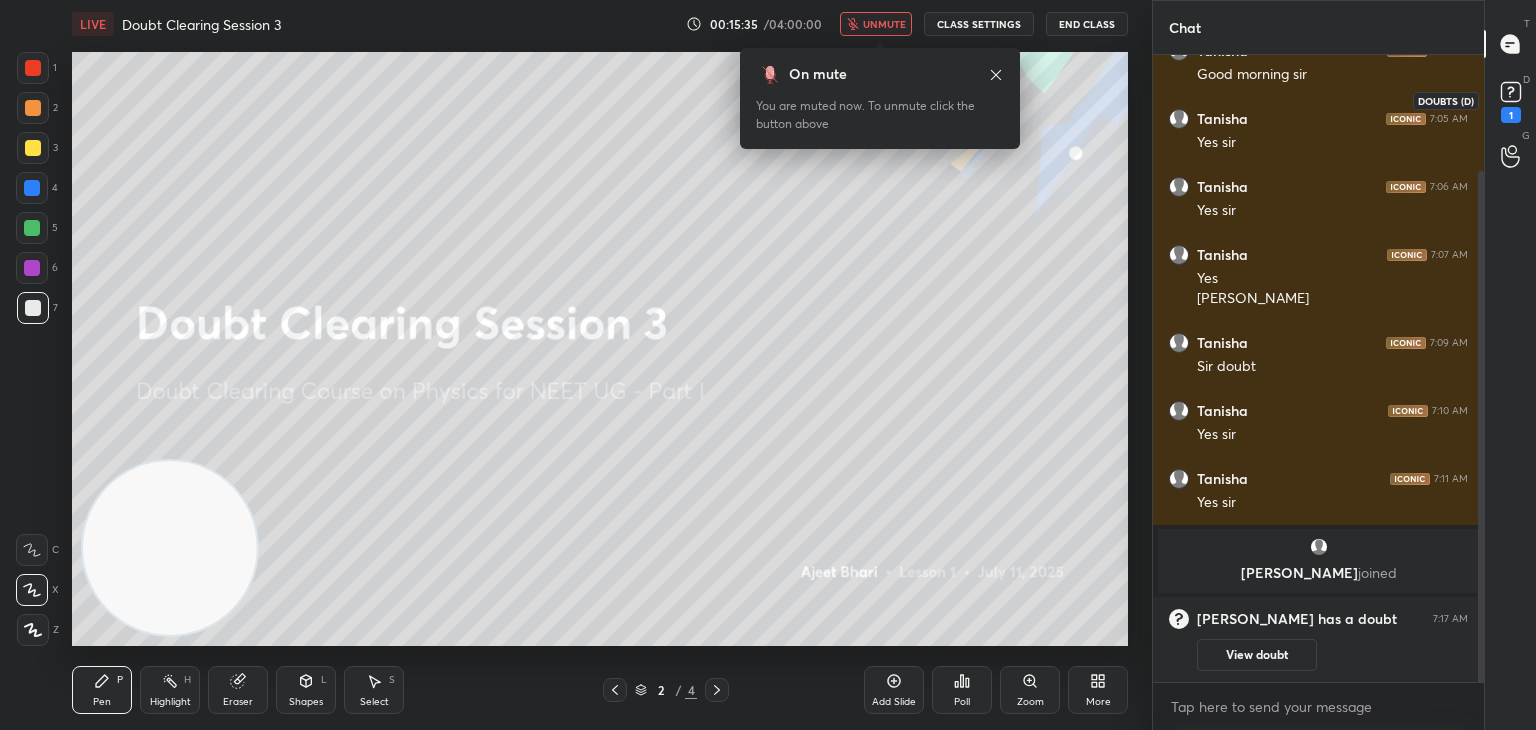 click 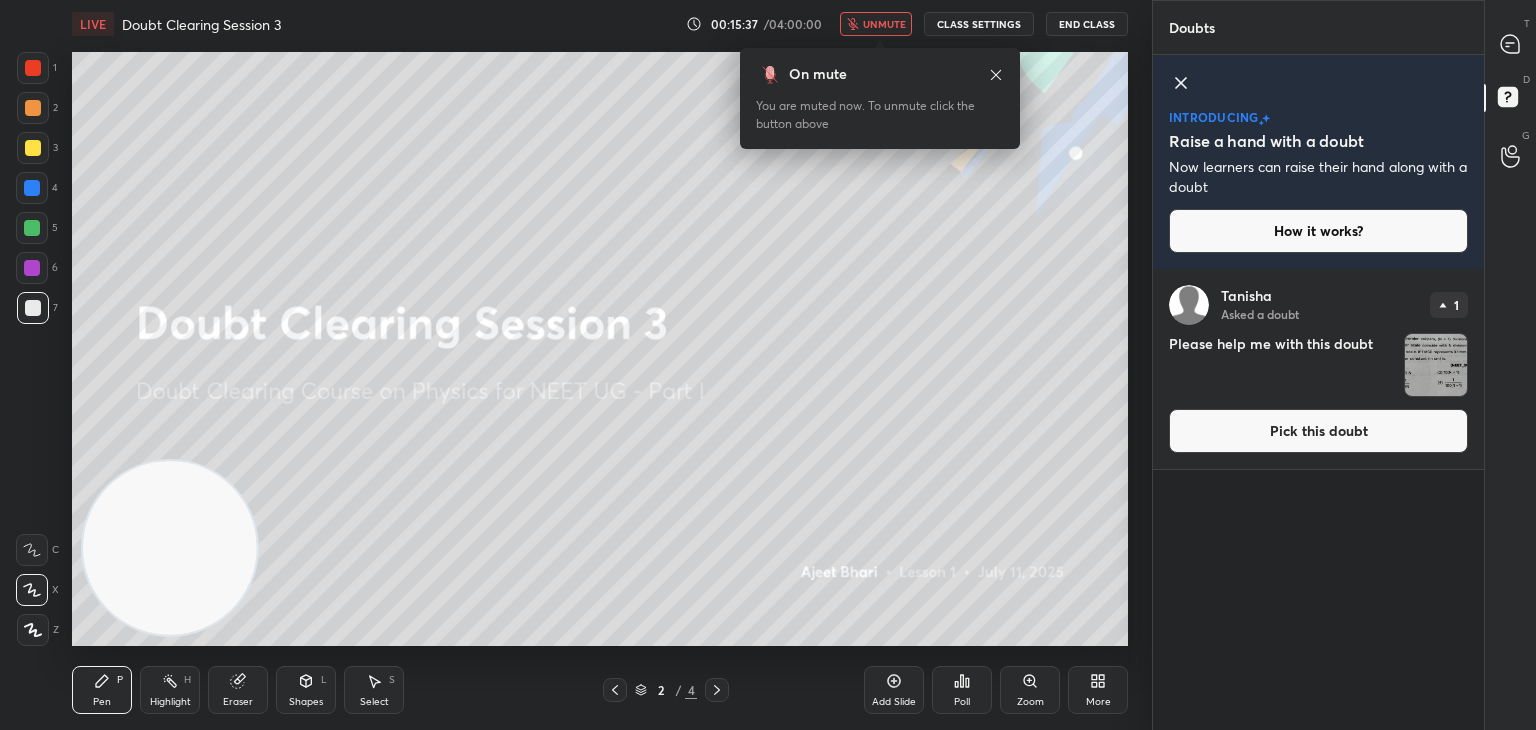 click at bounding box center [1436, 365] 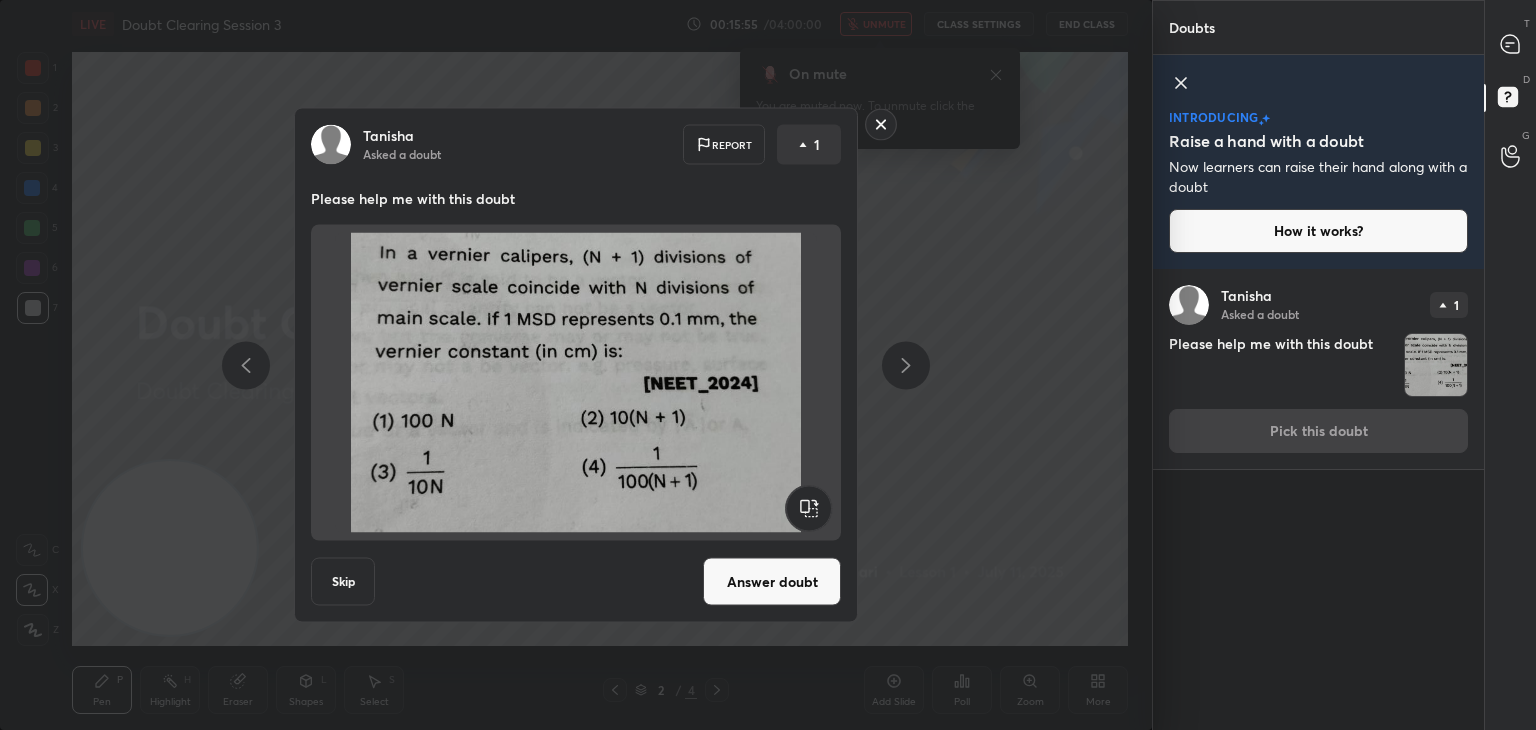 click at bounding box center (576, 383) 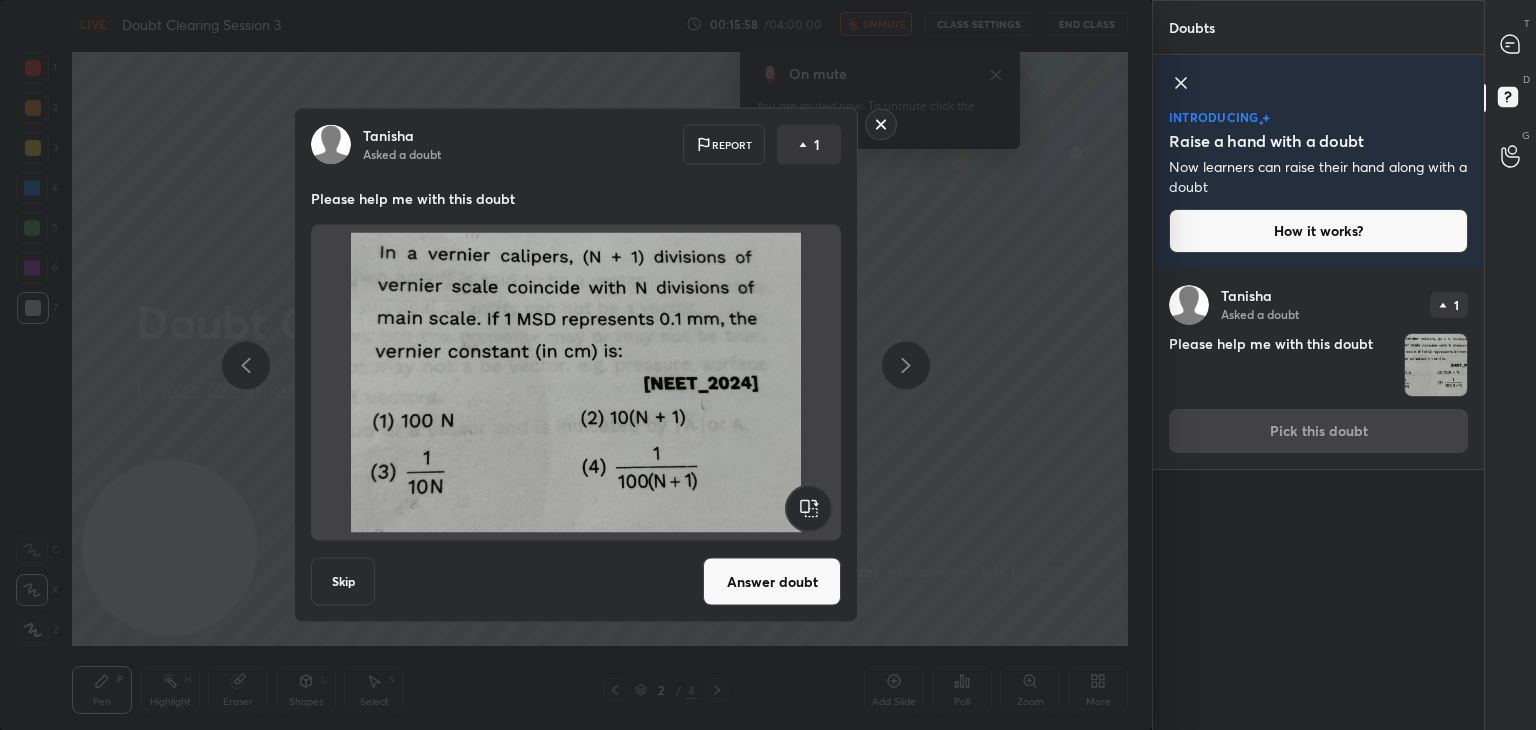 click on "Answer doubt" at bounding box center (772, 582) 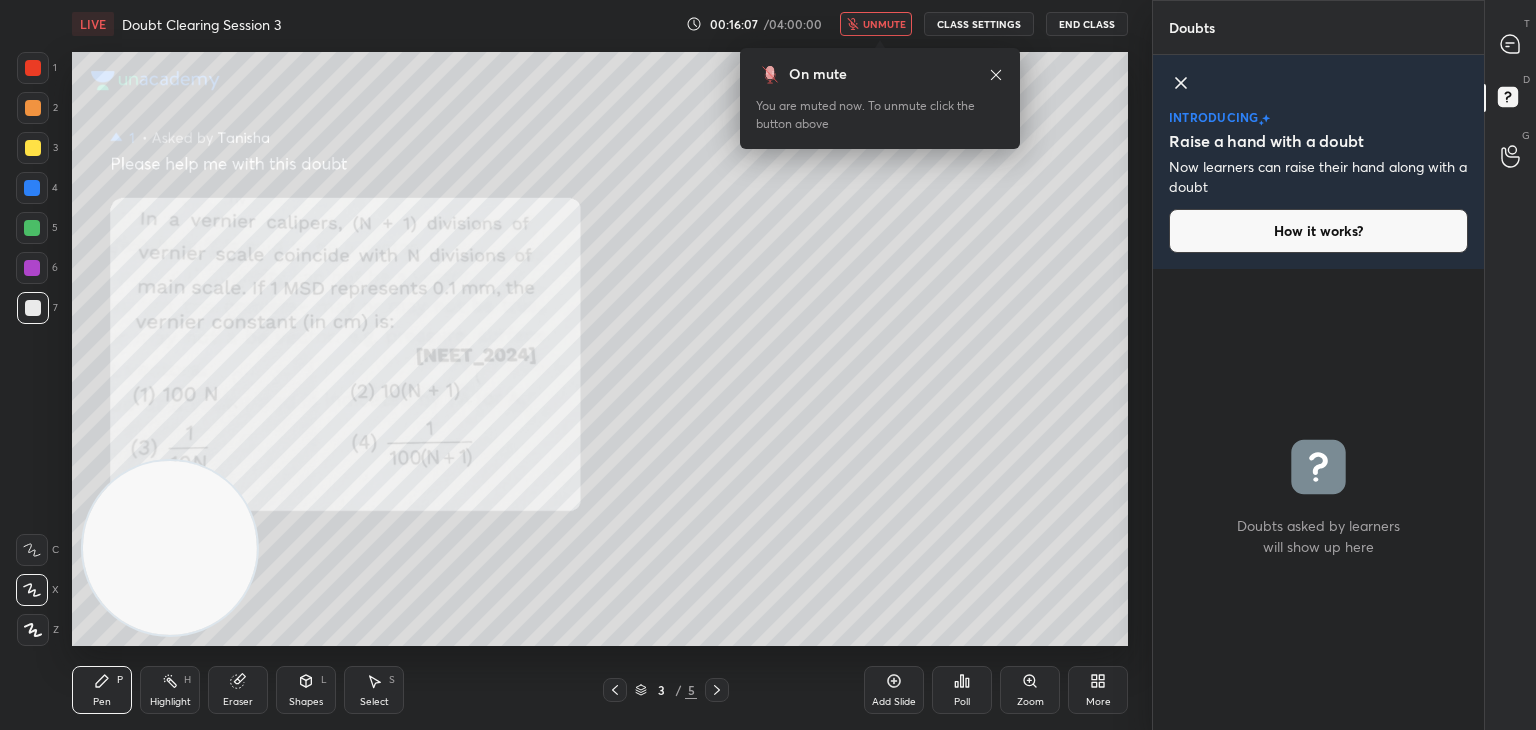 click on "unmute" at bounding box center [884, 24] 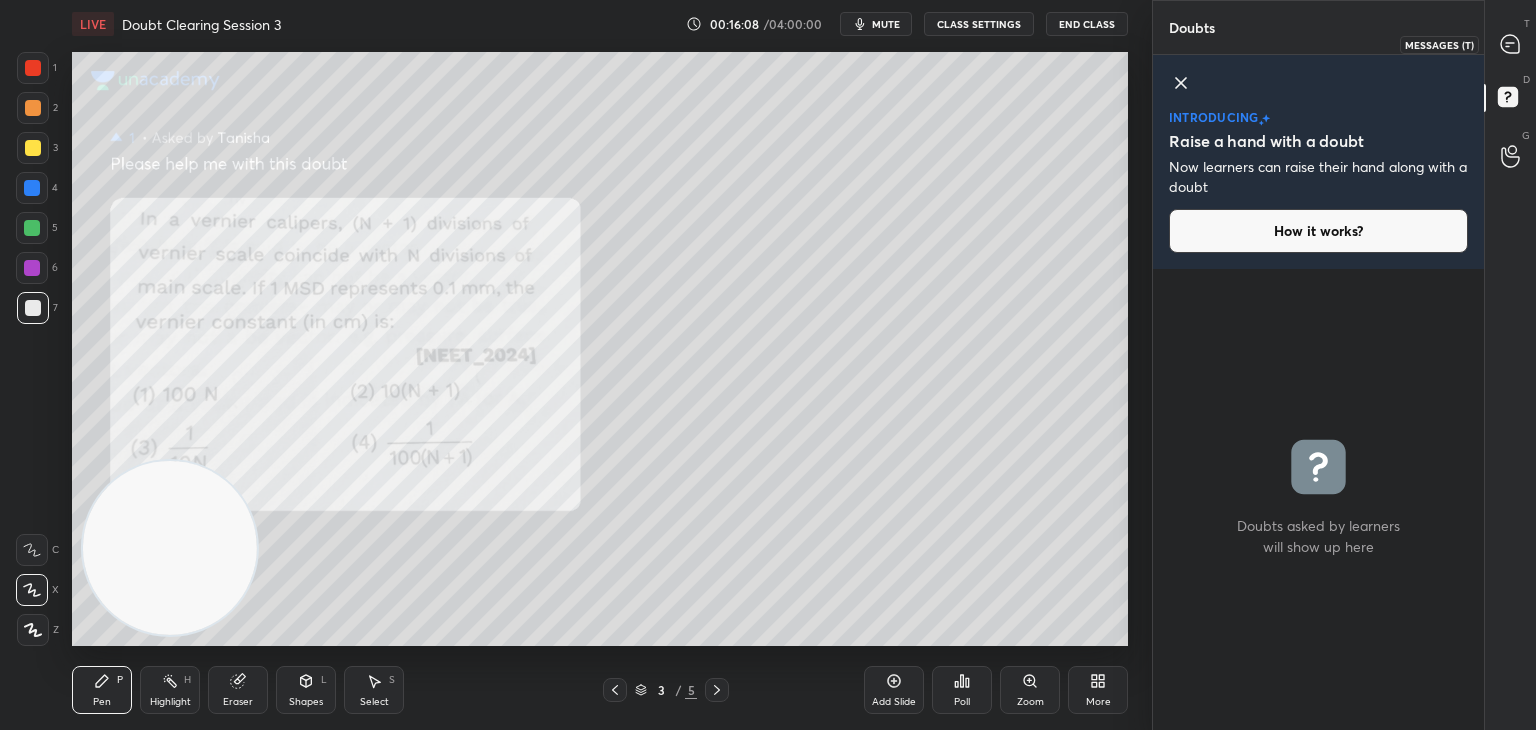 click 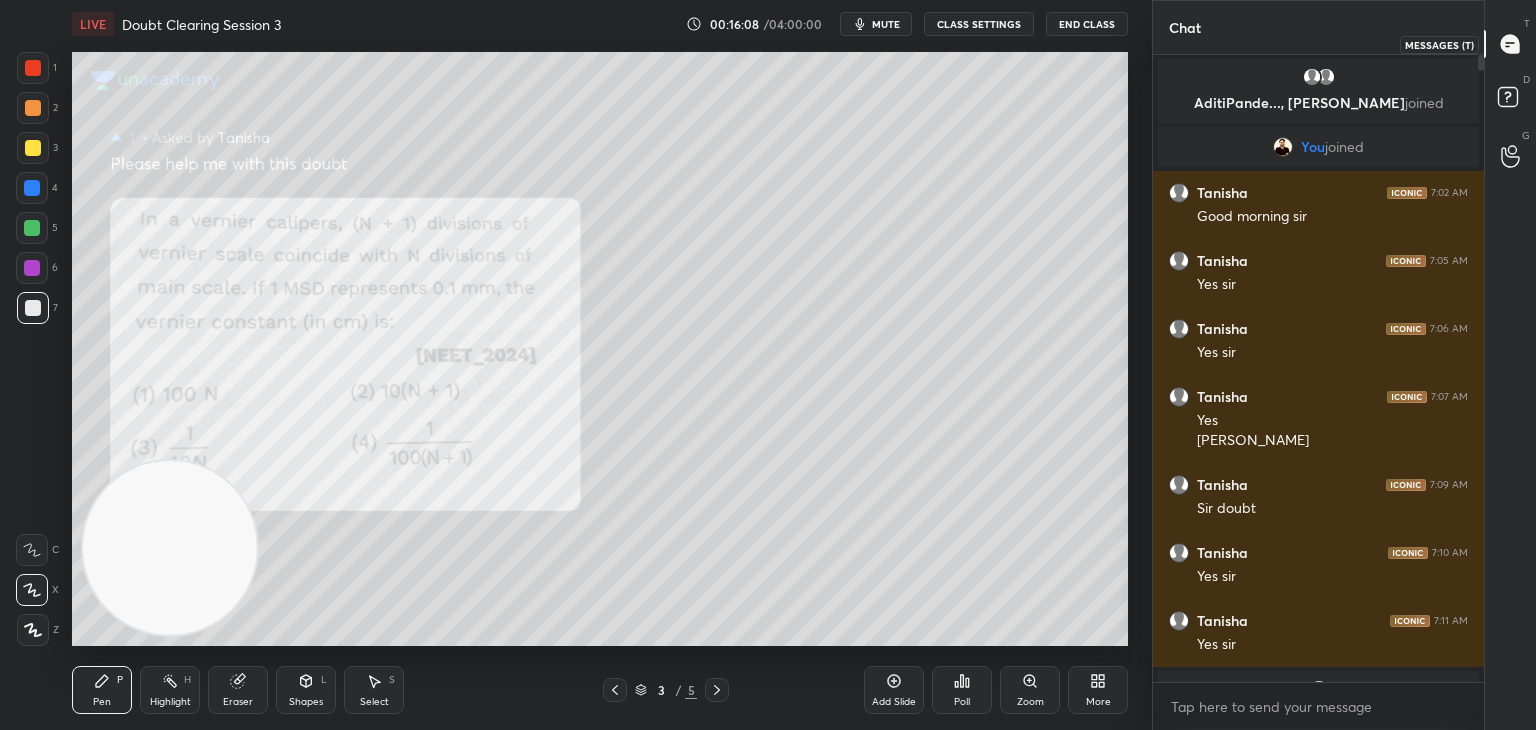 scroll, scrollTop: 56, scrollLeft: 0, axis: vertical 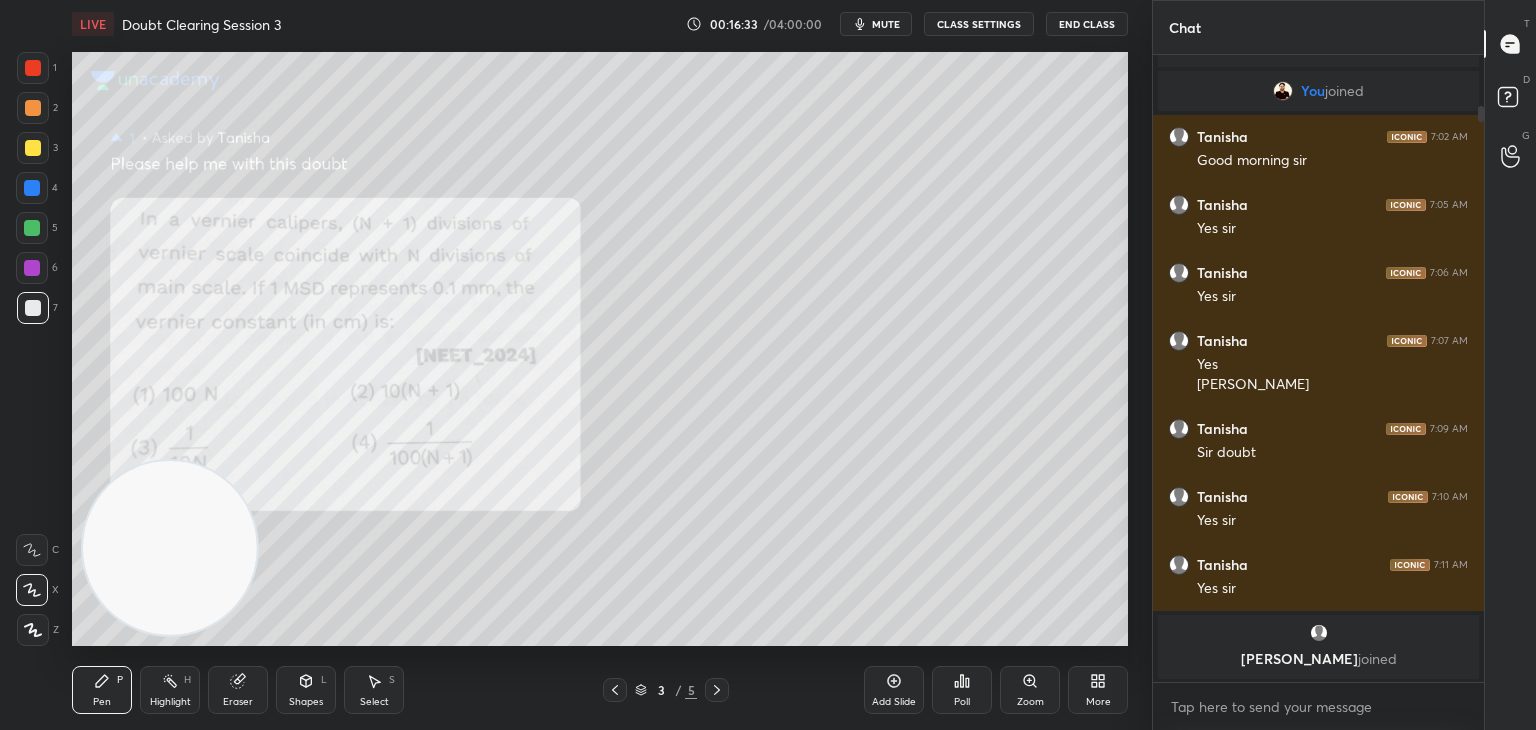 click on "mute" at bounding box center (886, 24) 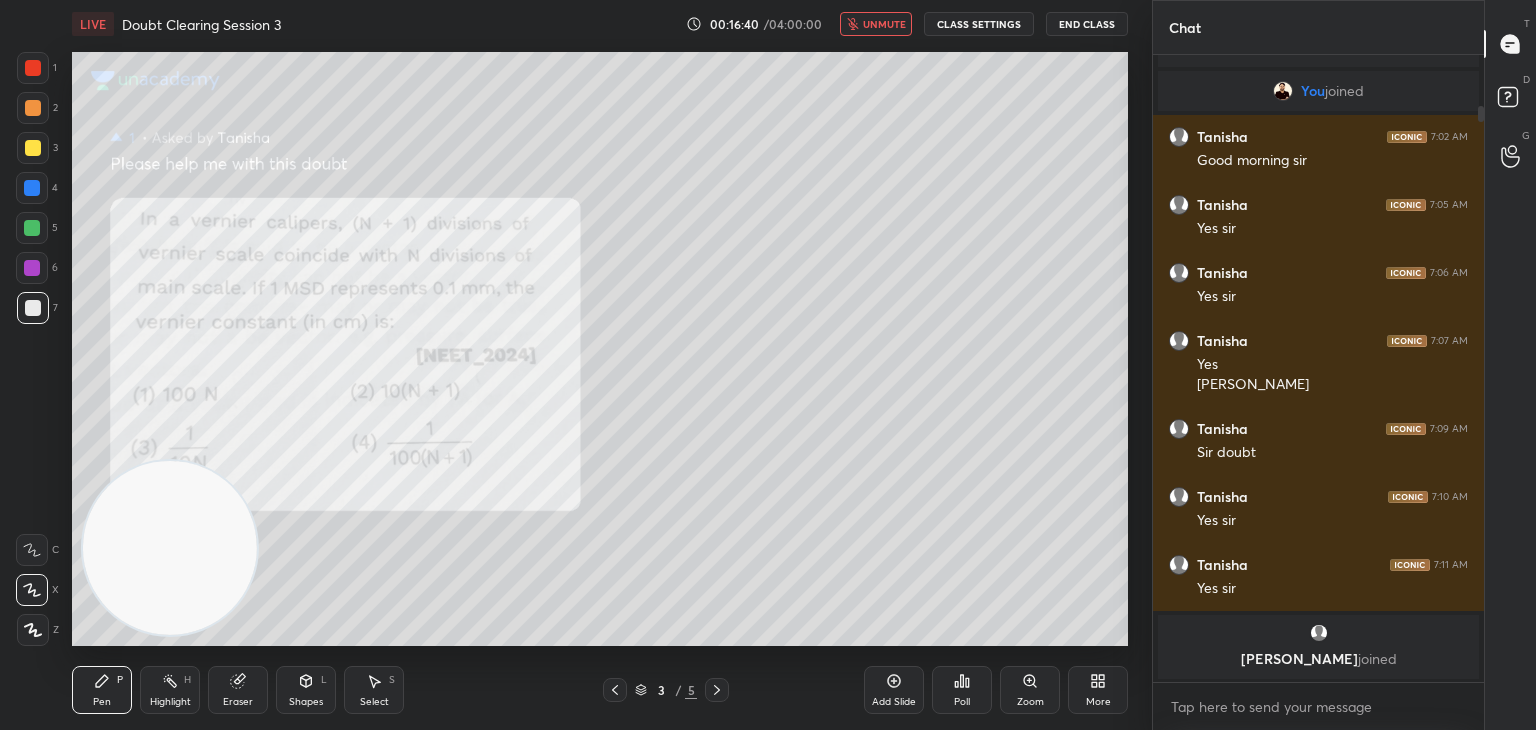 click on "unmute" at bounding box center [884, 24] 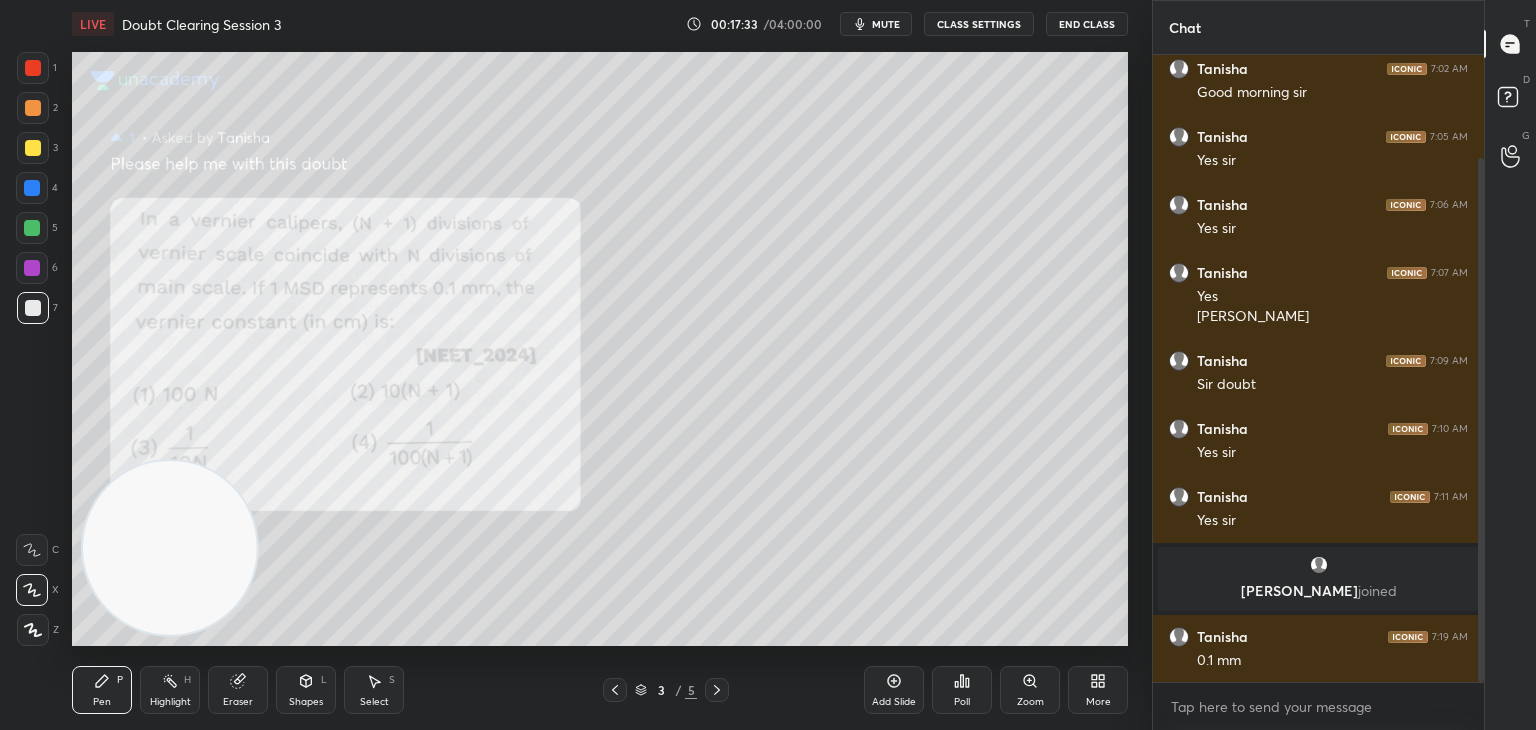 scroll, scrollTop: 192, scrollLeft: 0, axis: vertical 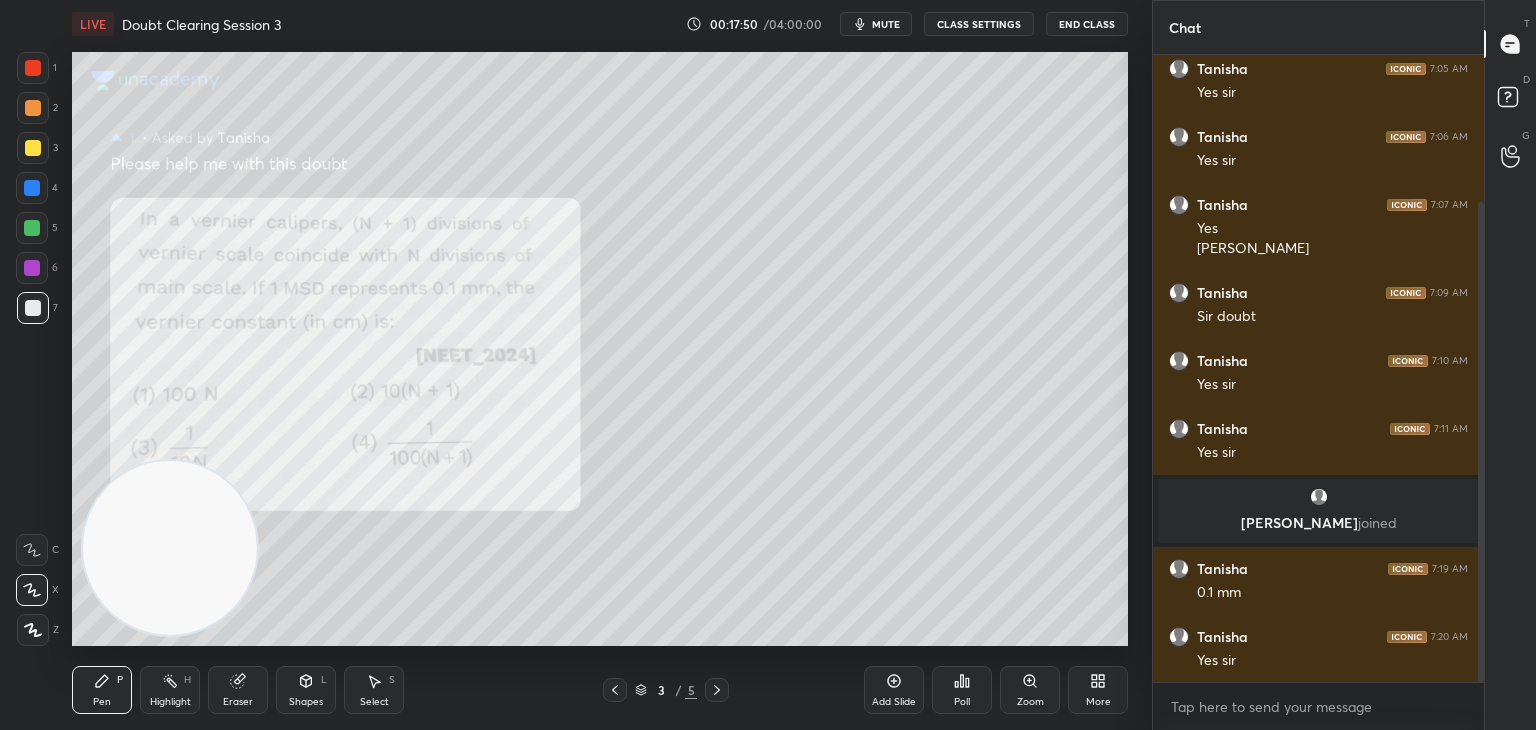 click at bounding box center [33, 68] 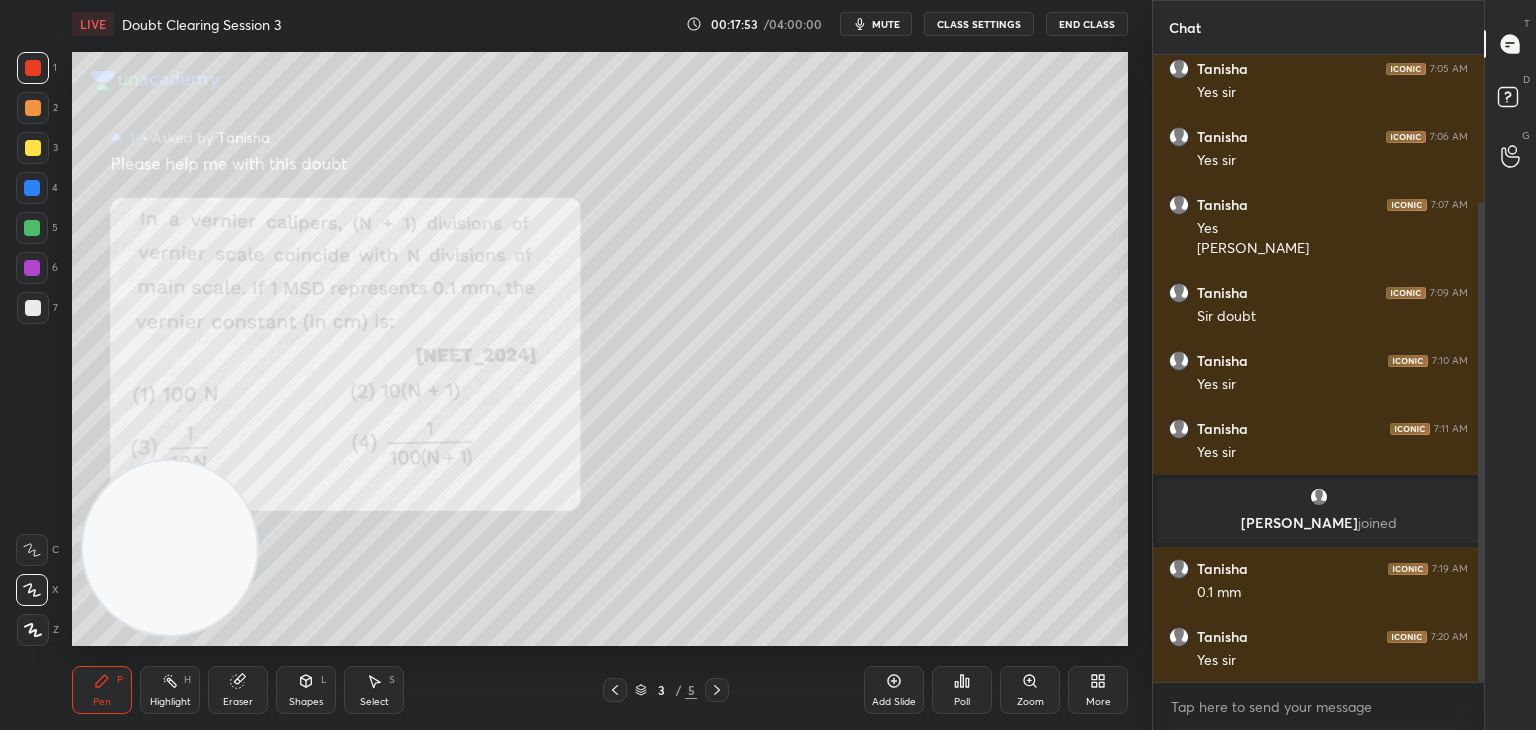 click on "mute" at bounding box center [886, 24] 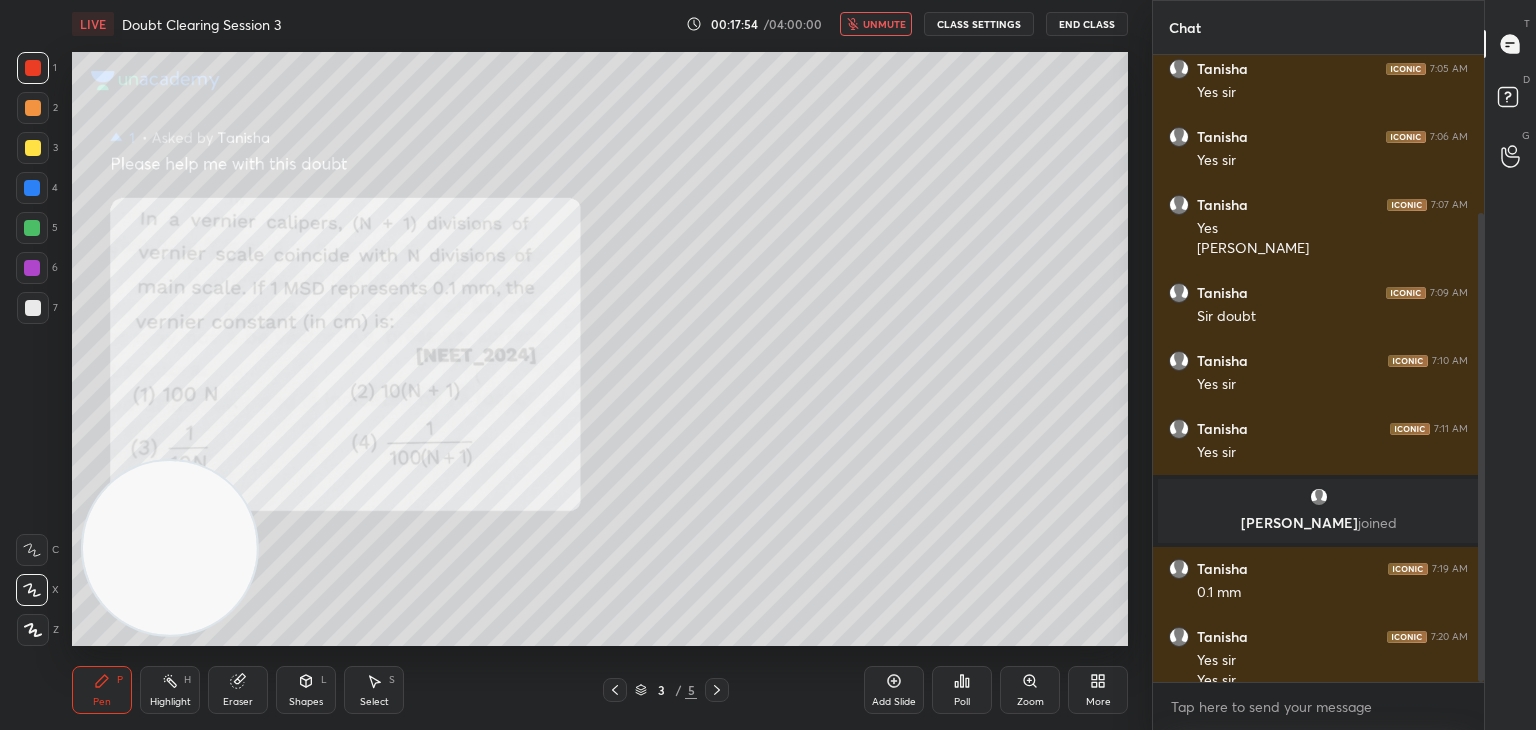 scroll, scrollTop: 212, scrollLeft: 0, axis: vertical 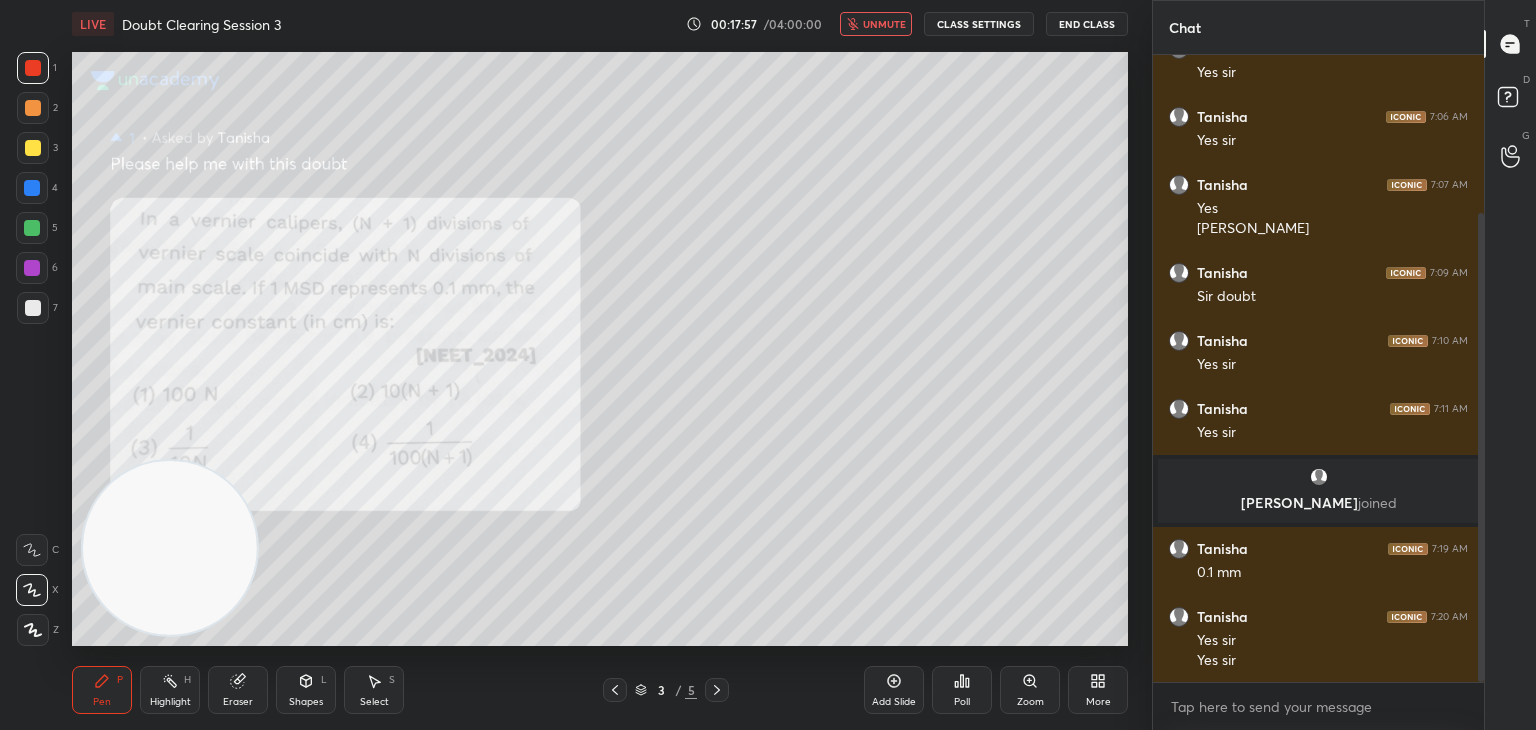 click at bounding box center [33, 308] 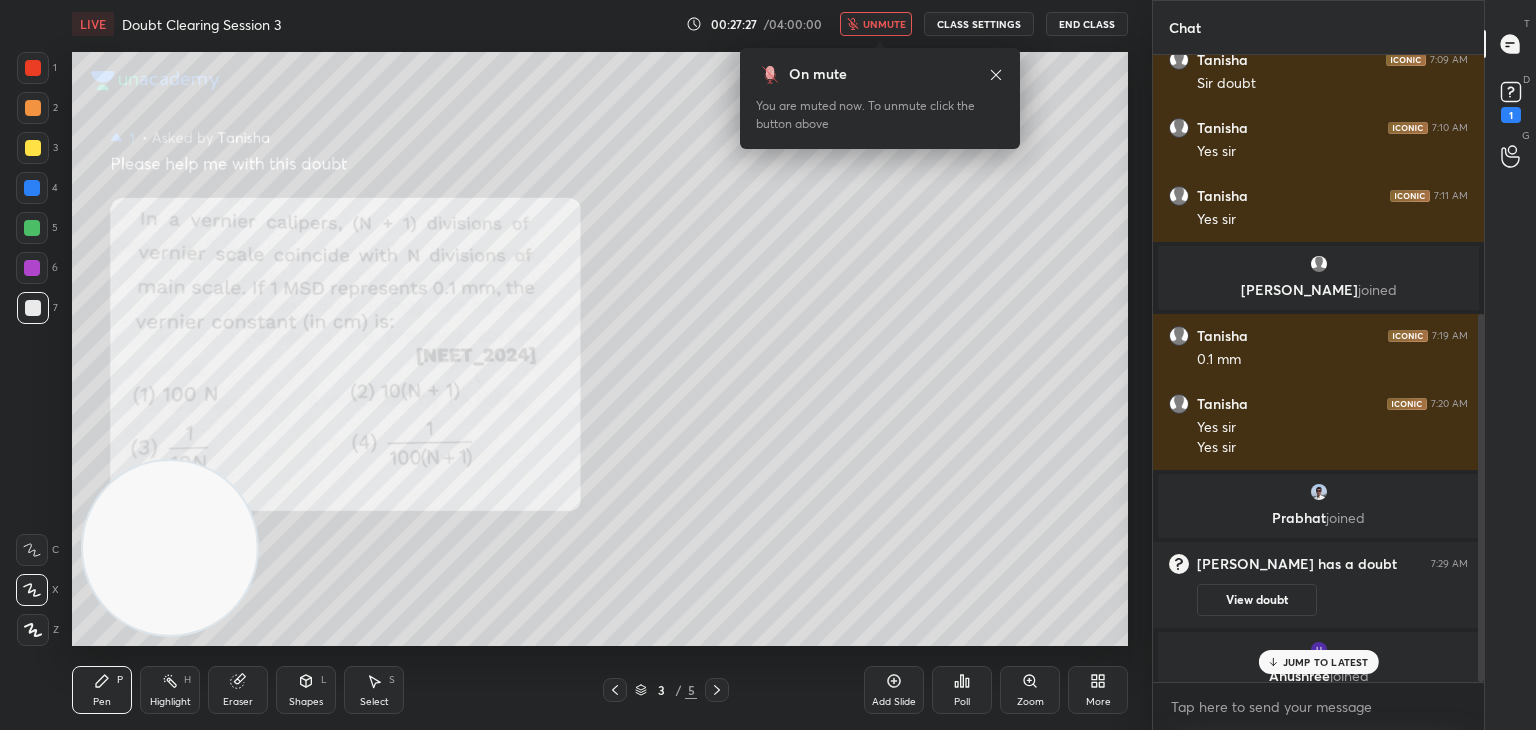 scroll, scrollTop: 442, scrollLeft: 0, axis: vertical 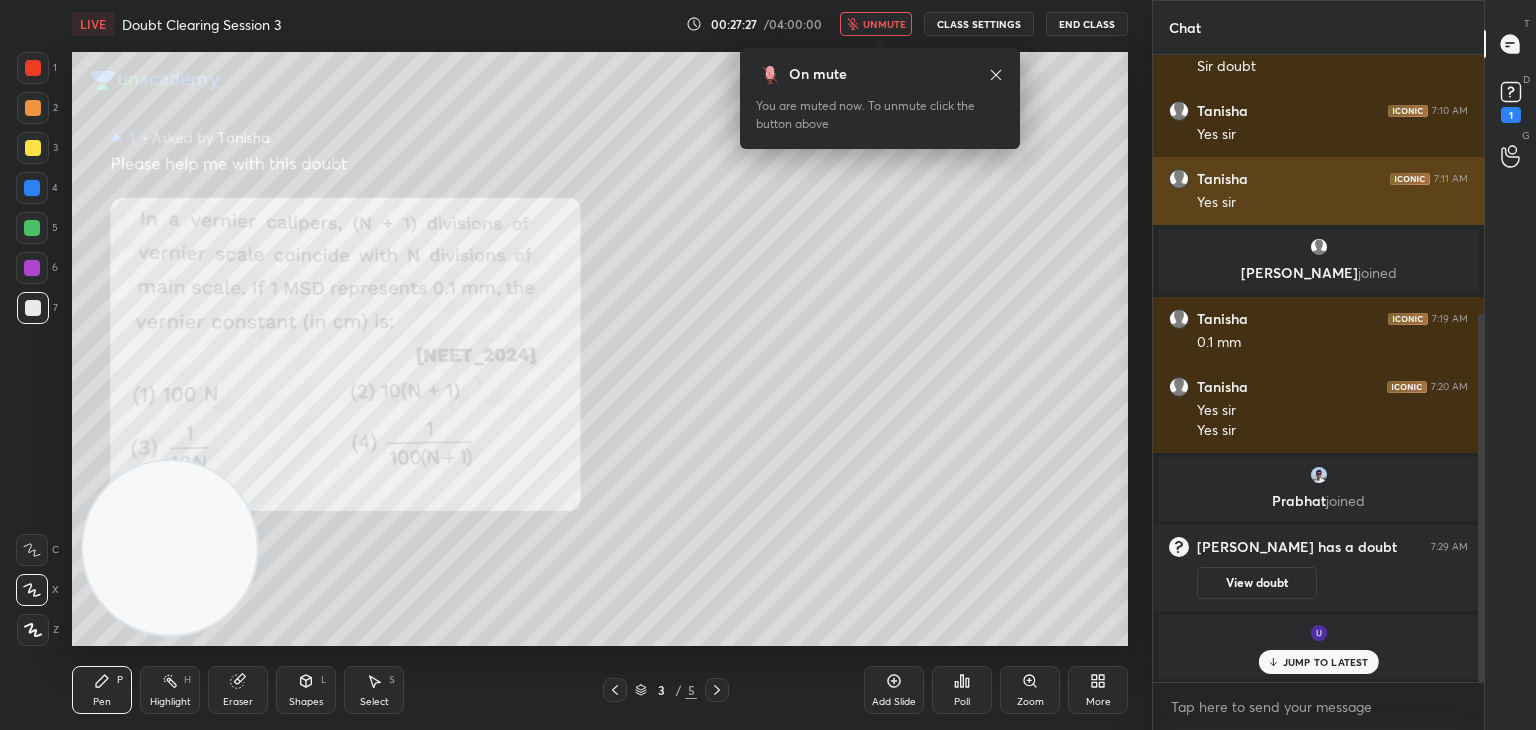 click on "Tanisha 7:11 AM Yes sir" at bounding box center (1318, 191) 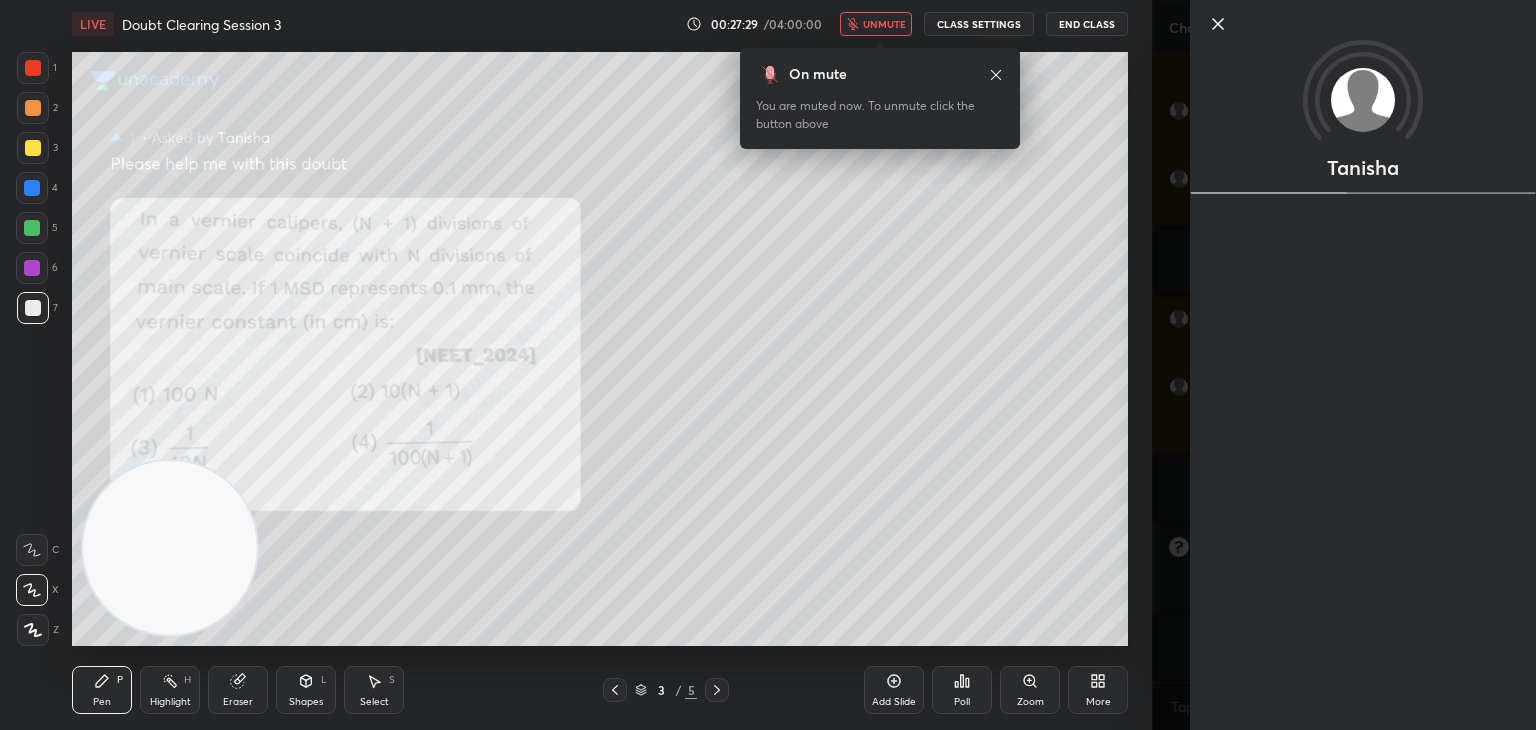 click 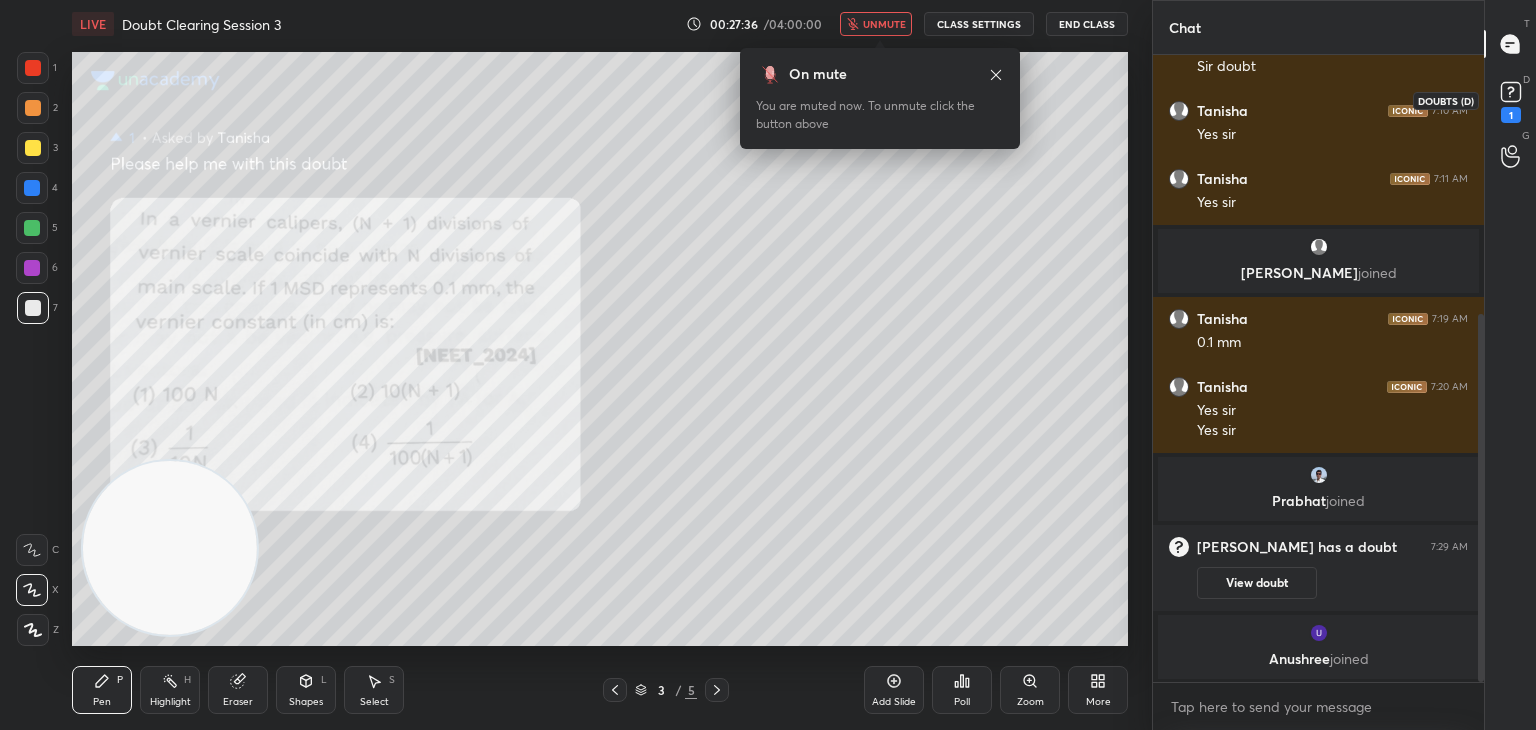 click on "1" at bounding box center (1511, 115) 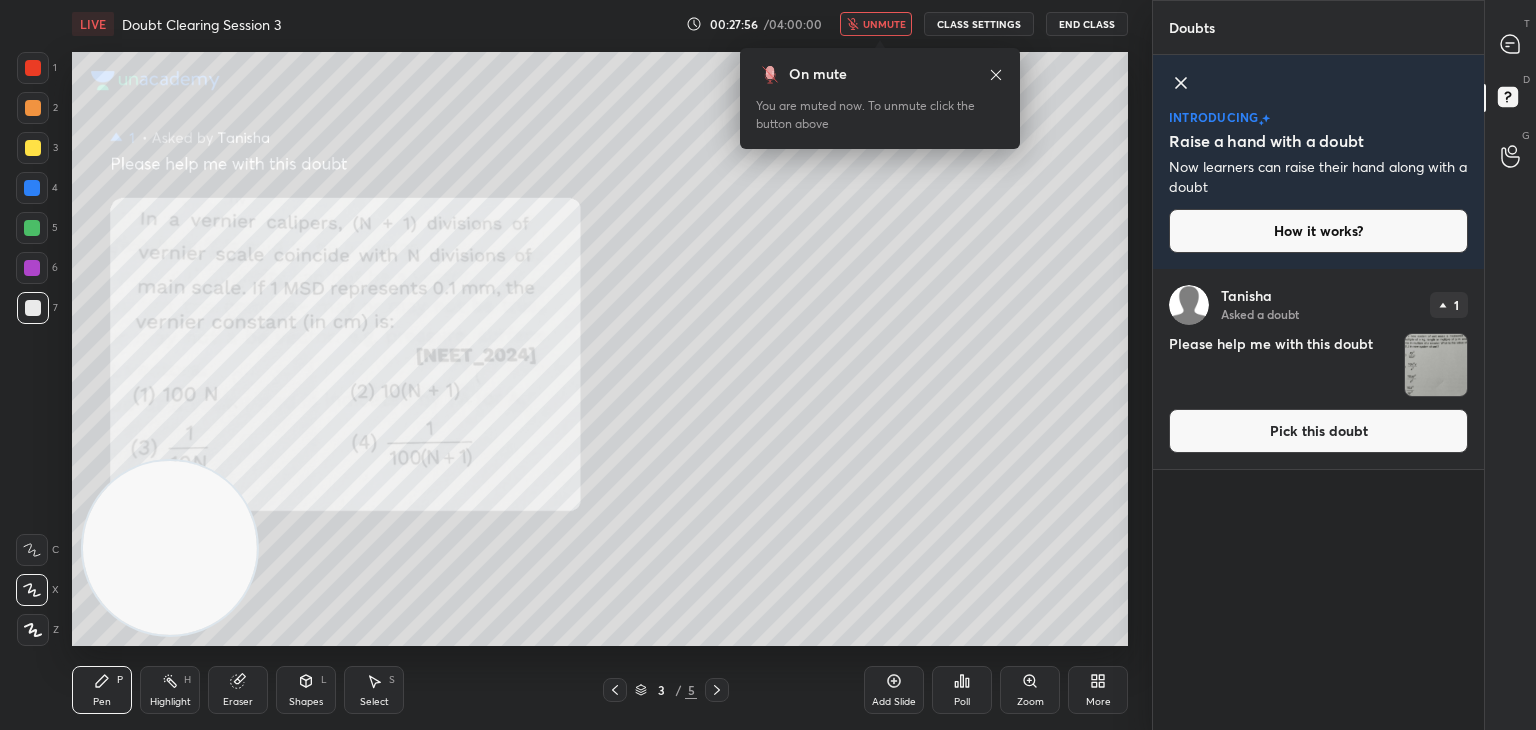 click at bounding box center (1436, 365) 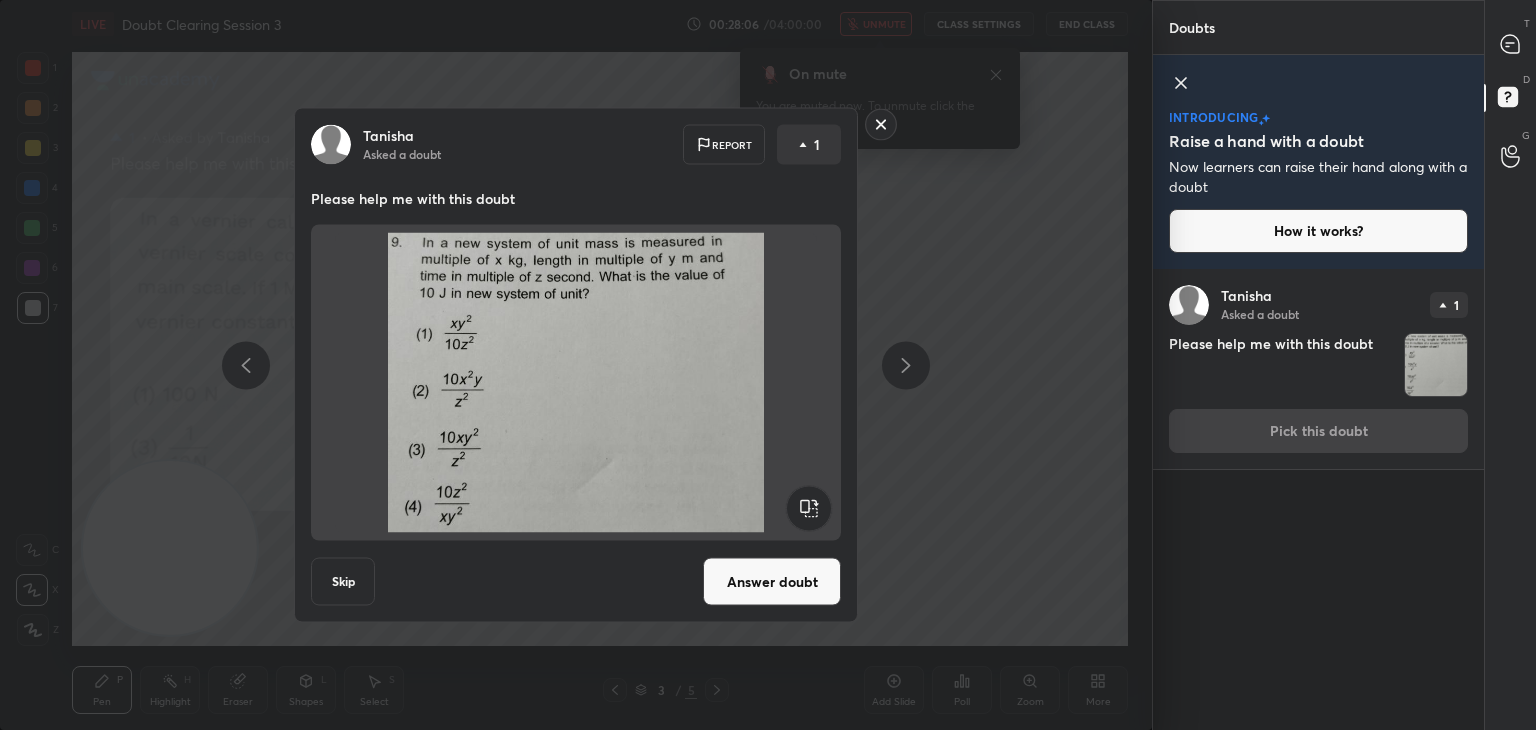 click on "T Messages (T)" at bounding box center [1510, 44] 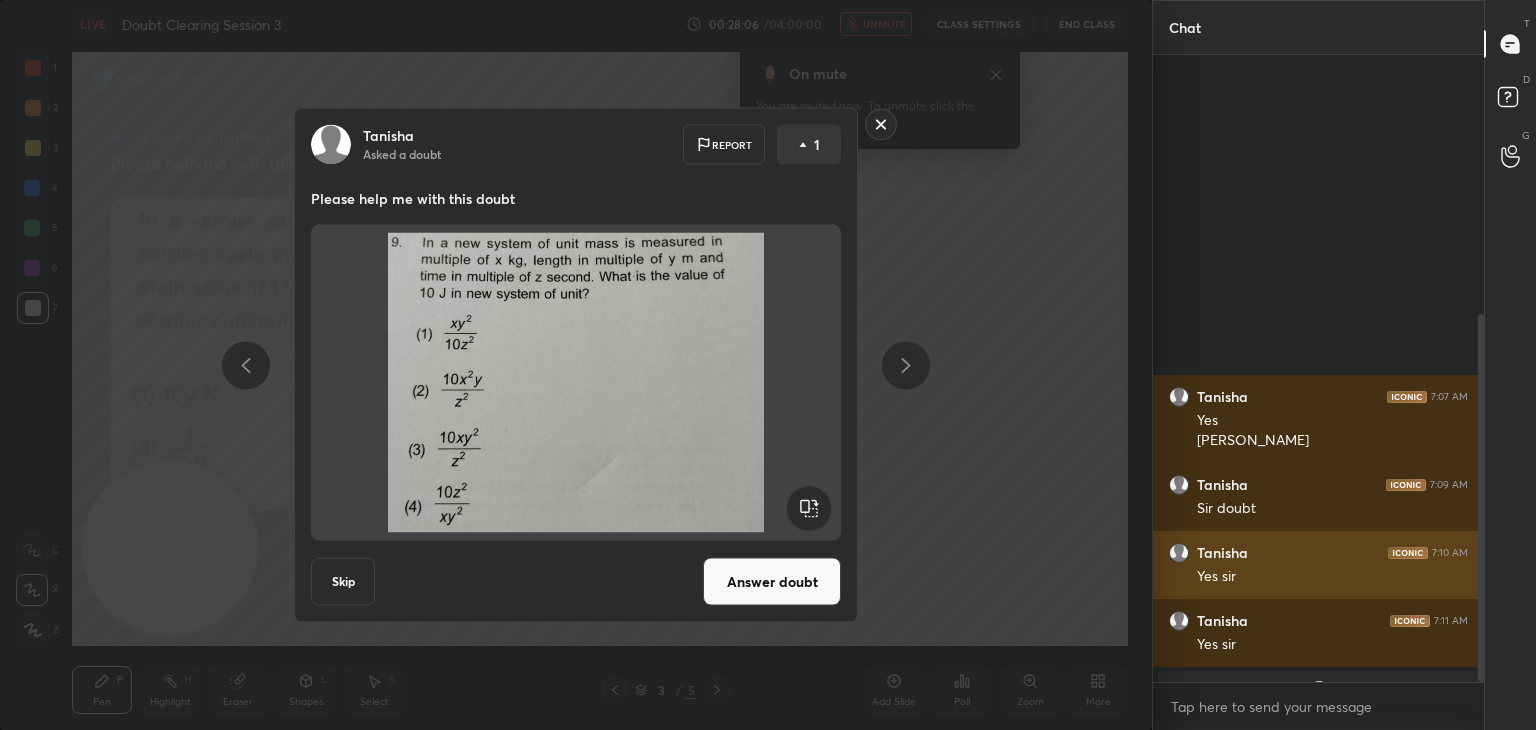 scroll, scrollTop: 442, scrollLeft: 0, axis: vertical 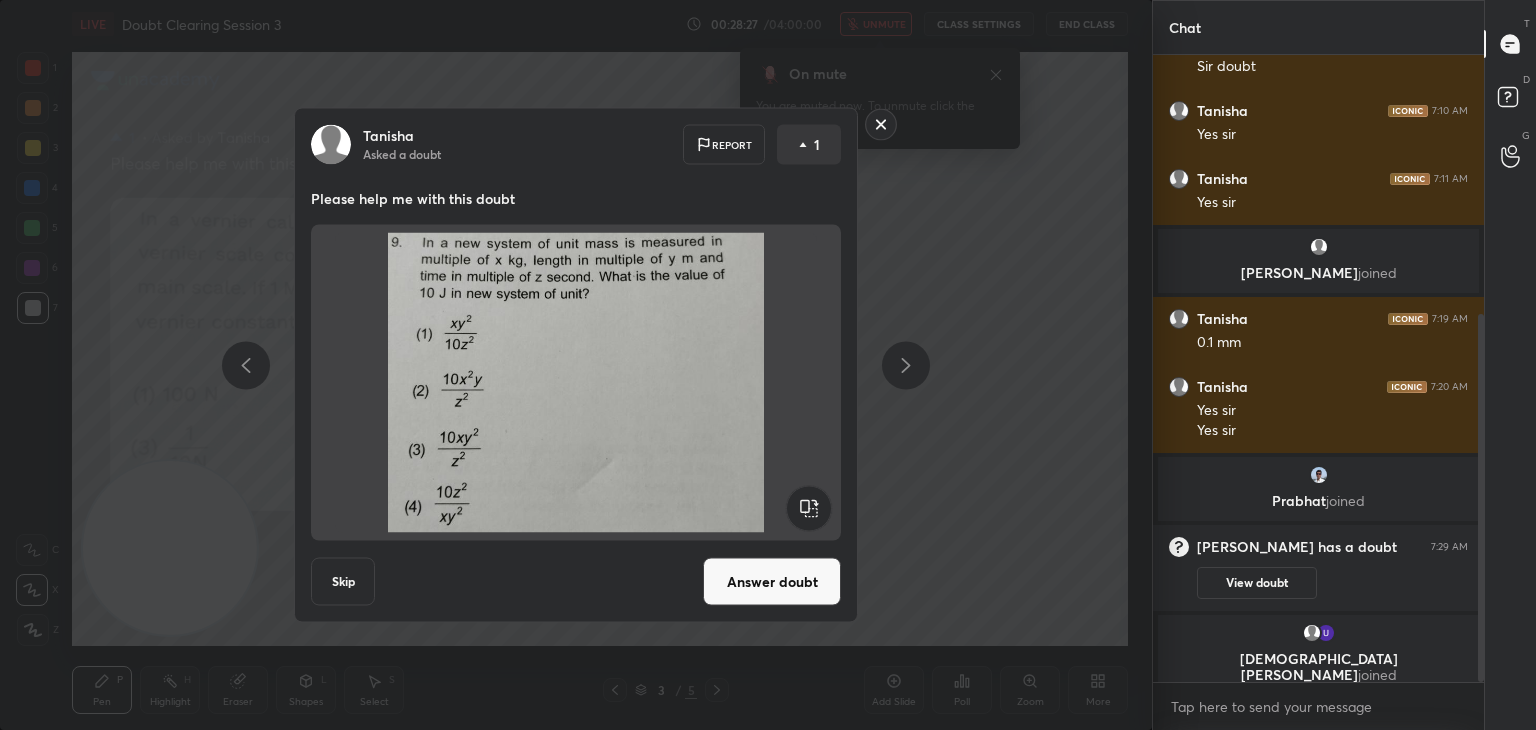 click on "Tanisha Asked a doubt Report 1 Please help me with this doubt Skip Answer doubt" at bounding box center [576, 365] 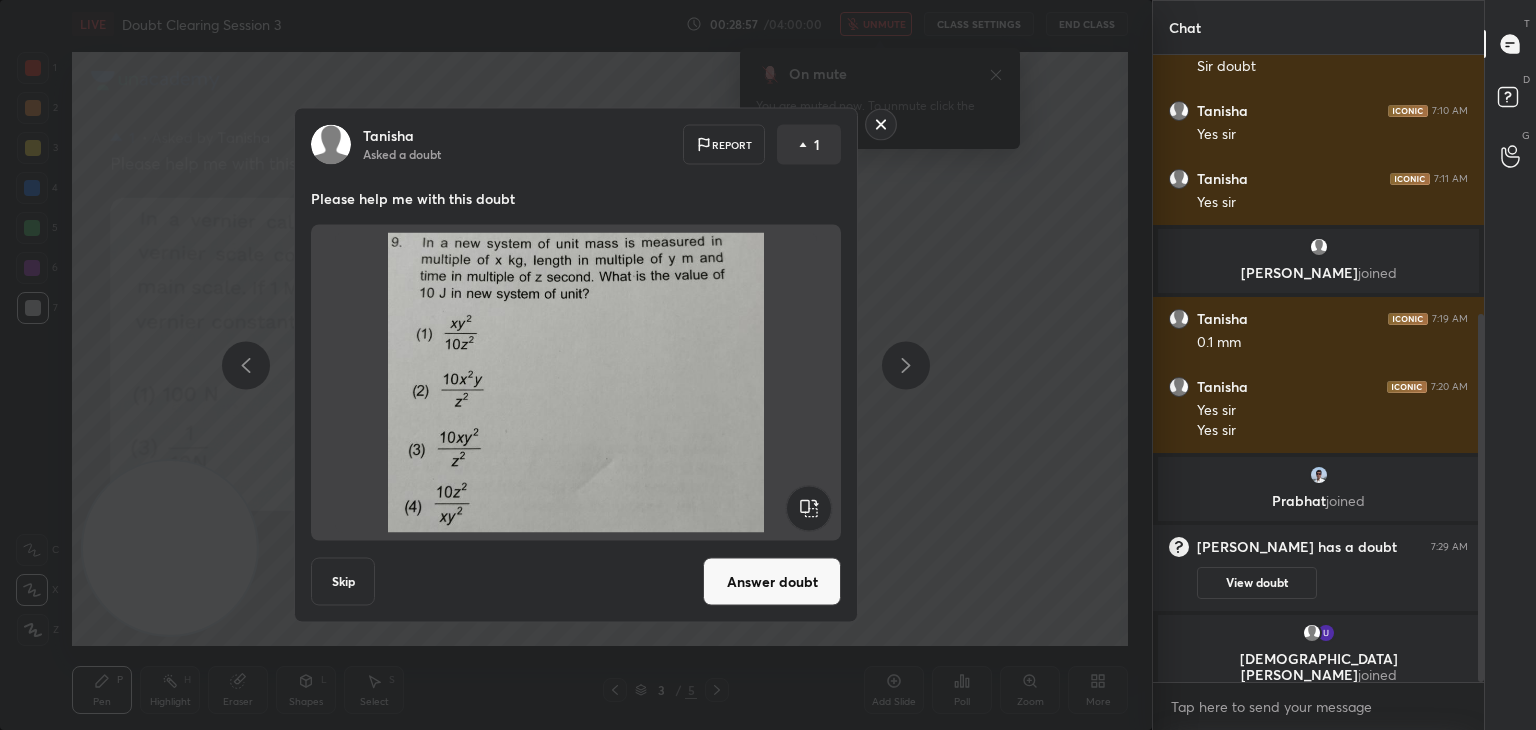 click on "Tanisha Asked a doubt Report 1 Please help me with this doubt Skip Answer doubt" at bounding box center [576, 365] 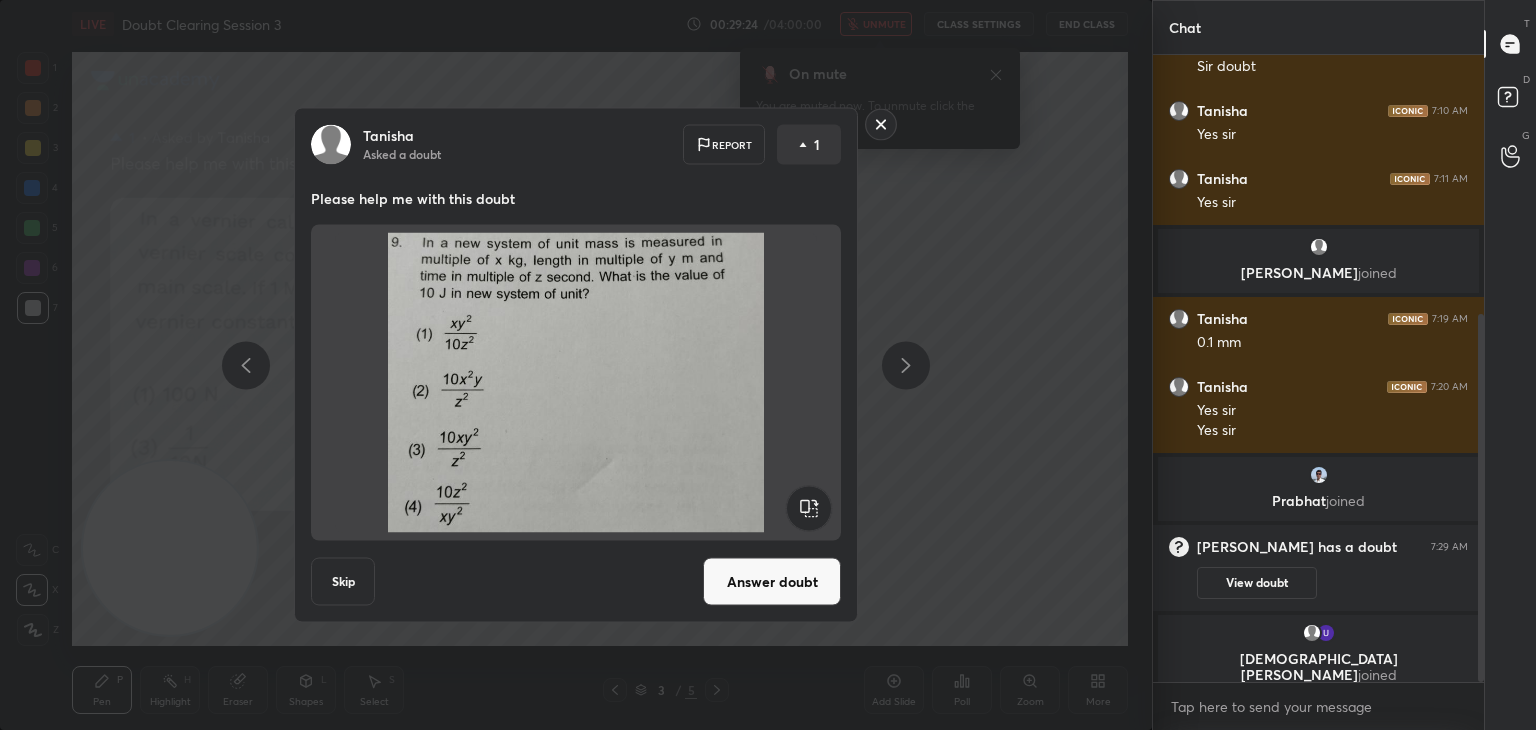 scroll, scrollTop: 528, scrollLeft: 0, axis: vertical 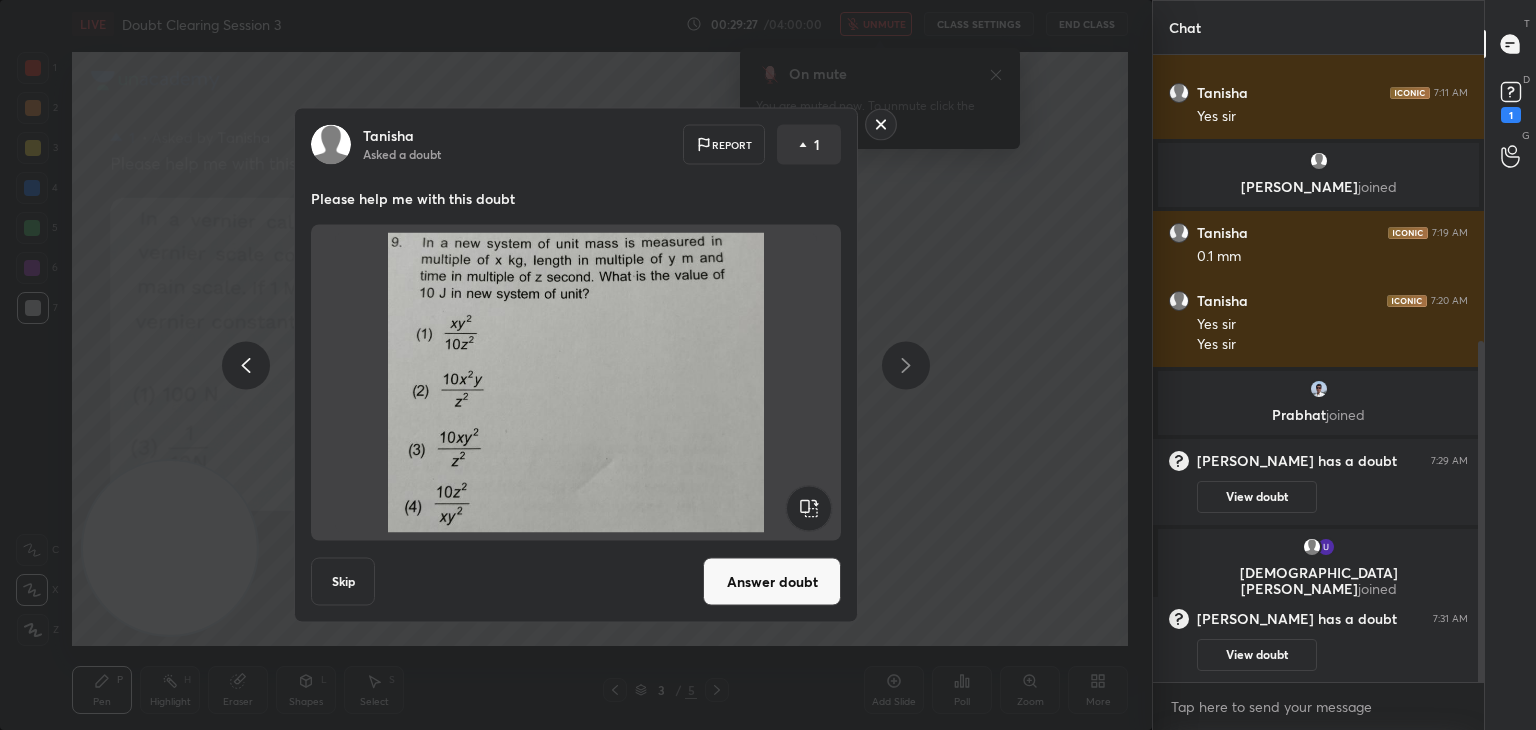 click on "Tanisha Asked a doubt Report 1 Please help me with this doubt Skip Answer doubt" at bounding box center (576, 365) 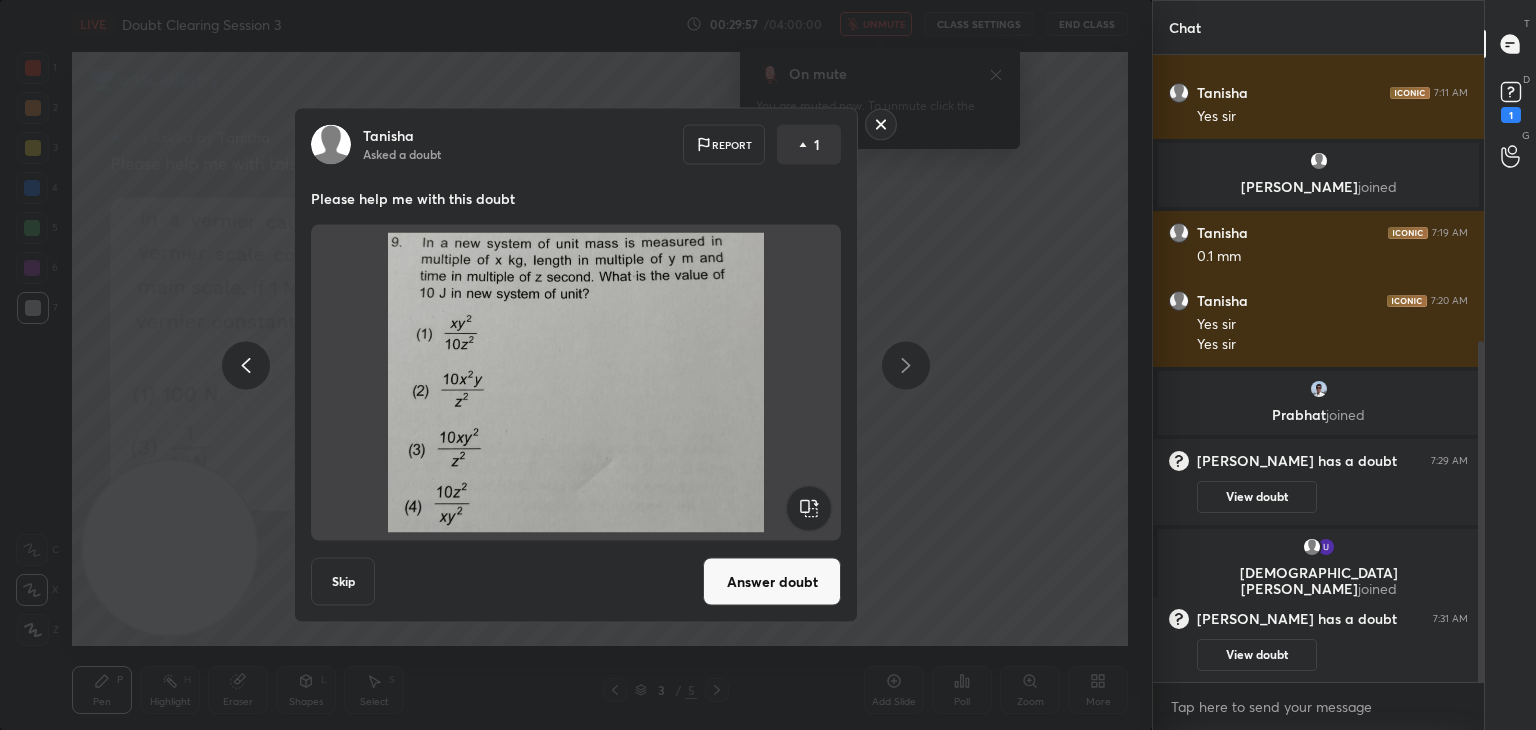 click on "Tanisha Asked a doubt Report 1 Please help me with this doubt Skip Answer doubt" at bounding box center (576, 365) 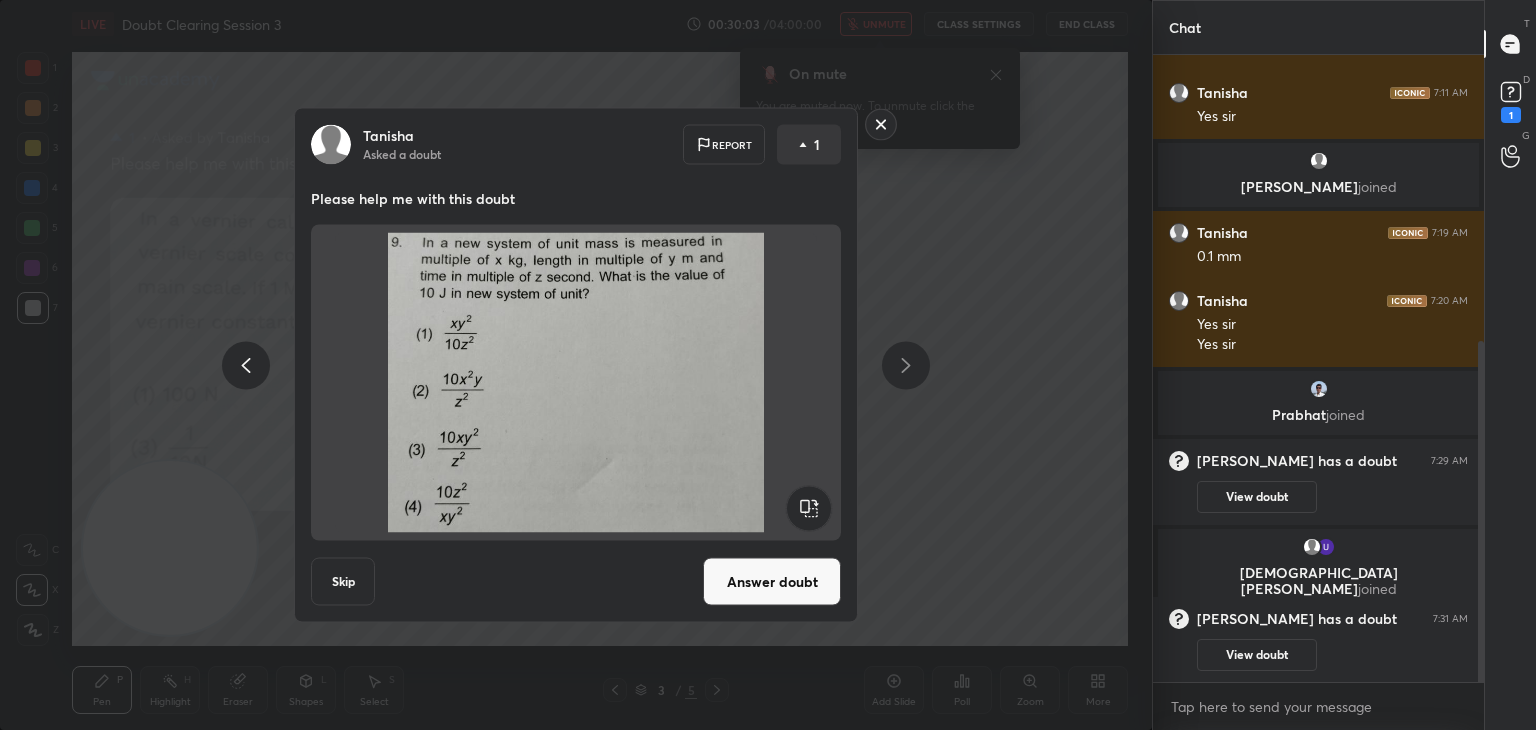 scroll, scrollTop: 596, scrollLeft: 0, axis: vertical 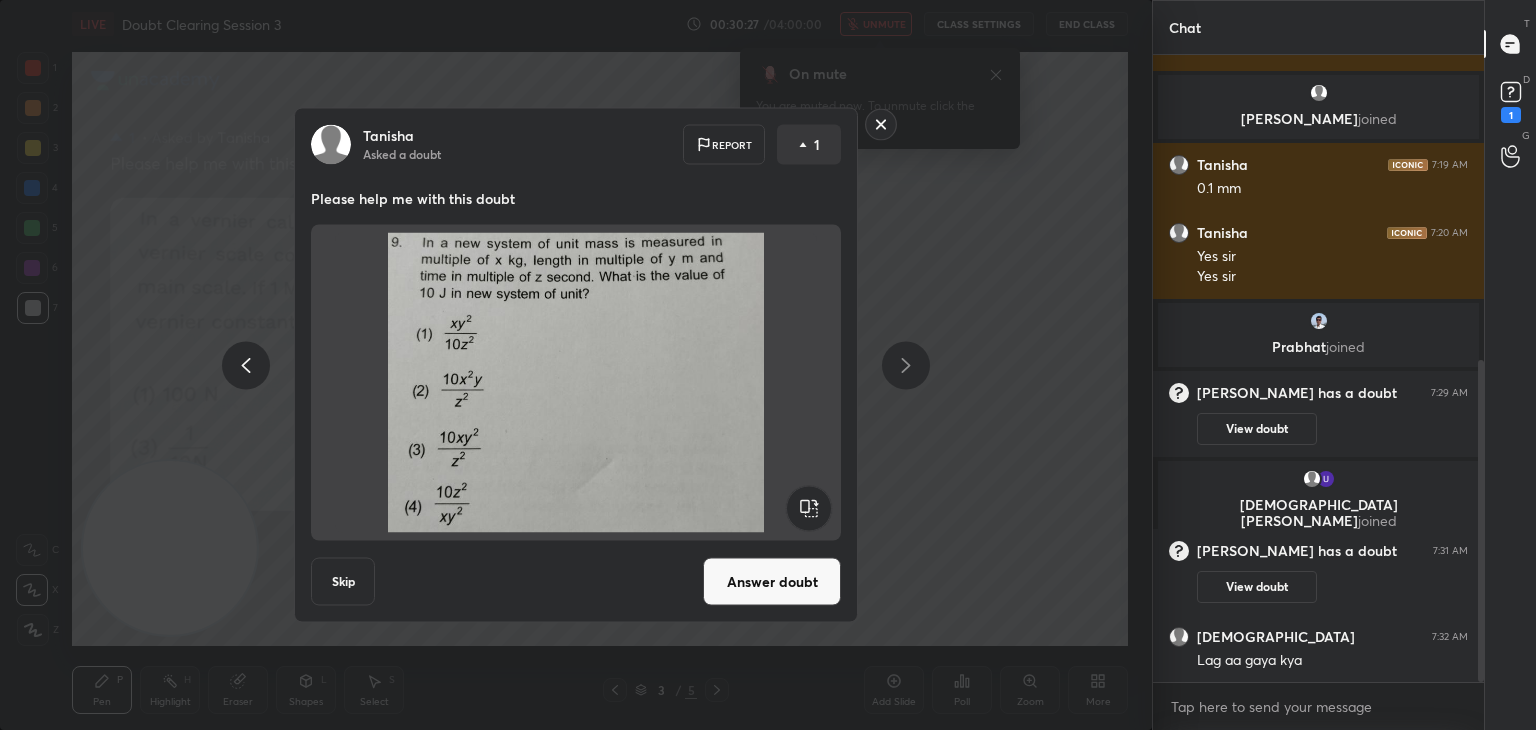 click on "Tanisha Asked a doubt Report 1 Please help me with this doubt Skip Answer doubt" at bounding box center (576, 365) 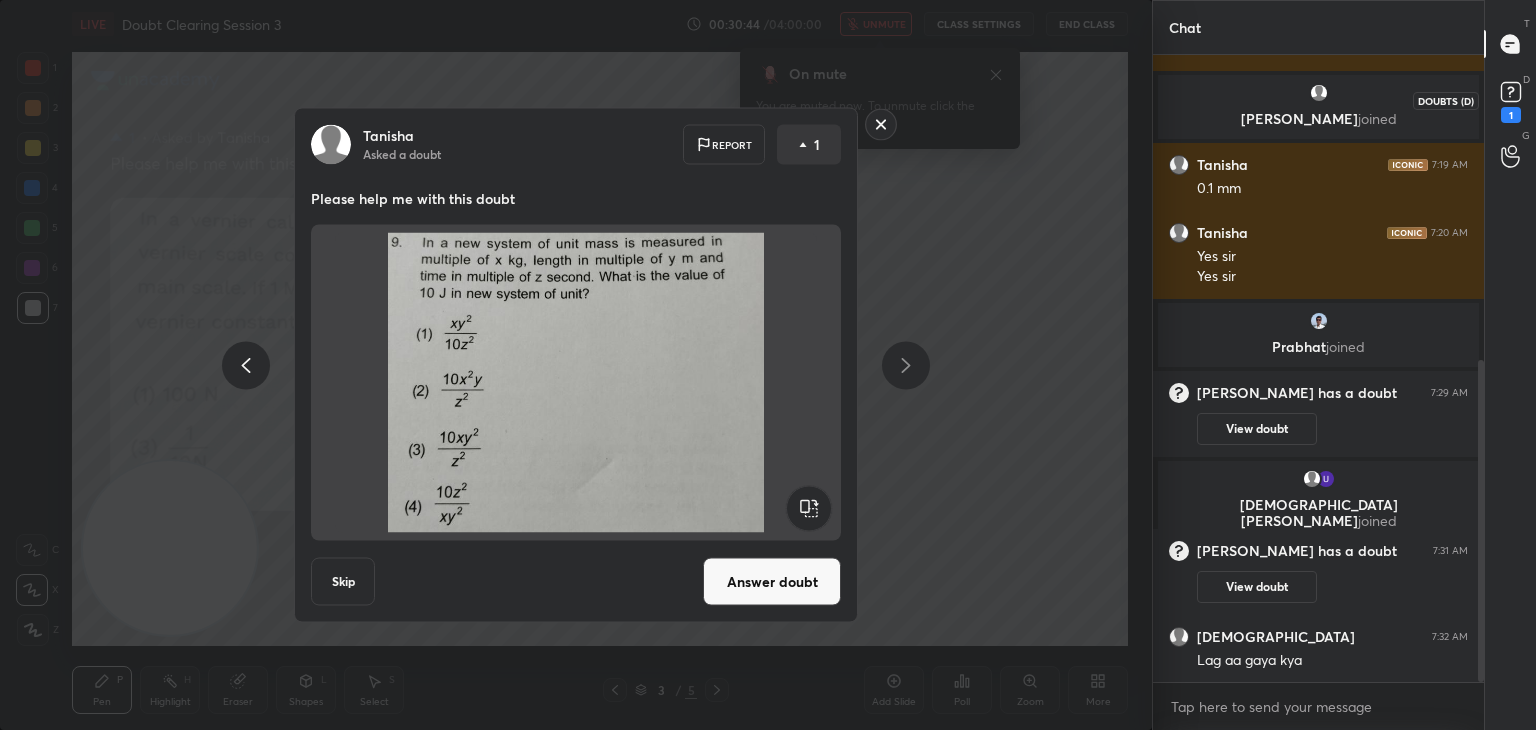 click 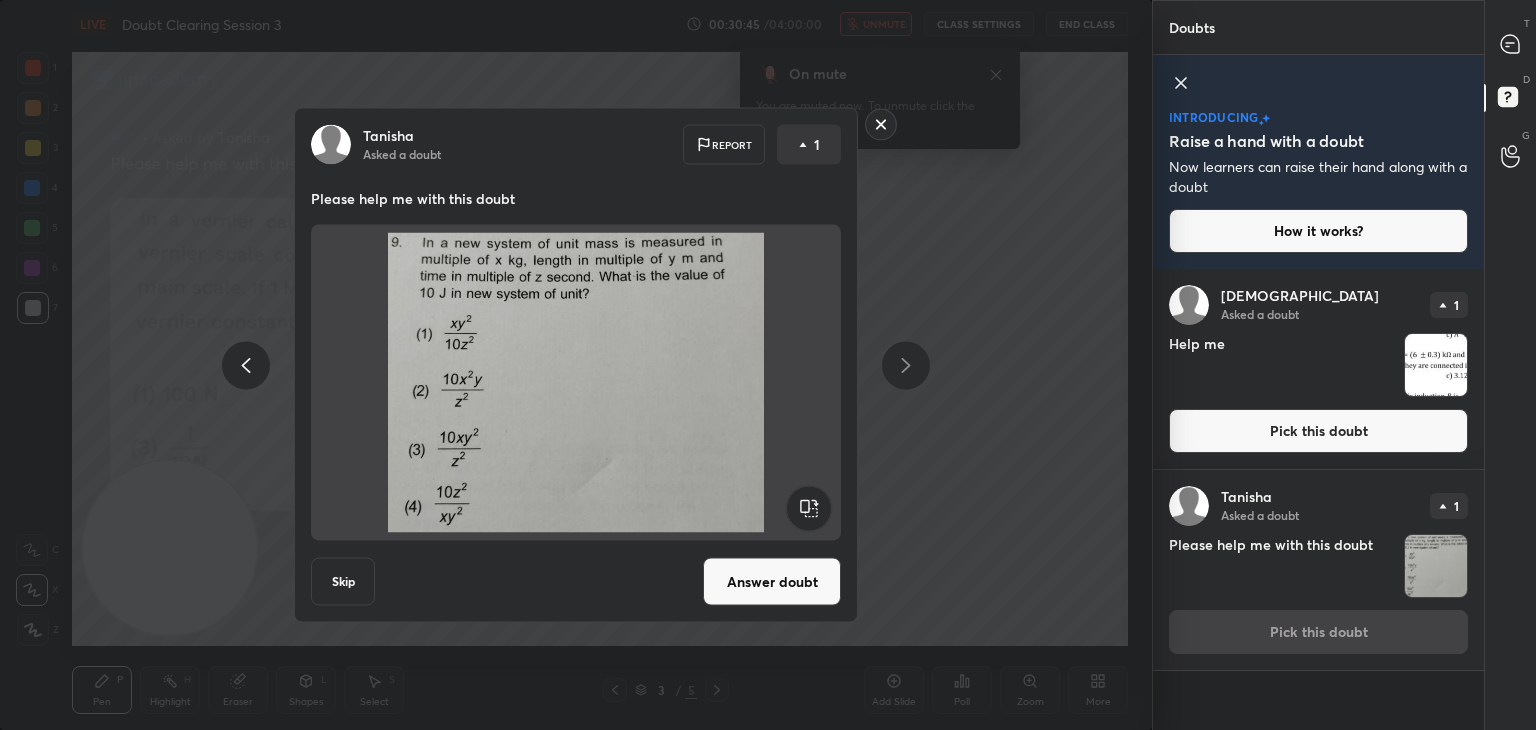 click at bounding box center [1436, 365] 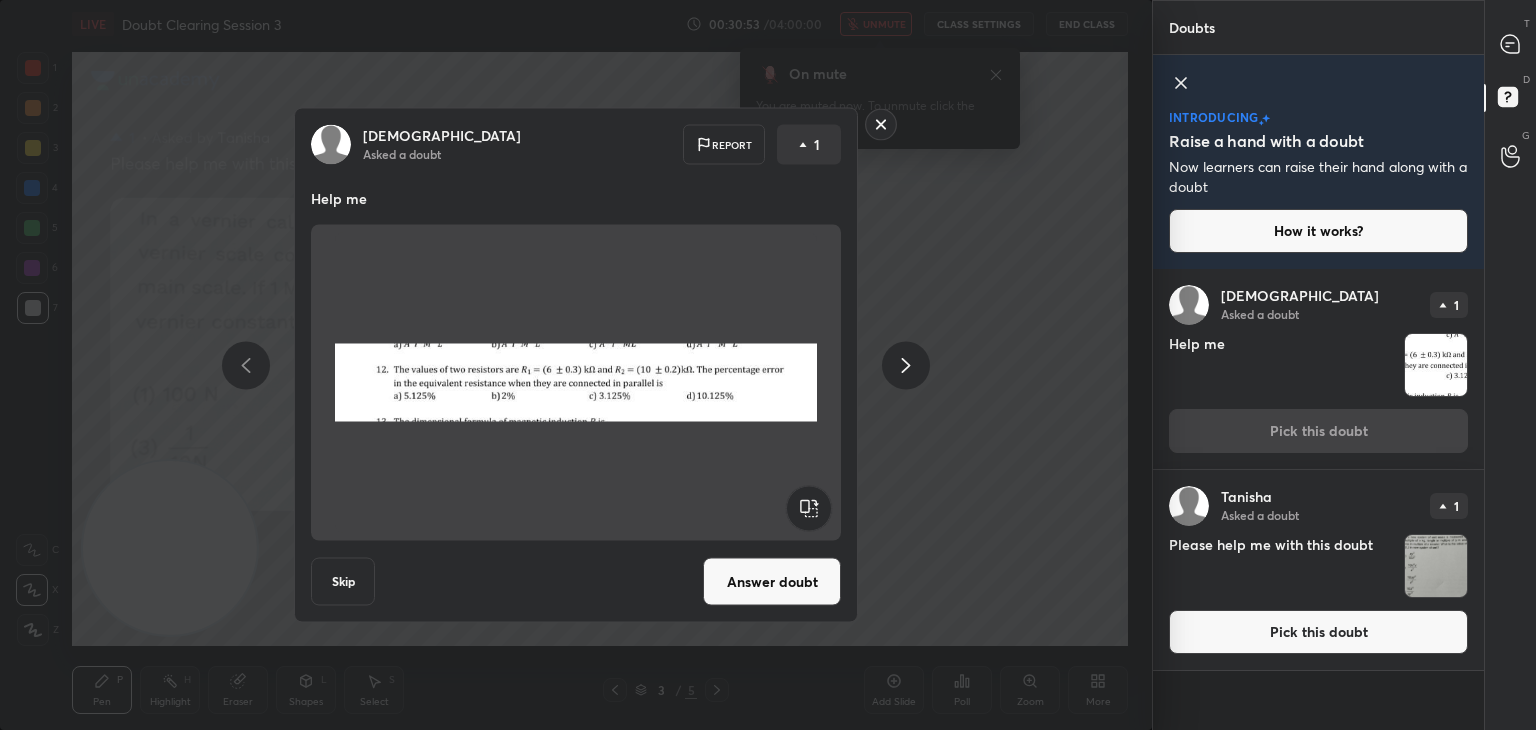 click at bounding box center (1511, 44) 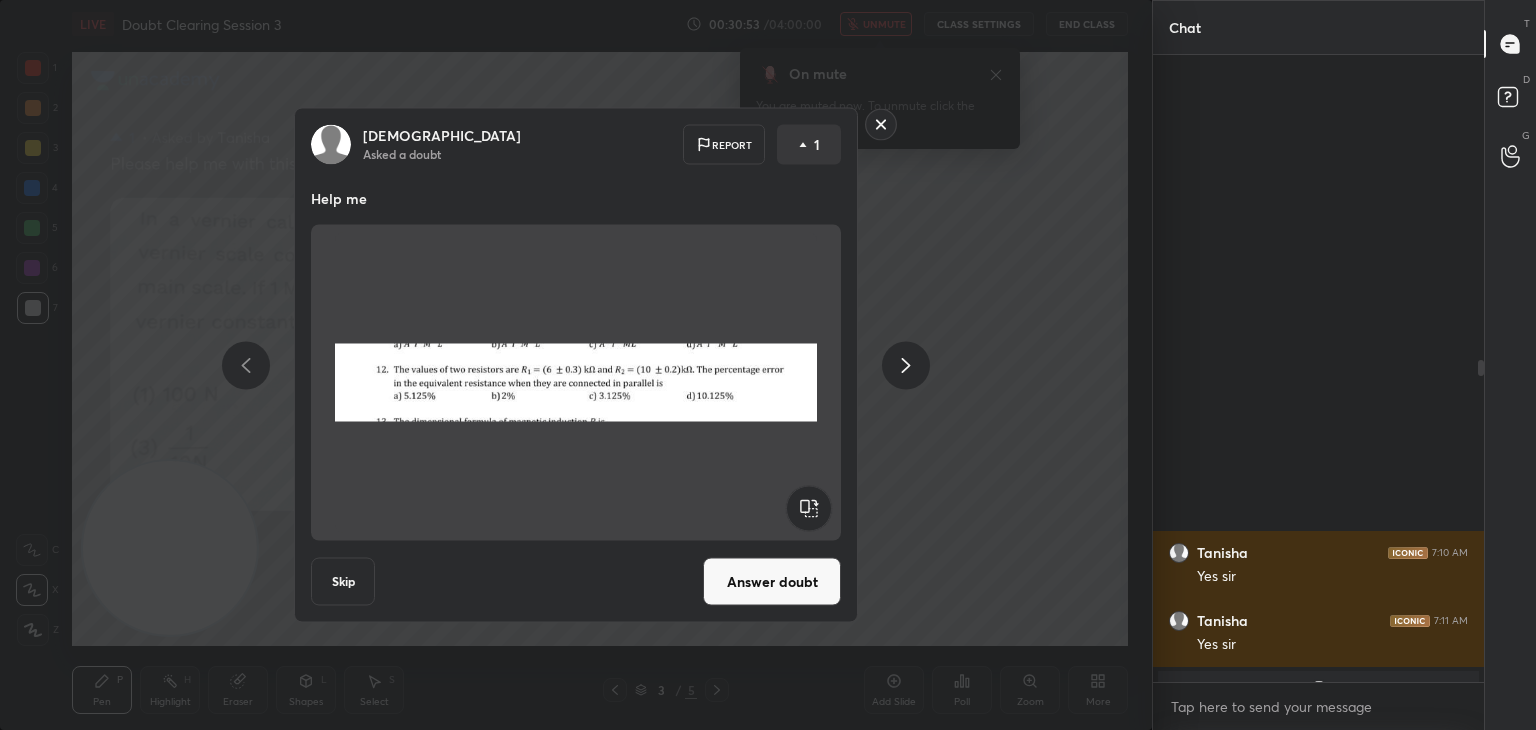 scroll, scrollTop: 596, scrollLeft: 0, axis: vertical 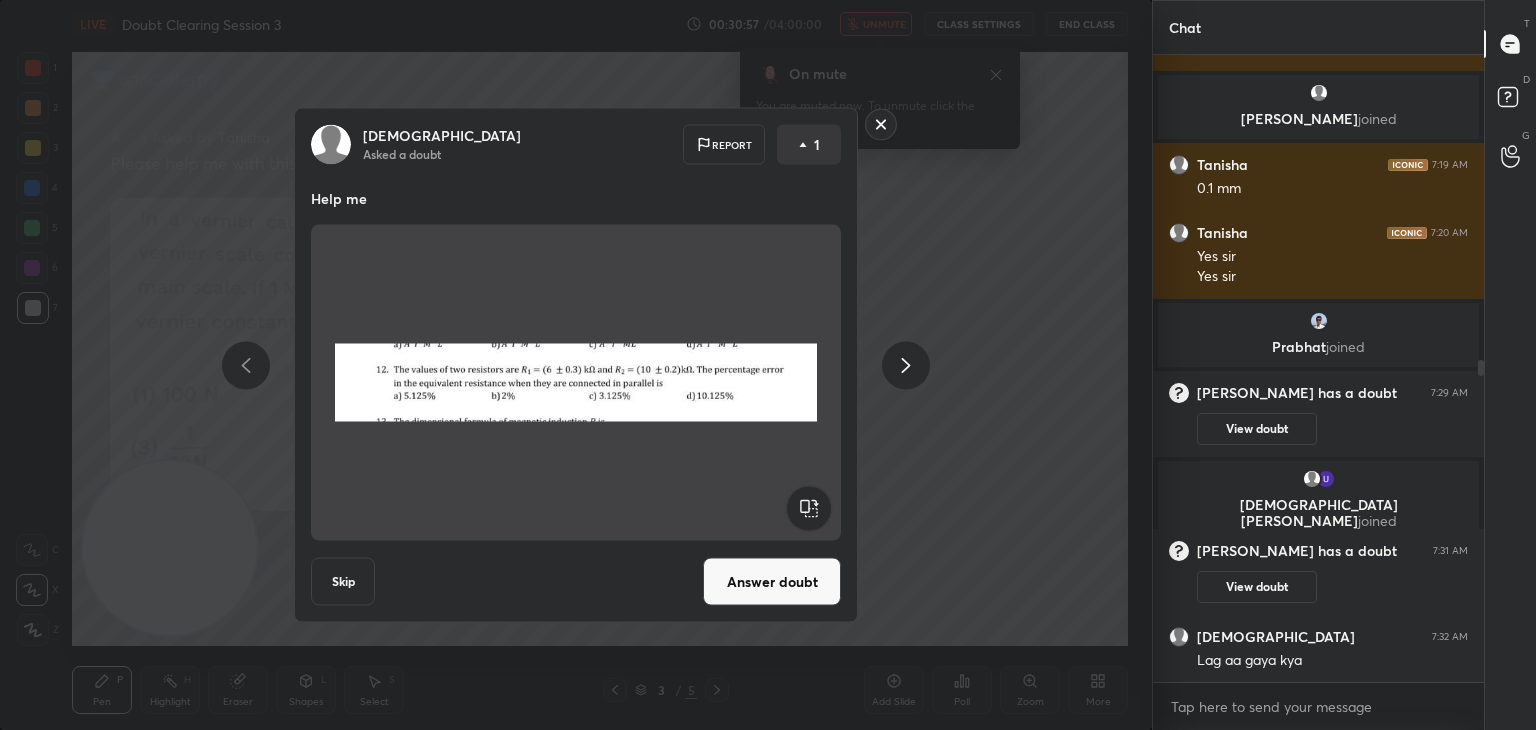 click on "View doubt" at bounding box center [1257, 429] 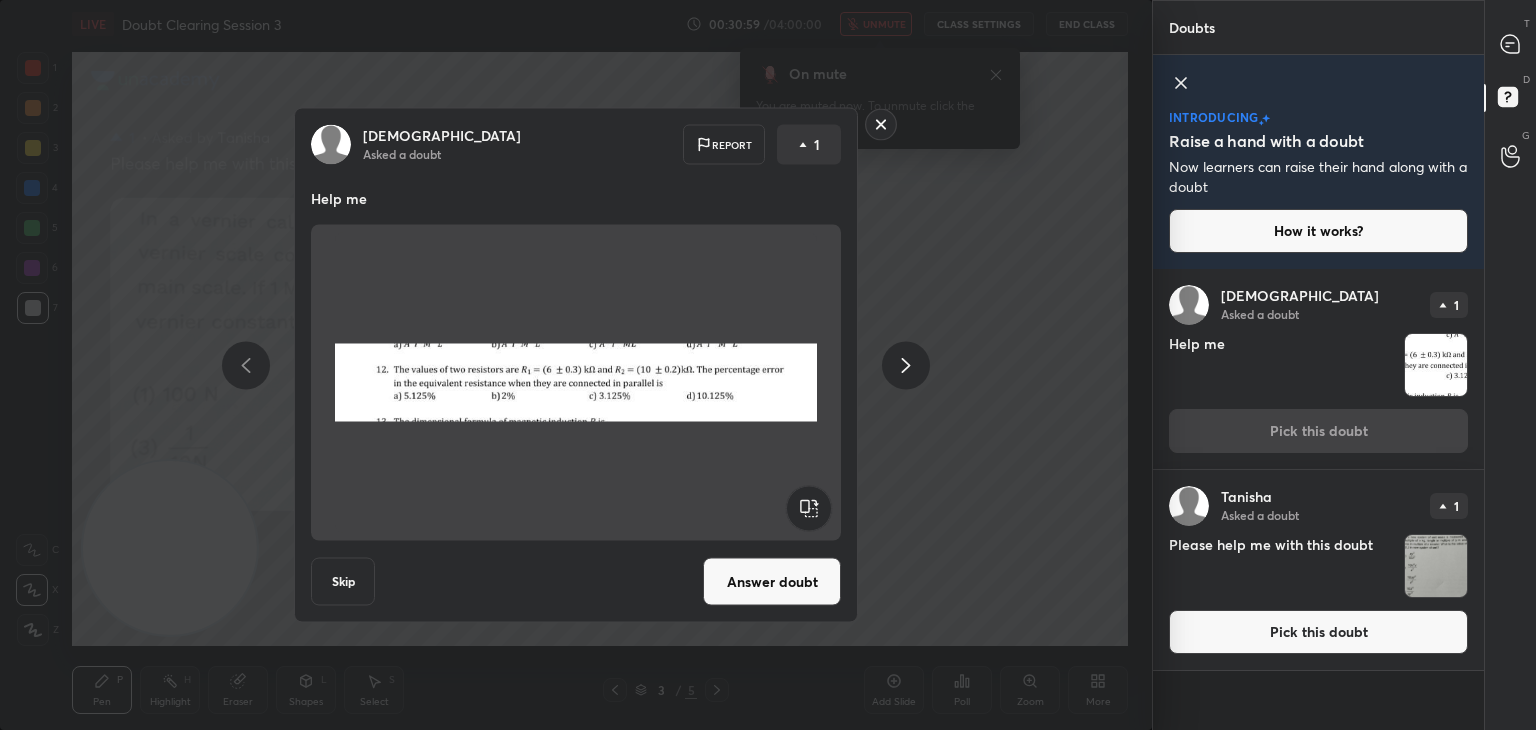 click at bounding box center [1436, 365] 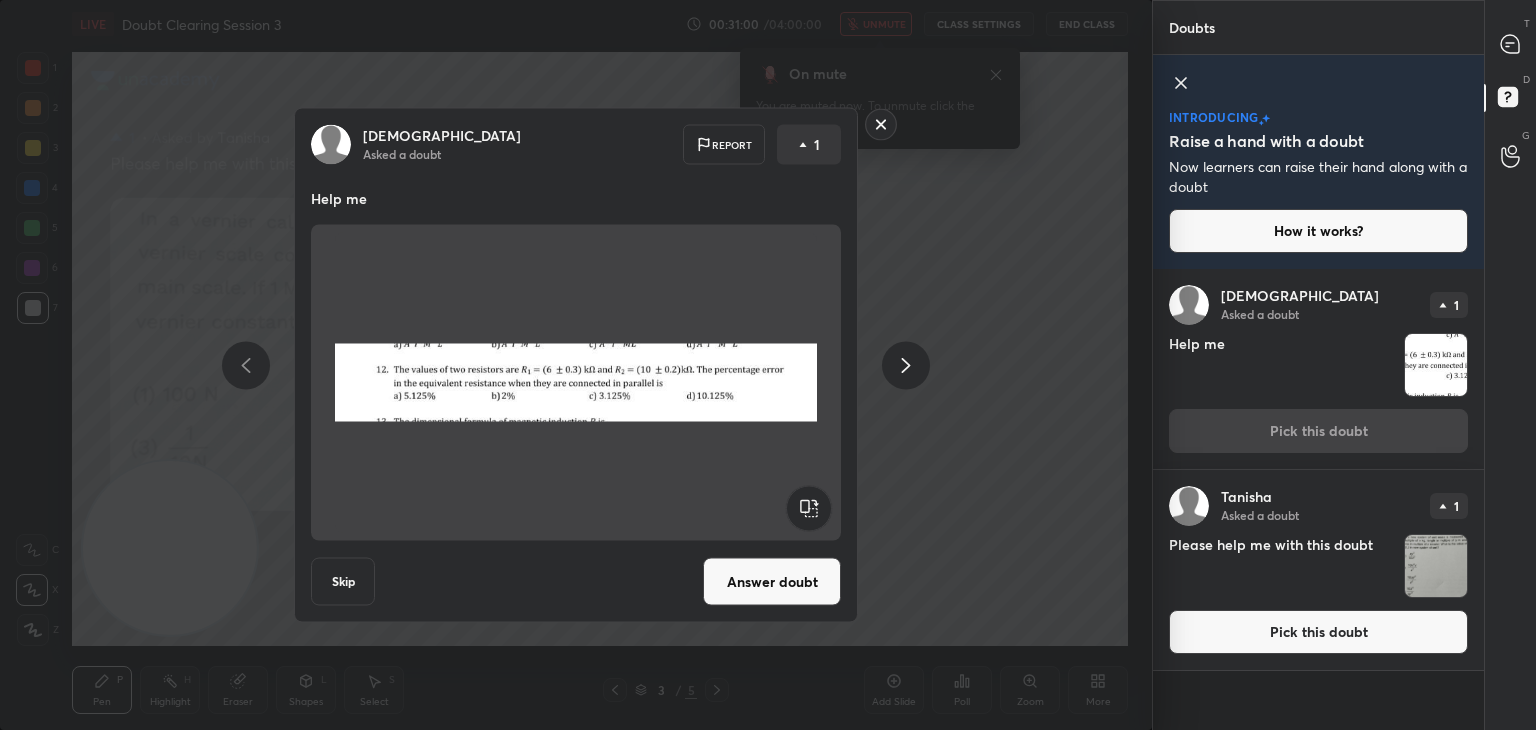 click at bounding box center [1436, 566] 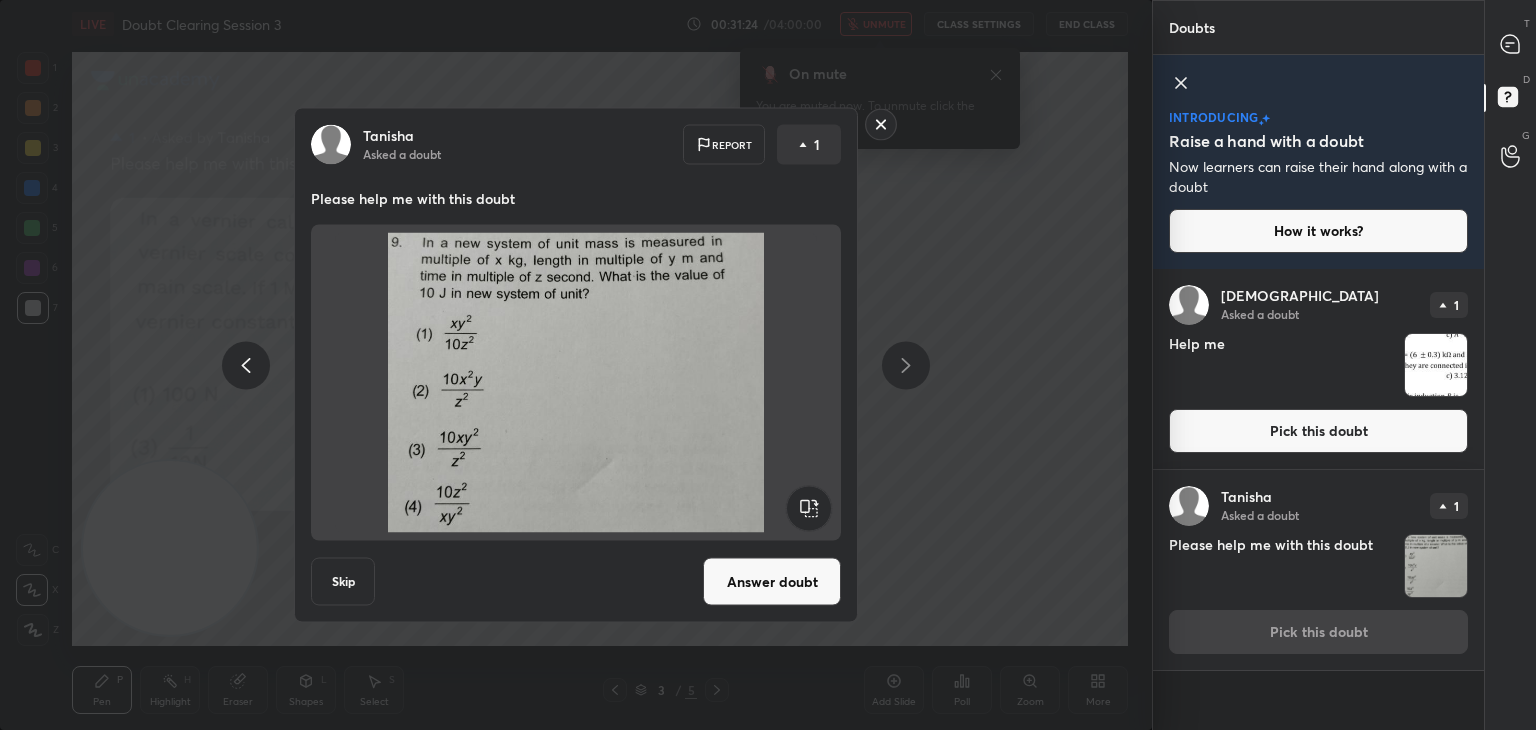 click on "Answer doubt" at bounding box center [772, 582] 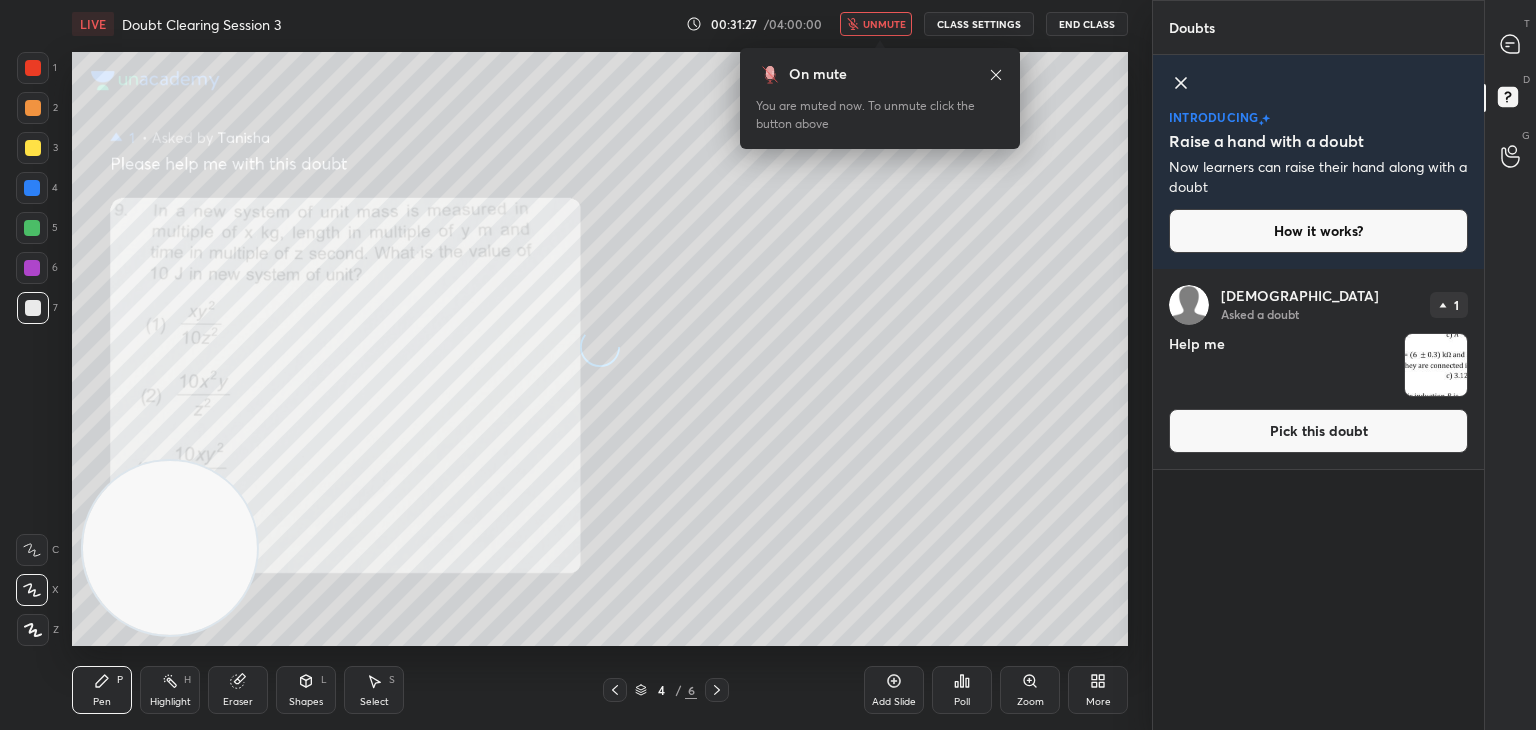 click on "unmute" at bounding box center (884, 24) 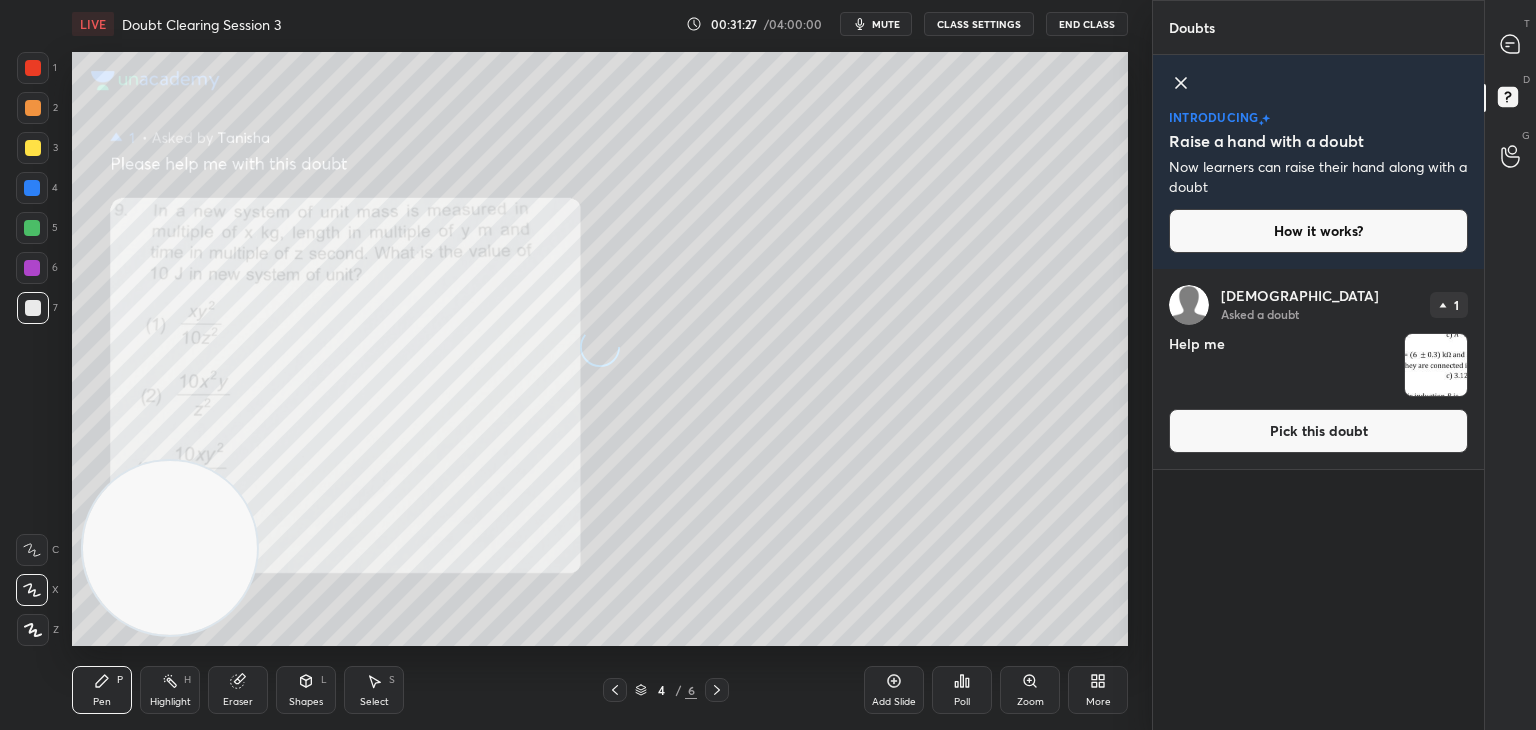 click on "mute" at bounding box center [876, 24] 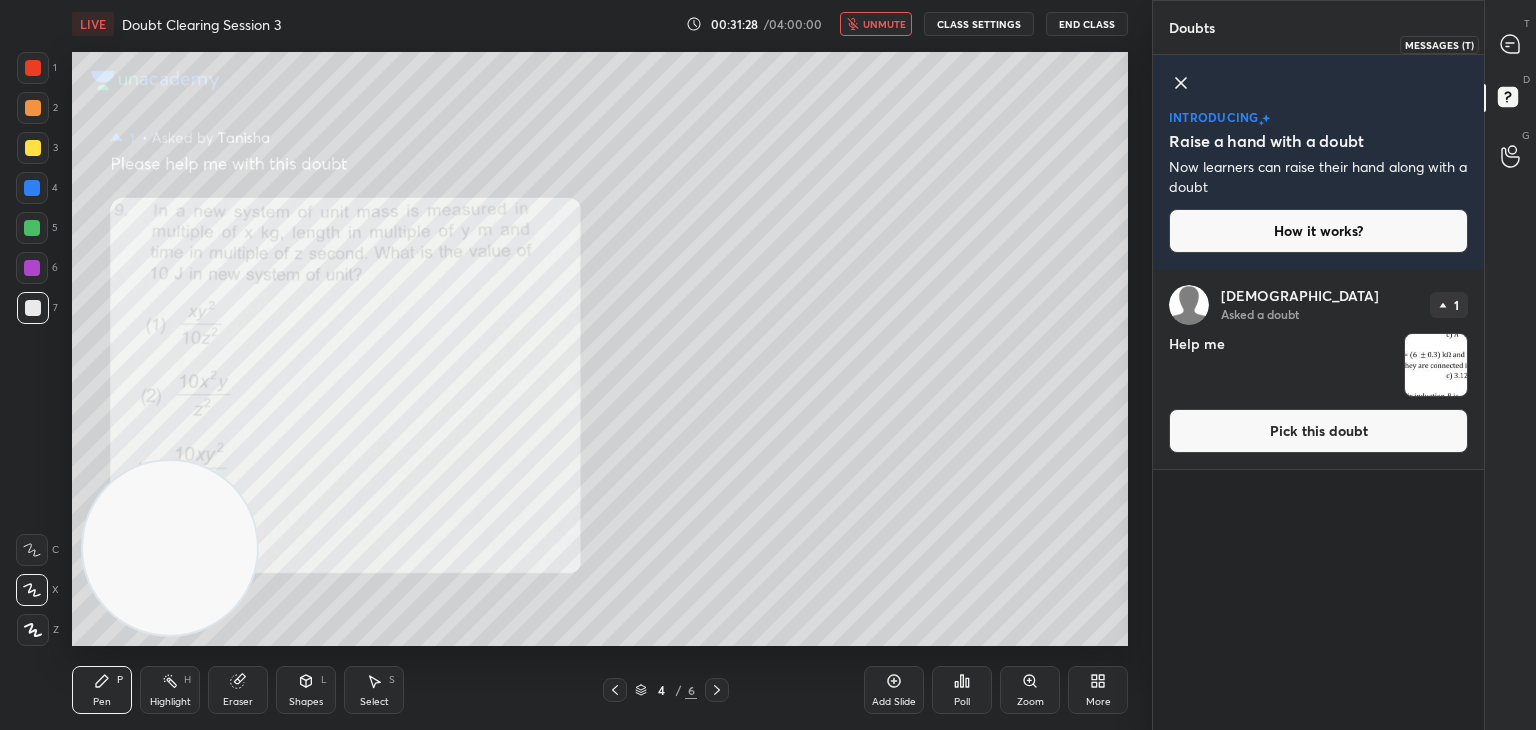 click at bounding box center [1511, 44] 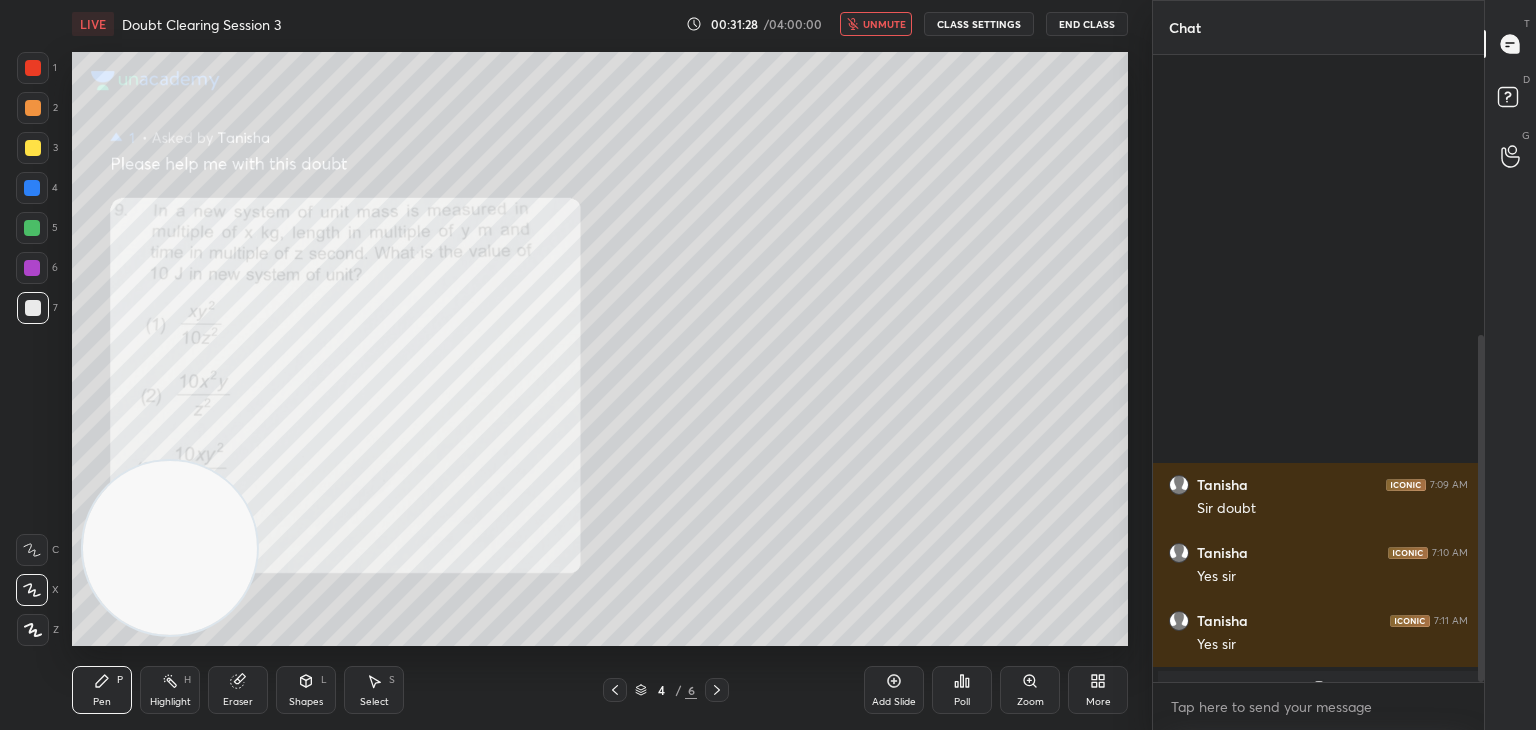 scroll, scrollTop: 506, scrollLeft: 0, axis: vertical 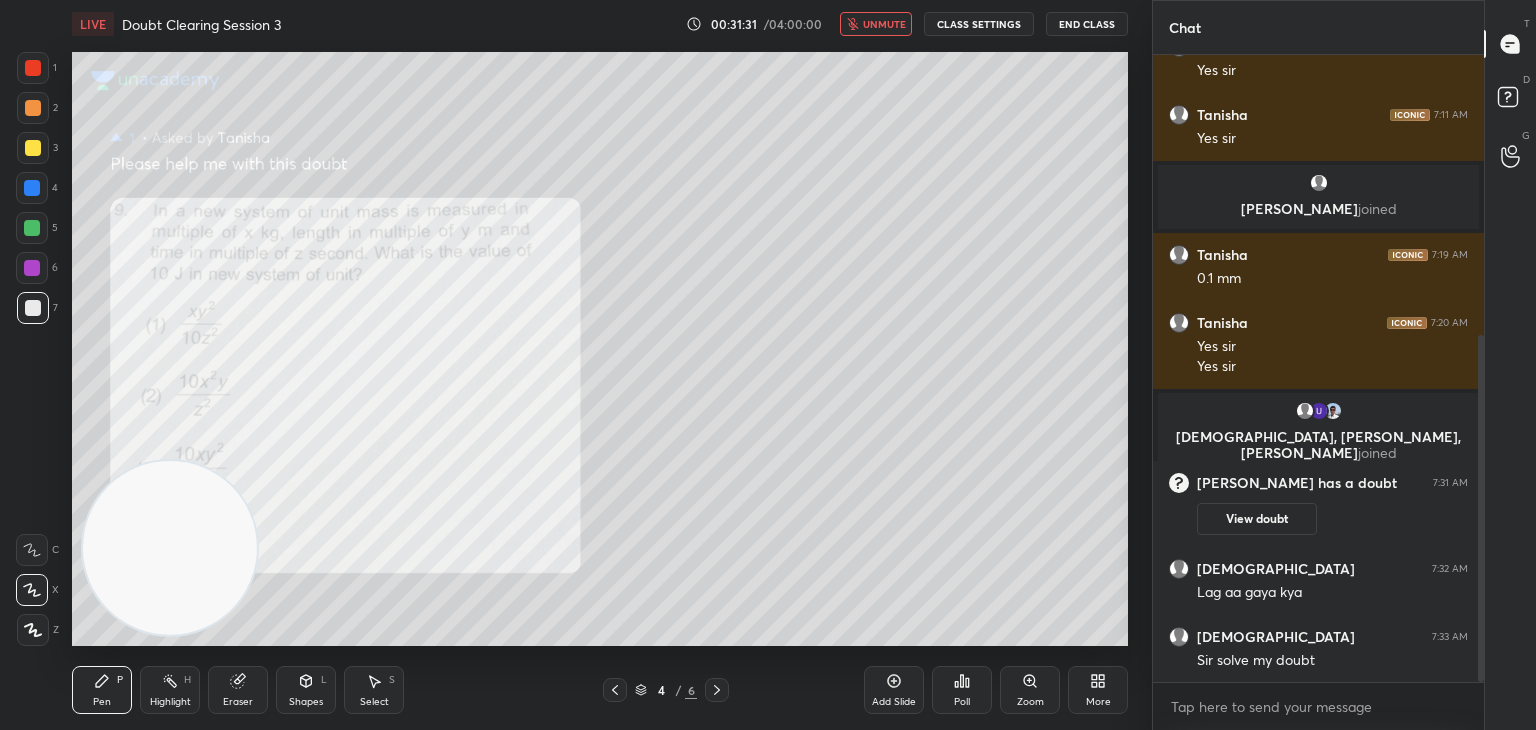 click 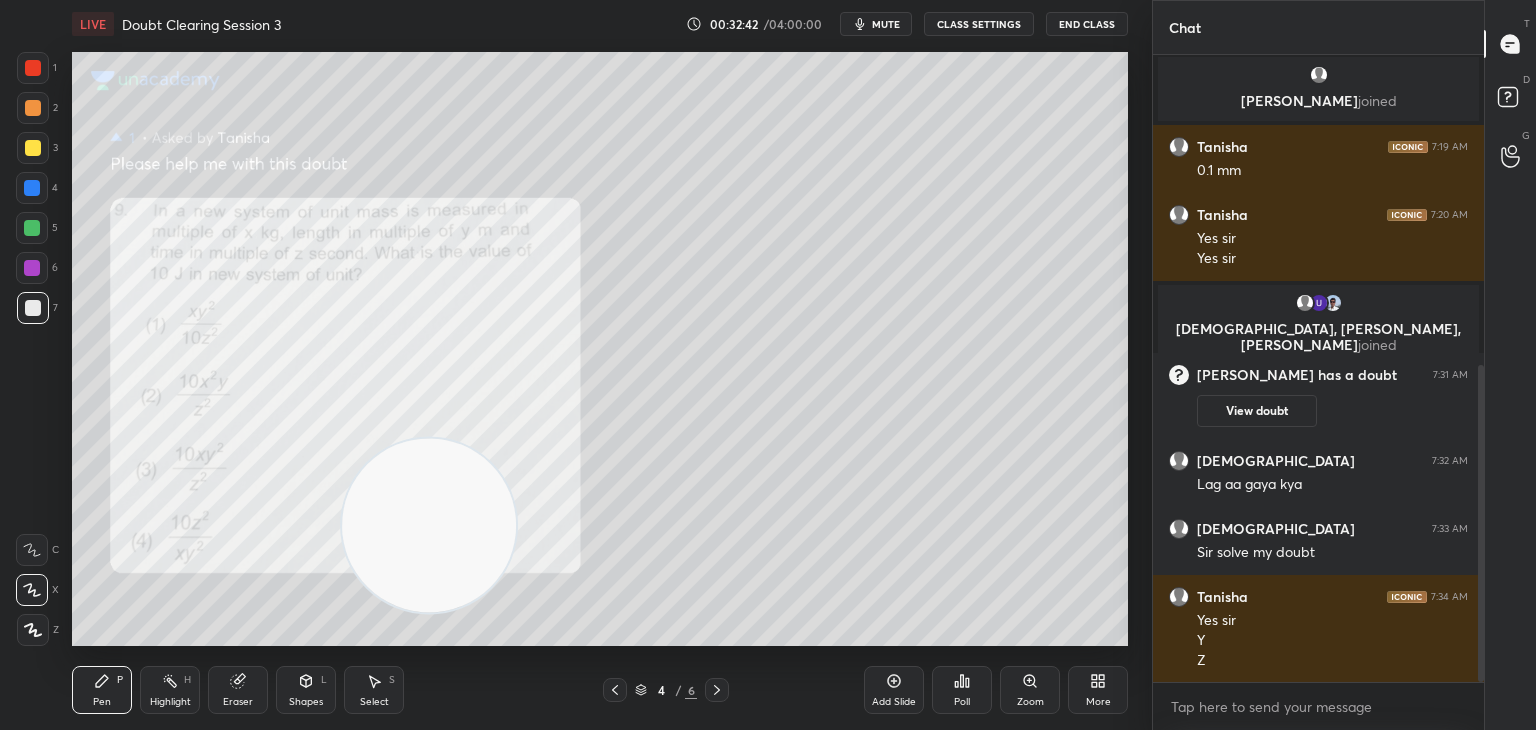scroll, scrollTop: 682, scrollLeft: 0, axis: vertical 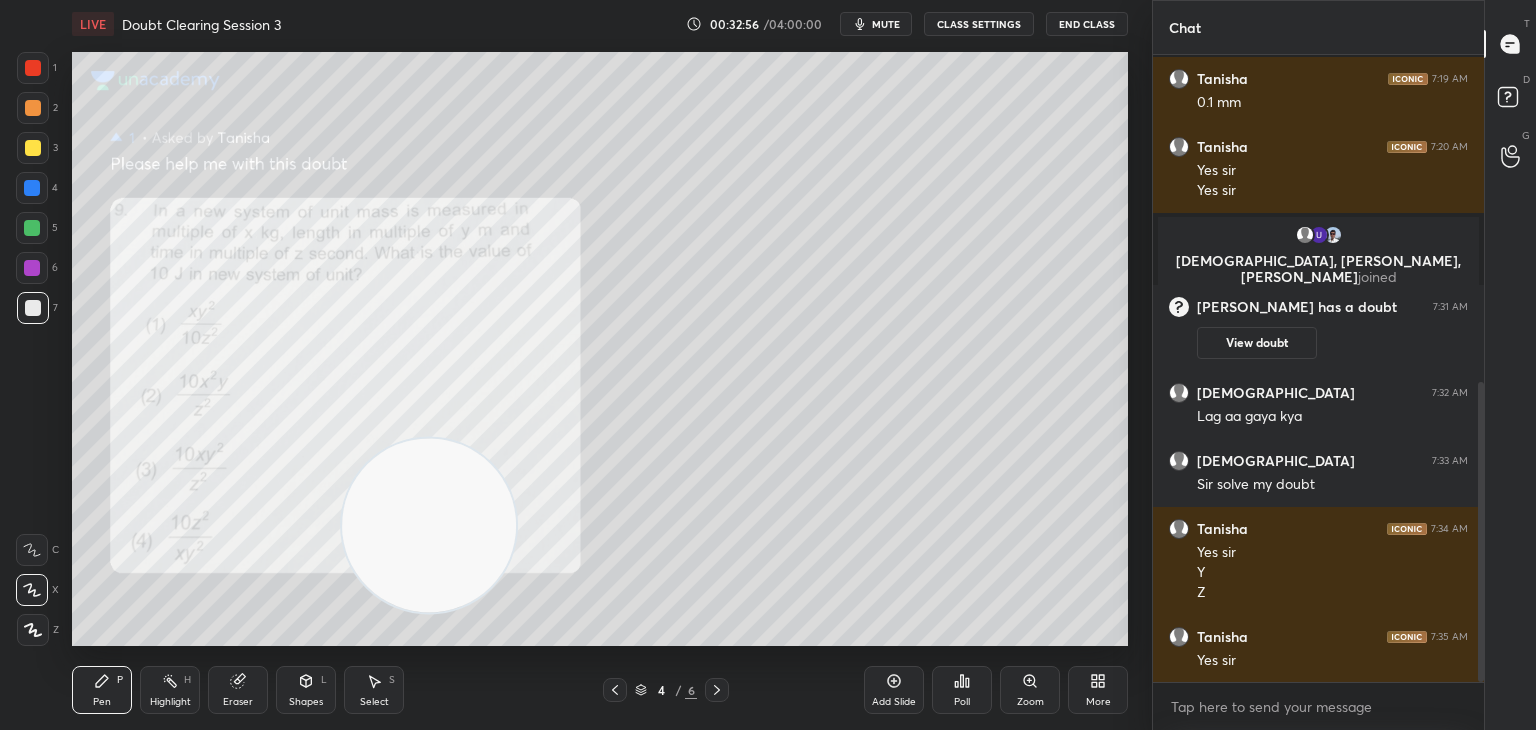 click on "mute" at bounding box center [886, 24] 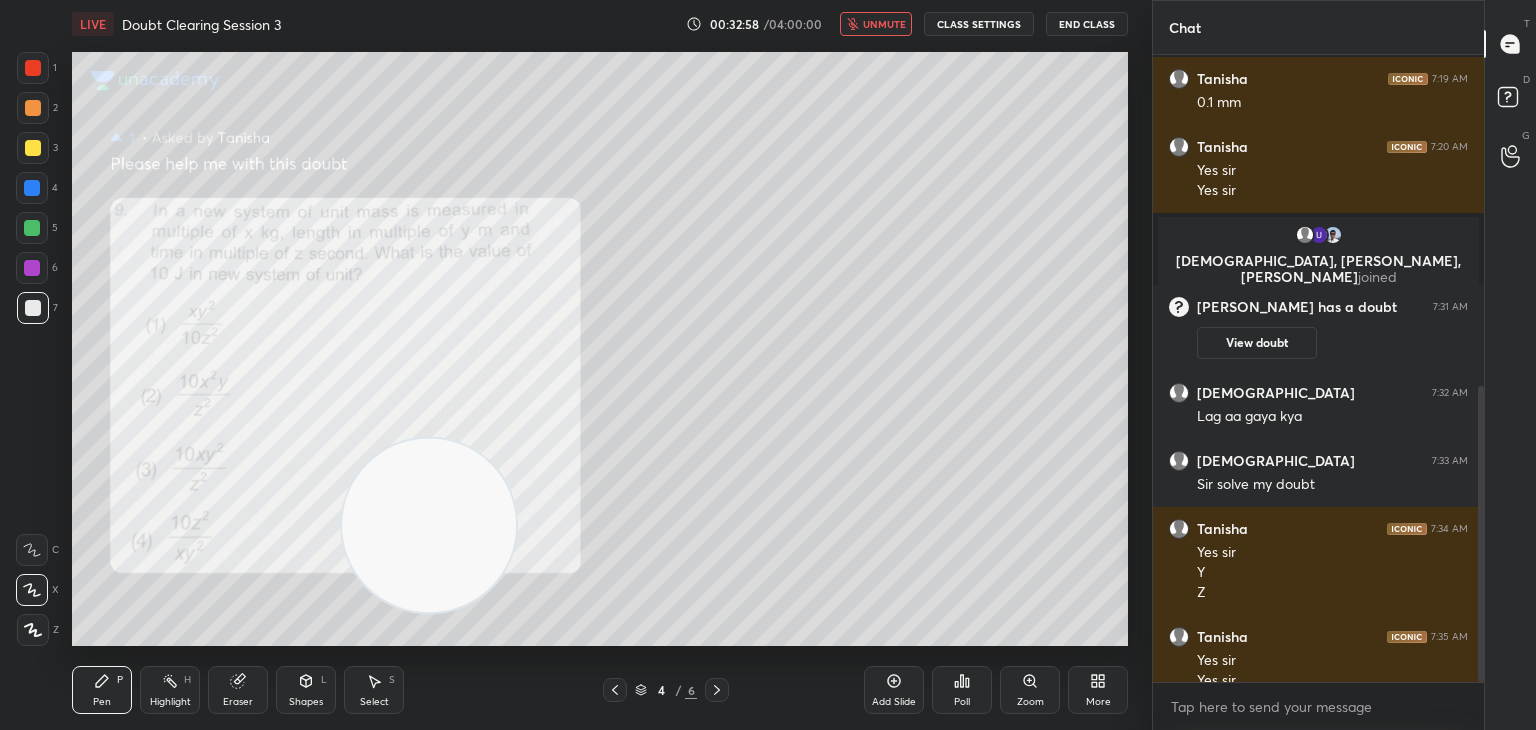 scroll, scrollTop: 702, scrollLeft: 0, axis: vertical 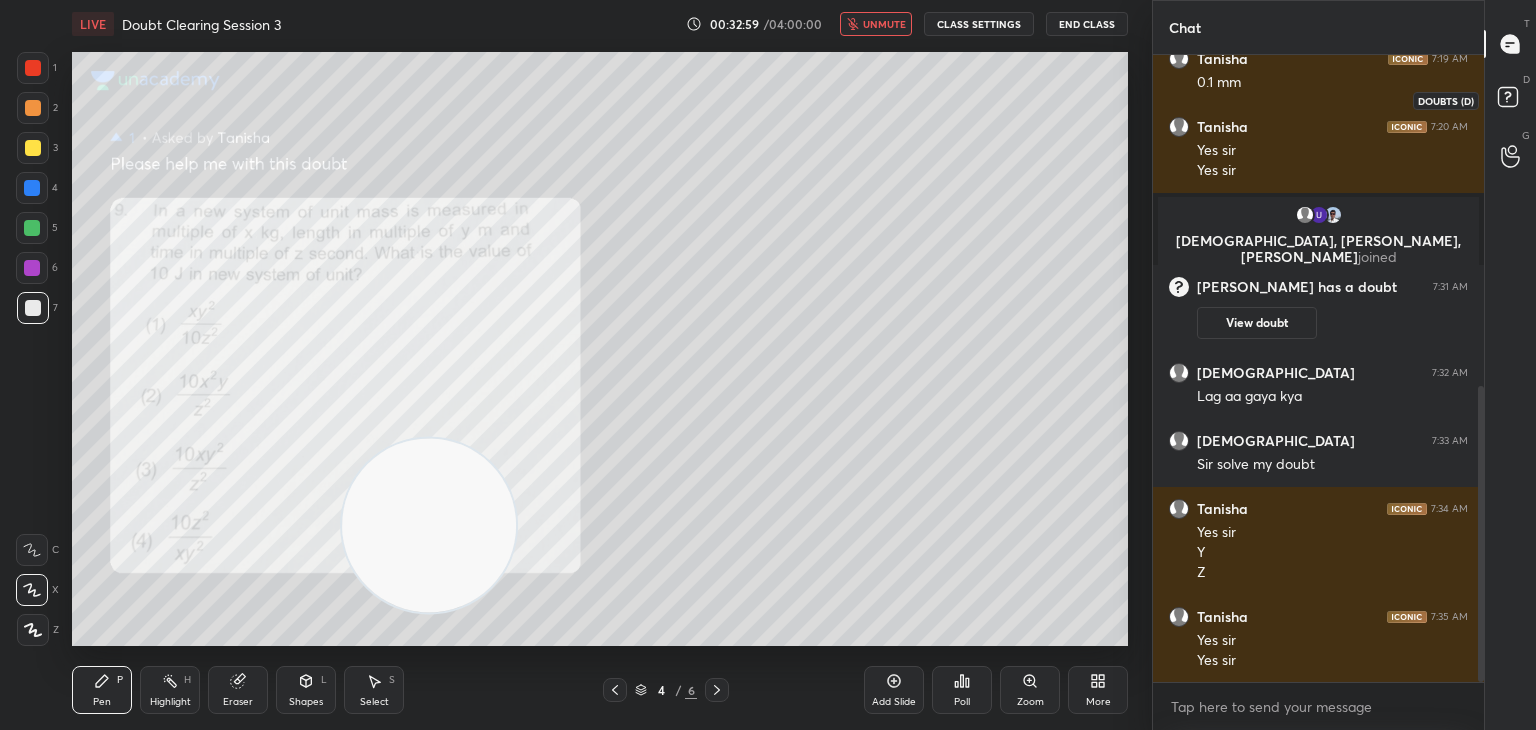 click 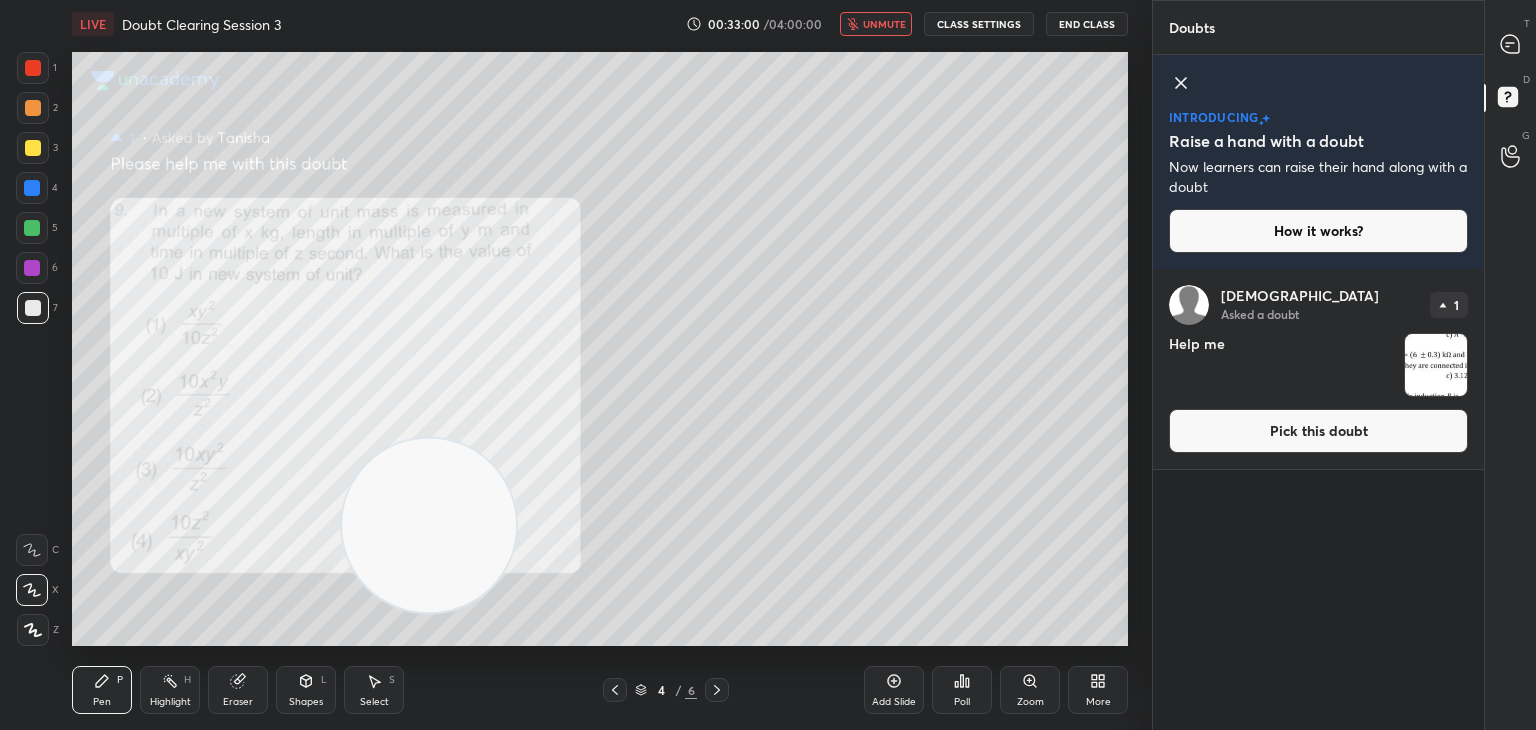 click at bounding box center [1436, 365] 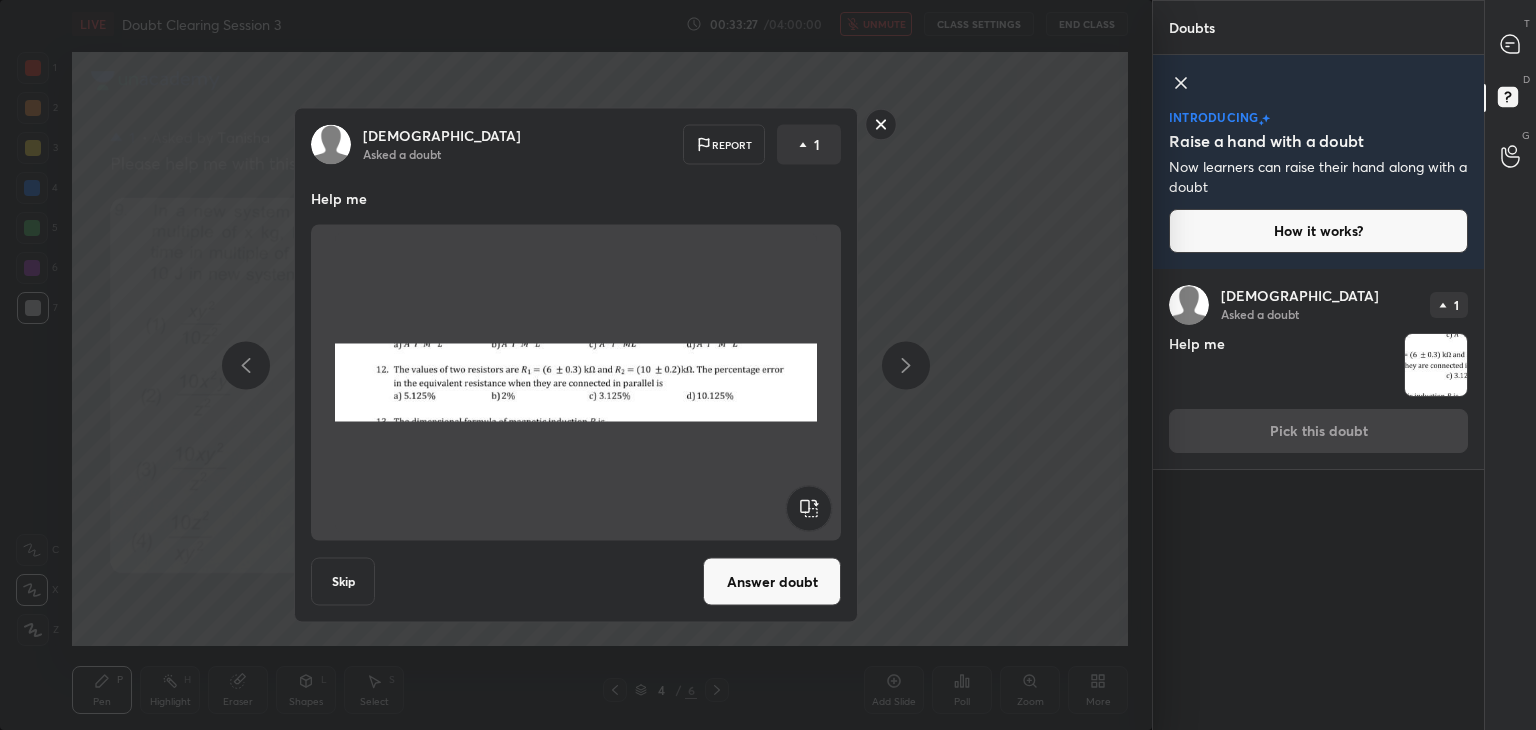 click at bounding box center (576, 383) 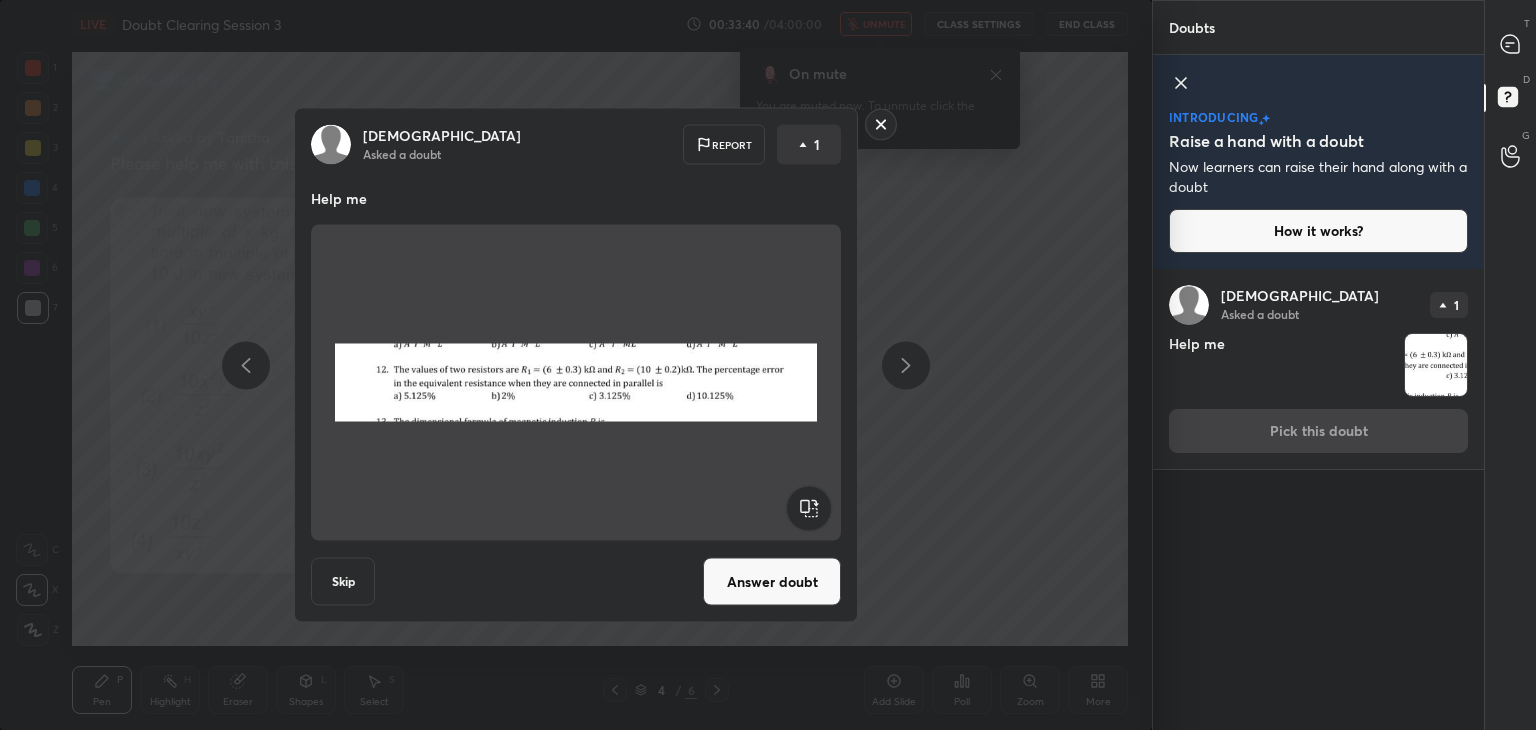 click on "Answer doubt" at bounding box center [772, 582] 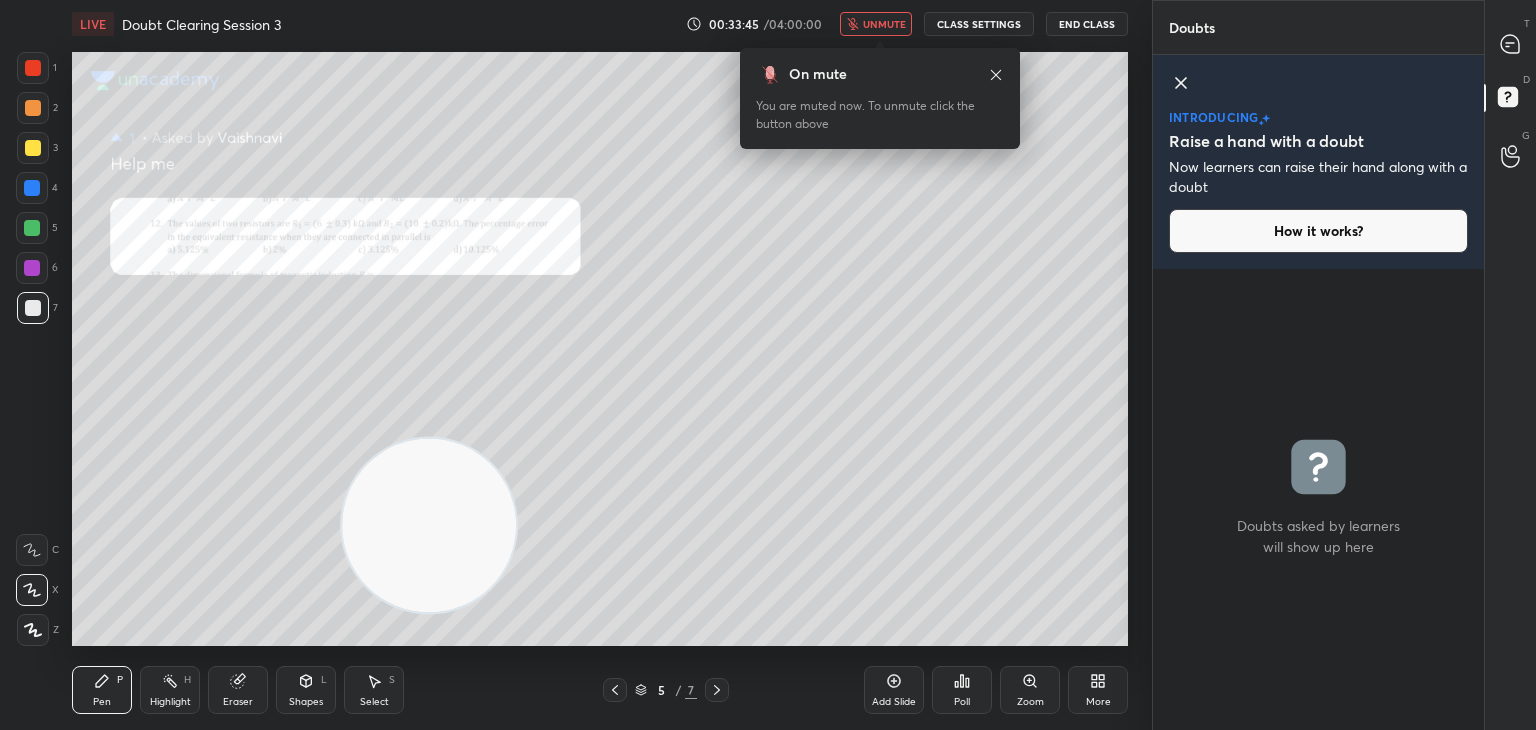 click on "unmute" at bounding box center (884, 24) 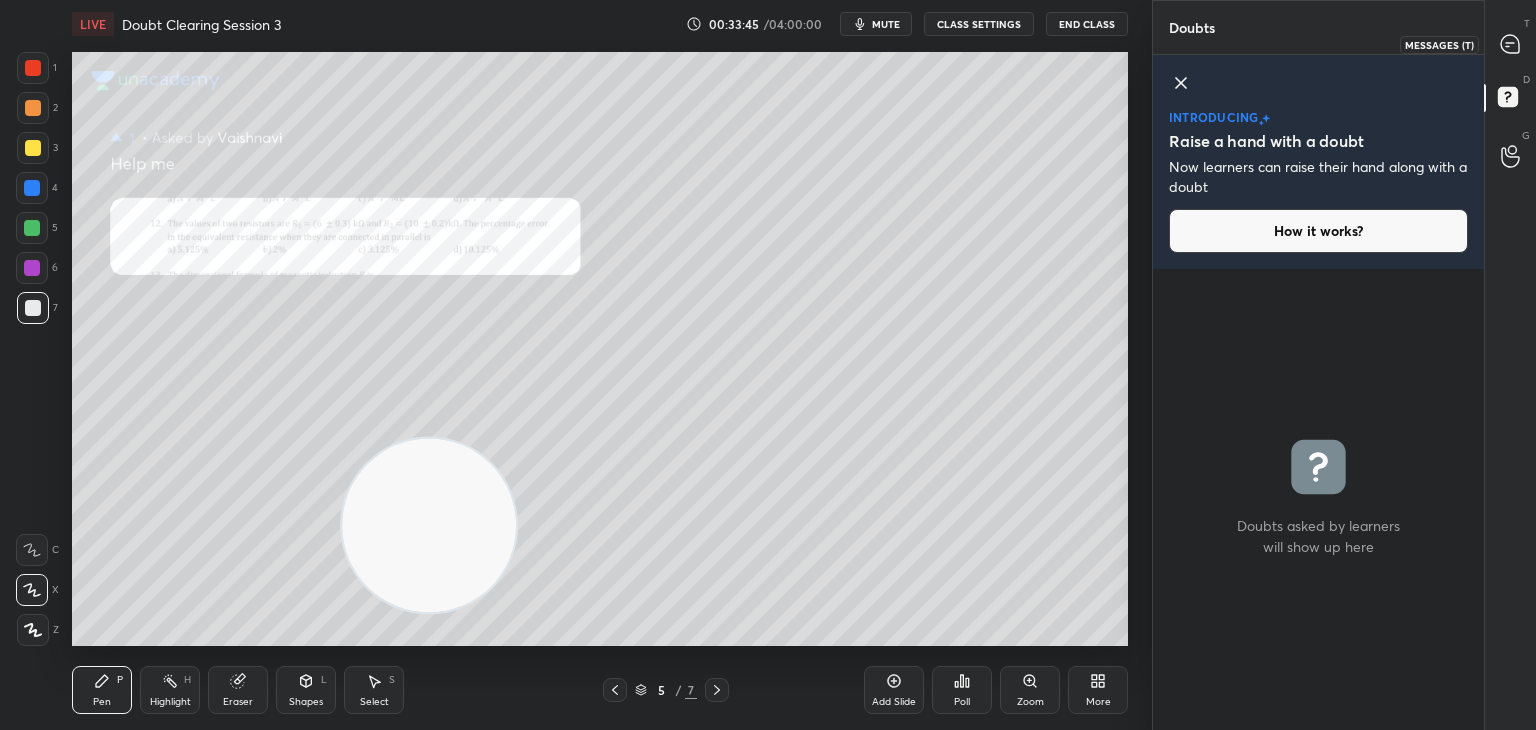 click 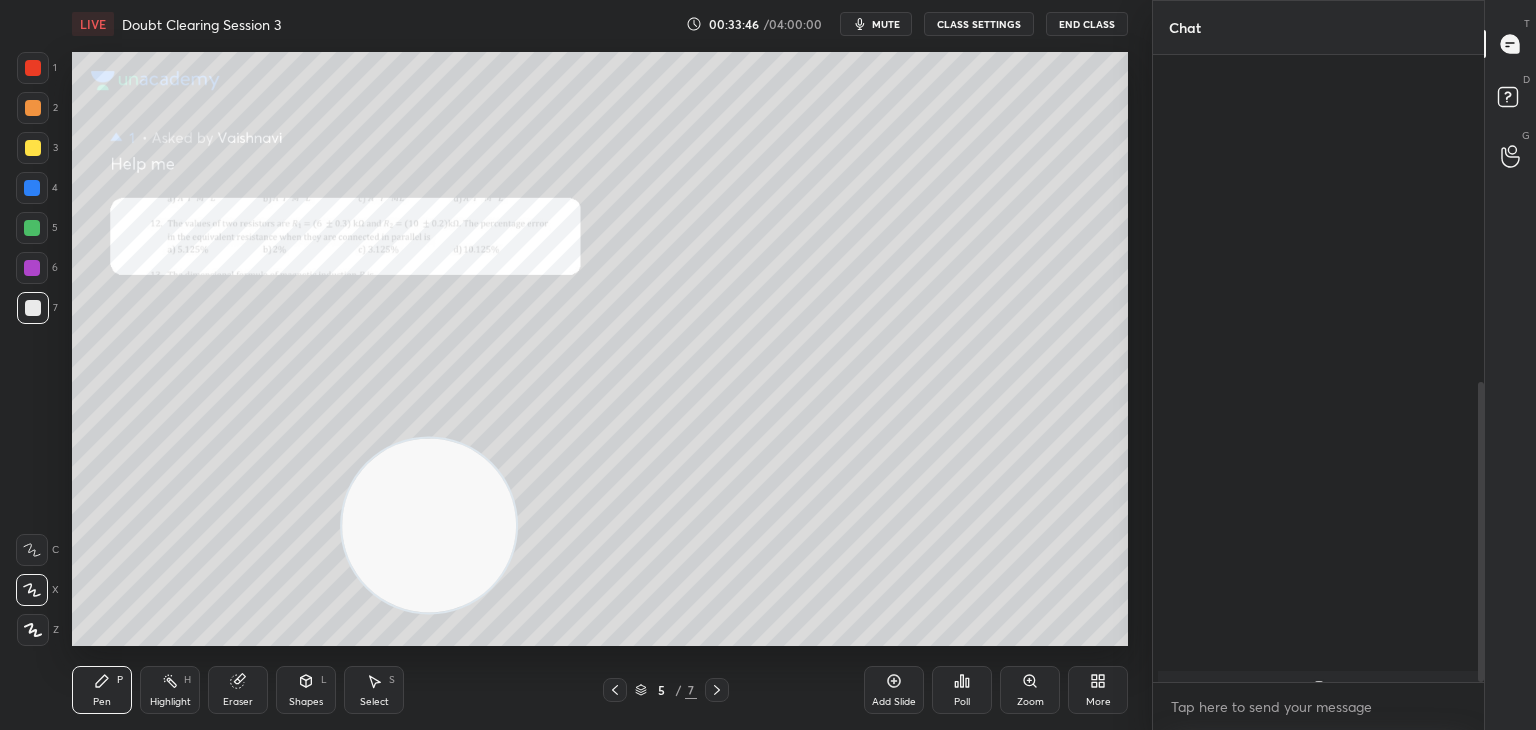 scroll, scrollTop: 684, scrollLeft: 0, axis: vertical 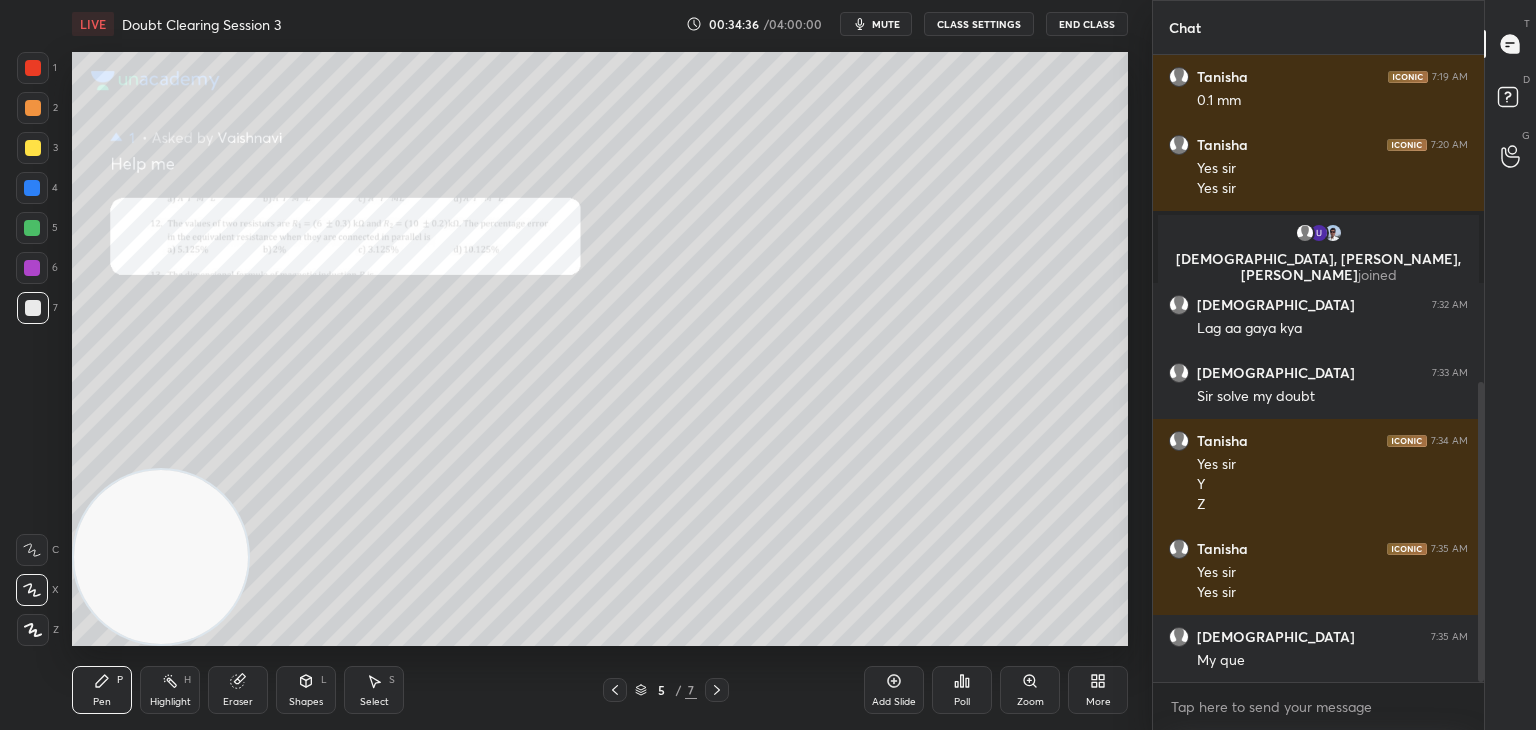 click at bounding box center (33, 68) 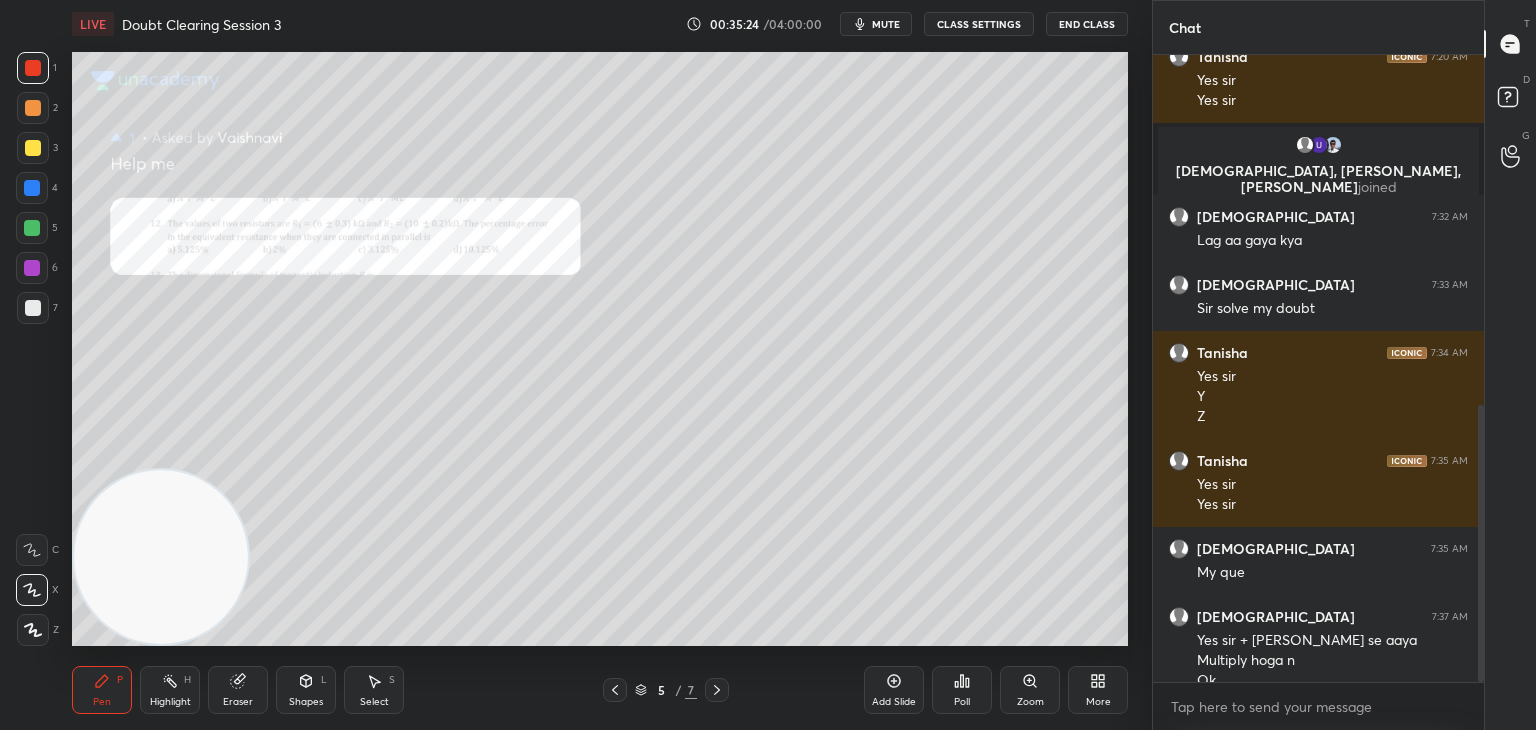 scroll, scrollTop: 792, scrollLeft: 0, axis: vertical 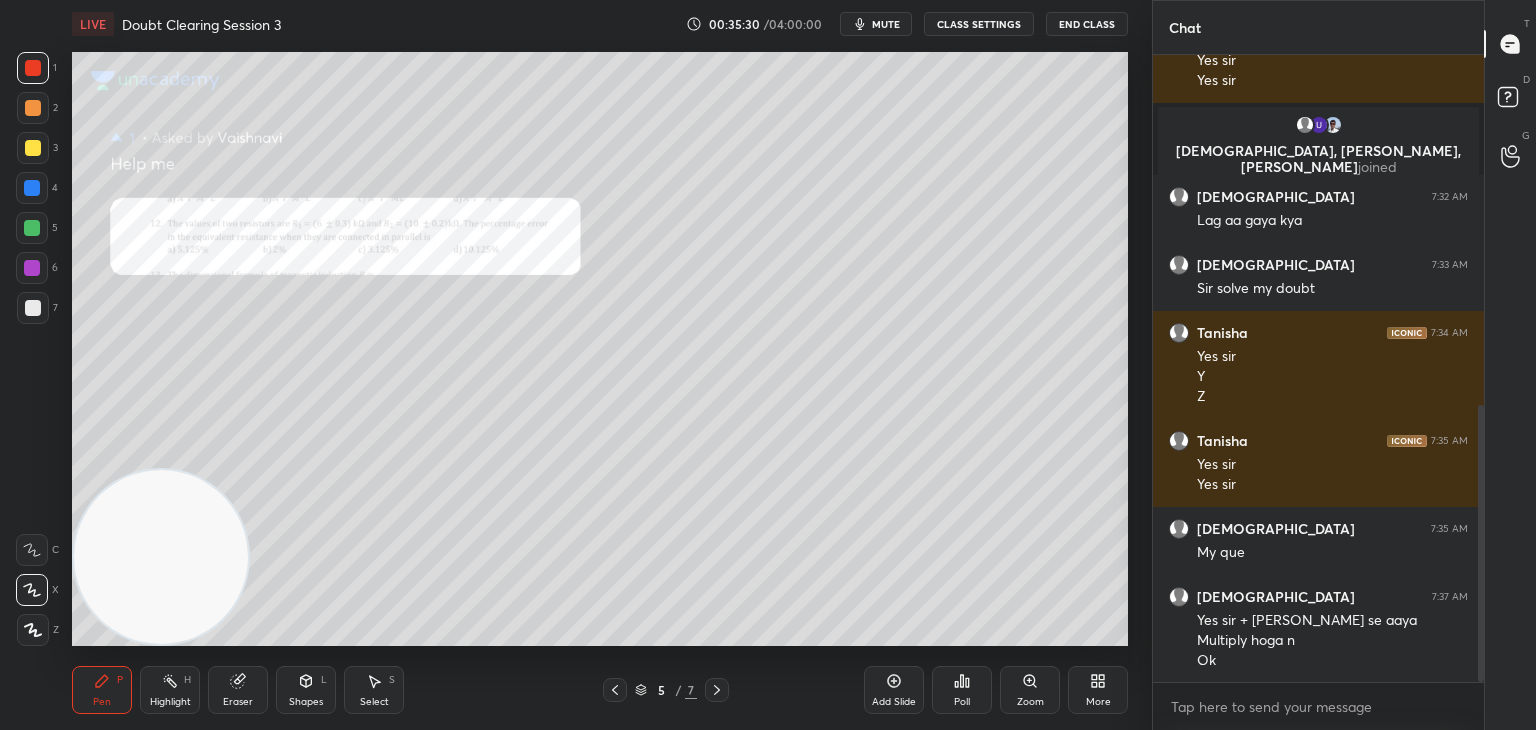 click on "mute" at bounding box center (876, 24) 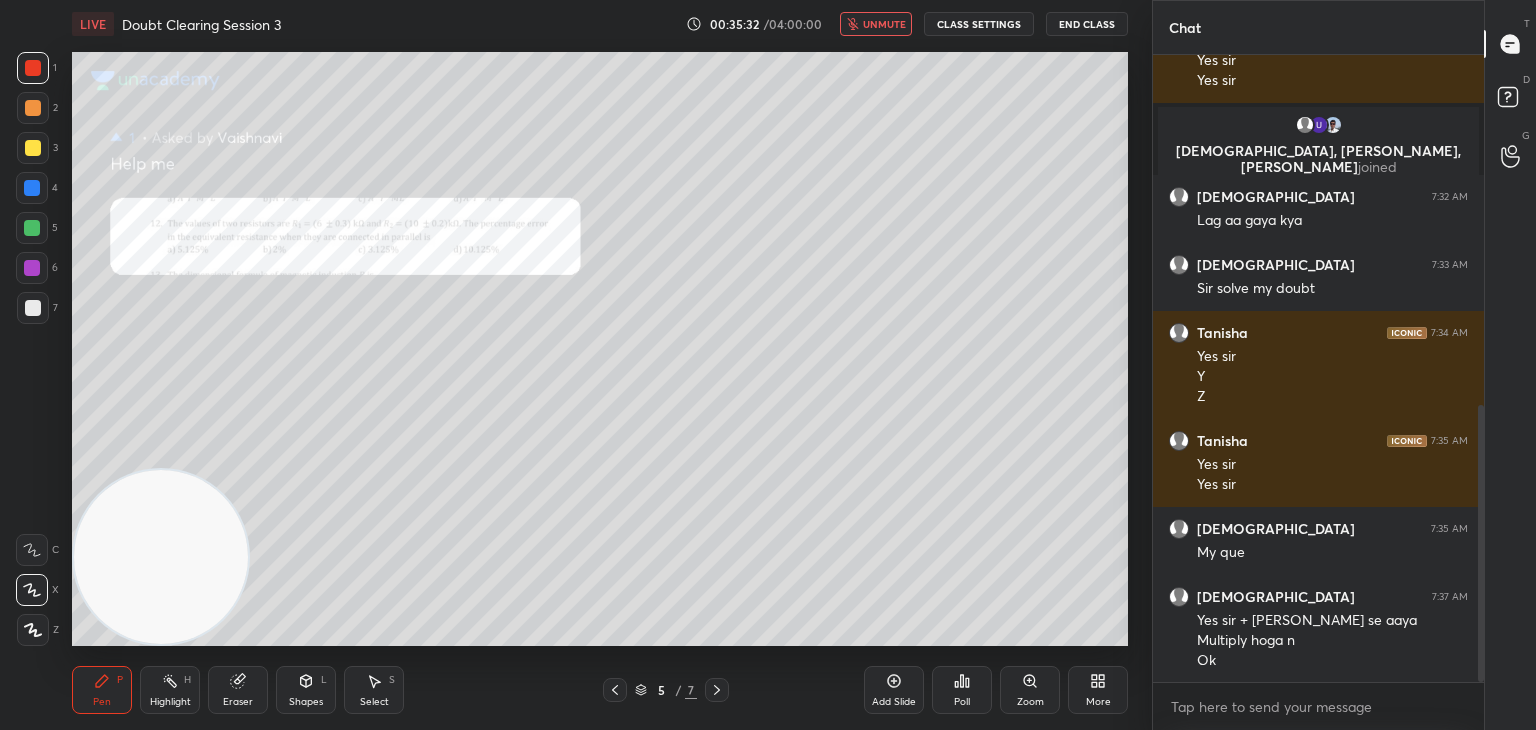 click at bounding box center (32, 590) 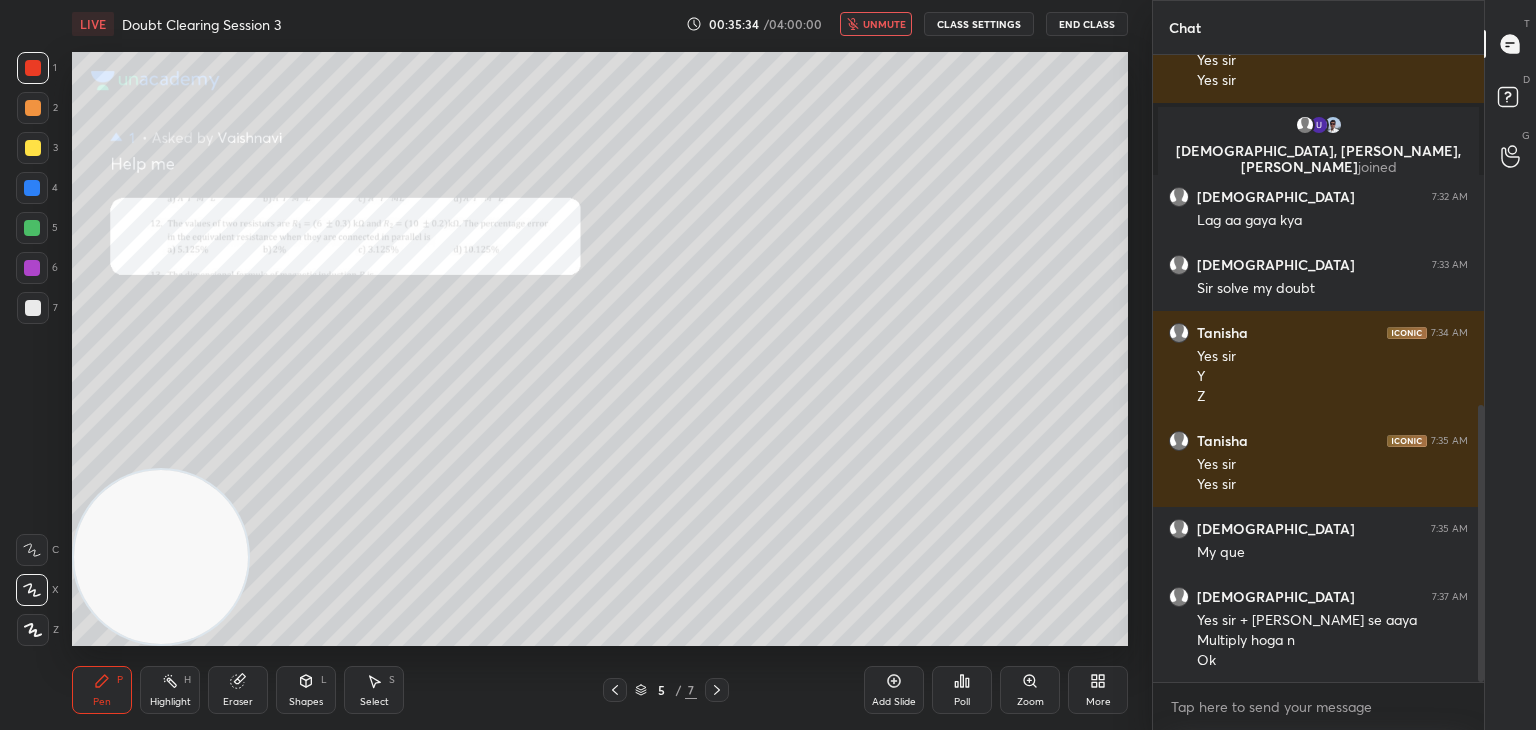 click on "Pen P" at bounding box center (102, 690) 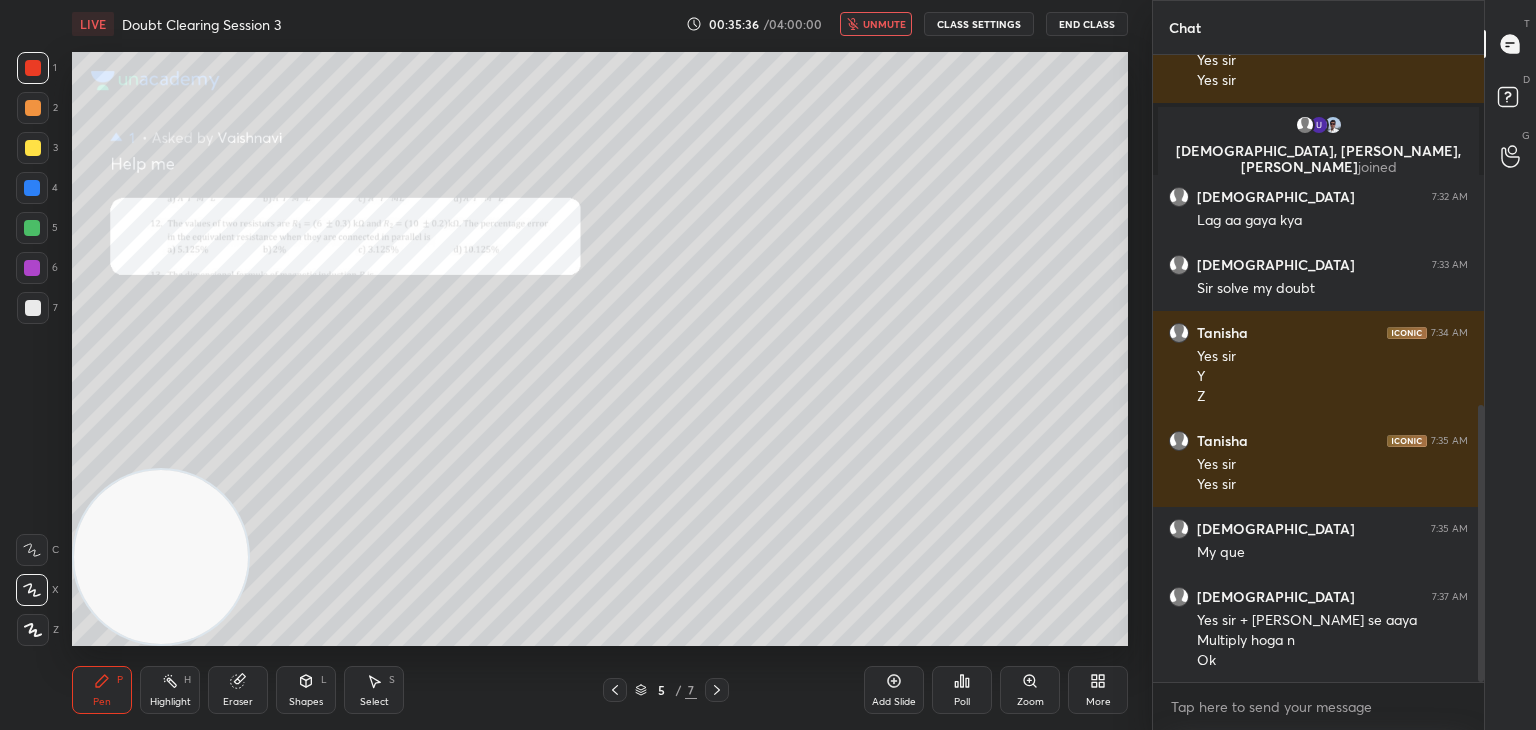 click at bounding box center (33, 308) 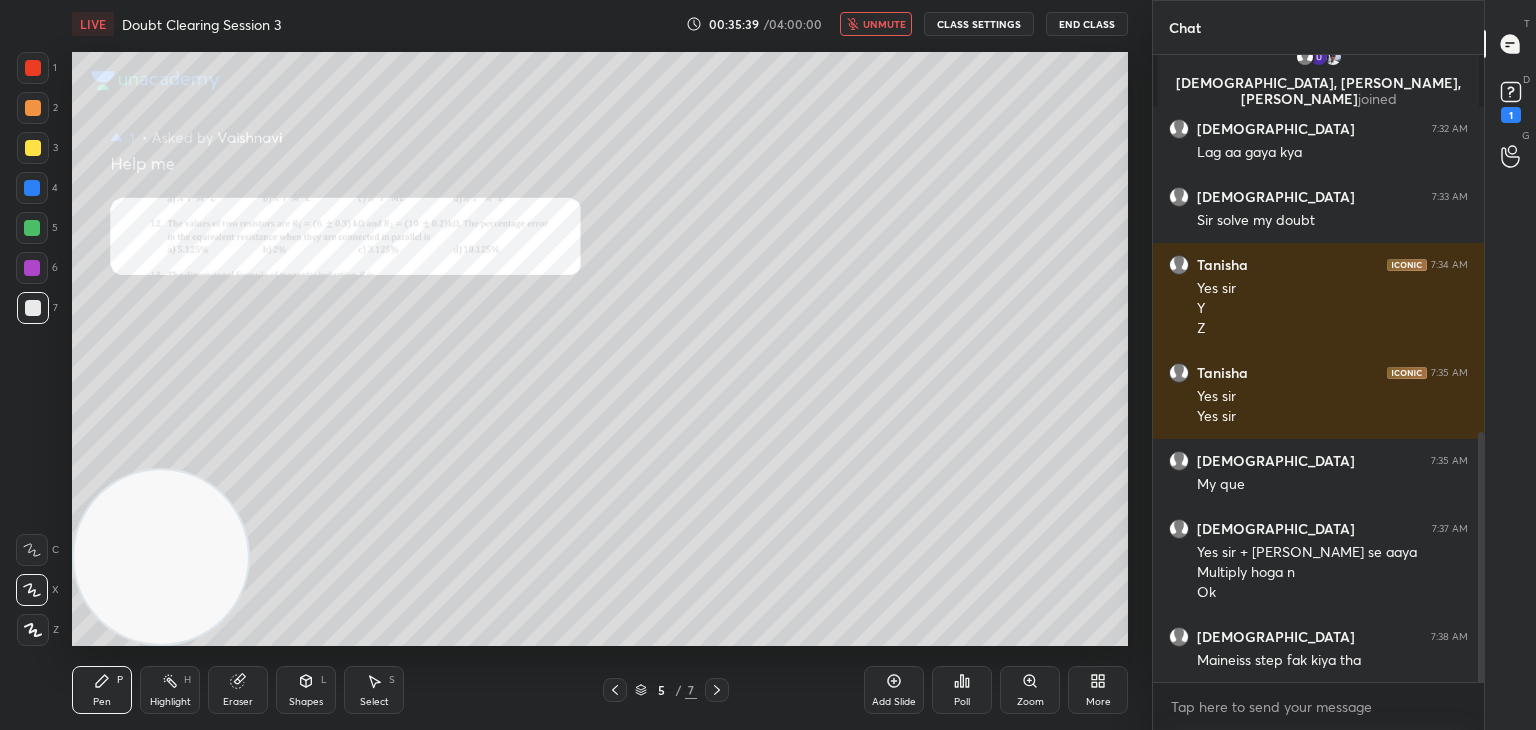 scroll, scrollTop: 946, scrollLeft: 0, axis: vertical 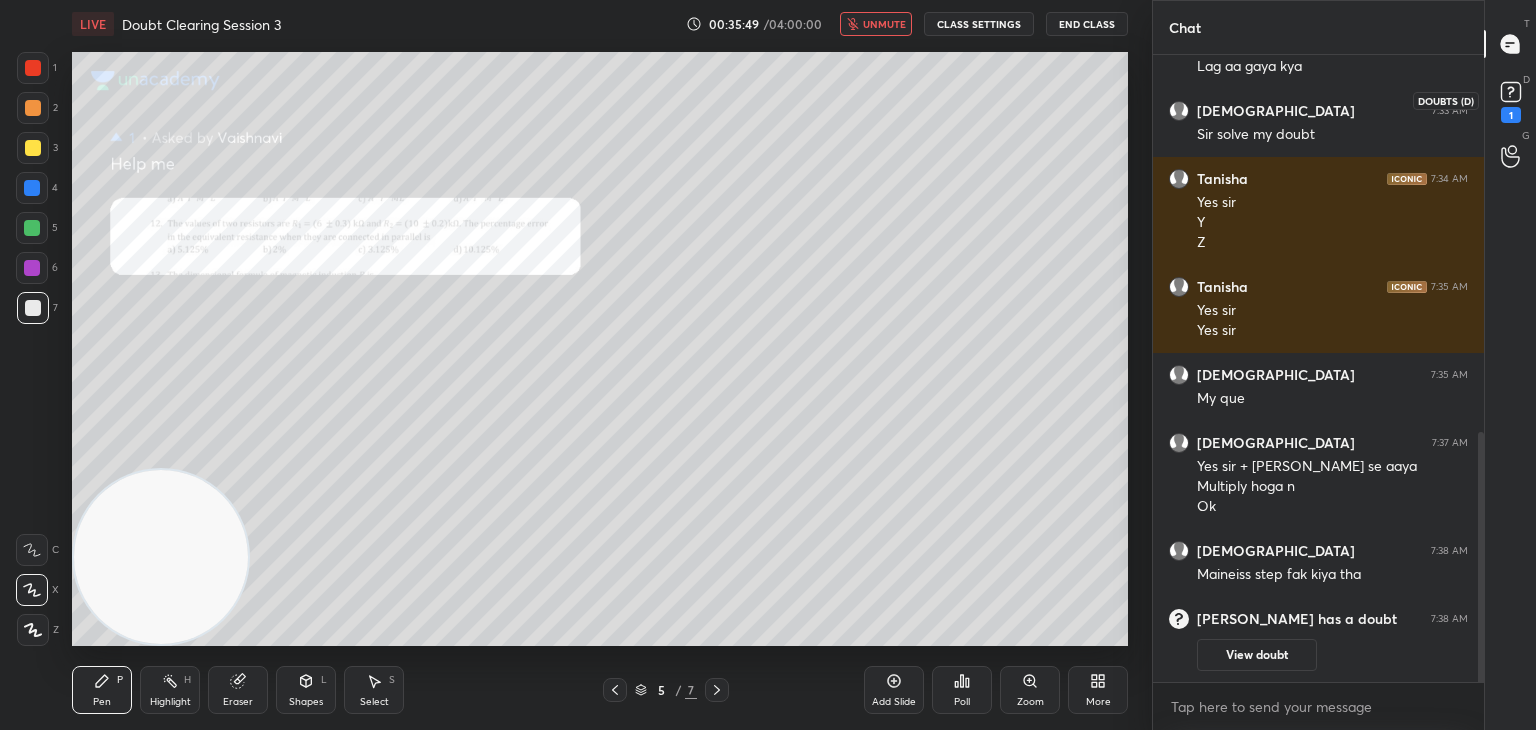 click 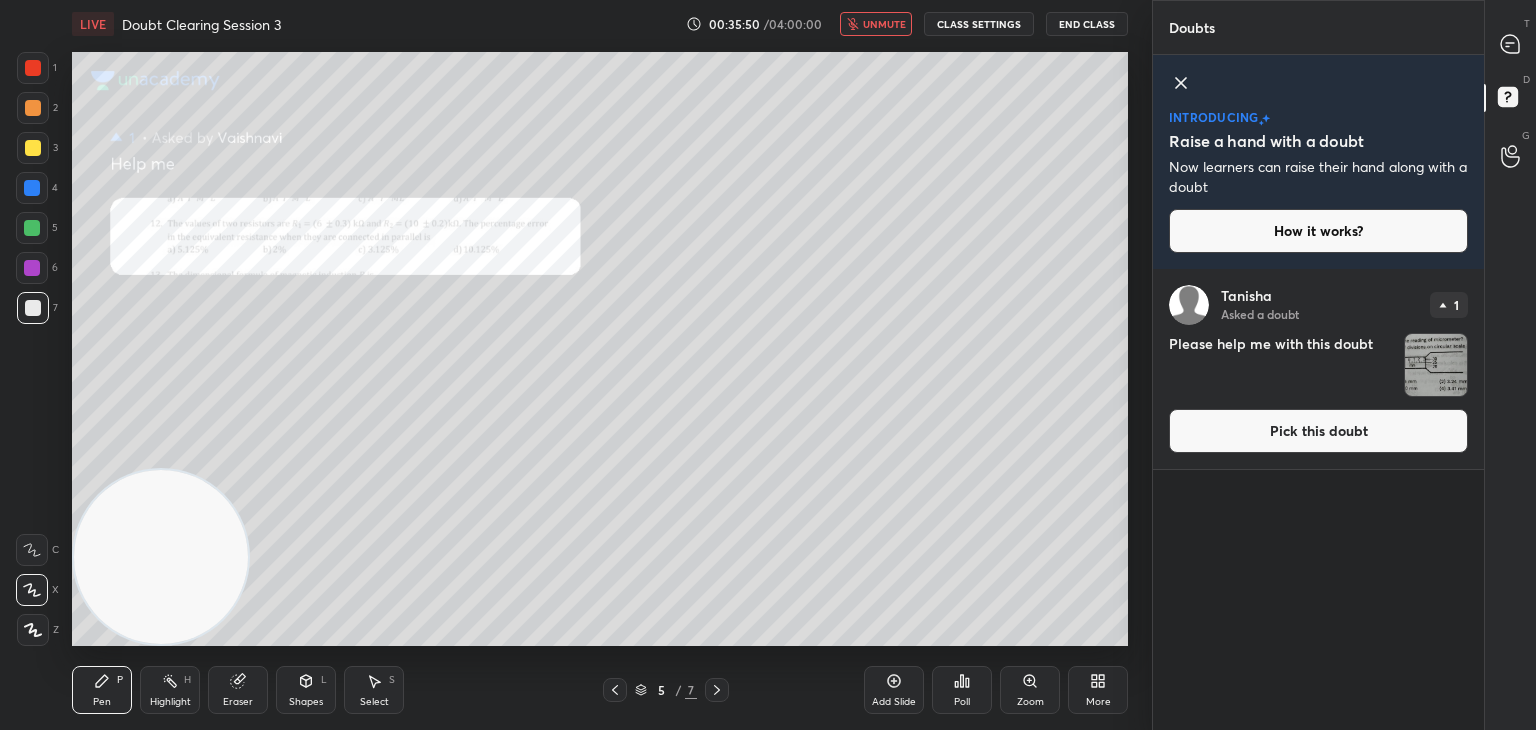 click at bounding box center (1436, 365) 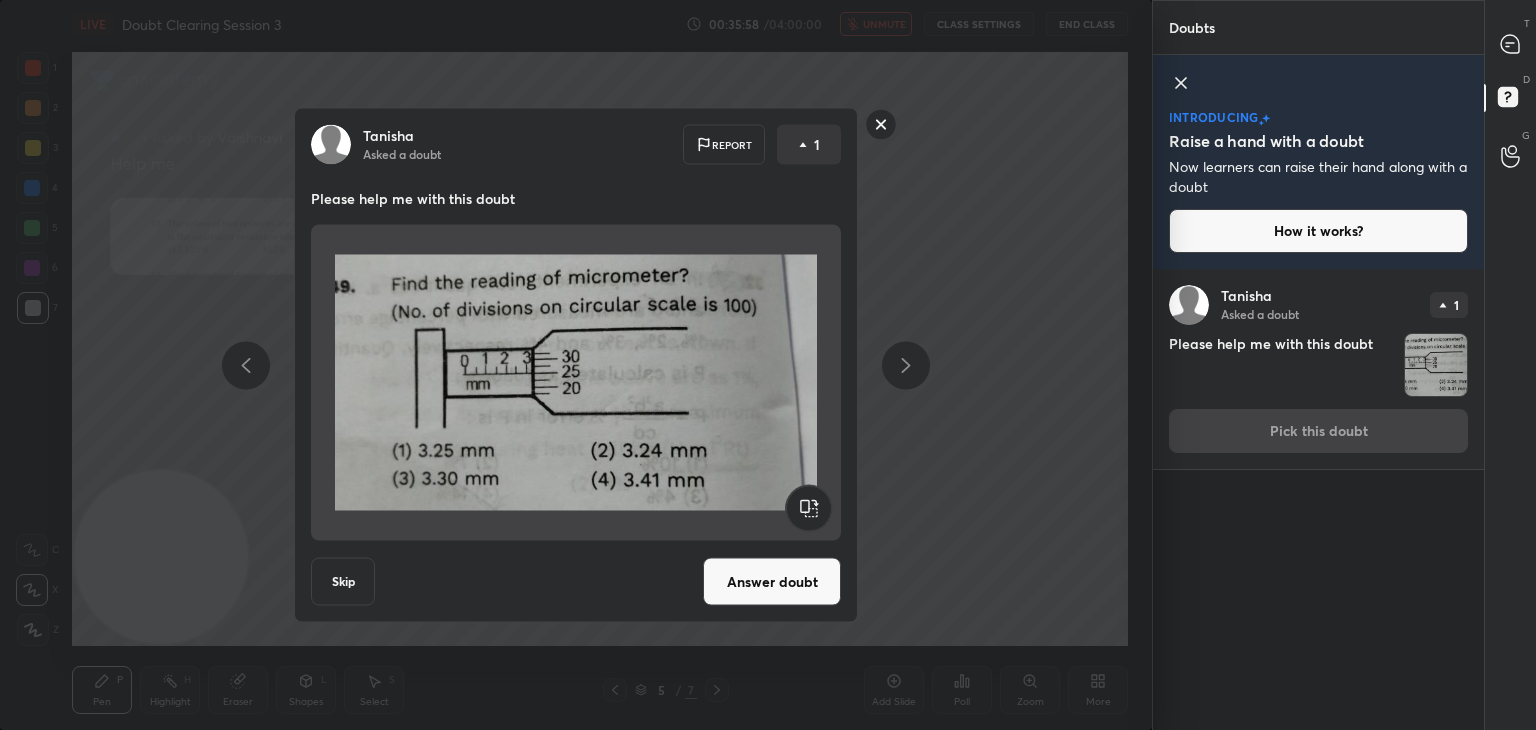 click at bounding box center [576, 383] 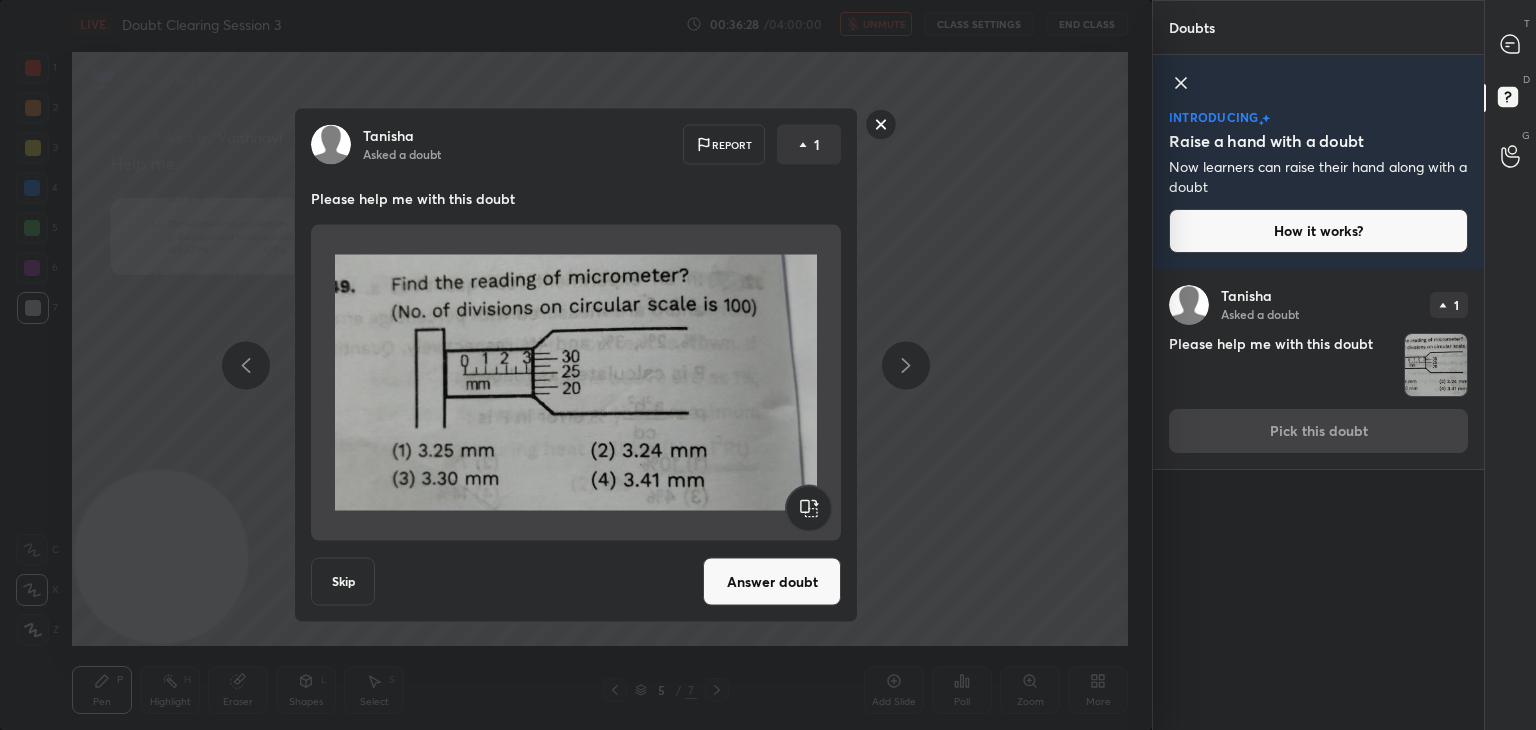 click at bounding box center (576, 383) 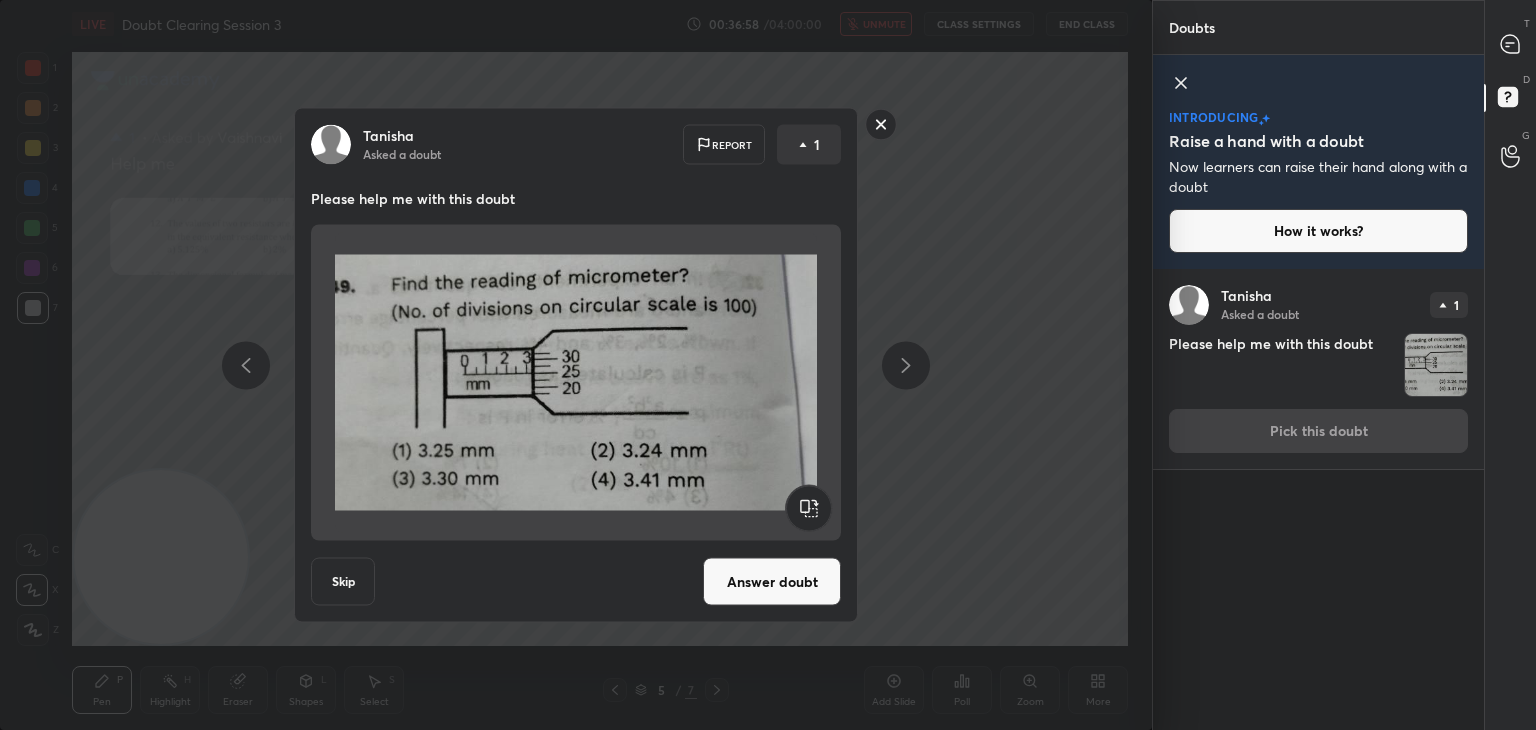 click at bounding box center (576, 383) 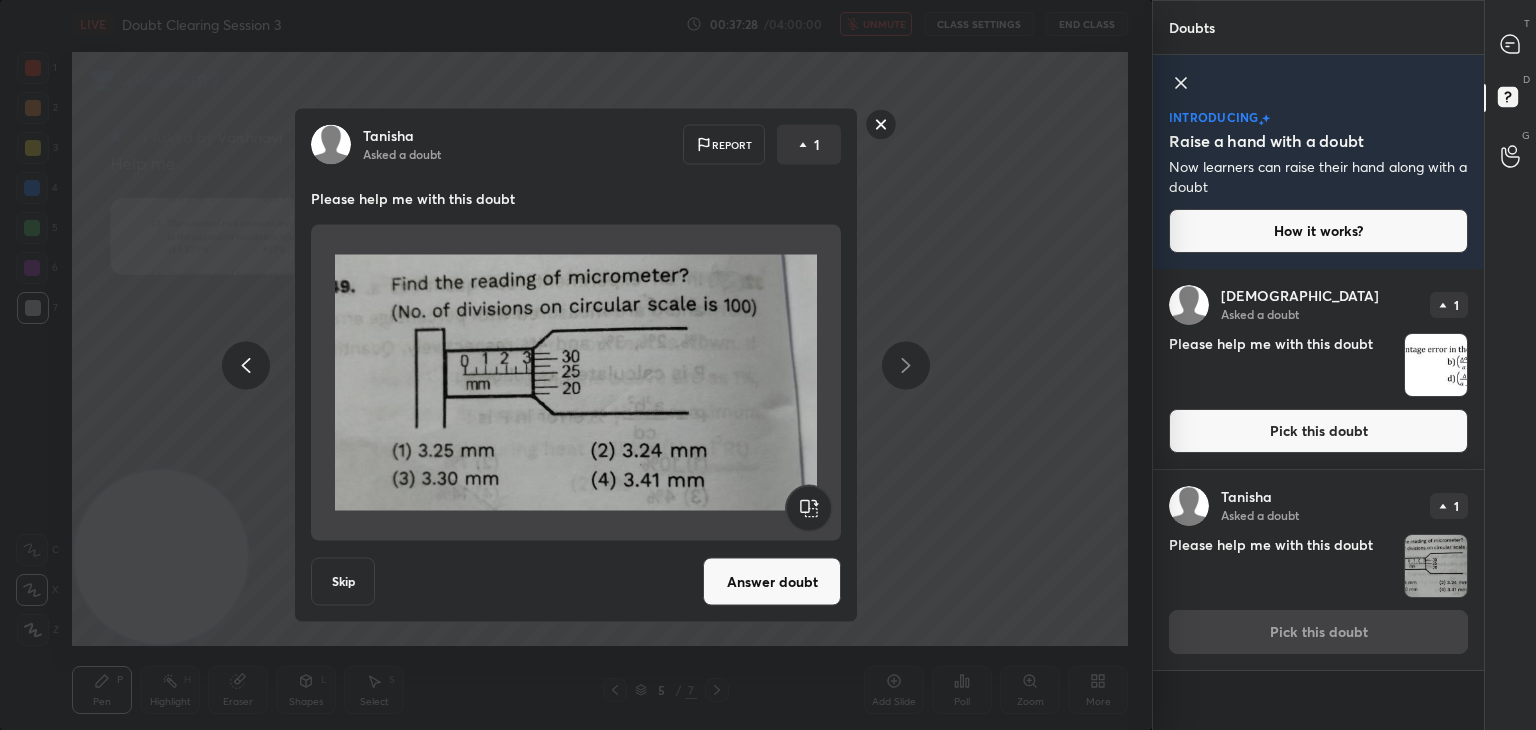 click at bounding box center [576, 383] 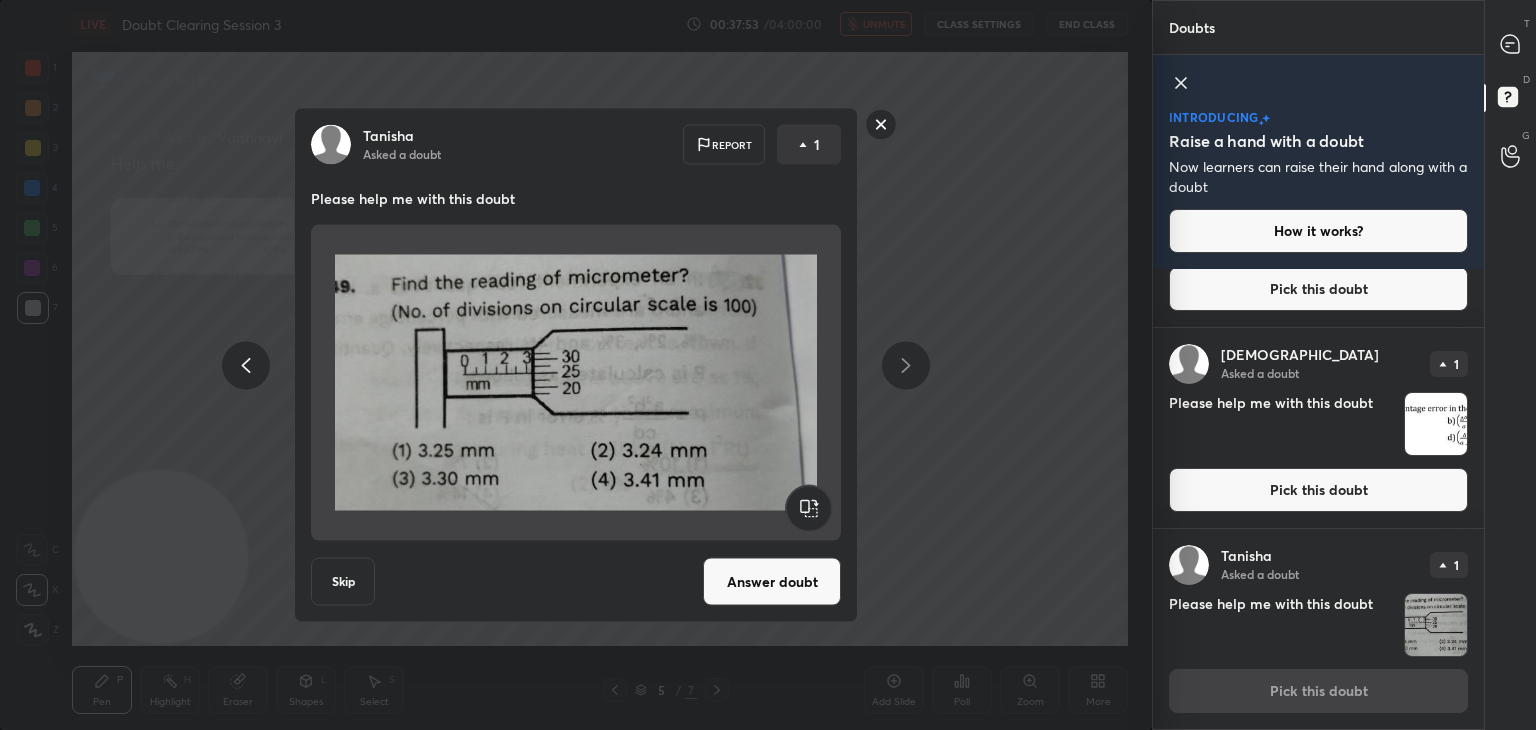scroll, scrollTop: 0, scrollLeft: 0, axis: both 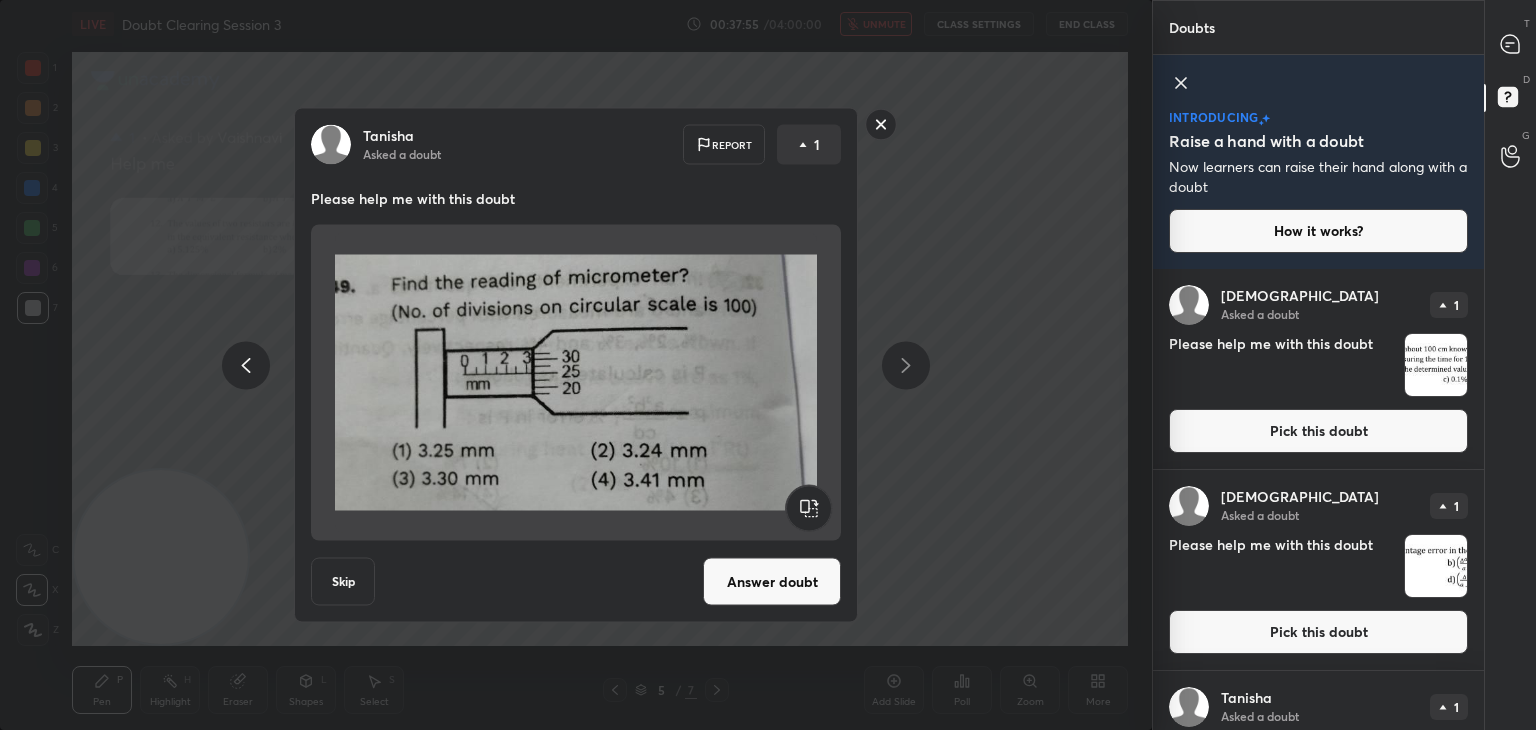 click 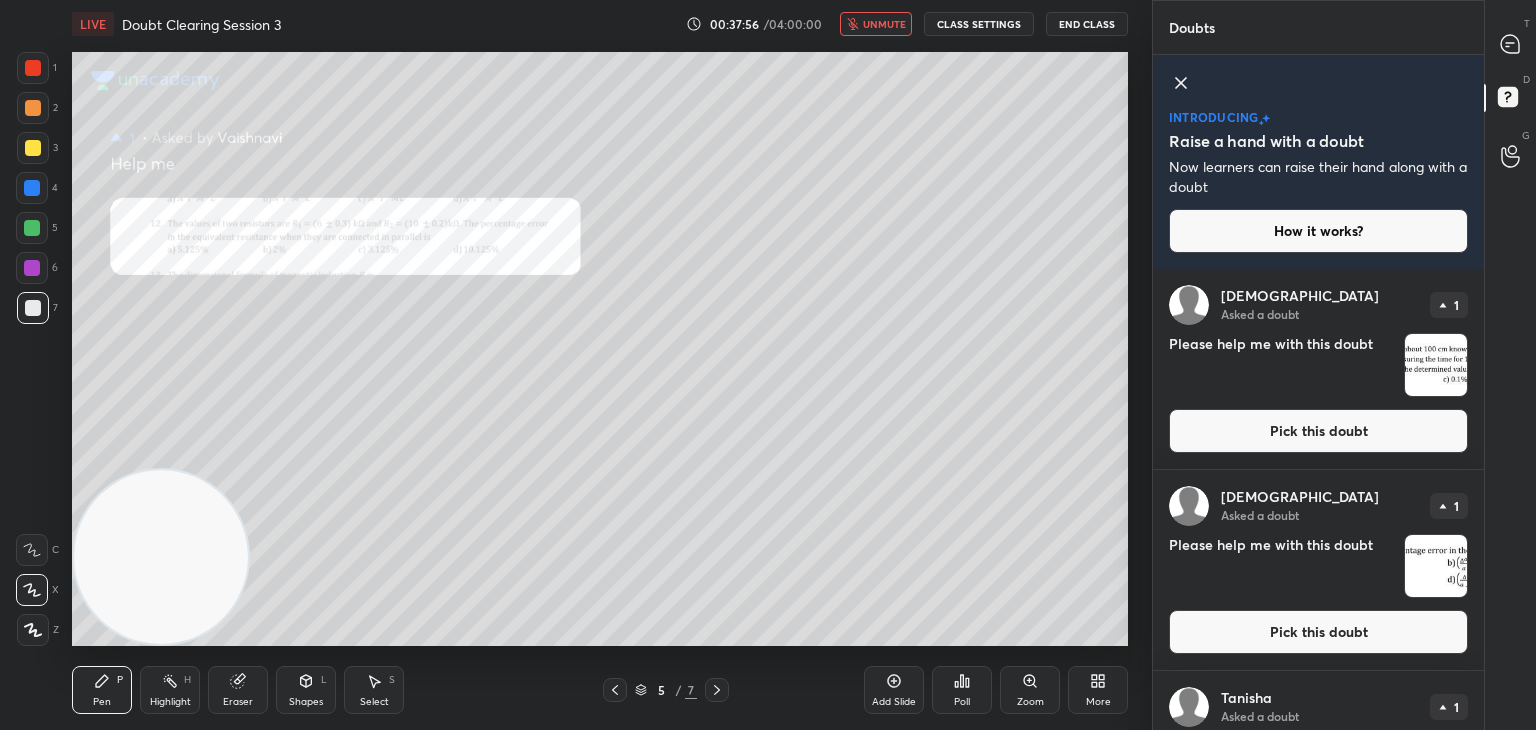 click 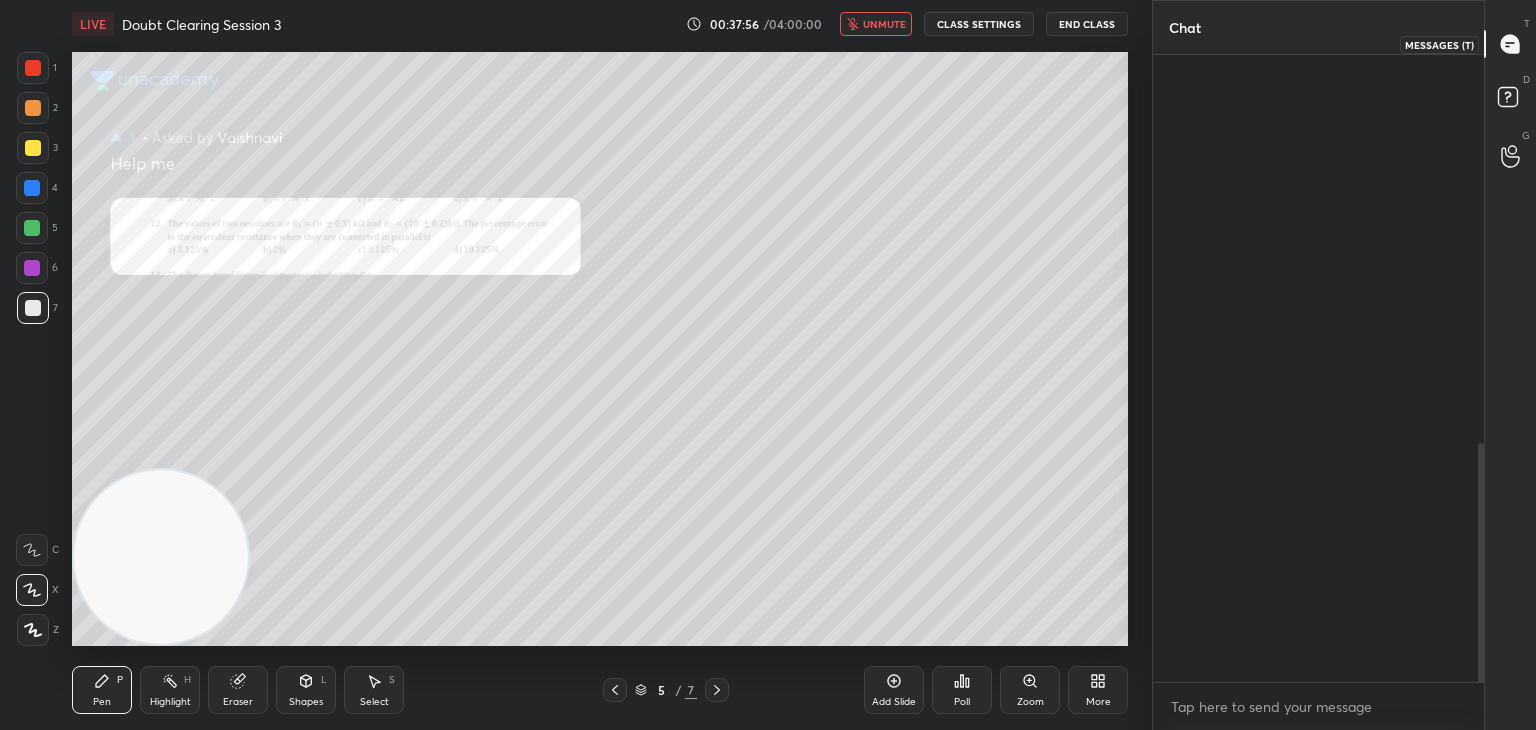 scroll, scrollTop: 1164, scrollLeft: 0, axis: vertical 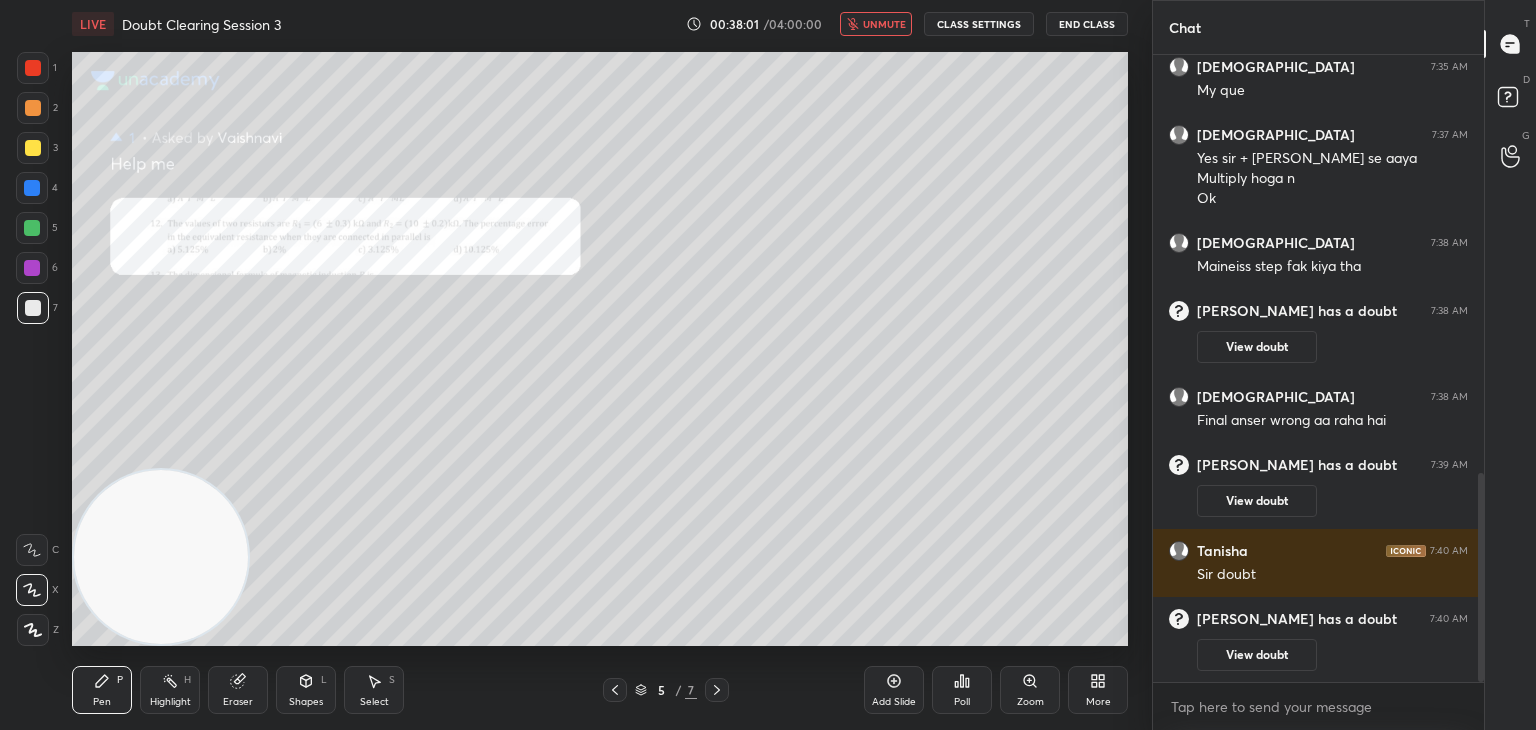 click on "unmute" at bounding box center (884, 24) 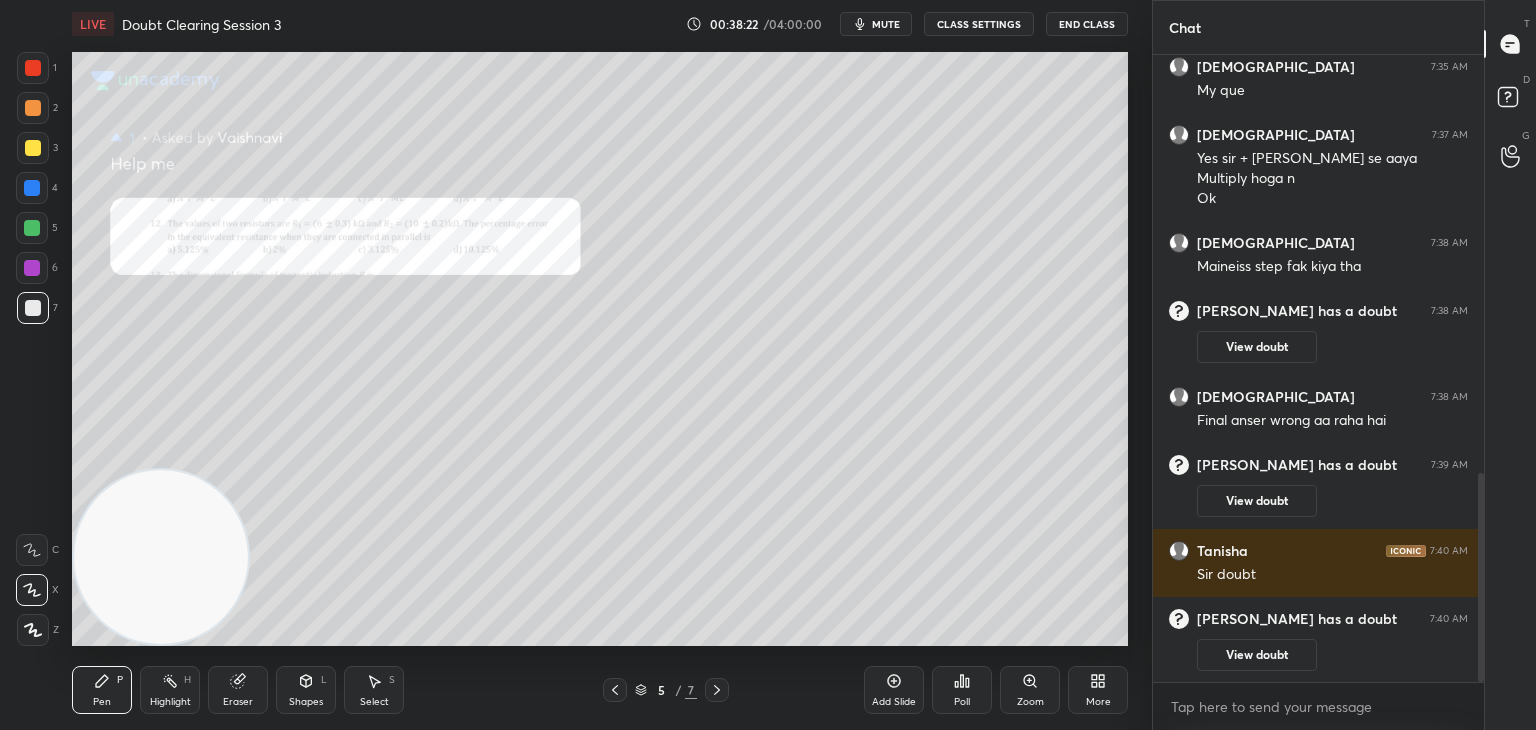 click on "mute" at bounding box center [886, 24] 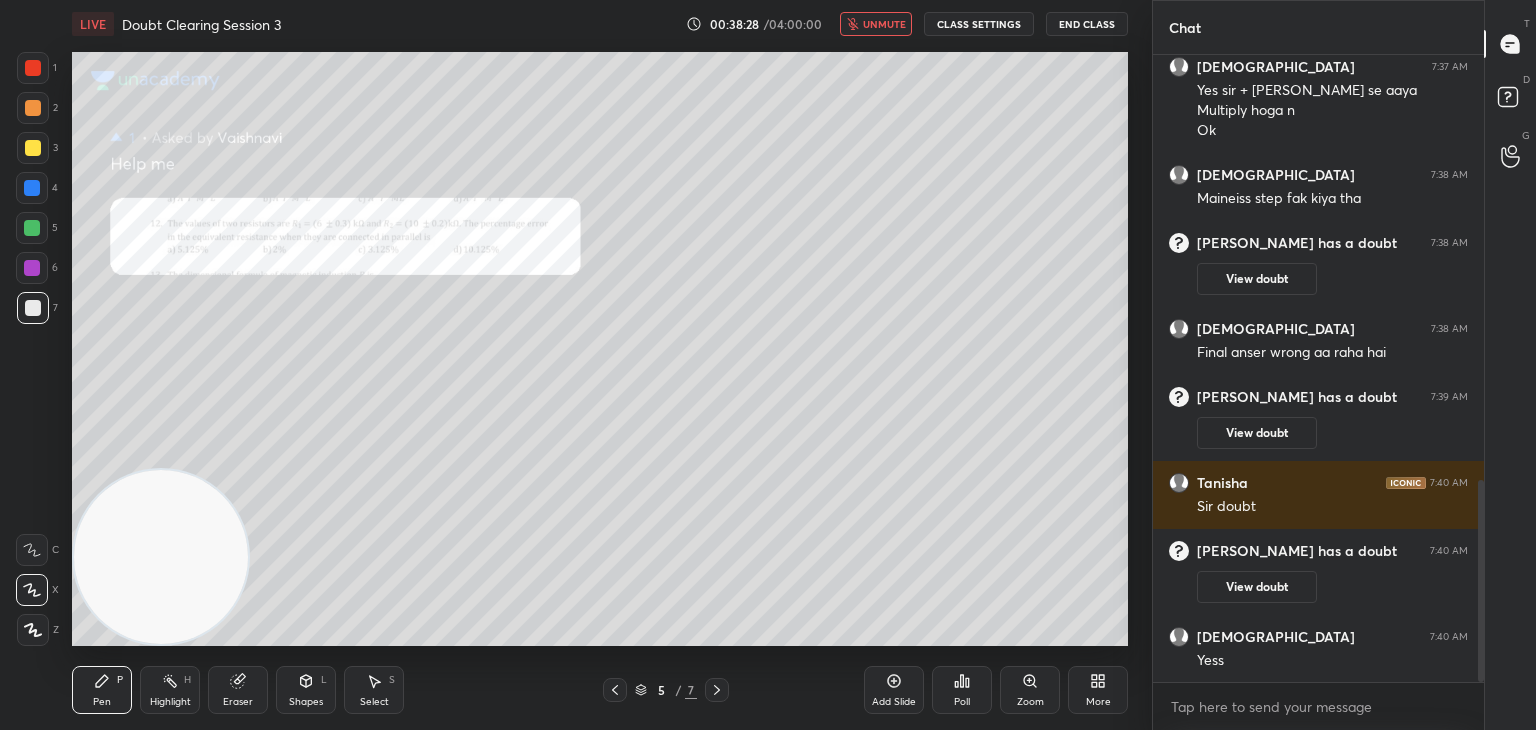 scroll, scrollTop: 1390, scrollLeft: 0, axis: vertical 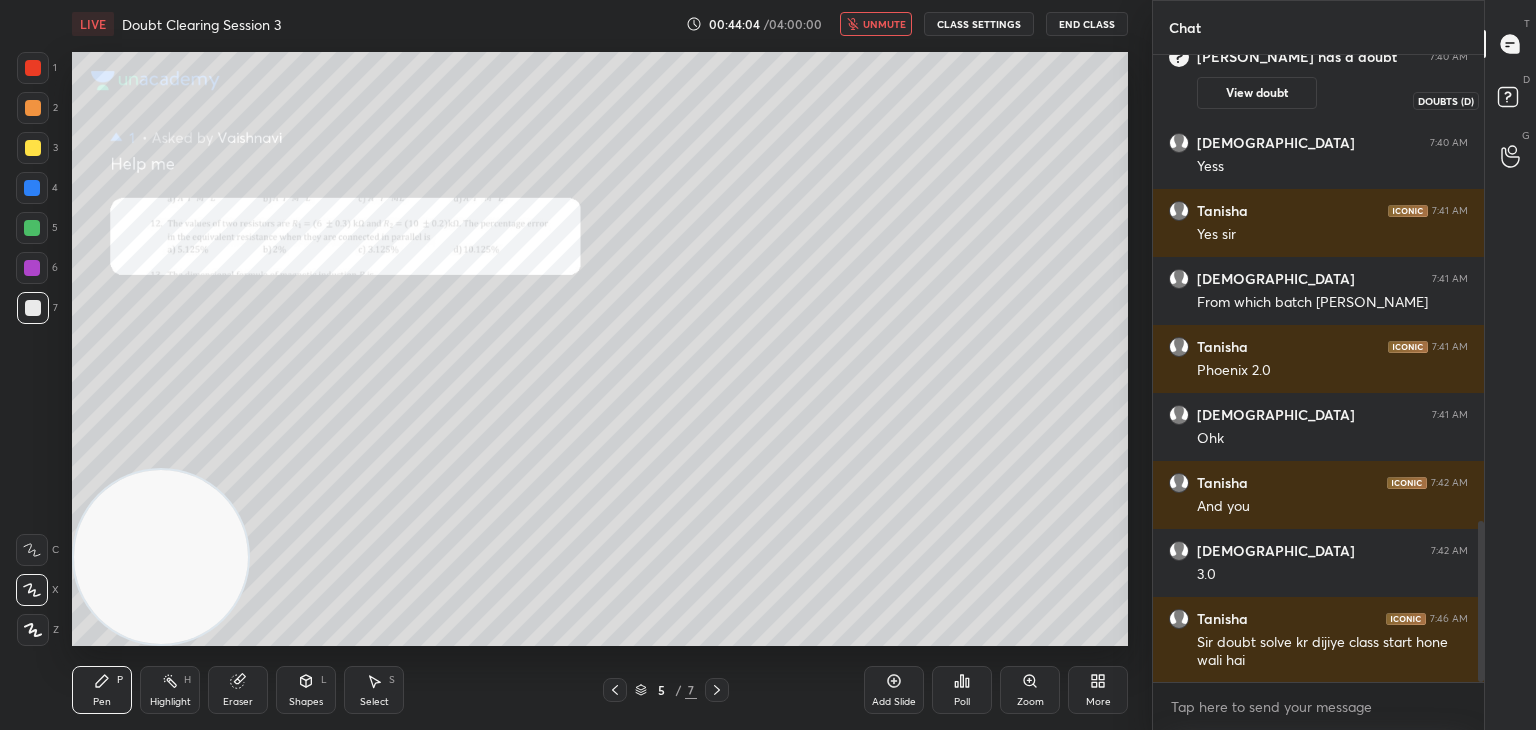click 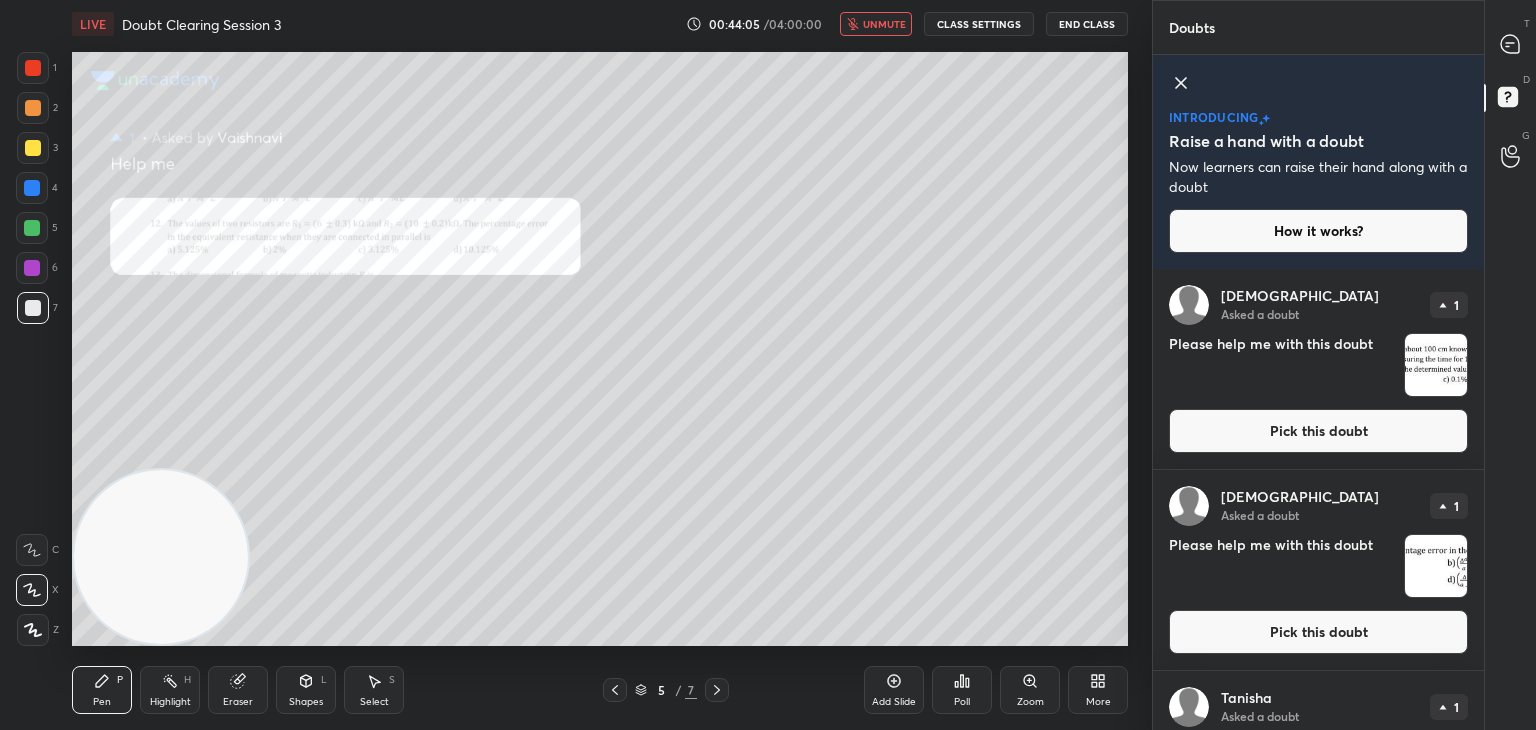 scroll, scrollTop: 142, scrollLeft: 0, axis: vertical 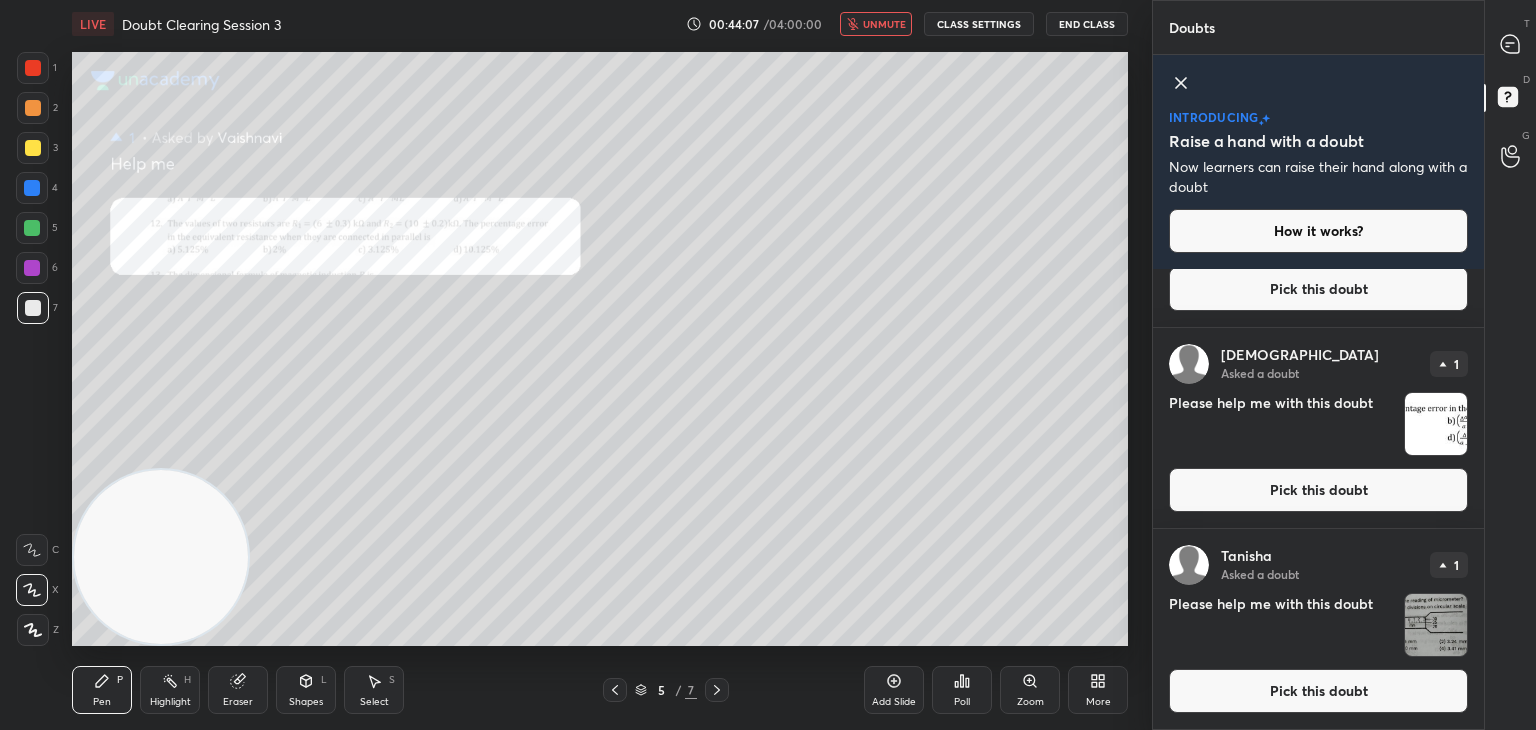 click at bounding box center [1436, 625] 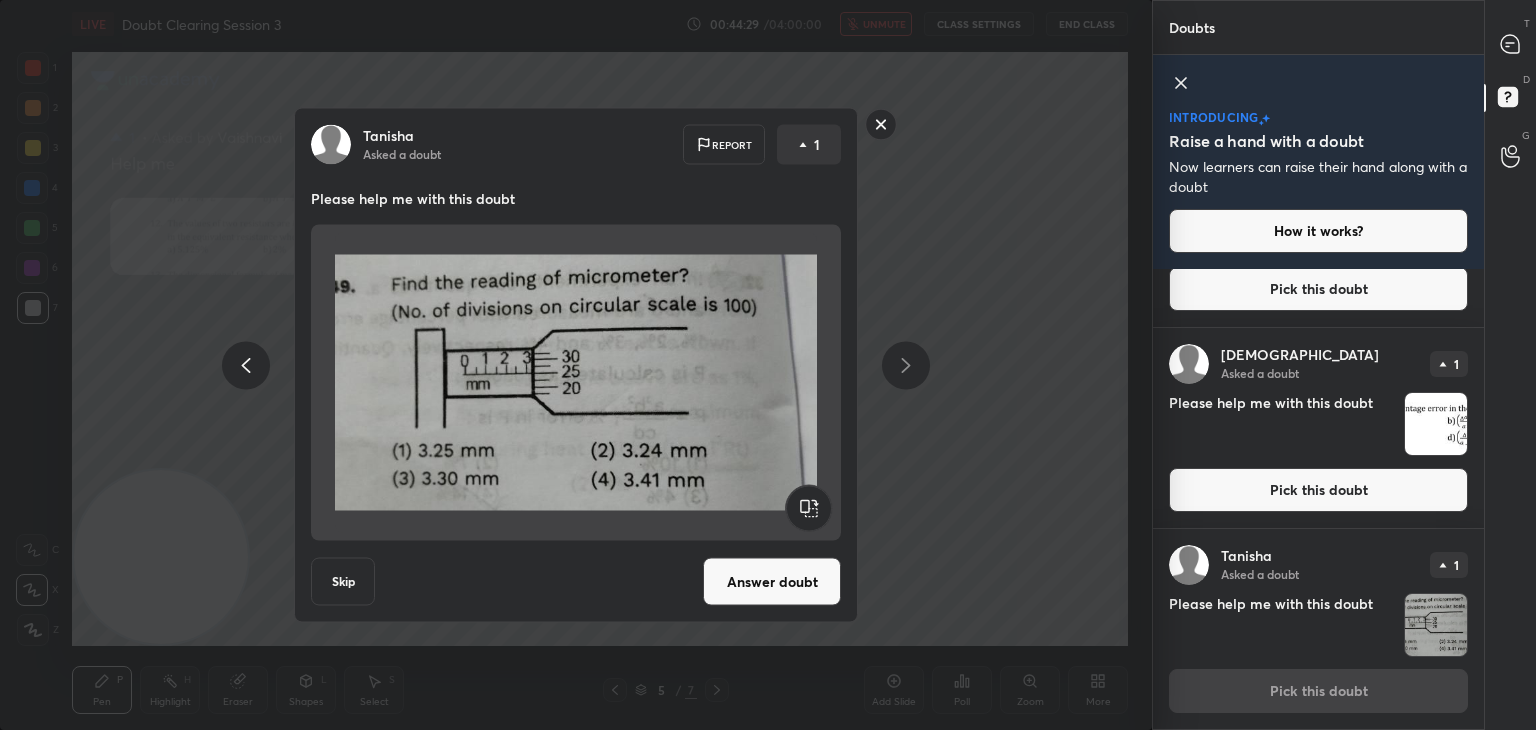click at bounding box center (576, 383) 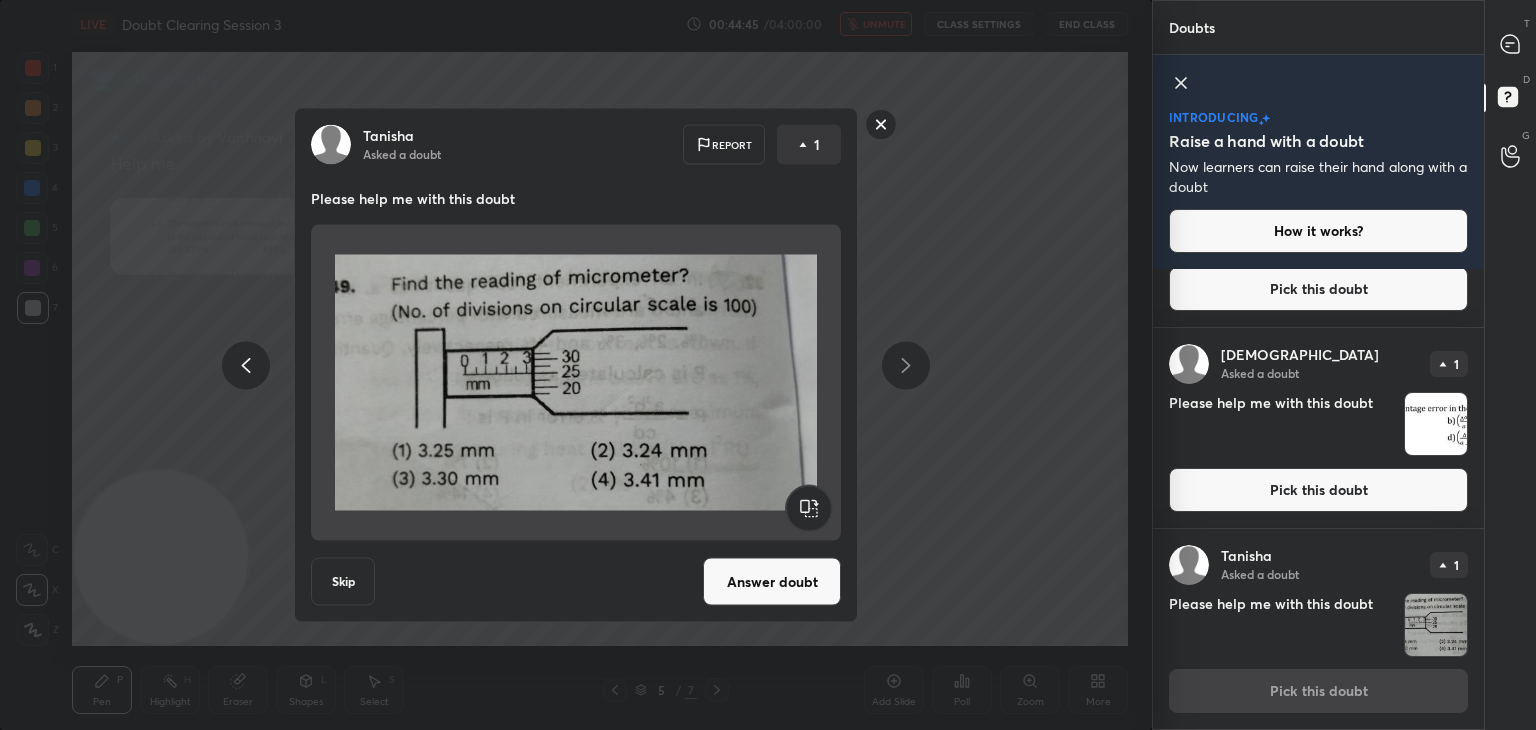 click on "Answer doubt" at bounding box center [772, 582] 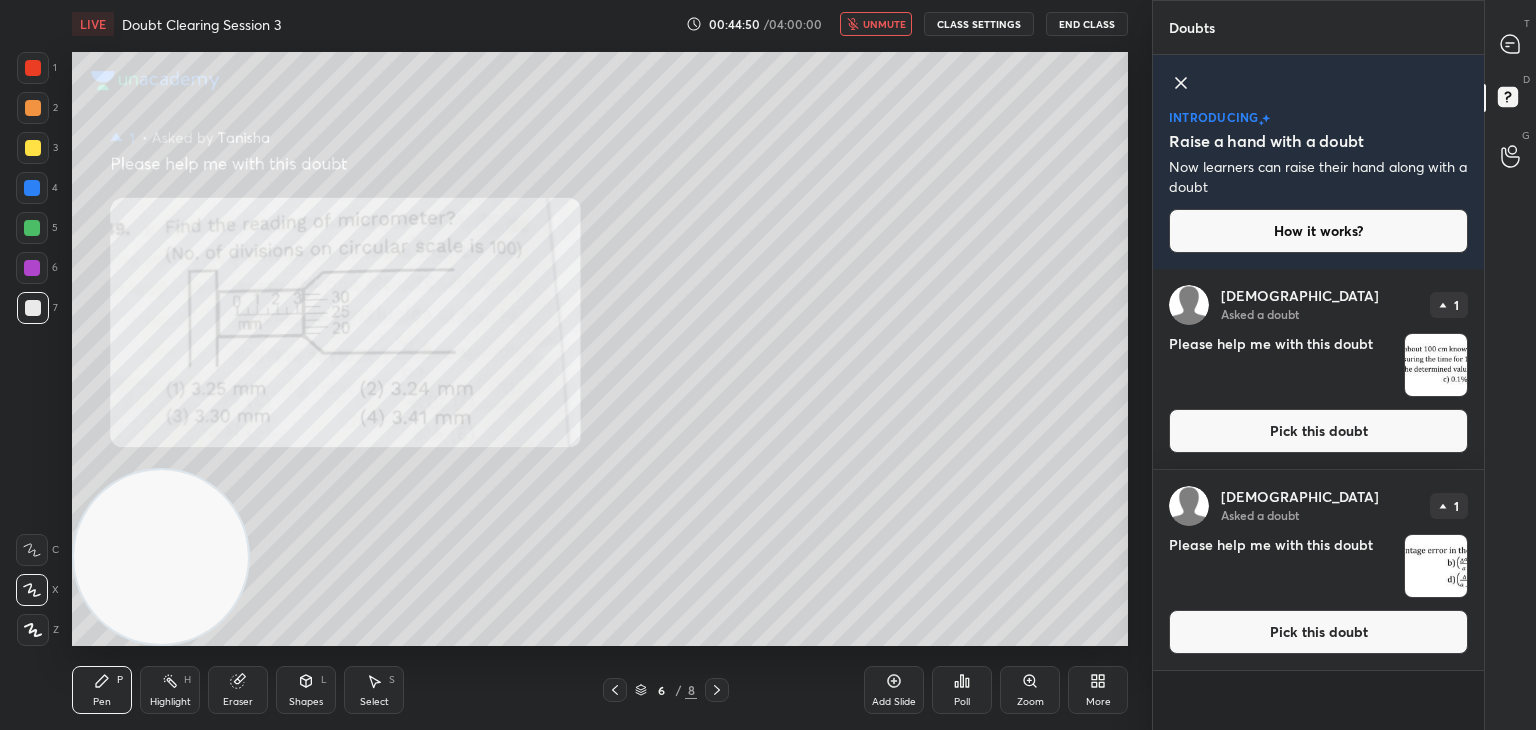 click on "unmute" at bounding box center [884, 24] 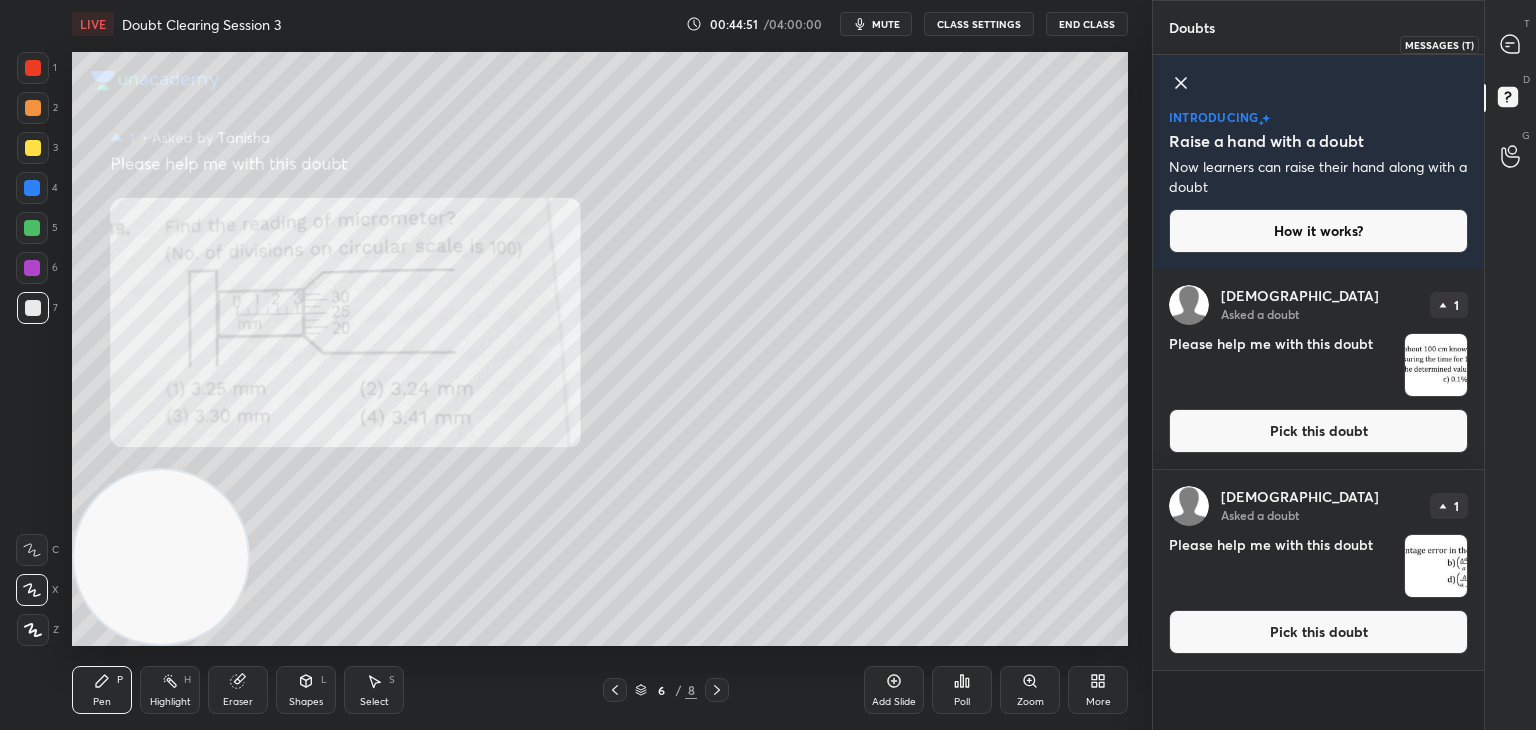 click at bounding box center (1511, 44) 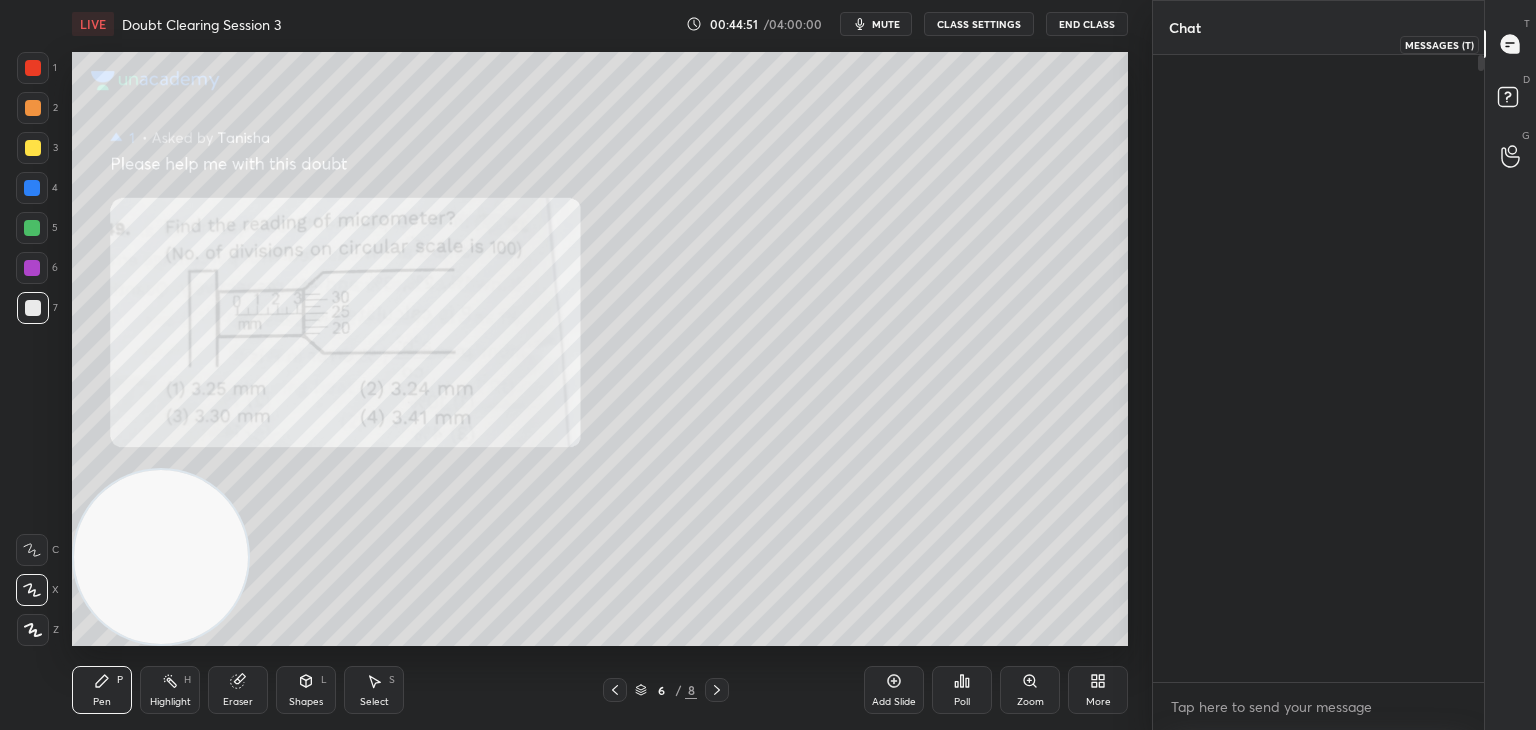 scroll, scrollTop: 1662, scrollLeft: 0, axis: vertical 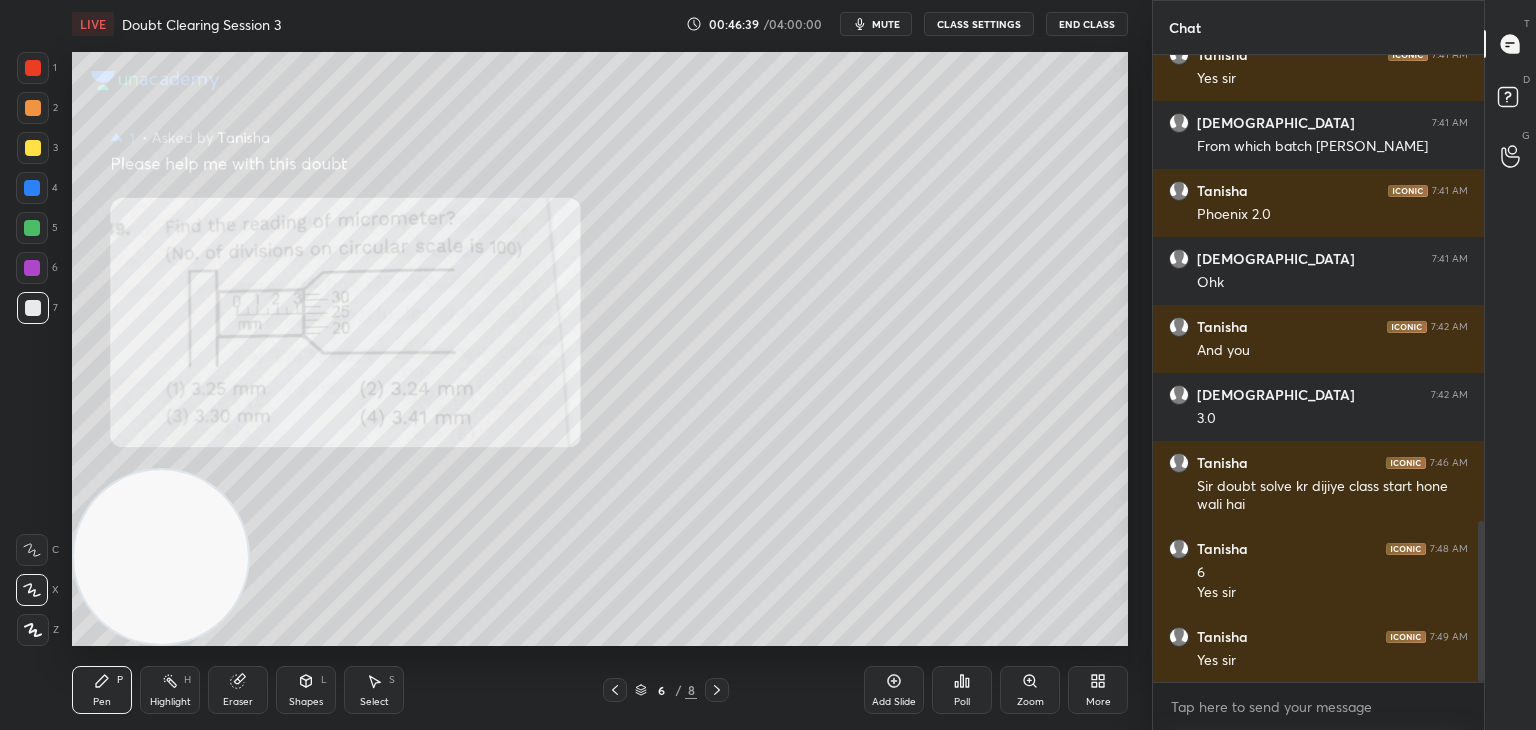 click on "mute" at bounding box center [876, 24] 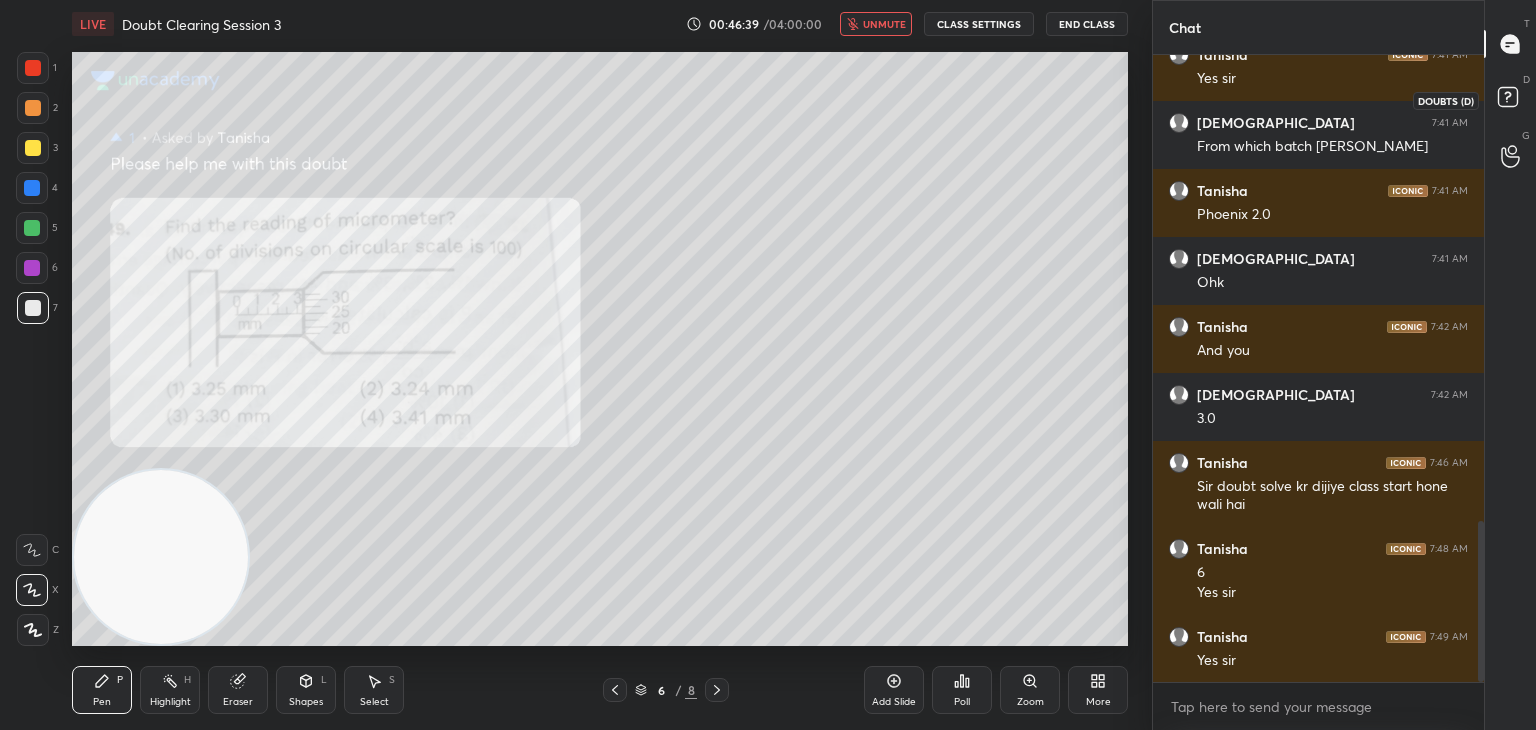 click 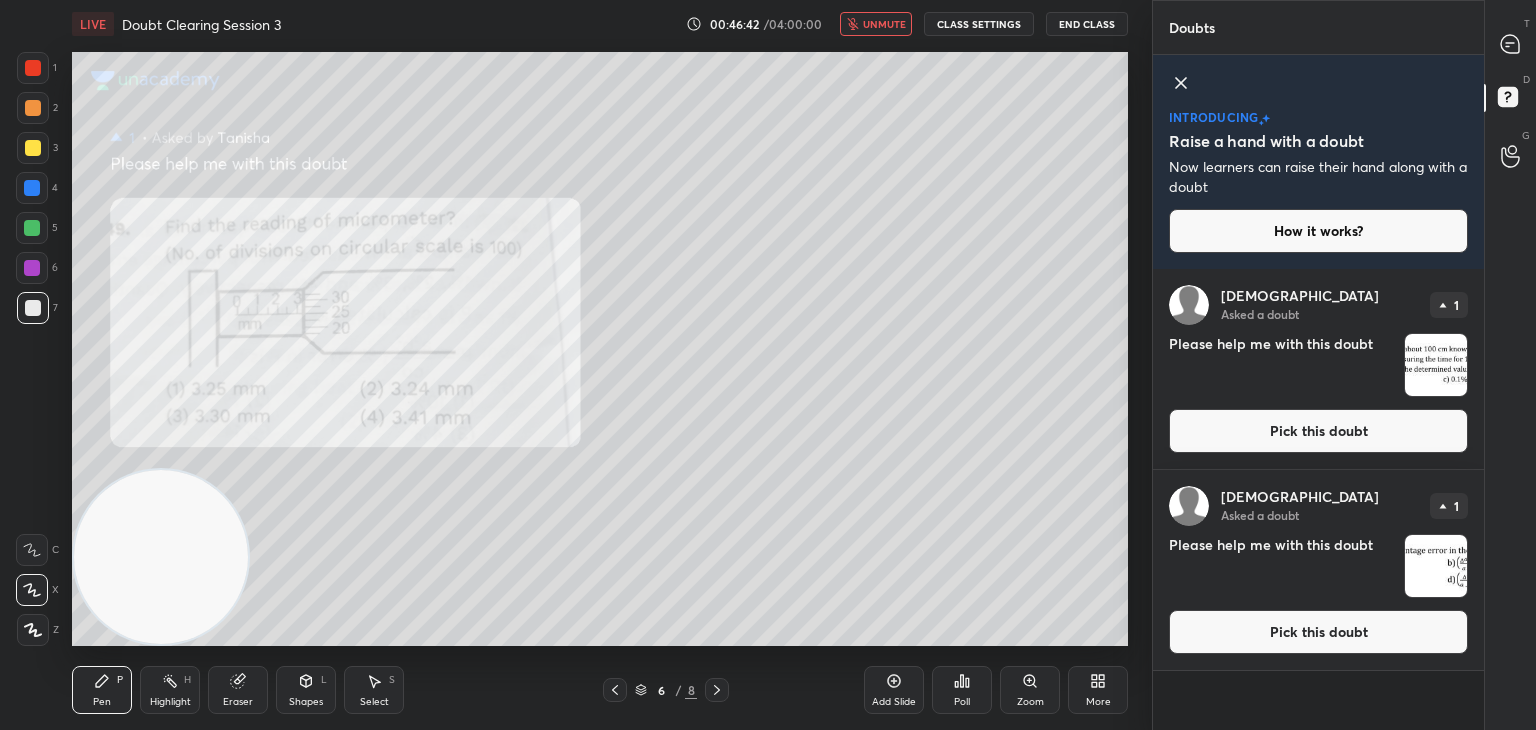 click at bounding box center [1436, 365] 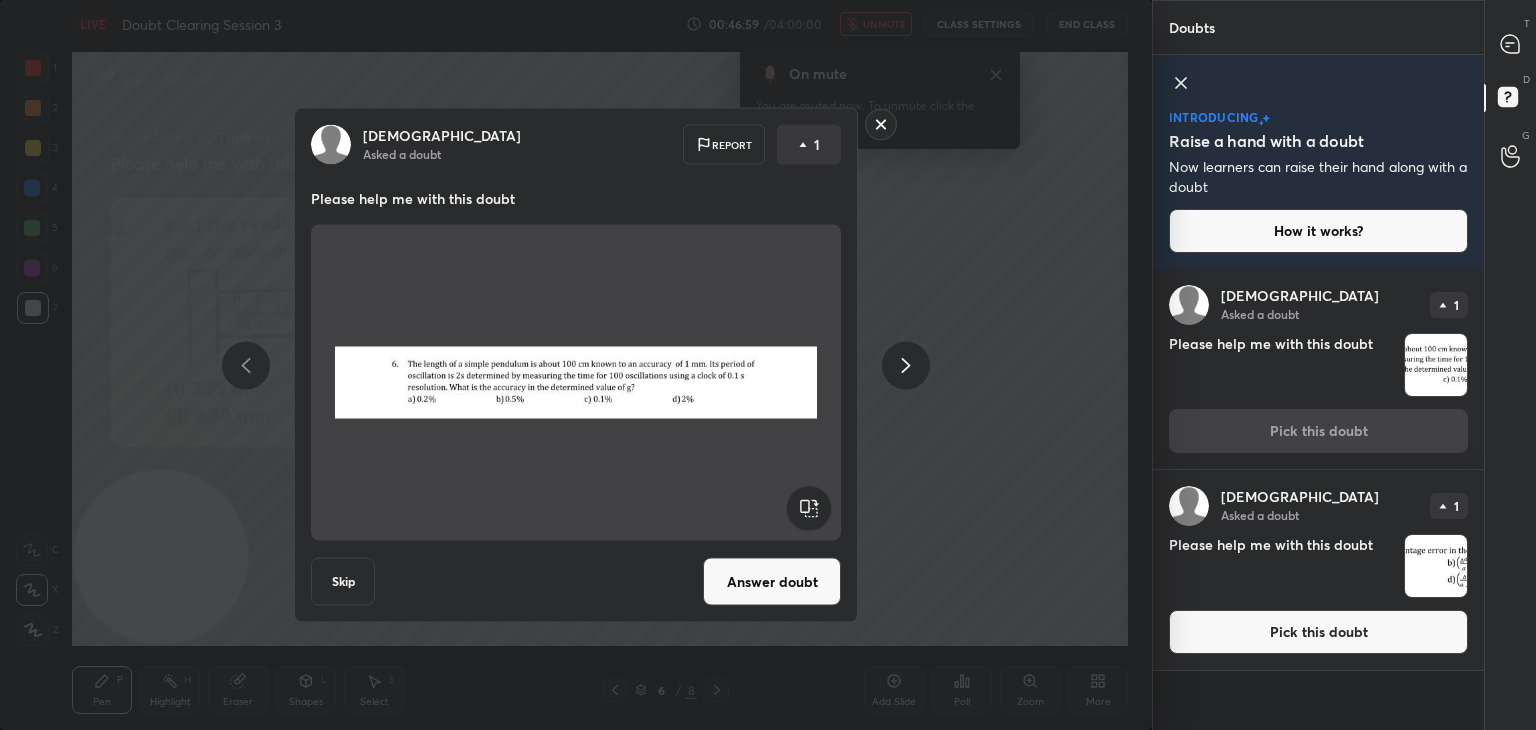 click at bounding box center (576, 383) 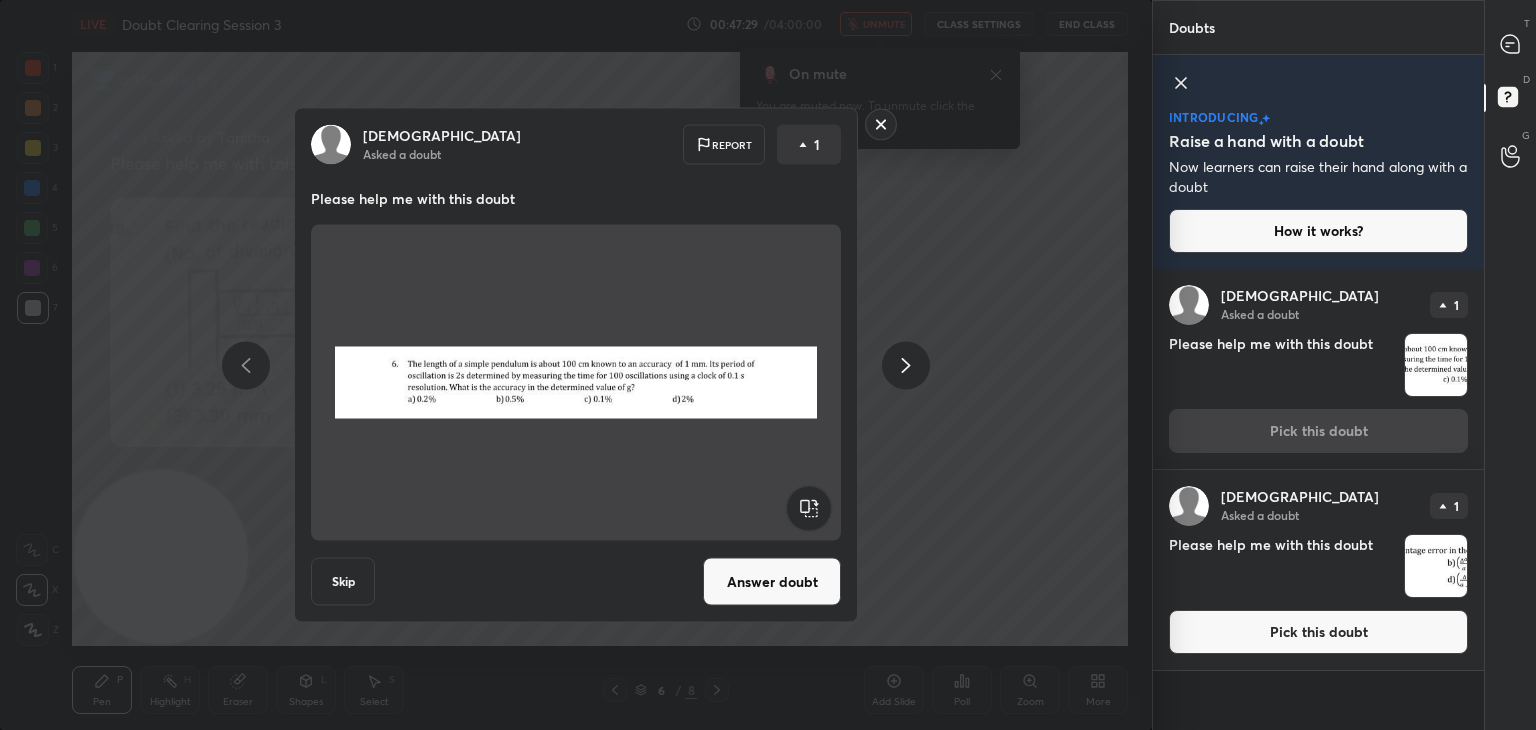 click on "Answer doubt" at bounding box center (772, 582) 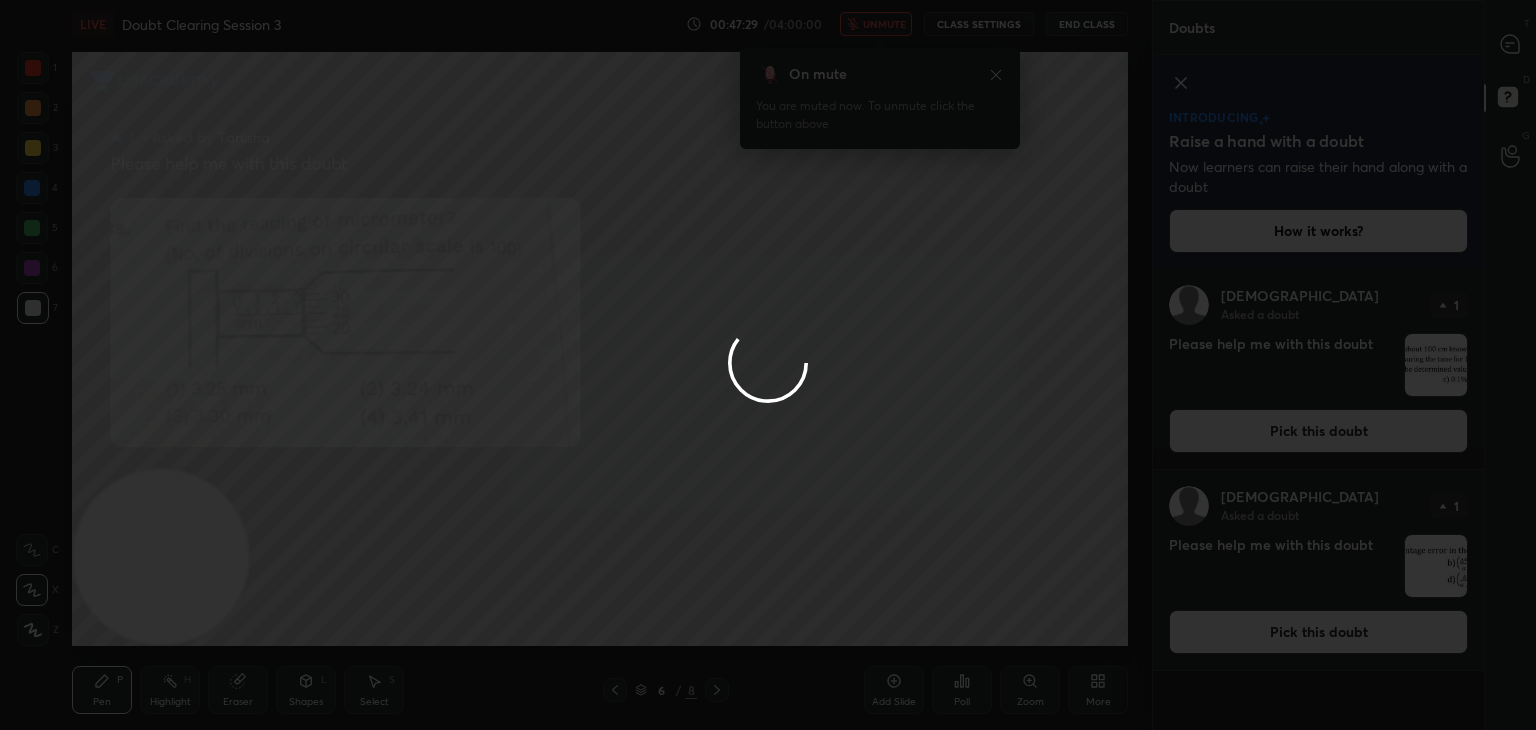 click at bounding box center (768, 365) 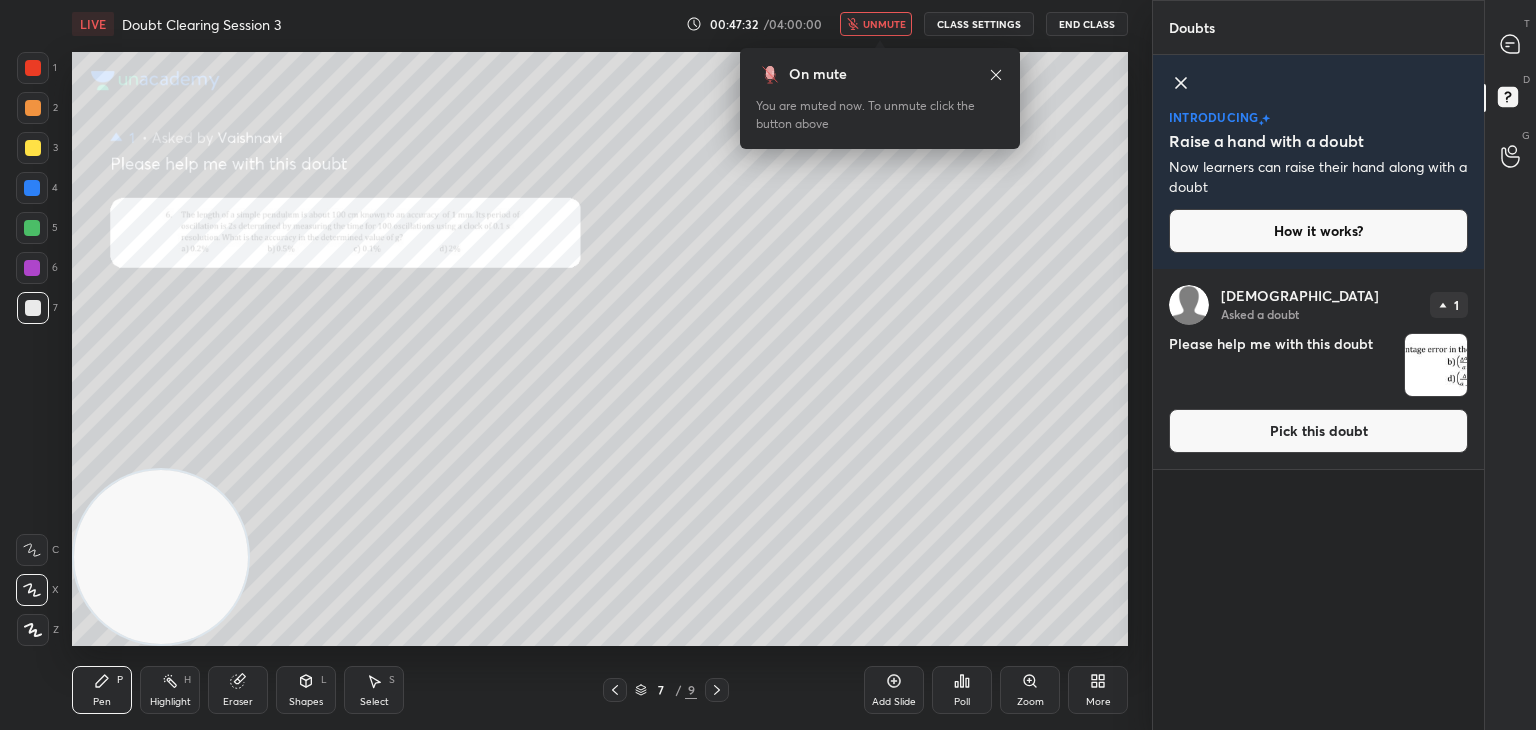 click on "unmute" at bounding box center [876, 24] 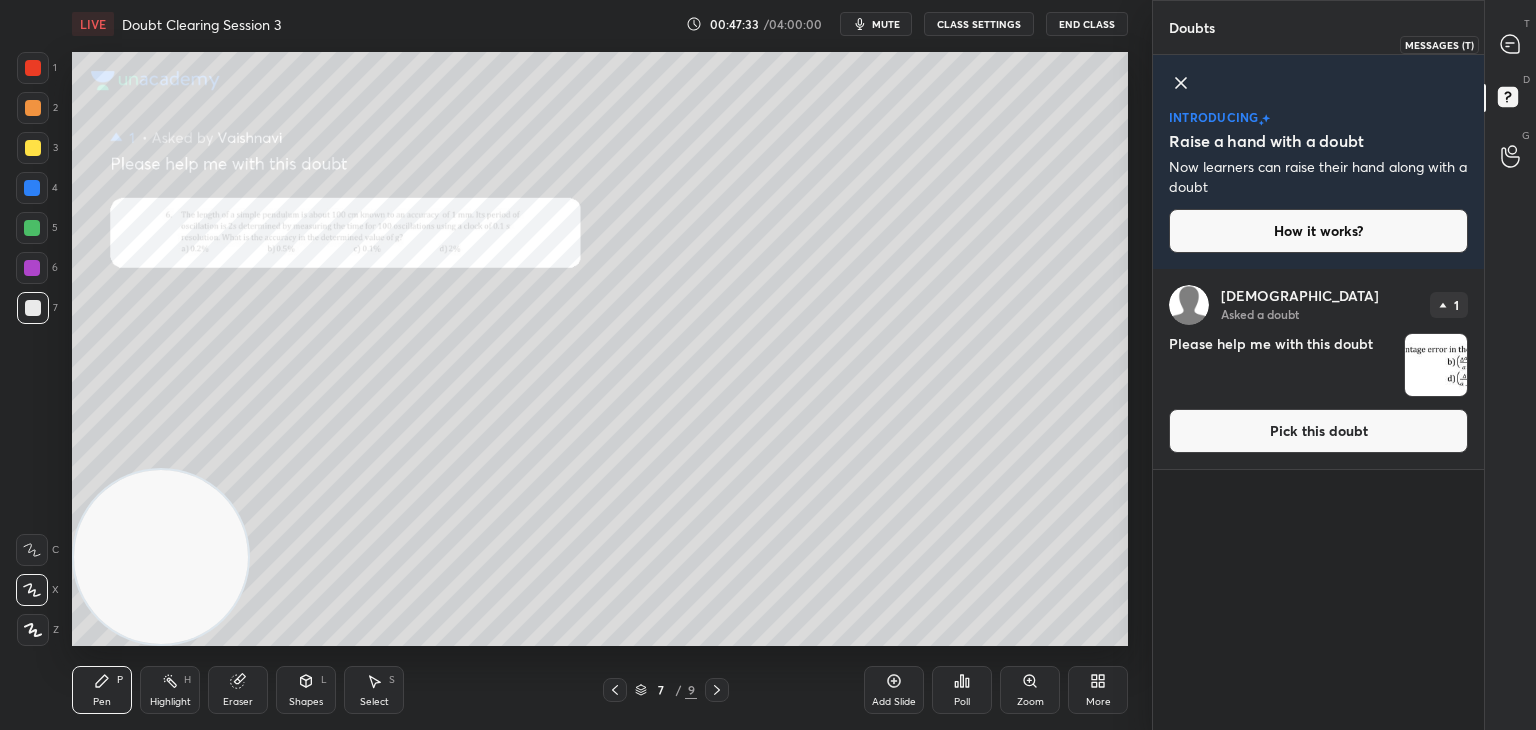 click 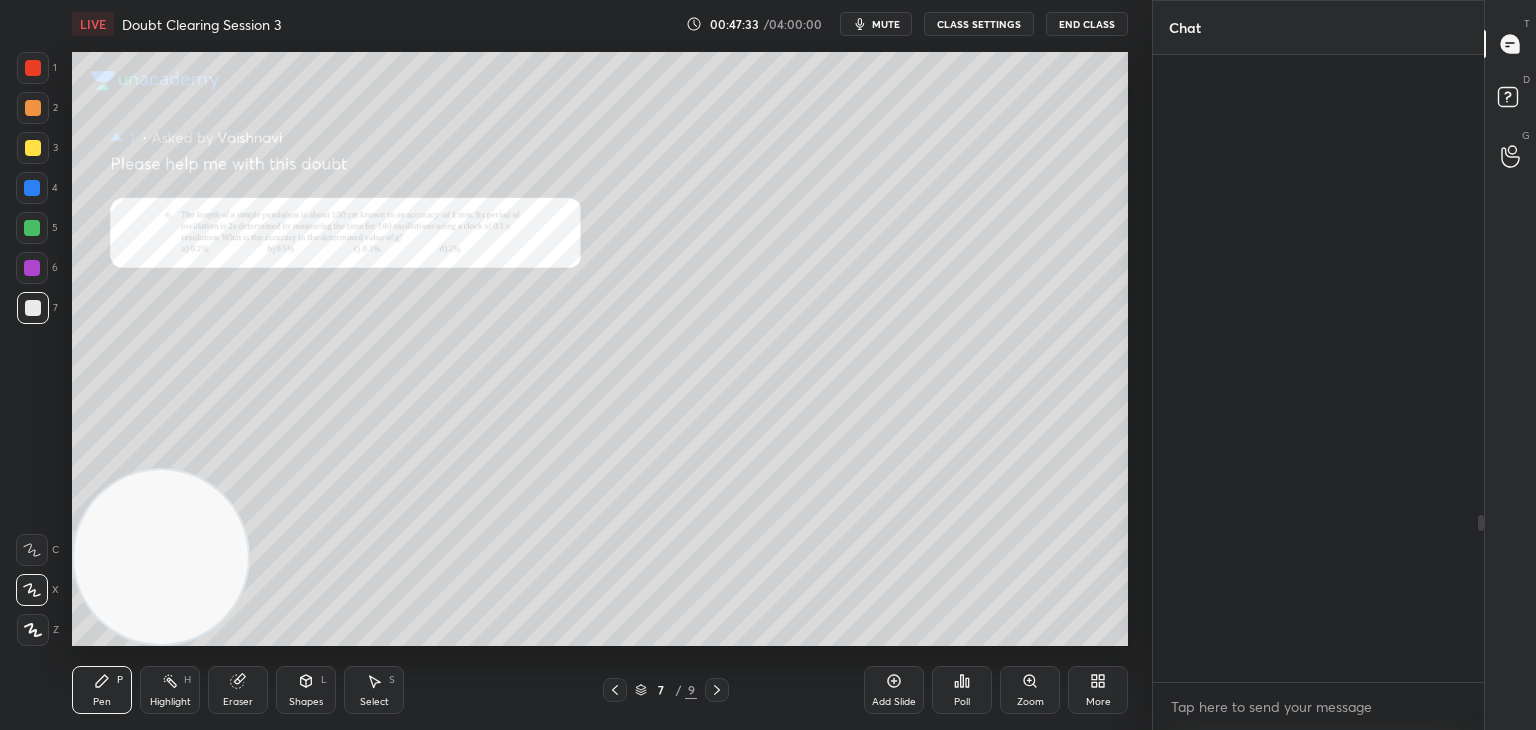 scroll, scrollTop: 1732, scrollLeft: 0, axis: vertical 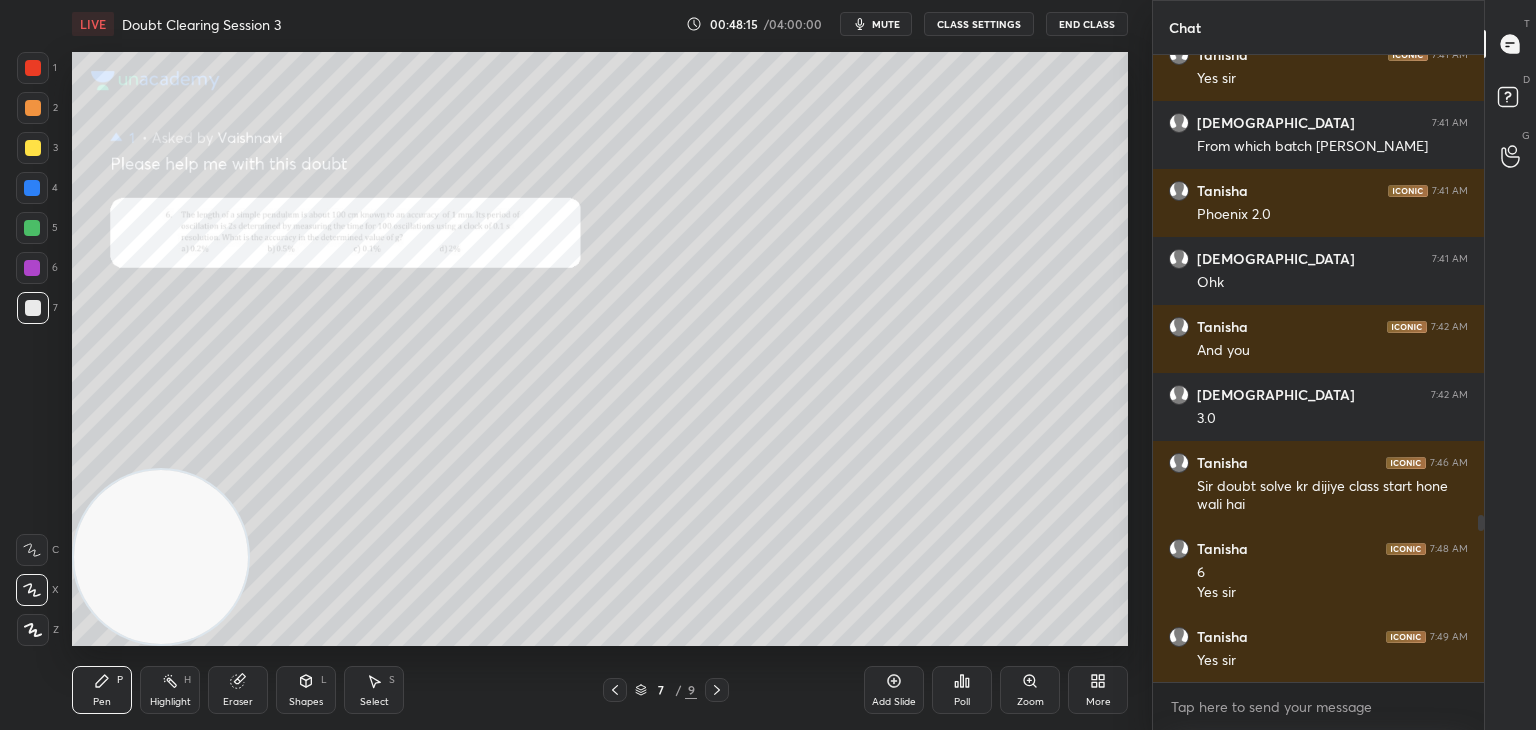 click on "Eraser" at bounding box center (238, 690) 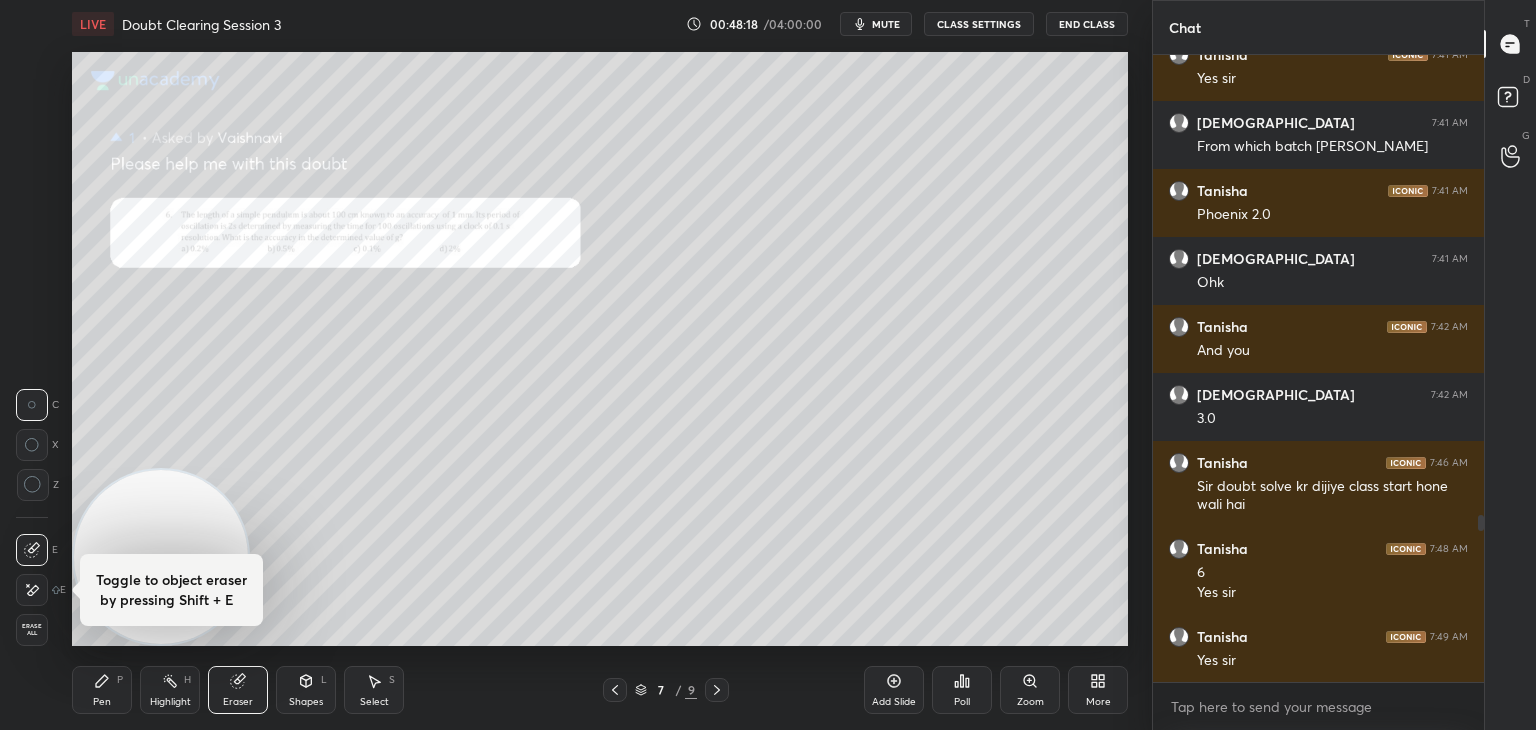 click 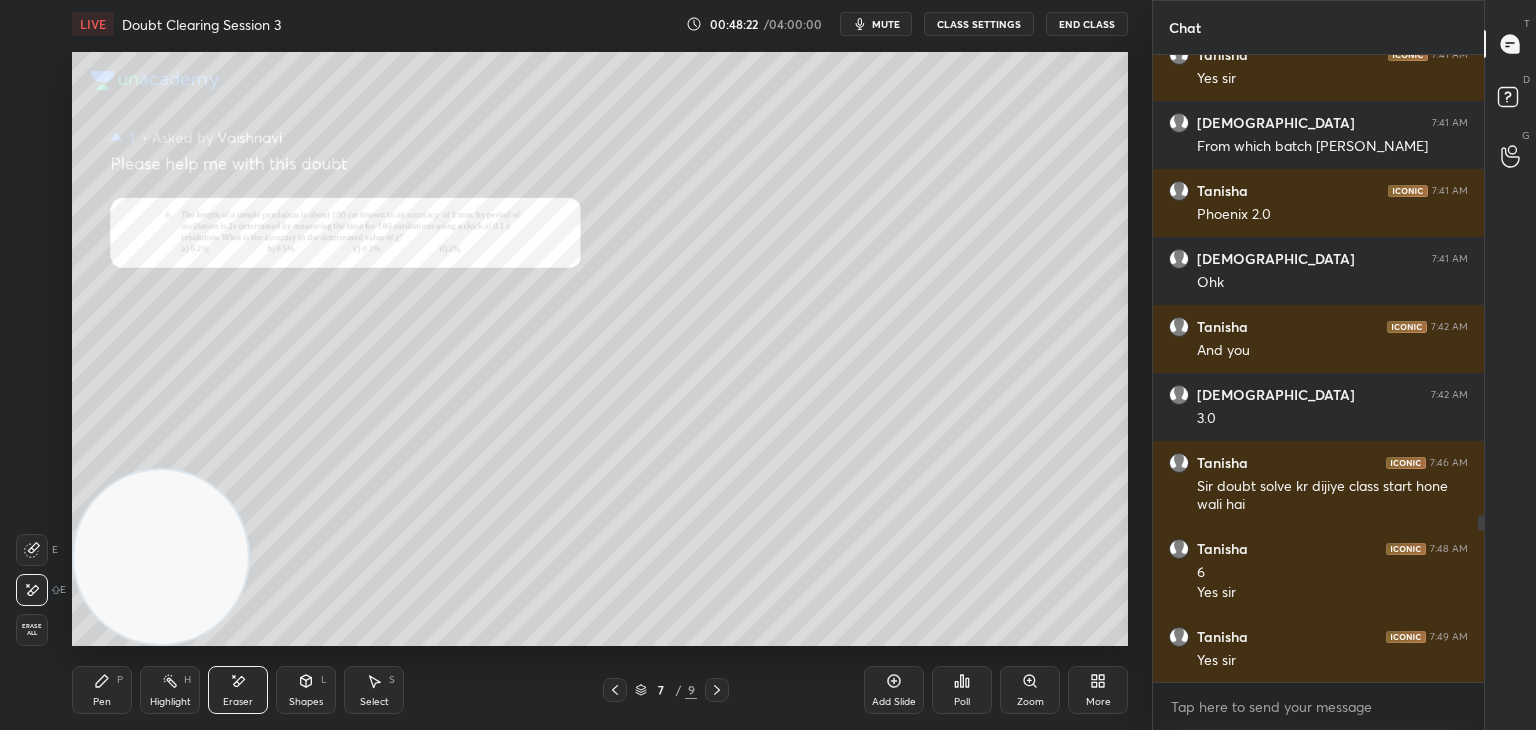 click on "P" at bounding box center (120, 680) 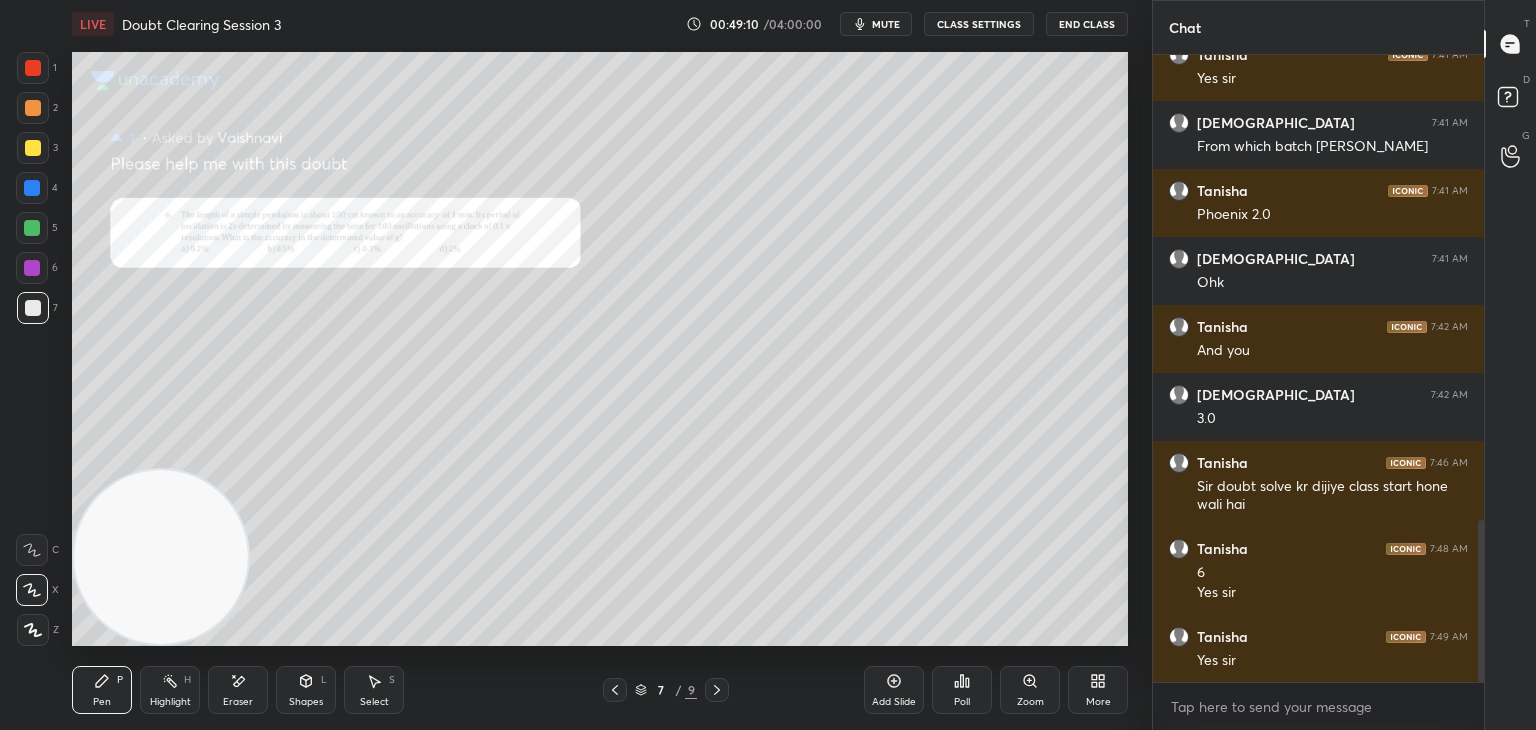 scroll, scrollTop: 1804, scrollLeft: 0, axis: vertical 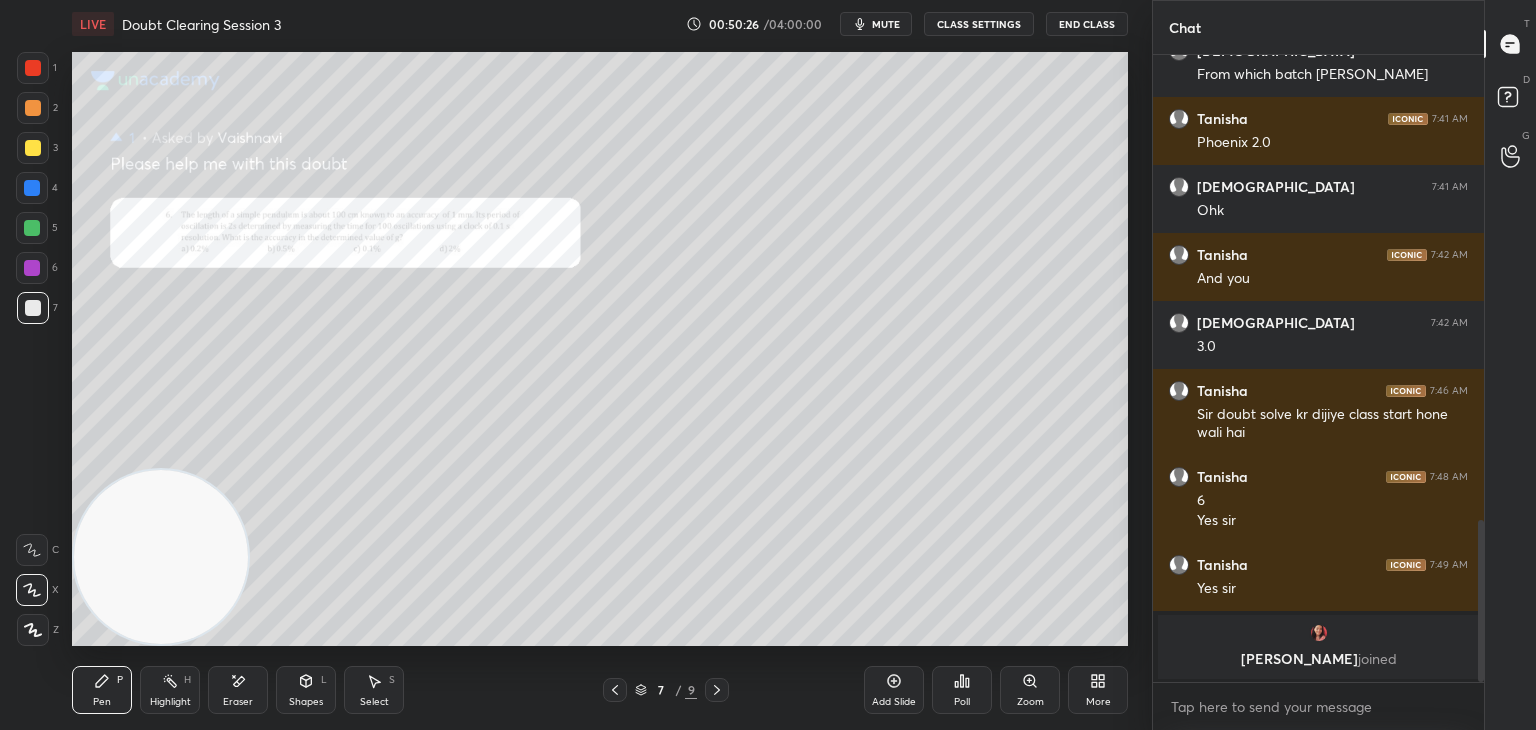 click on "mute" at bounding box center (886, 24) 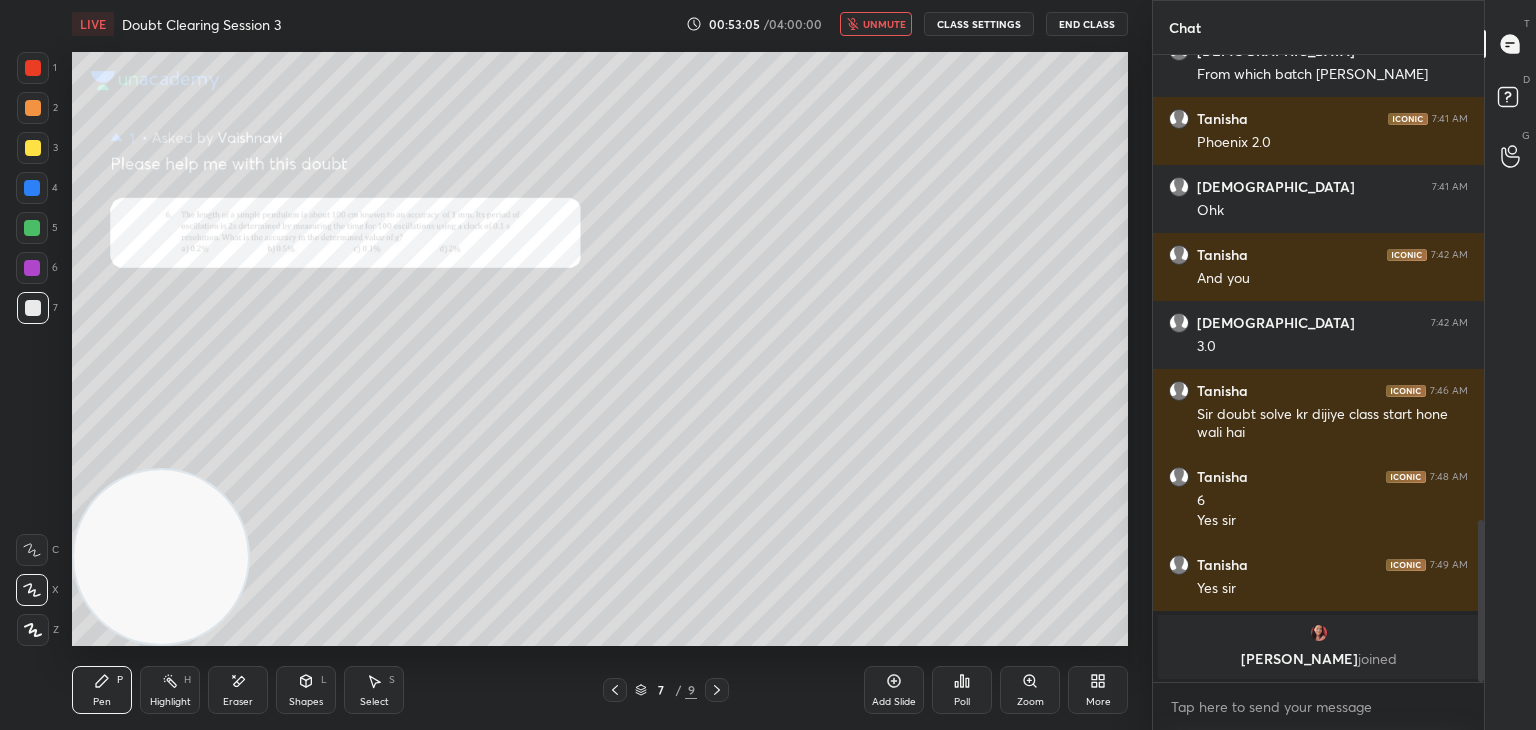 click on "unmute" at bounding box center (884, 24) 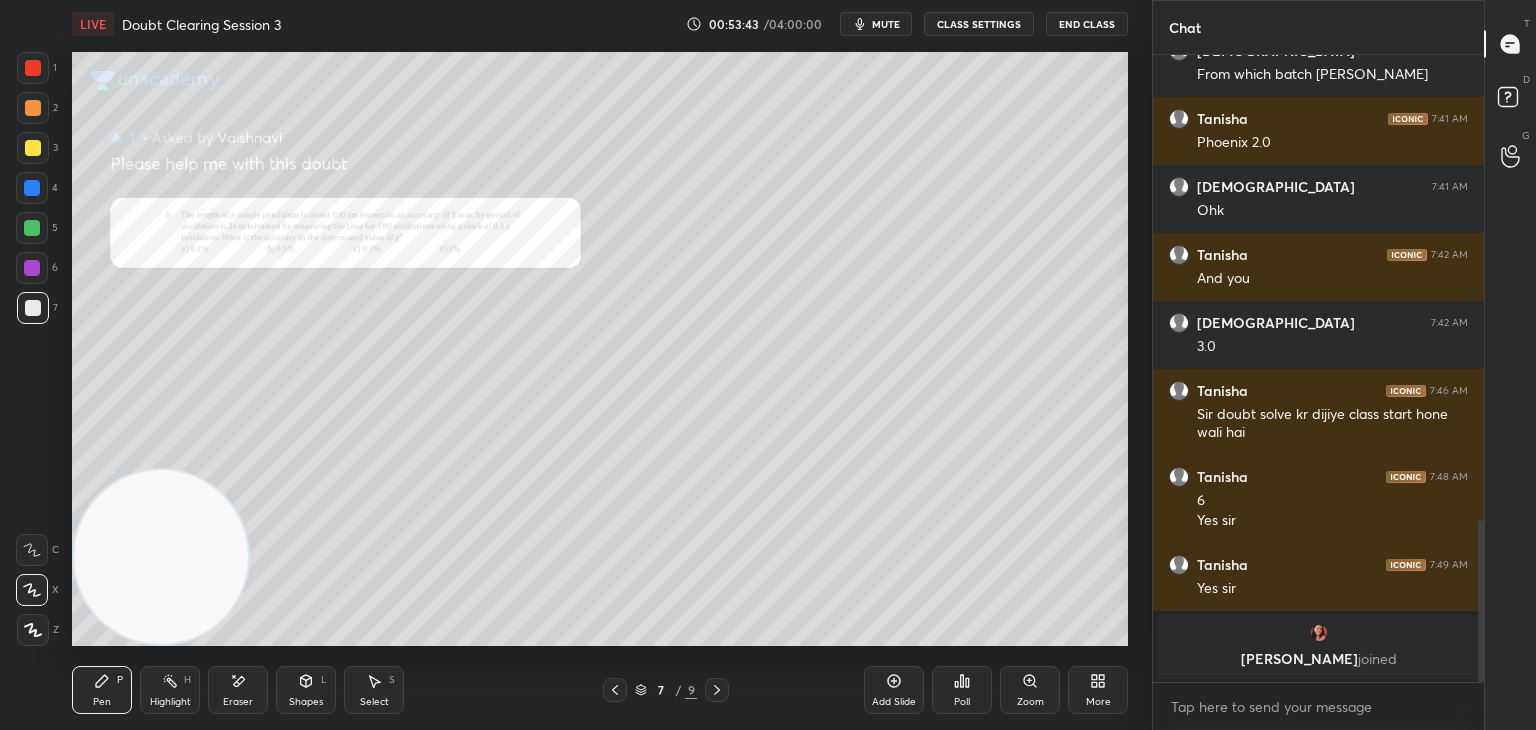 click on "Zoom" at bounding box center (1030, 690) 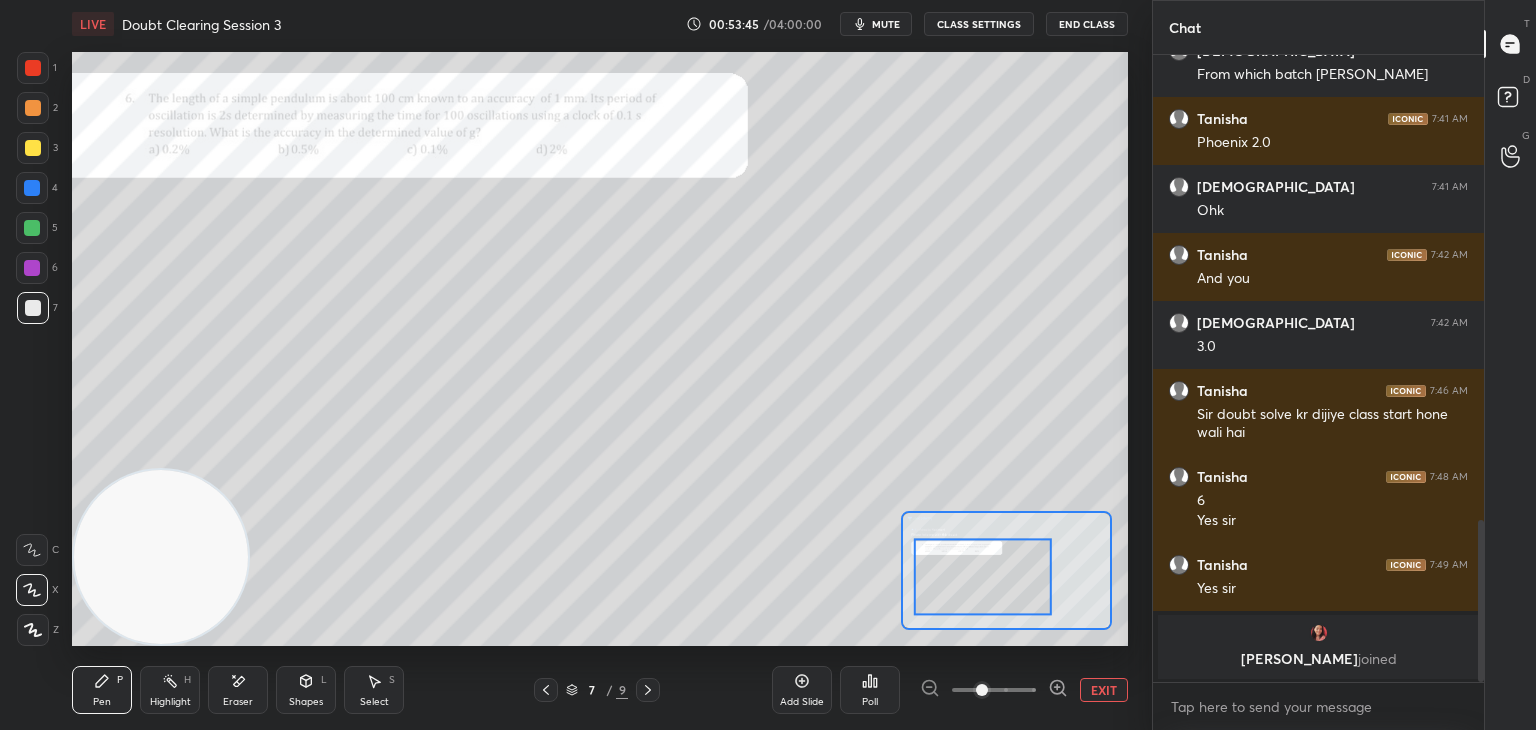 click on "EXIT" at bounding box center [1104, 690] 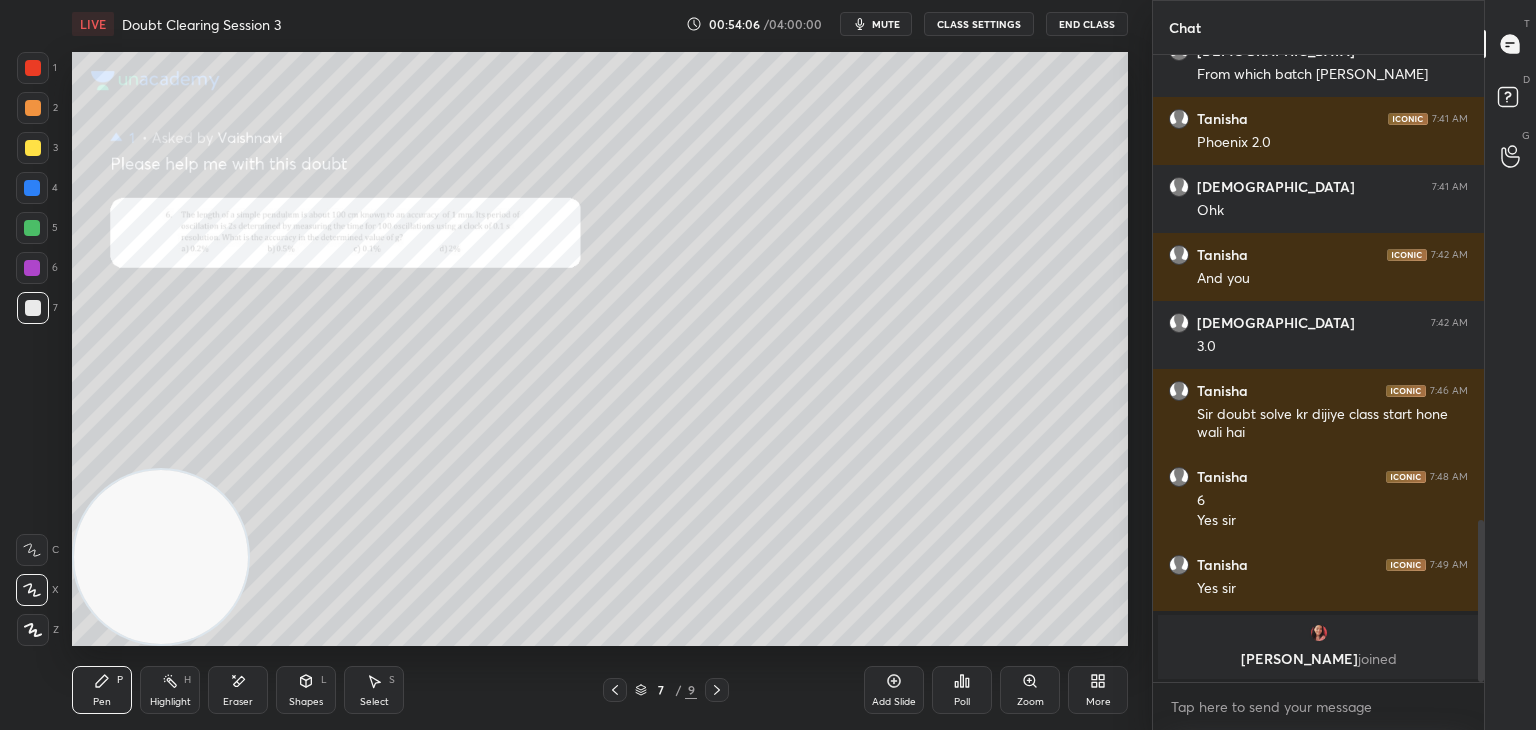 click at bounding box center (33, 68) 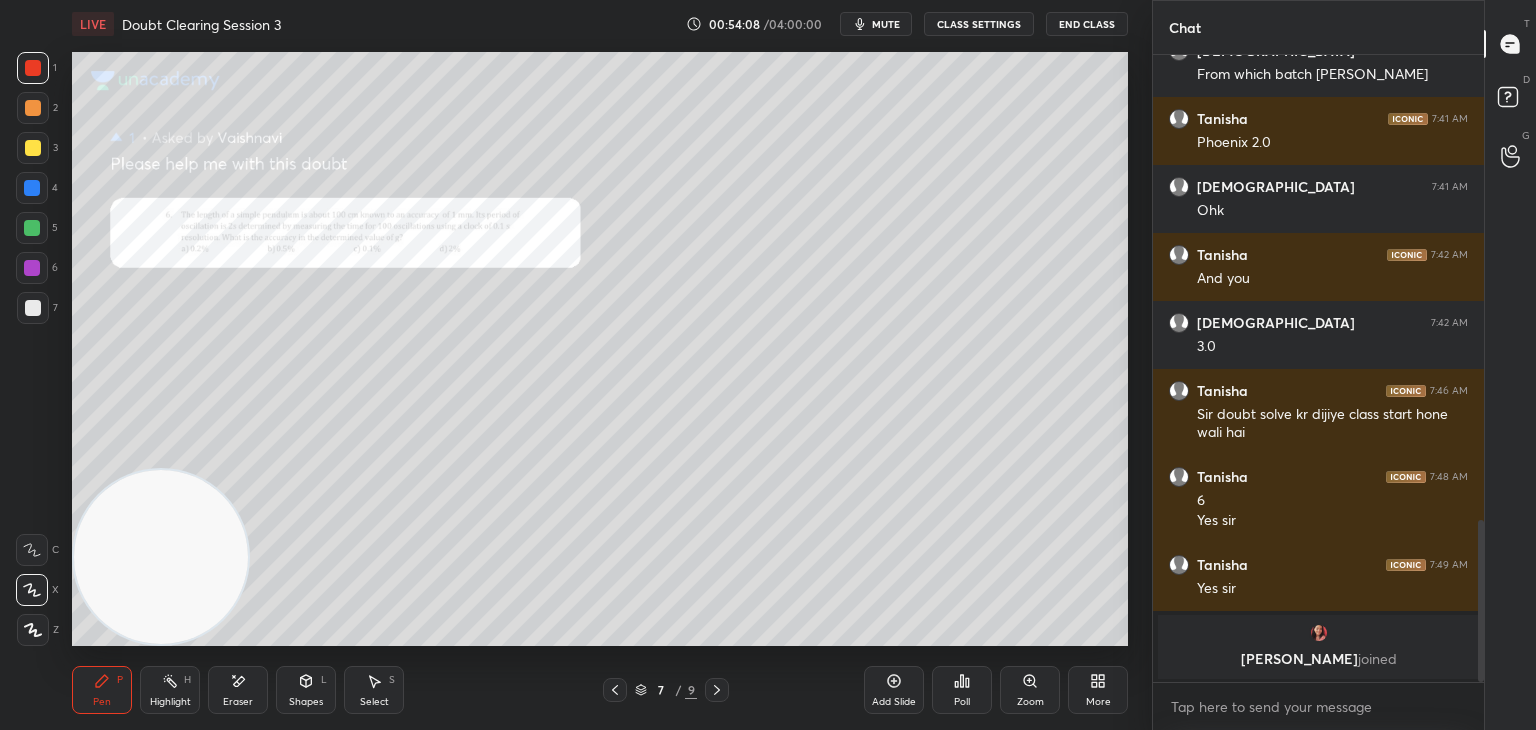 click on "mute" at bounding box center (886, 24) 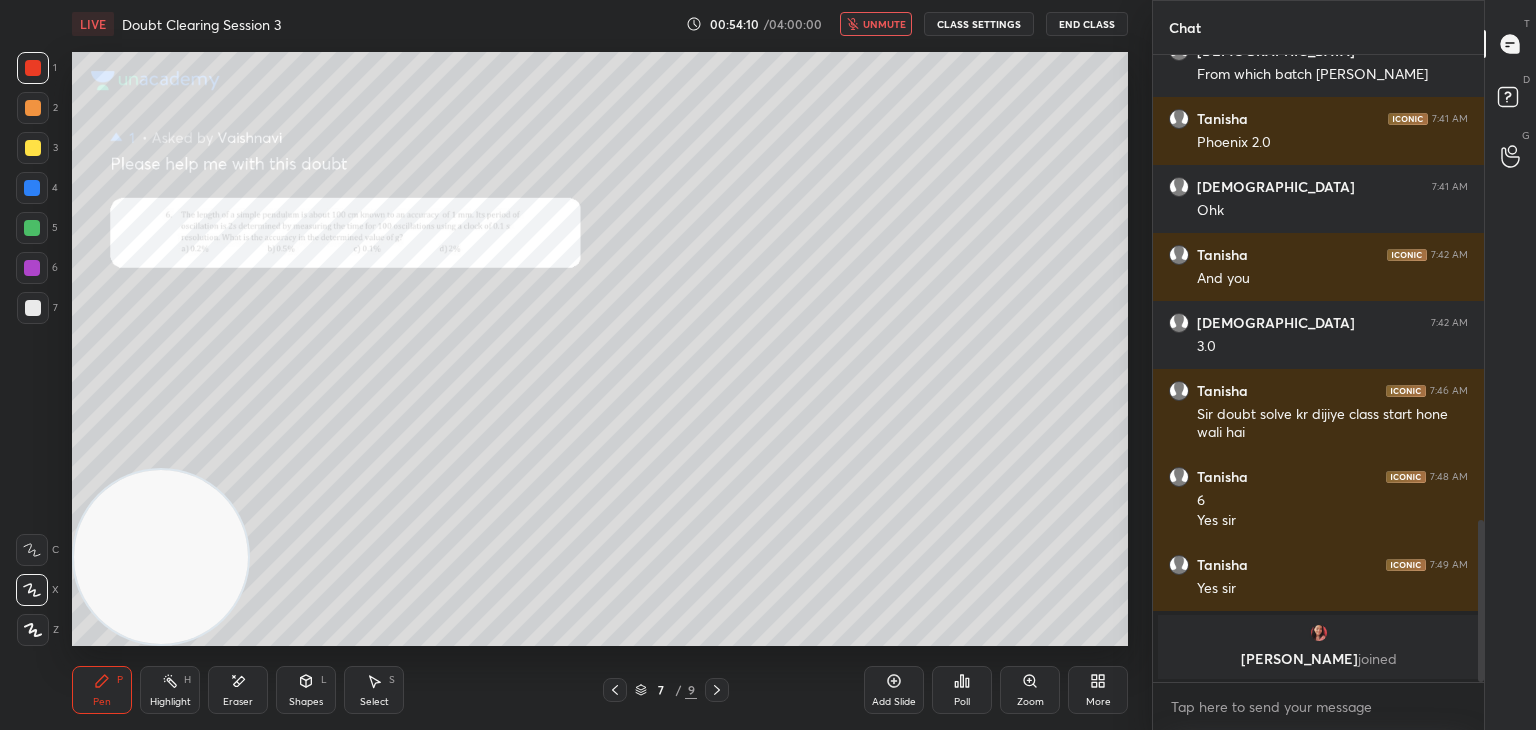 click 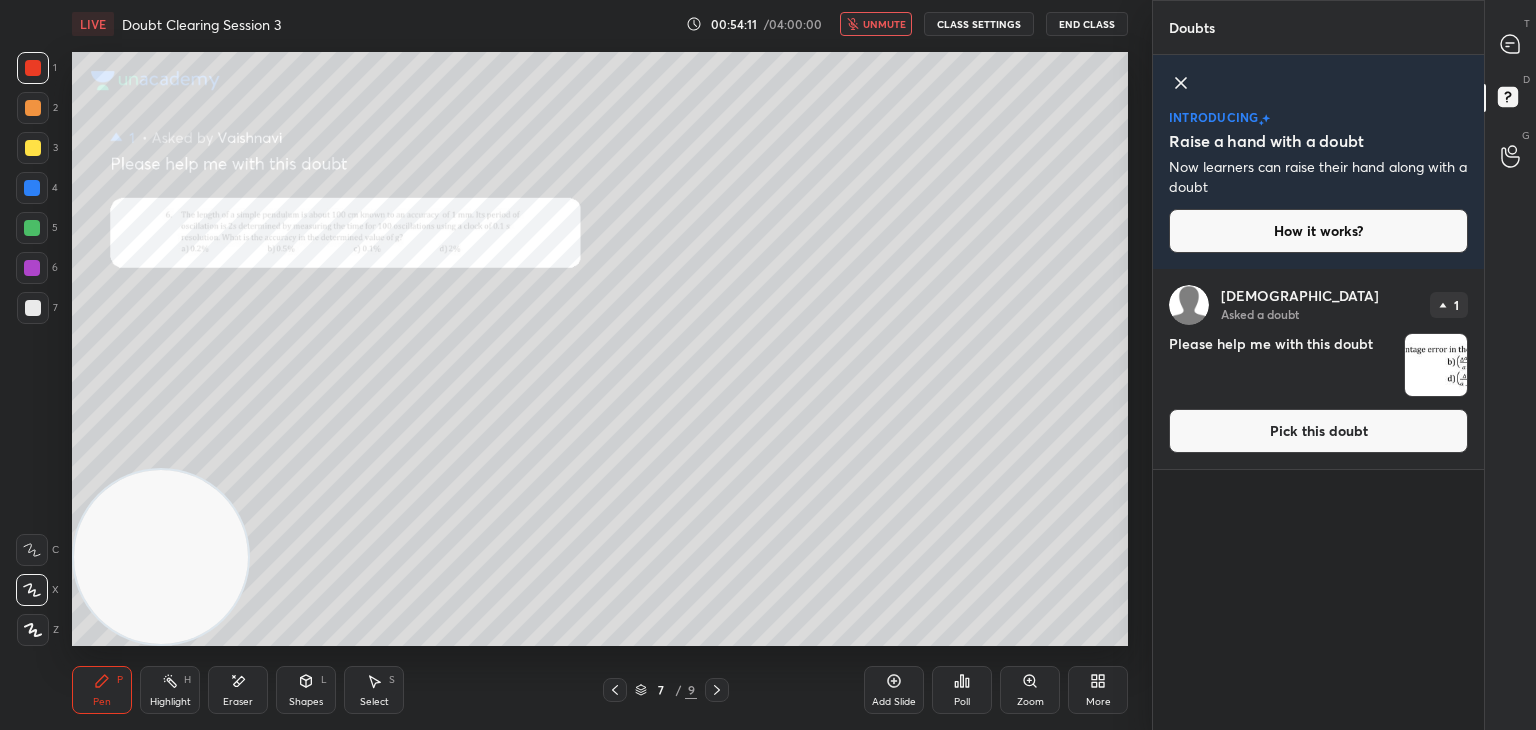 click at bounding box center [1436, 365] 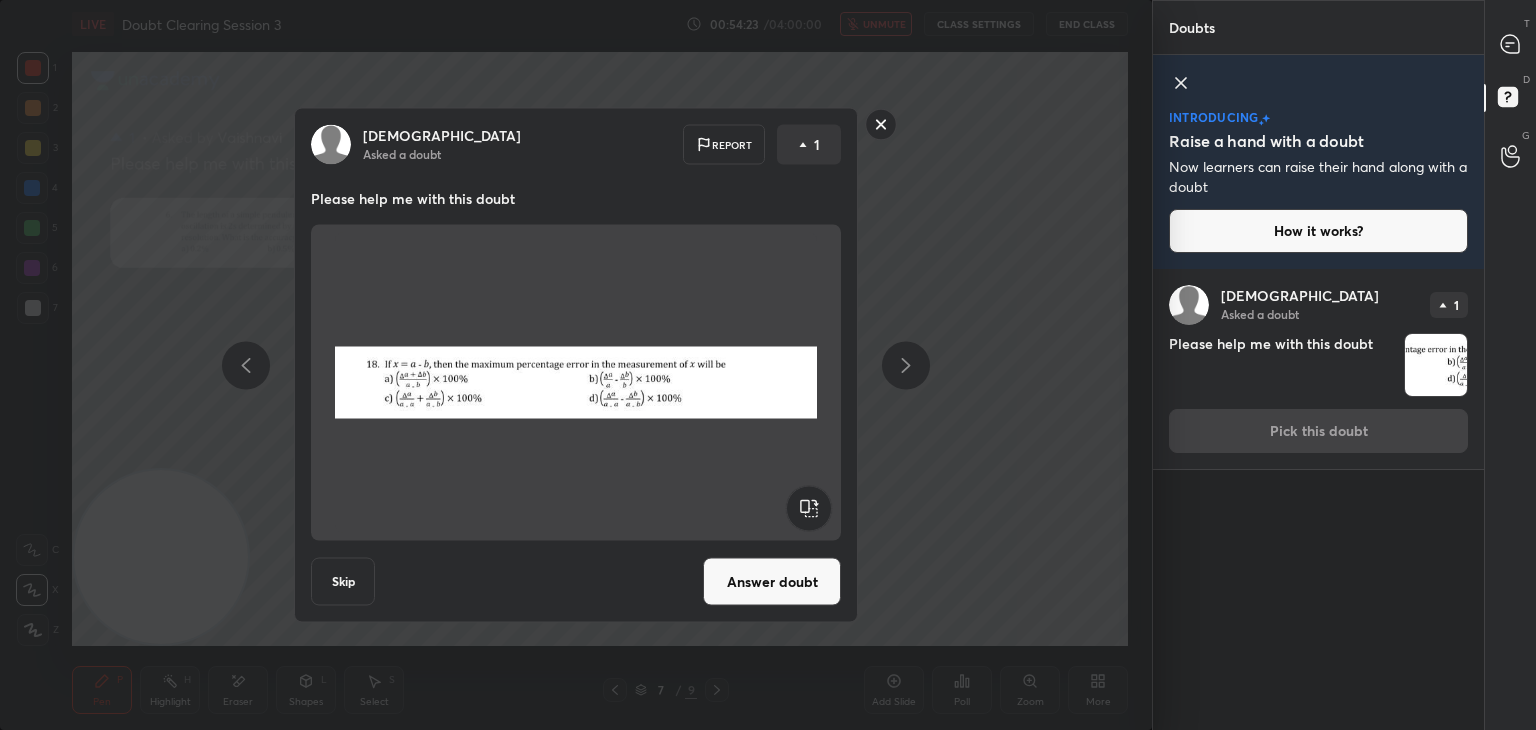 click on "T Messages (T)" at bounding box center [1510, 44] 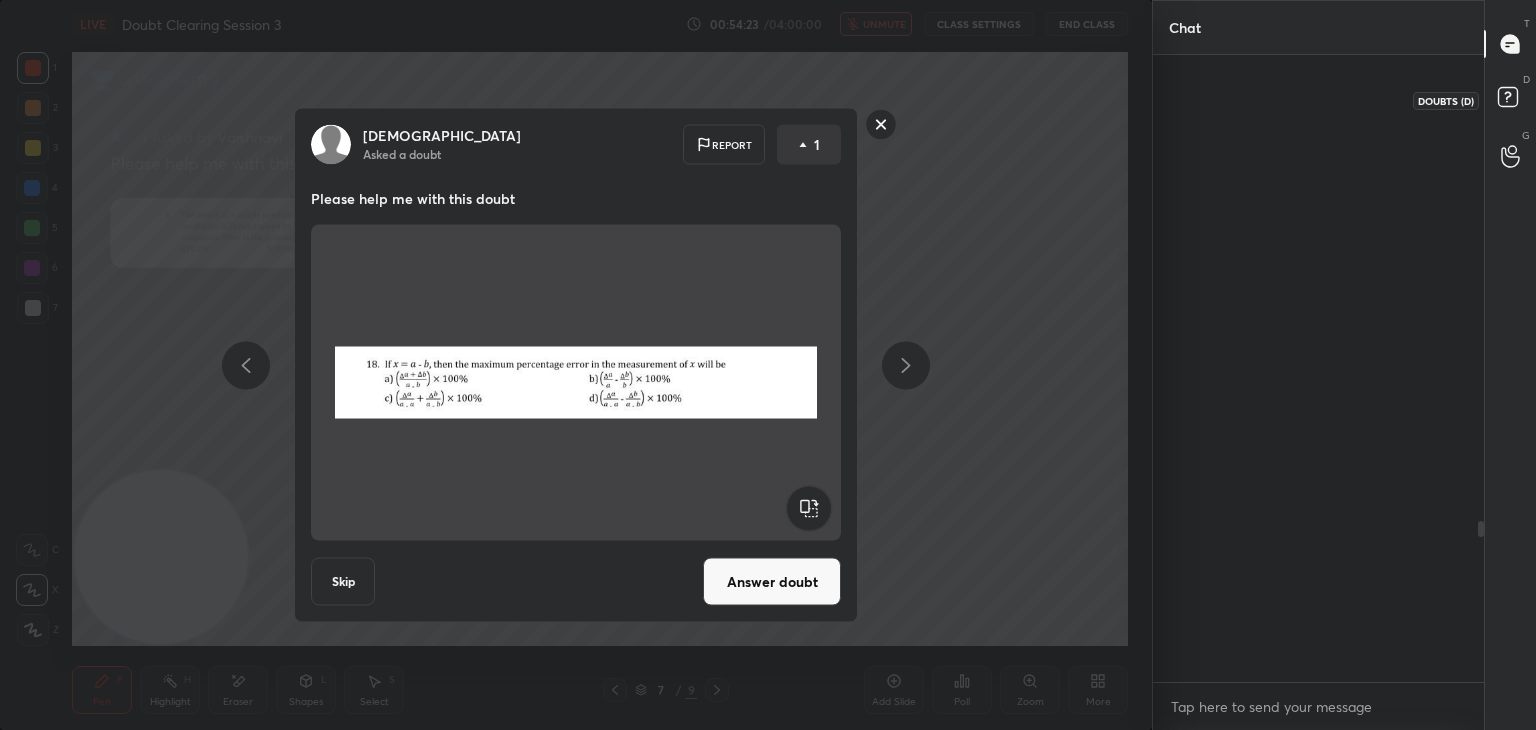 scroll, scrollTop: 1824, scrollLeft: 0, axis: vertical 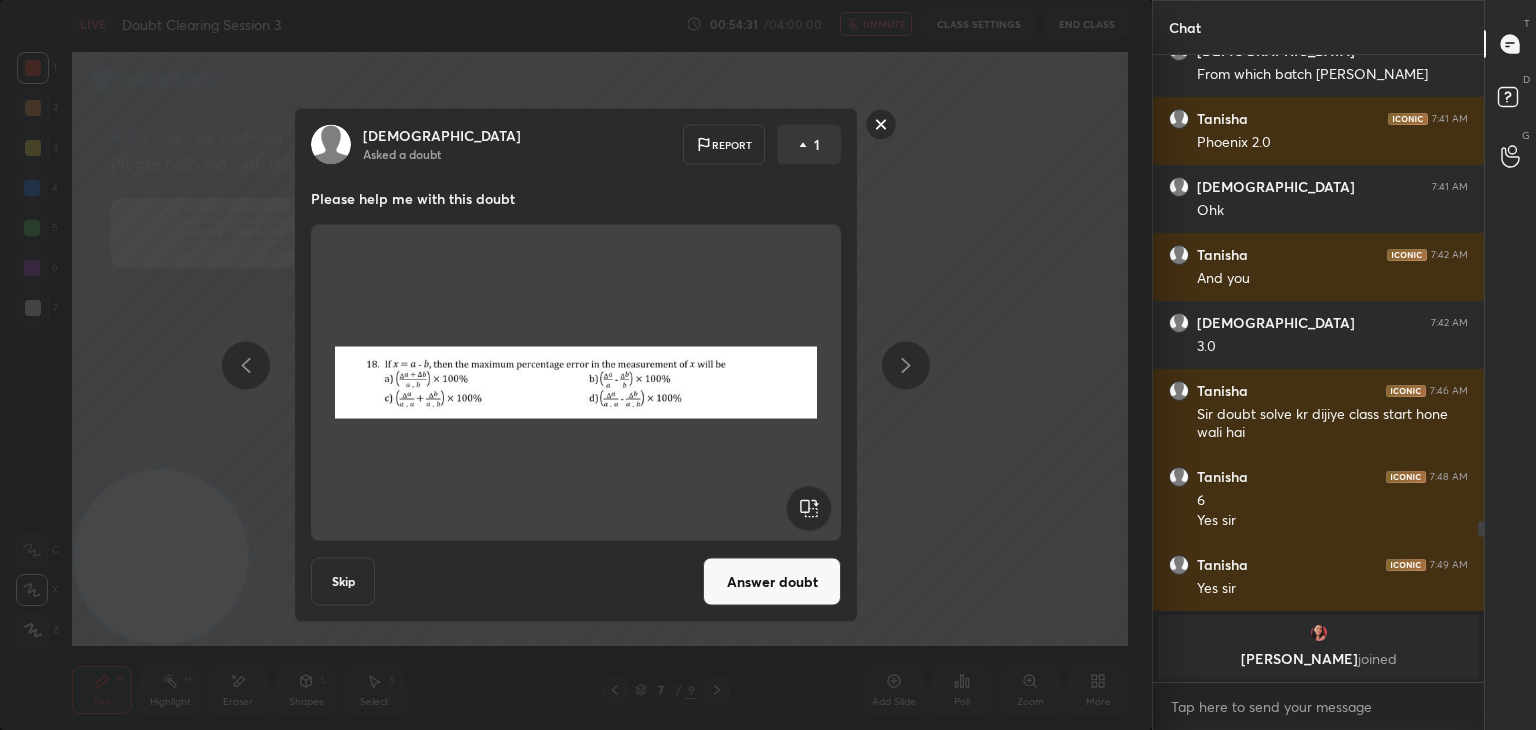 click at bounding box center (1478, 368) 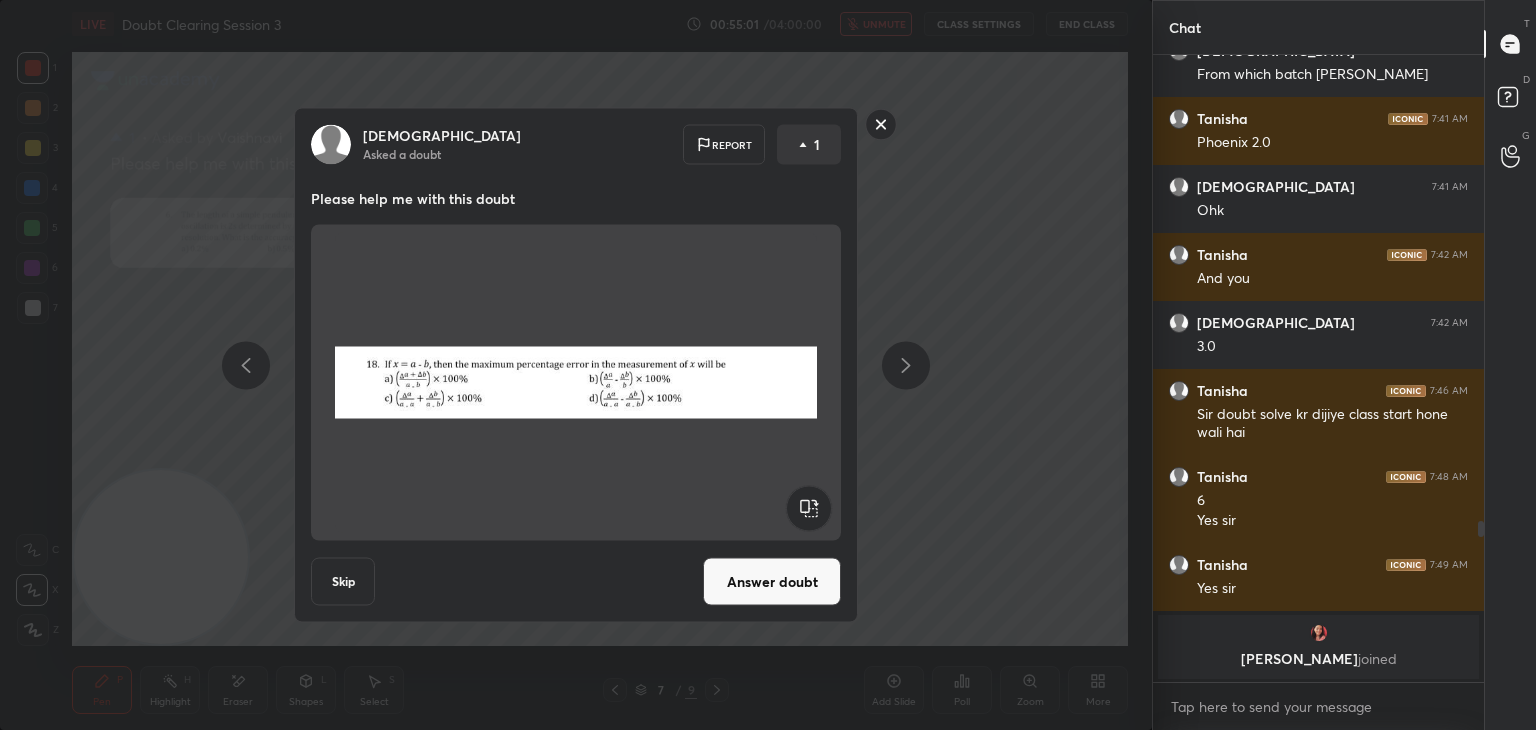 click at bounding box center [1478, 368] 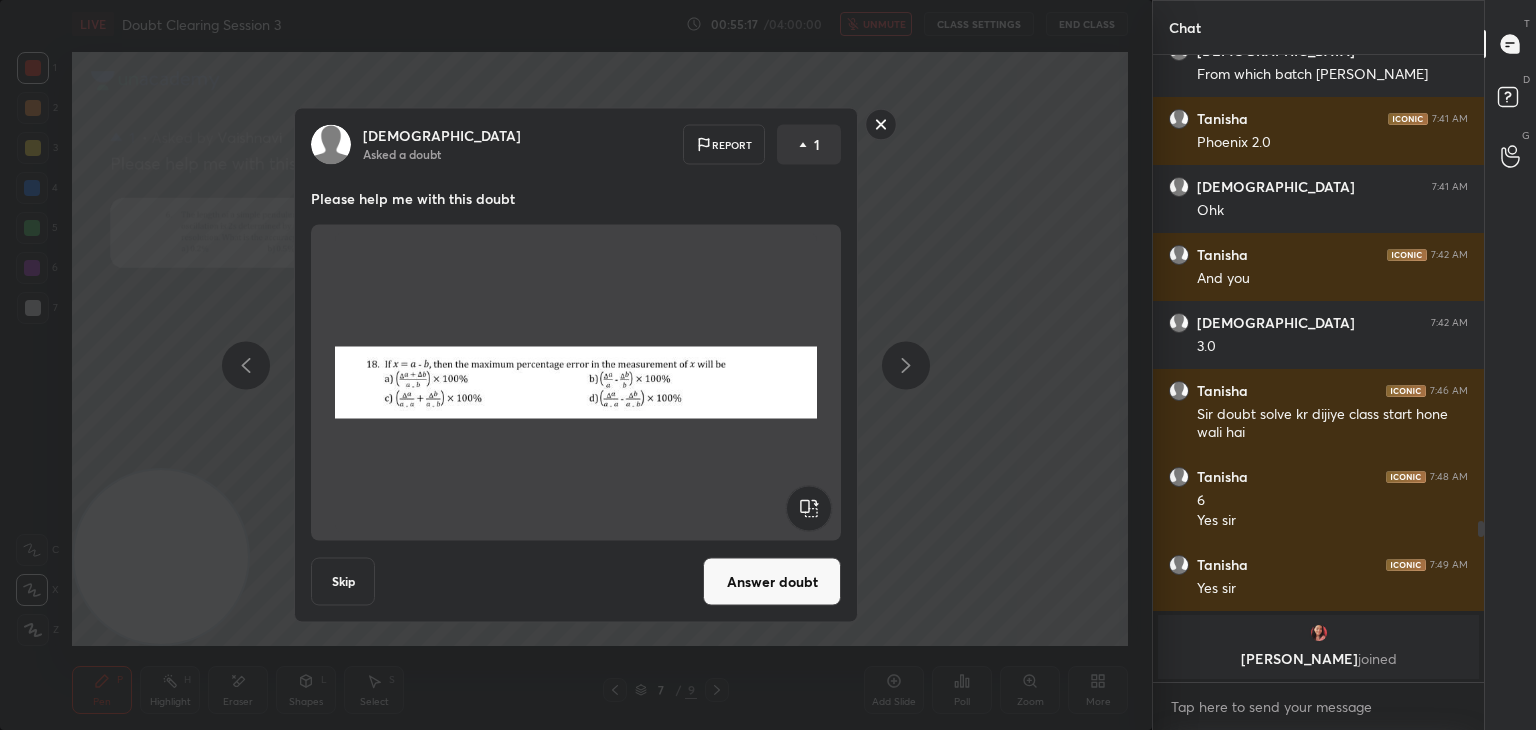 click on "Answer doubt" at bounding box center (772, 582) 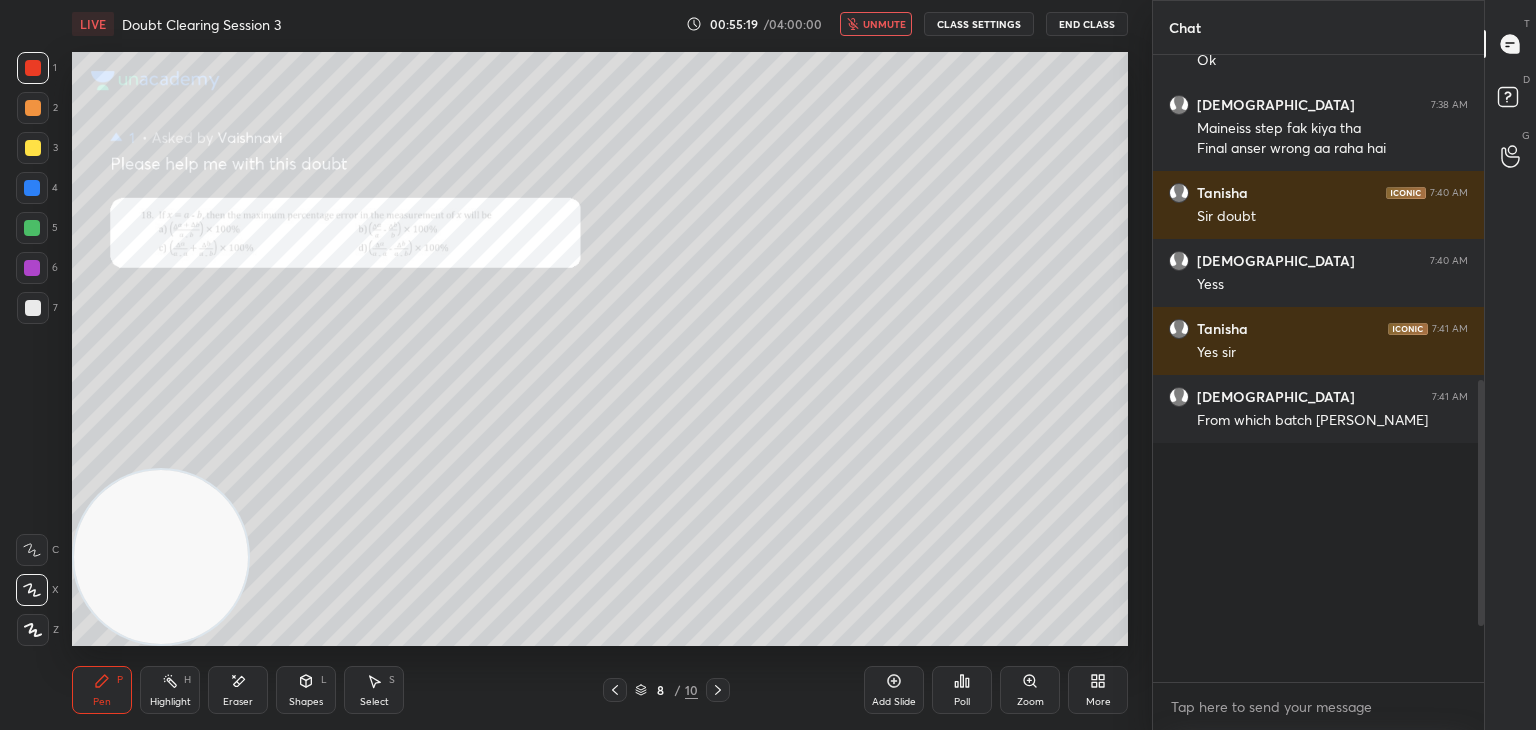scroll, scrollTop: 1012, scrollLeft: 0, axis: vertical 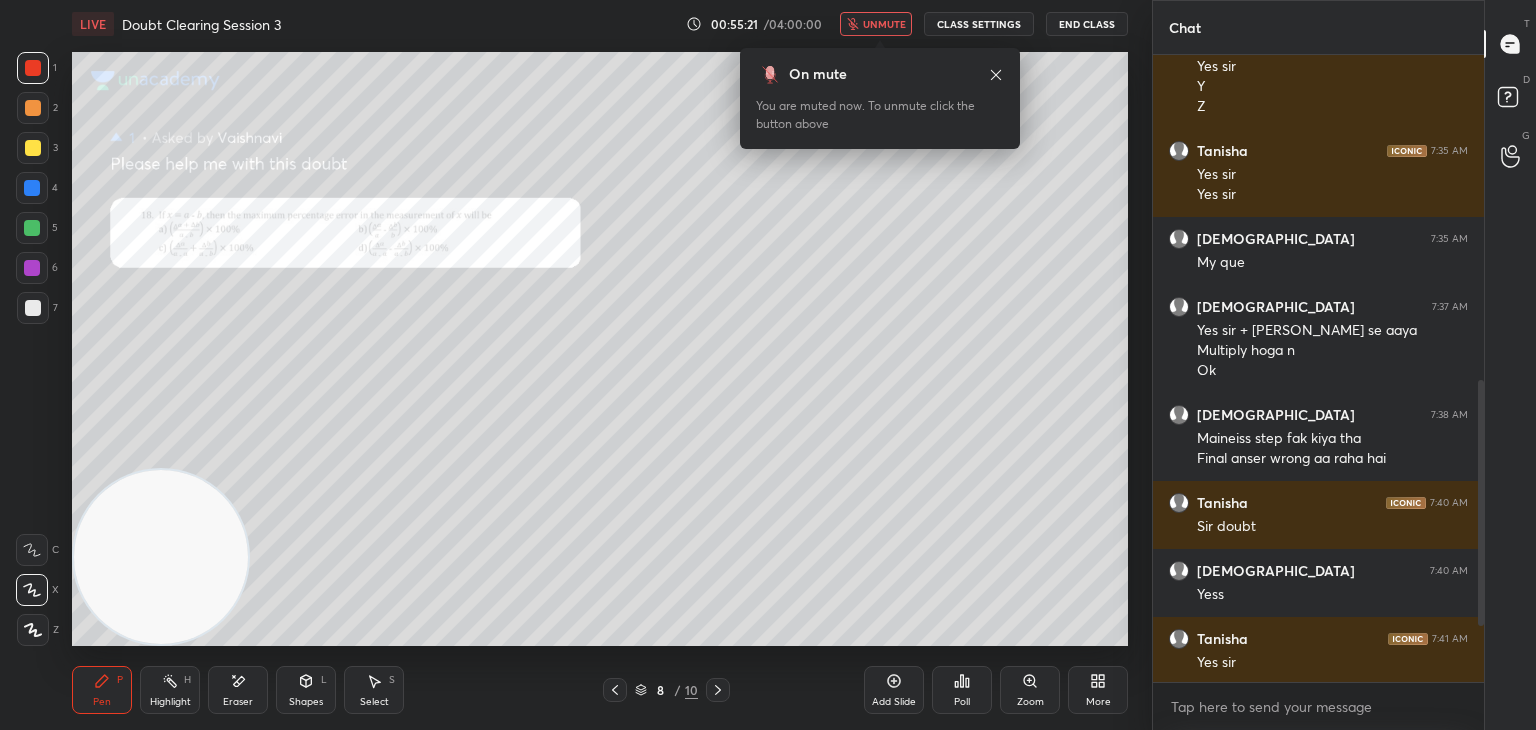 click on "unmute" at bounding box center (876, 24) 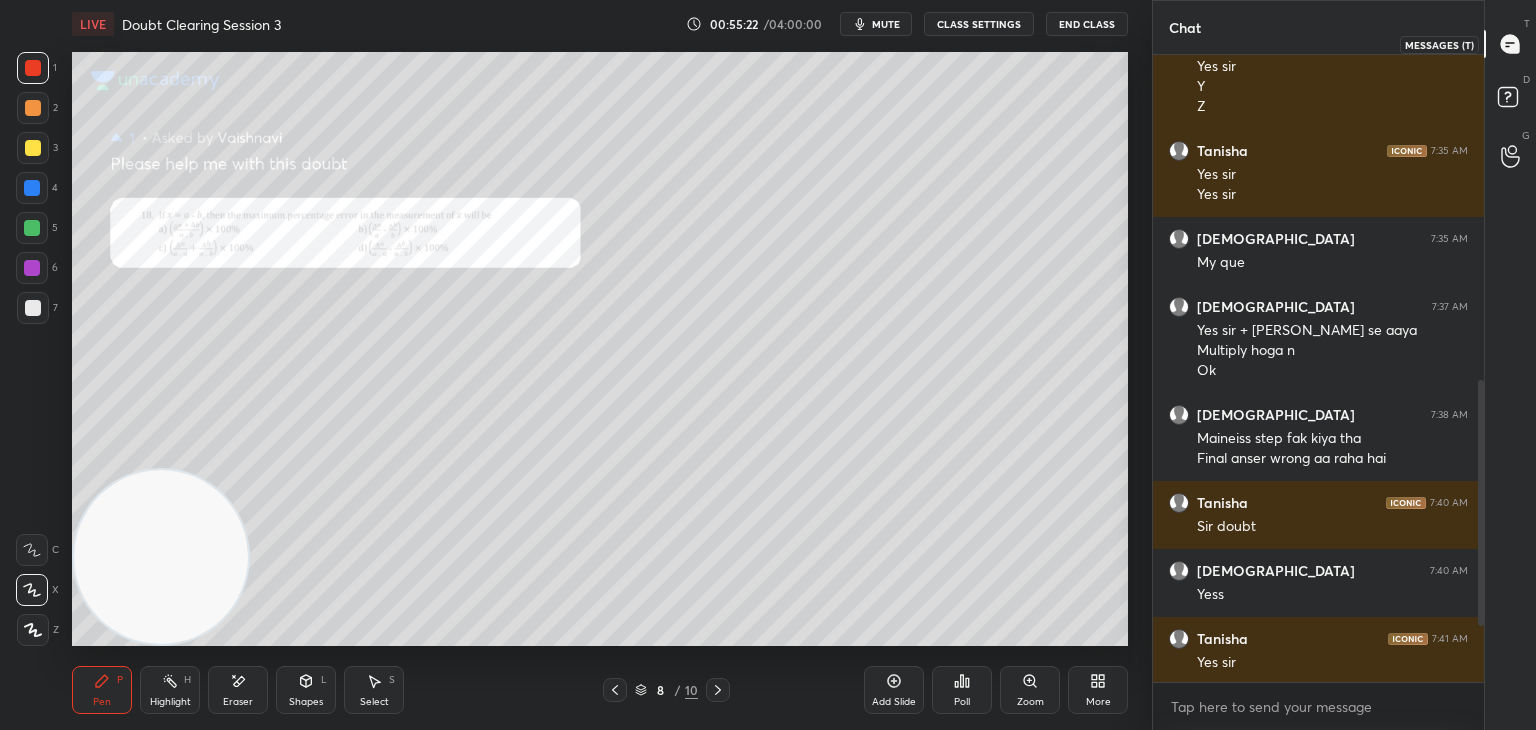 click at bounding box center (1511, 44) 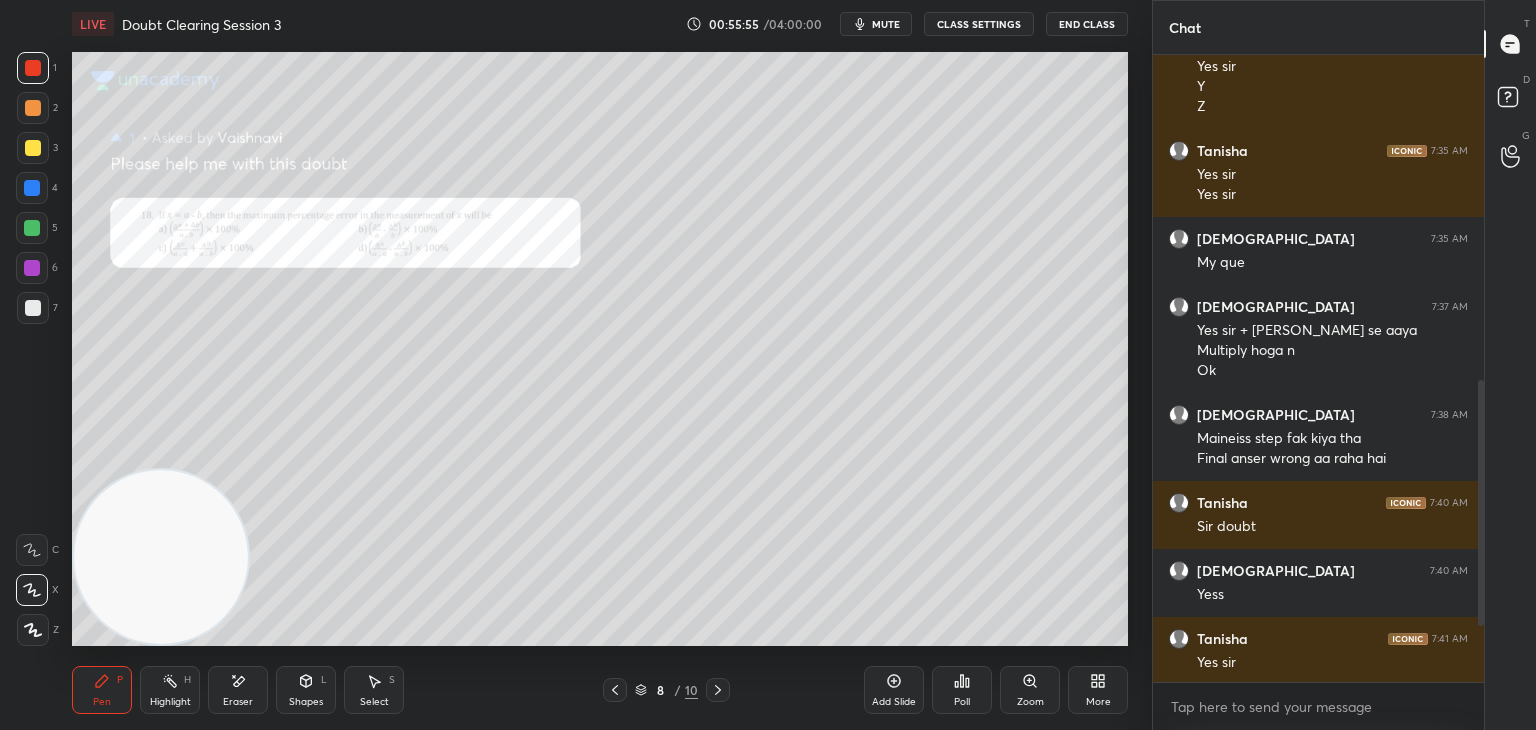 scroll, scrollTop: 1754, scrollLeft: 0, axis: vertical 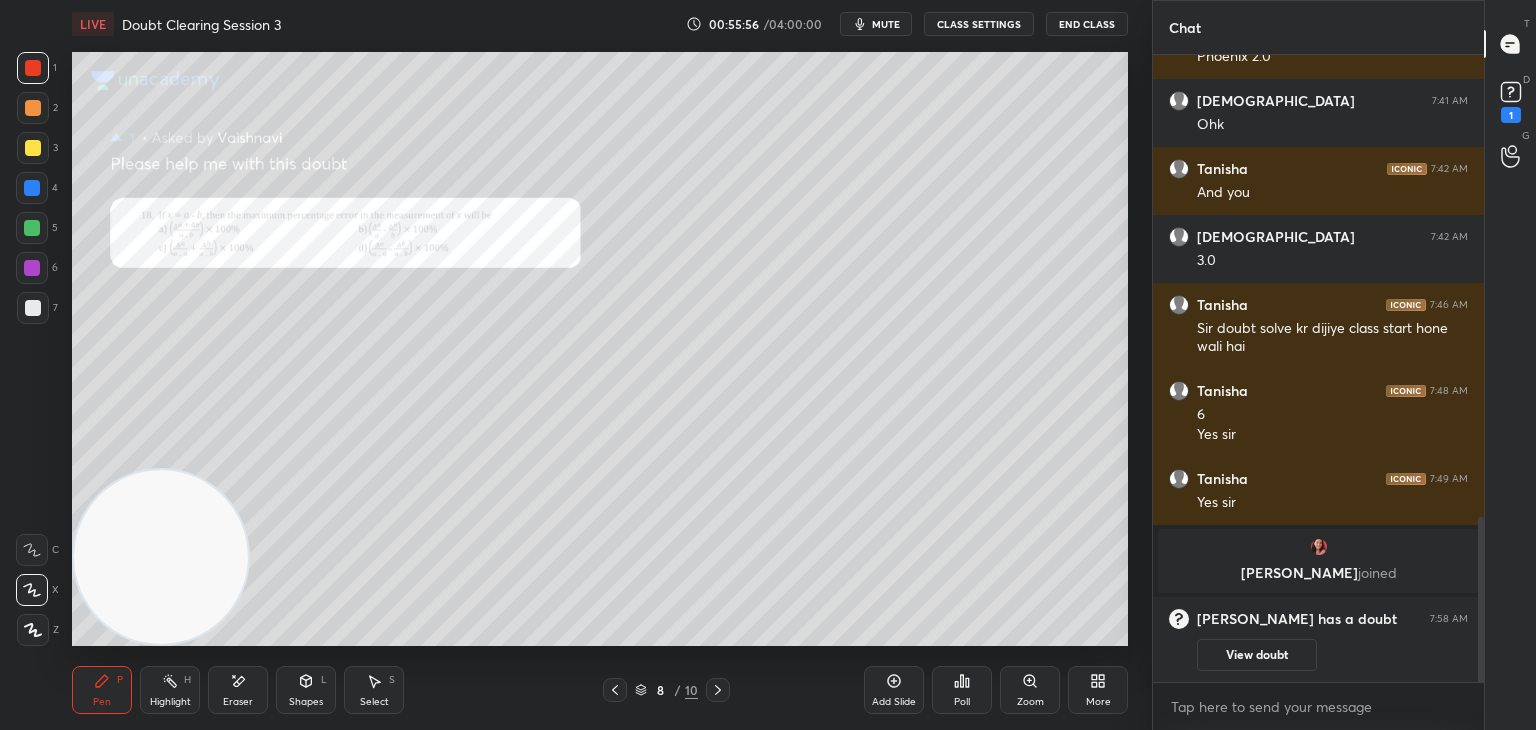 click on "mute" at bounding box center [886, 24] 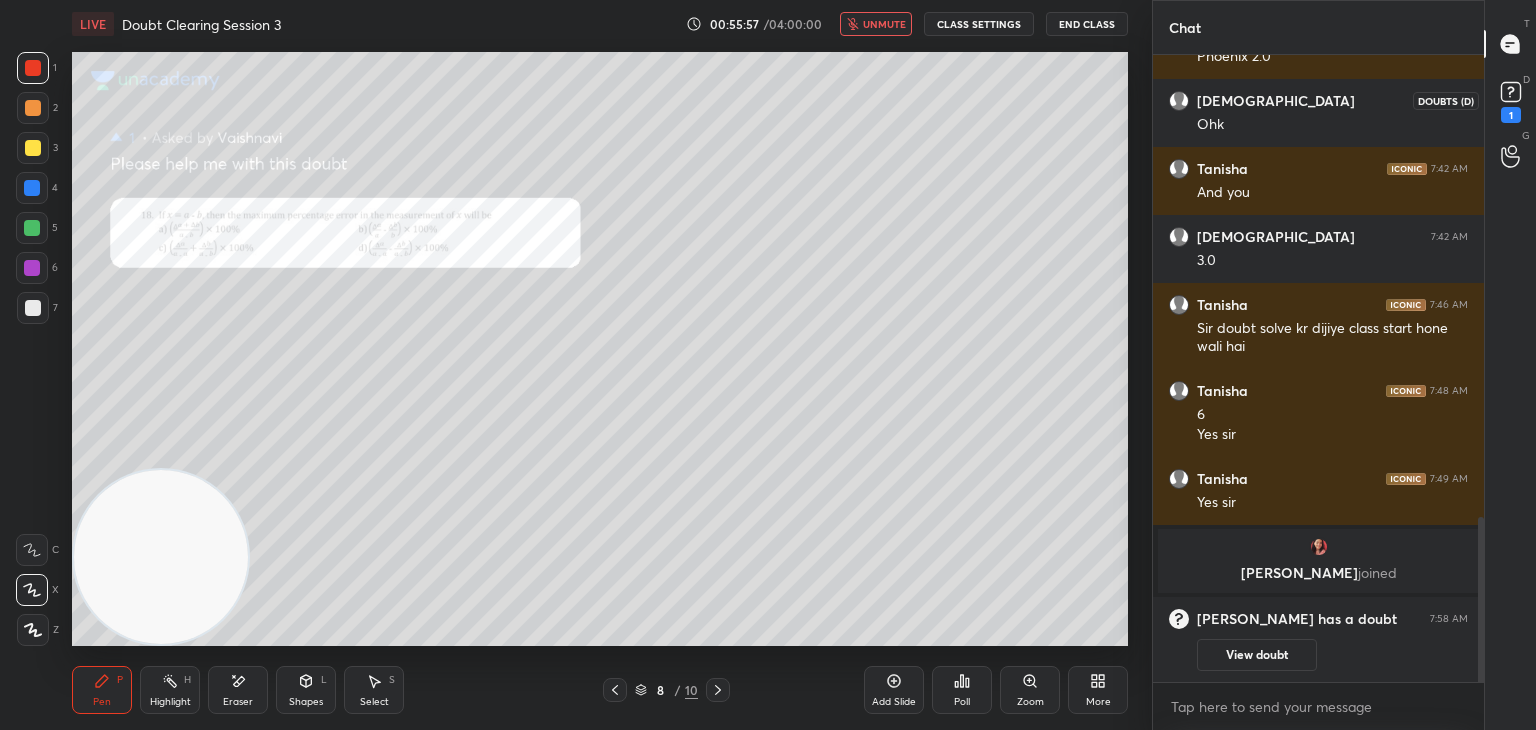 click on "1" at bounding box center (1511, 115) 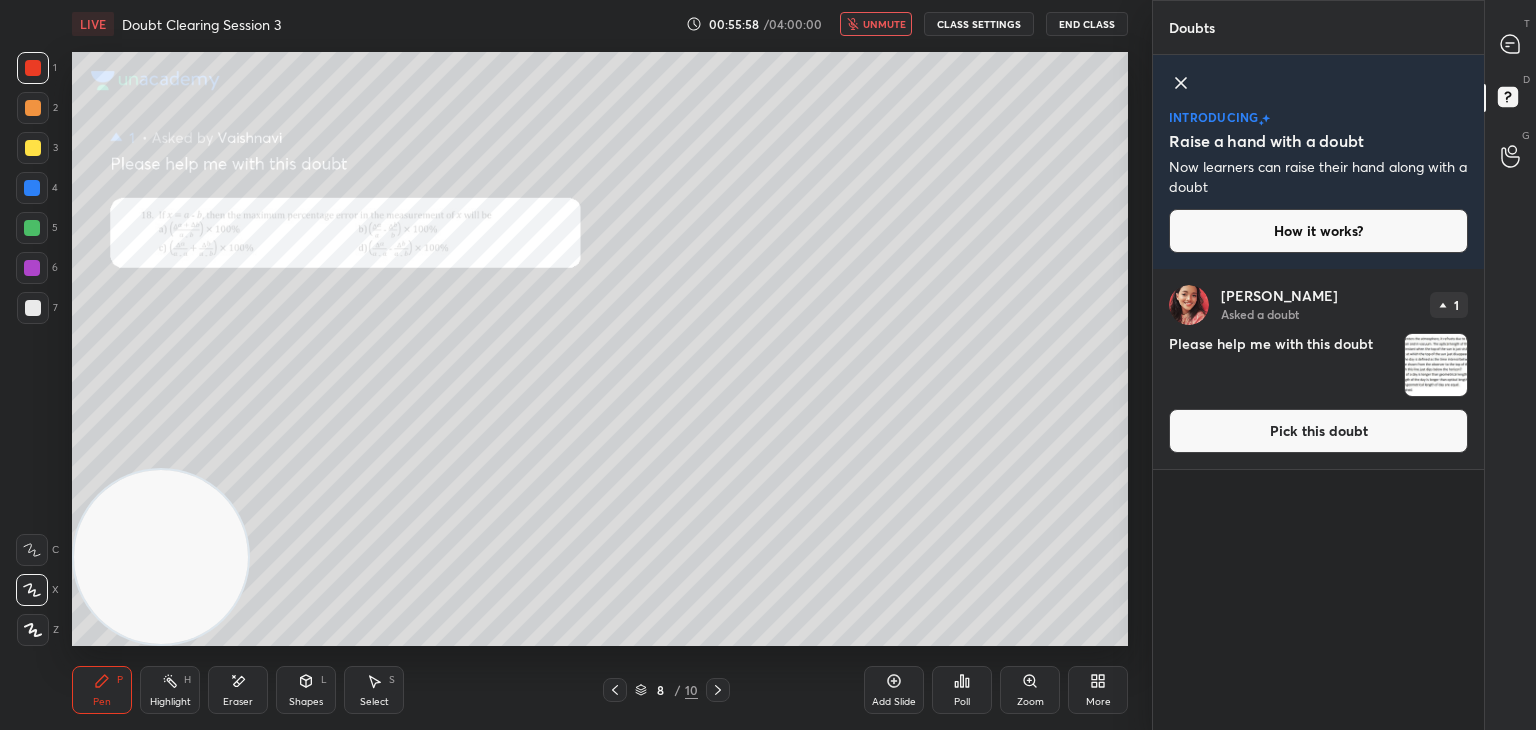 click at bounding box center (1436, 365) 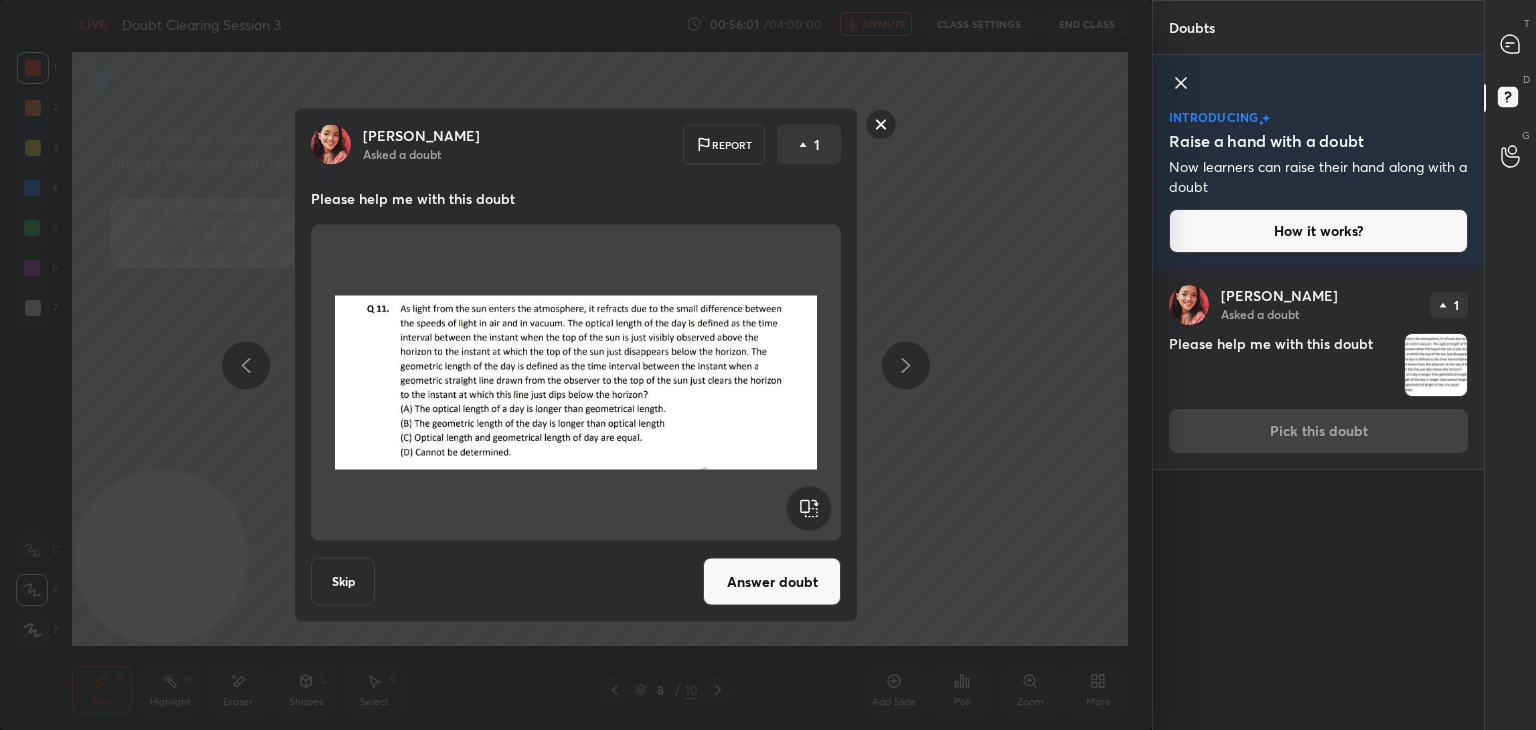 click on "Shreyashi Asked a doubt Report 1 Please help me with this doubt Skip Answer doubt" at bounding box center (576, 365) 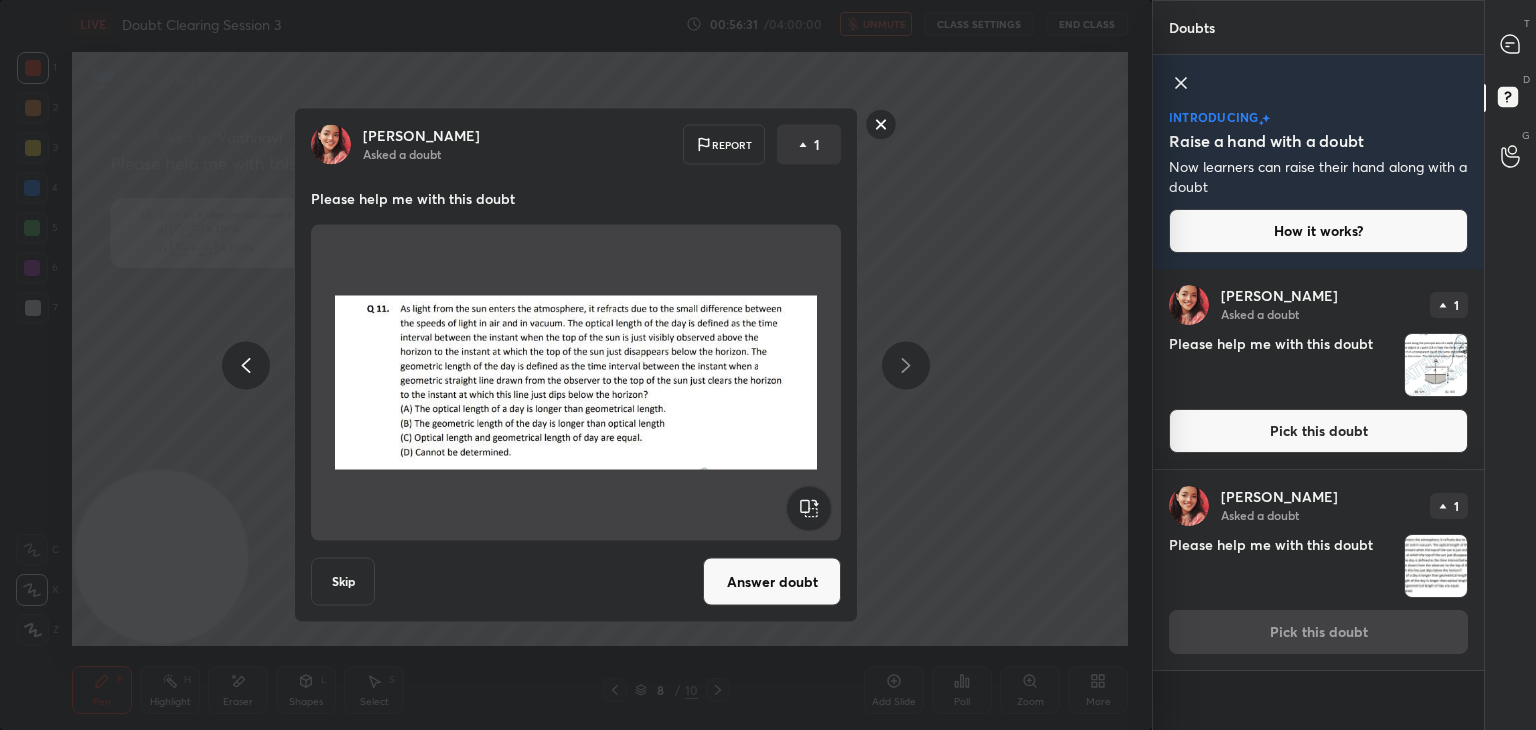 click on "Shreyashi Asked a doubt Report 1 Please help me with this doubt Skip Answer doubt" at bounding box center (576, 365) 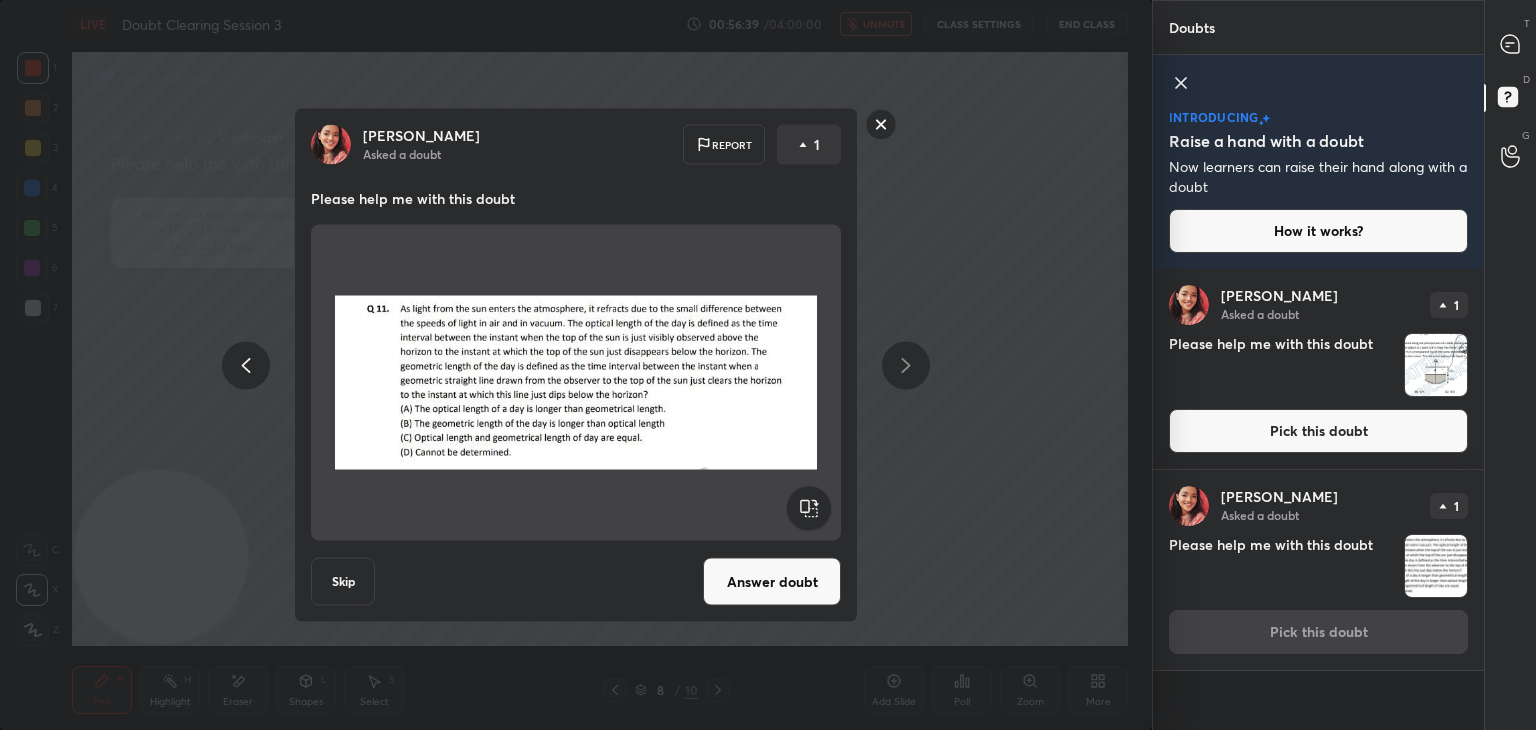 click on "Answer doubt" at bounding box center (772, 582) 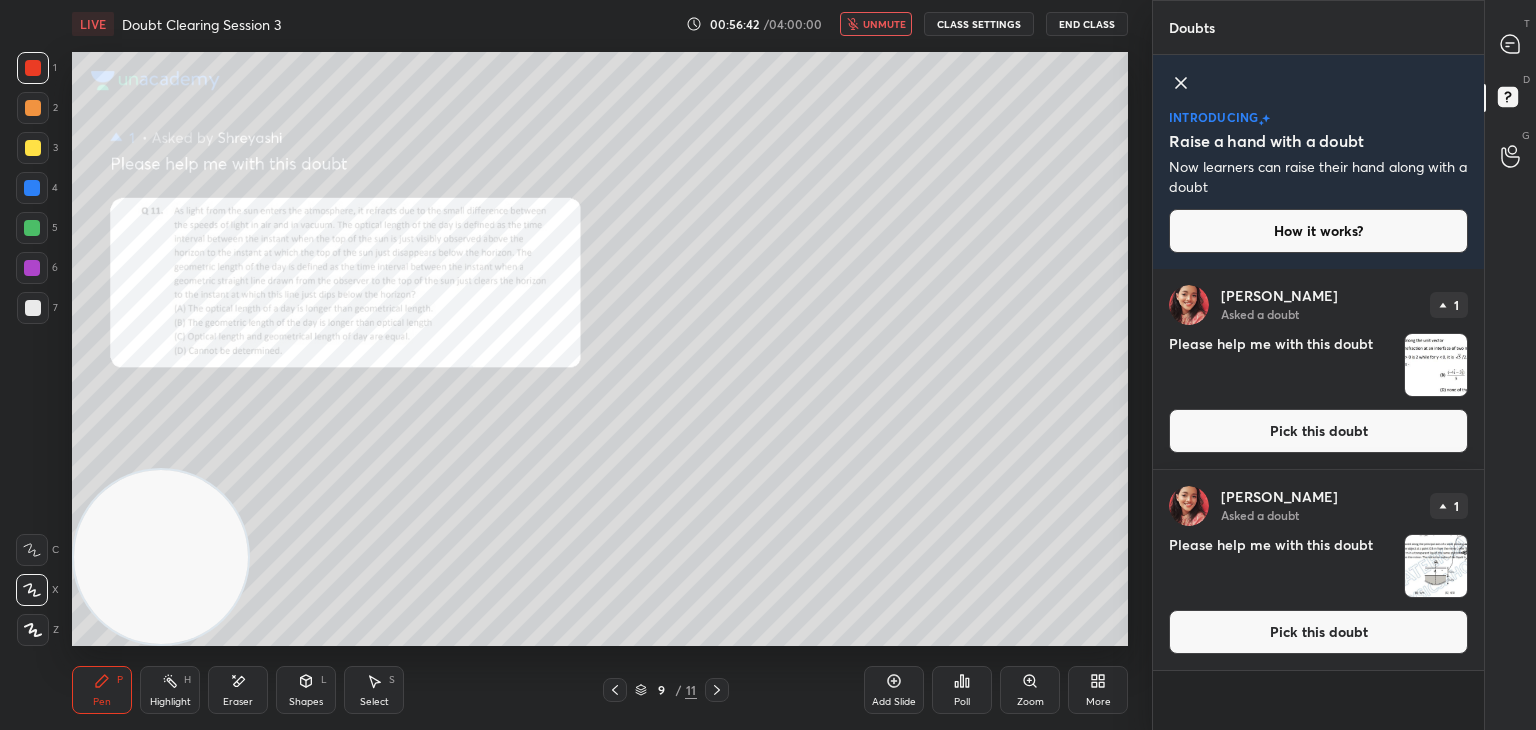 click on "unmute" at bounding box center [876, 24] 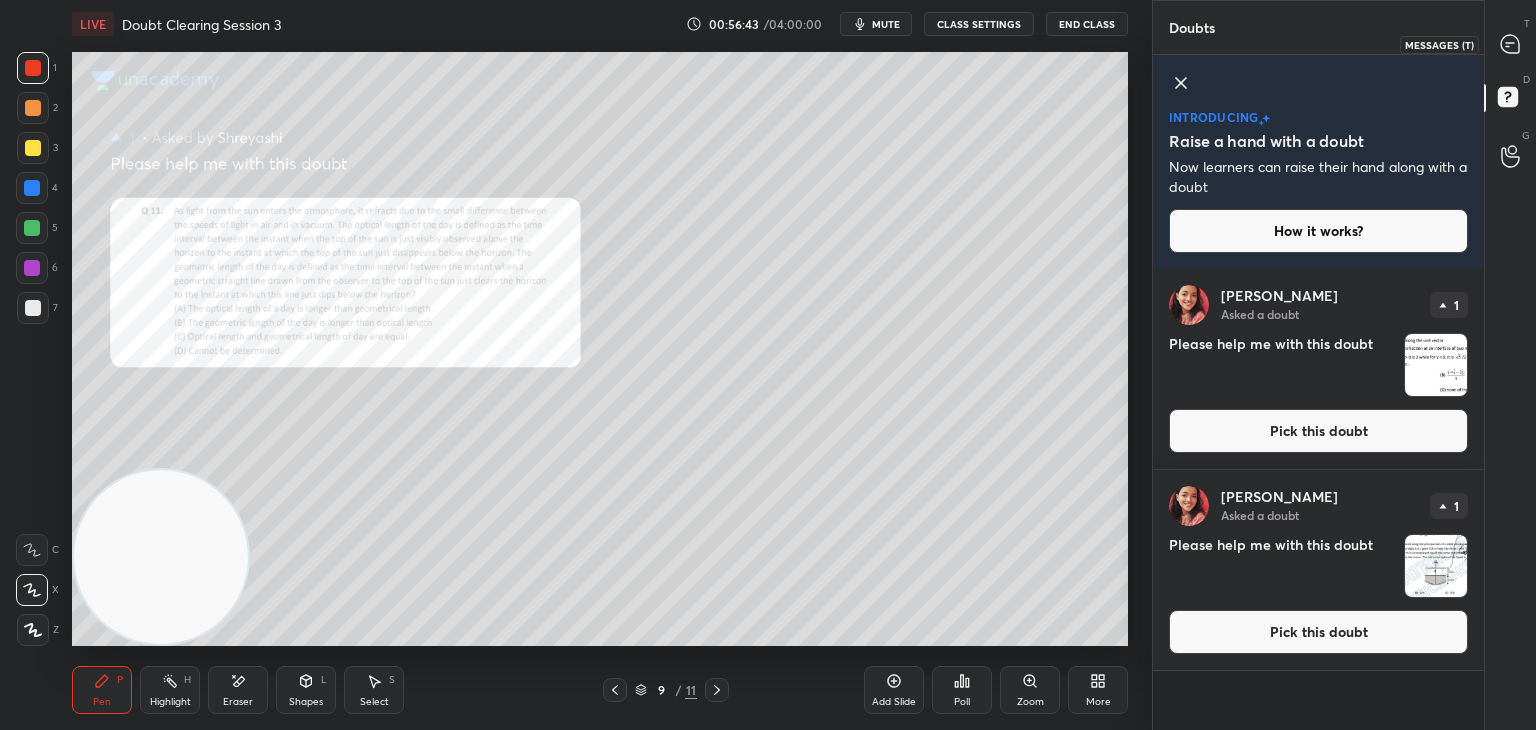 click at bounding box center [1511, 44] 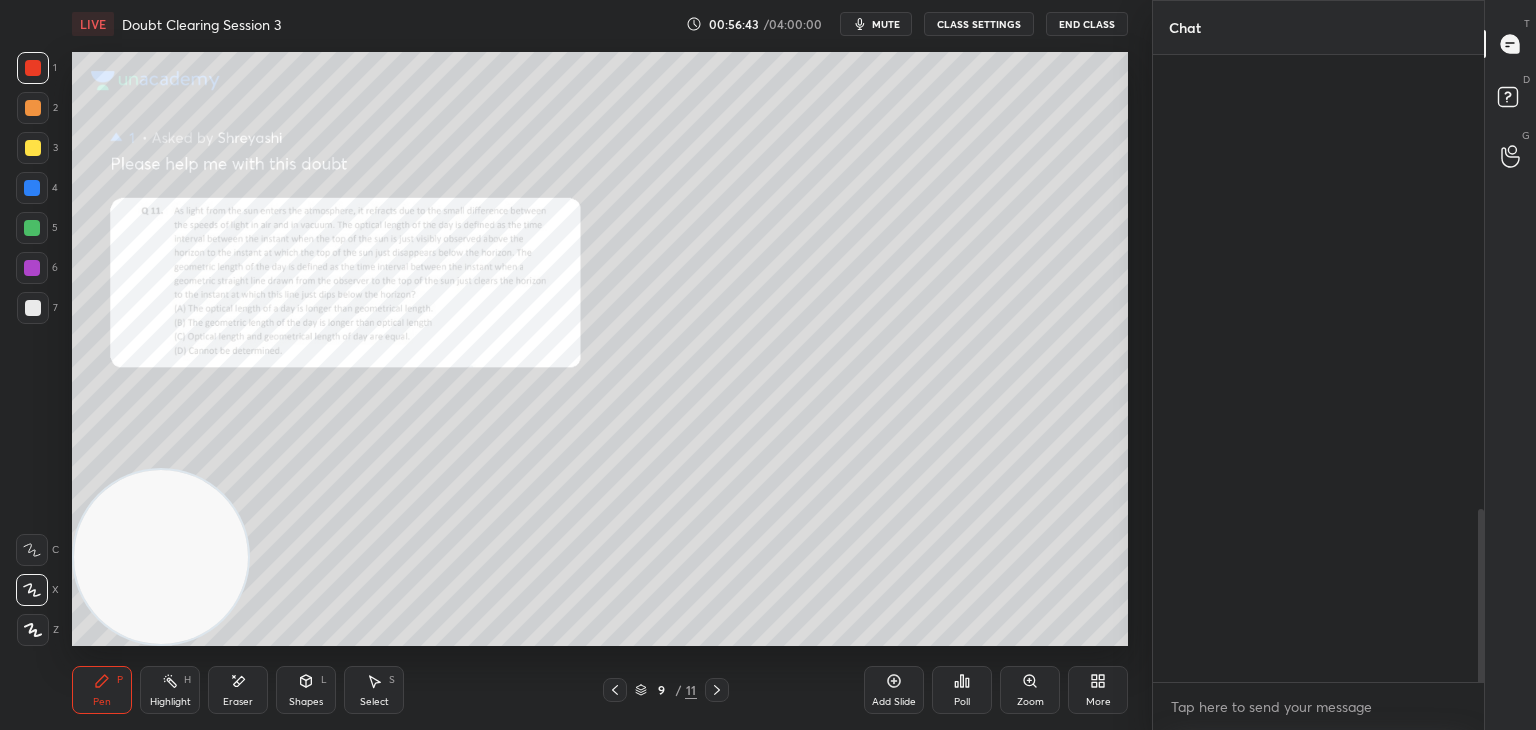 scroll, scrollTop: 1888, scrollLeft: 0, axis: vertical 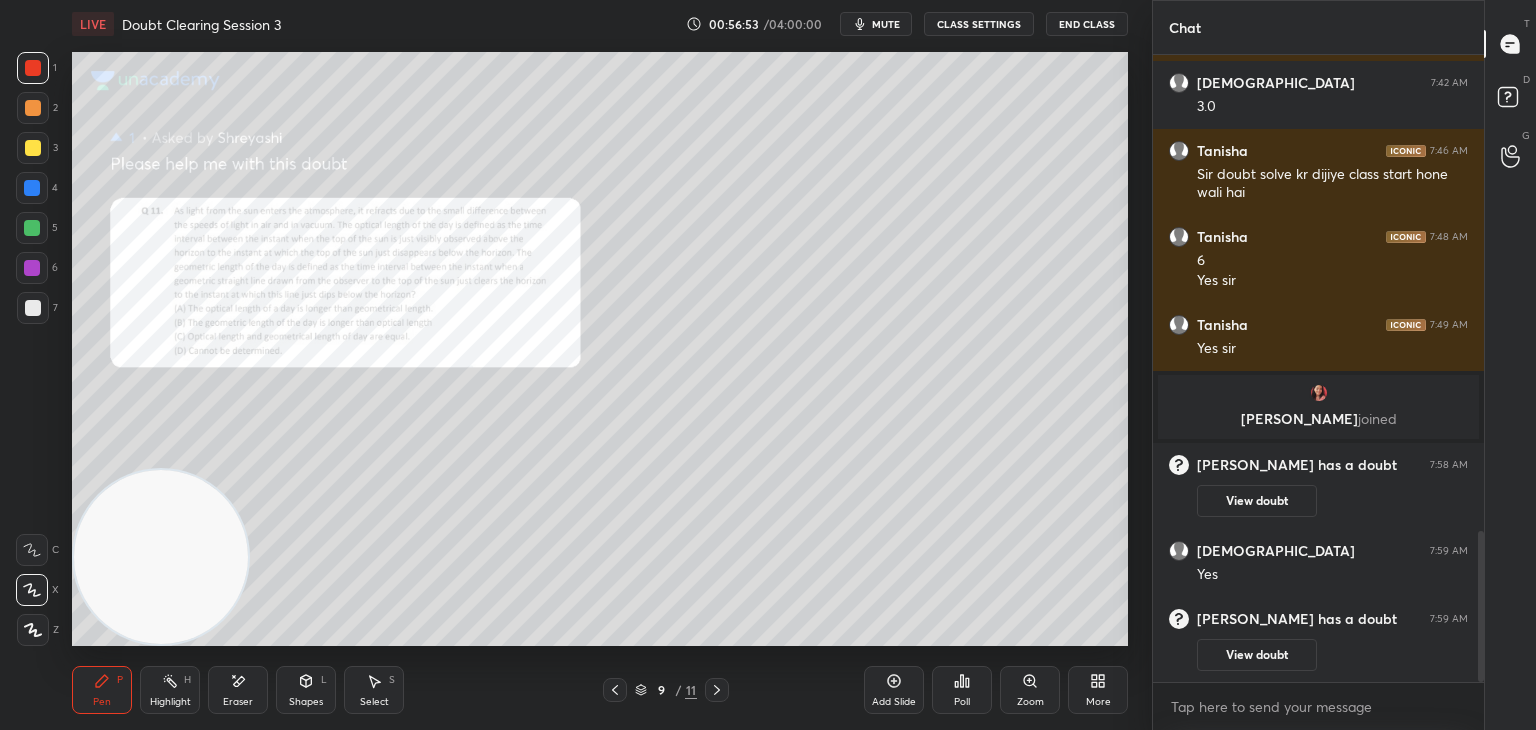 click 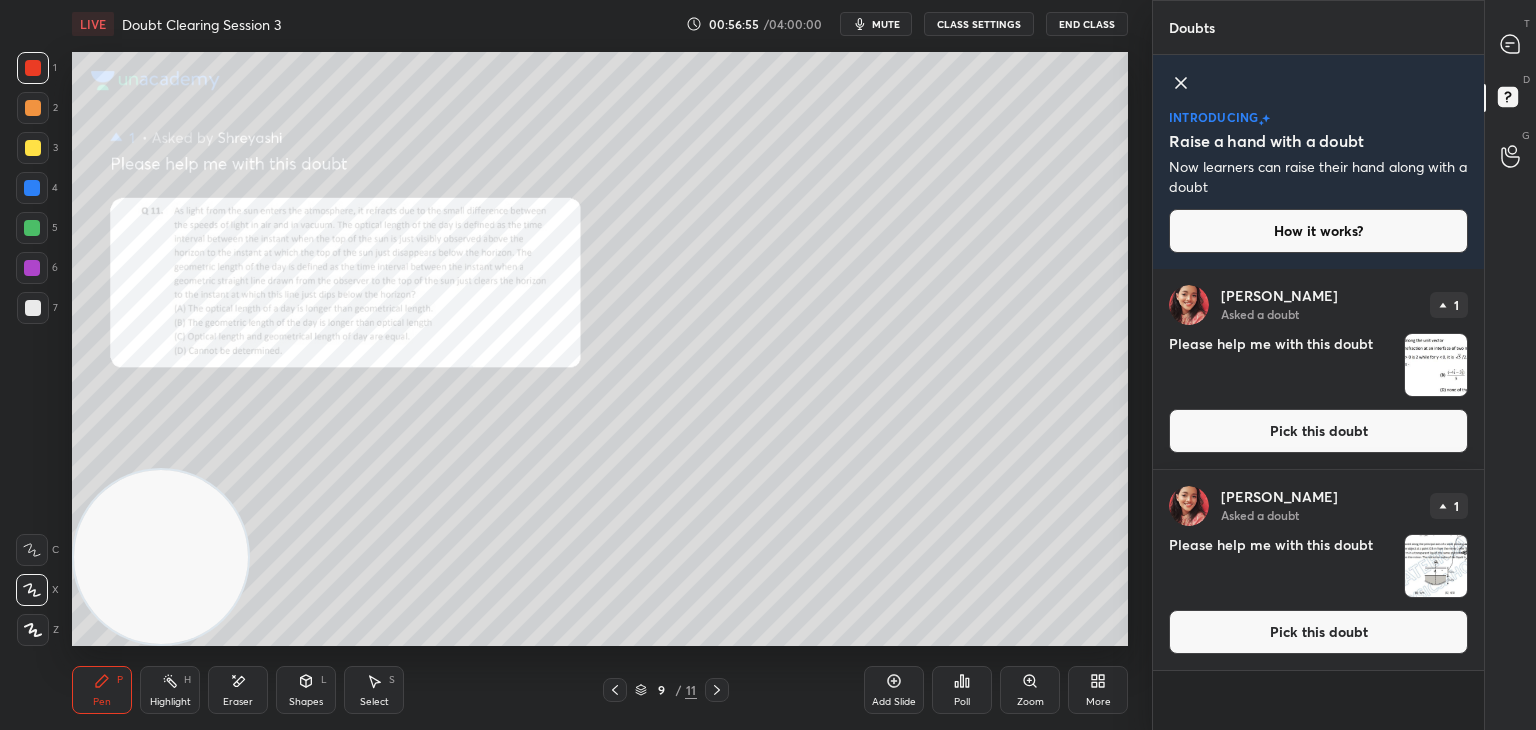 click at bounding box center [1436, 365] 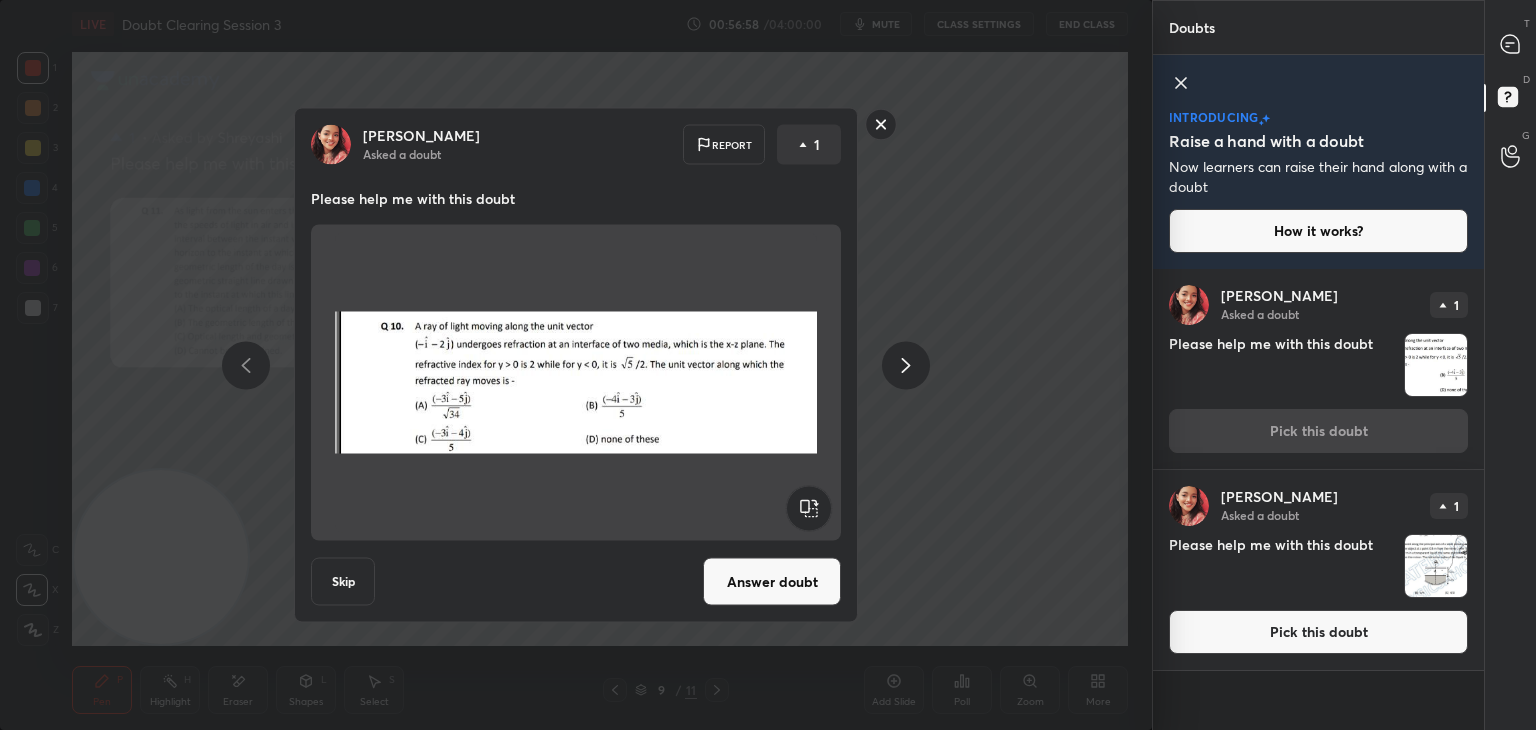 click 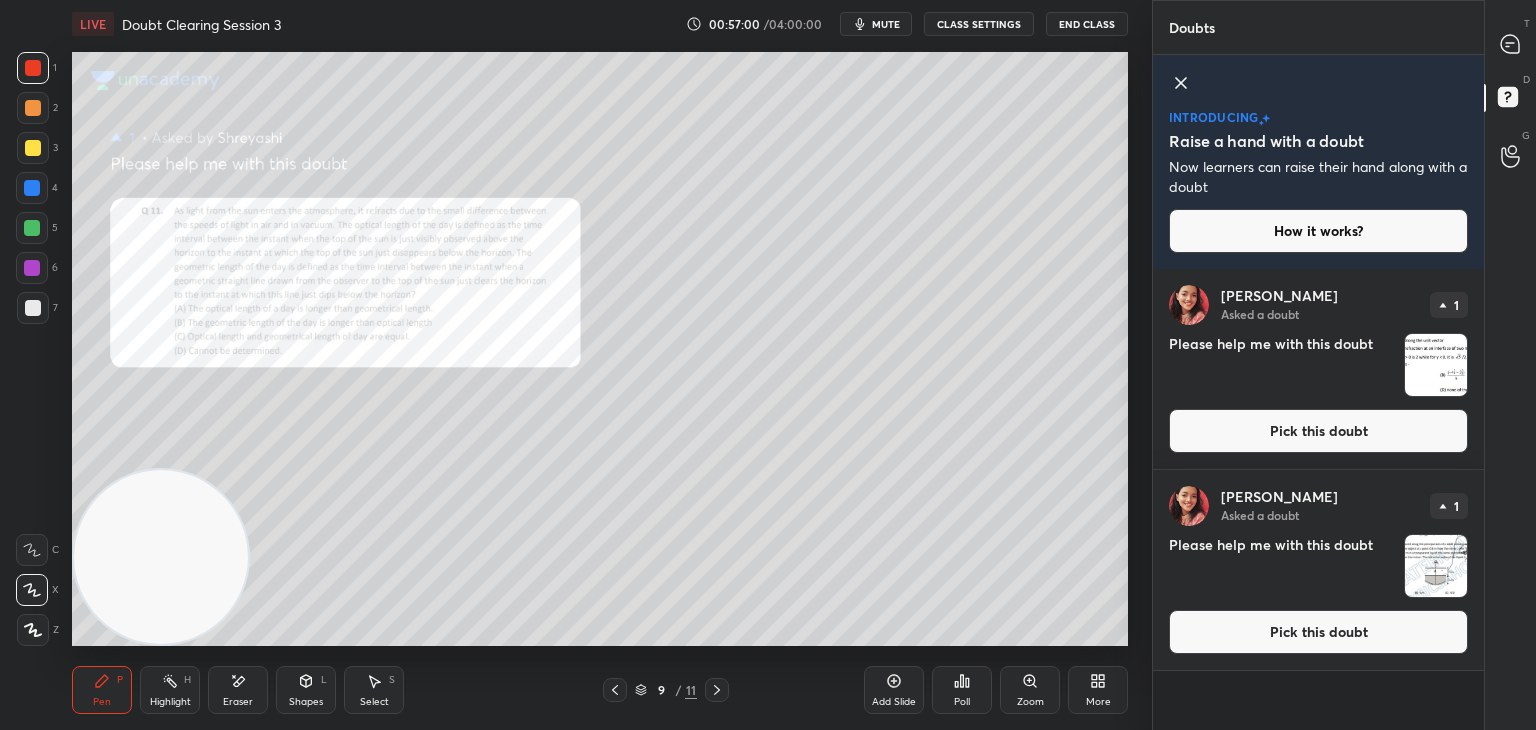 click on "mute" at bounding box center [886, 24] 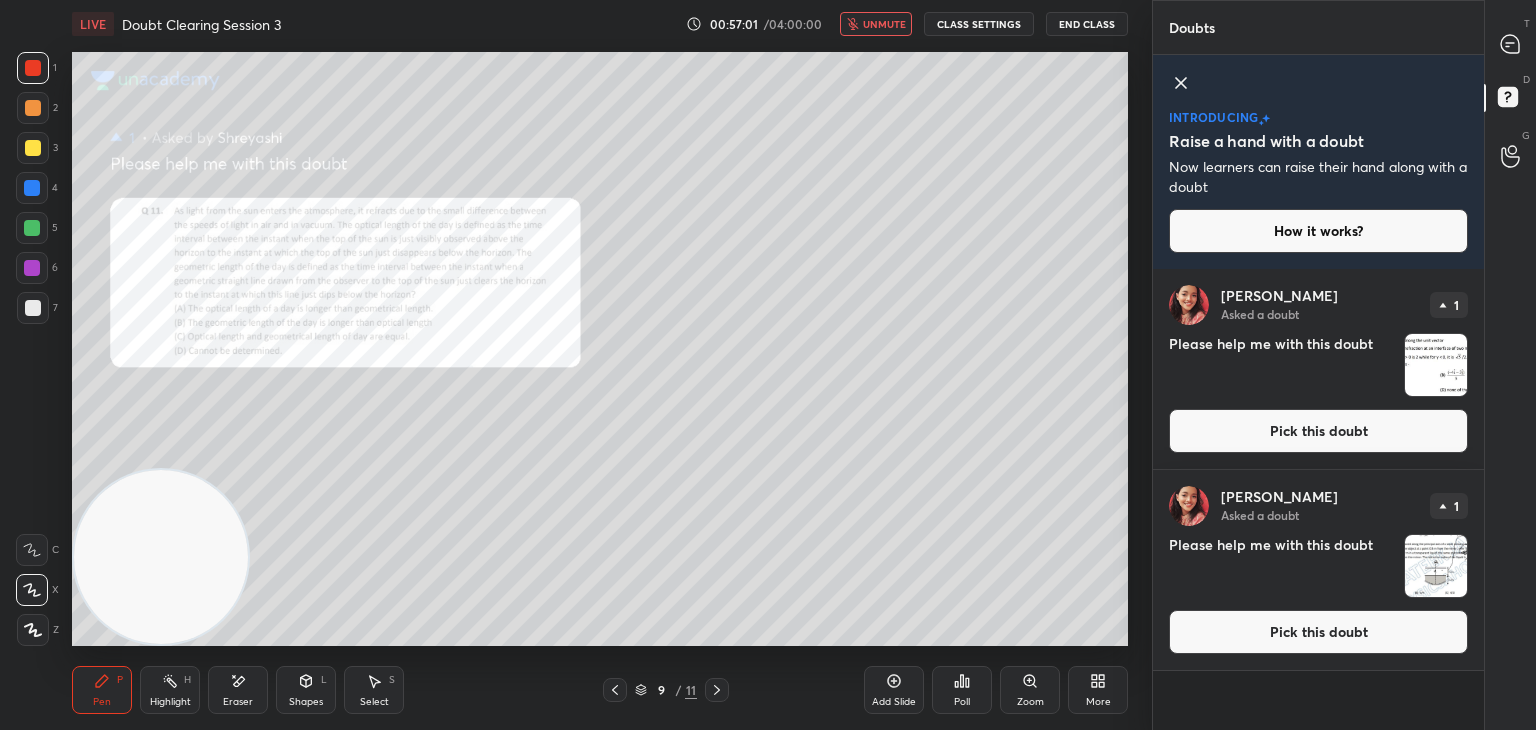 click on "[PERSON_NAME]" at bounding box center [1279, 296] 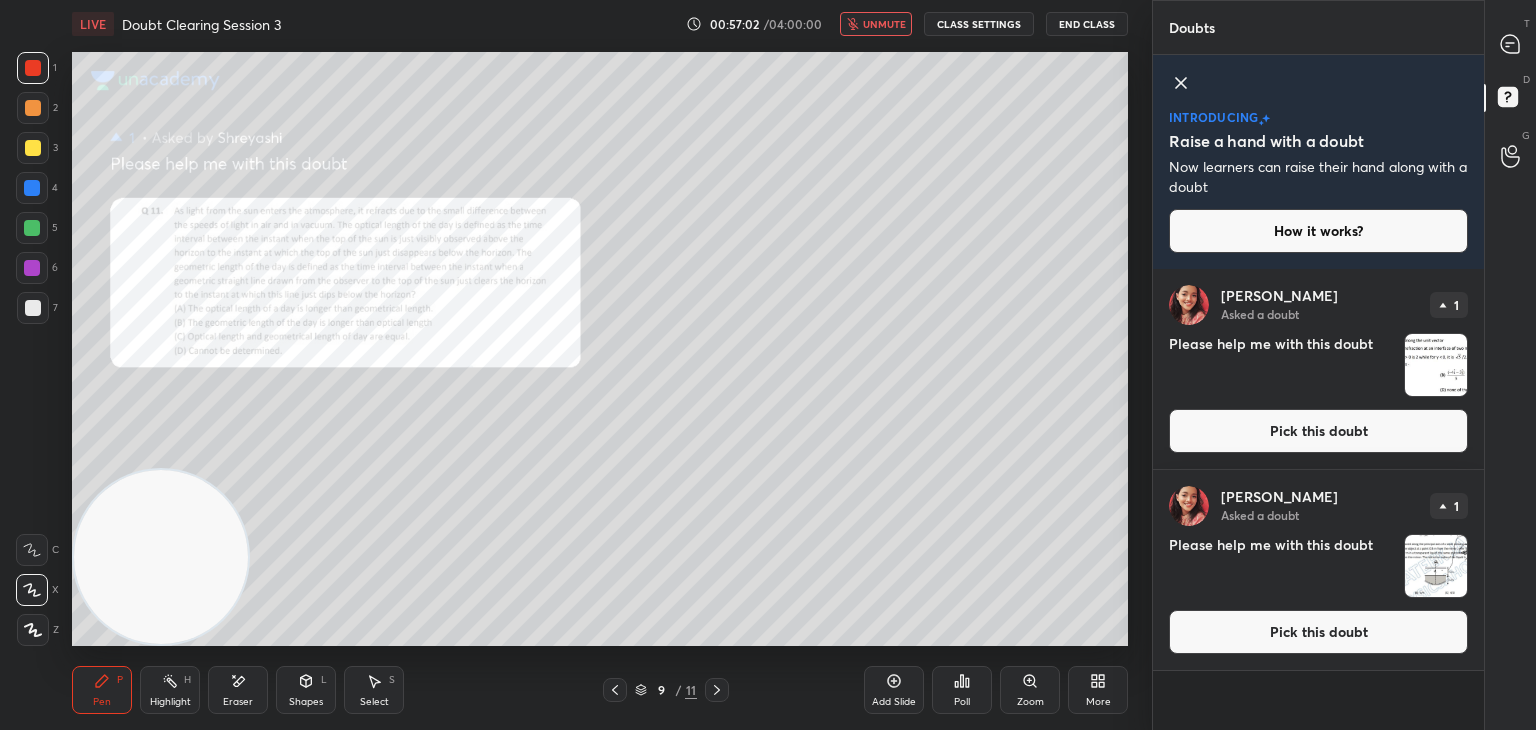 click at bounding box center [1436, 566] 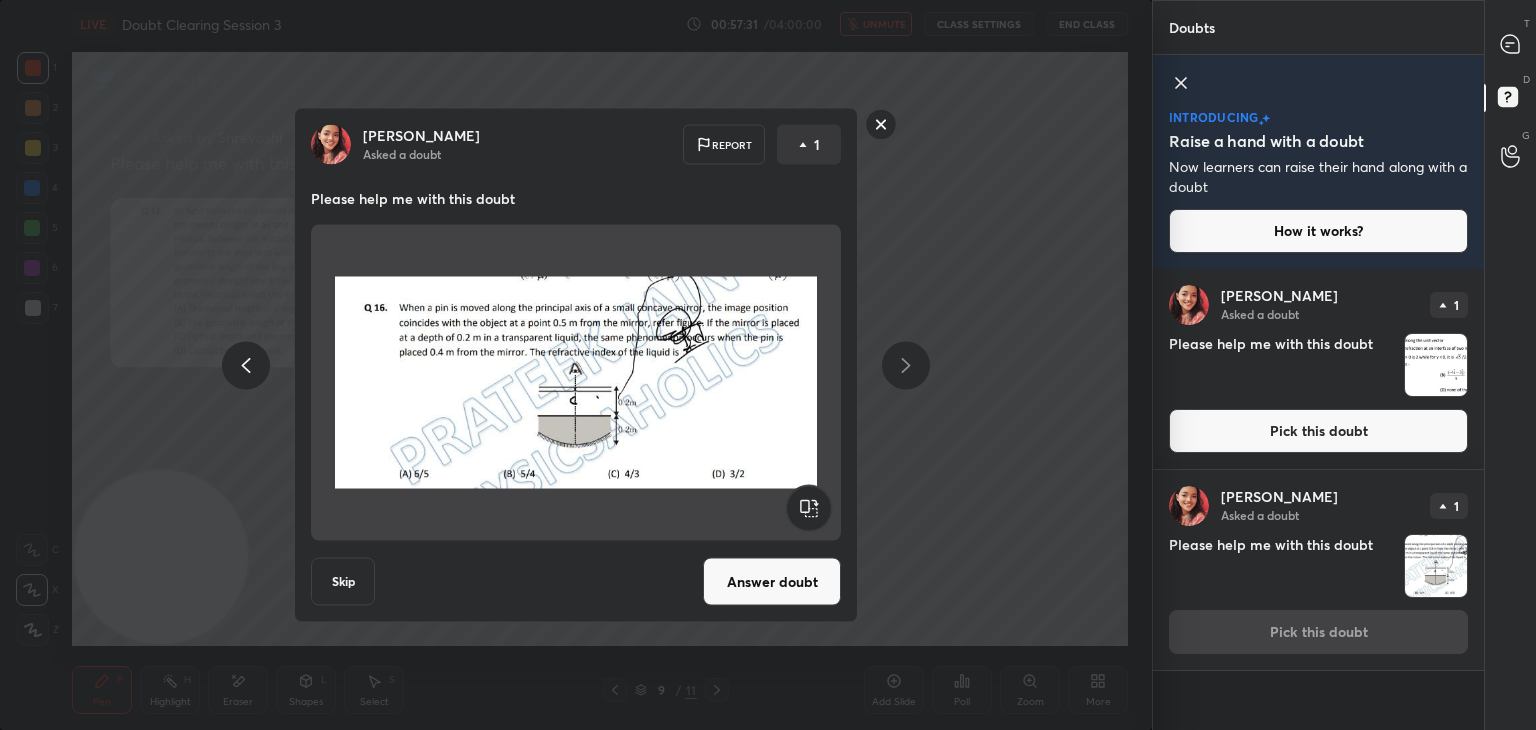 click at bounding box center [576, 383] 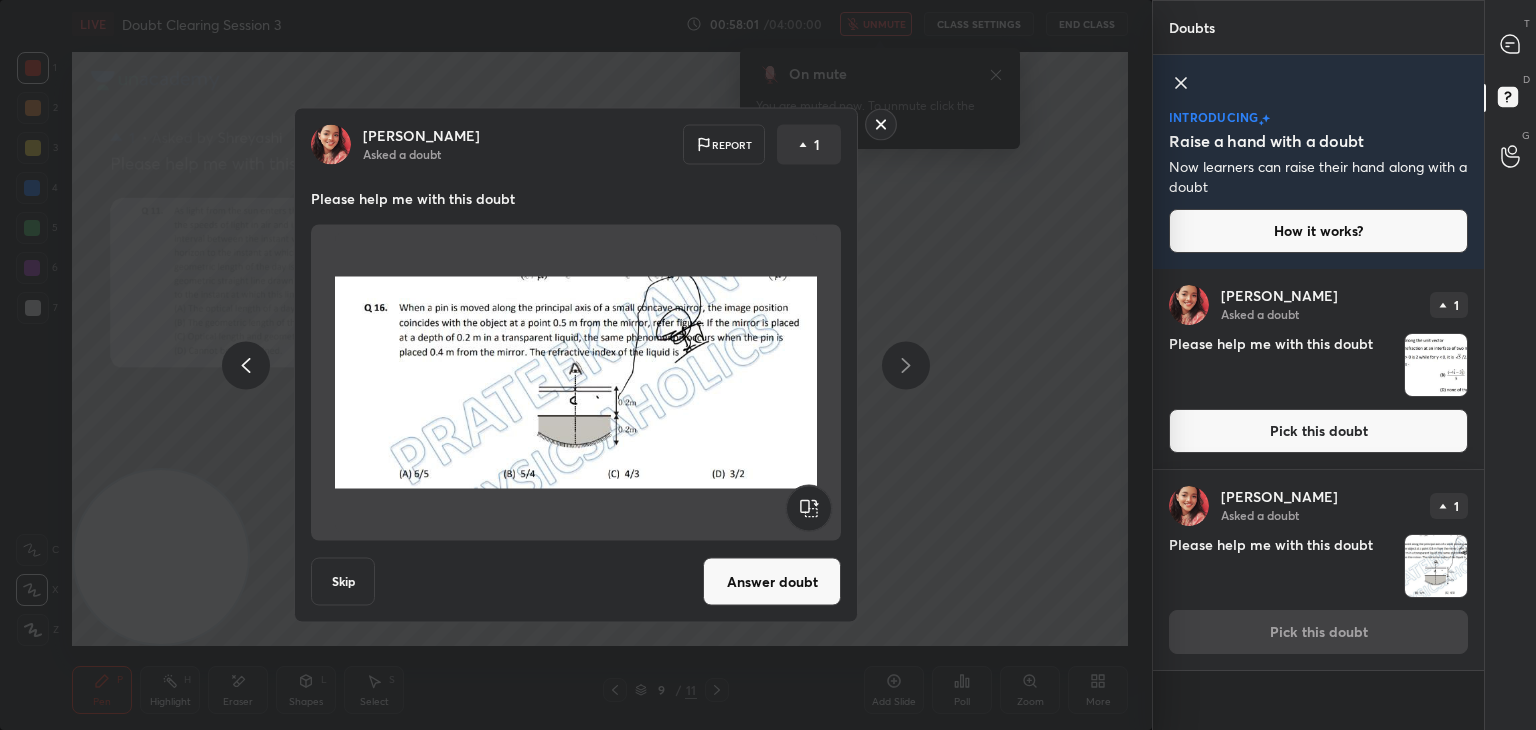 click at bounding box center [576, 383] 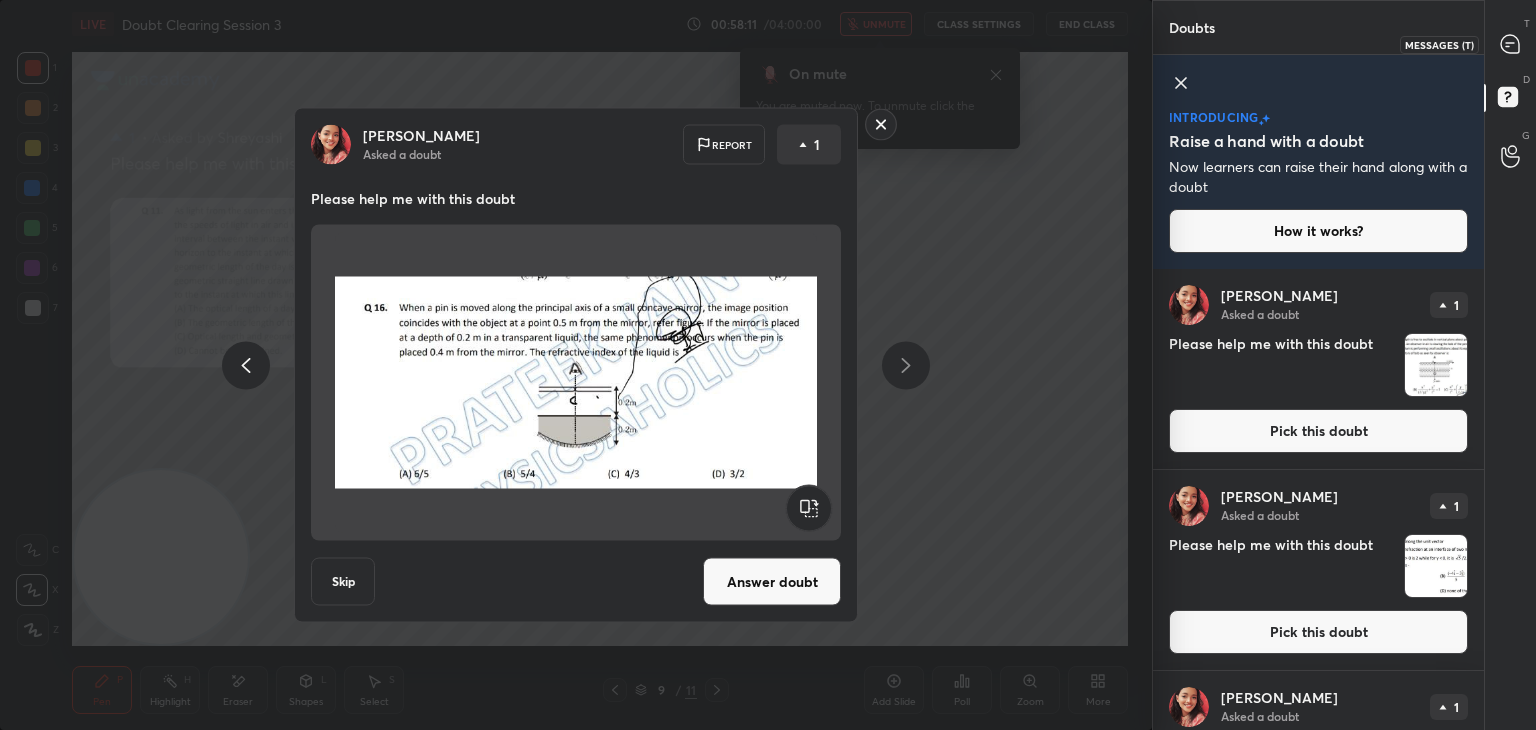 click at bounding box center (1511, 44) 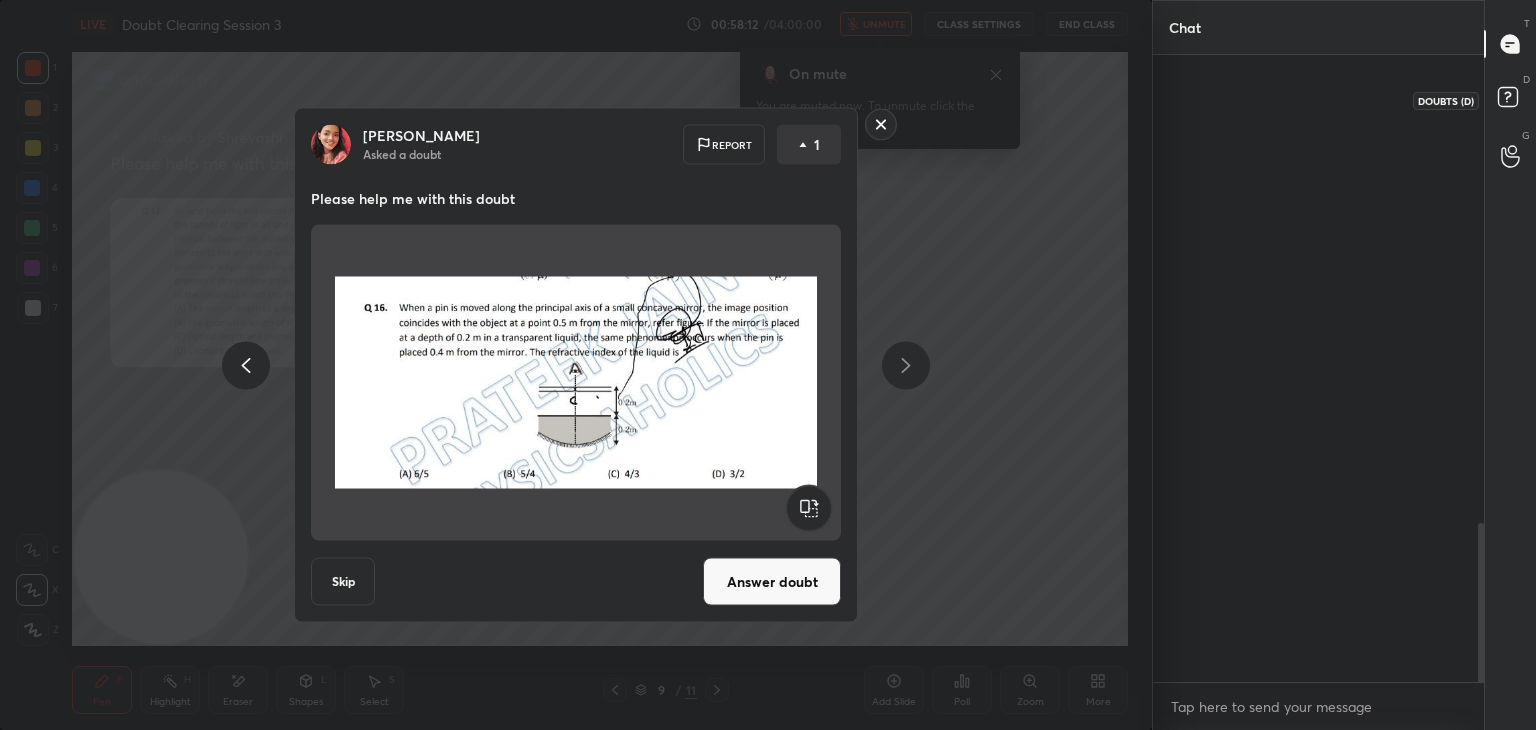 scroll, scrollTop: 2128, scrollLeft: 0, axis: vertical 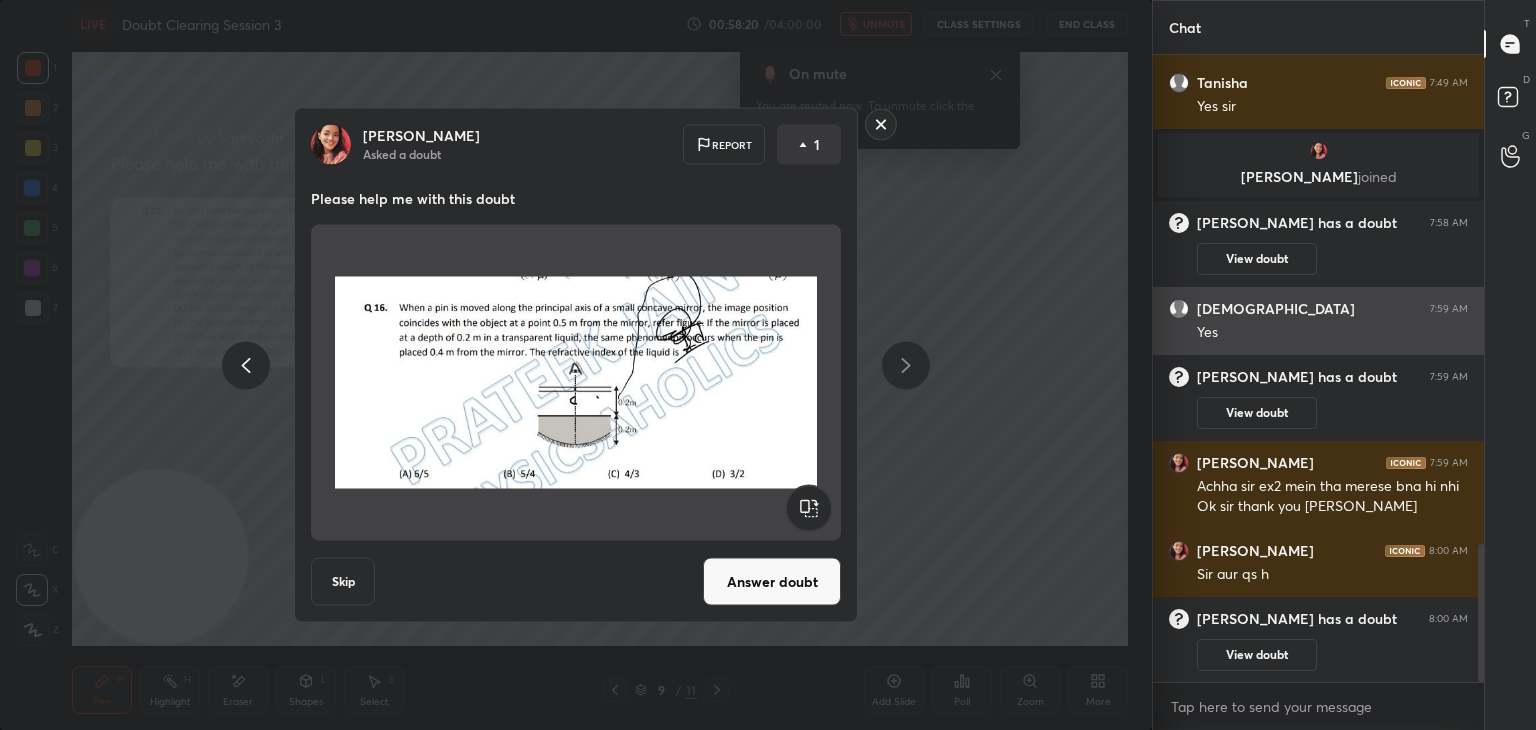 click on "Yes" at bounding box center (1332, 333) 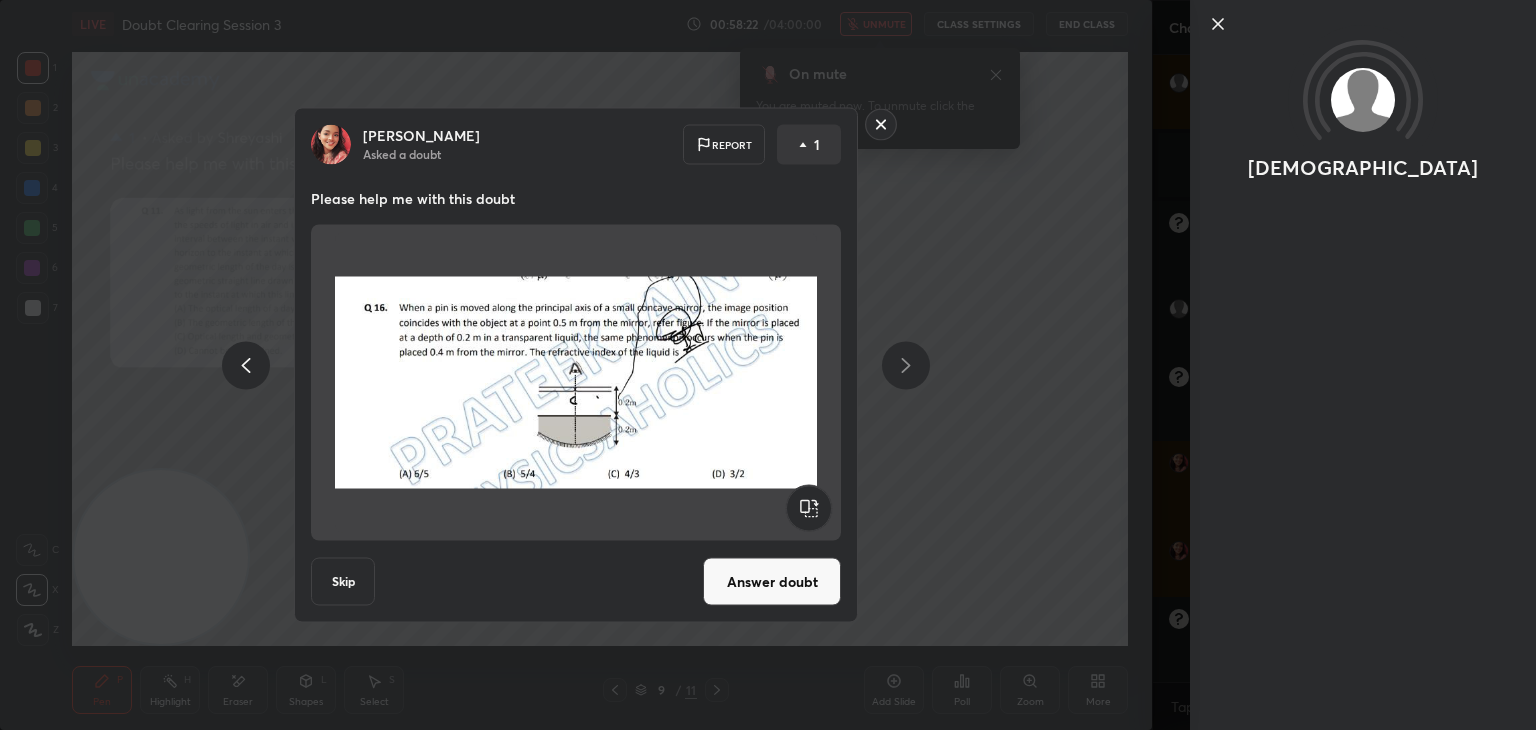 click 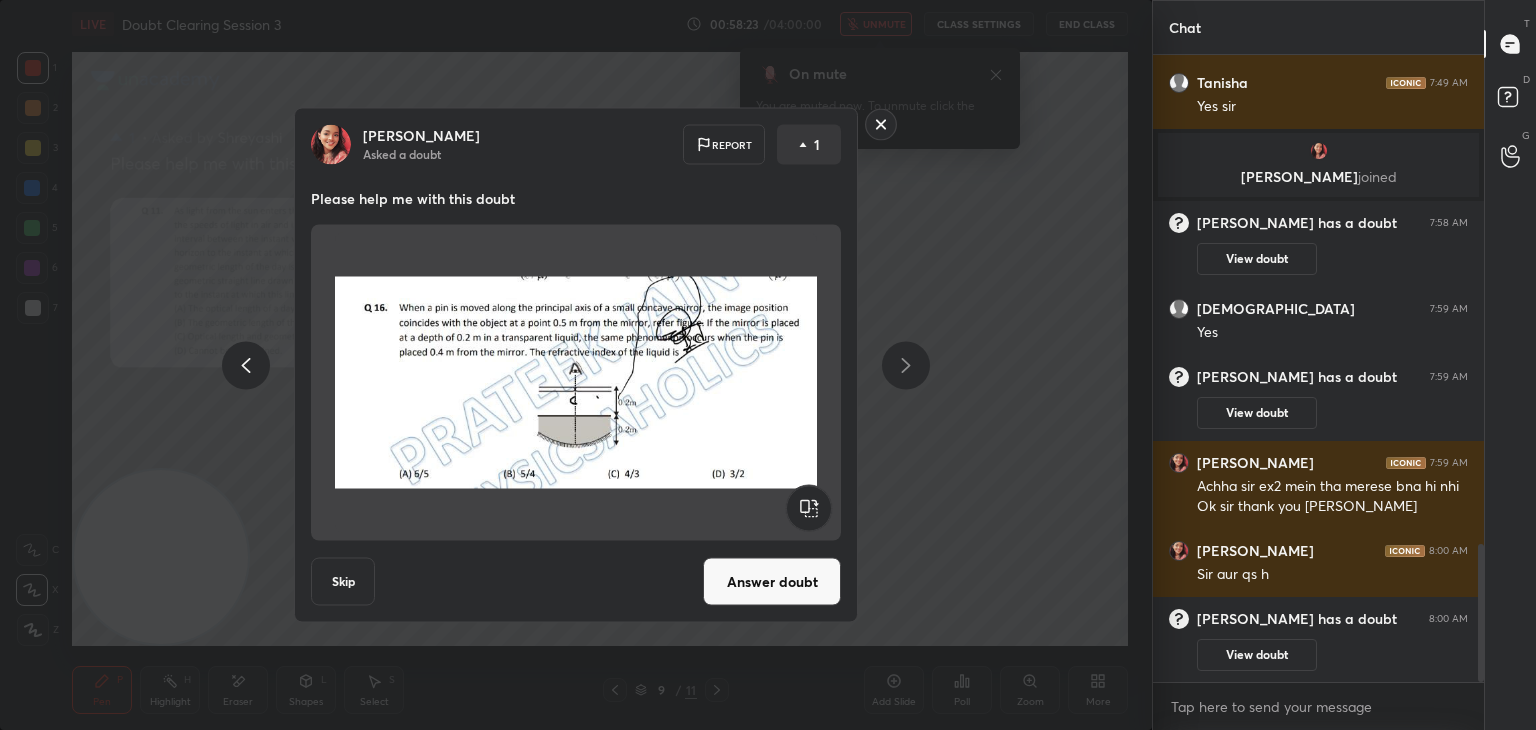 click on "Answer doubt" at bounding box center (772, 582) 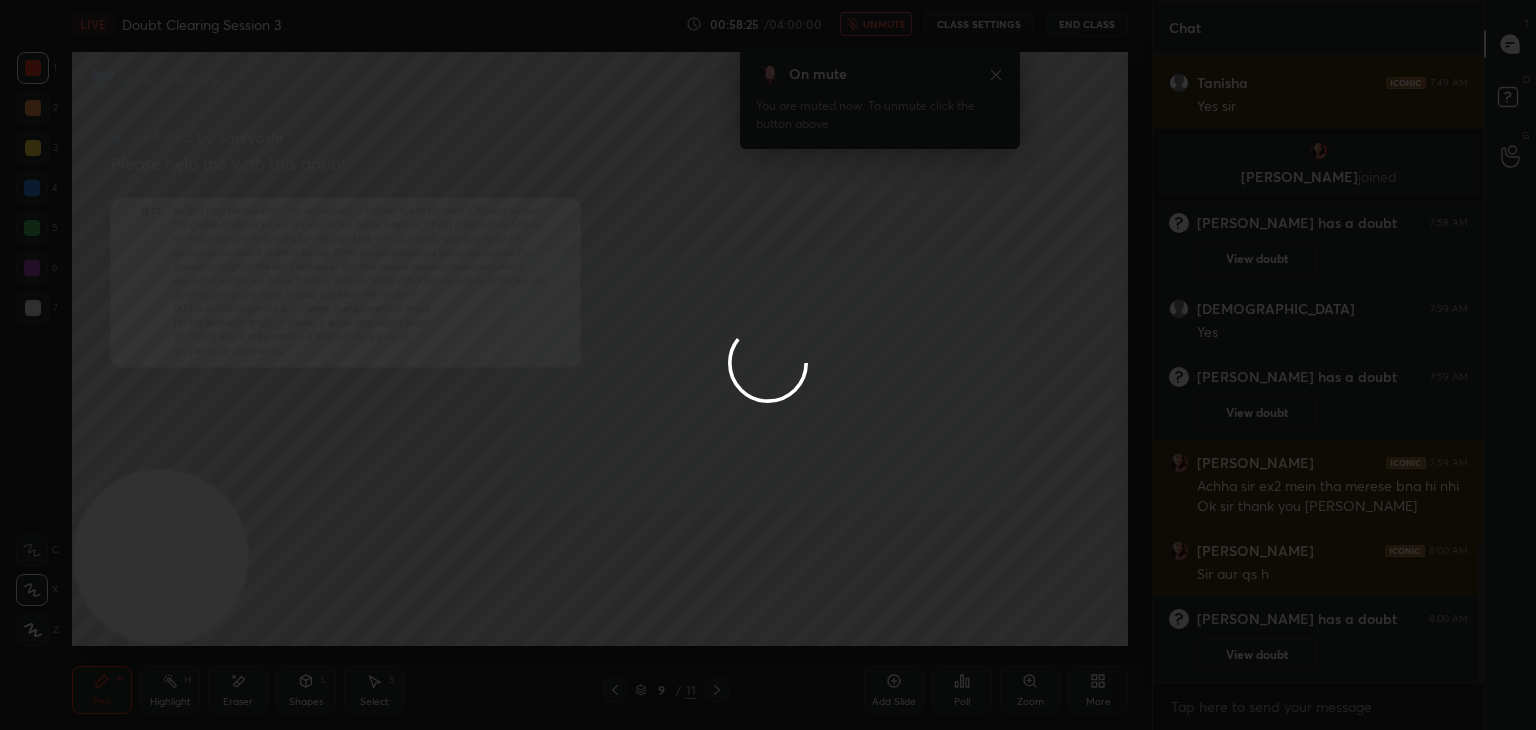 scroll, scrollTop: 1972, scrollLeft: 0, axis: vertical 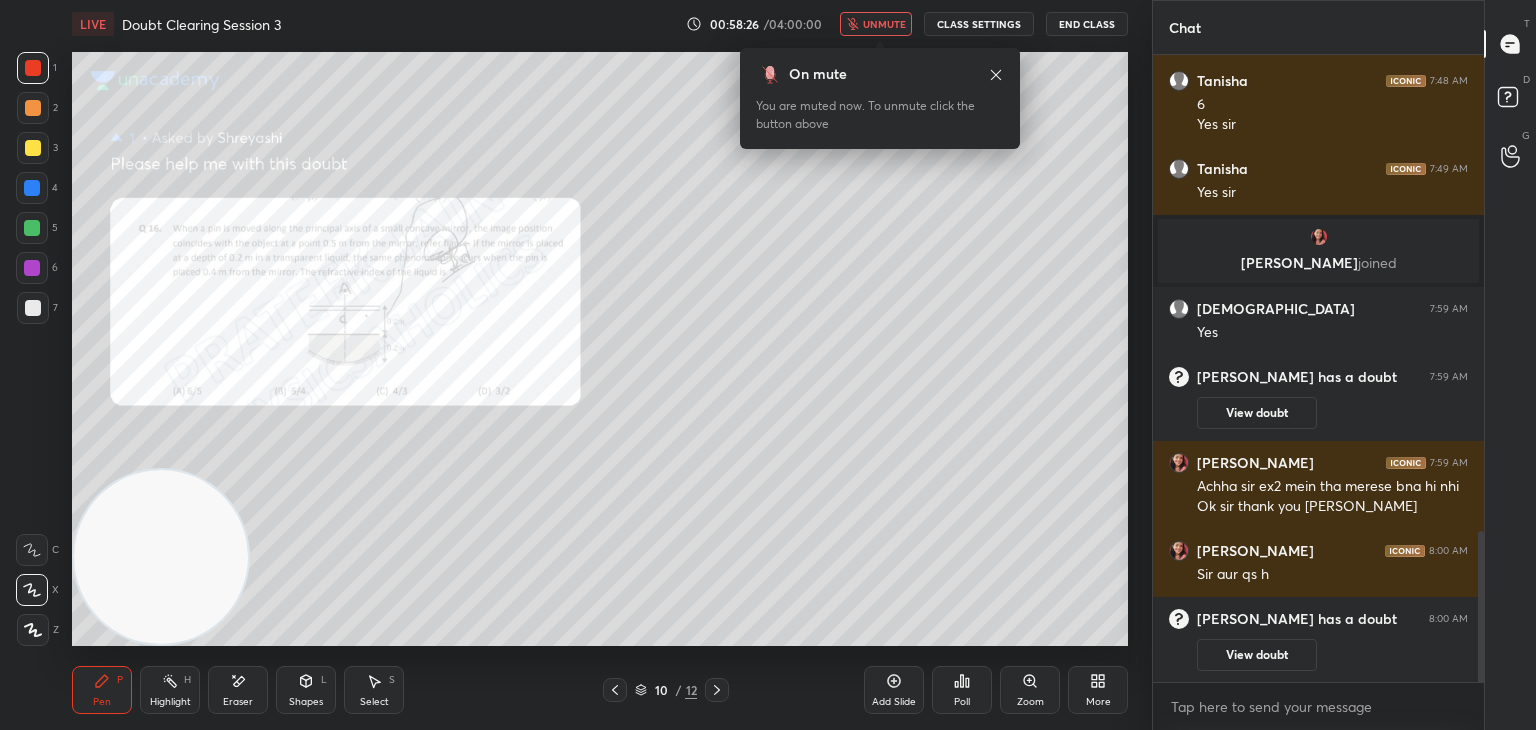click on "unmute" at bounding box center (884, 24) 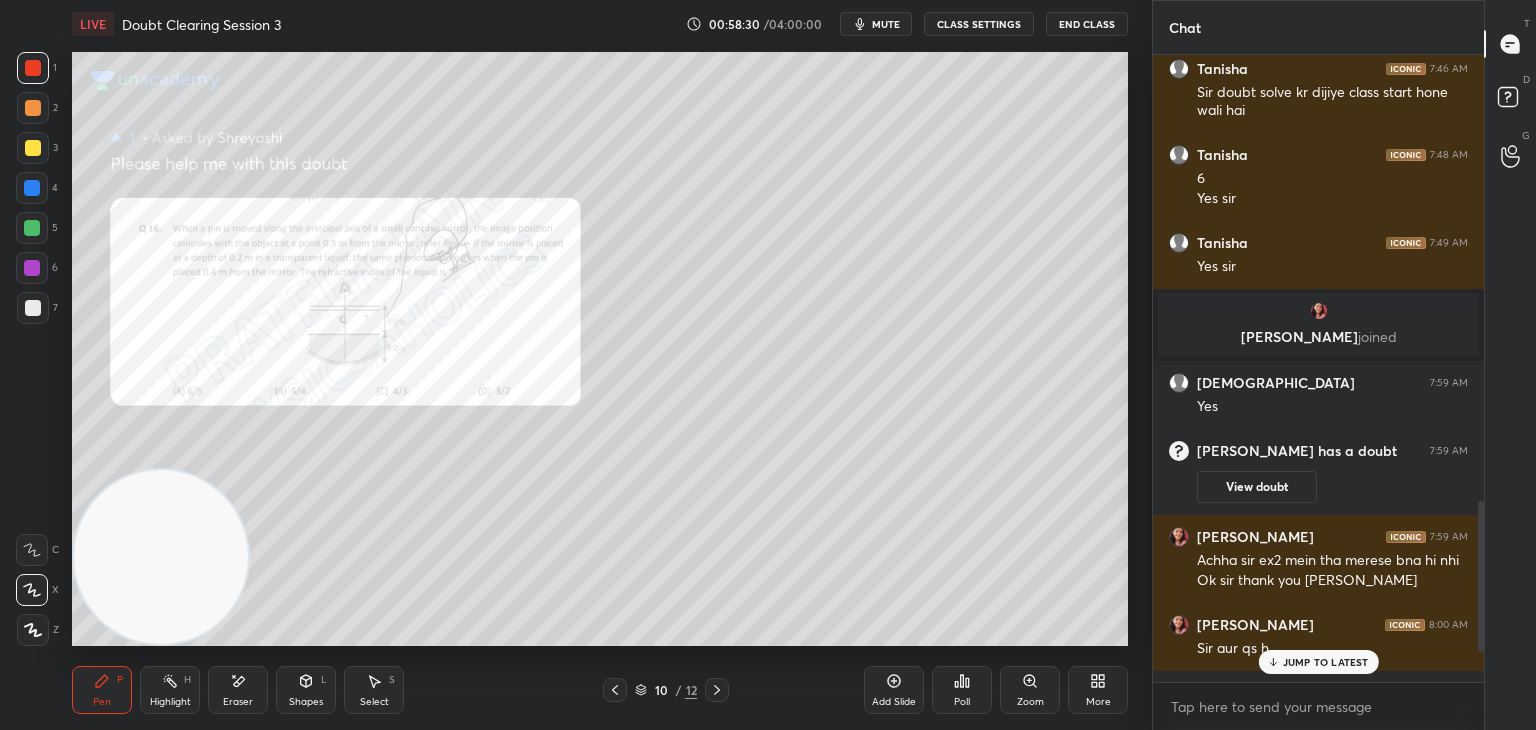 scroll, scrollTop: 1972, scrollLeft: 0, axis: vertical 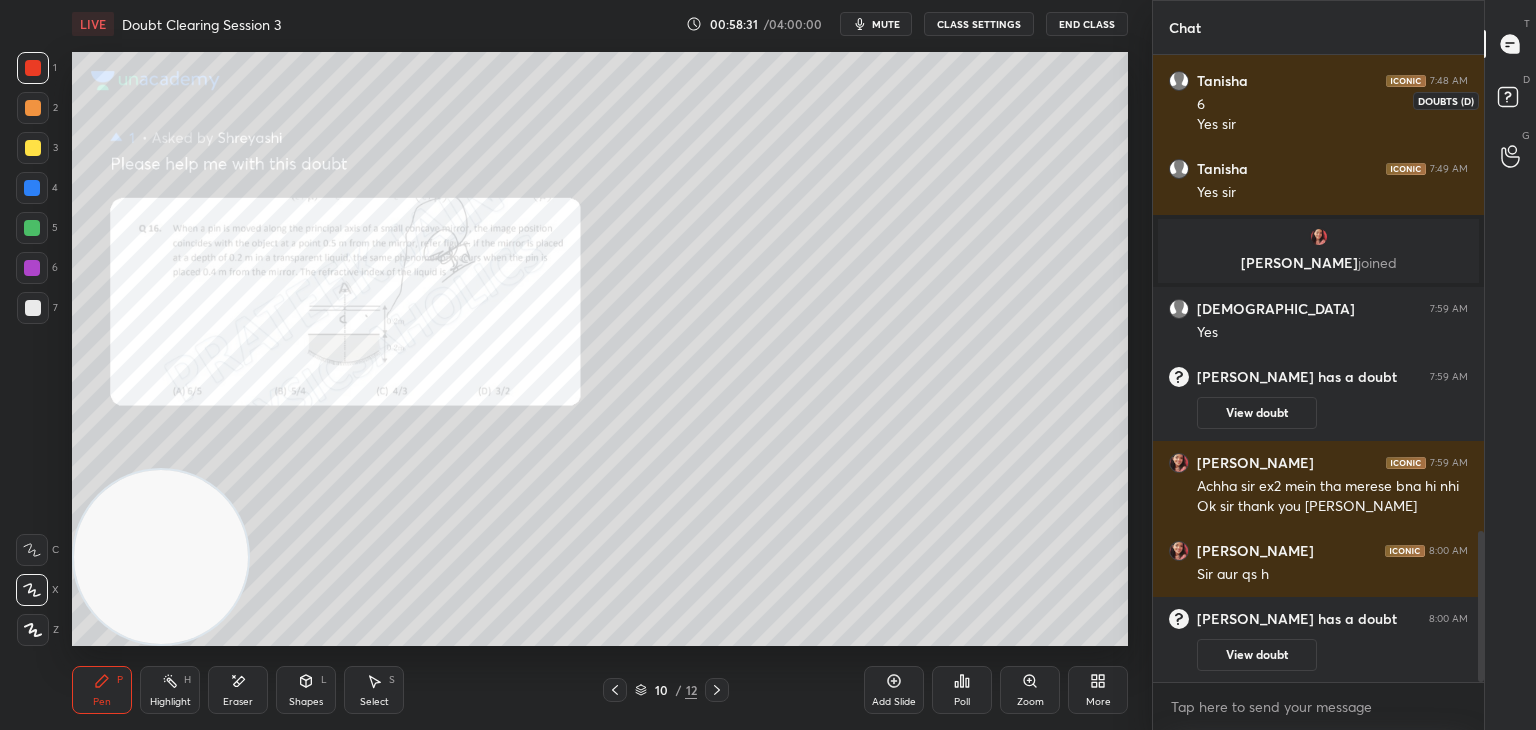 click 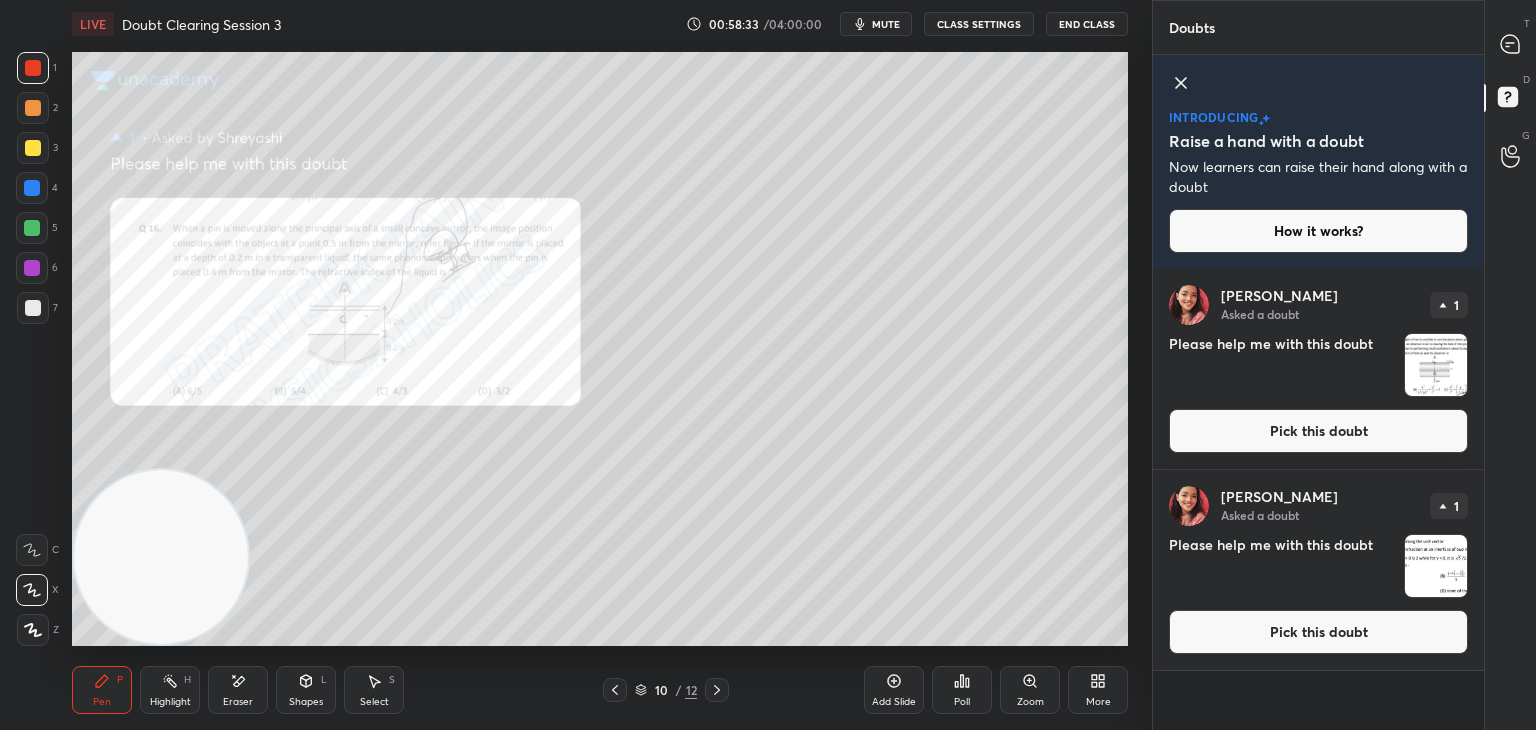 click 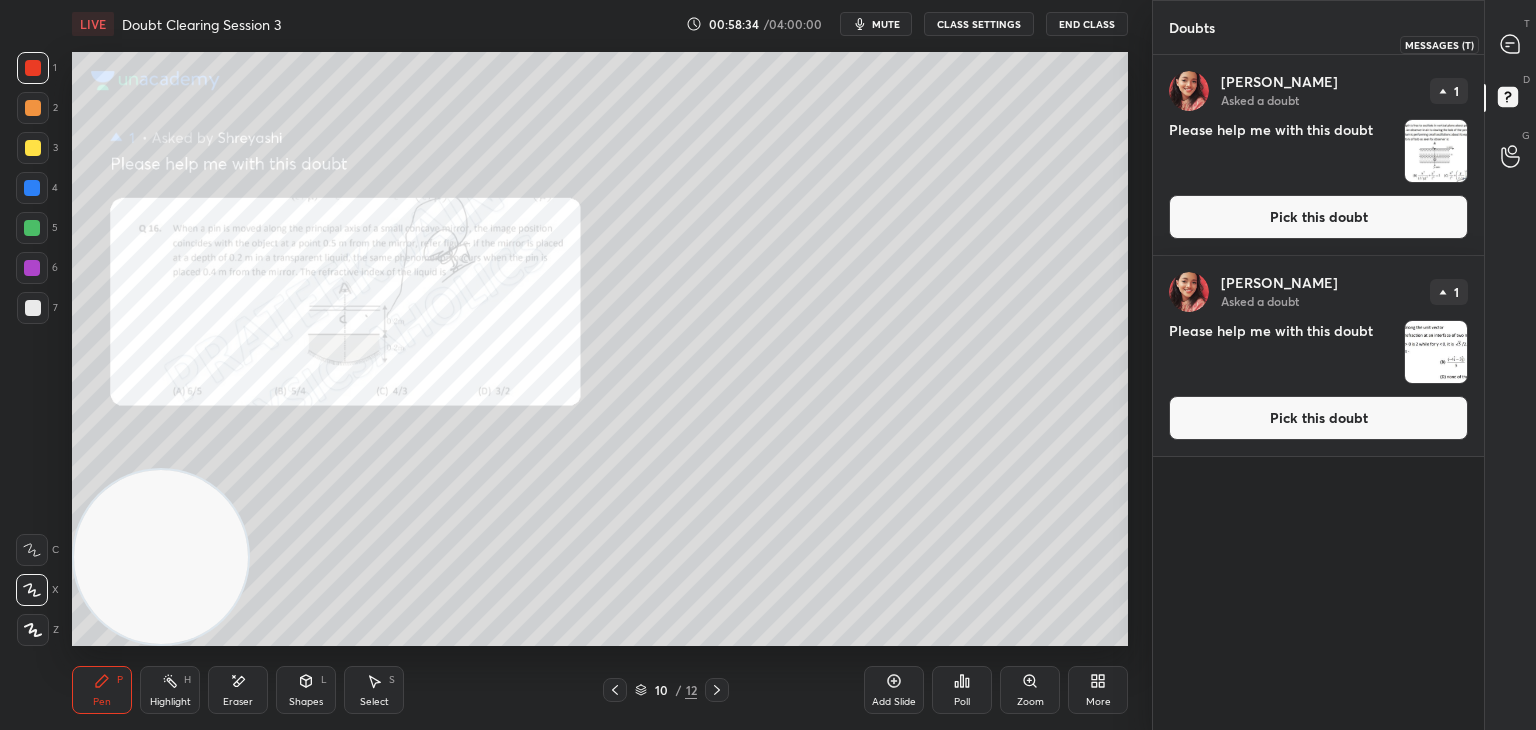 click at bounding box center [1511, 44] 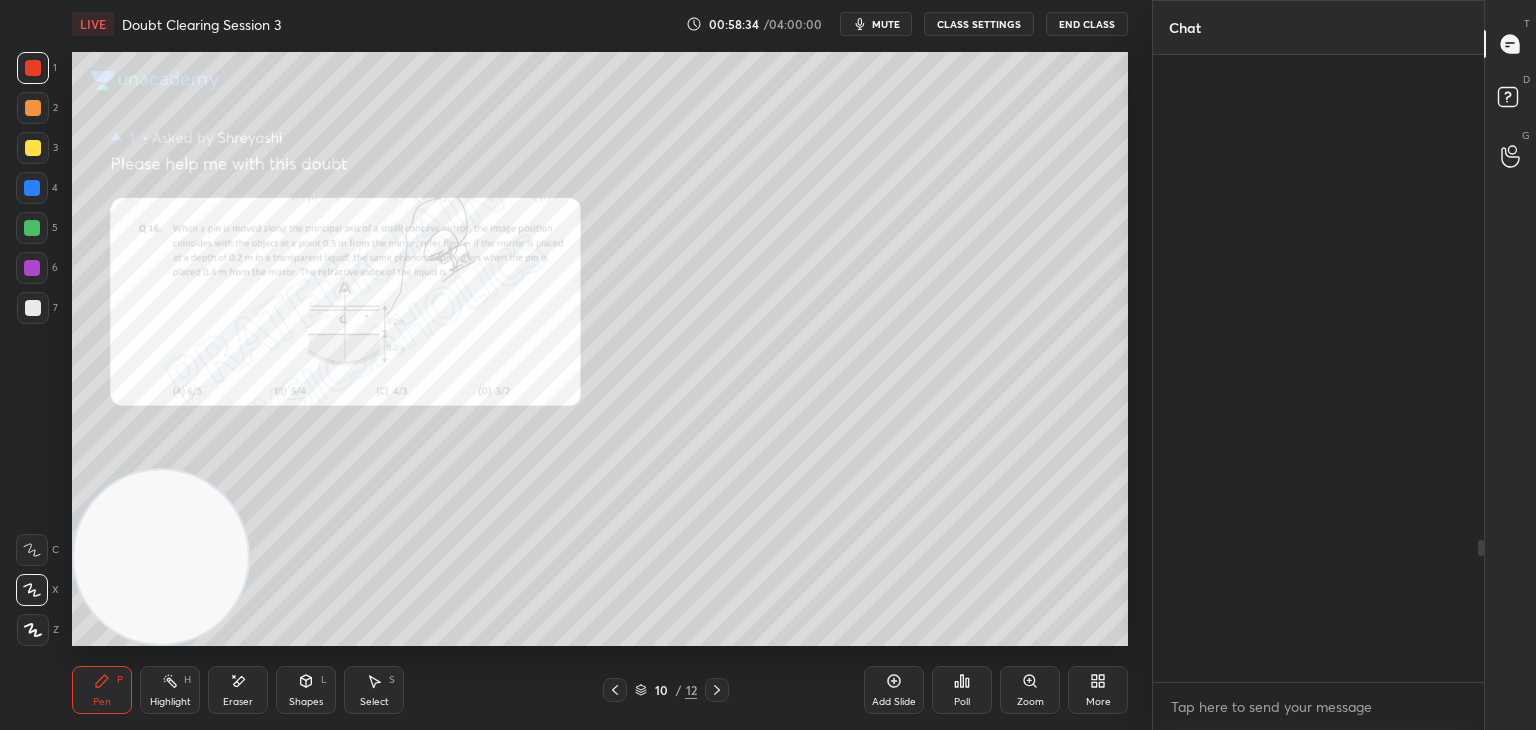 scroll, scrollTop: 2134, scrollLeft: 0, axis: vertical 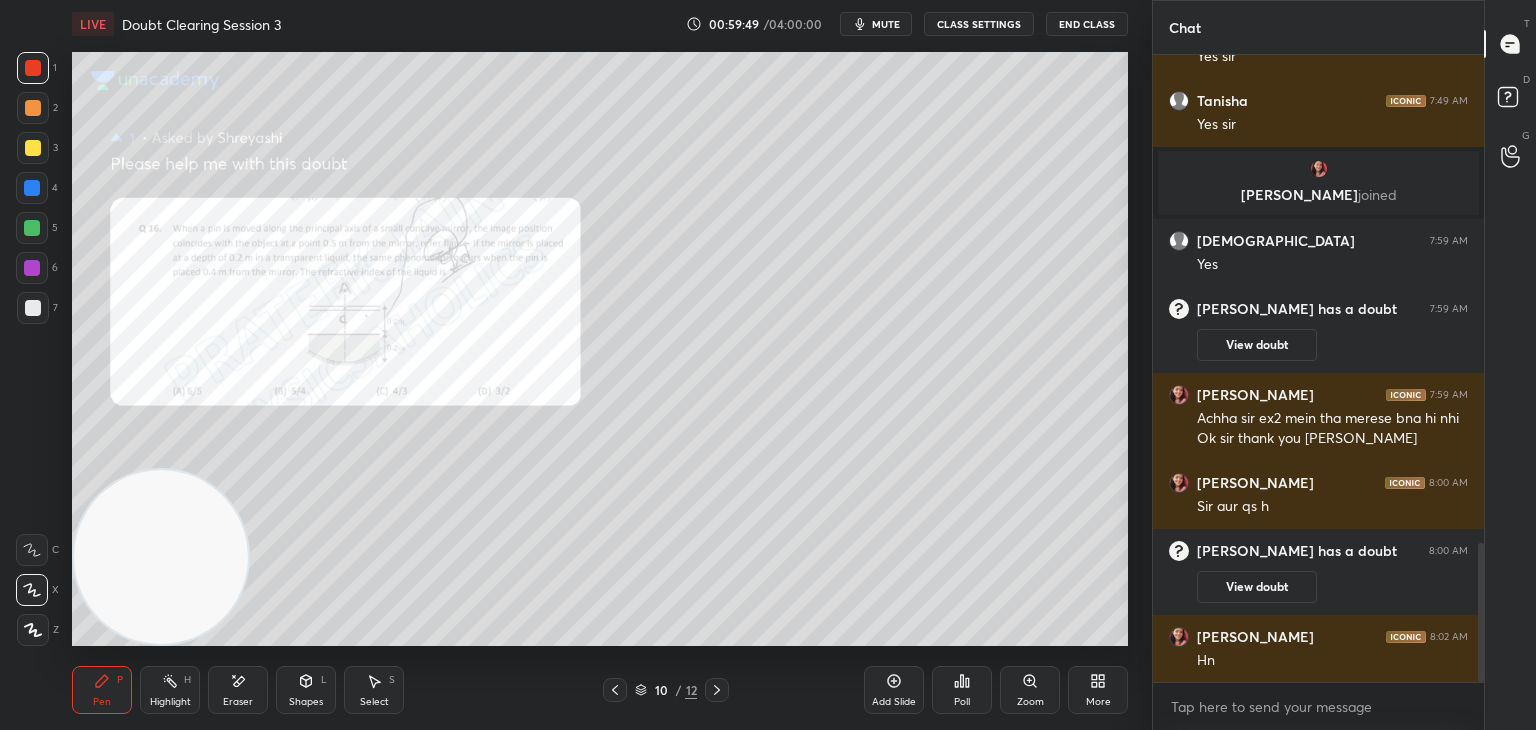 click on "mute" at bounding box center (886, 24) 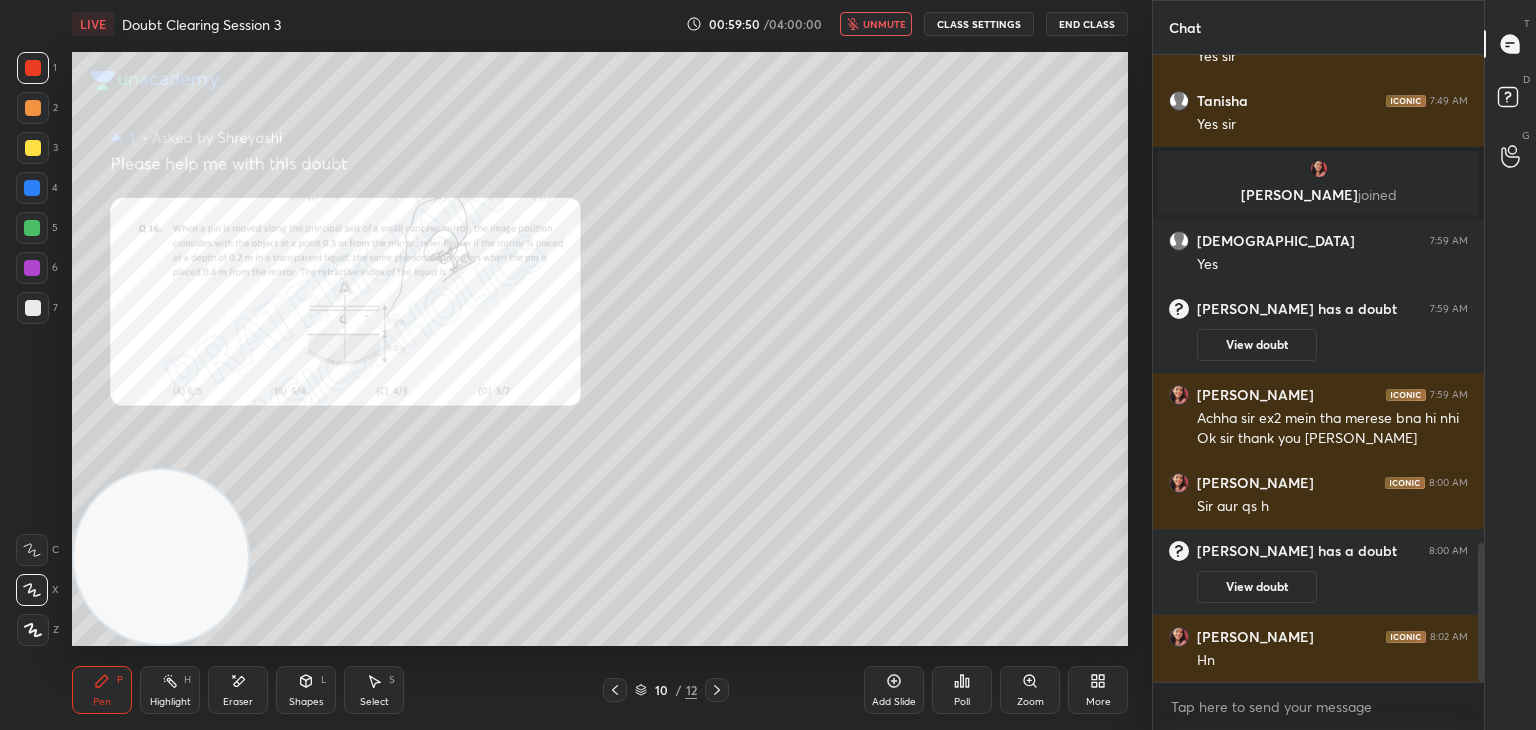 click 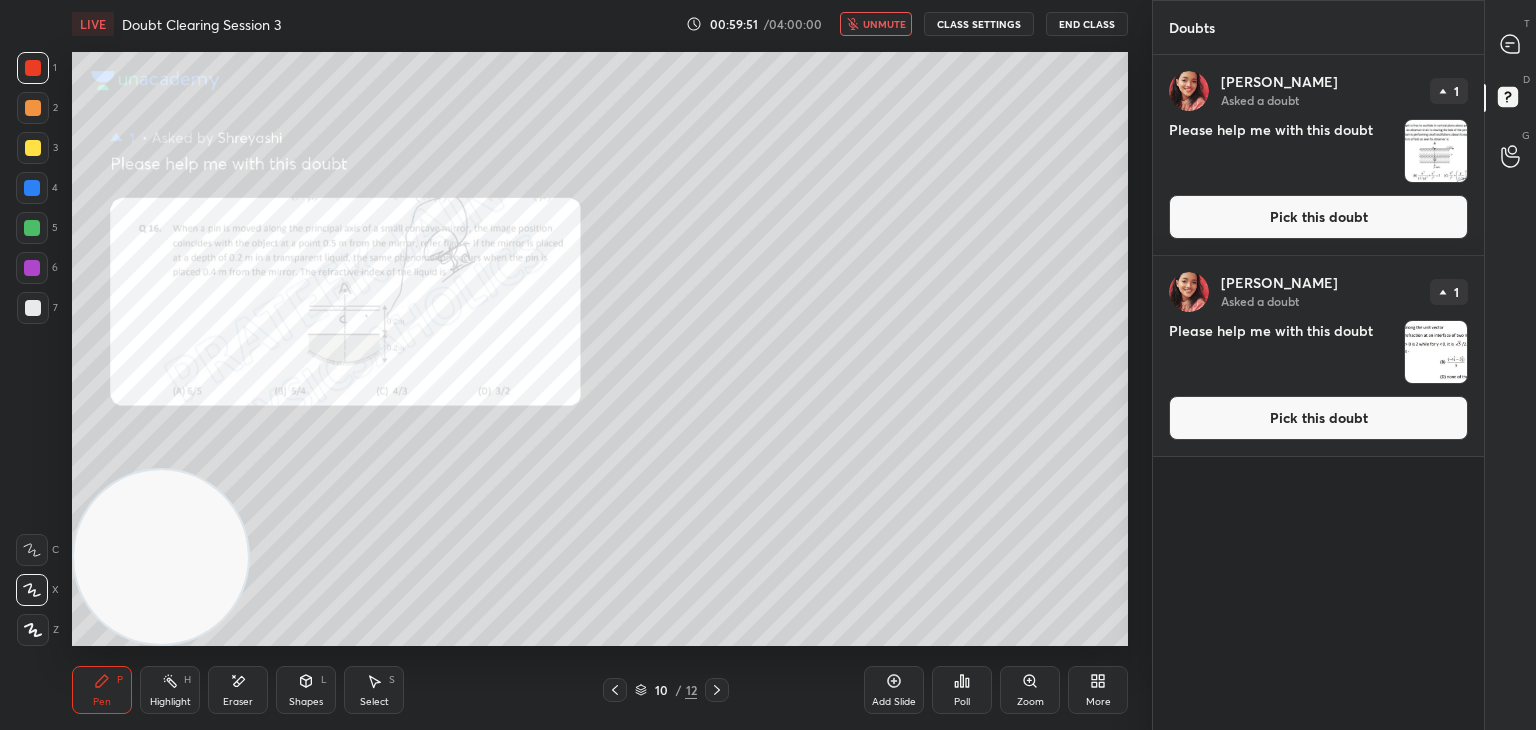 click at bounding box center [1436, 352] 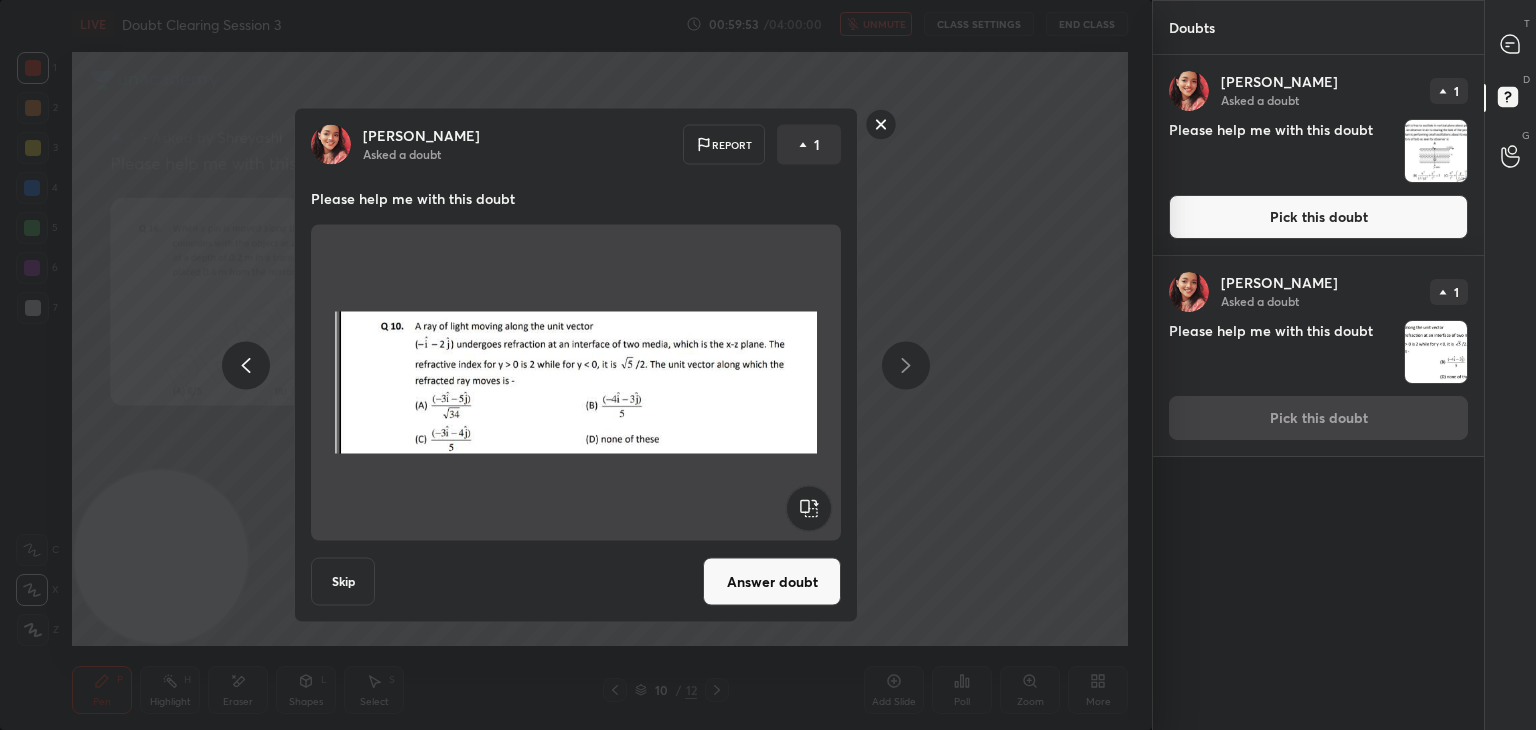 click at bounding box center (1436, 151) 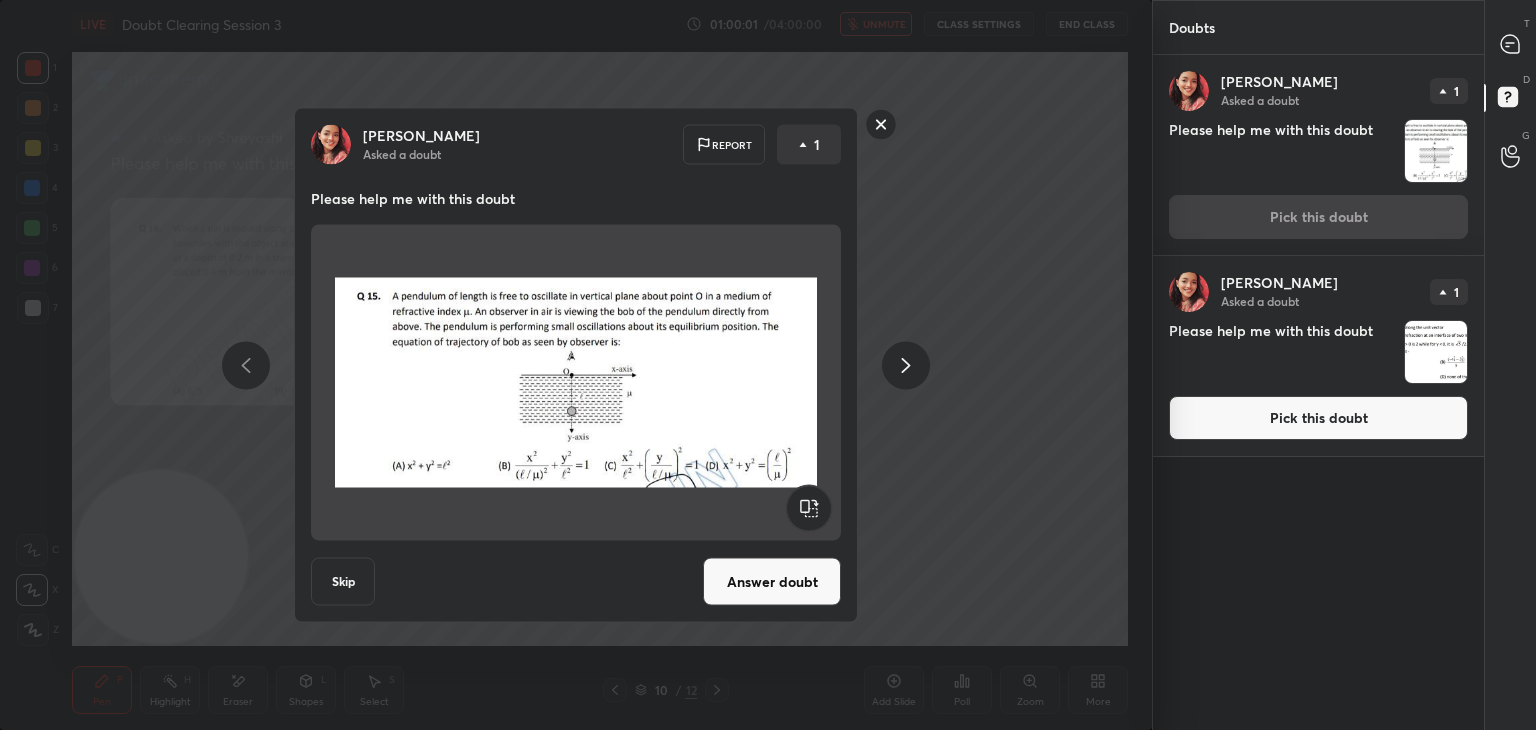 click on "Shreyashi Asked a doubt Report 1 Please help me with this doubt Skip Answer doubt" at bounding box center [576, 365] 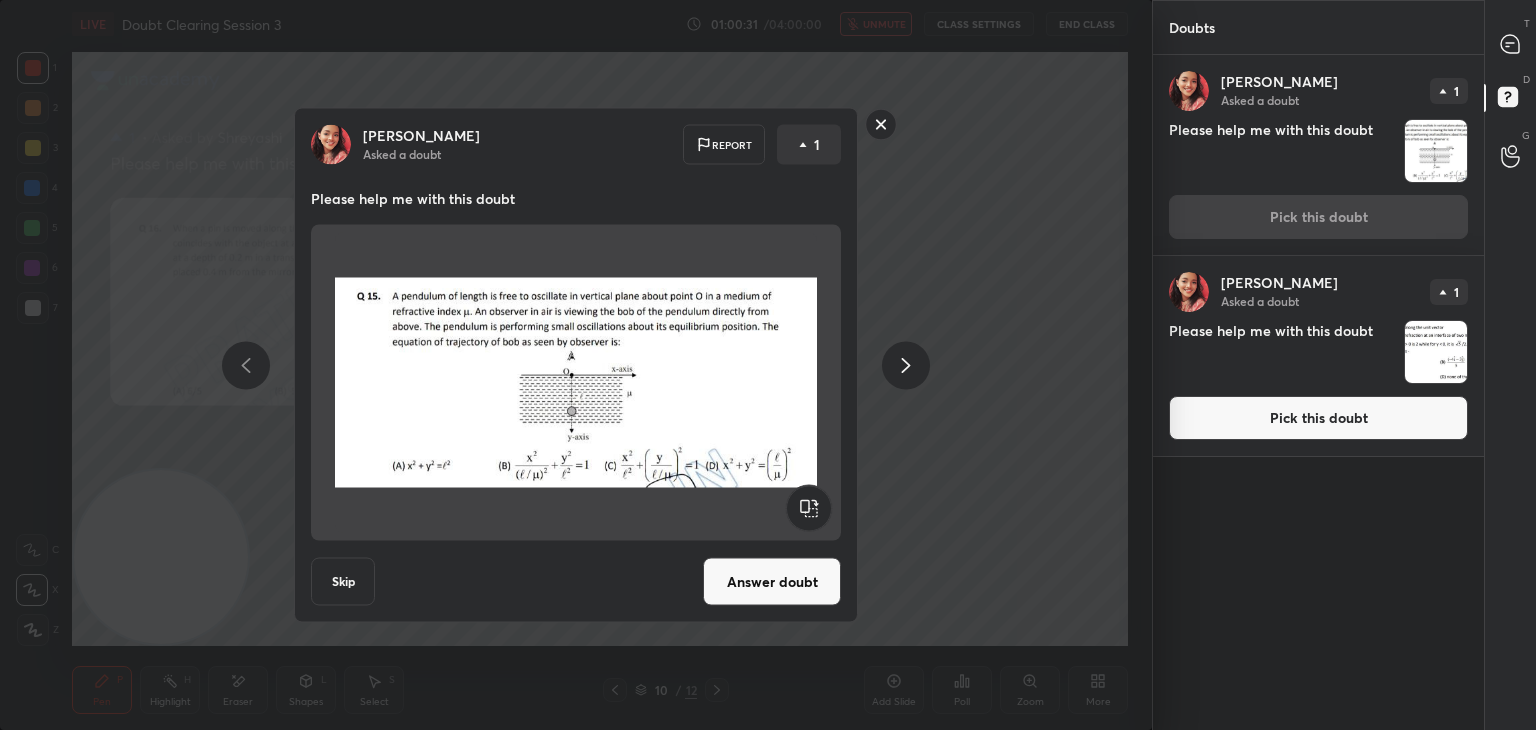 click on "Shreyashi Asked a doubt Report 1 Please help me with this doubt Skip Answer doubt" at bounding box center [576, 365] 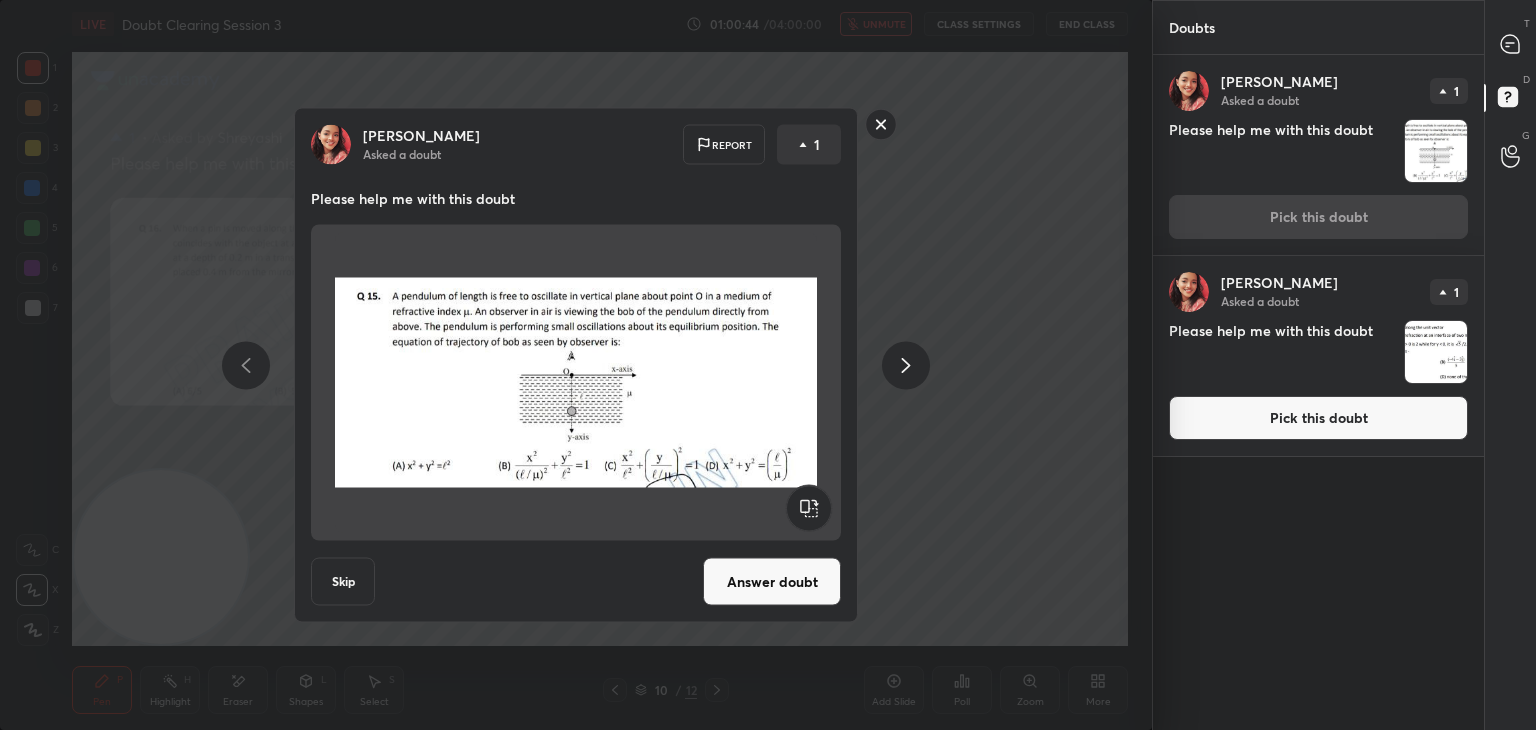 click on "Answer doubt" at bounding box center [772, 582] 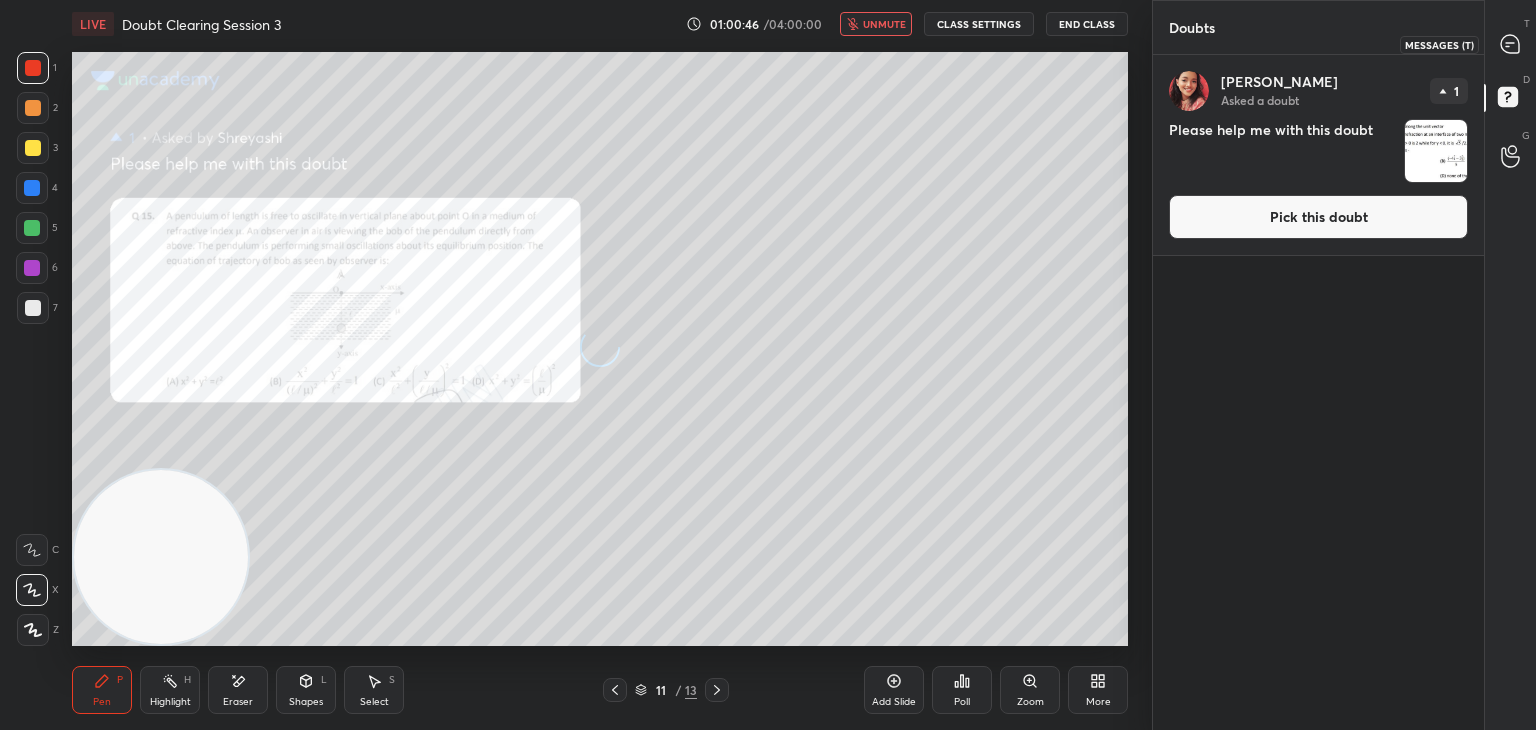 click 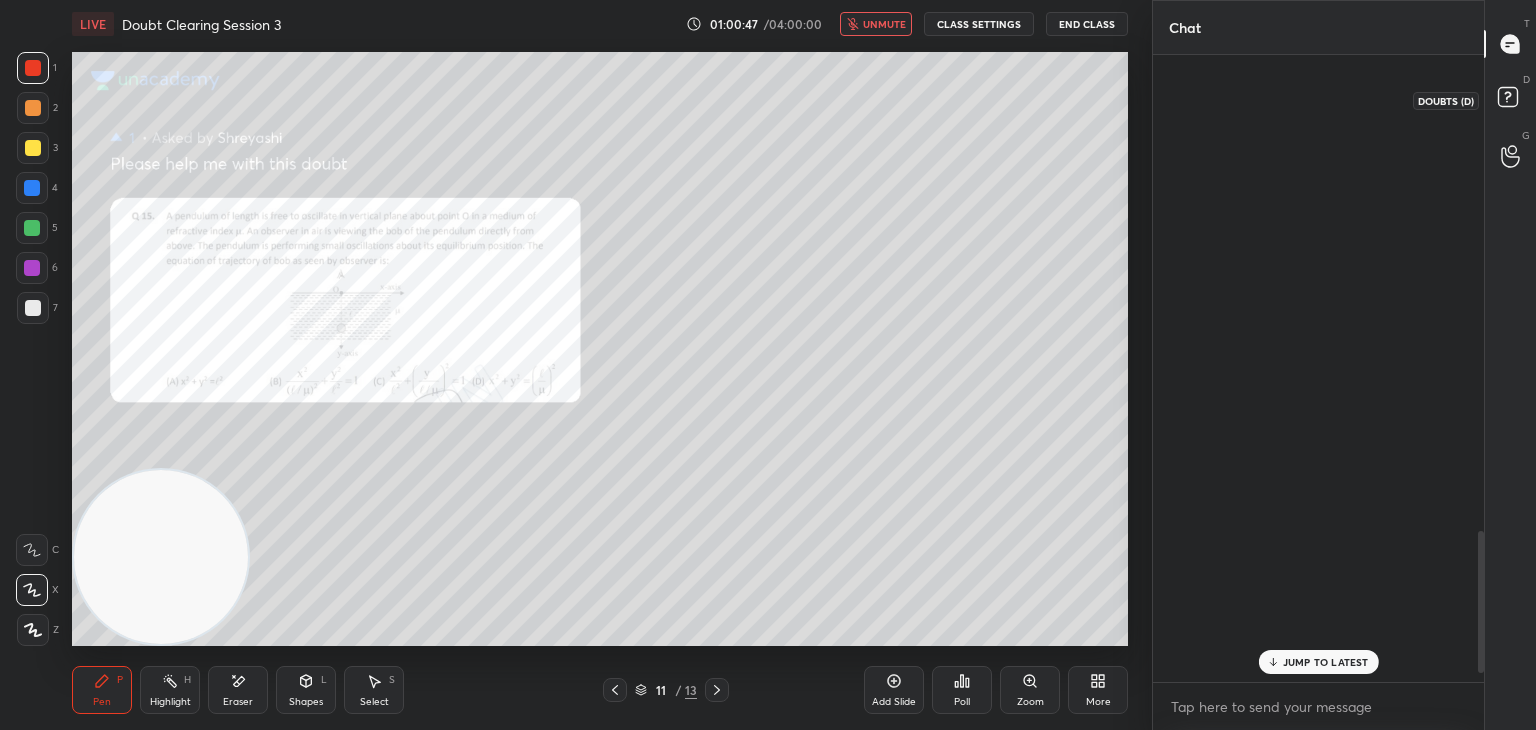 scroll, scrollTop: 2098, scrollLeft: 0, axis: vertical 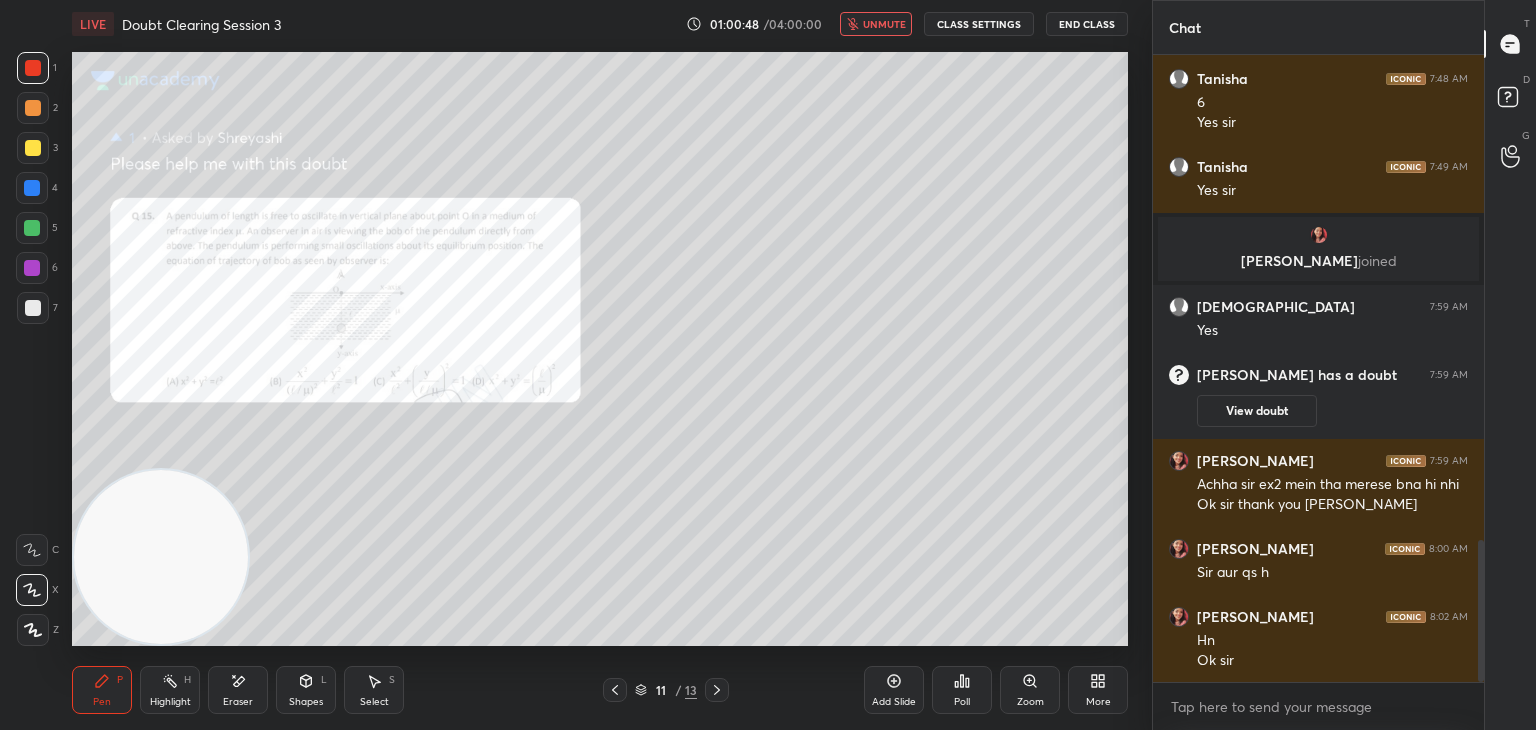 click on "unmute" at bounding box center [876, 24] 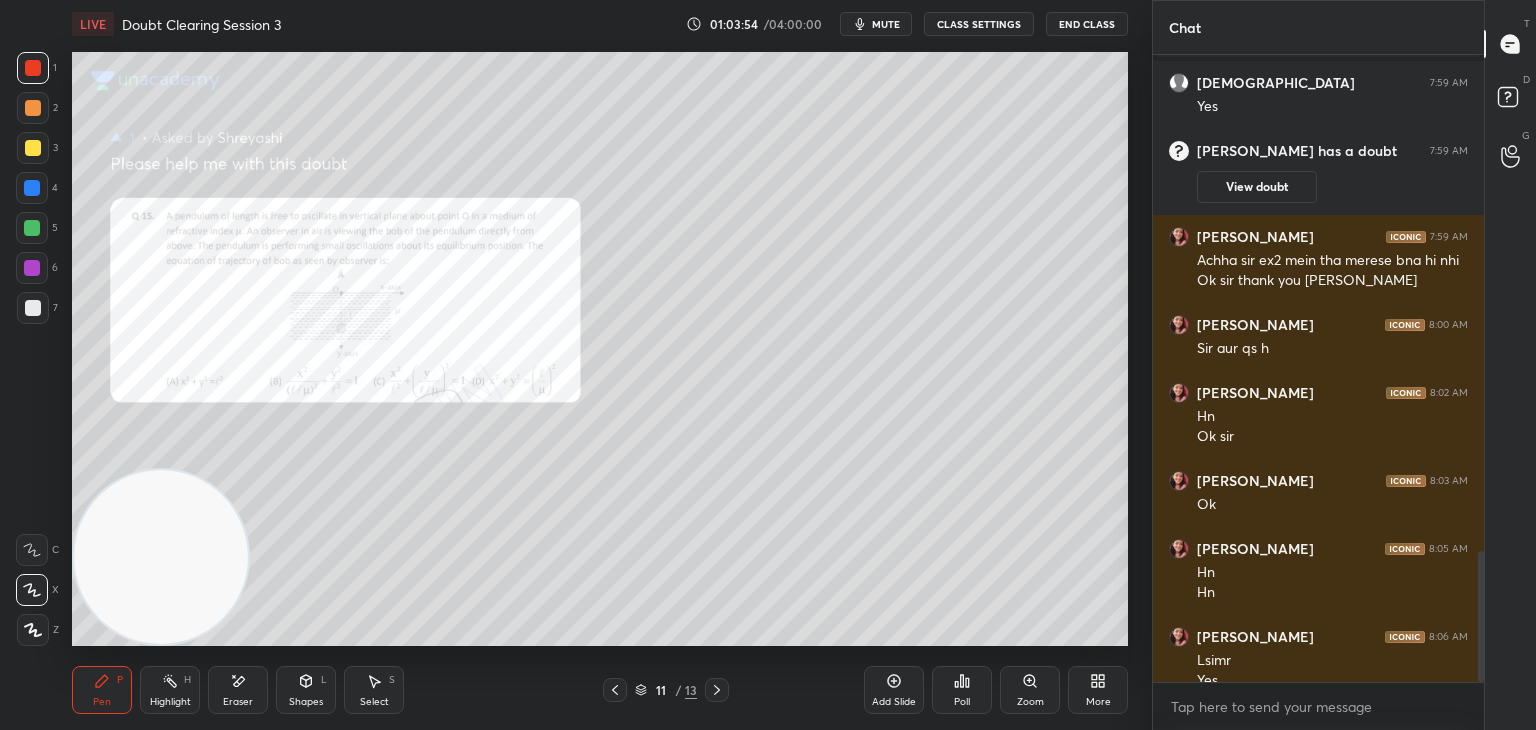 scroll, scrollTop: 2380, scrollLeft: 0, axis: vertical 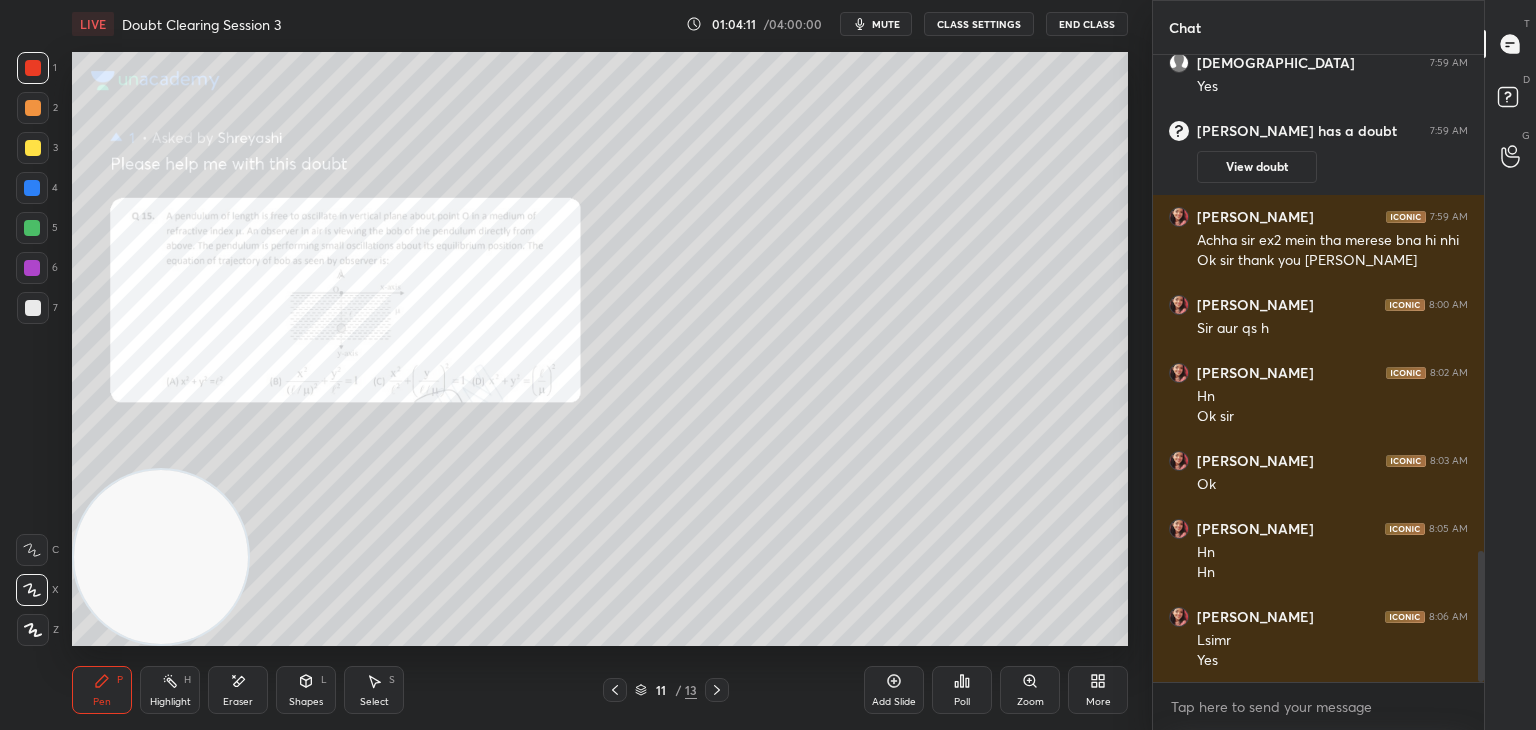click at bounding box center (33, 308) 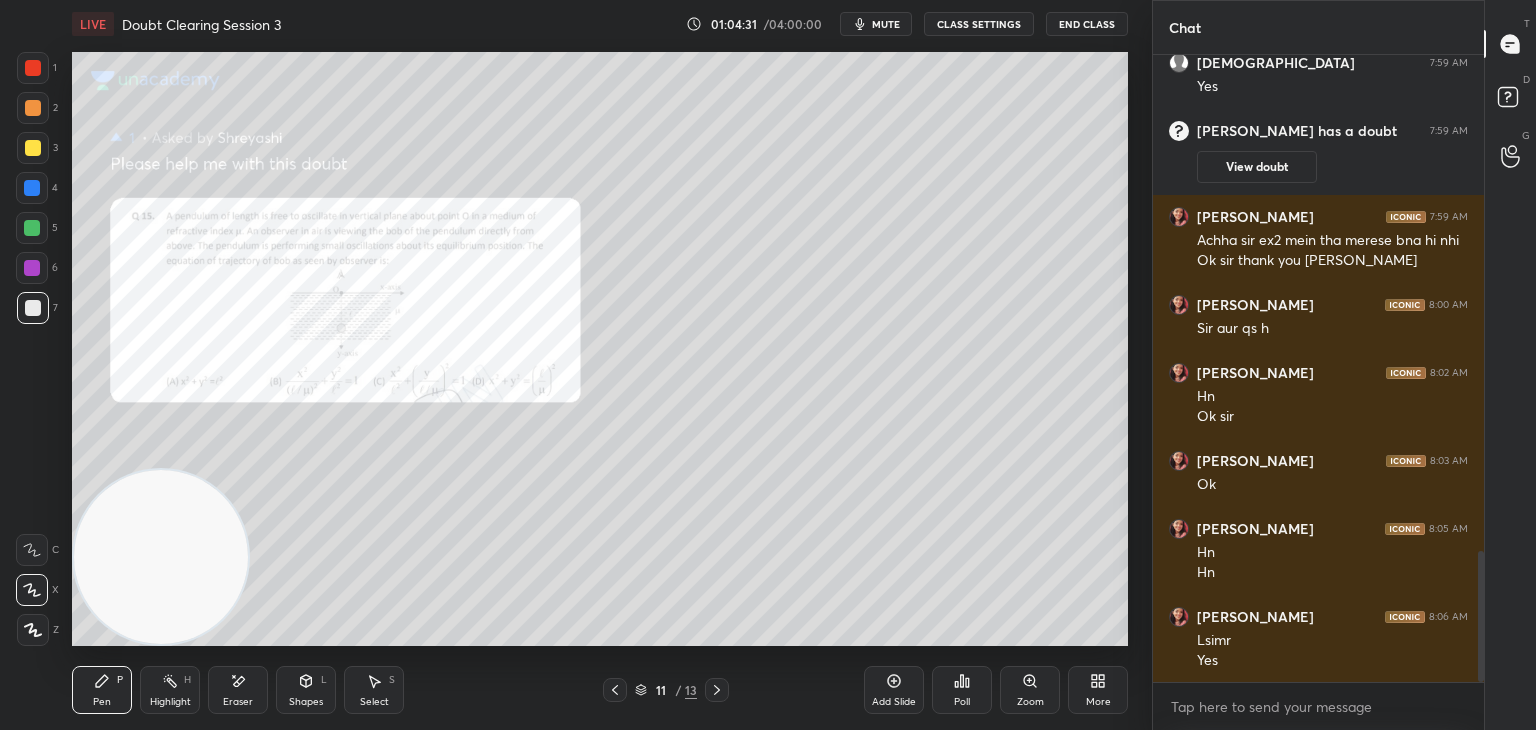 scroll, scrollTop: 2448, scrollLeft: 0, axis: vertical 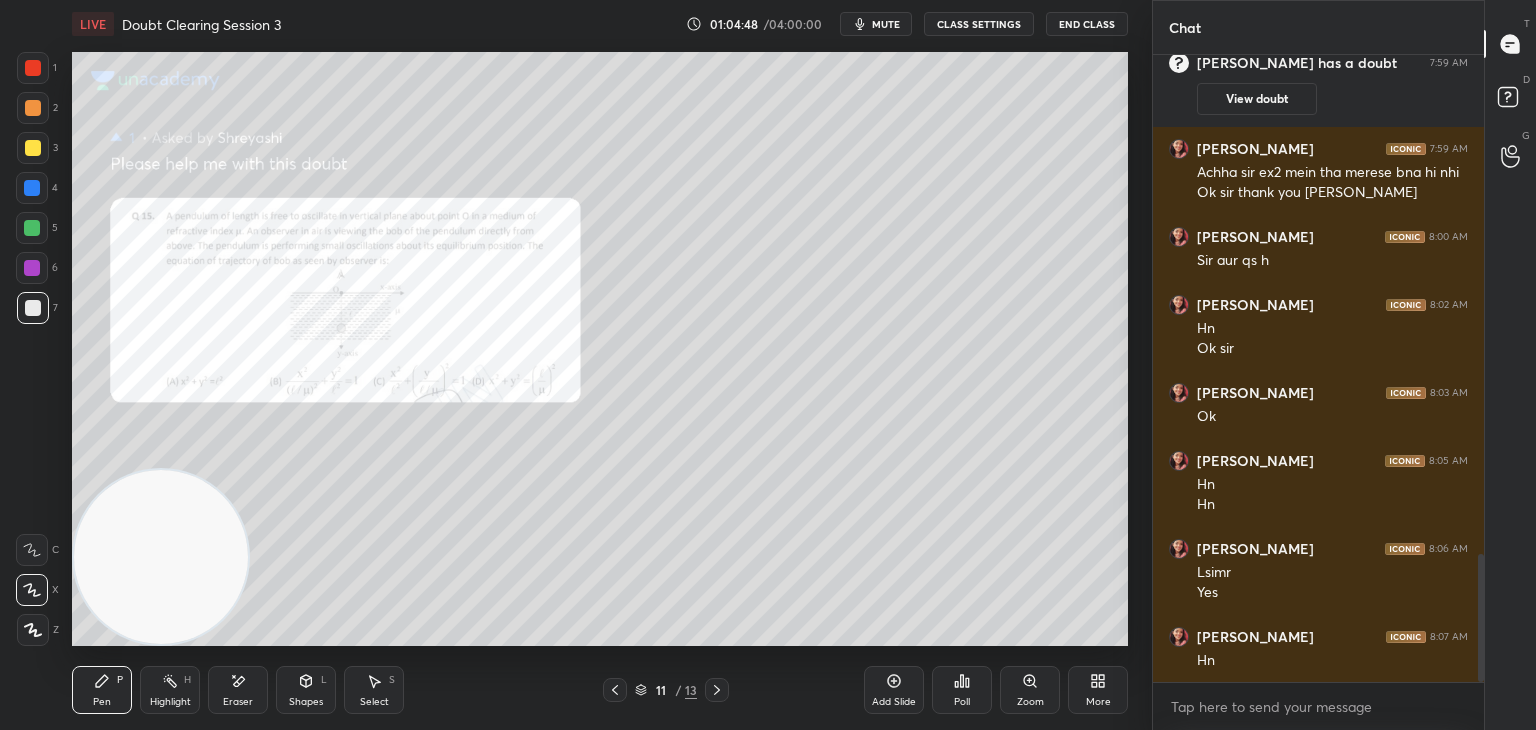 click on "Add Slide" at bounding box center [894, 690] 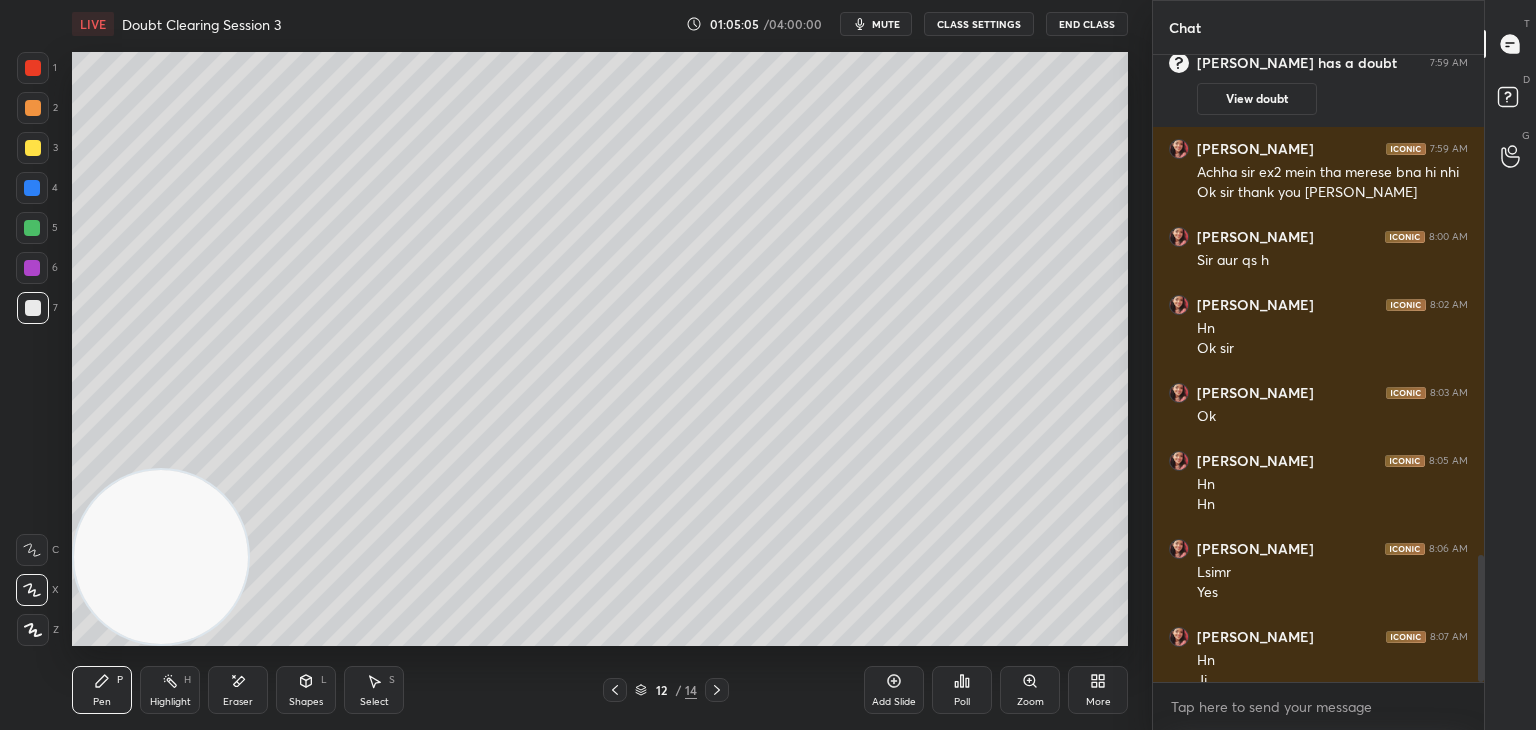 scroll, scrollTop: 2468, scrollLeft: 0, axis: vertical 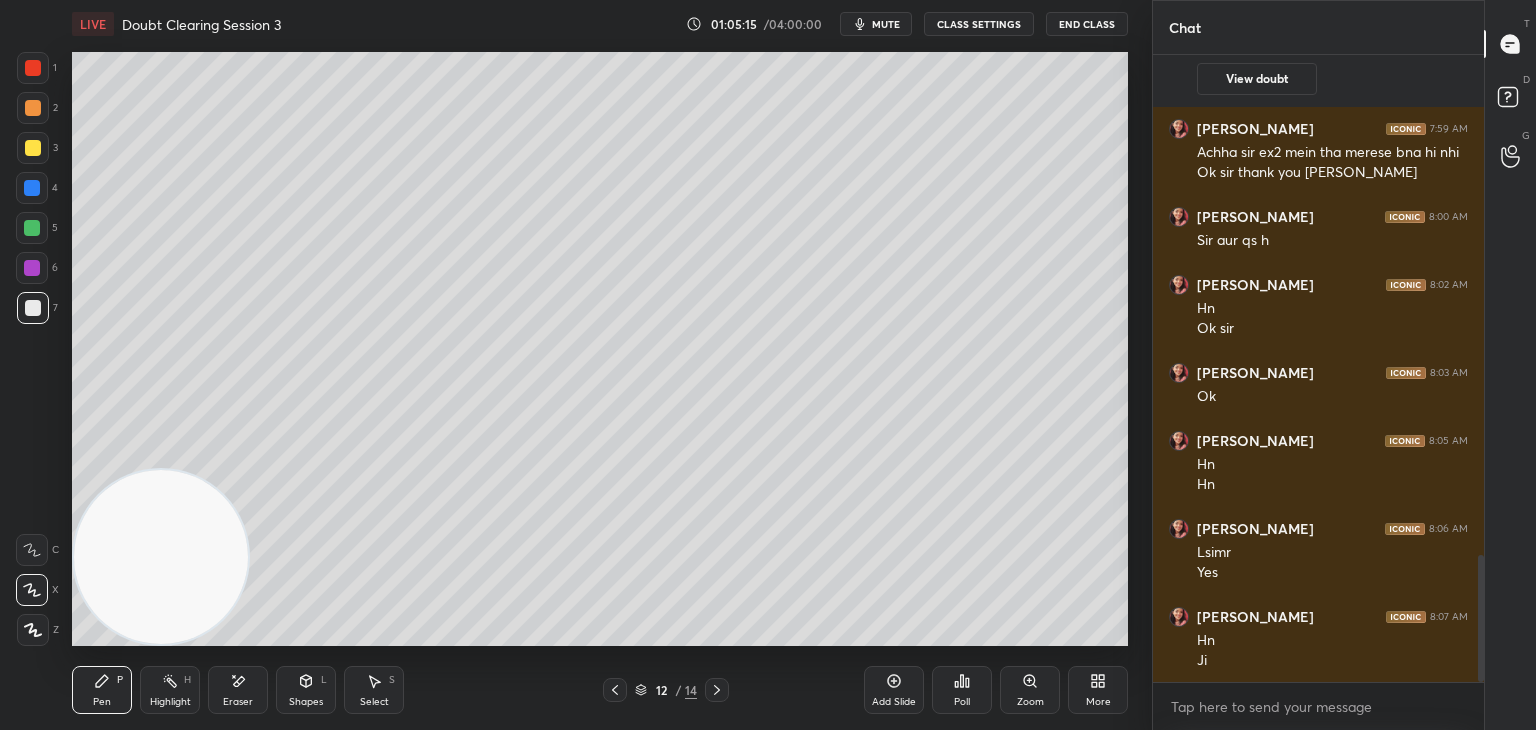click 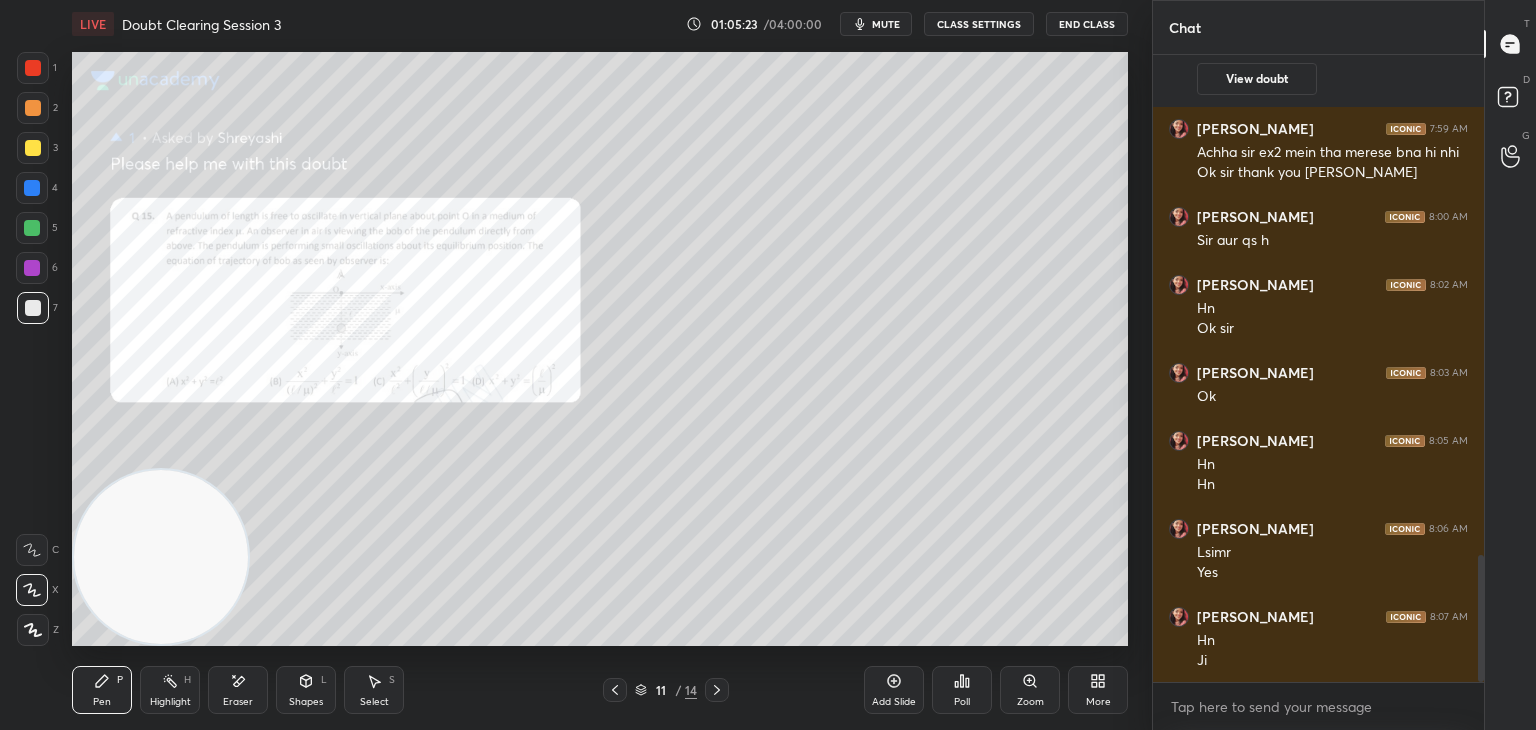 click 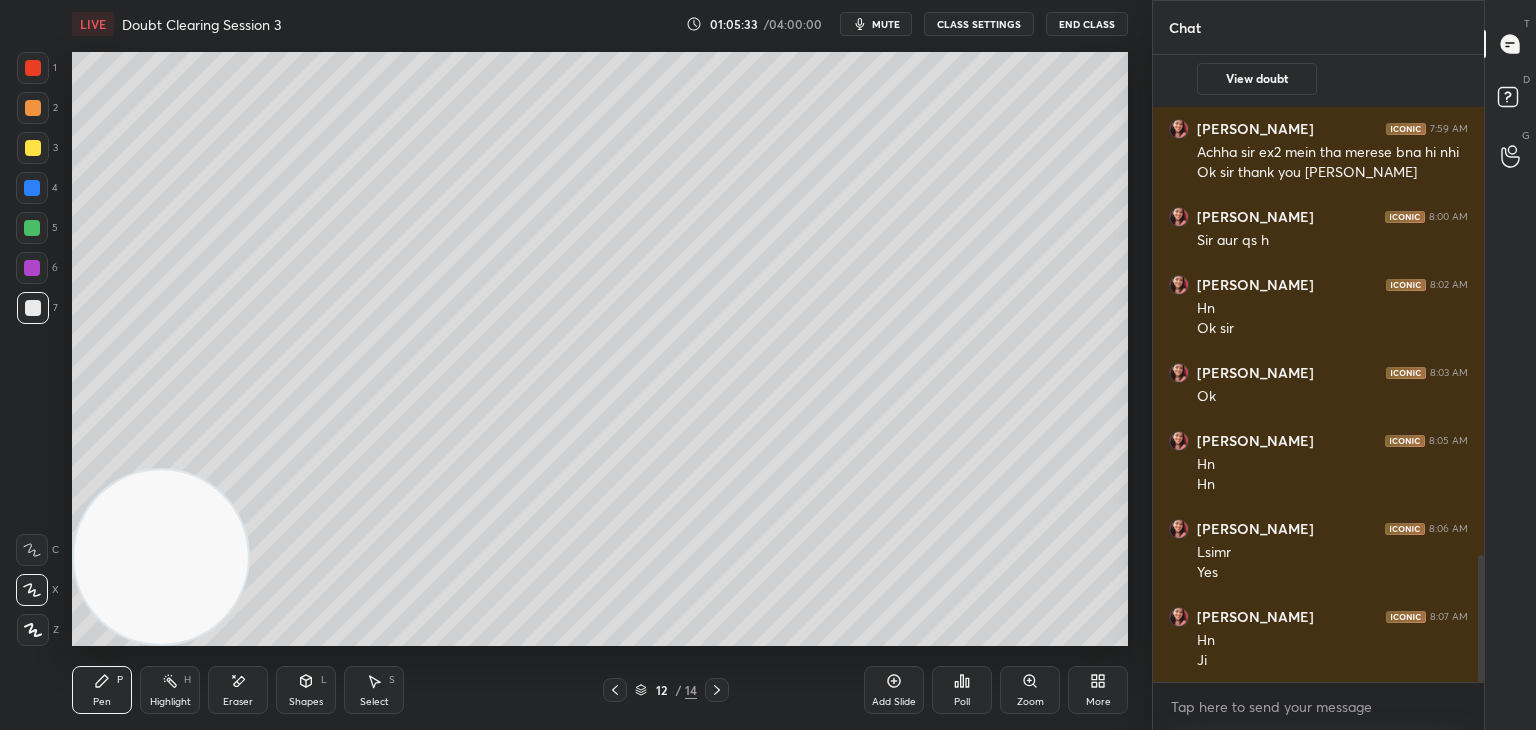 click 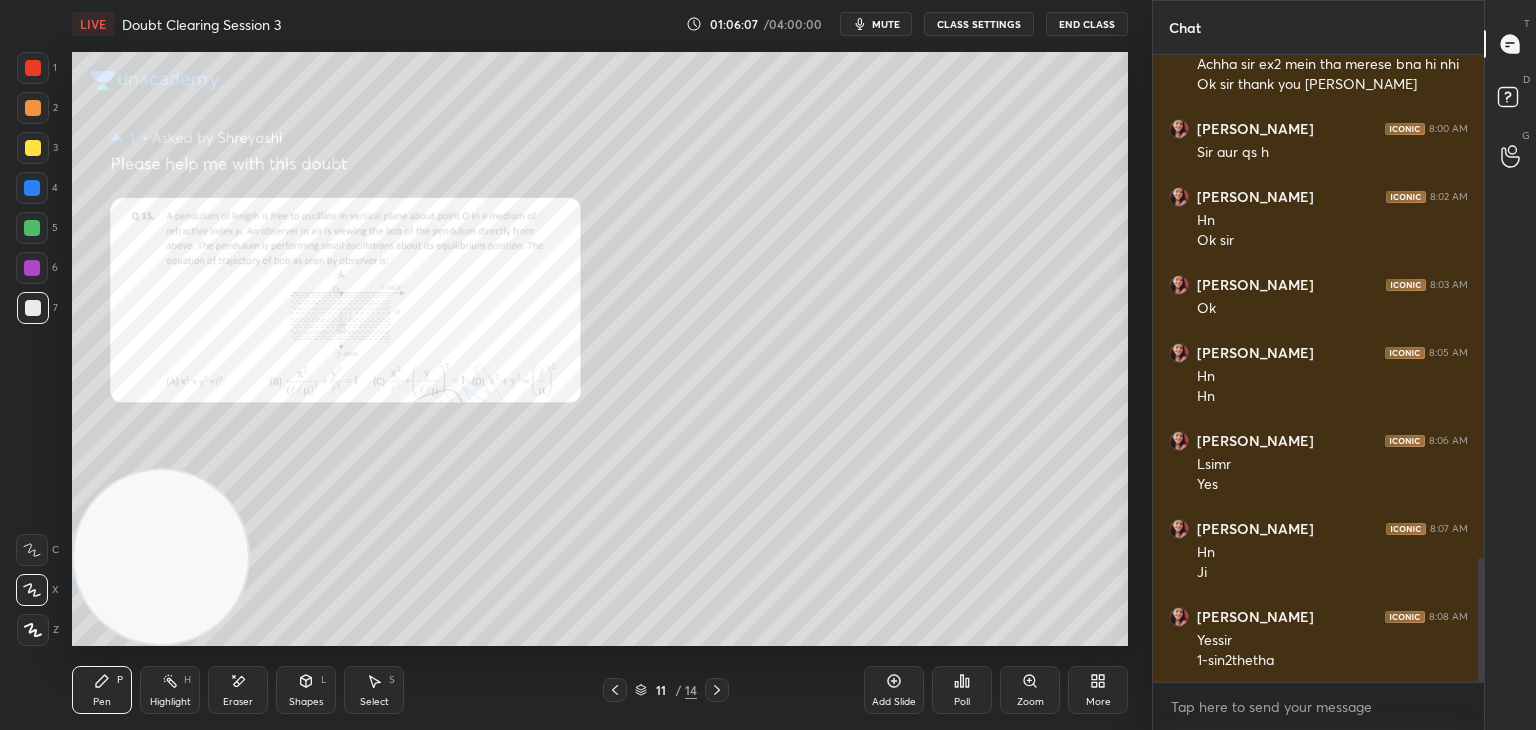 scroll, scrollTop: 2576, scrollLeft: 0, axis: vertical 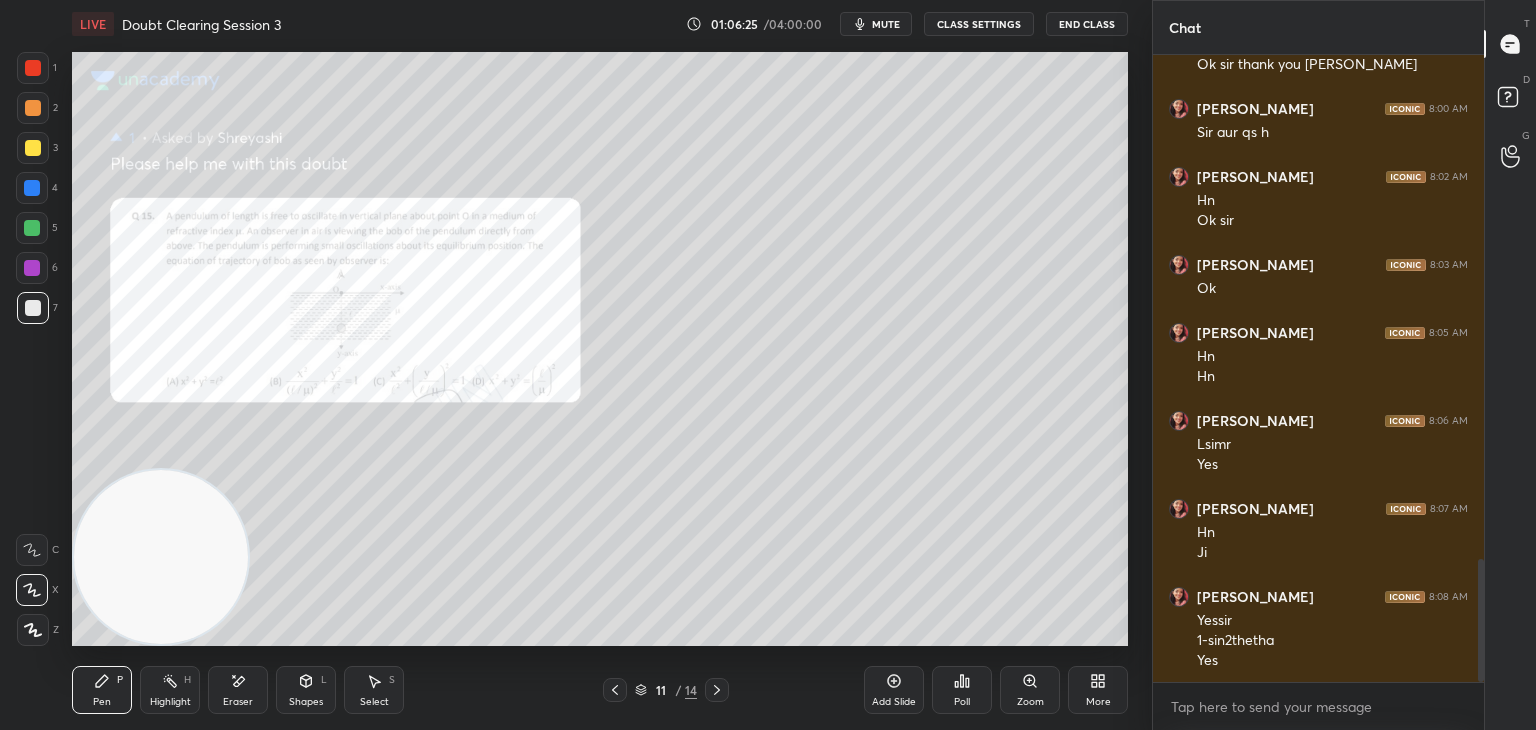 click 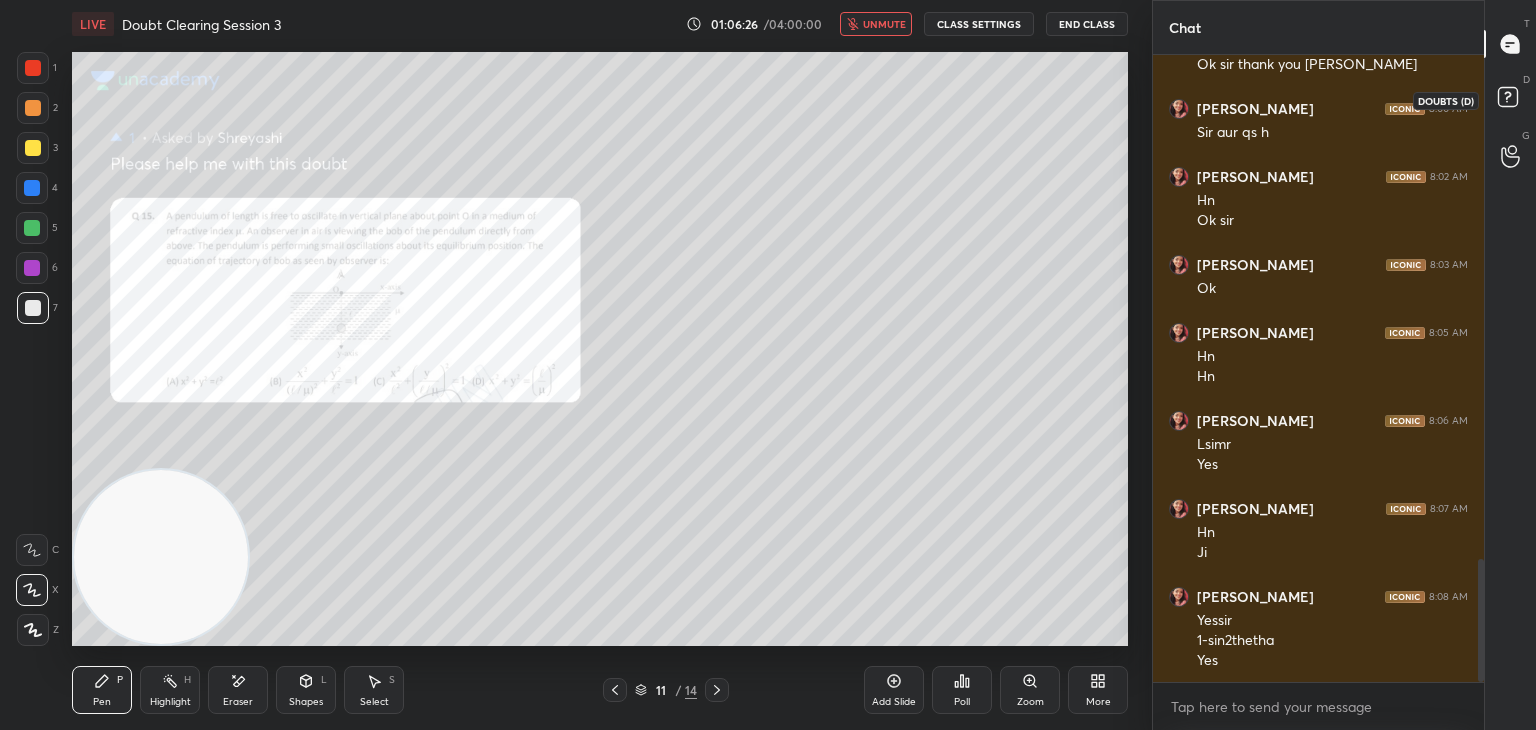 click 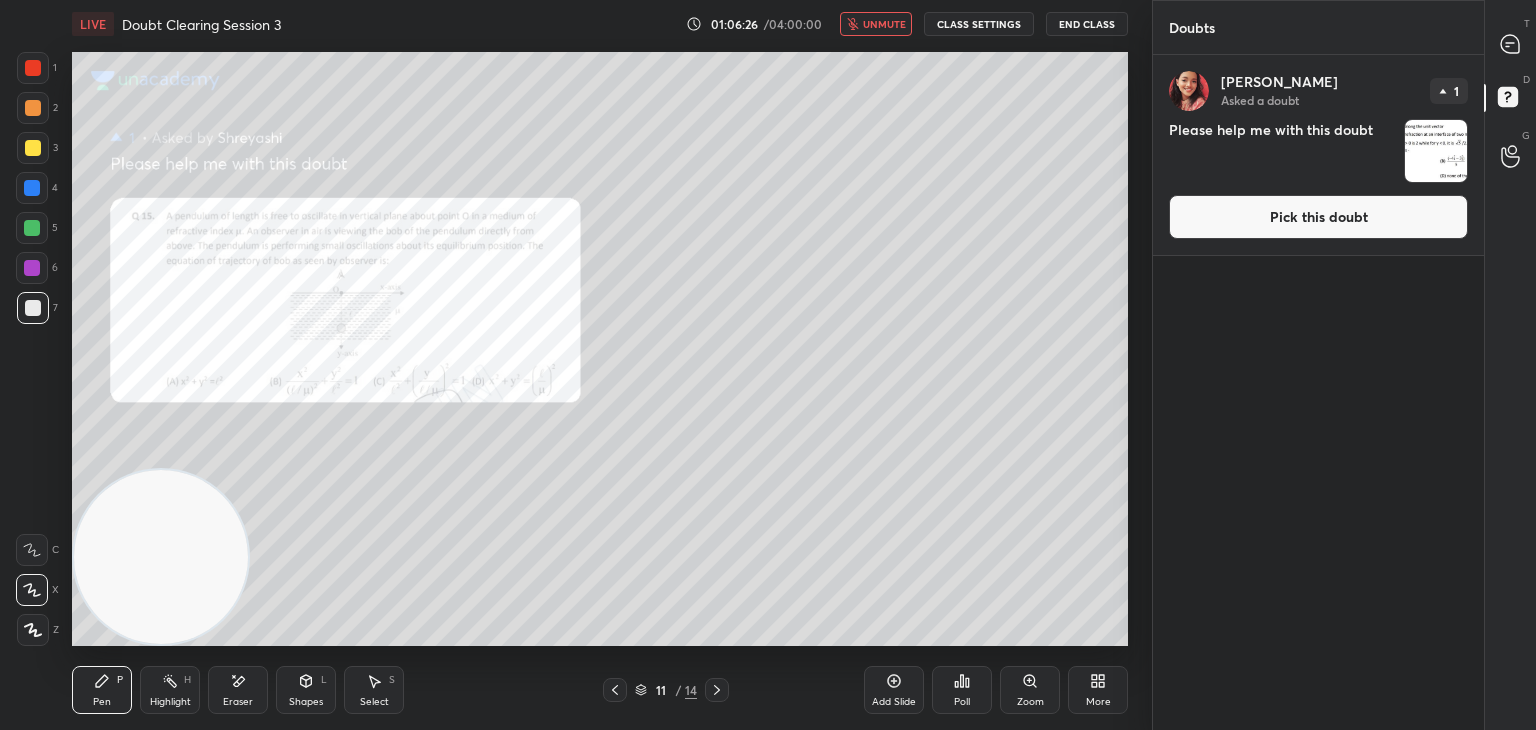 click at bounding box center (1436, 151) 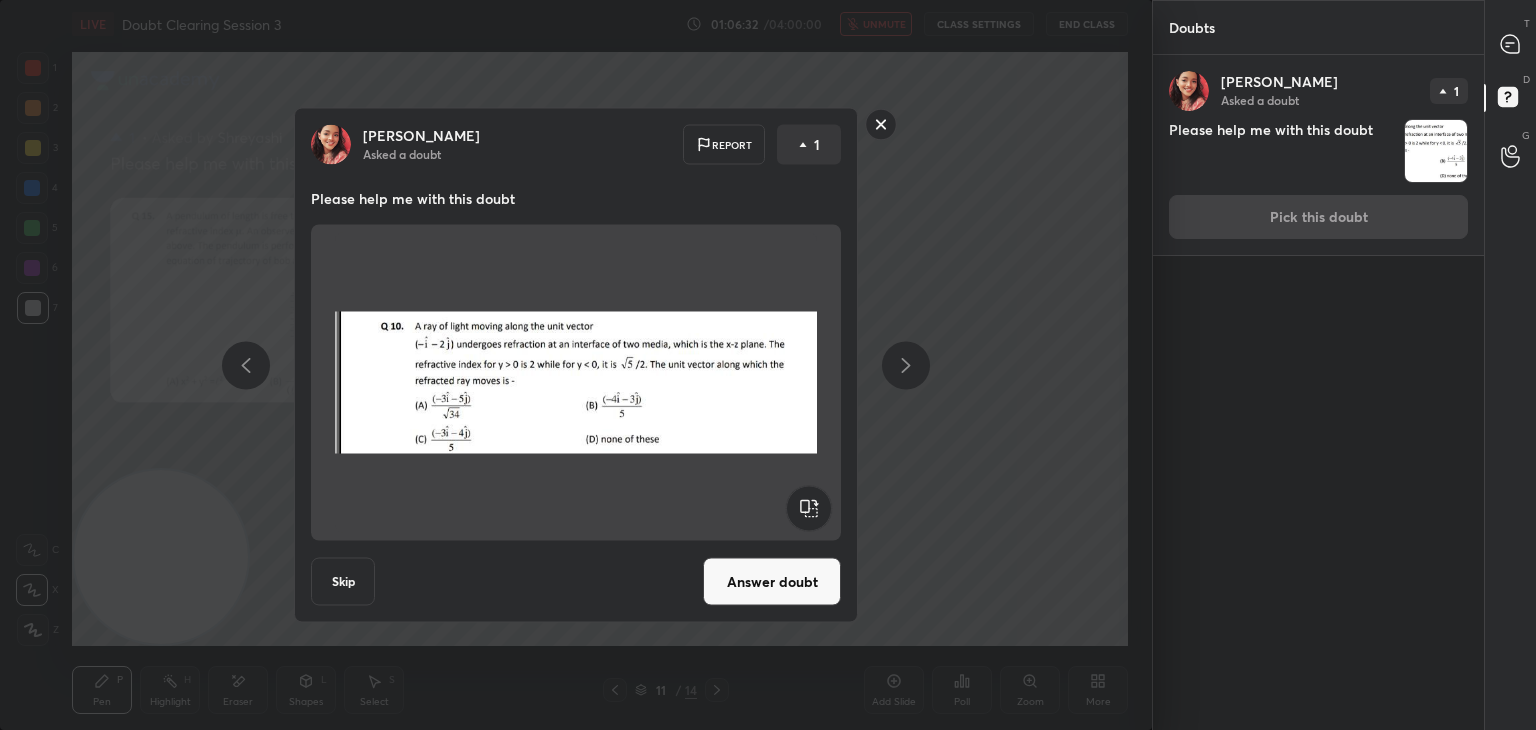 click at bounding box center [576, 383] 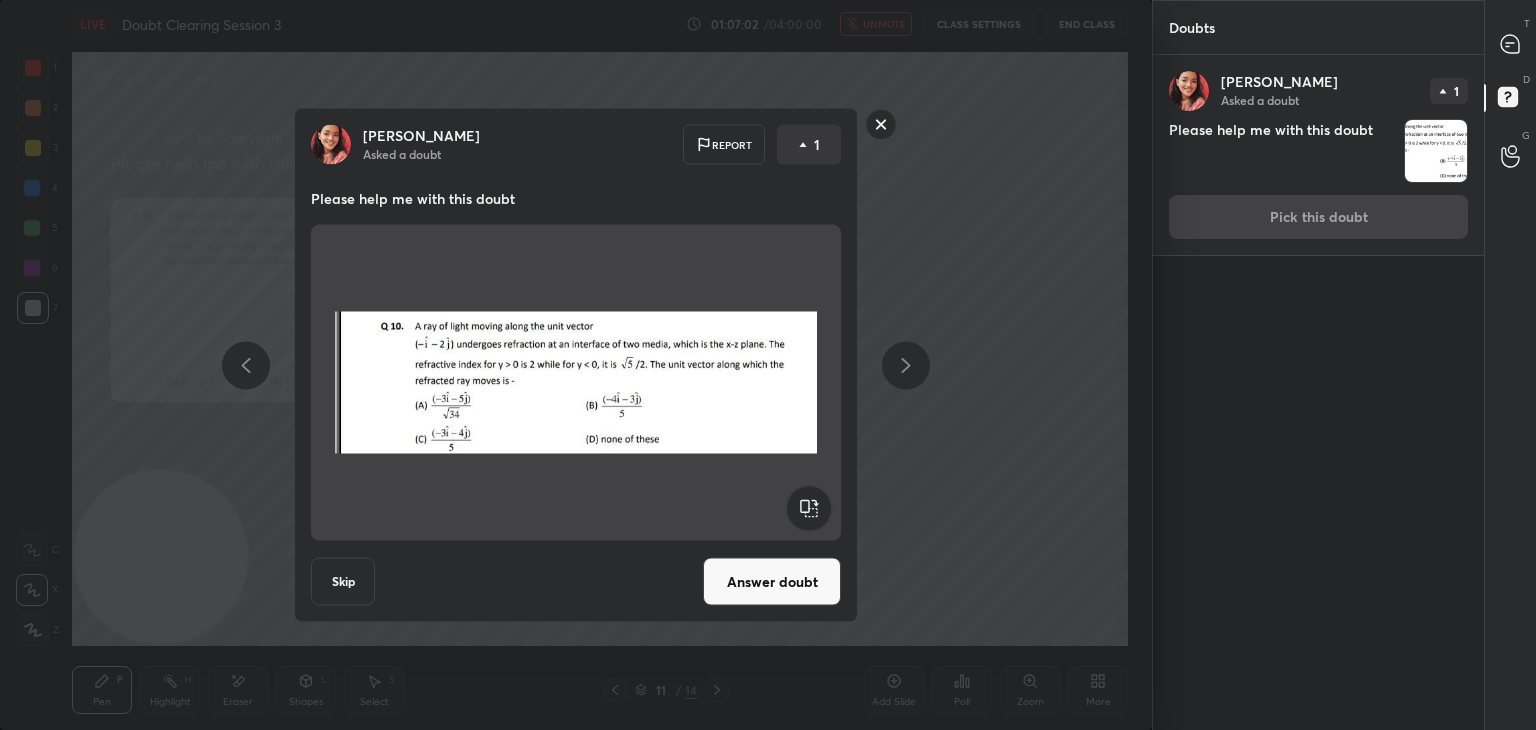 click at bounding box center (576, 383) 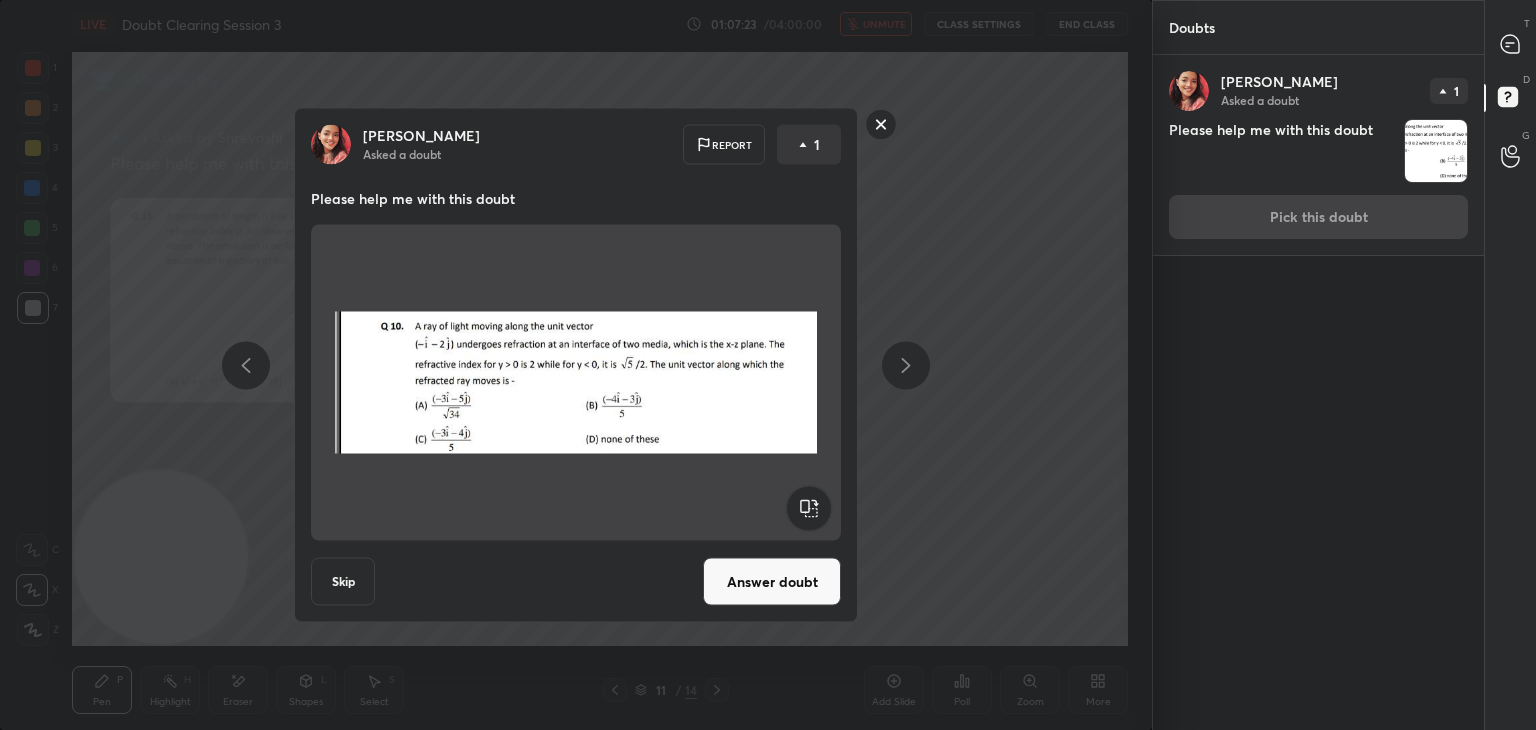 click on "Answer doubt" at bounding box center [772, 582] 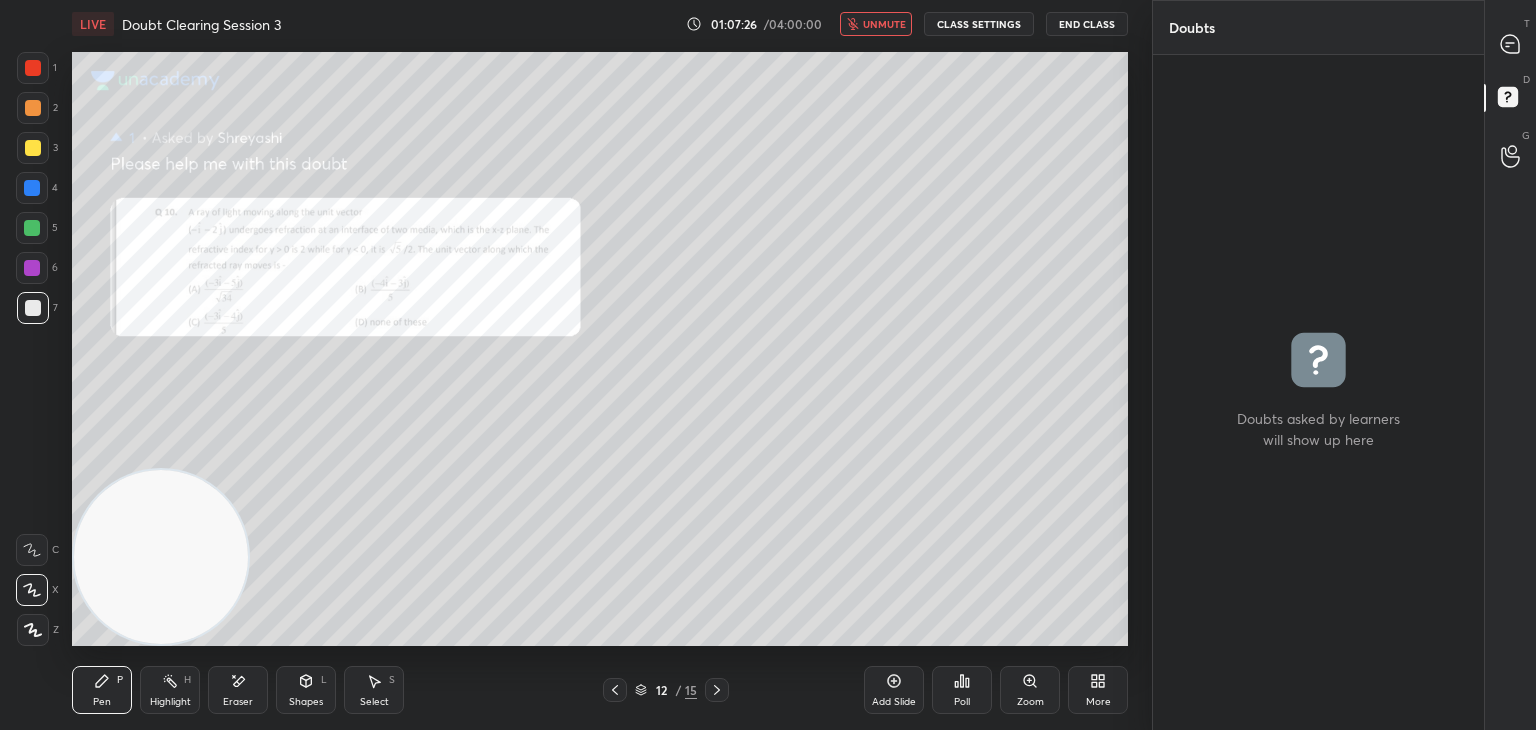 click on "T Messages (T)" at bounding box center (1510, 44) 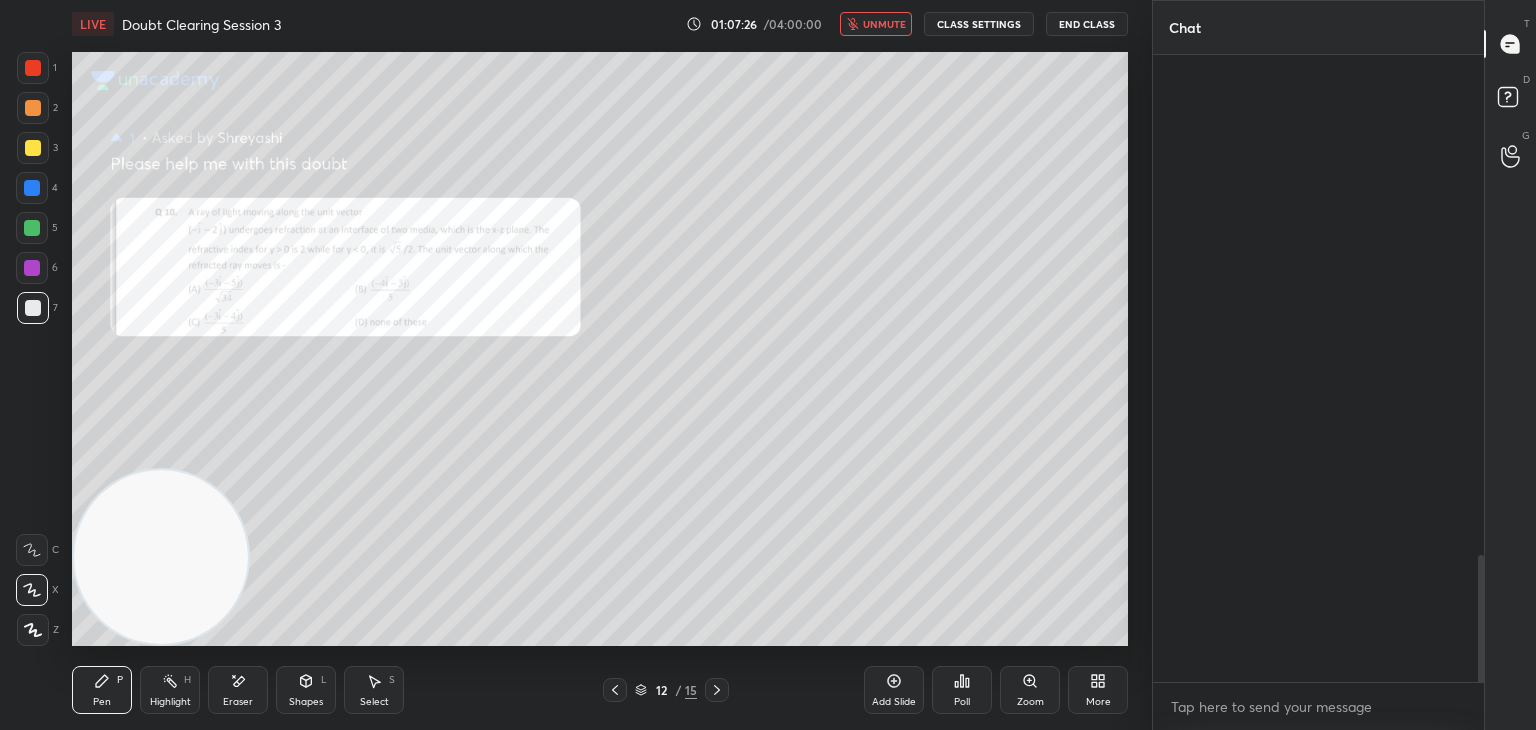 scroll, scrollTop: 2540, scrollLeft: 0, axis: vertical 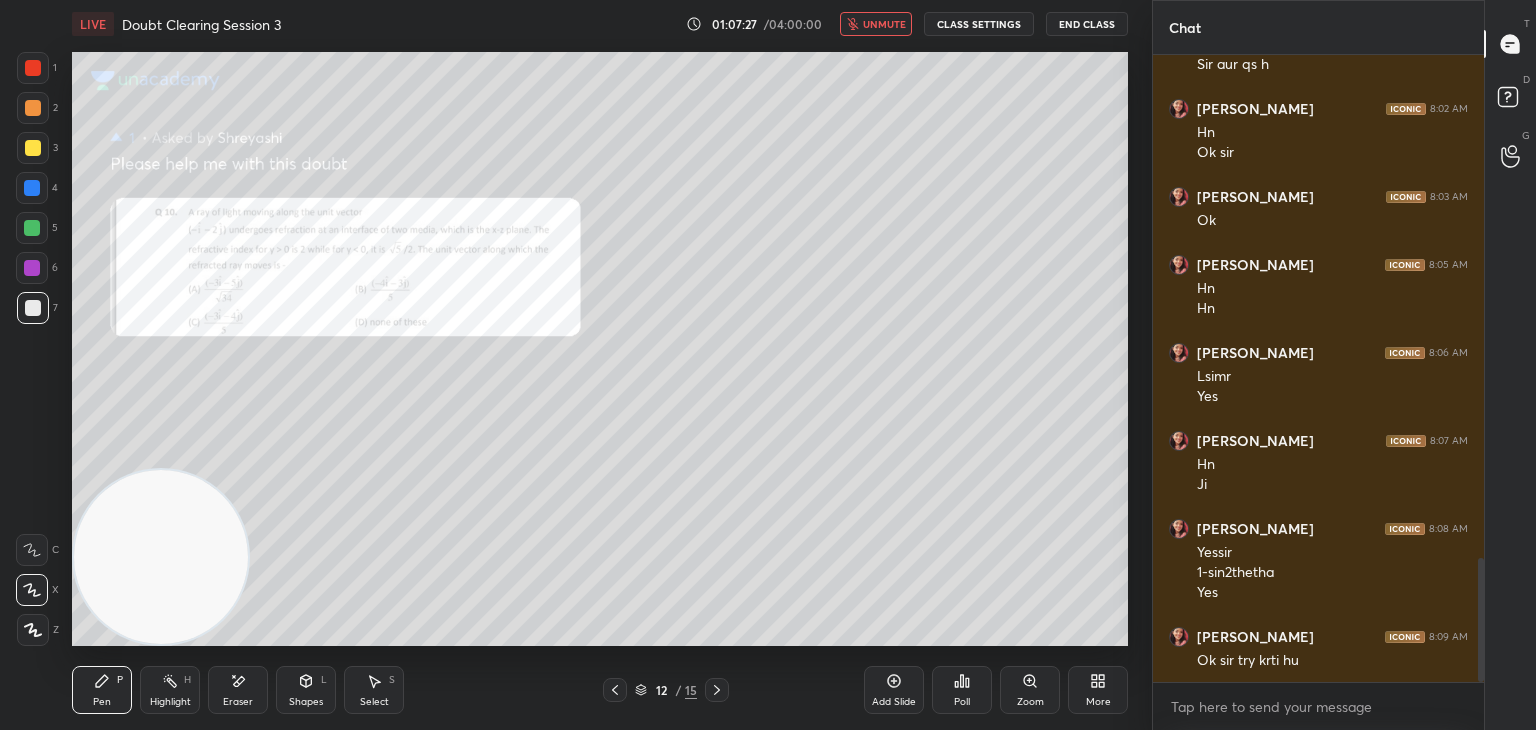 click on "unmute" at bounding box center (884, 24) 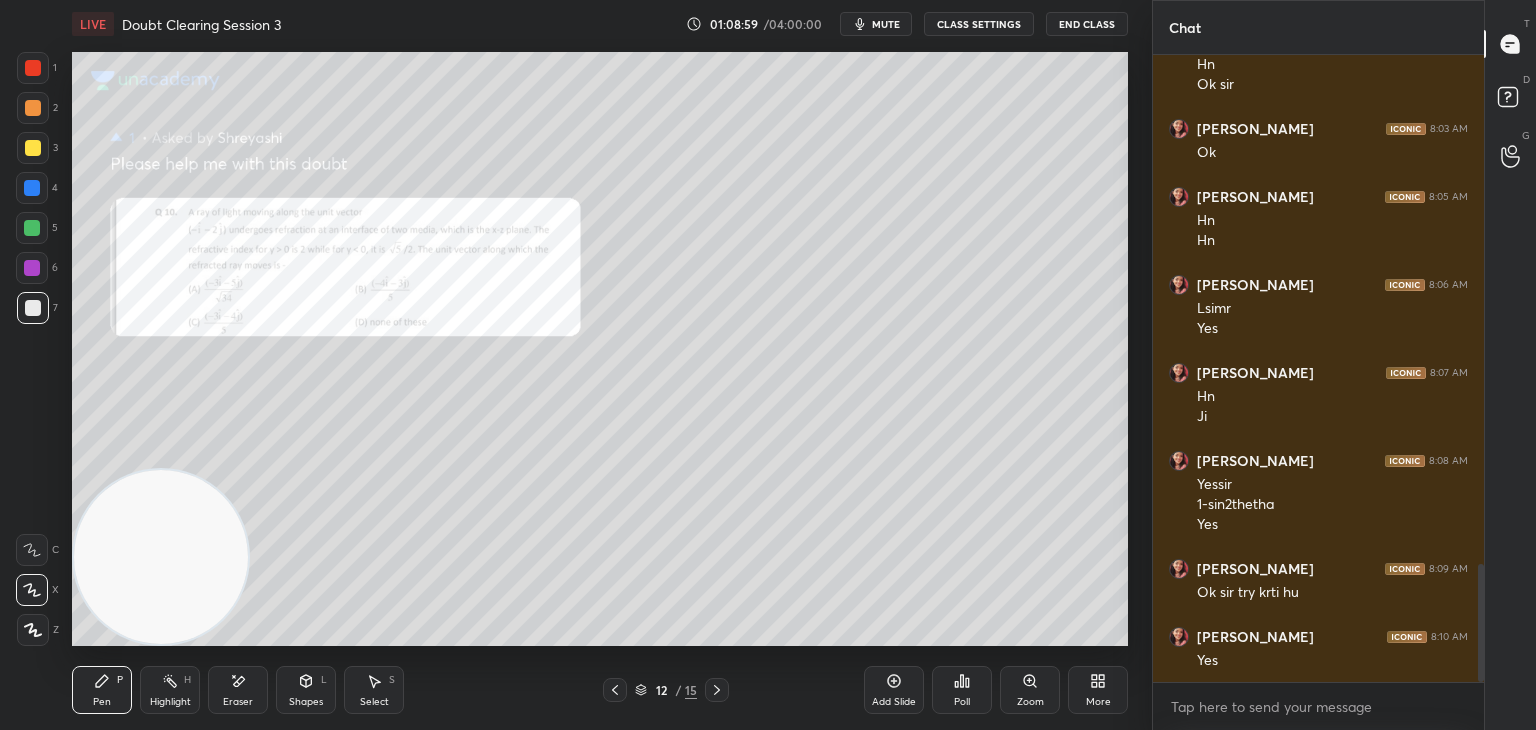 scroll, scrollTop: 2694, scrollLeft: 0, axis: vertical 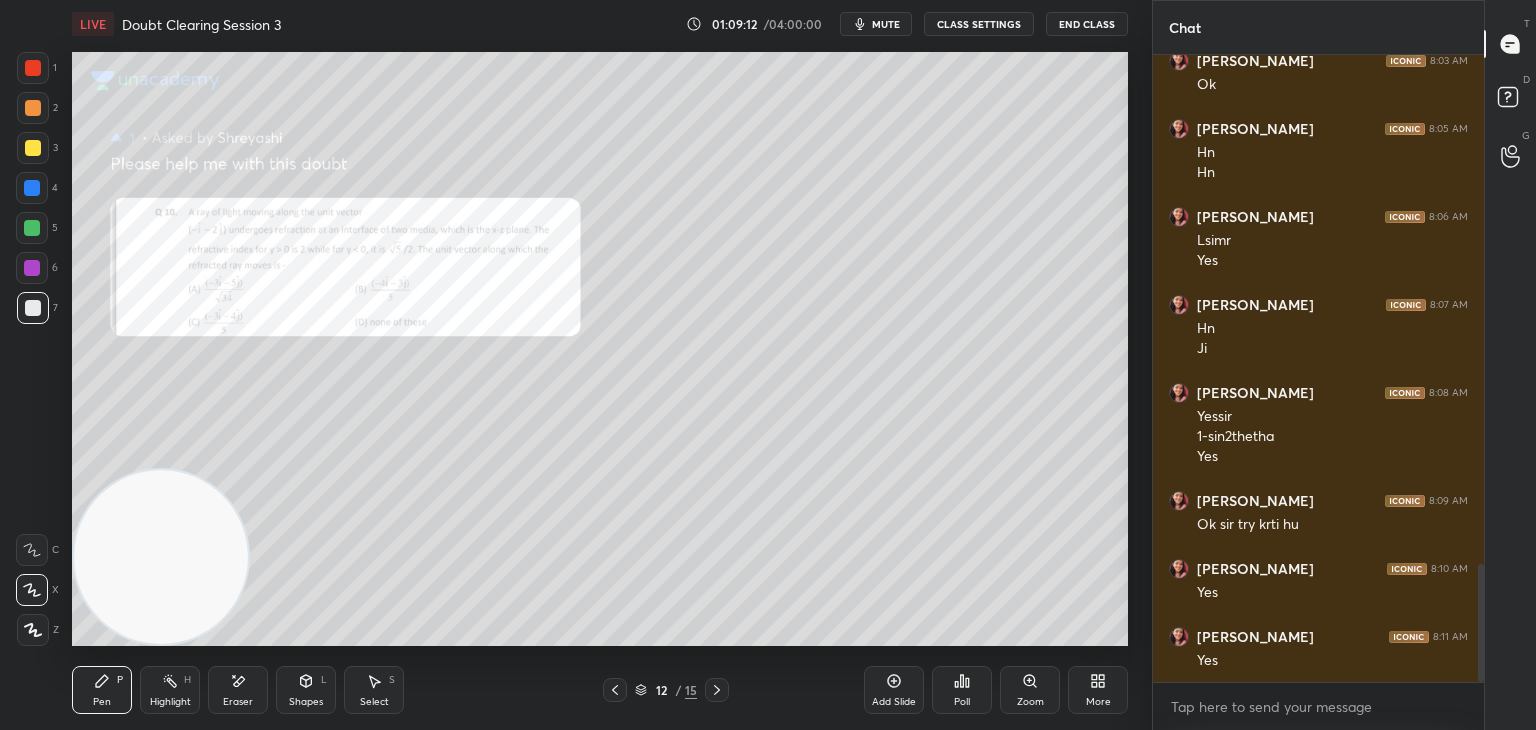 click on "Setting up your live class Poll for   secs No correct answer Start poll" at bounding box center [600, 349] 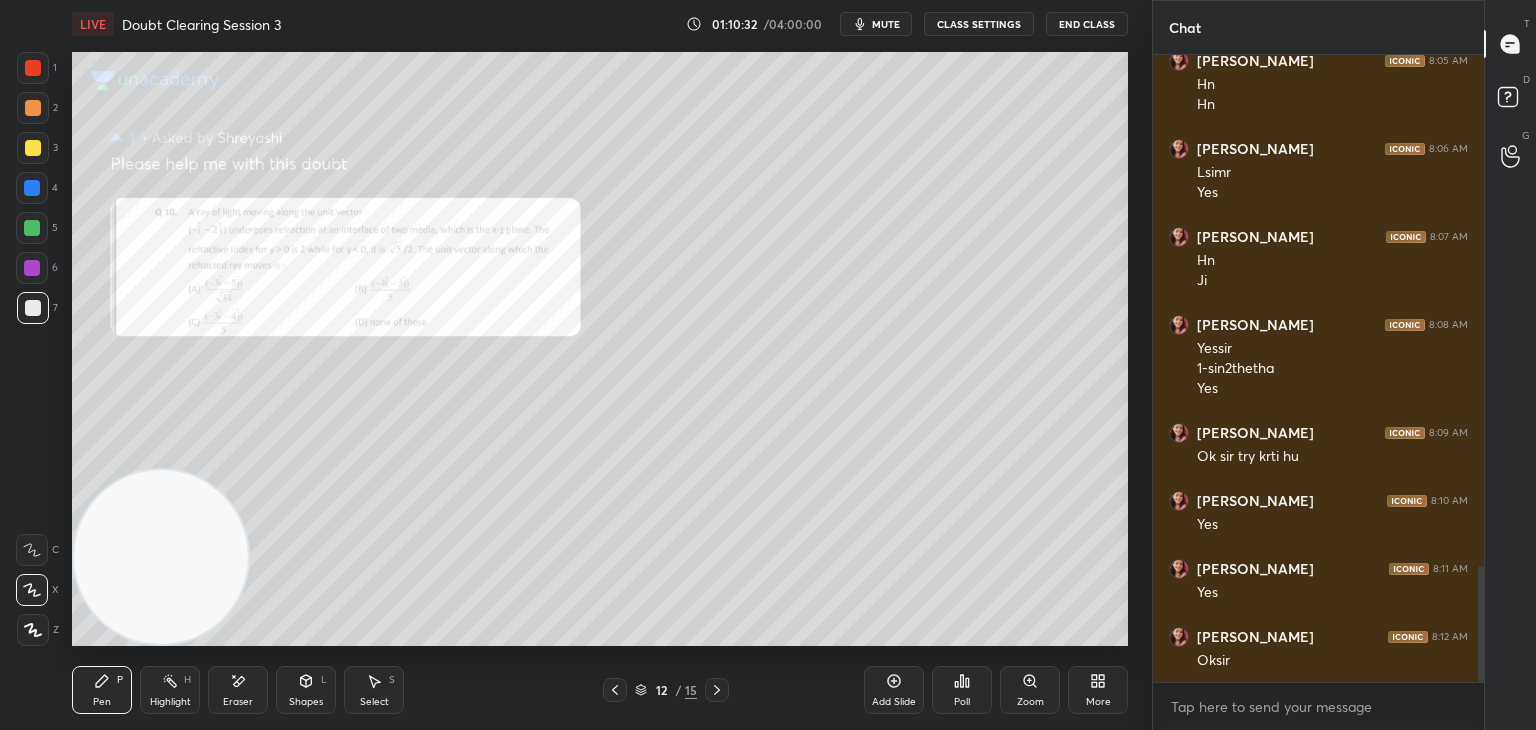 scroll, scrollTop: 2830, scrollLeft: 0, axis: vertical 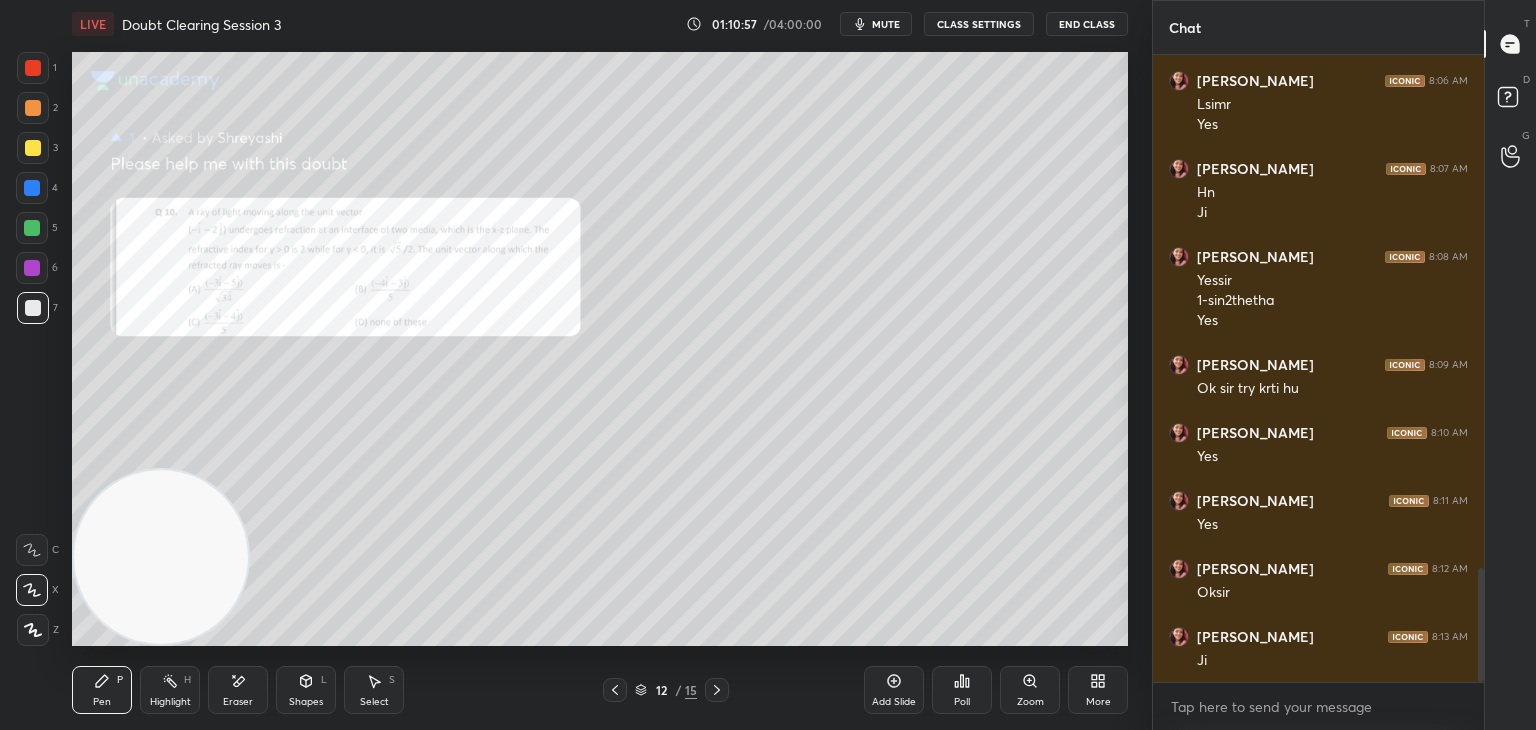 click on "1 2 3 4 5 6 7 C X Z E E Erase all   H H" at bounding box center (32, 349) 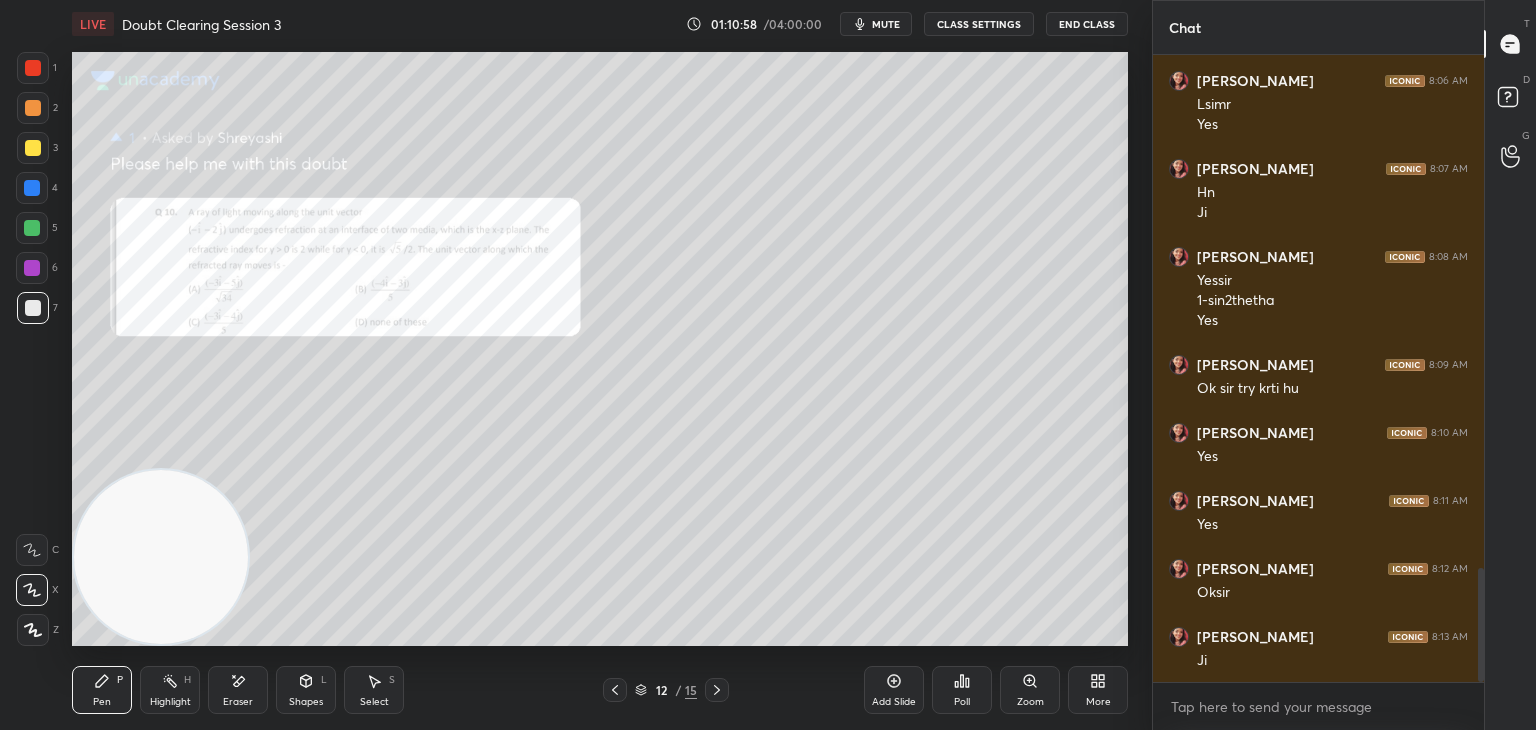 click at bounding box center [33, 68] 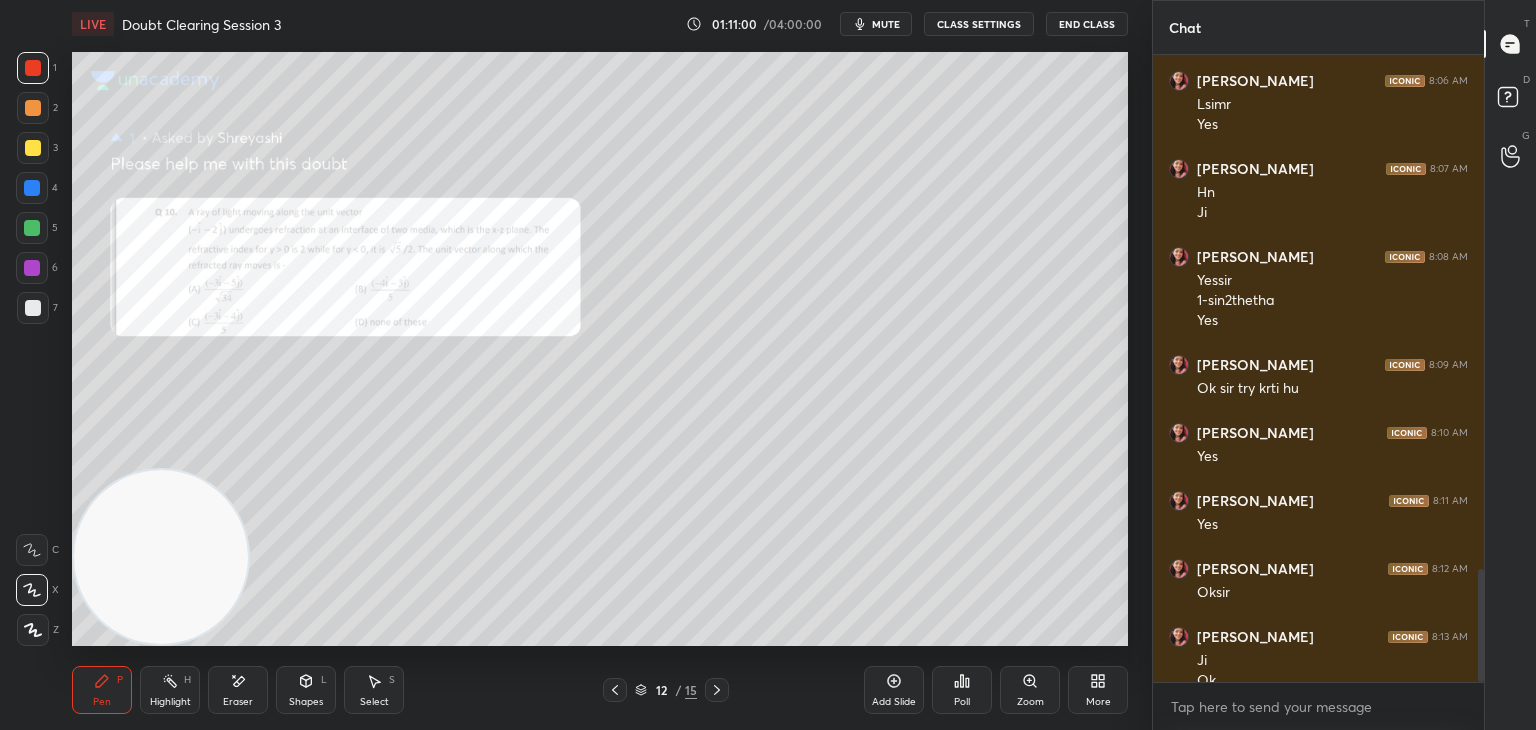 scroll, scrollTop: 2850, scrollLeft: 0, axis: vertical 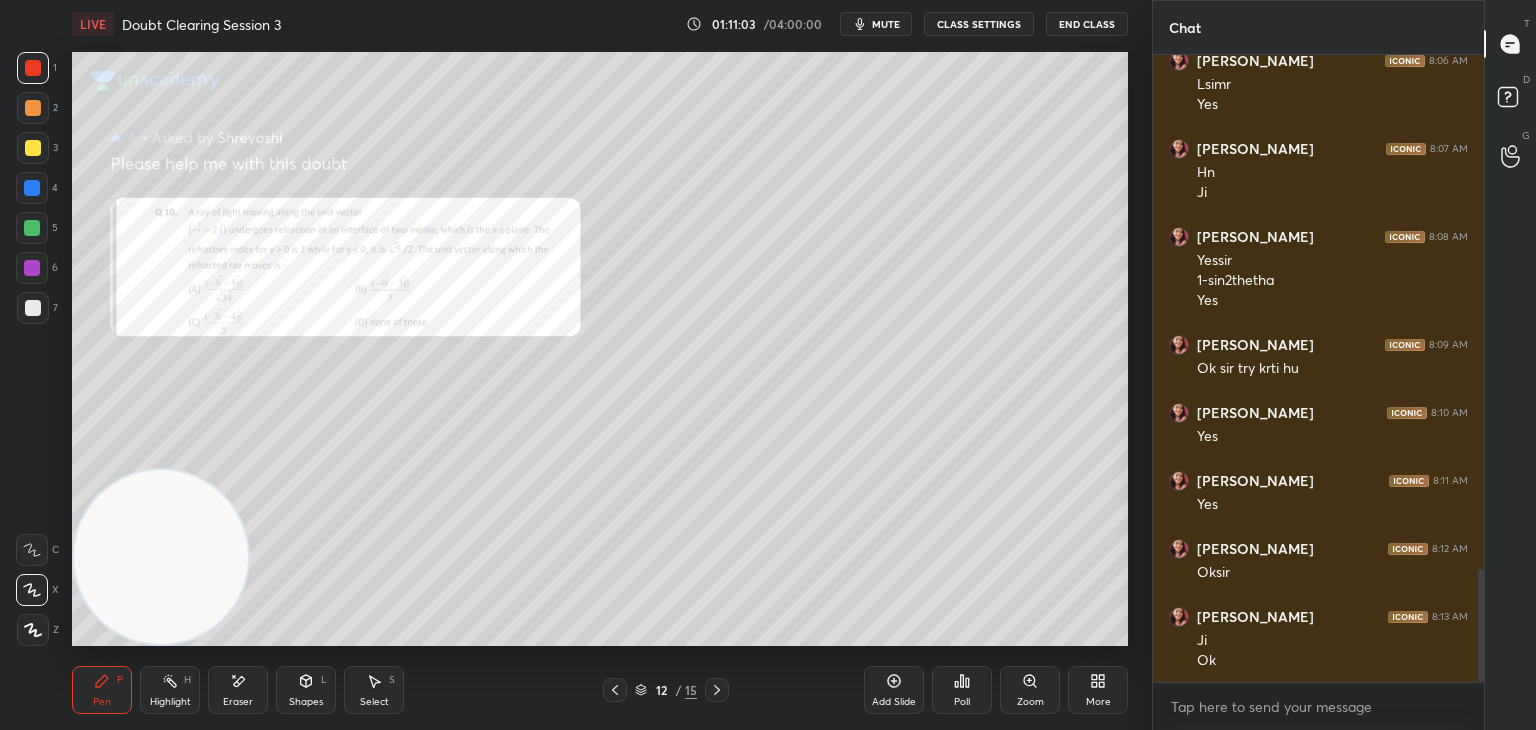 click on "1 2 3 4 5 6 7 C X Z E E Erase all   H H" at bounding box center [32, 349] 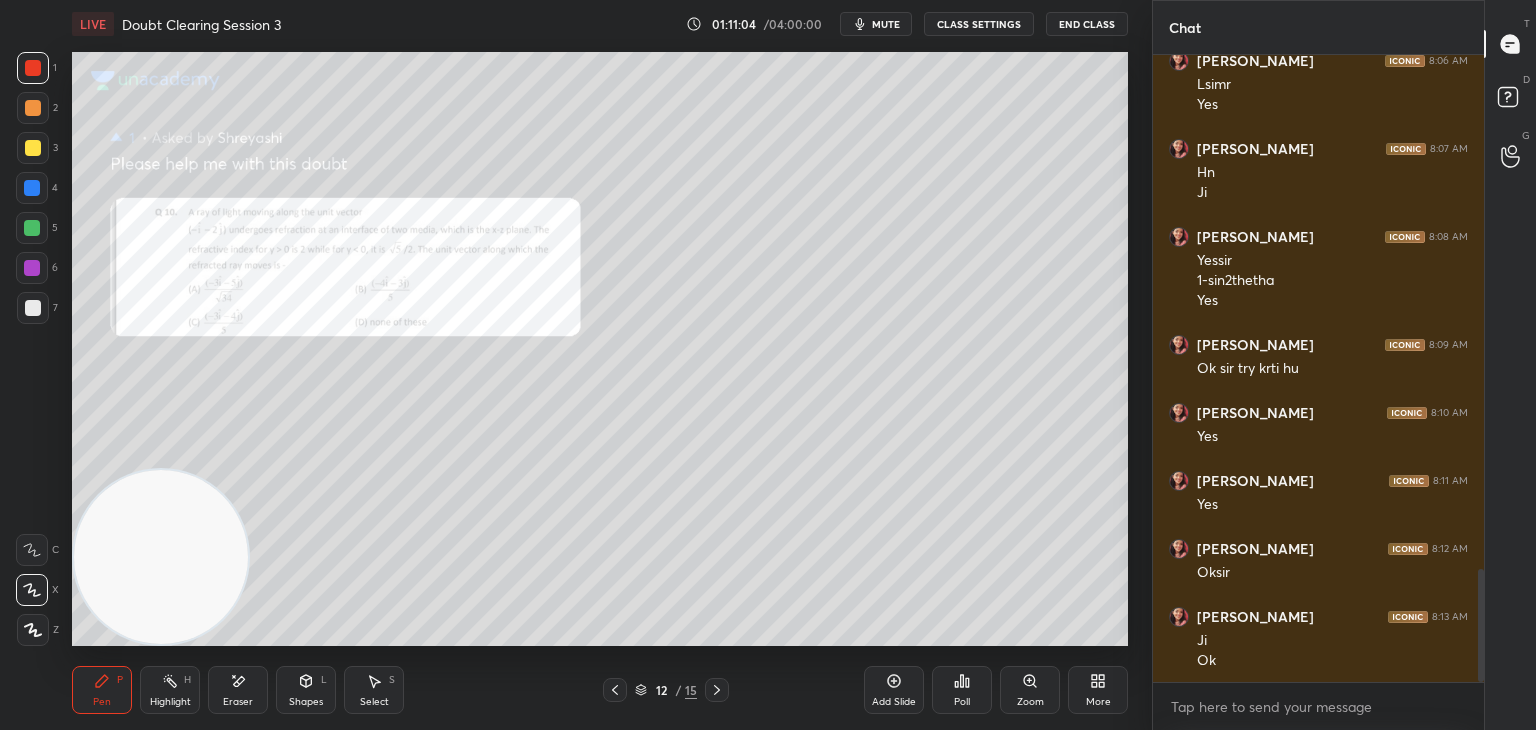 click on "LIVE Doubt Clearing Session 3 01:11:04 /  04:00:00 mute CLASS SETTINGS End Class" at bounding box center [600, 24] 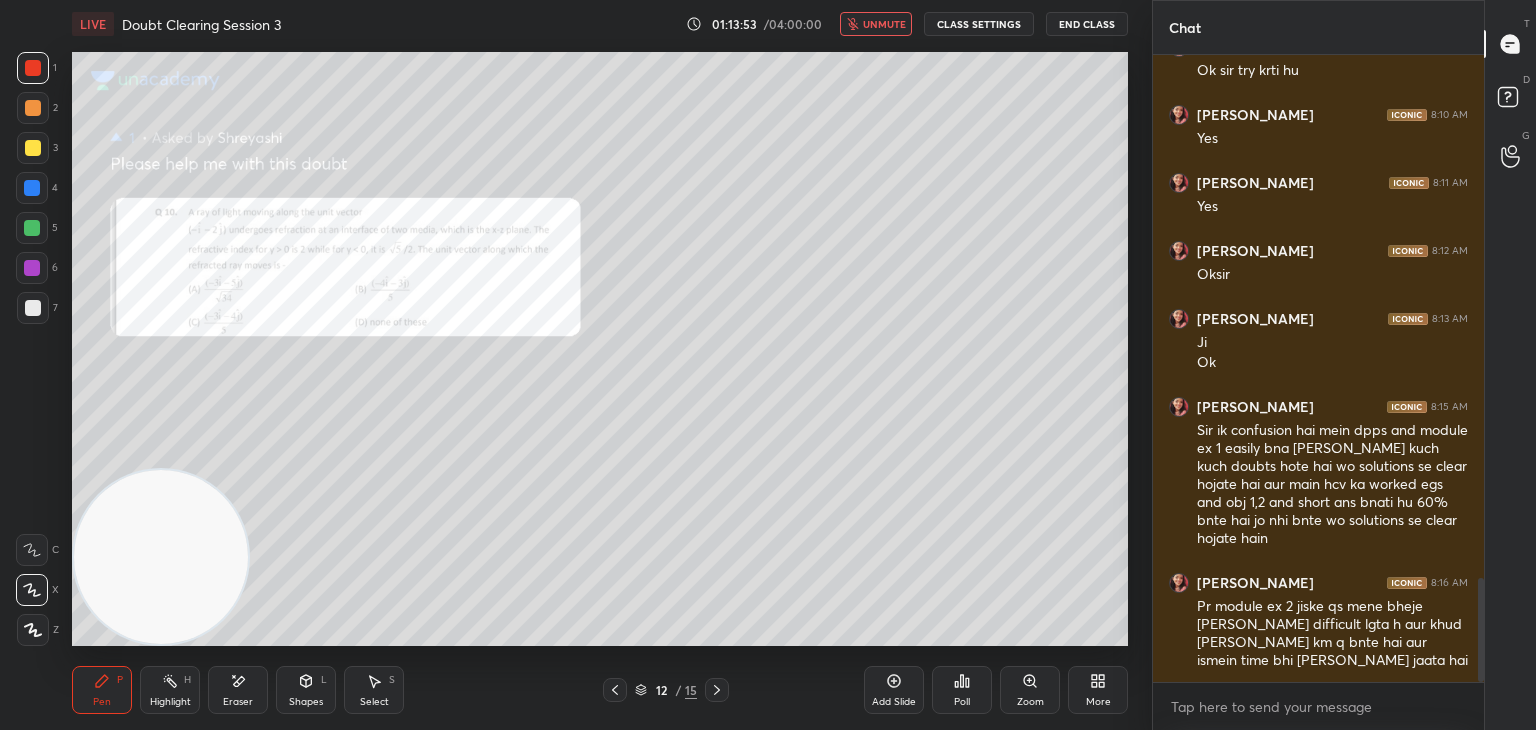 scroll, scrollTop: 3186, scrollLeft: 0, axis: vertical 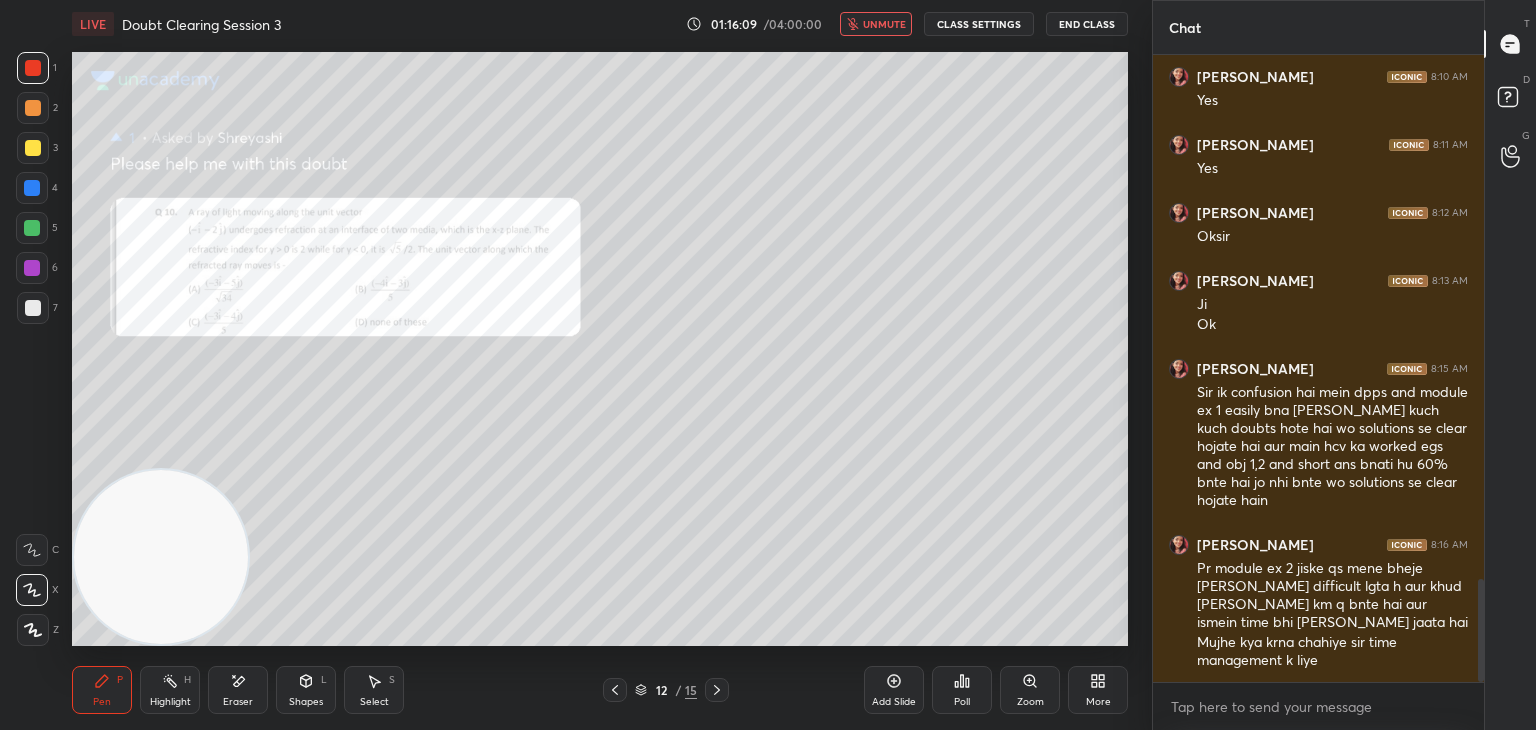 click on "unmute" at bounding box center (876, 24) 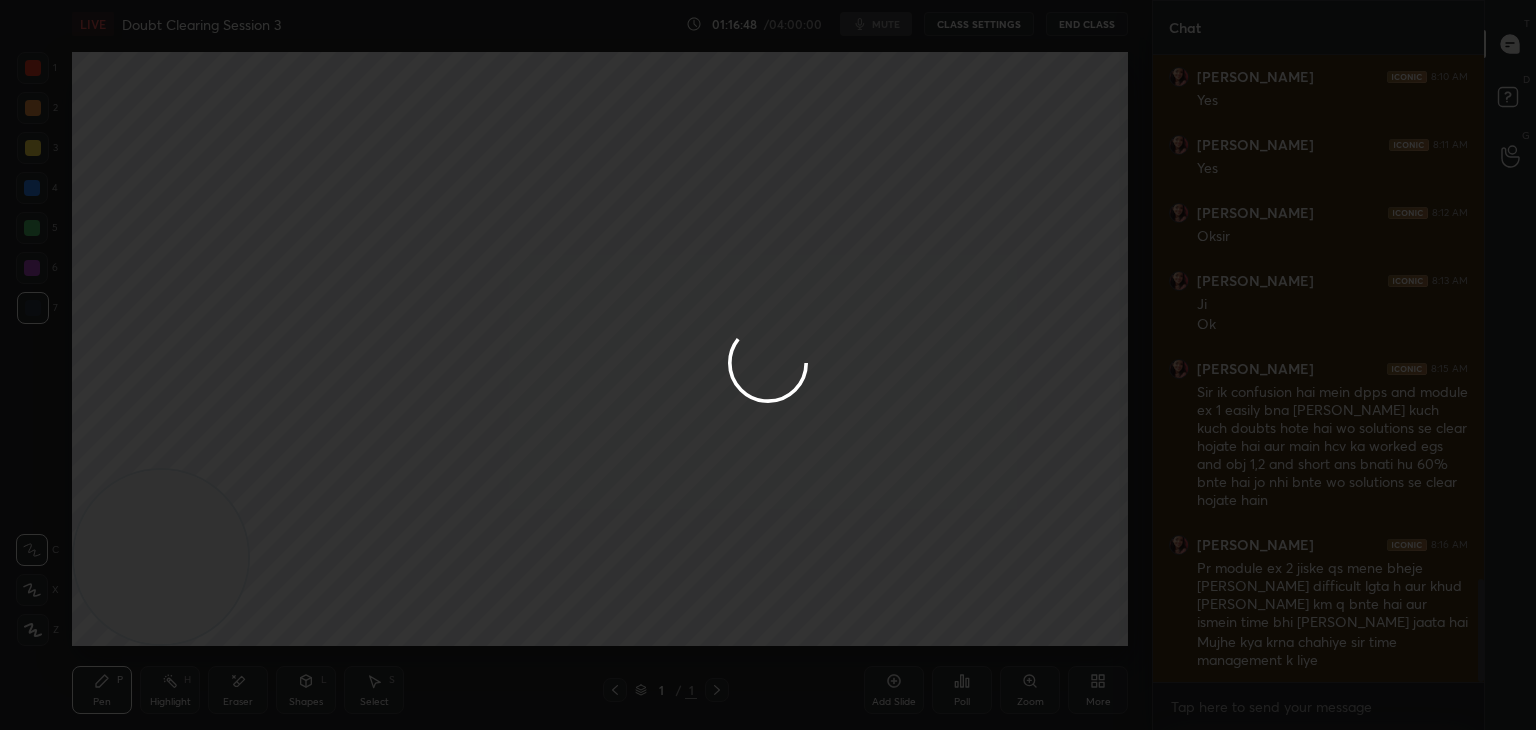 scroll, scrollTop: 3254, scrollLeft: 0, axis: vertical 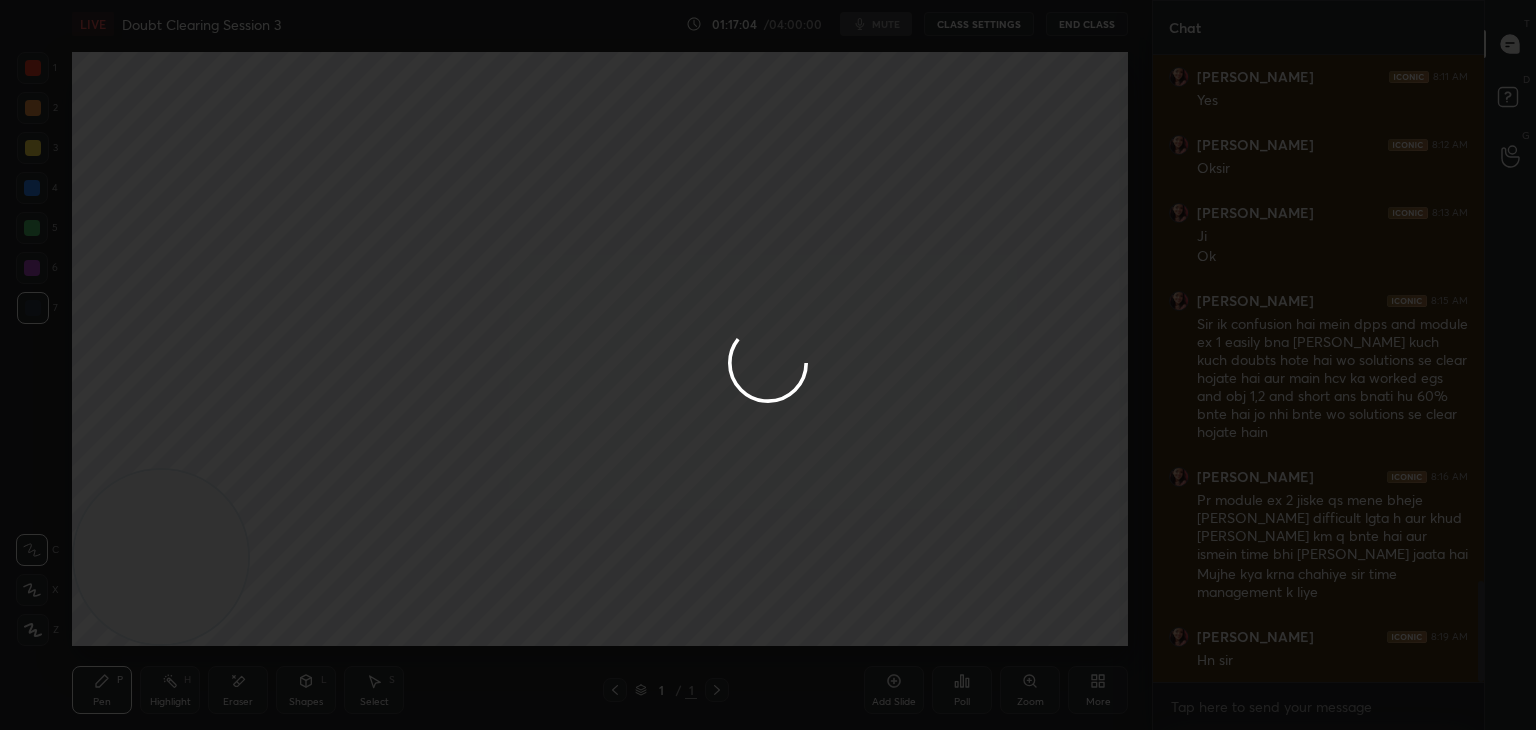 click at bounding box center [768, 365] 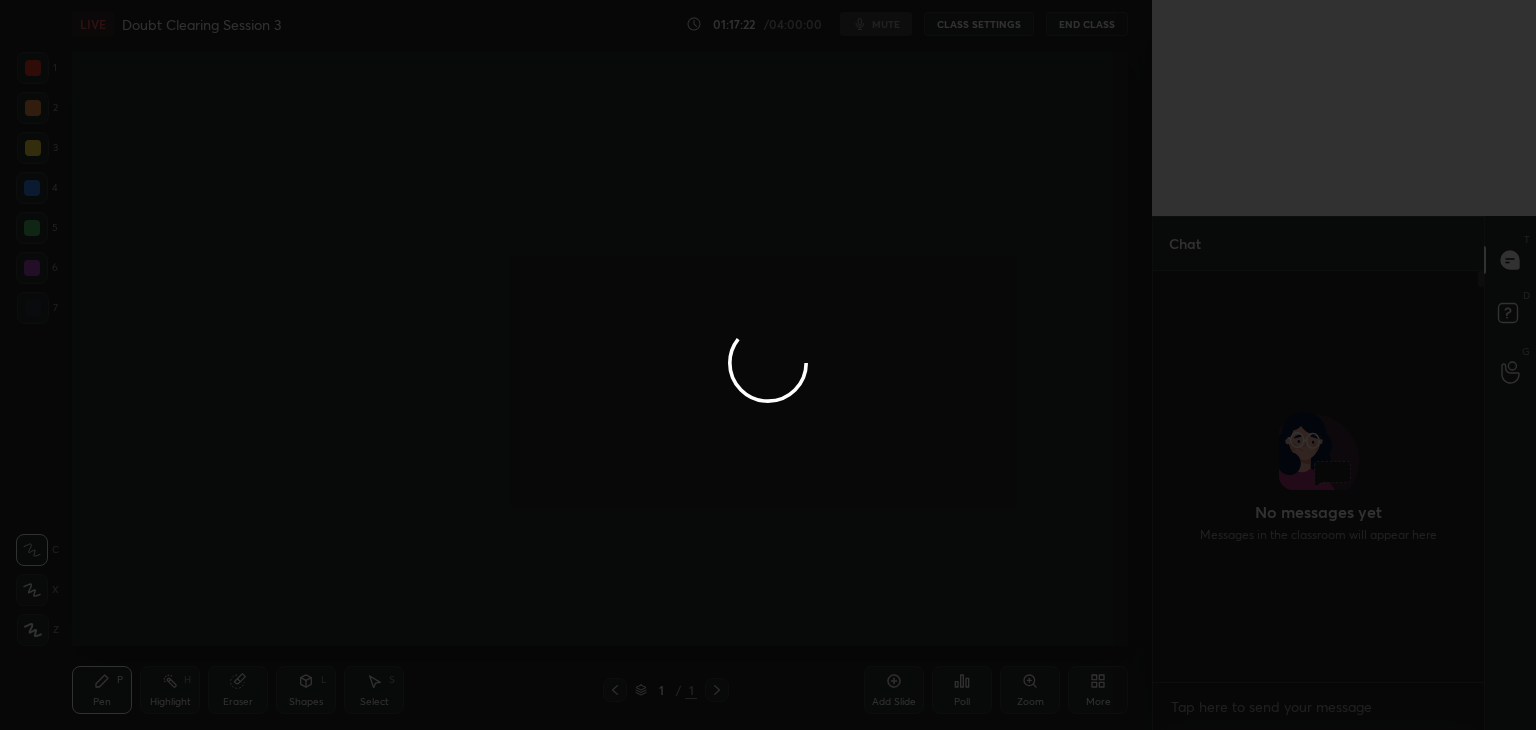 scroll, scrollTop: 0, scrollLeft: 0, axis: both 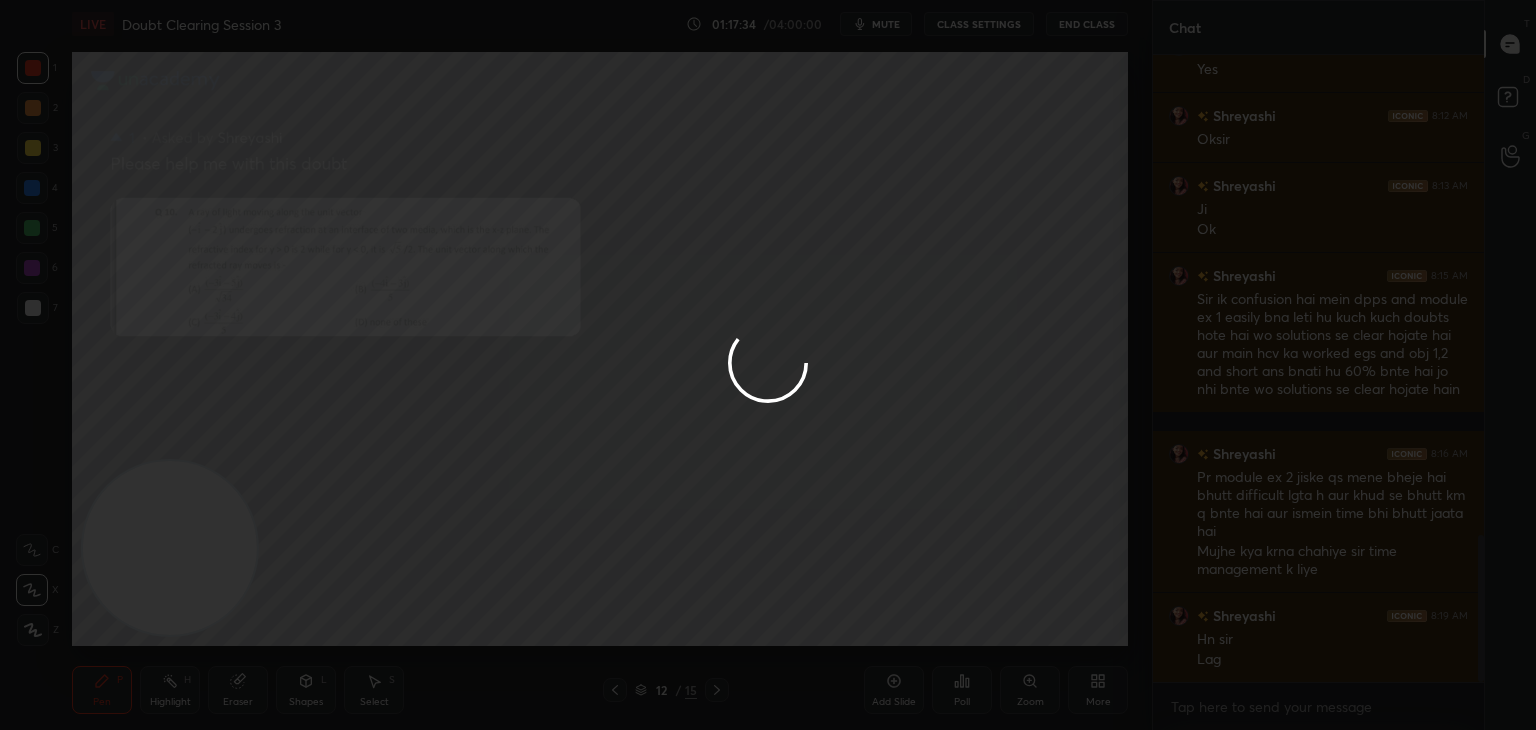 click at bounding box center [768, 365] 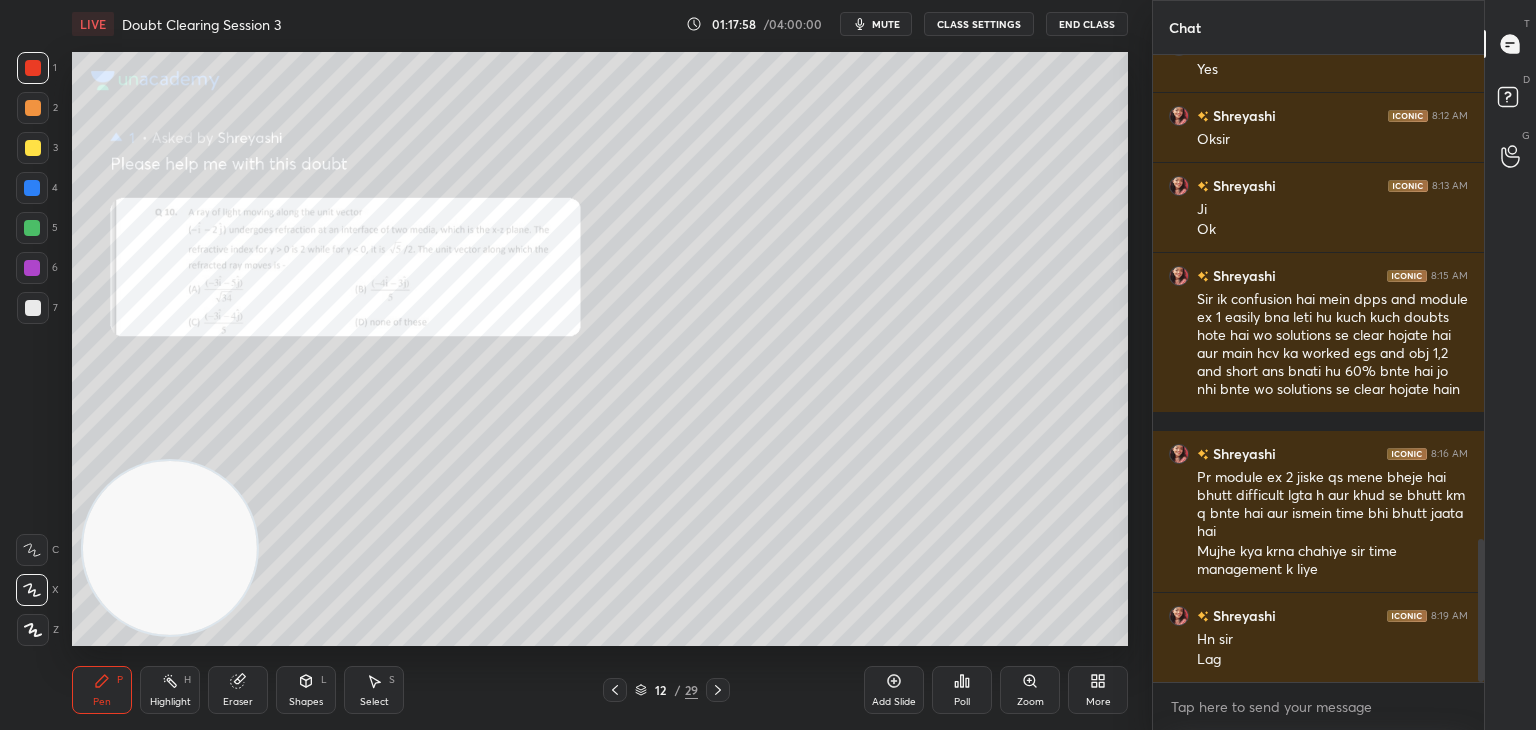 scroll, scrollTop: 2128, scrollLeft: 0, axis: vertical 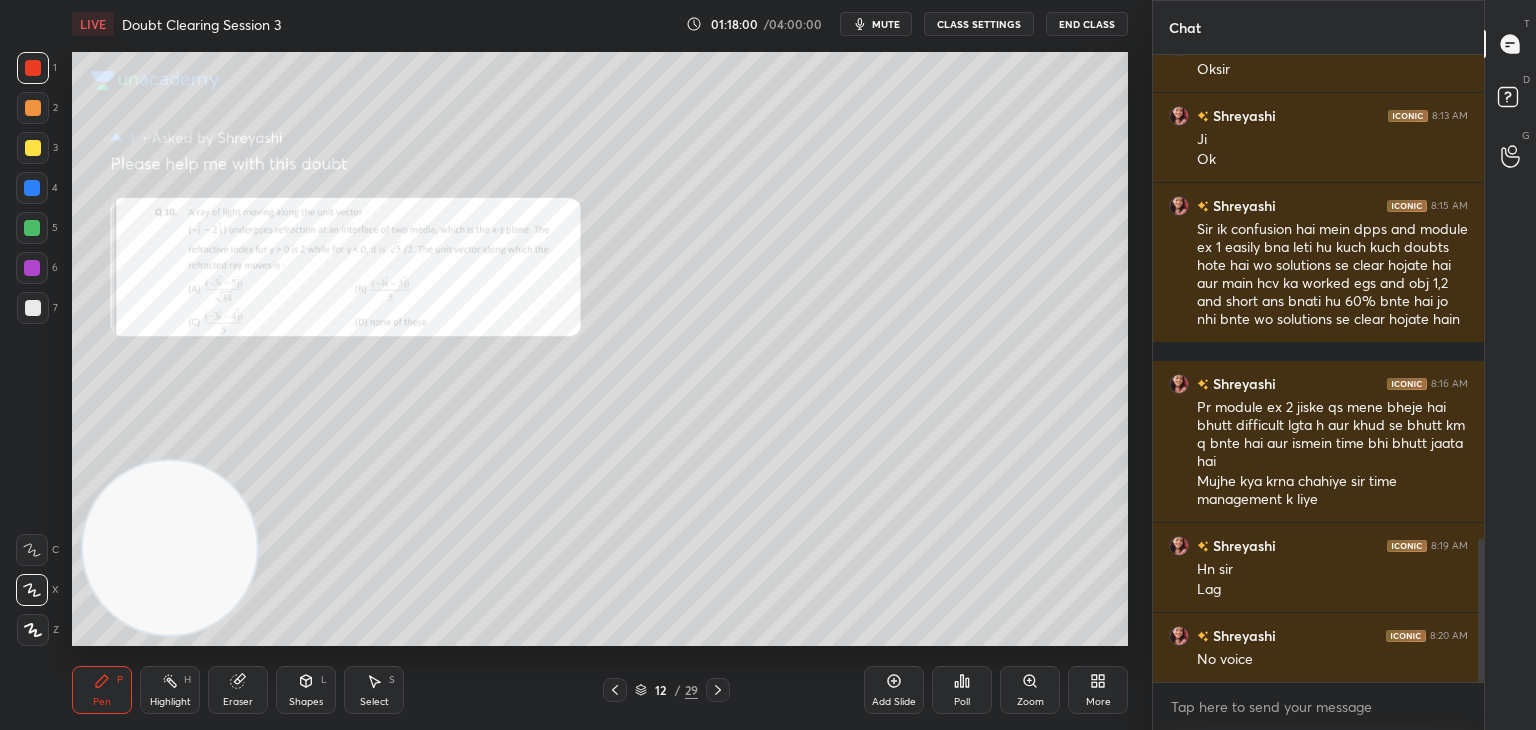 click on "mute" at bounding box center (886, 24) 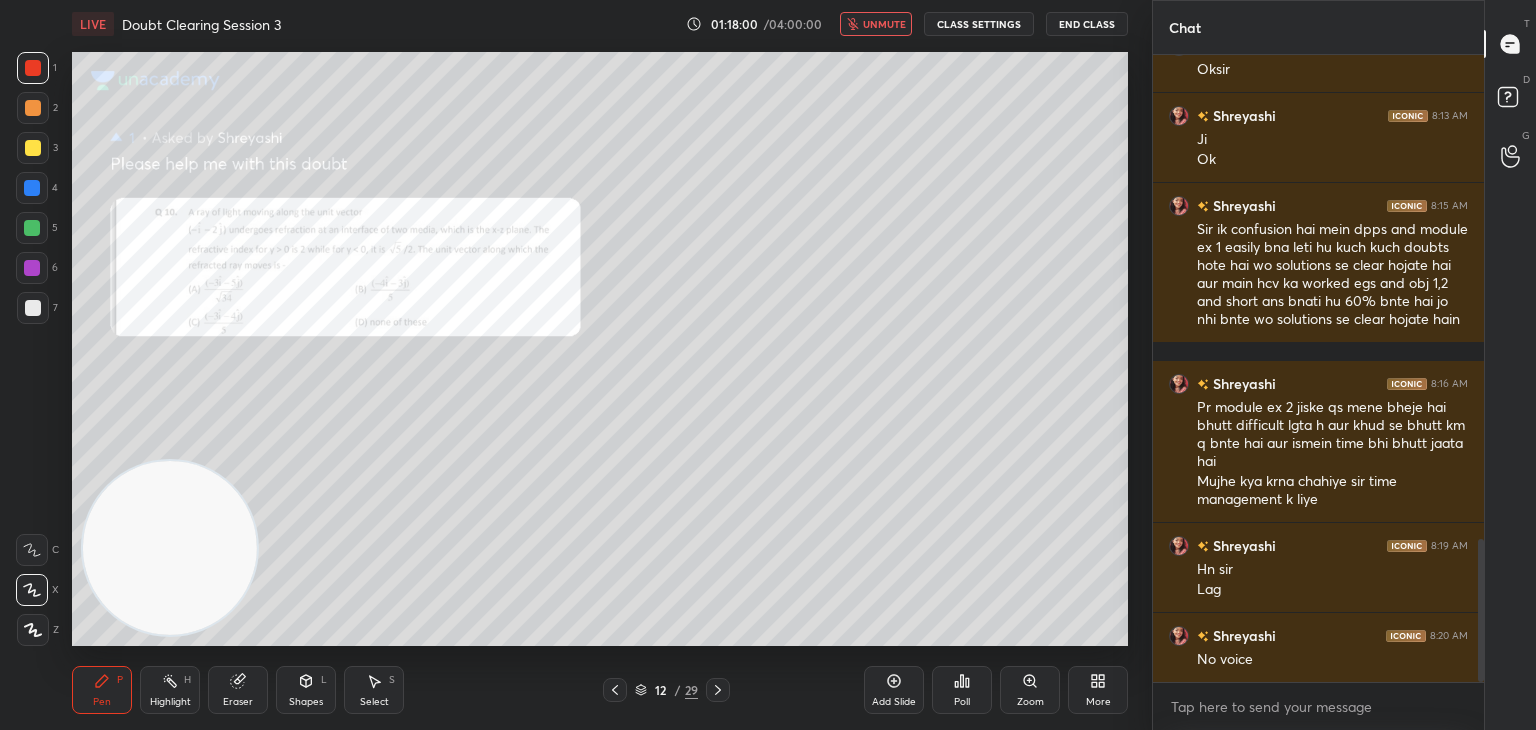 click on "unmute" at bounding box center (884, 24) 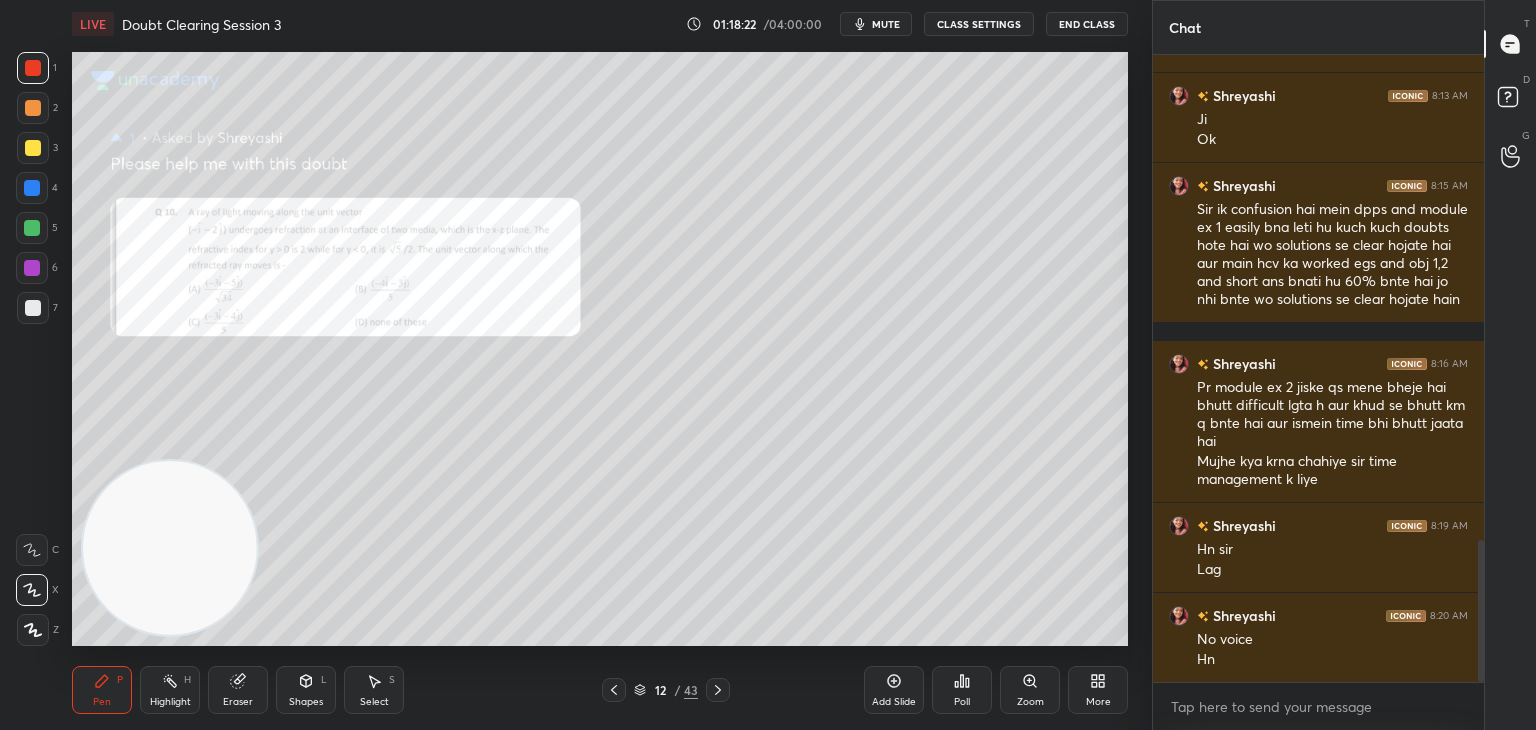 scroll, scrollTop: 2168, scrollLeft: 0, axis: vertical 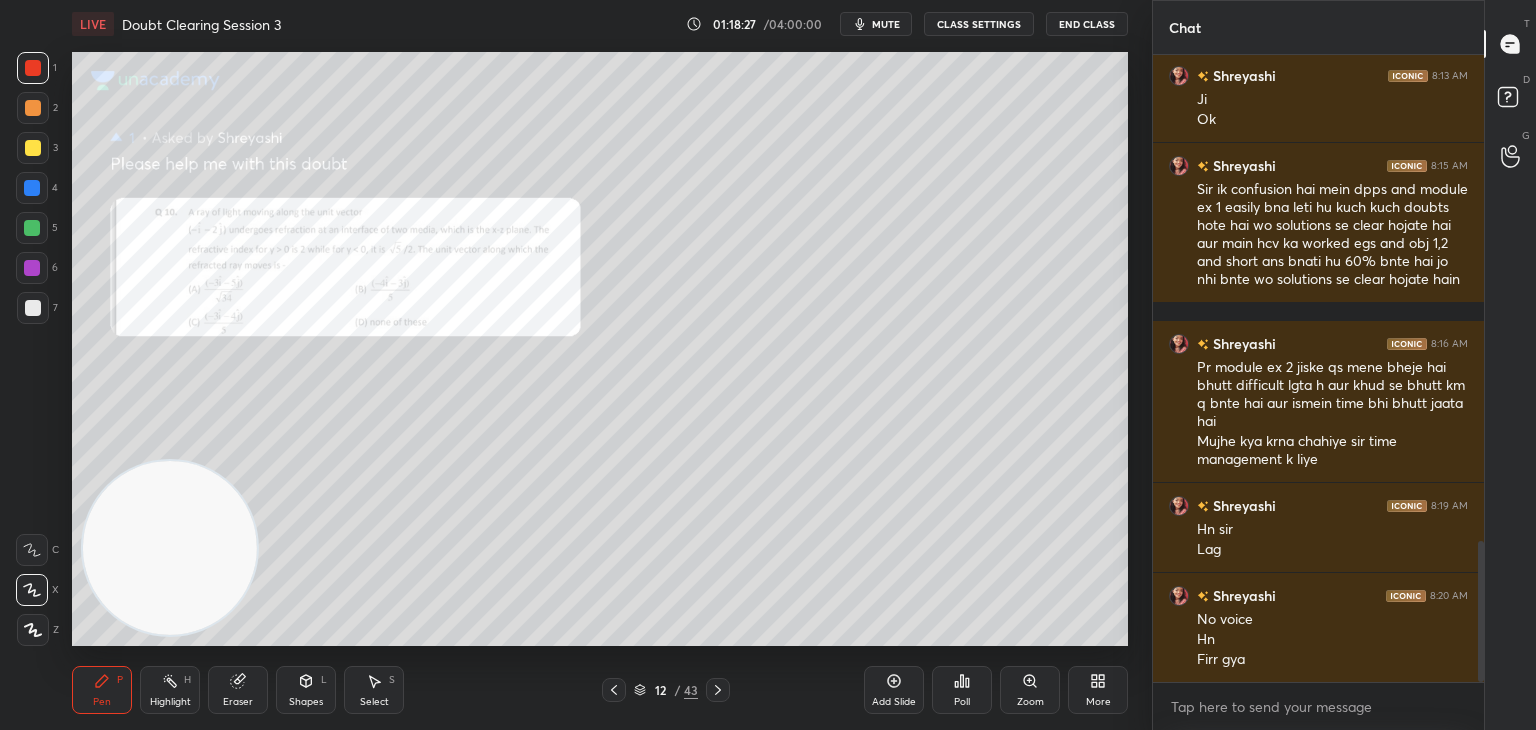 click on "mute" at bounding box center (886, 24) 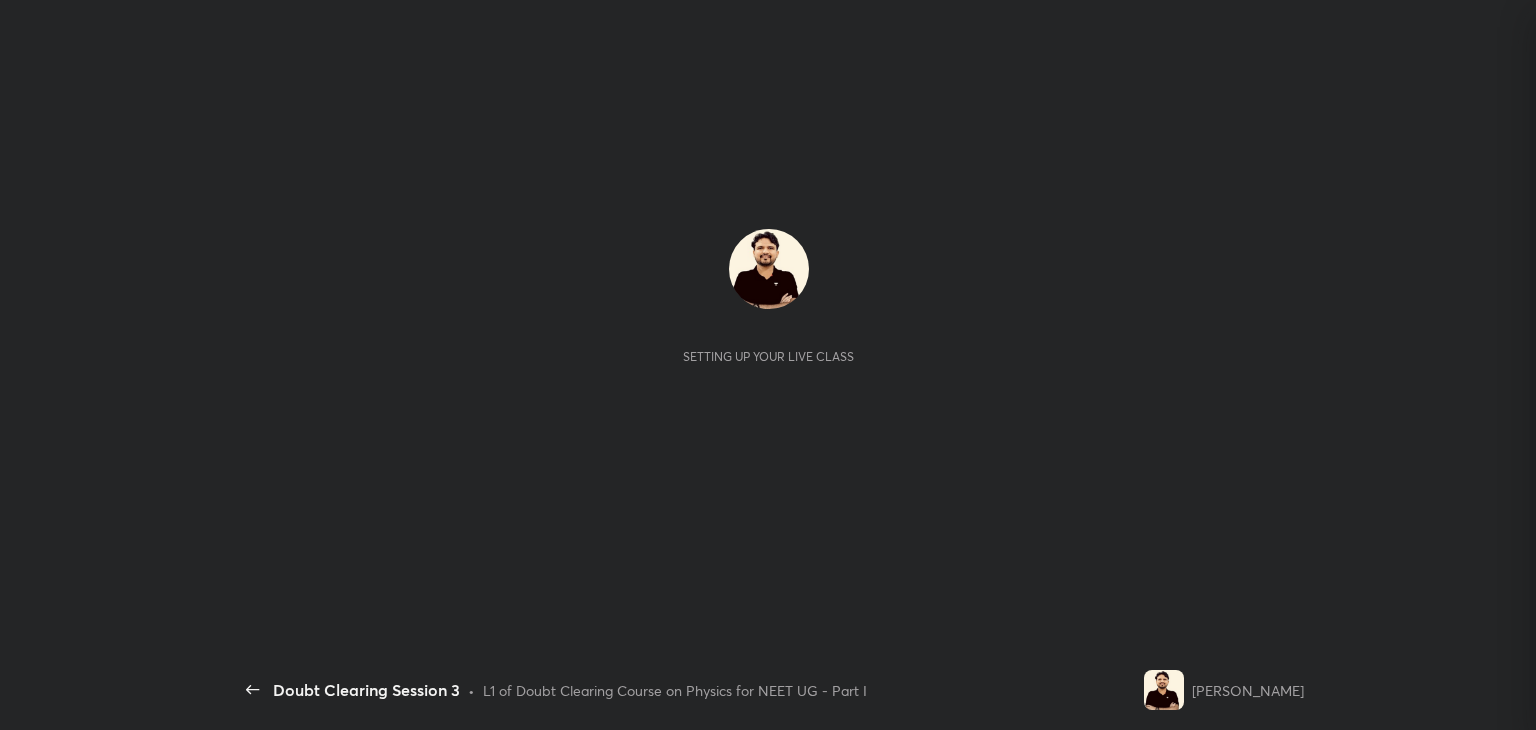 scroll, scrollTop: 0, scrollLeft: 0, axis: both 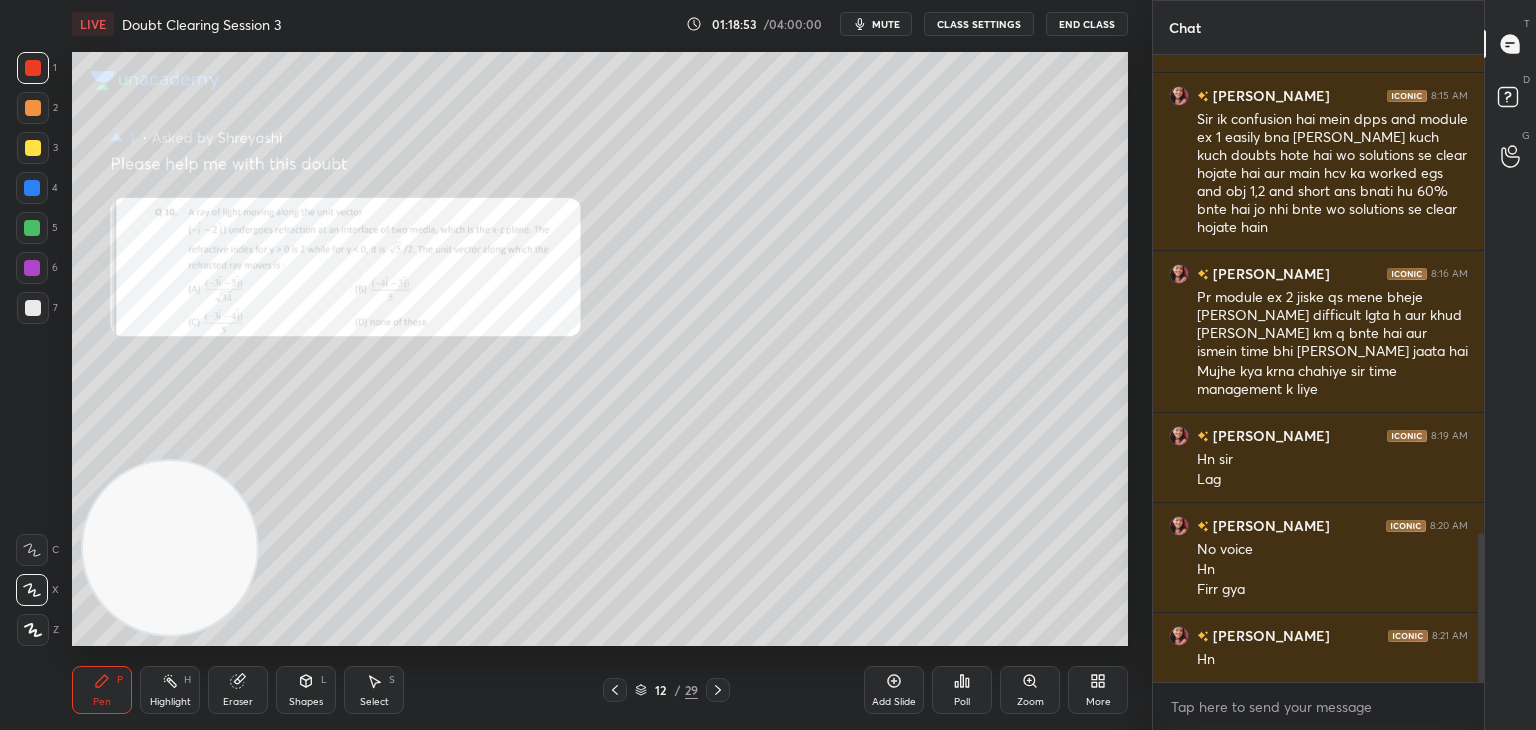 click on "Add Slide" at bounding box center [894, 690] 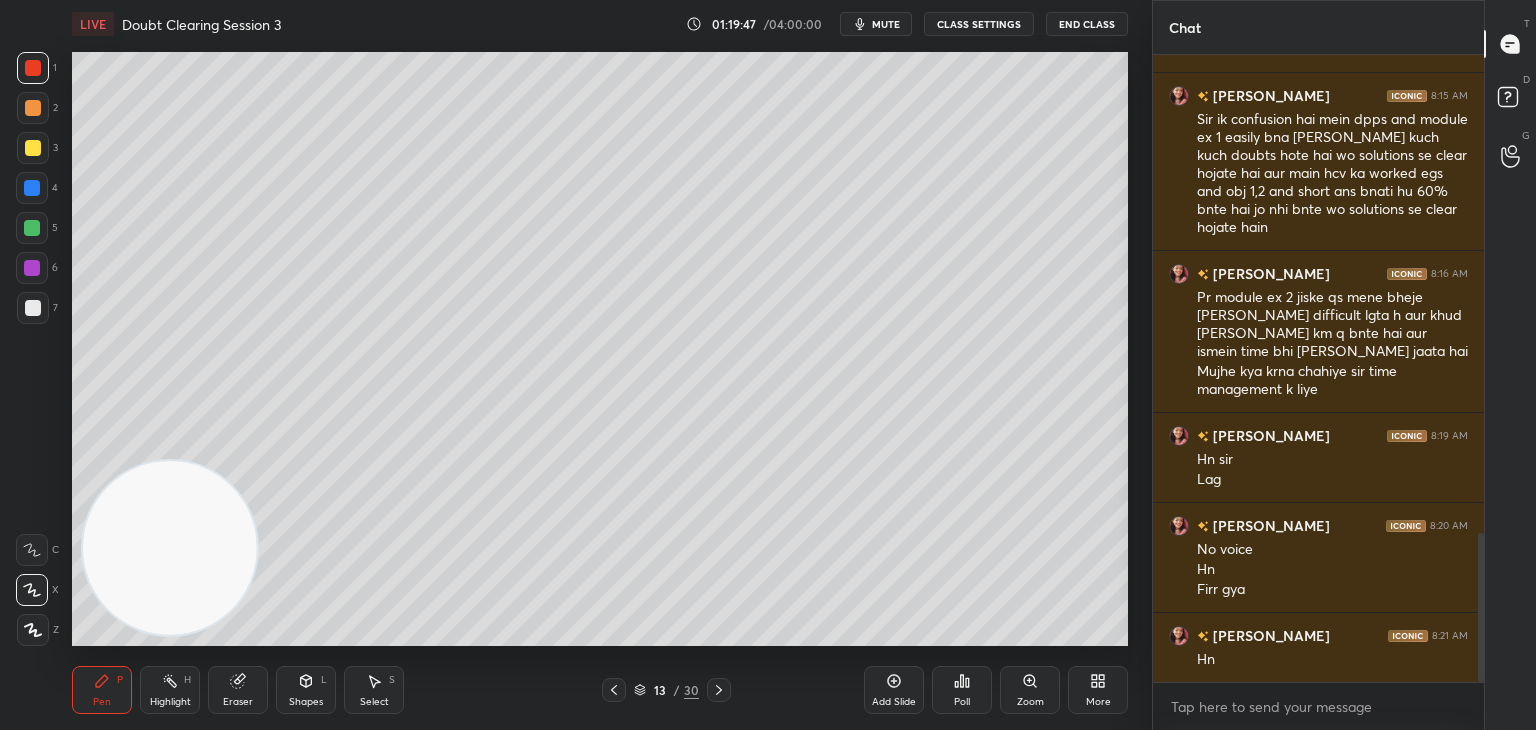 scroll, scrollTop: 2078, scrollLeft: 0, axis: vertical 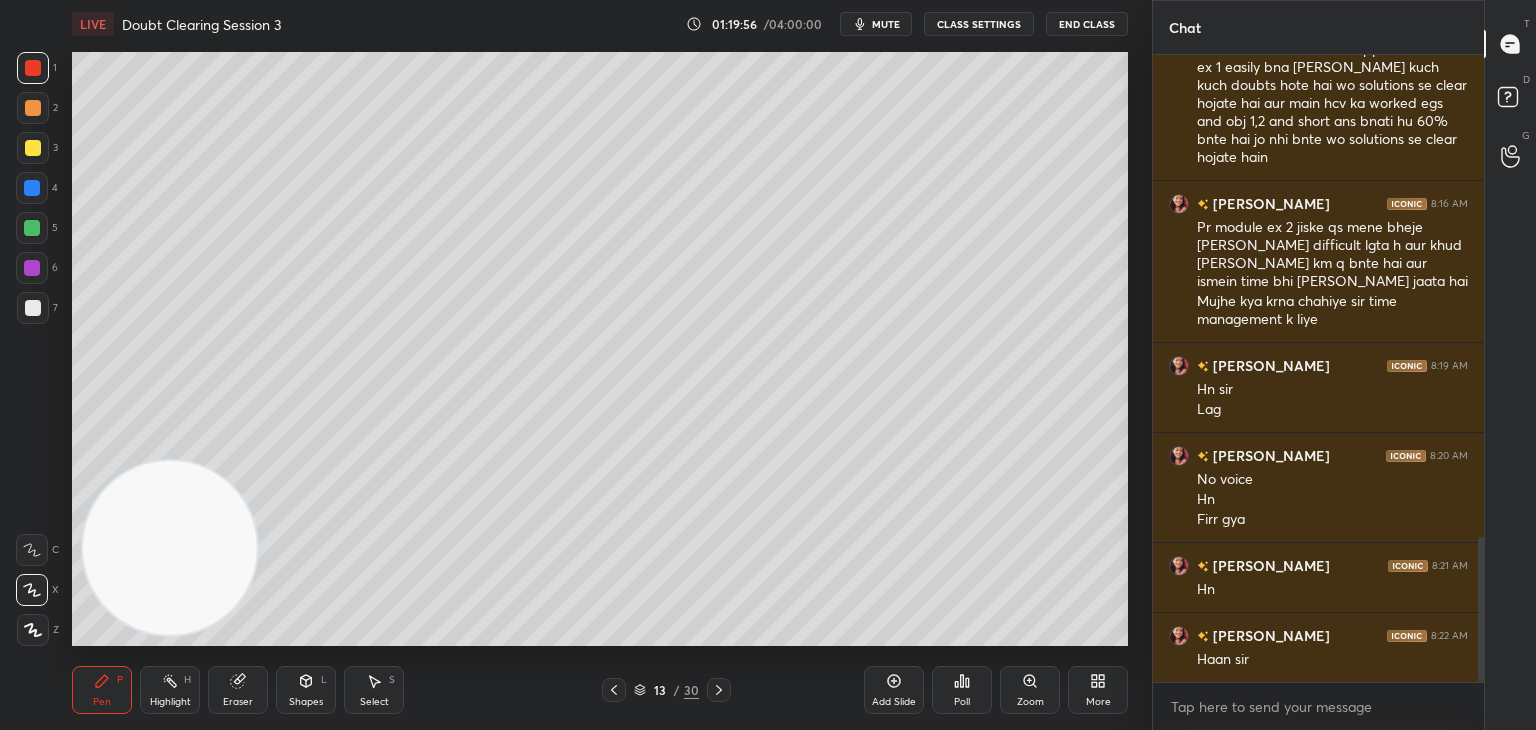 click on "mute" at bounding box center [886, 24] 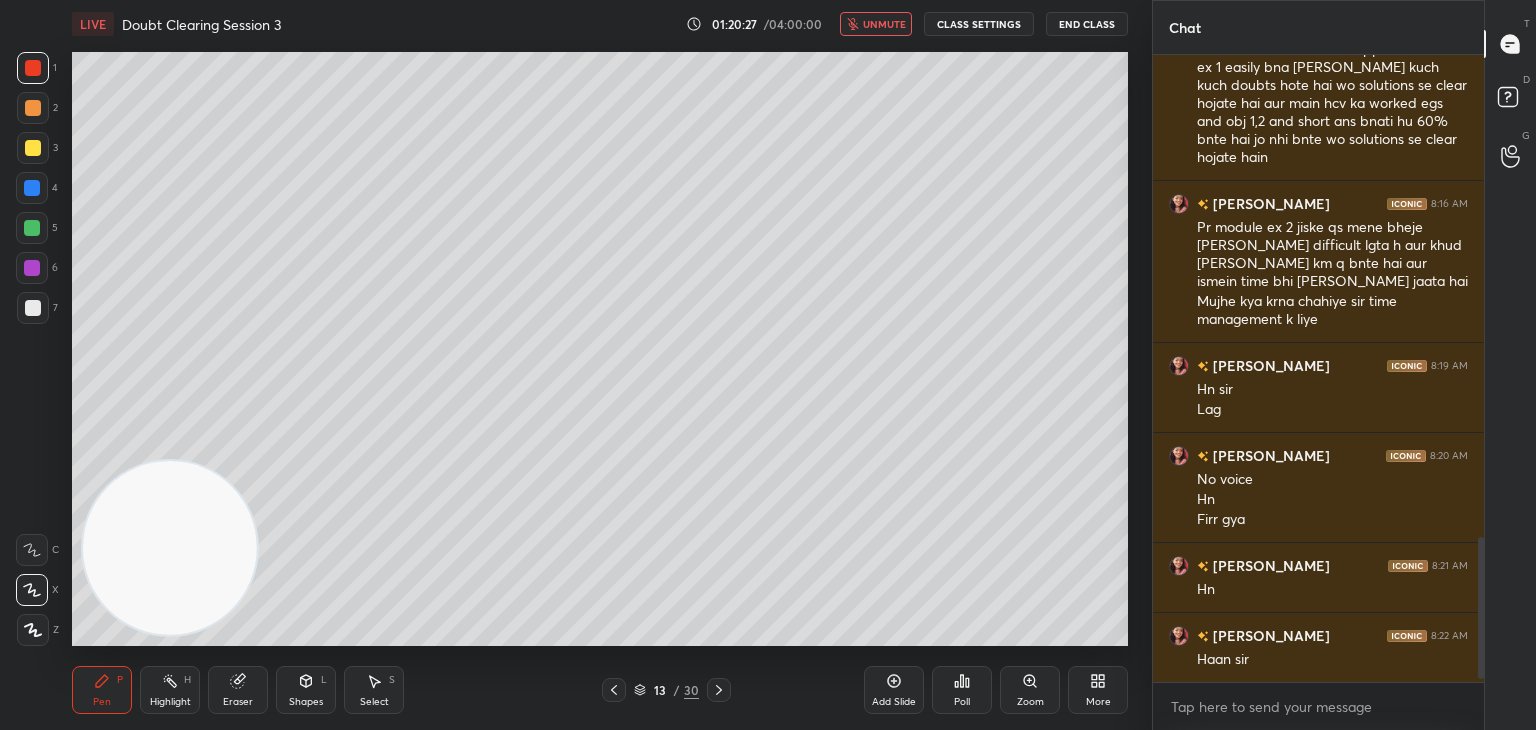 scroll, scrollTop: 2184, scrollLeft: 0, axis: vertical 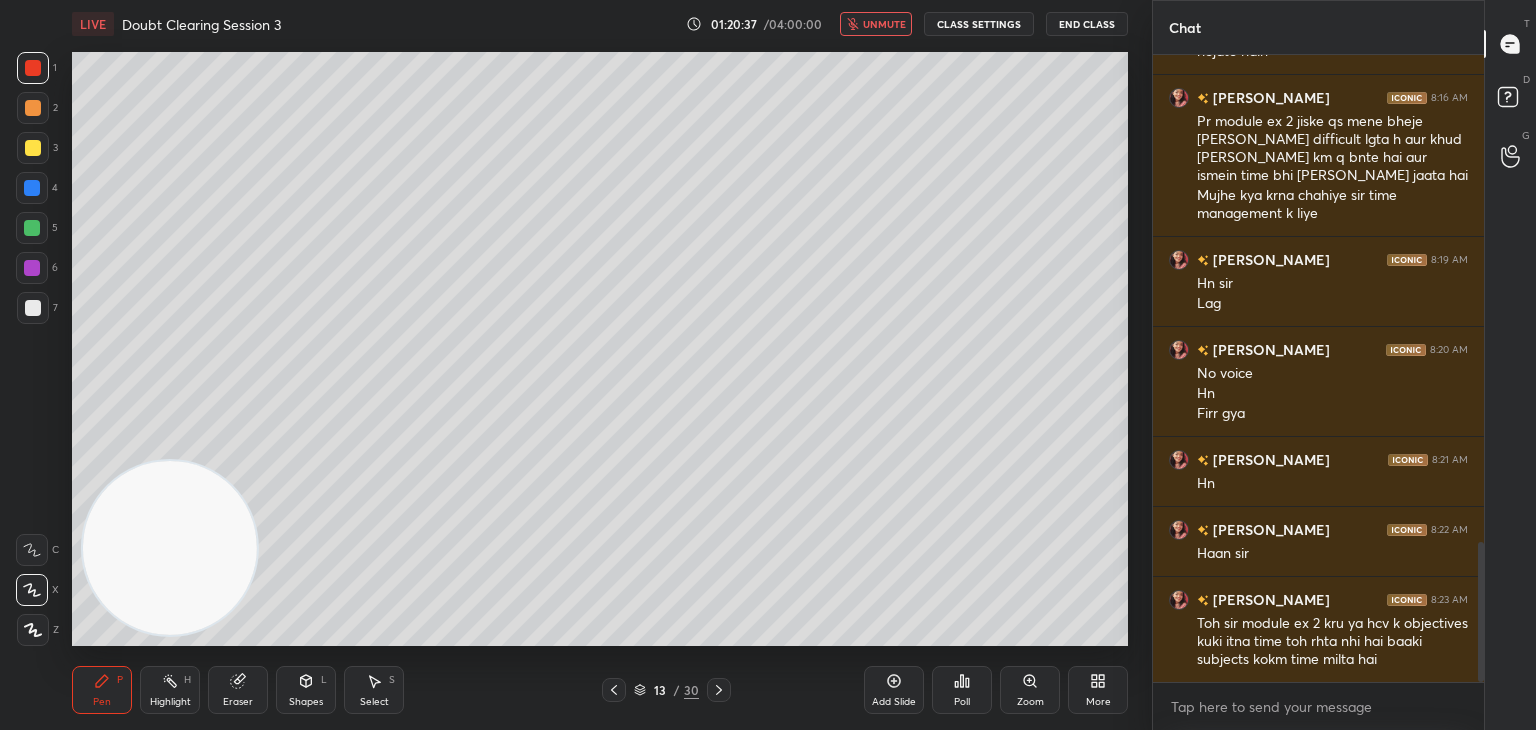 click on "LIVE Doubt Clearing Session 3 01:20:37 /  04:00:00 unmute CLASS SETTINGS End Class" at bounding box center [600, 24] 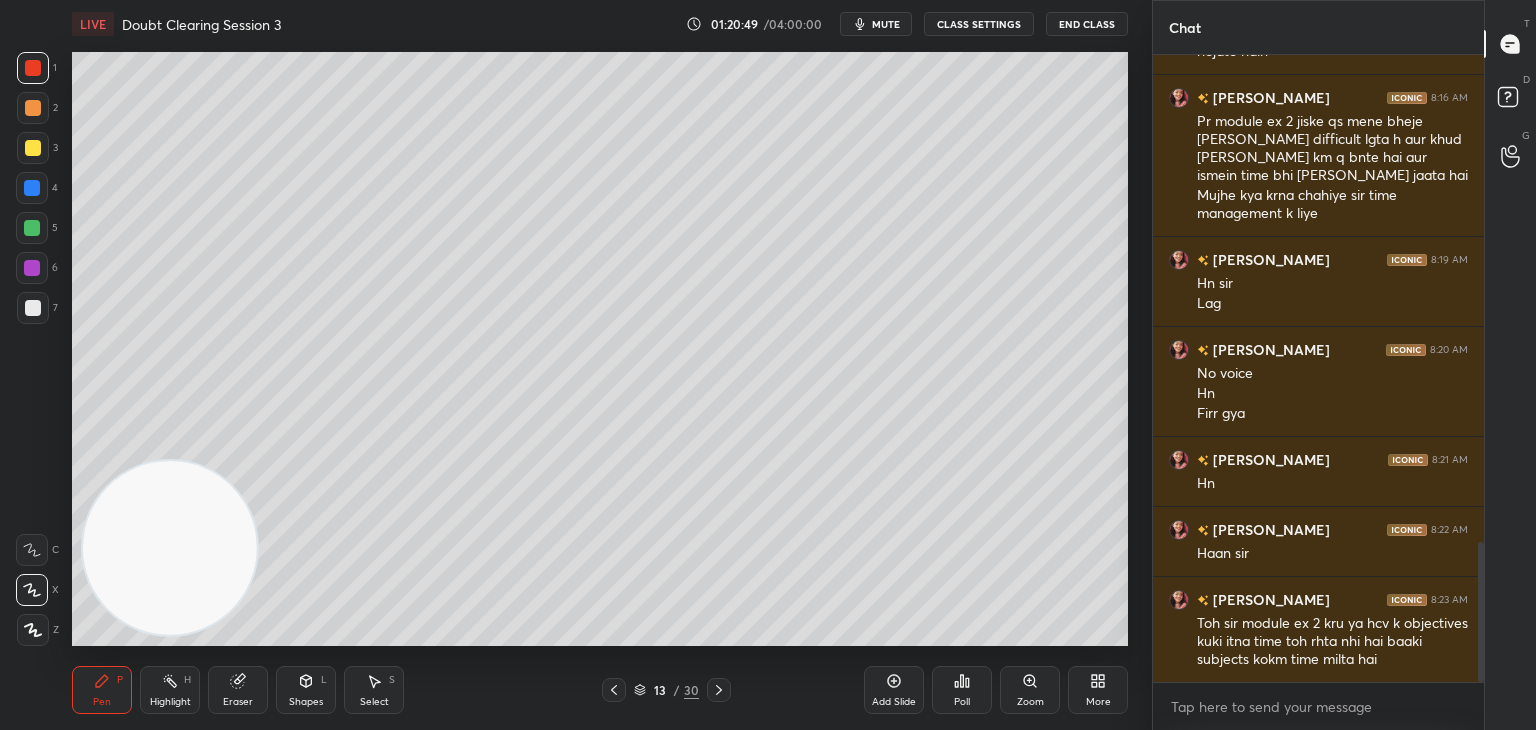 scroll, scrollTop: 2232, scrollLeft: 0, axis: vertical 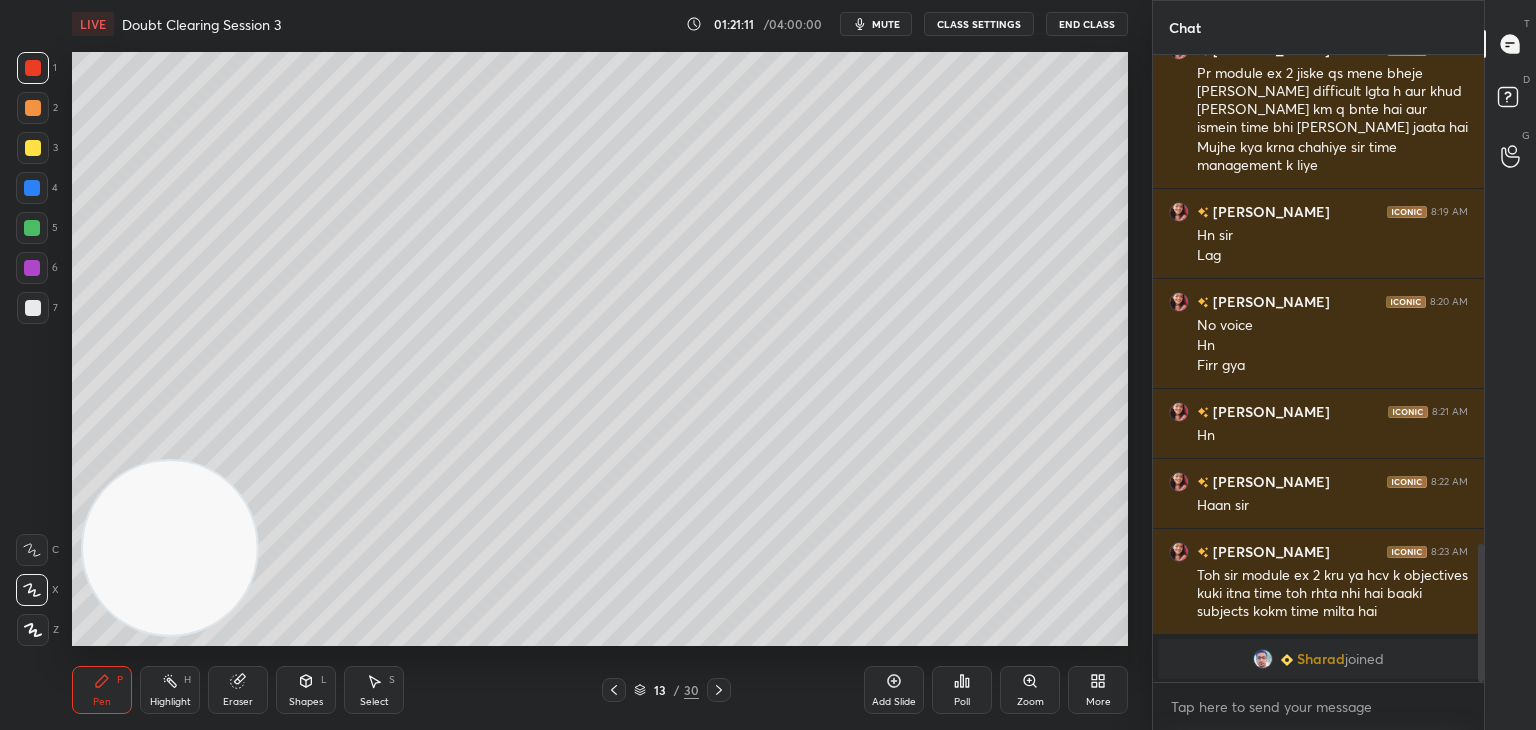 click 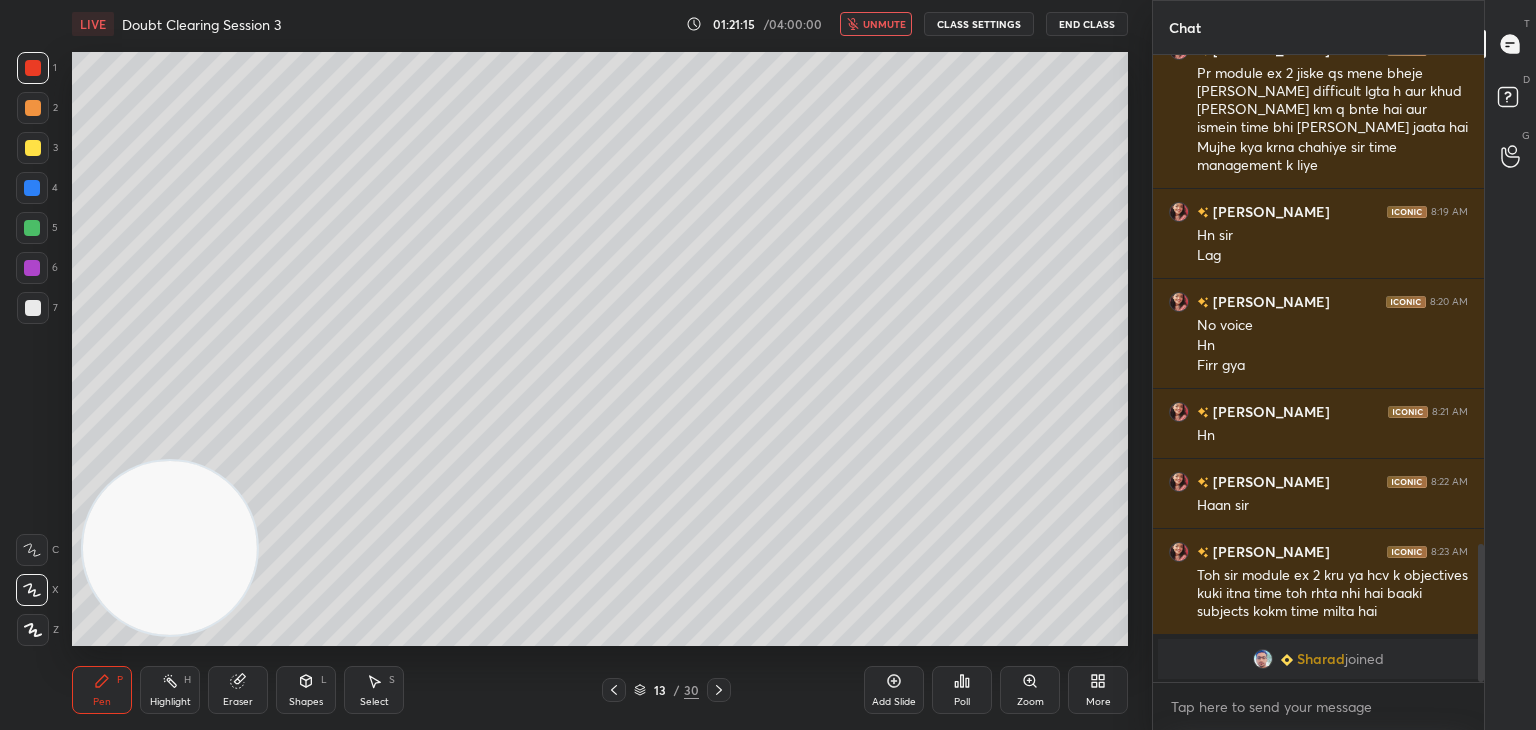 scroll, scrollTop: 2286, scrollLeft: 0, axis: vertical 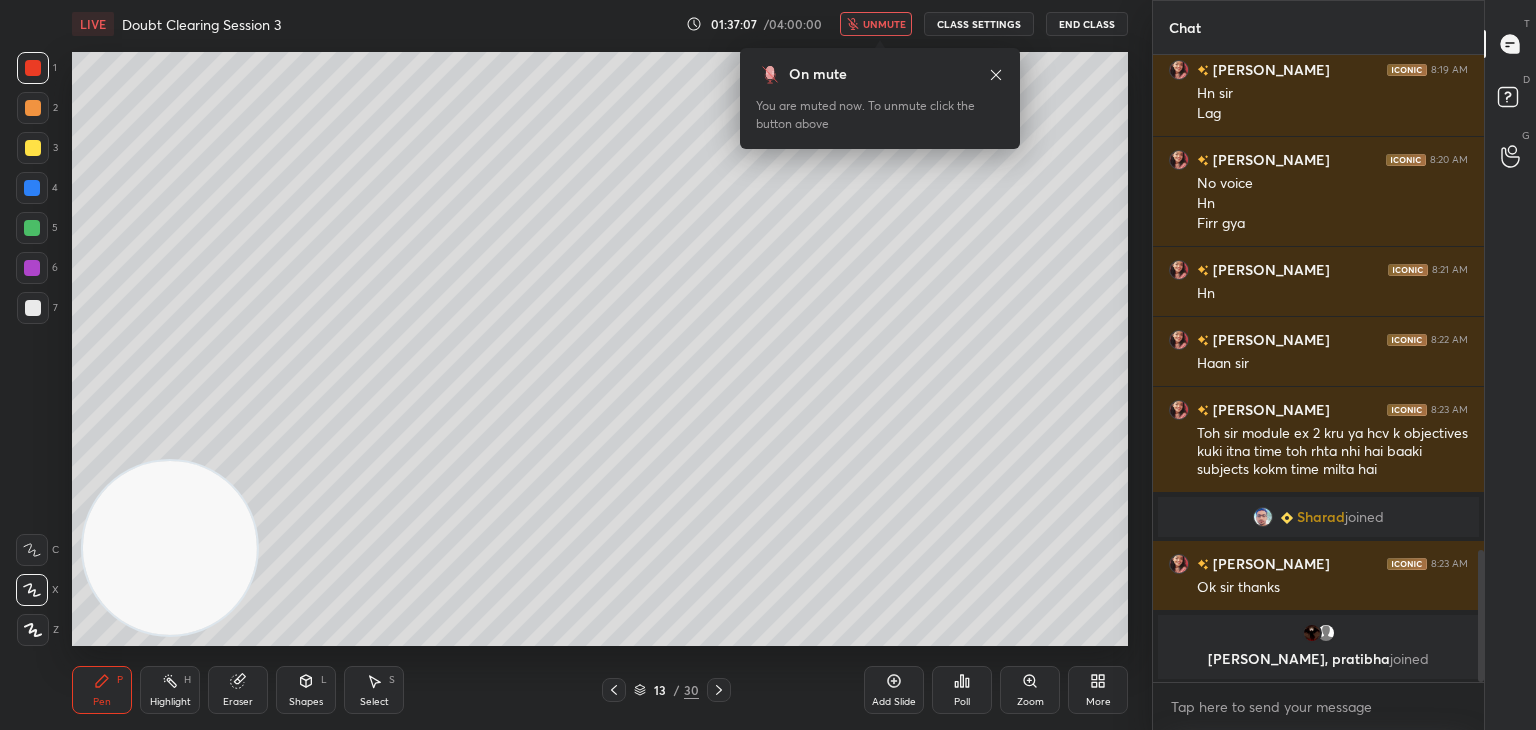 click on "Add Slide" at bounding box center (894, 690) 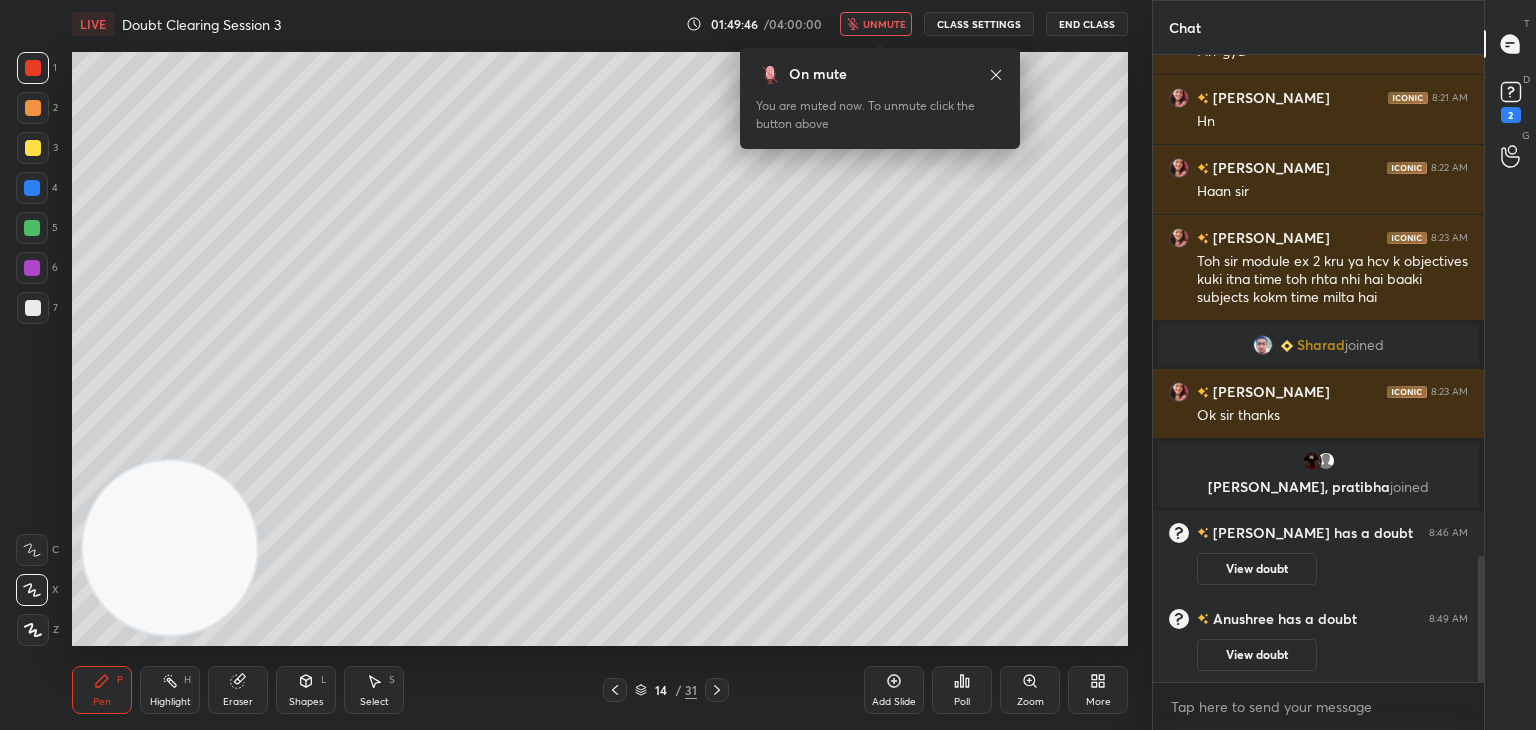 scroll, scrollTop: 2616, scrollLeft: 0, axis: vertical 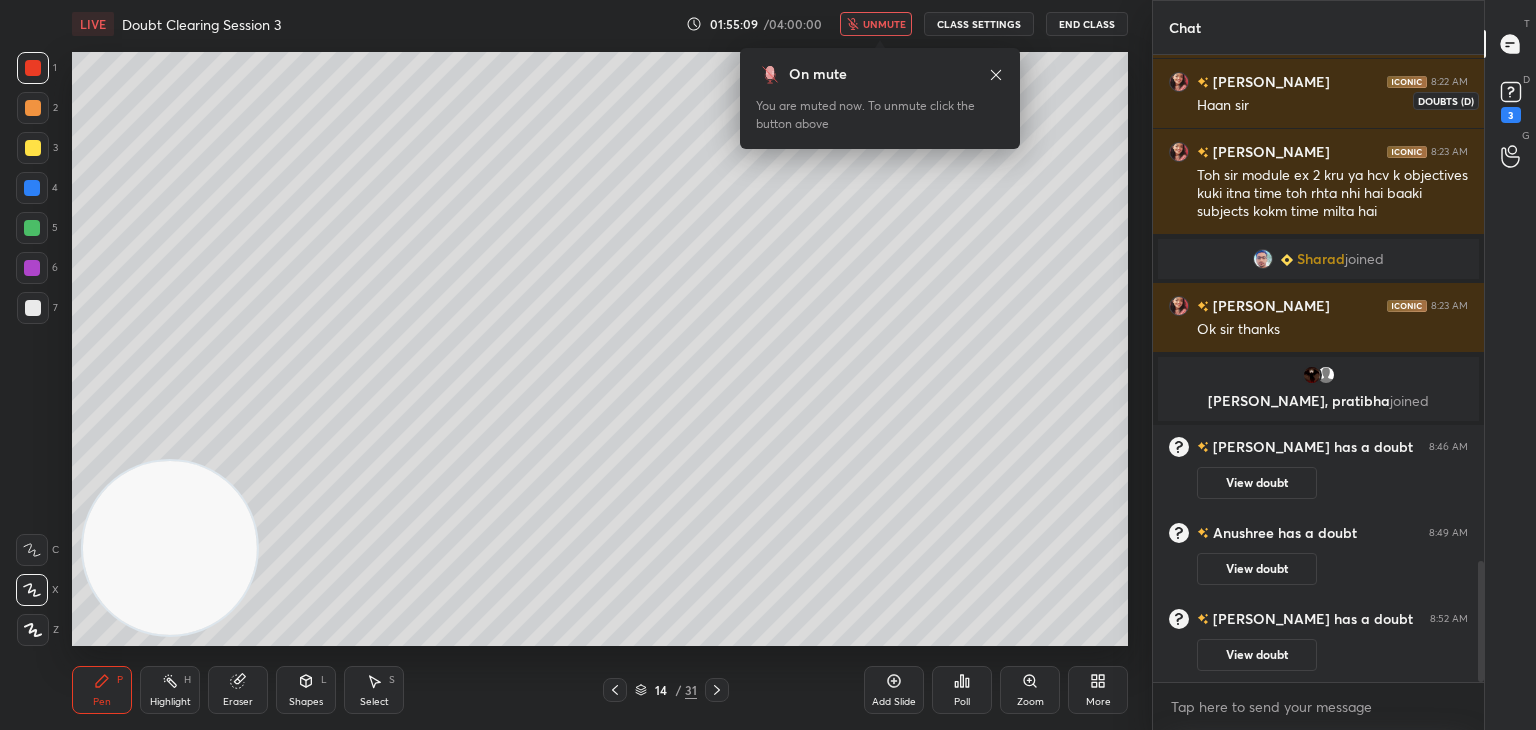 click 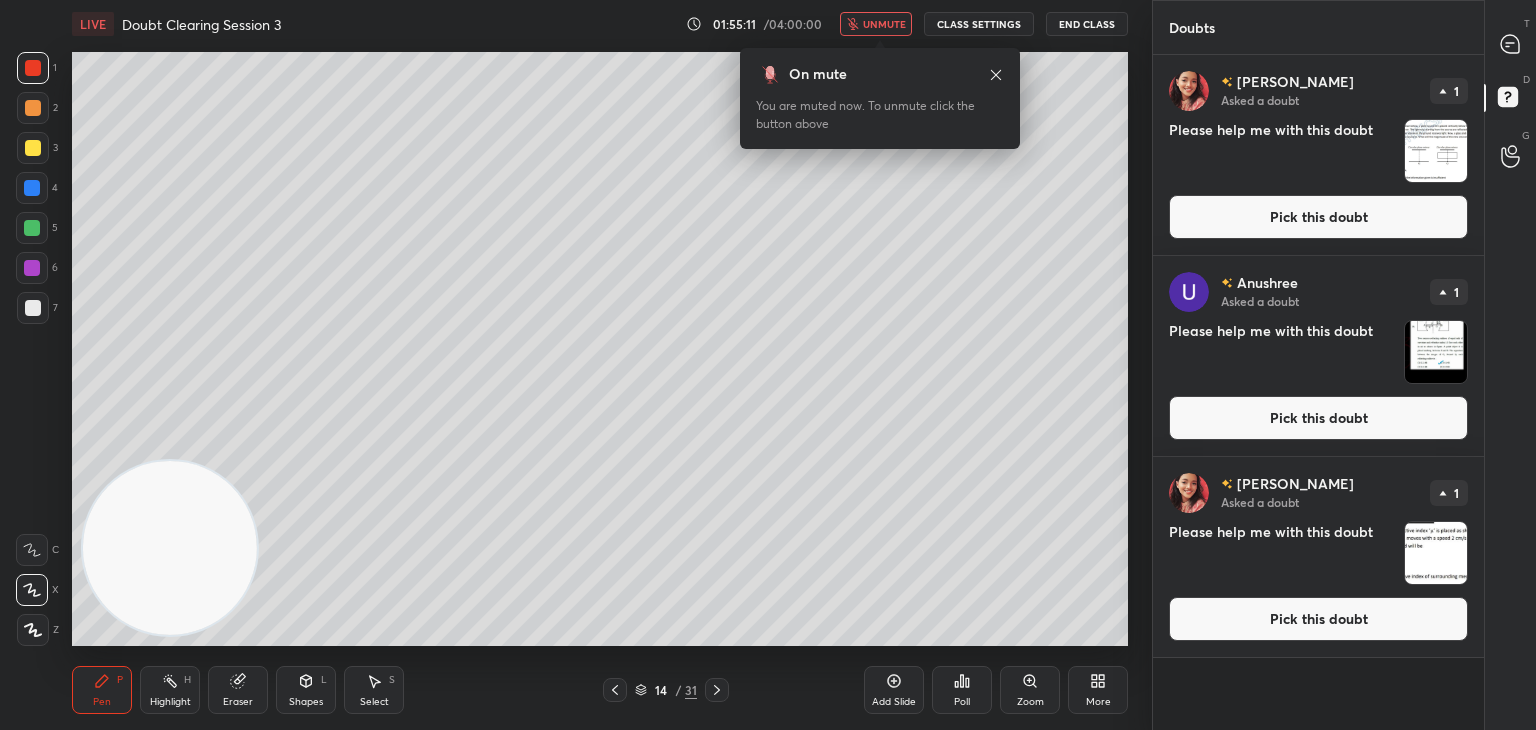 click at bounding box center [1436, 151] 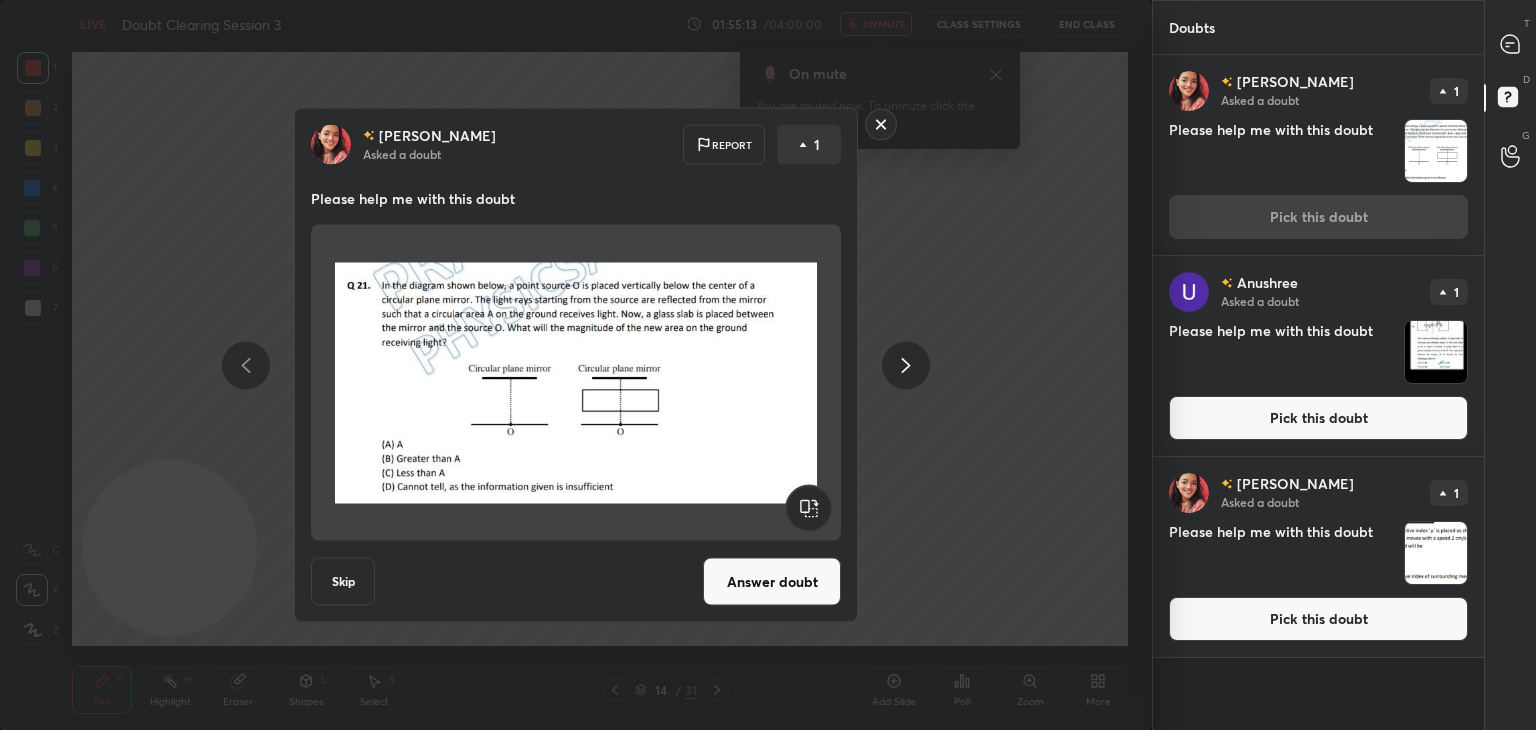 click at bounding box center (1436, 352) 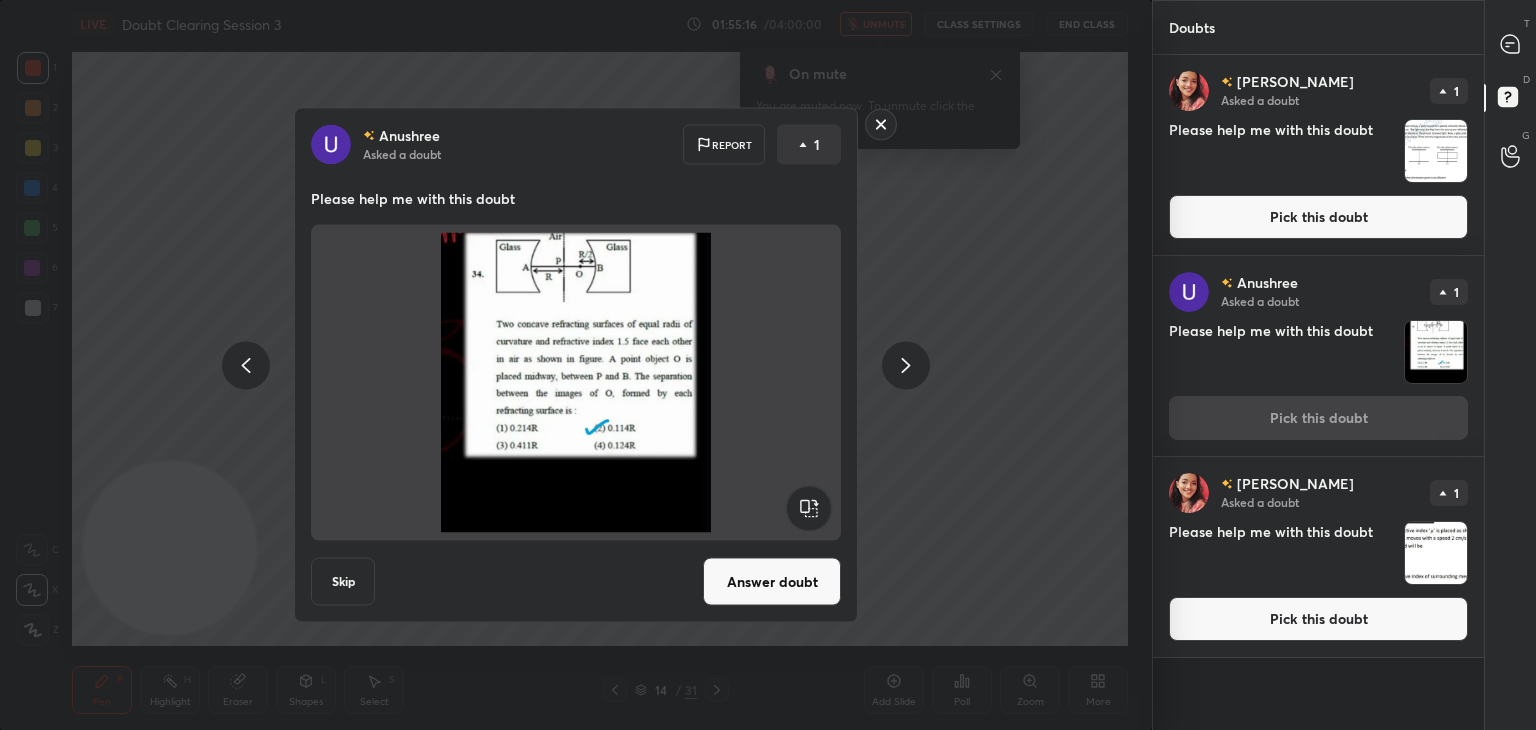 click at bounding box center (1436, 553) 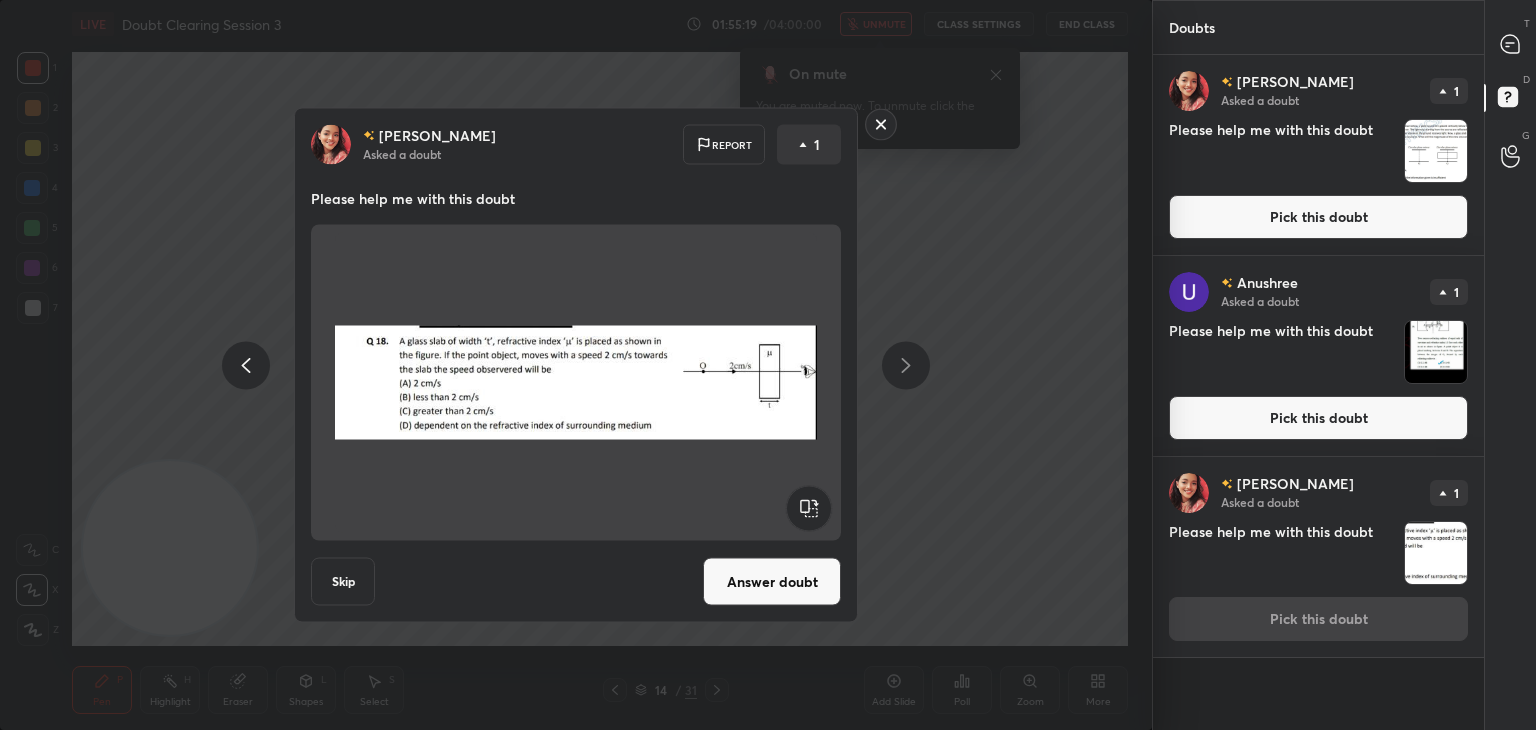 click on "Please help me with this doubt" at bounding box center (1318, 151) 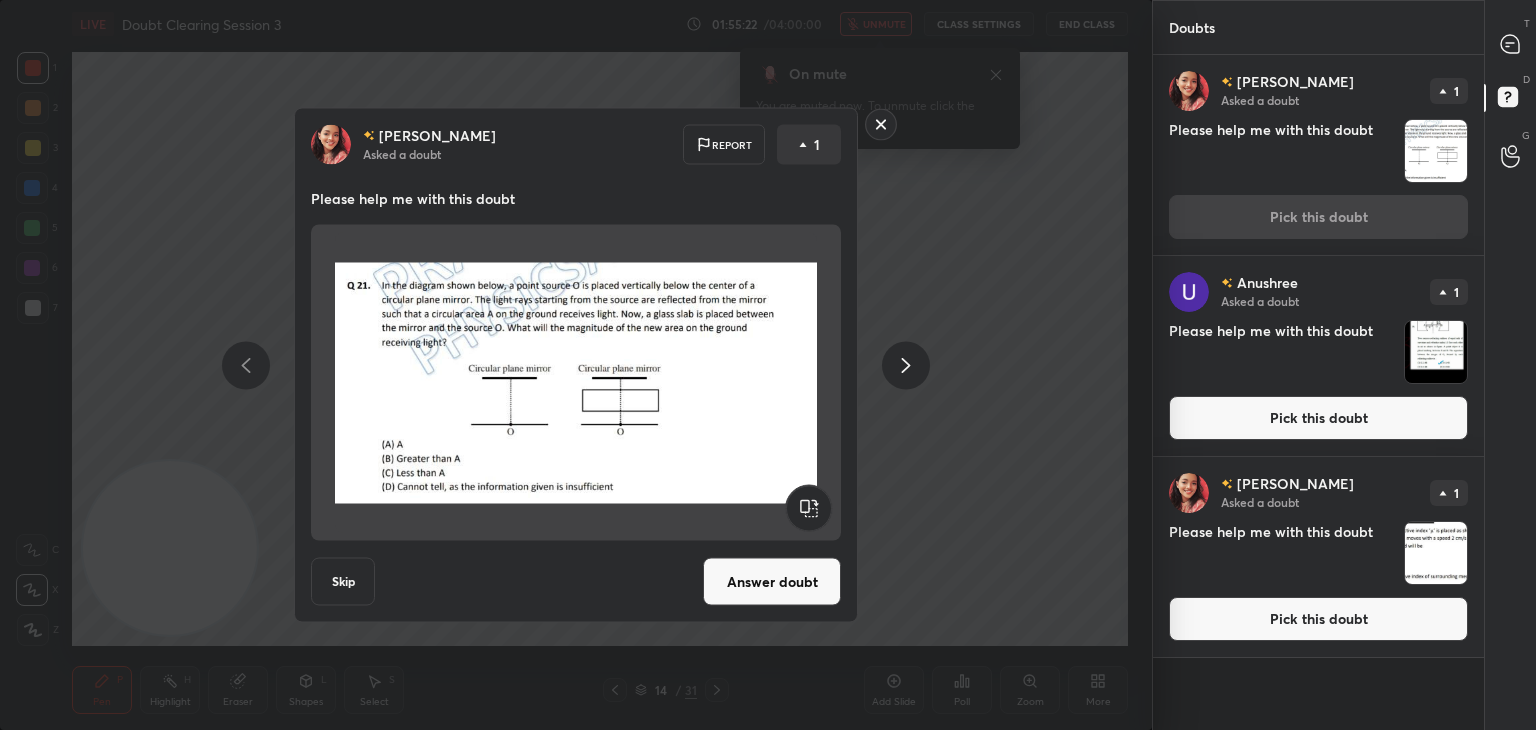 click at bounding box center (1436, 553) 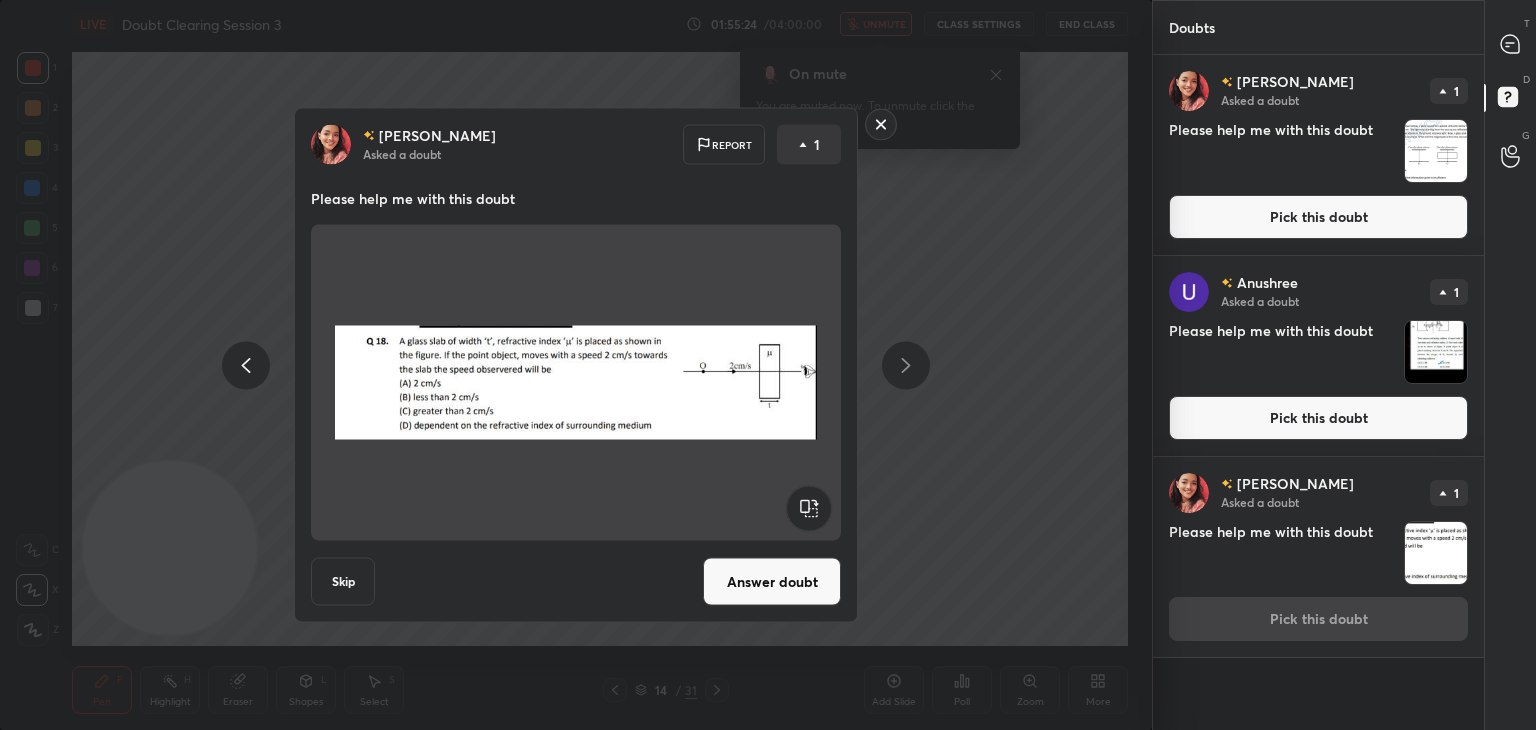 click at bounding box center (1436, 352) 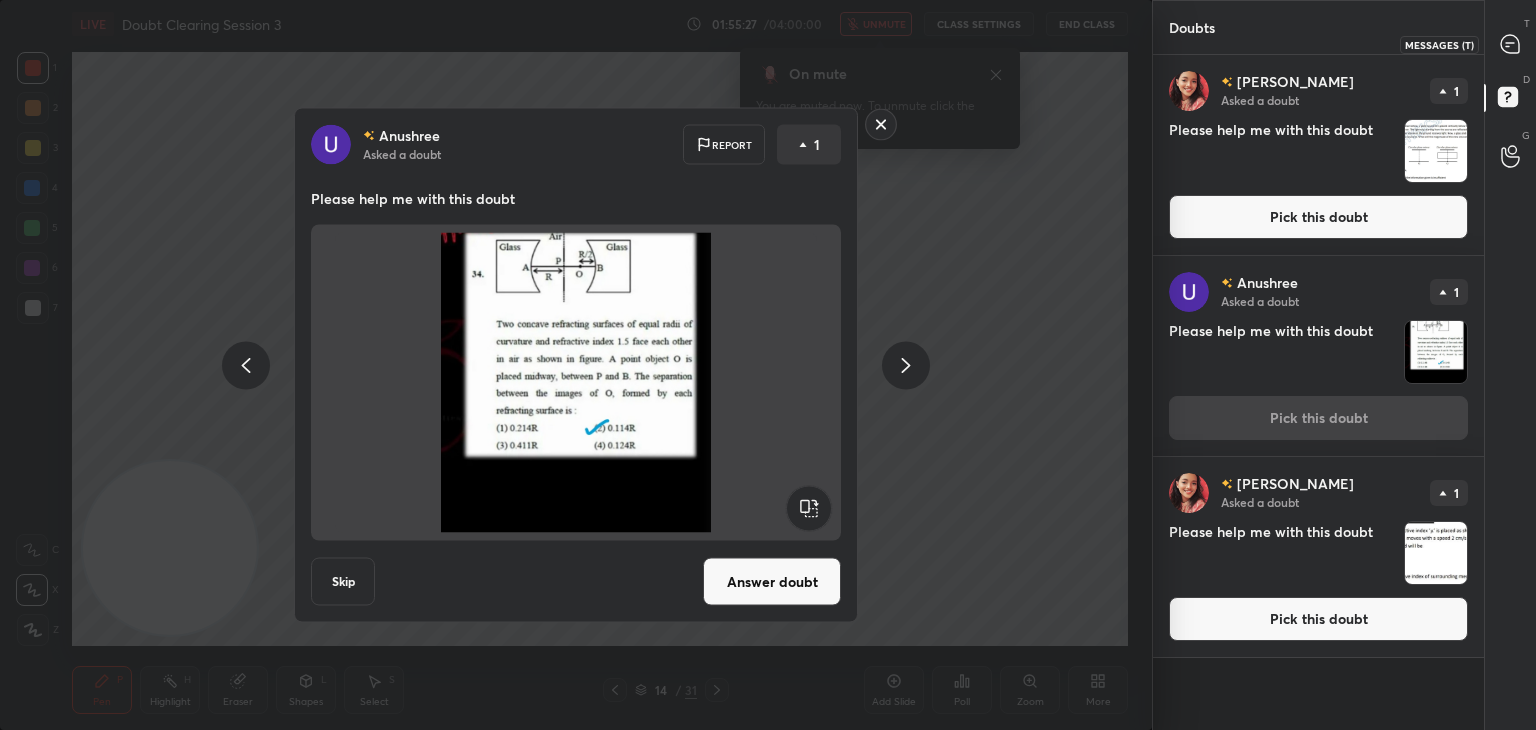 click 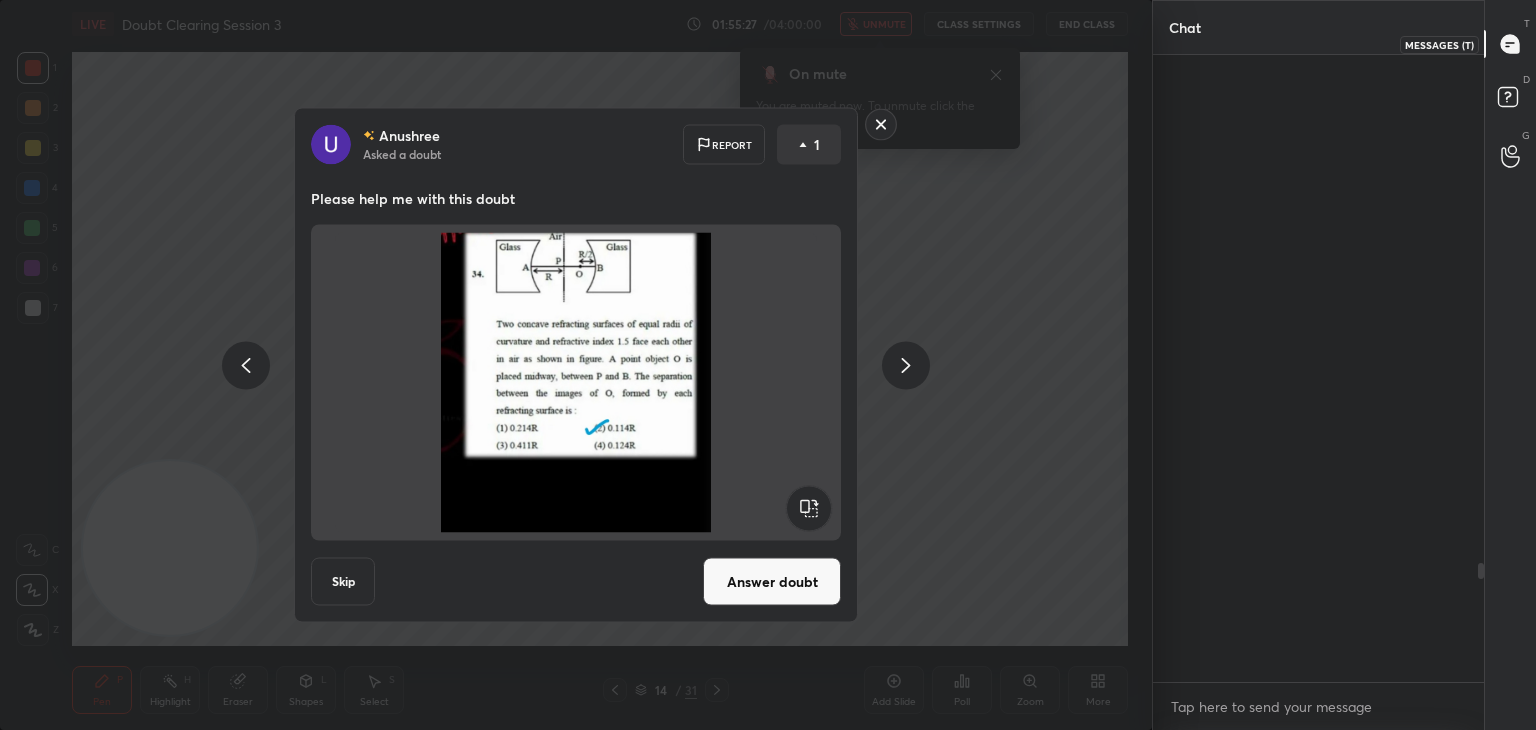 scroll, scrollTop: 2672, scrollLeft: 0, axis: vertical 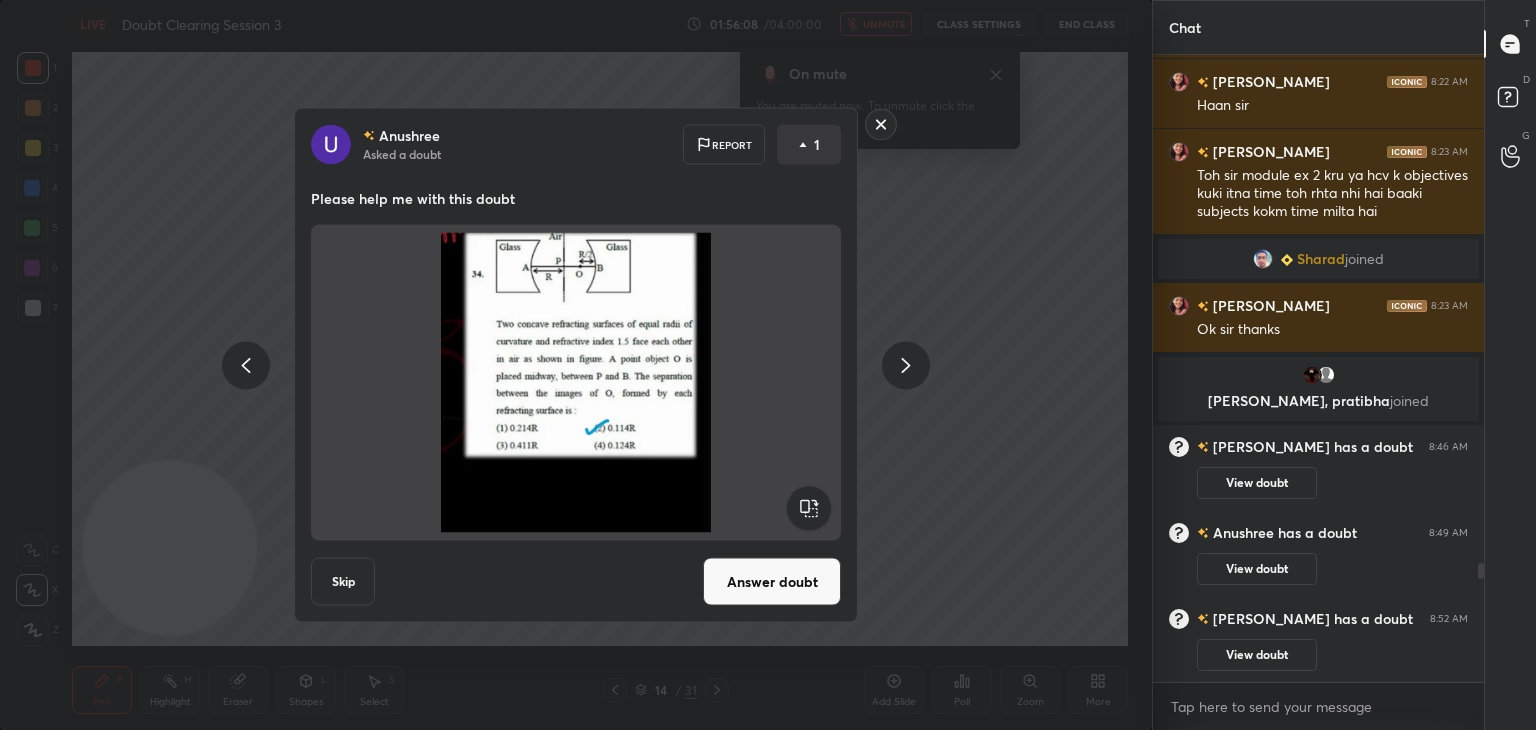 click at bounding box center (576, 383) 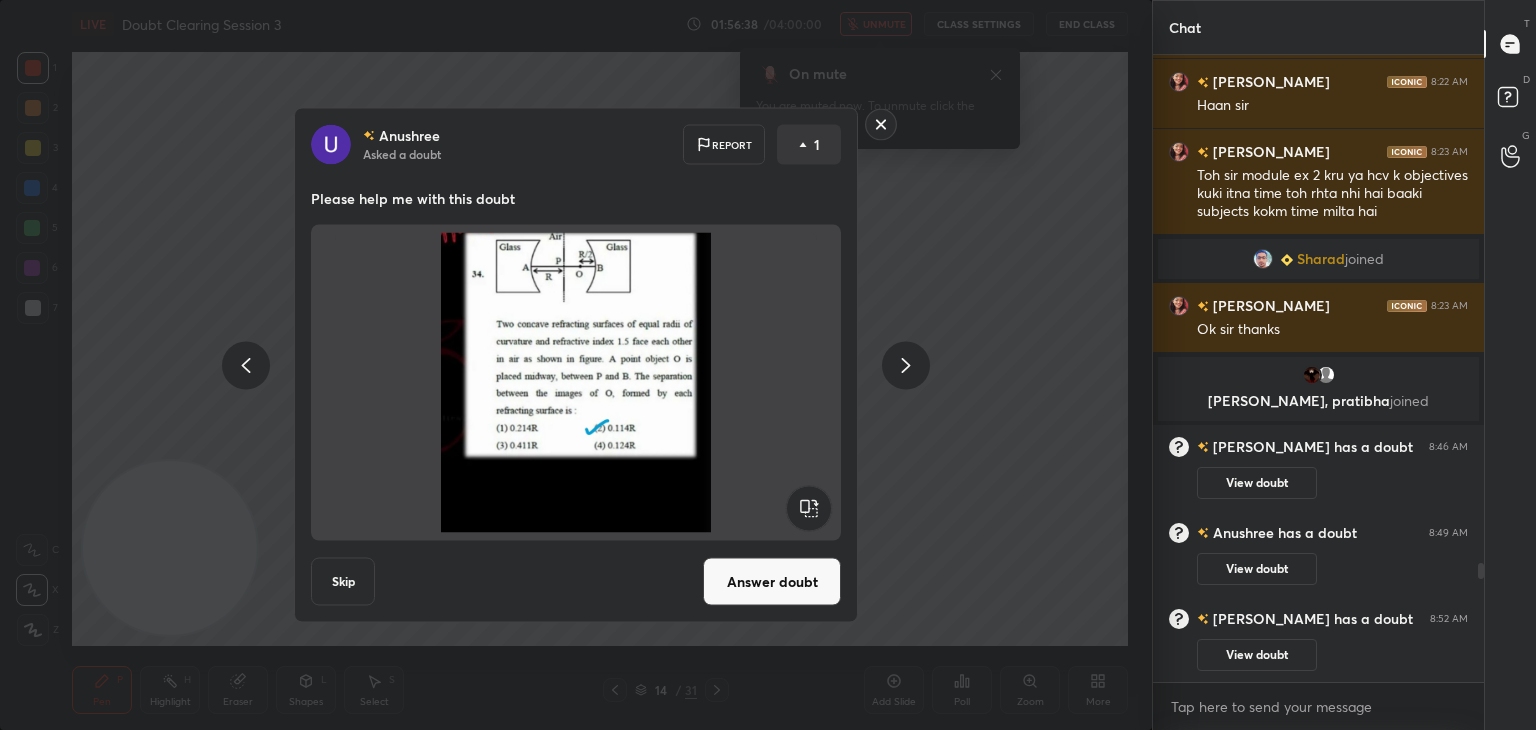 click at bounding box center (576, 383) 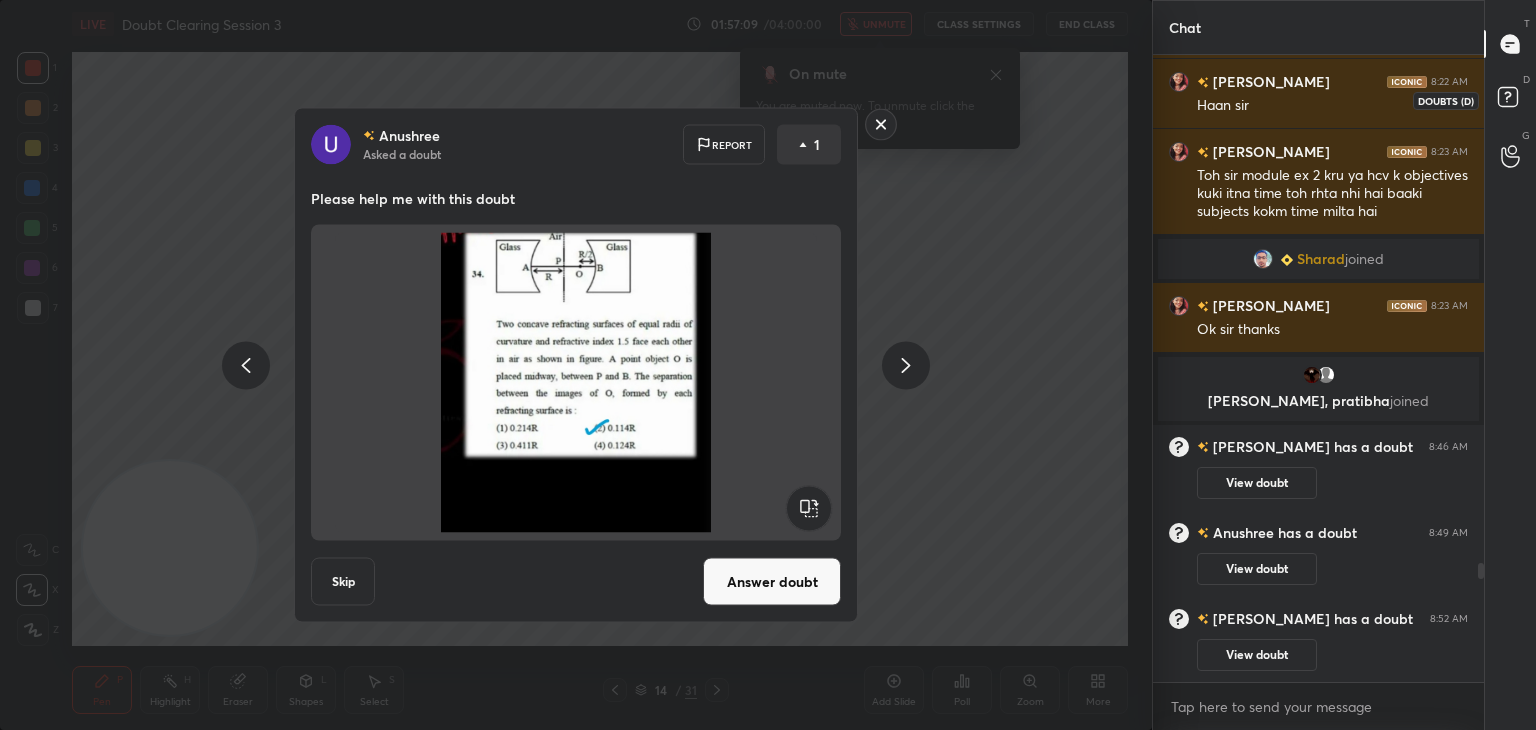 click 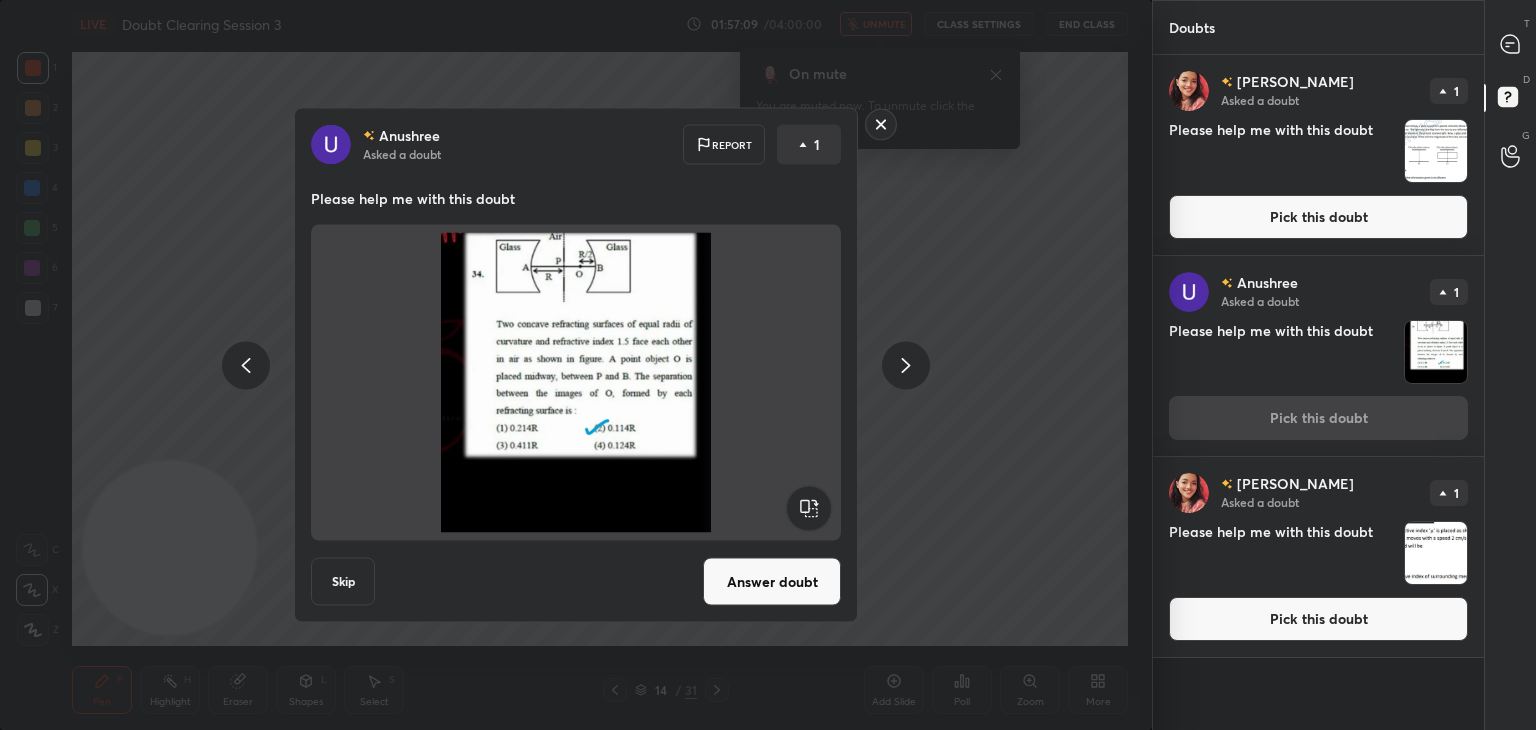 click at bounding box center [1511, 44] 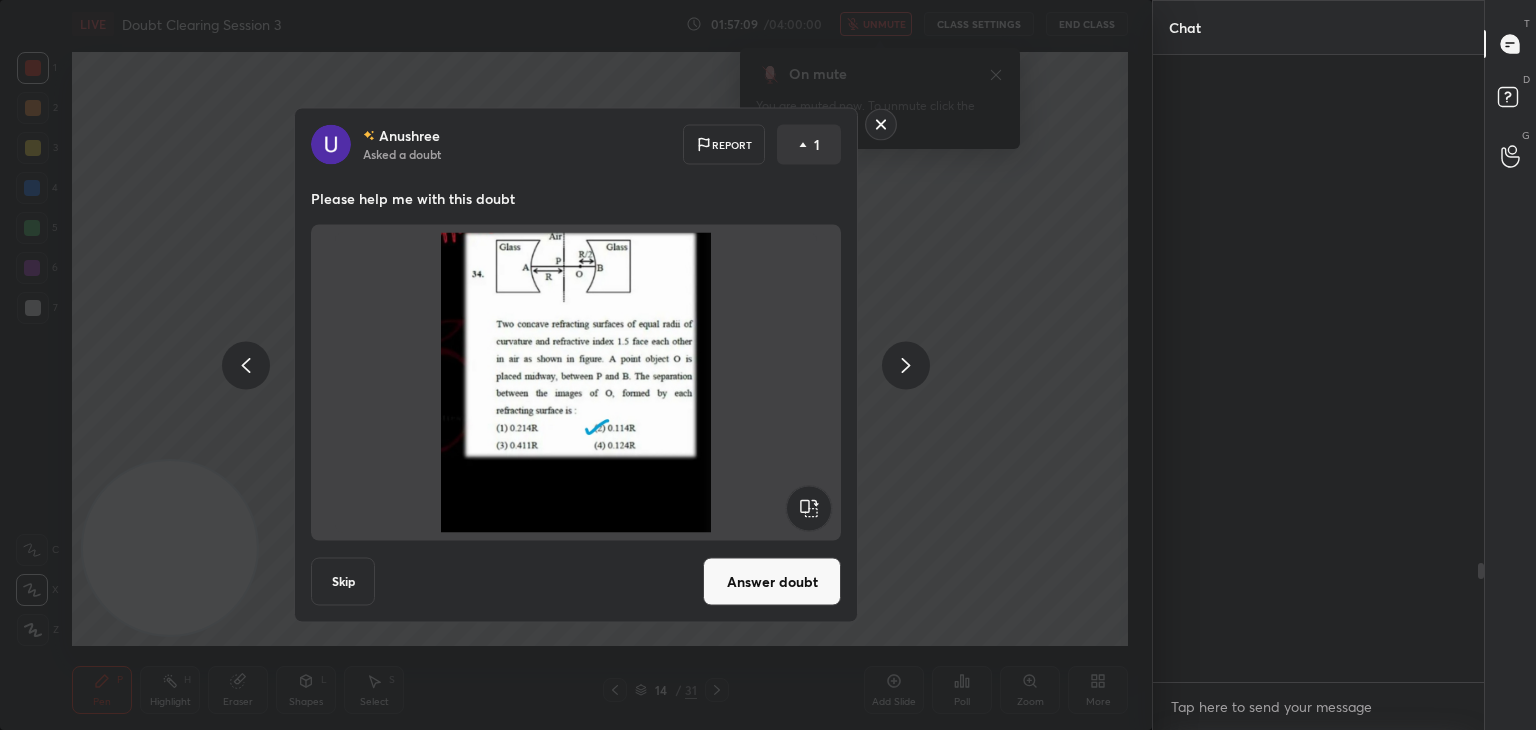 scroll, scrollTop: 2672, scrollLeft: 0, axis: vertical 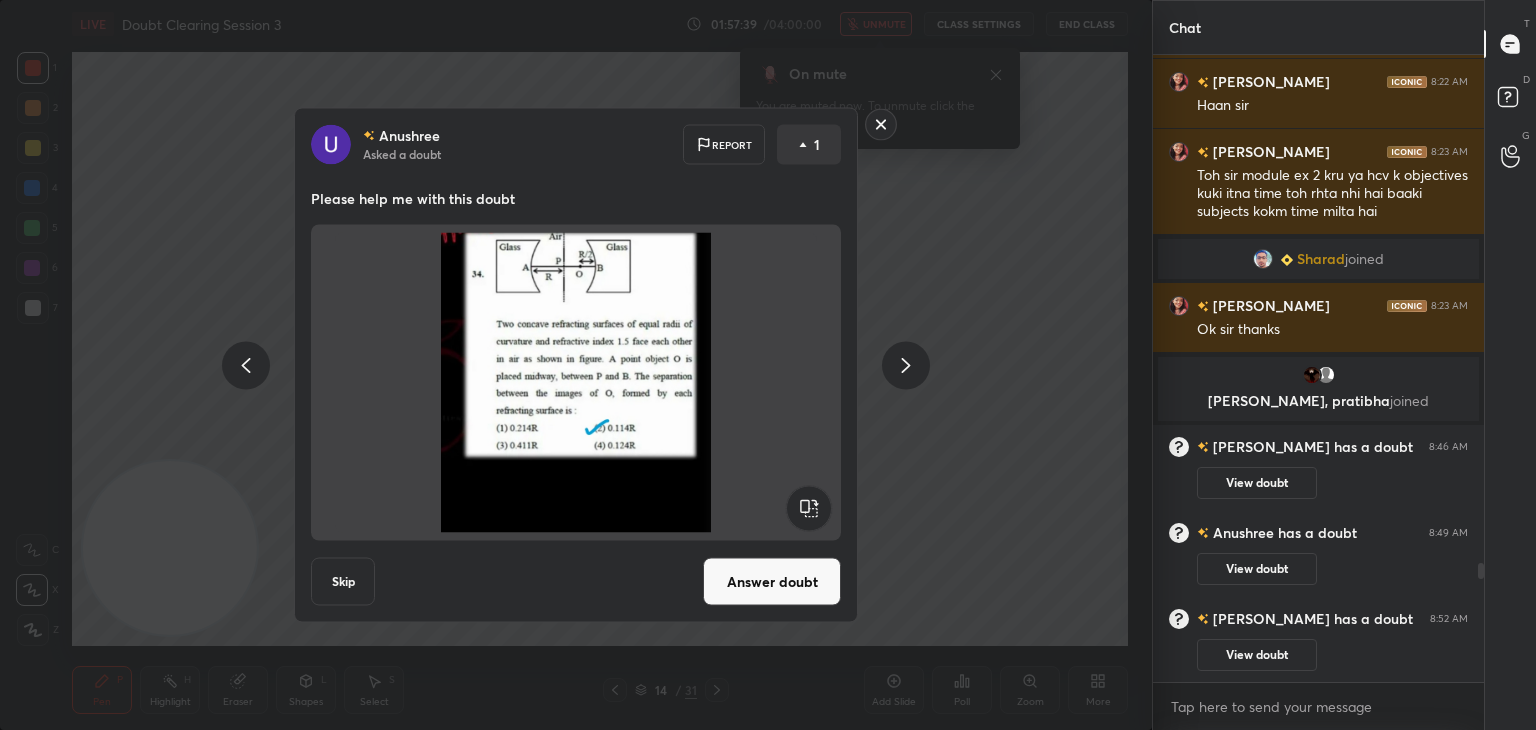 click at bounding box center [576, 383] 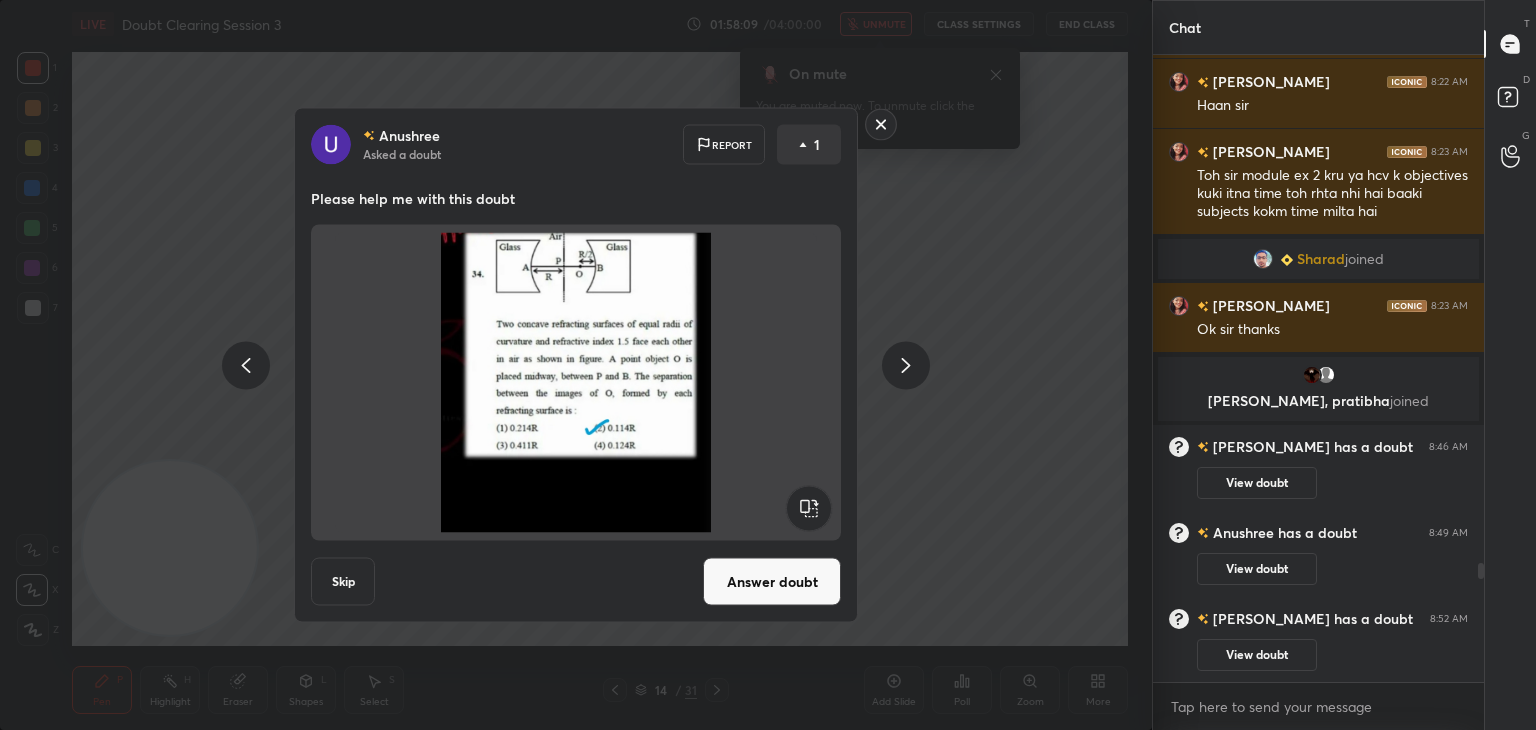 click at bounding box center (576, 383) 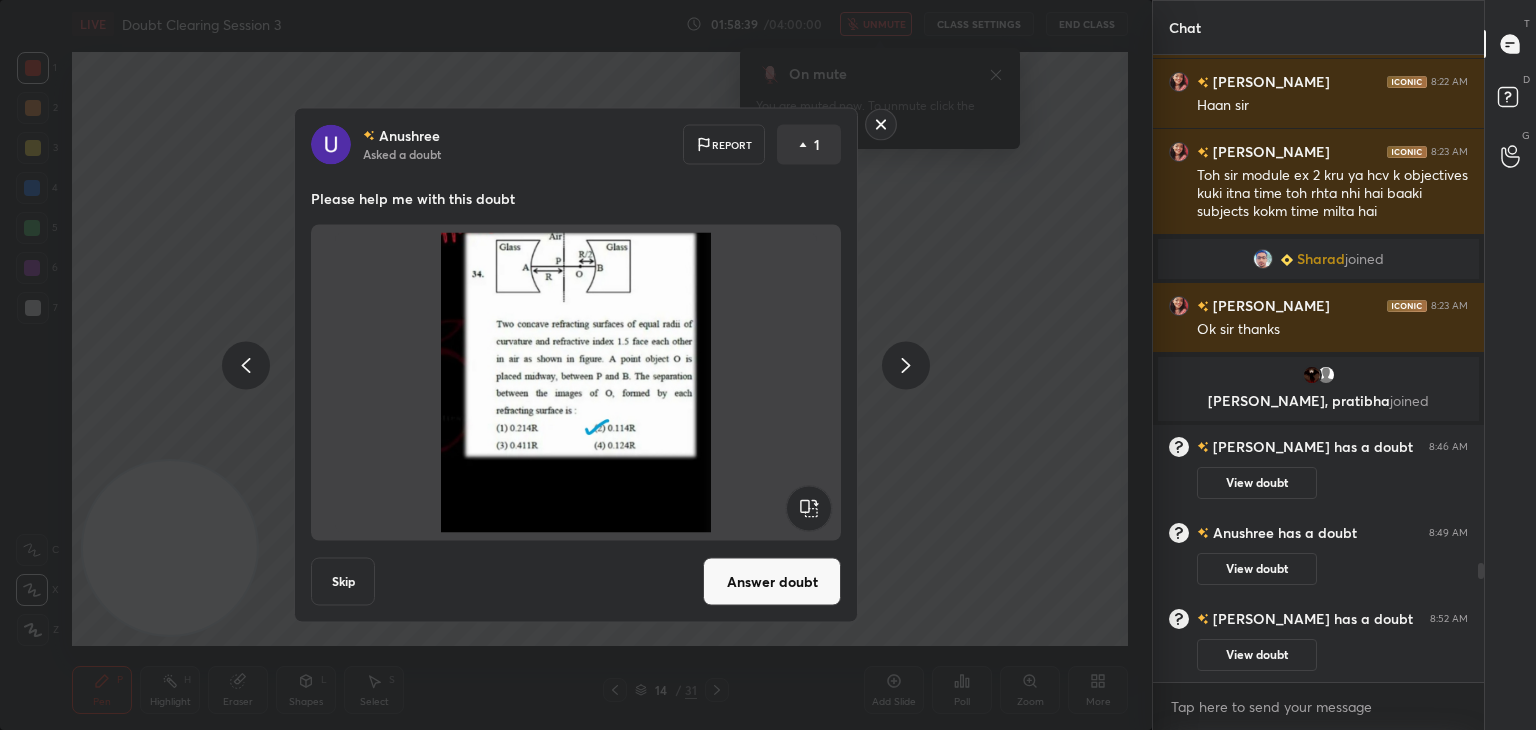 click at bounding box center [576, 383] 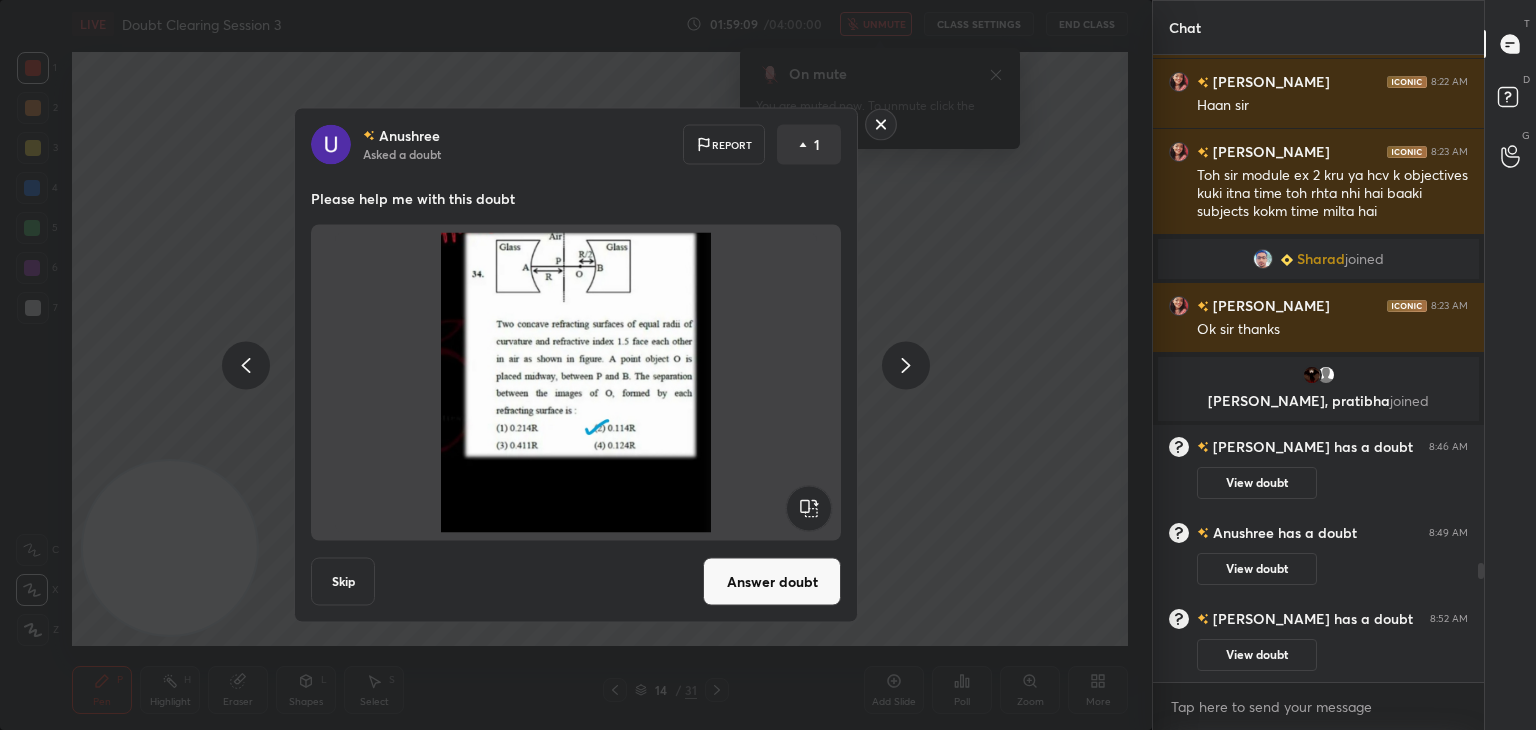 click at bounding box center (576, 383) 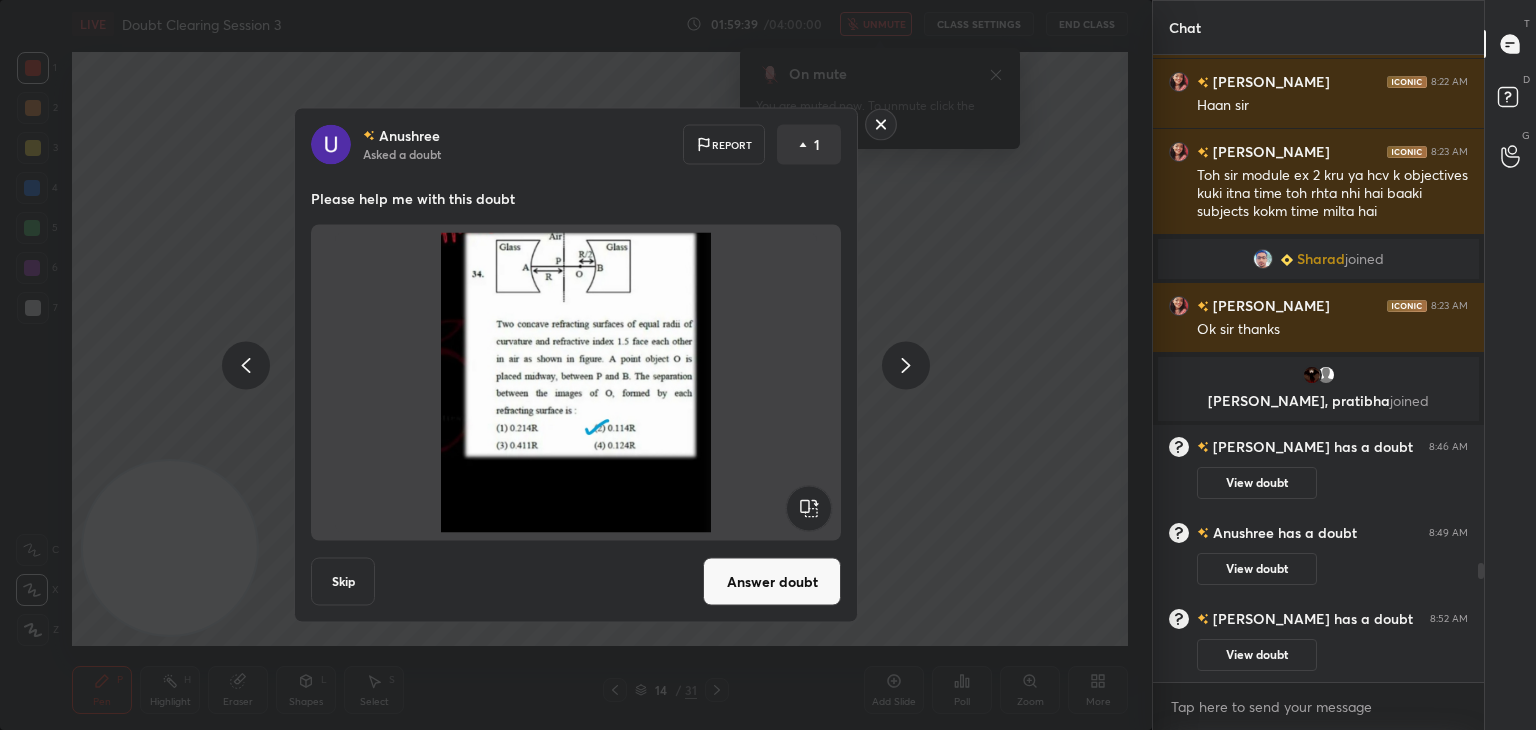 click at bounding box center (576, 383) 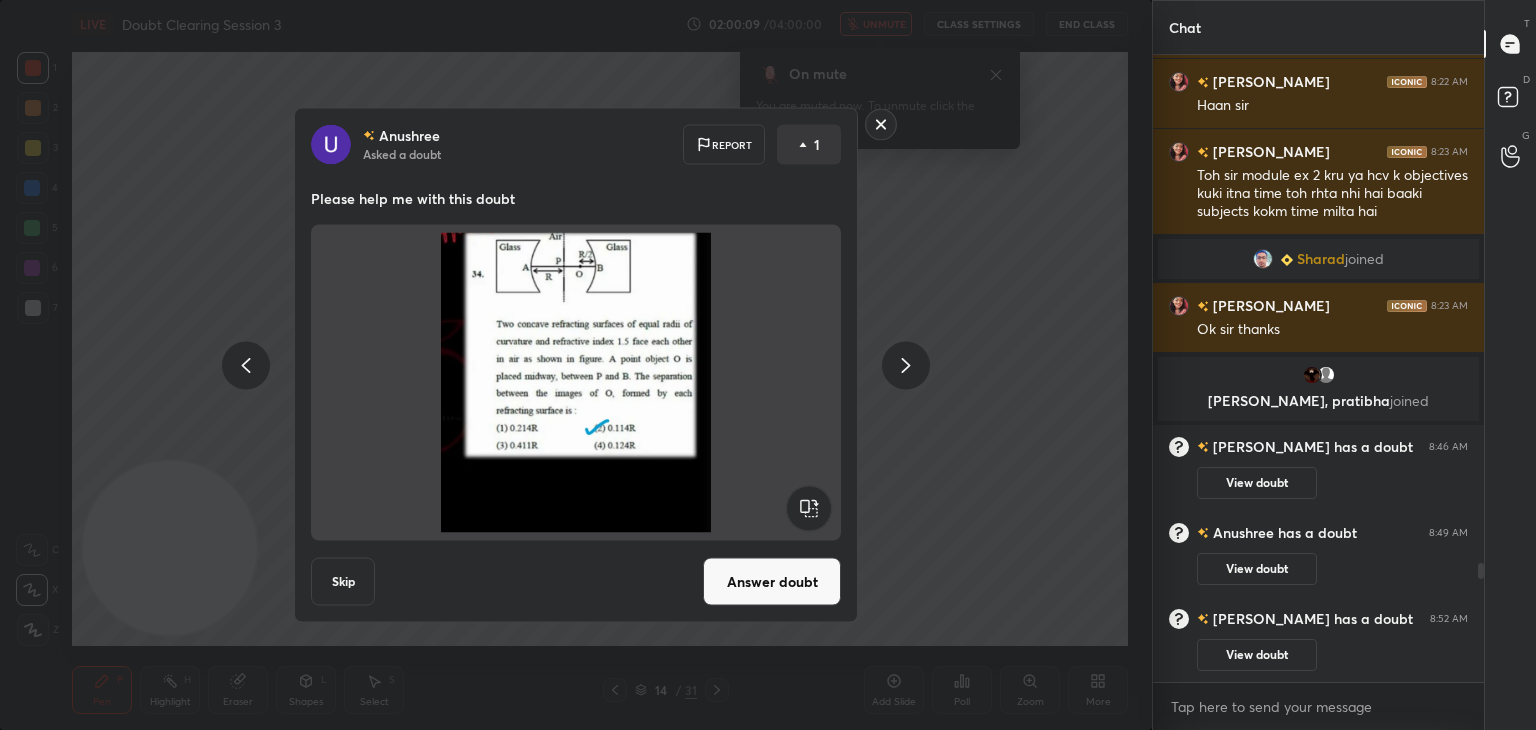 click at bounding box center (576, 383) 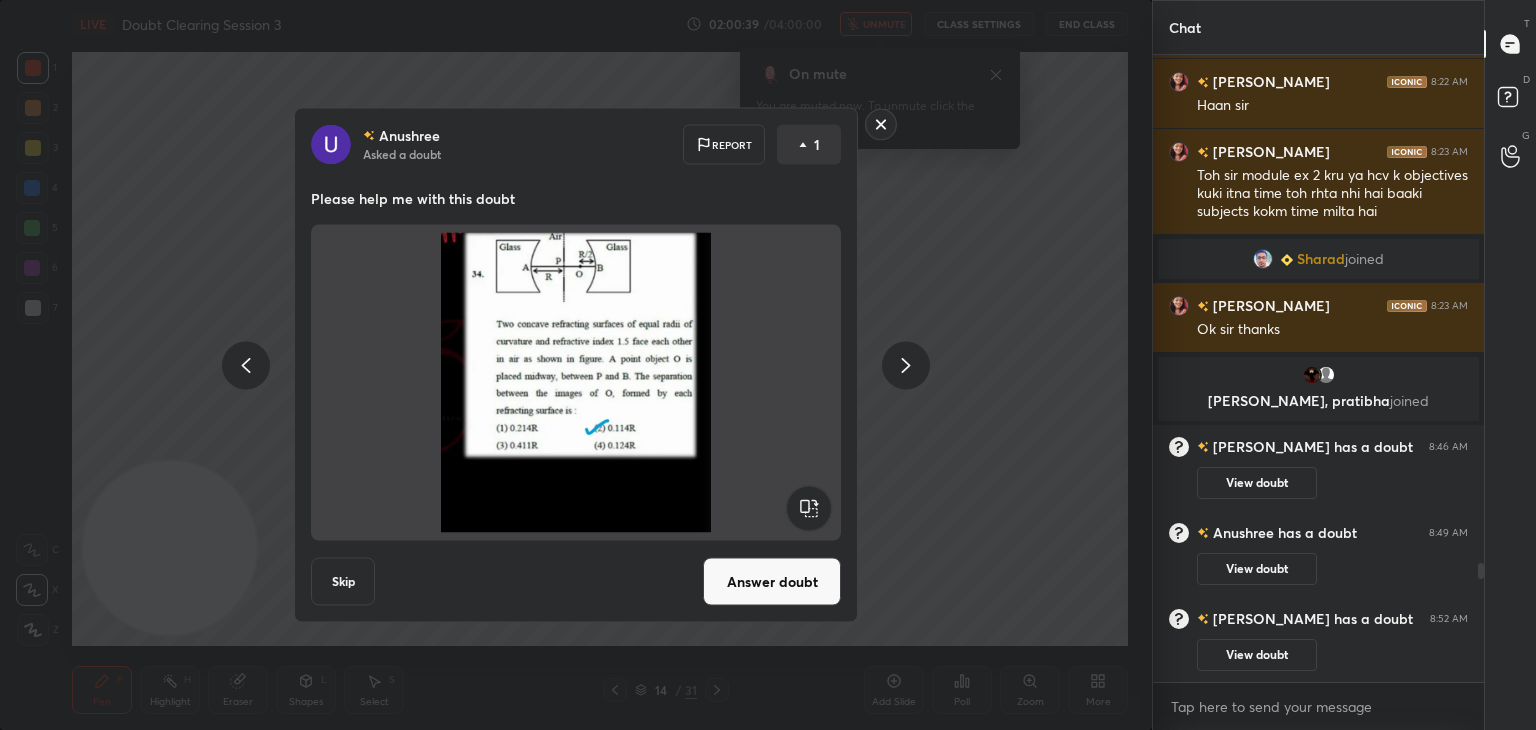 click at bounding box center (576, 383) 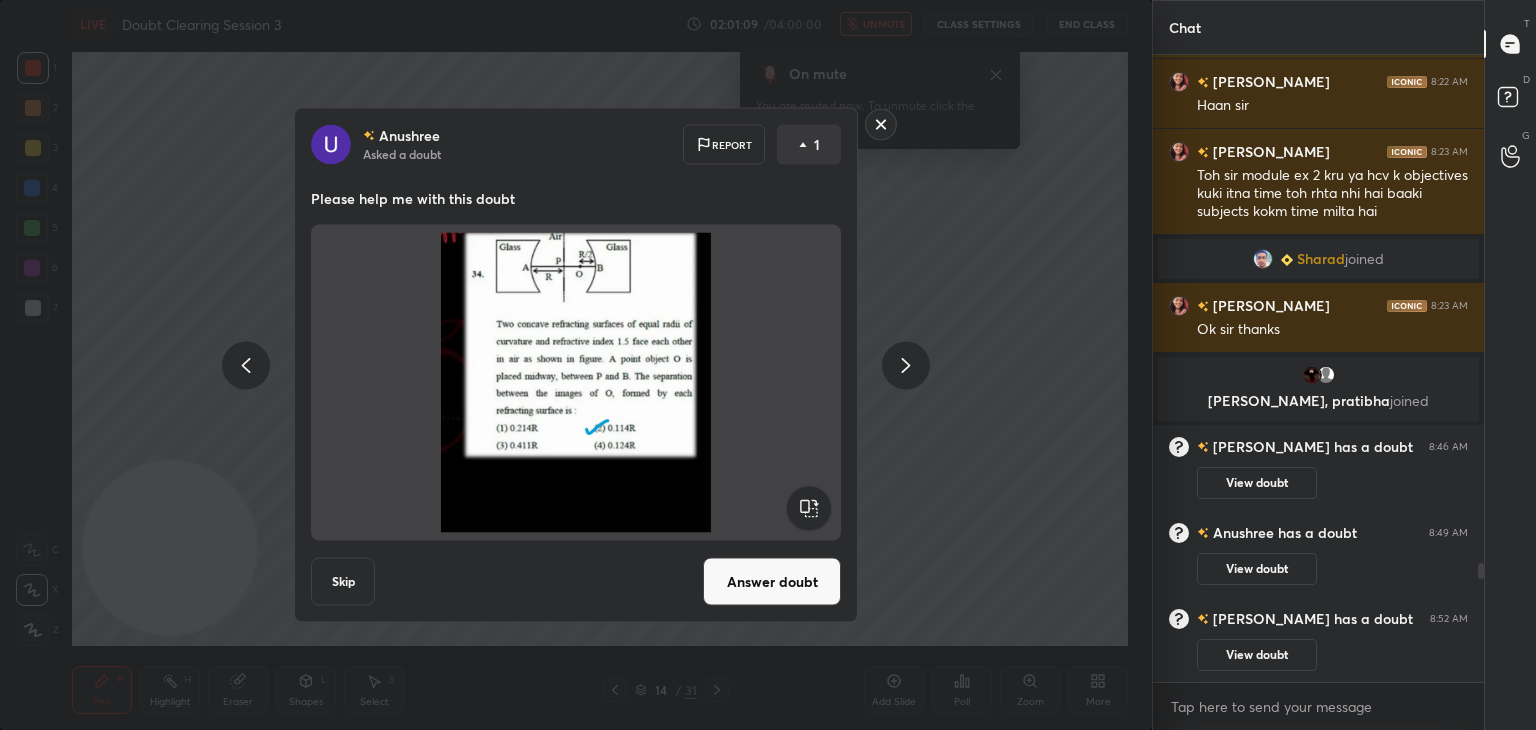click at bounding box center [576, 383] 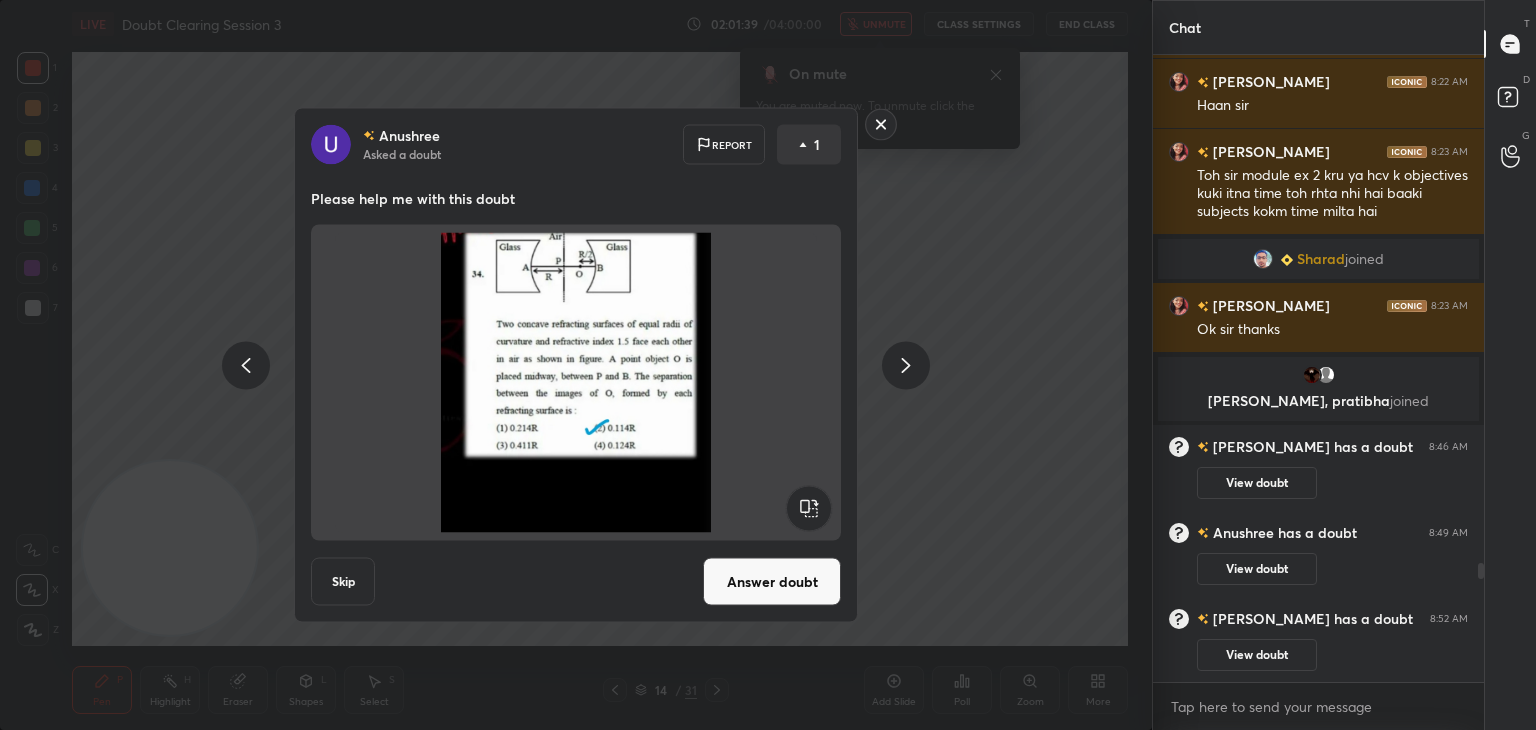 click at bounding box center (576, 383) 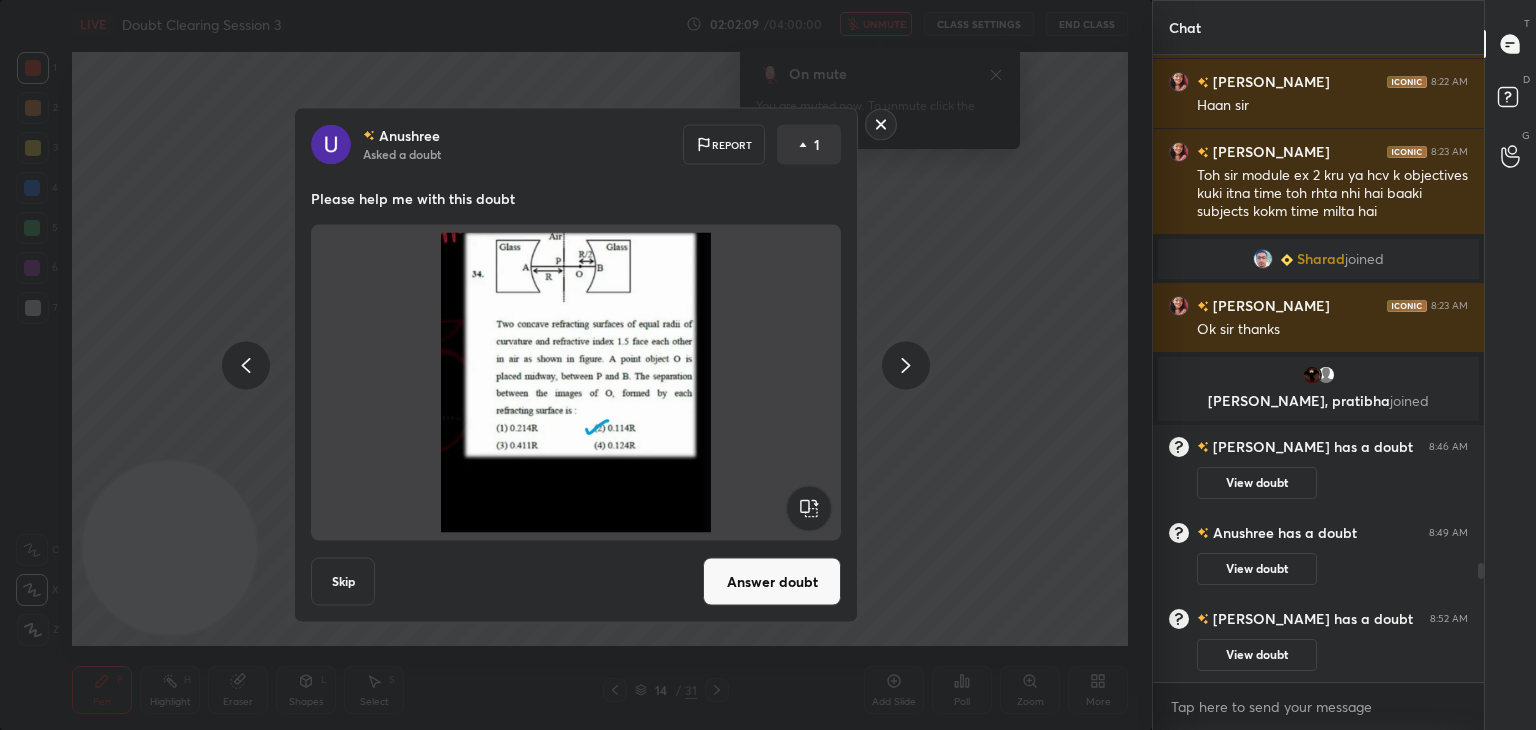 click at bounding box center (576, 383) 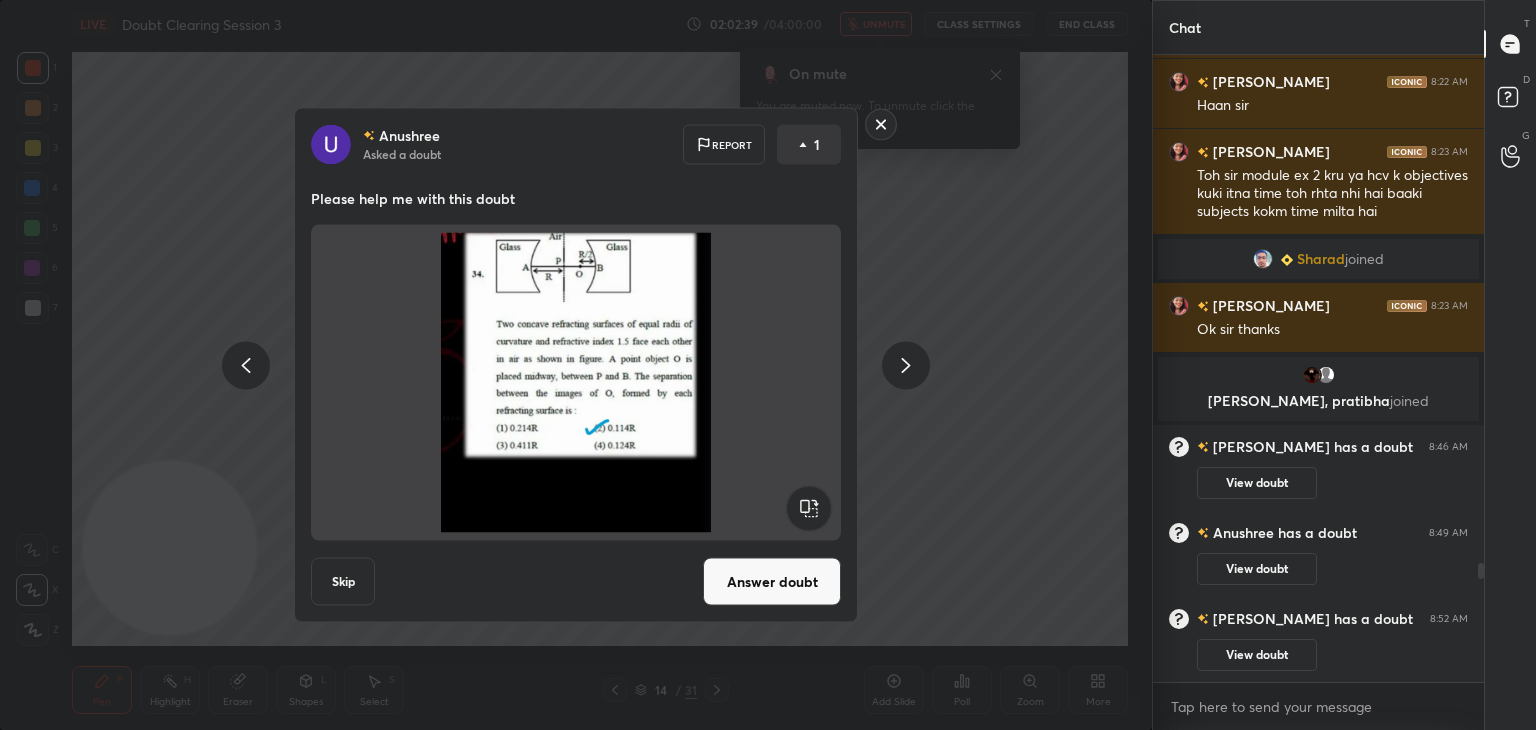 click at bounding box center [576, 383] 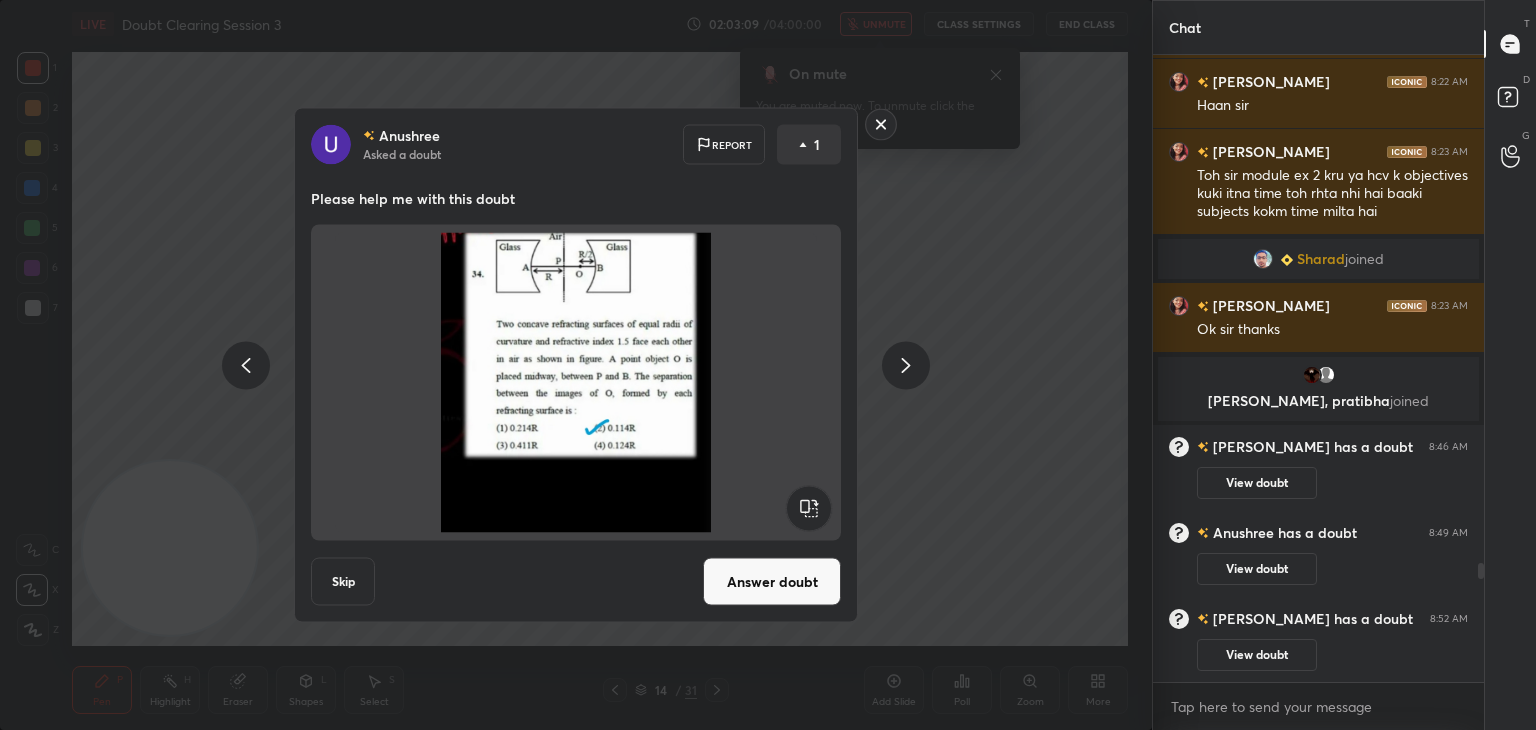 click at bounding box center (576, 383) 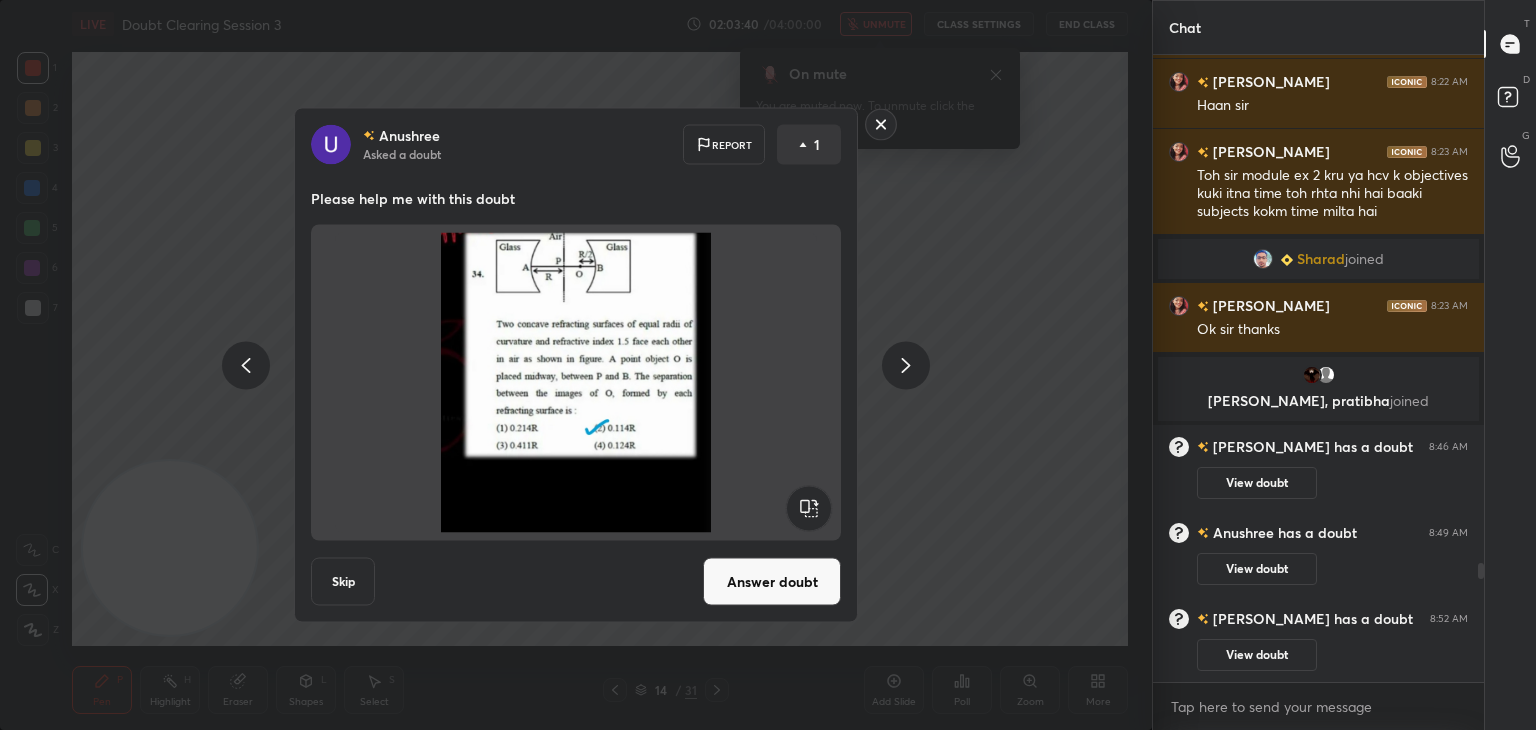 click at bounding box center [576, 383] 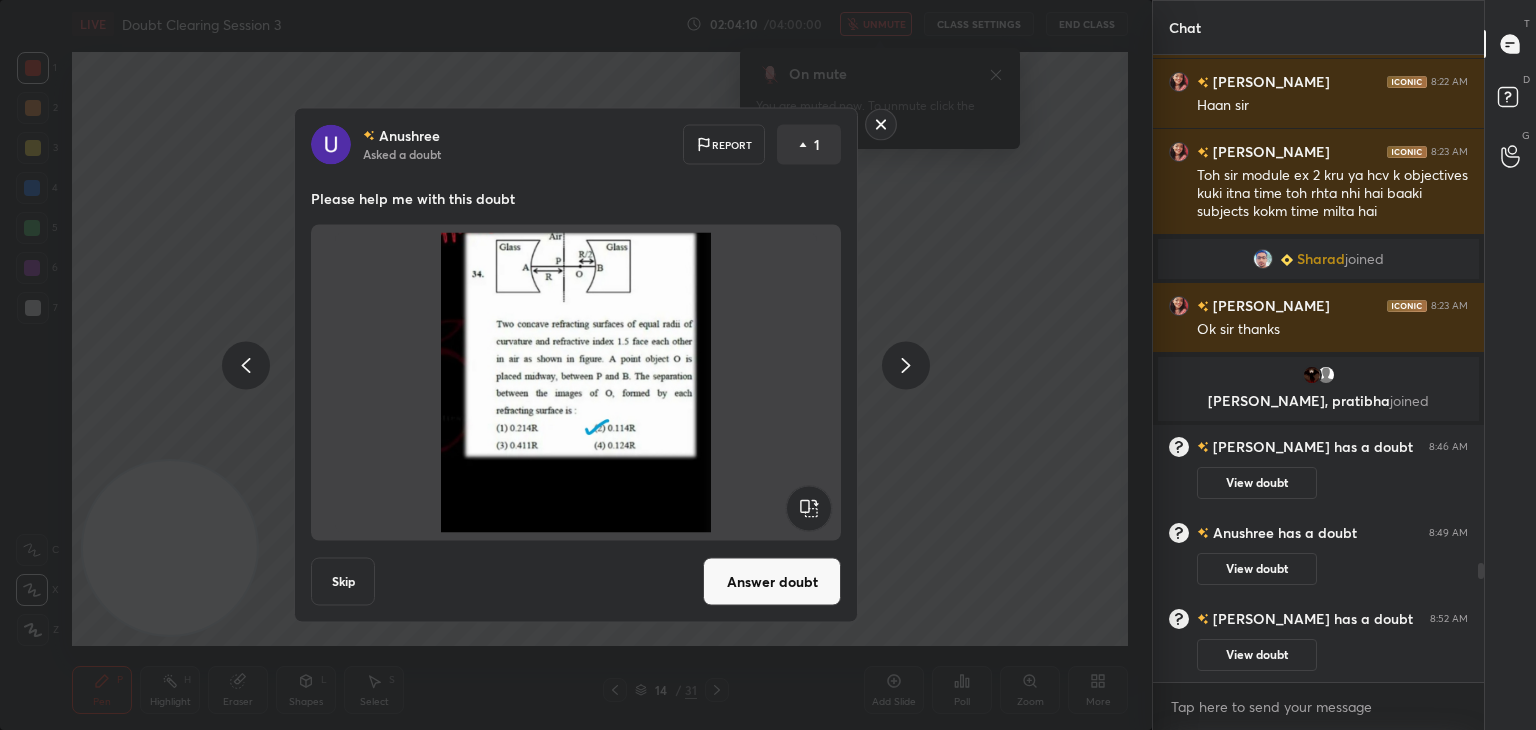 click at bounding box center [576, 383] 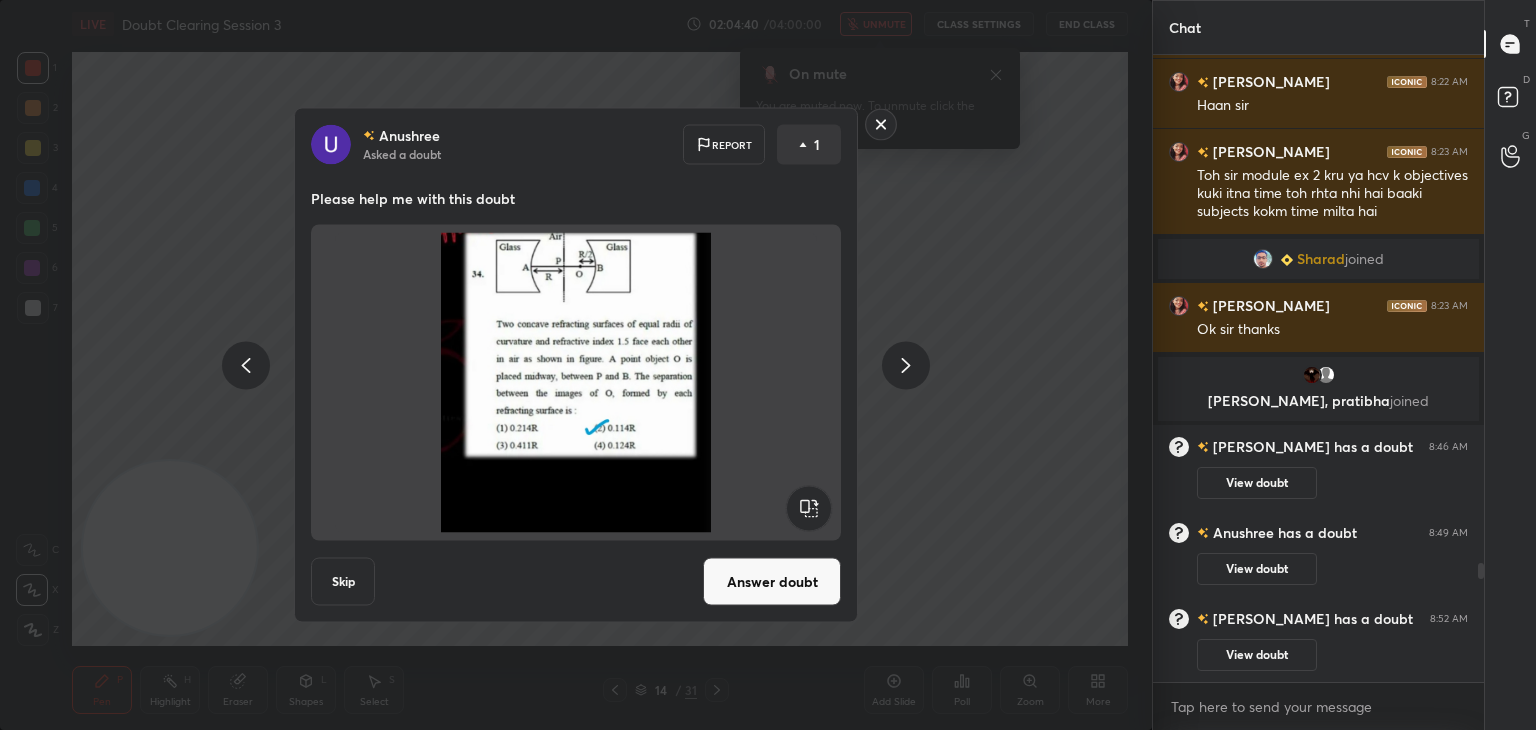 click at bounding box center (576, 383) 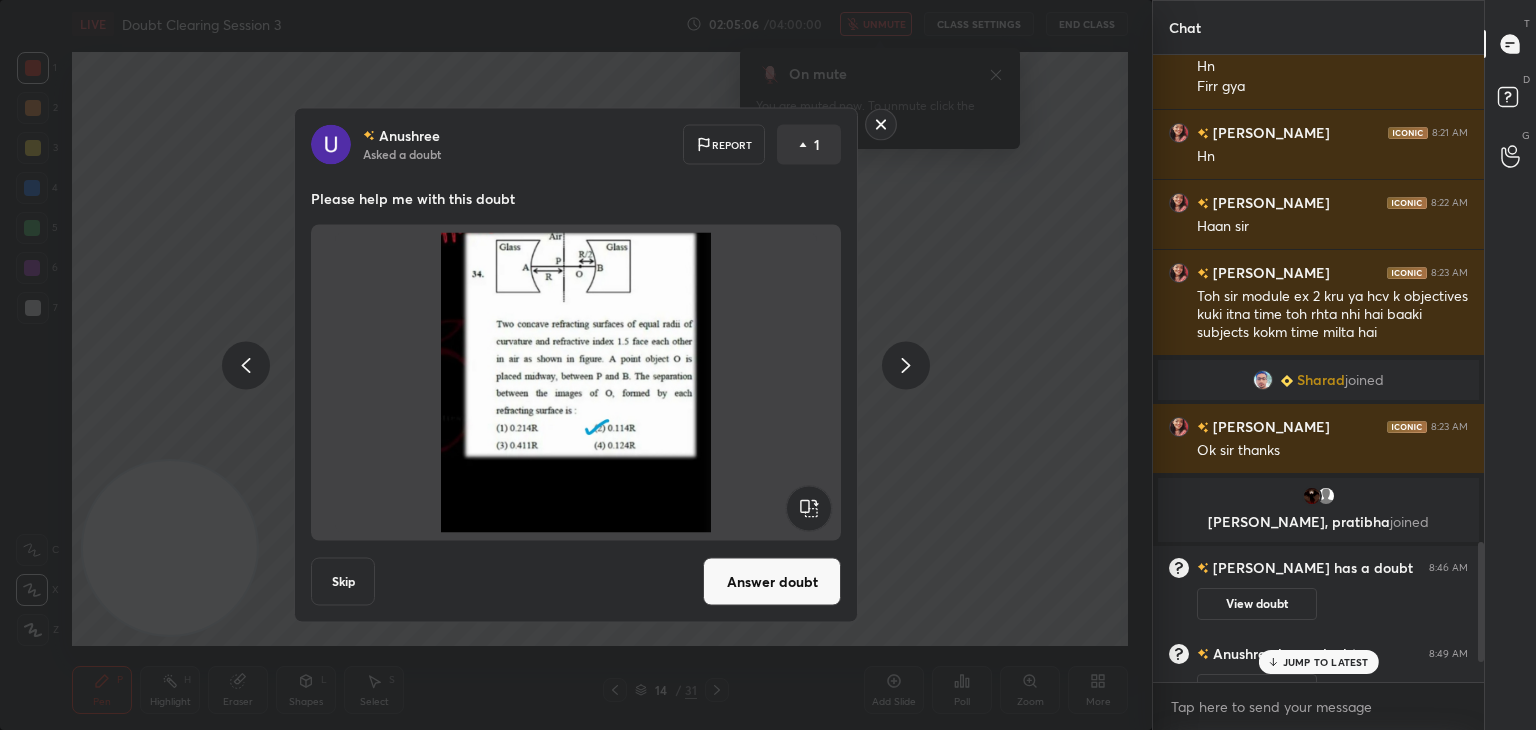 scroll, scrollTop: 2672, scrollLeft: 0, axis: vertical 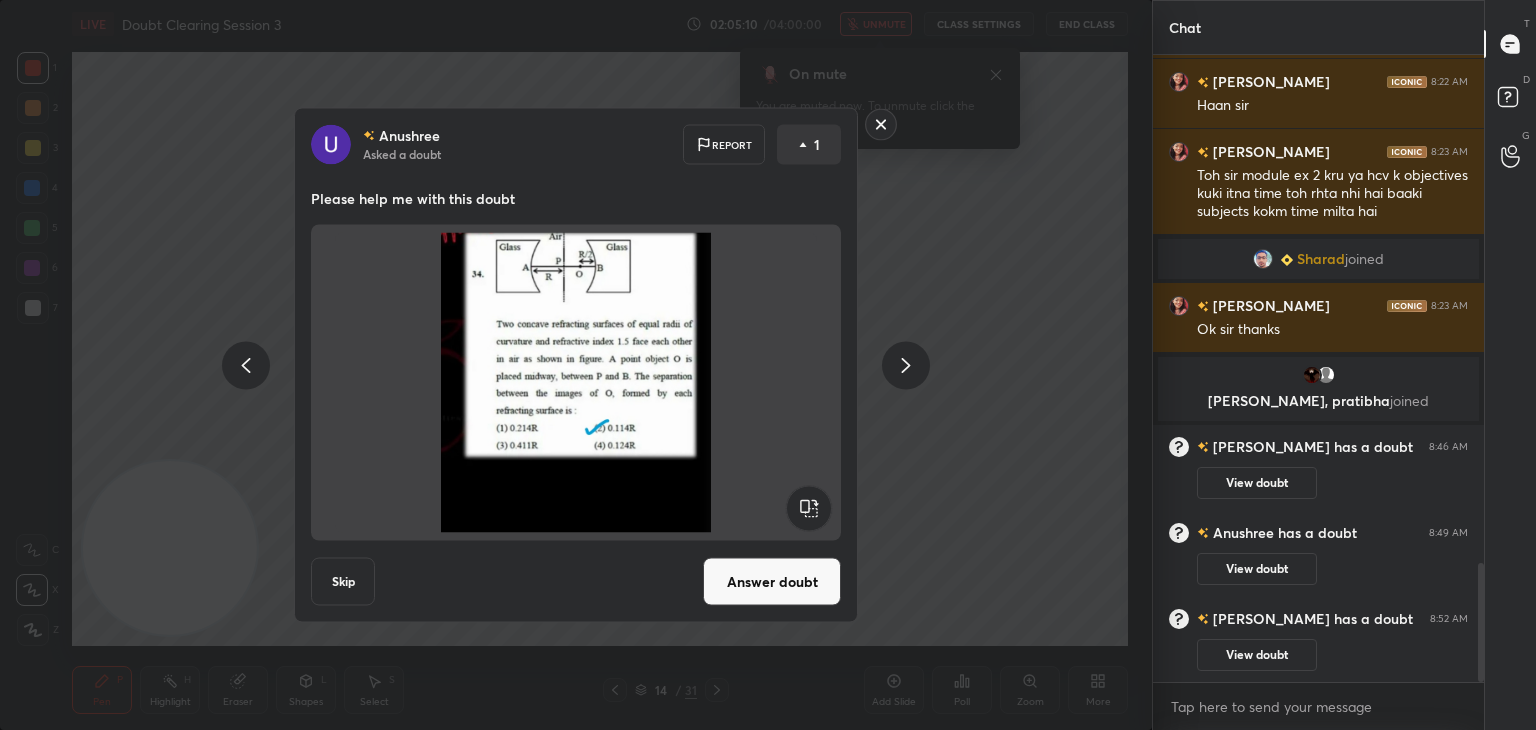 click on "[PERSON_NAME] Asked a doubt Report 1 Please help me with this doubt Skip Answer doubt" at bounding box center (576, 365) 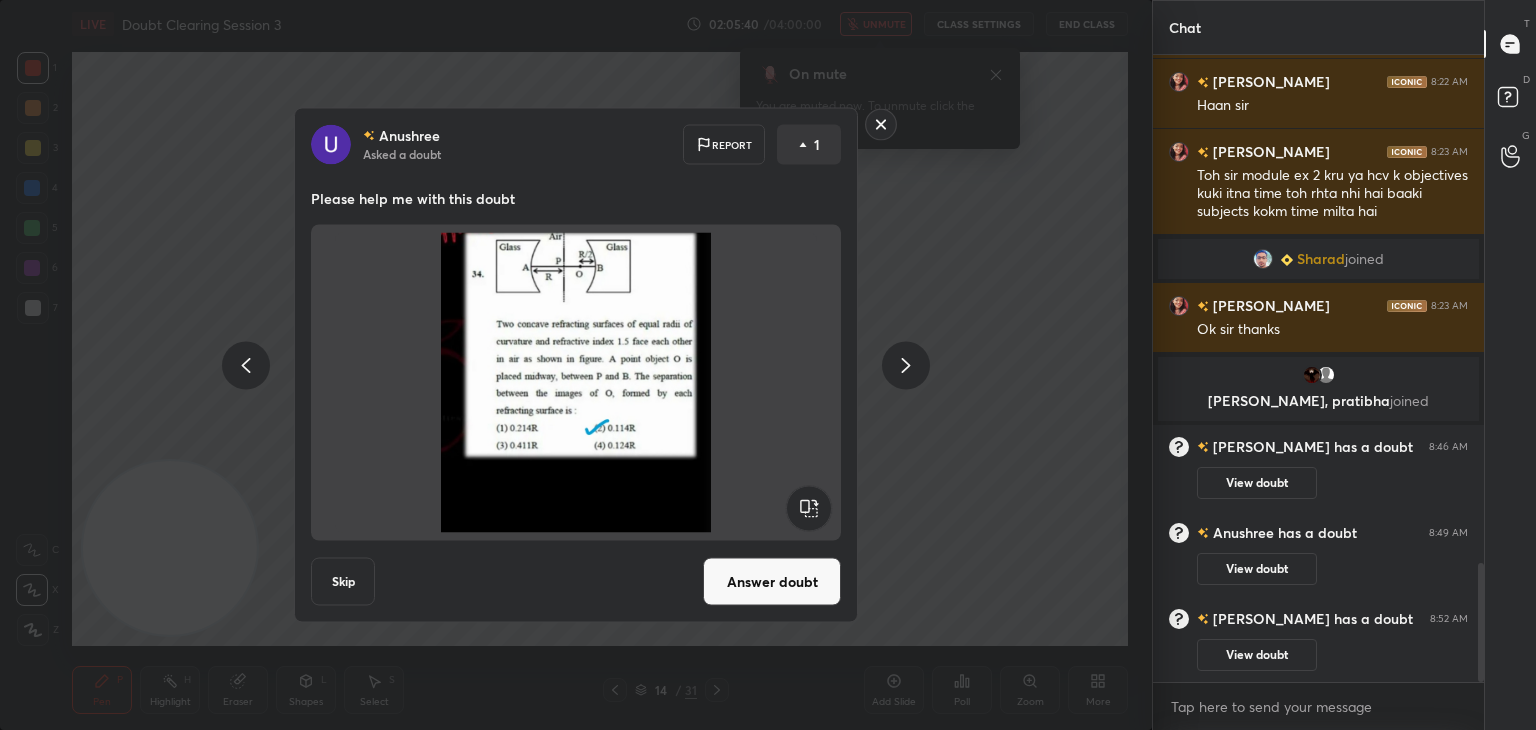 click on "[PERSON_NAME] Asked a doubt Report 1 Please help me with this doubt Skip Answer doubt" at bounding box center [576, 365] 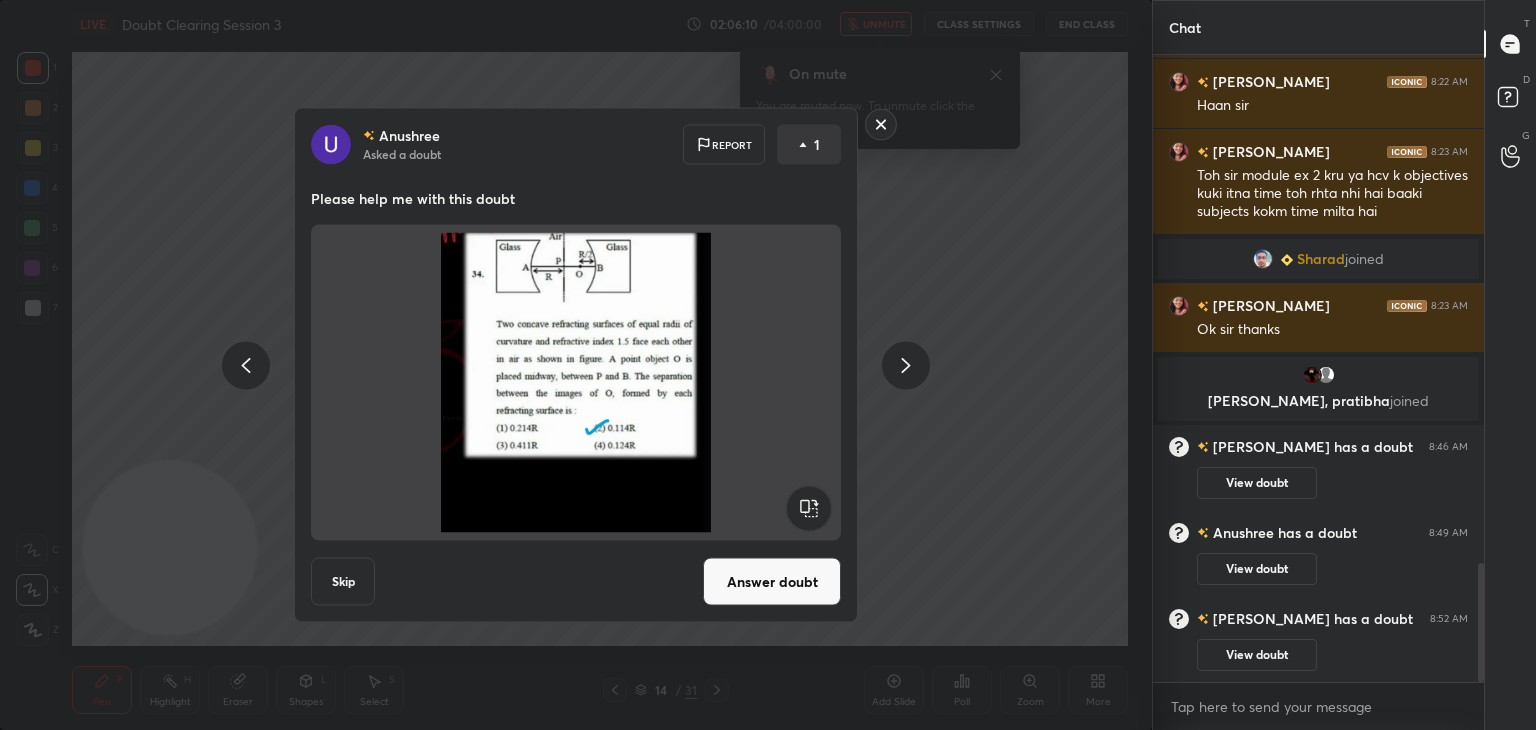 click on "[PERSON_NAME] Asked a doubt Report 1 Please help me with this doubt Skip Answer doubt" at bounding box center (576, 365) 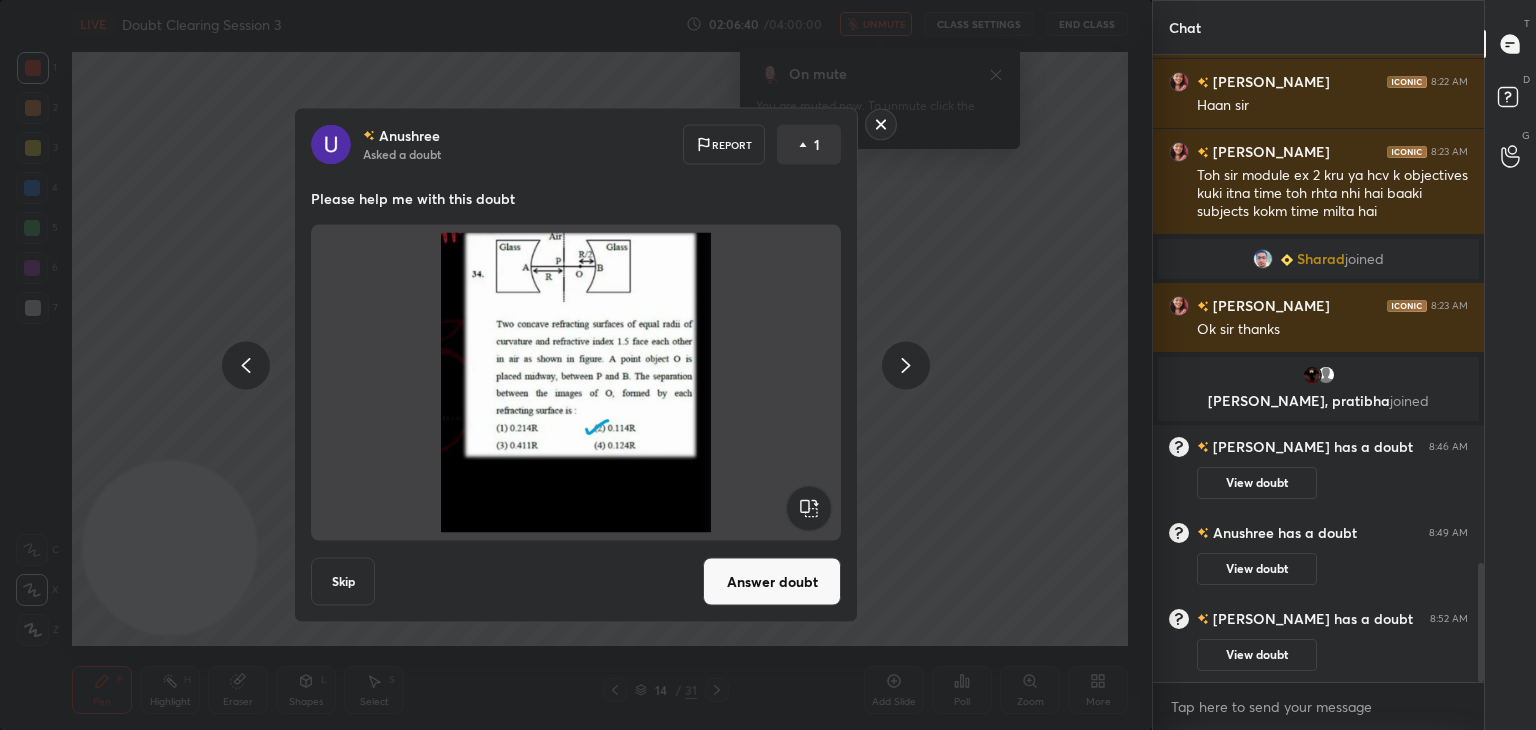 click on "[PERSON_NAME] Asked a doubt Report 1 Please help me with this doubt Skip Answer doubt" at bounding box center (576, 365) 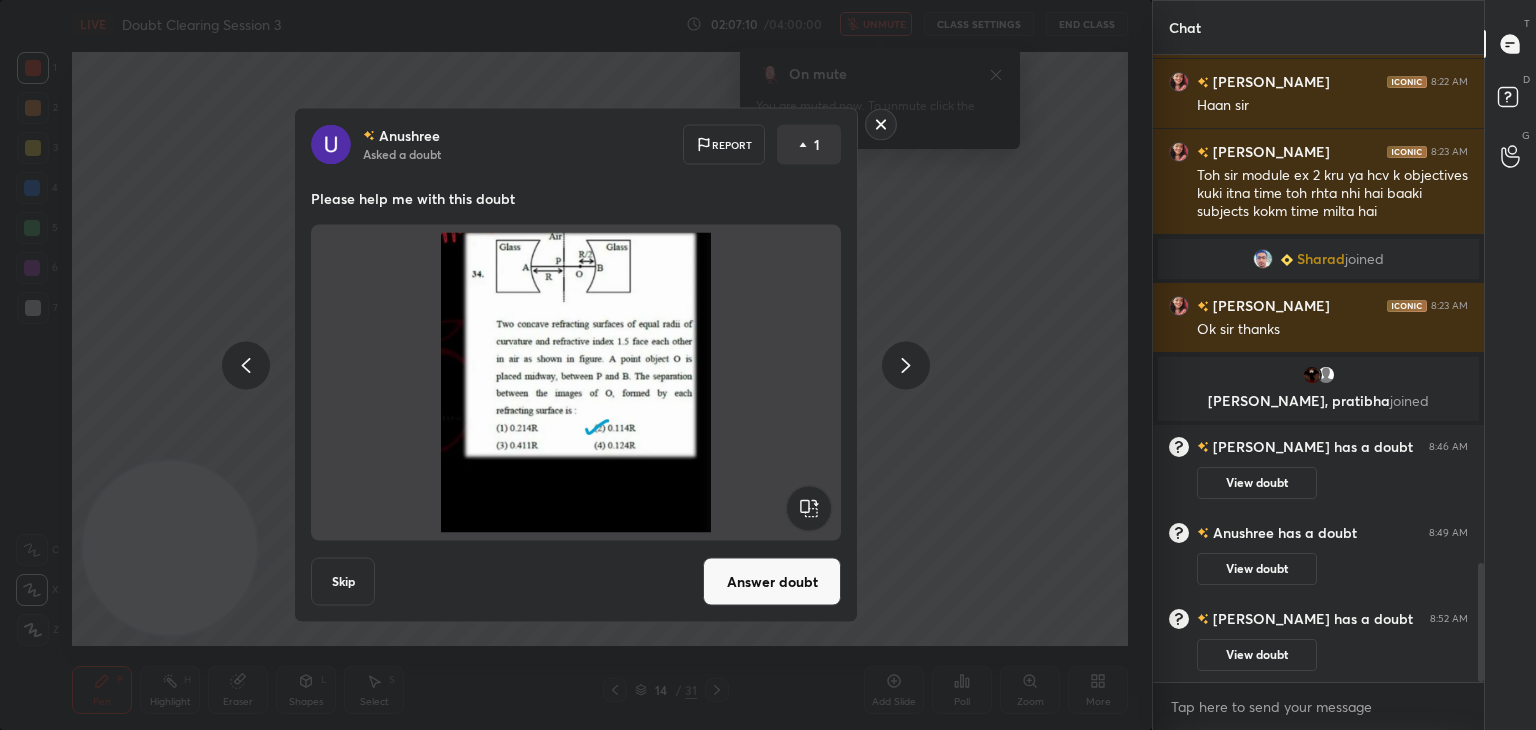click on "[PERSON_NAME] Asked a doubt Report 1 Please help me with this doubt Skip Answer doubt" at bounding box center [576, 365] 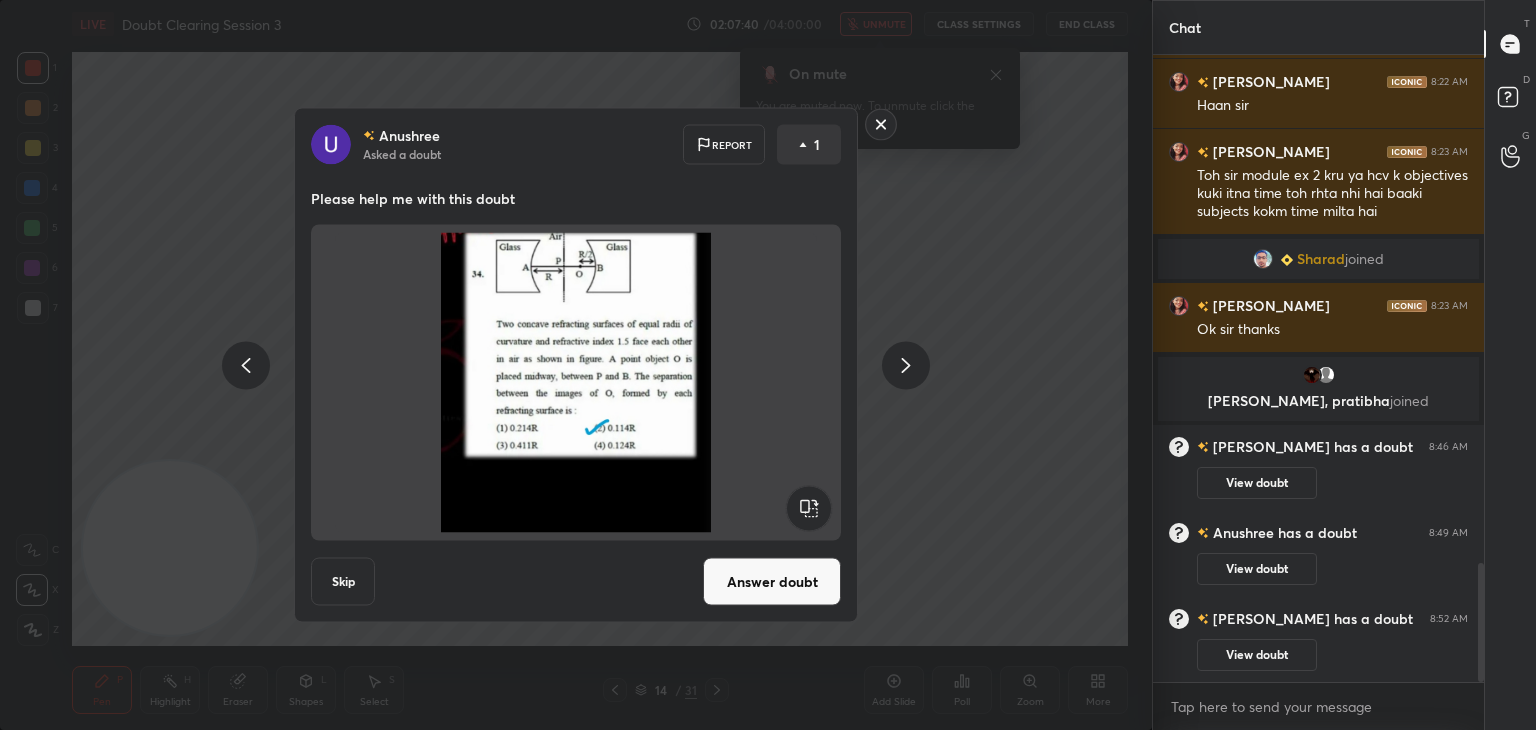 click on "[PERSON_NAME] Asked a doubt Report 1 Please help me with this doubt Skip Answer doubt" at bounding box center [576, 365] 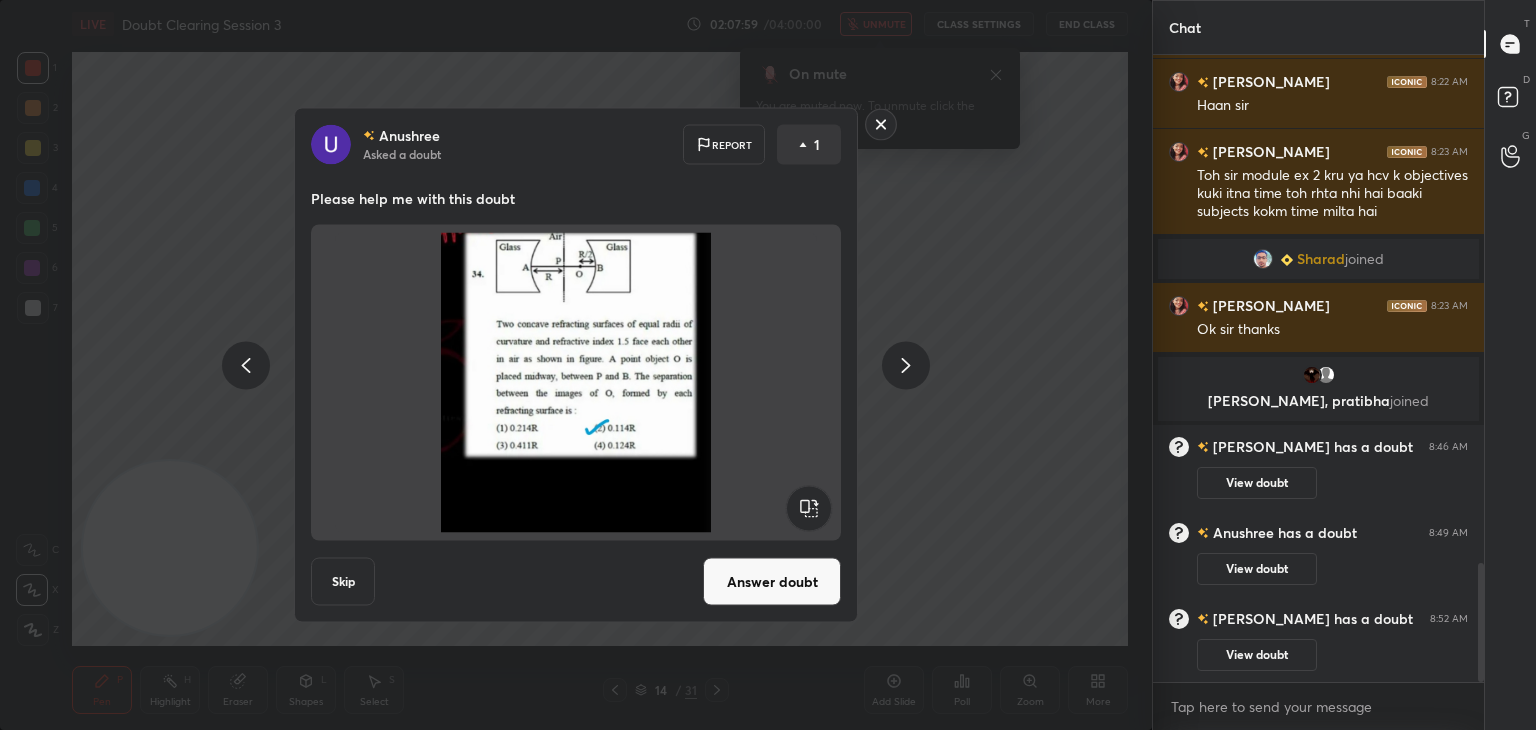 click 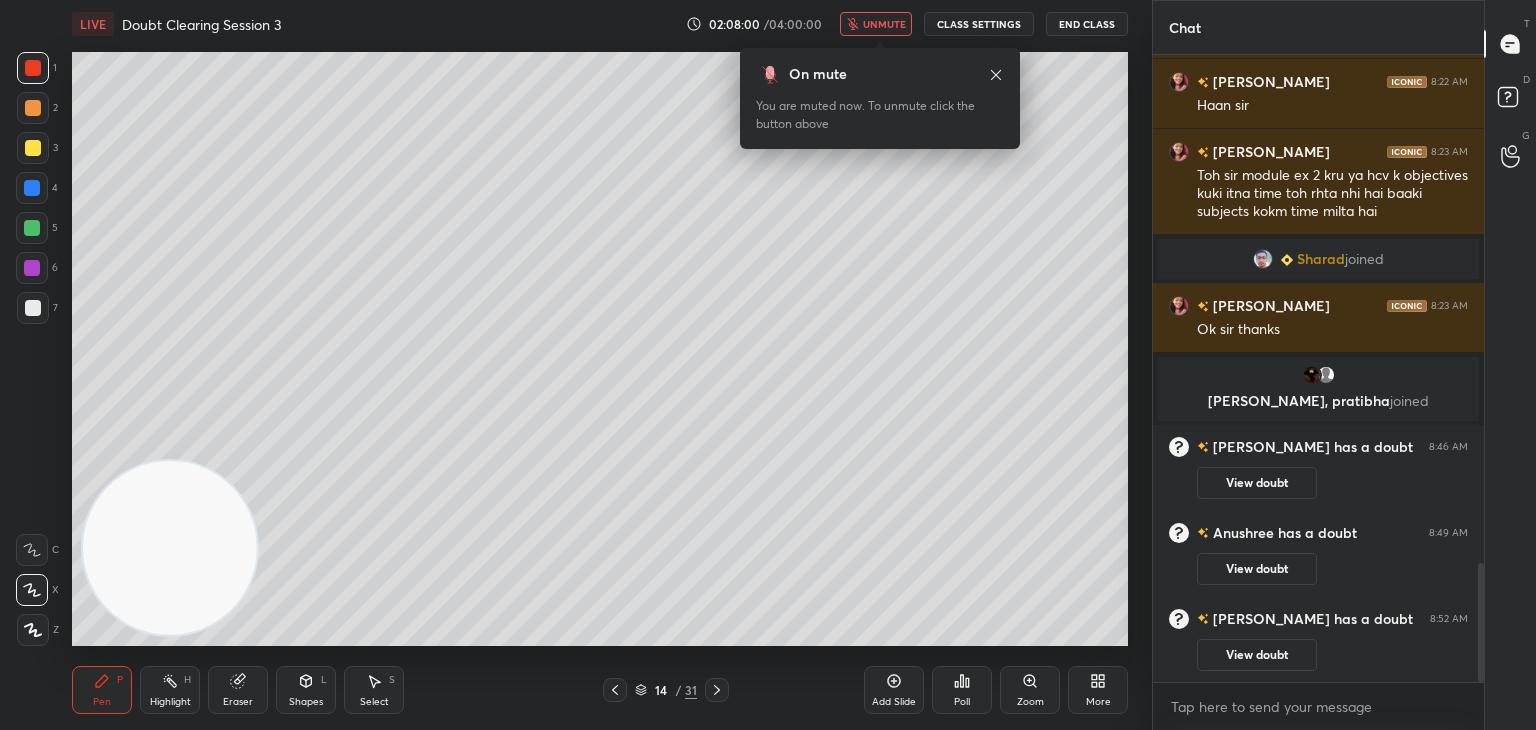 click on "D Doubts (D)" at bounding box center (1510, 100) 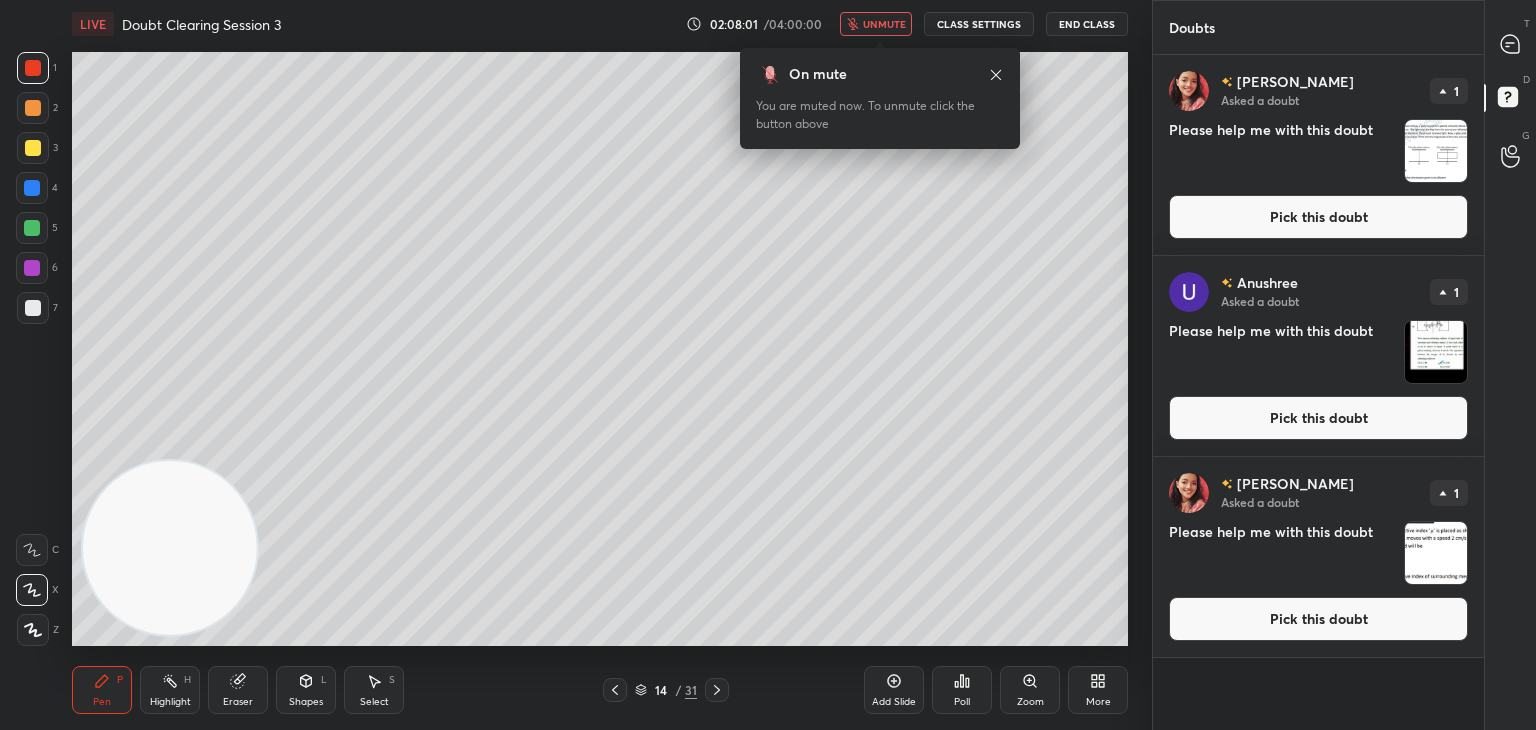 click on "T Messages (T)" at bounding box center (1510, 44) 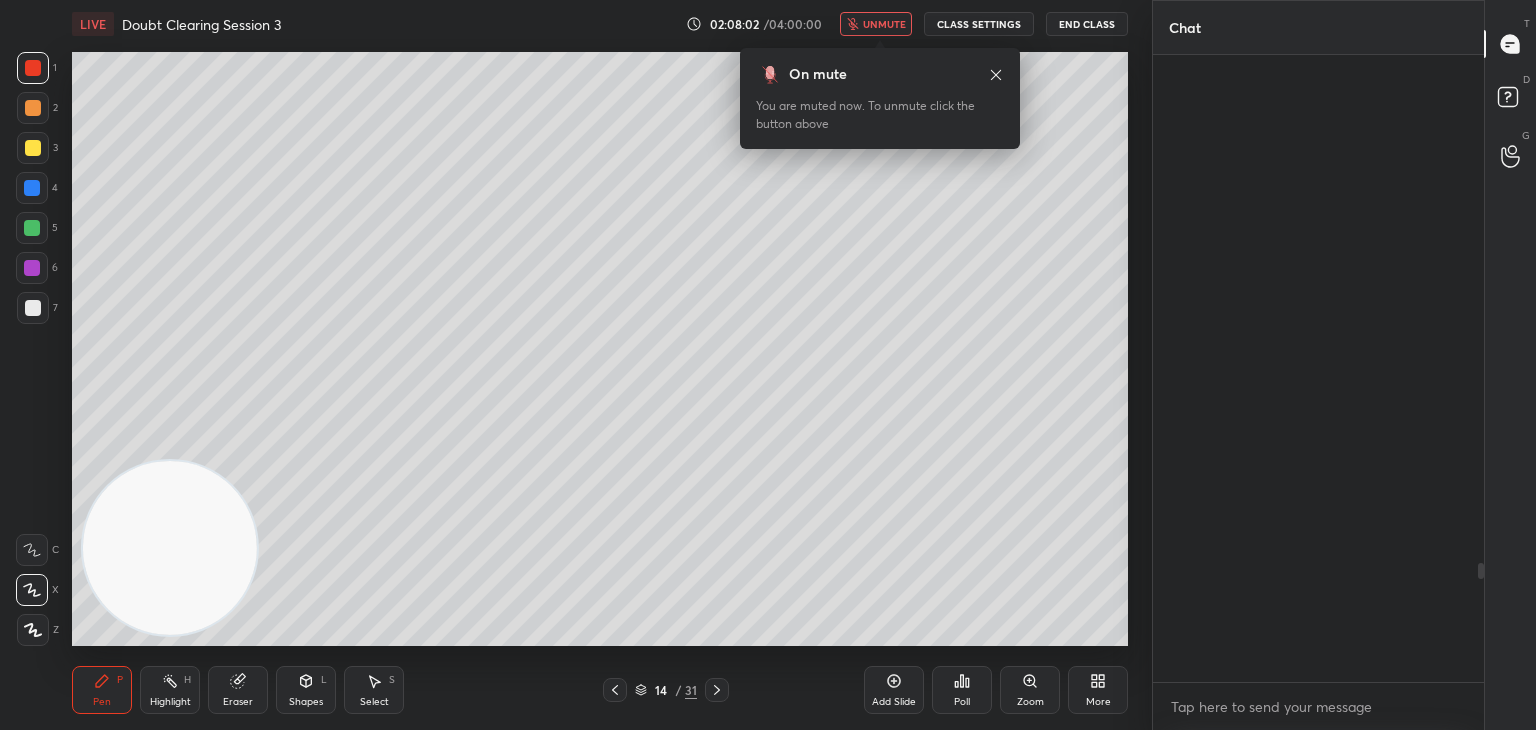 scroll, scrollTop: 2672, scrollLeft: 0, axis: vertical 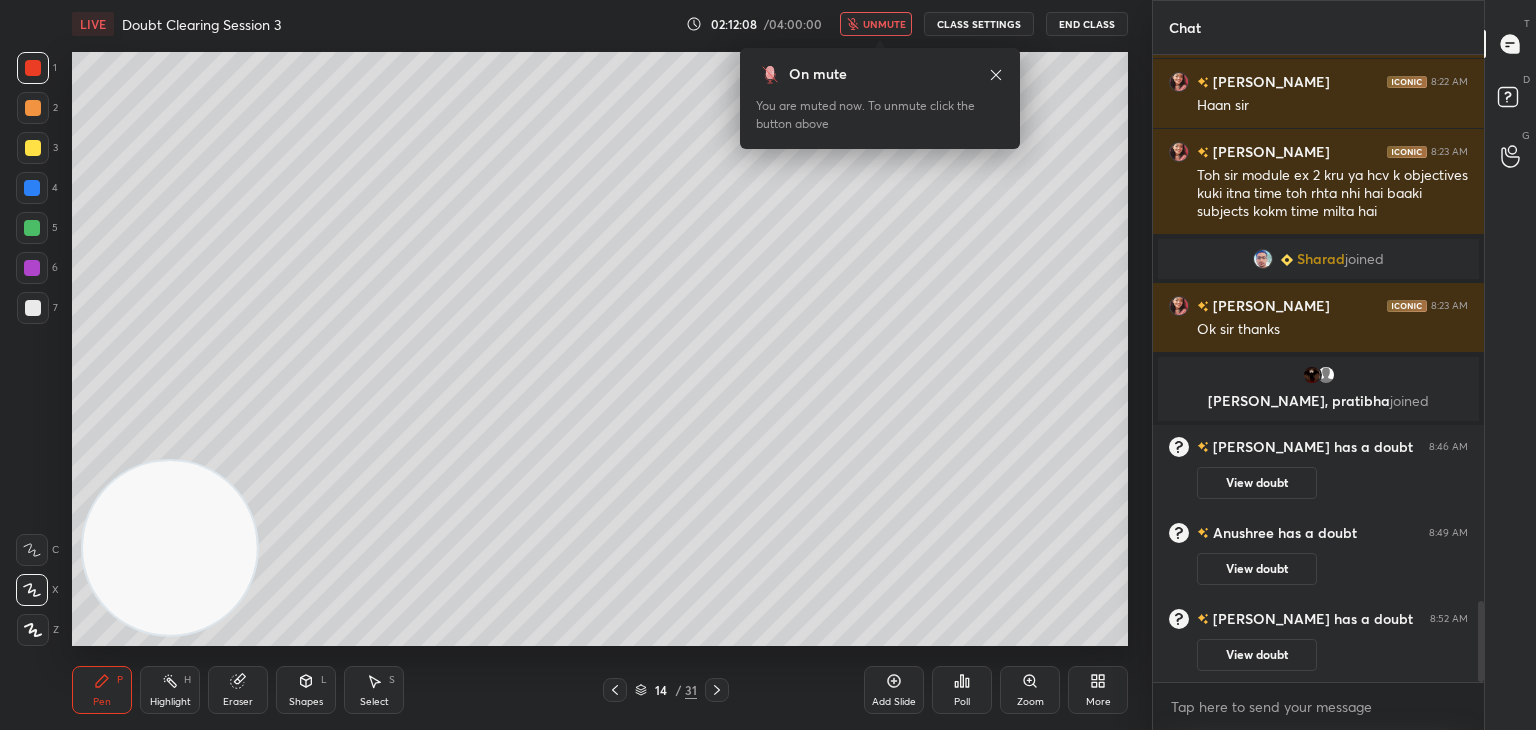 click 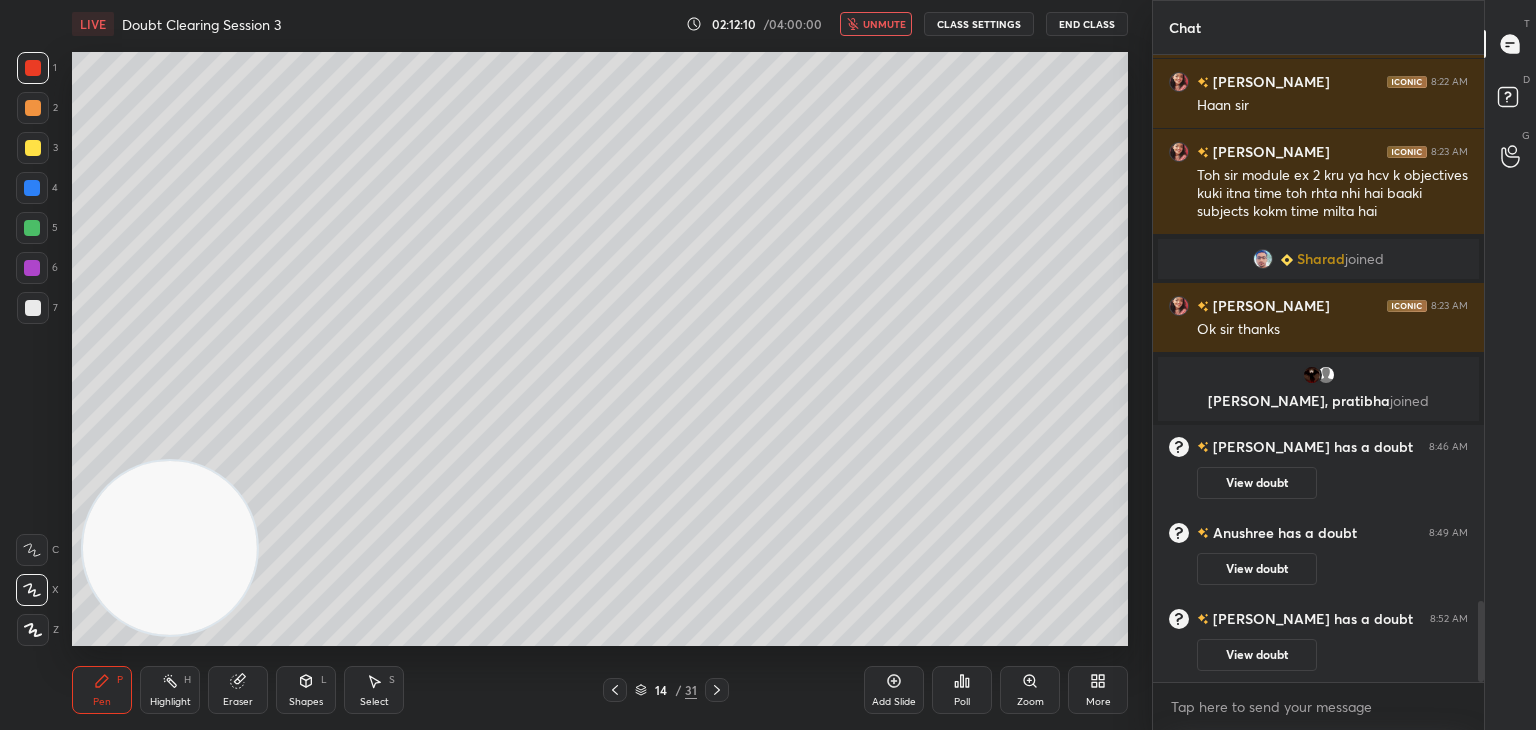 click 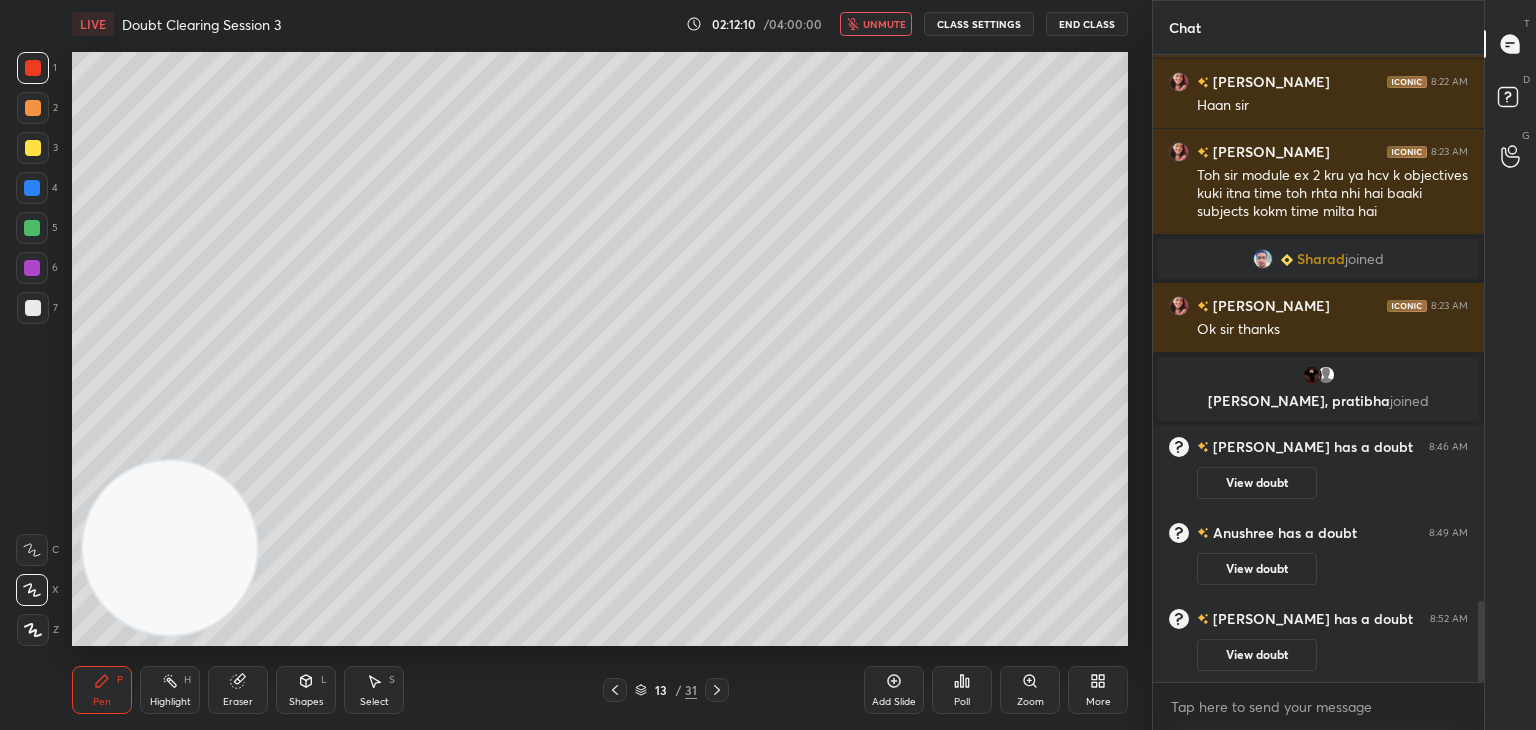 click 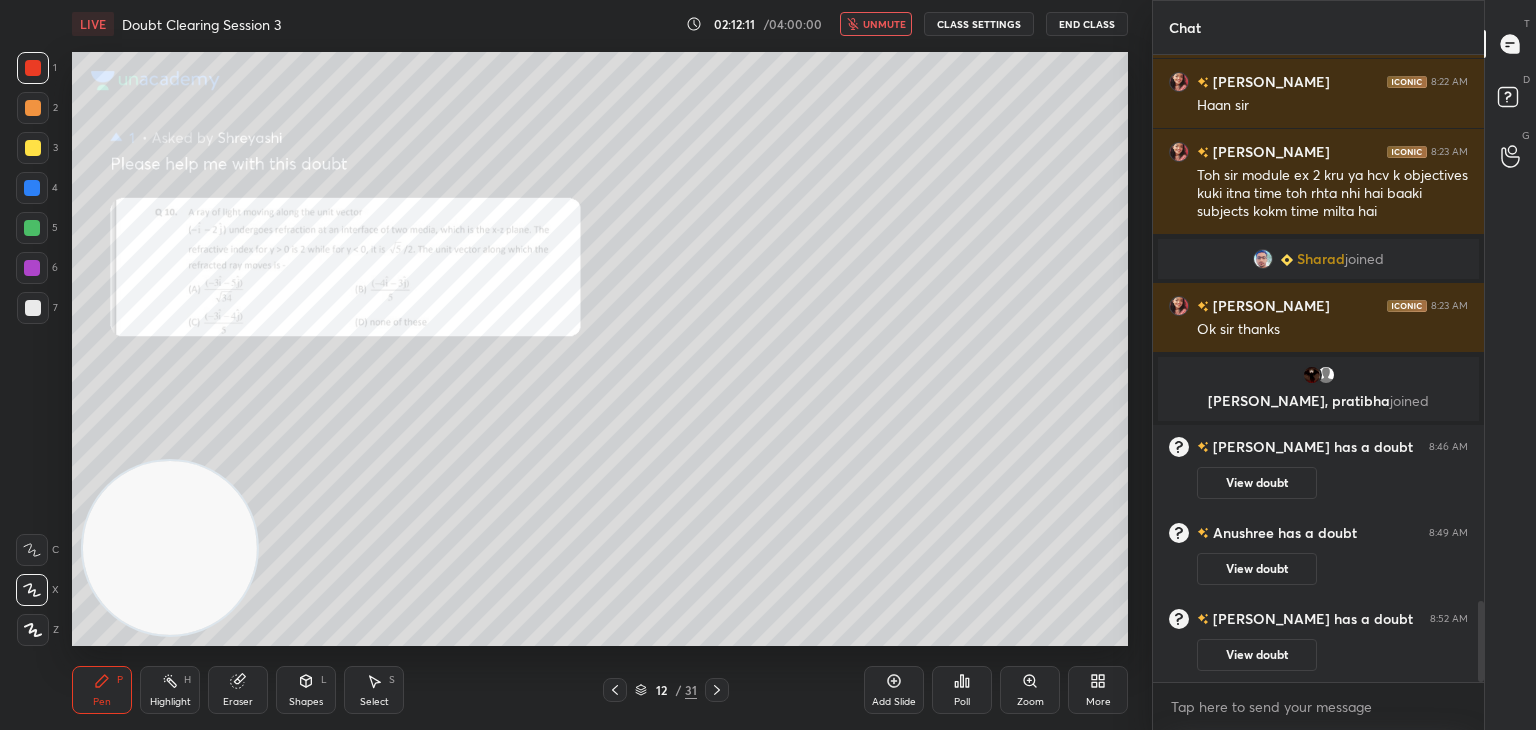 click 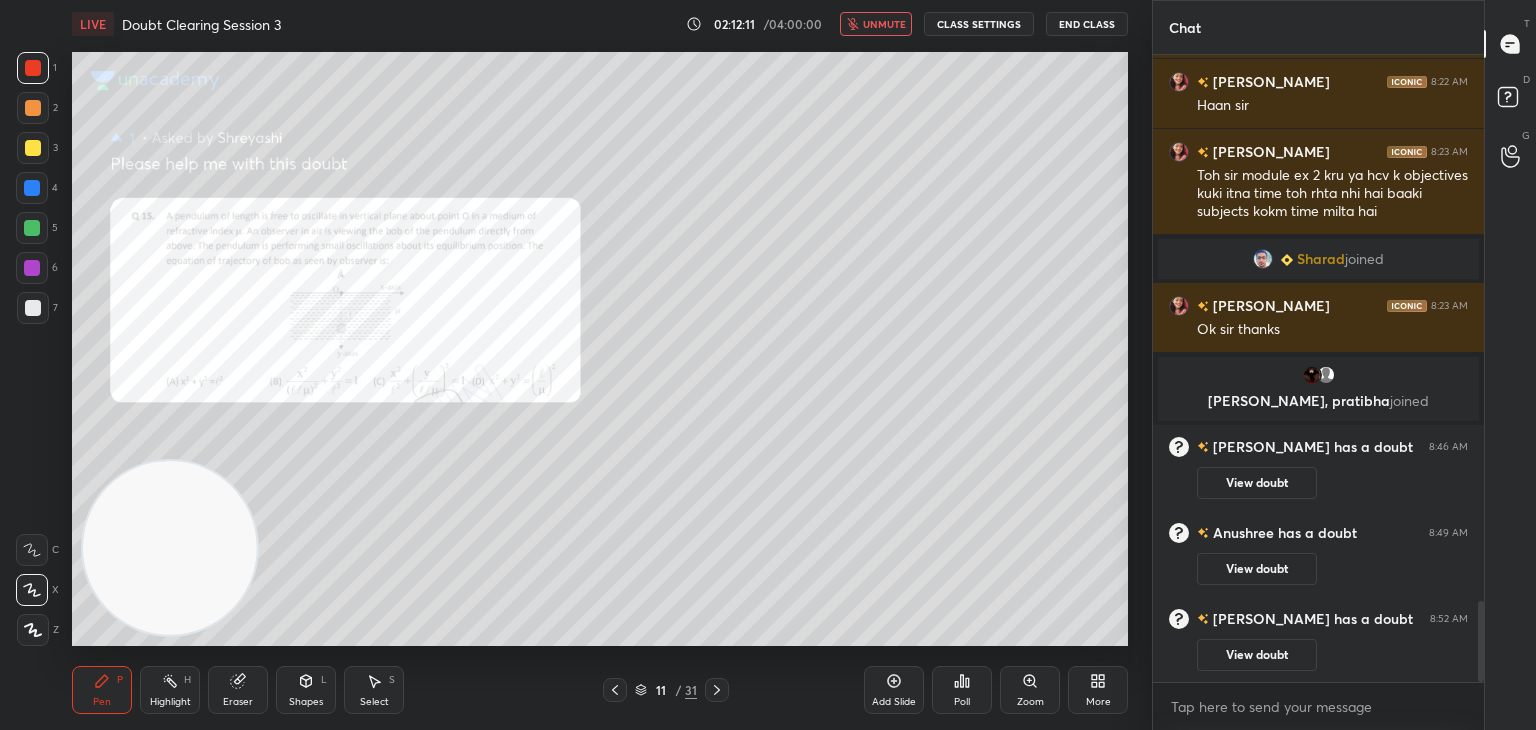 click 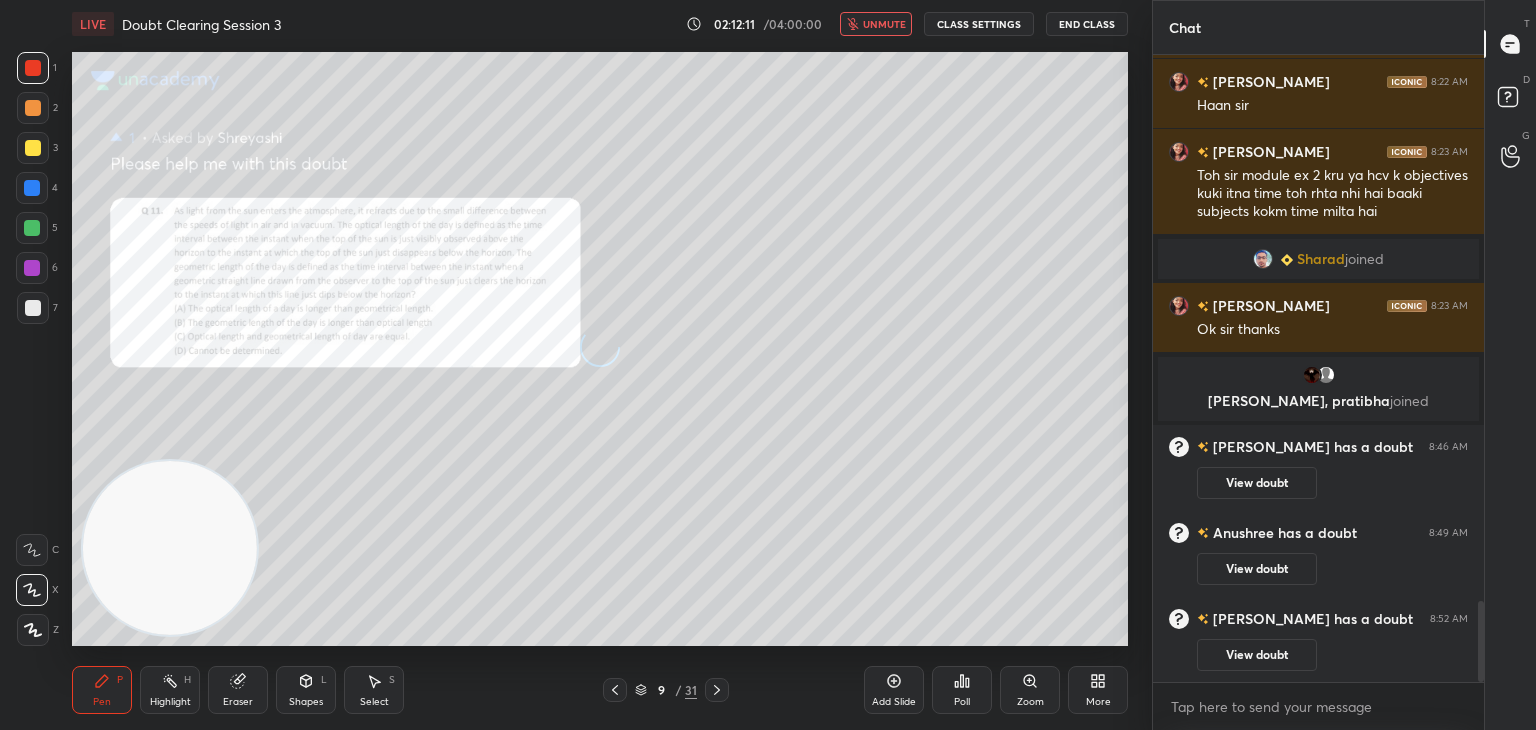 click 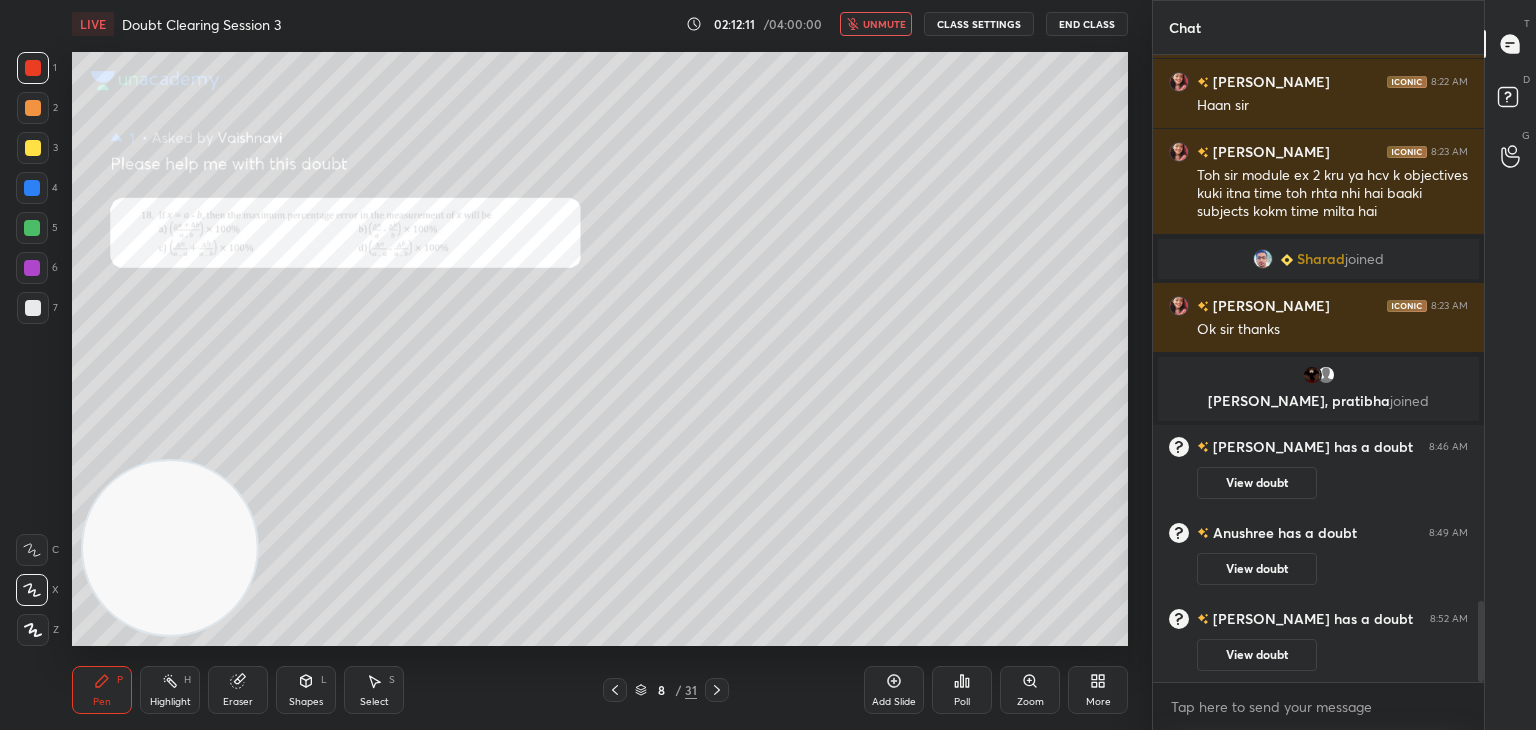 click 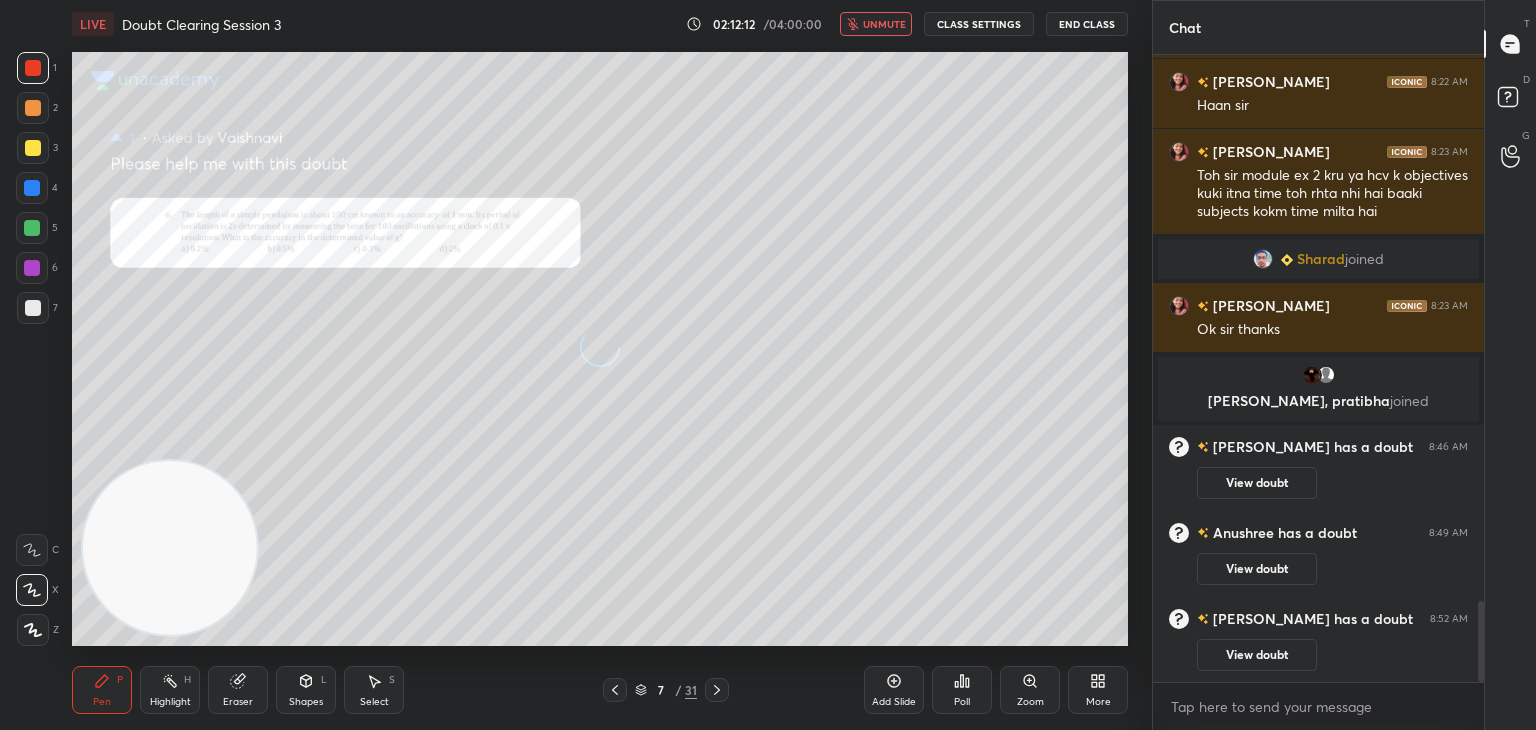 click 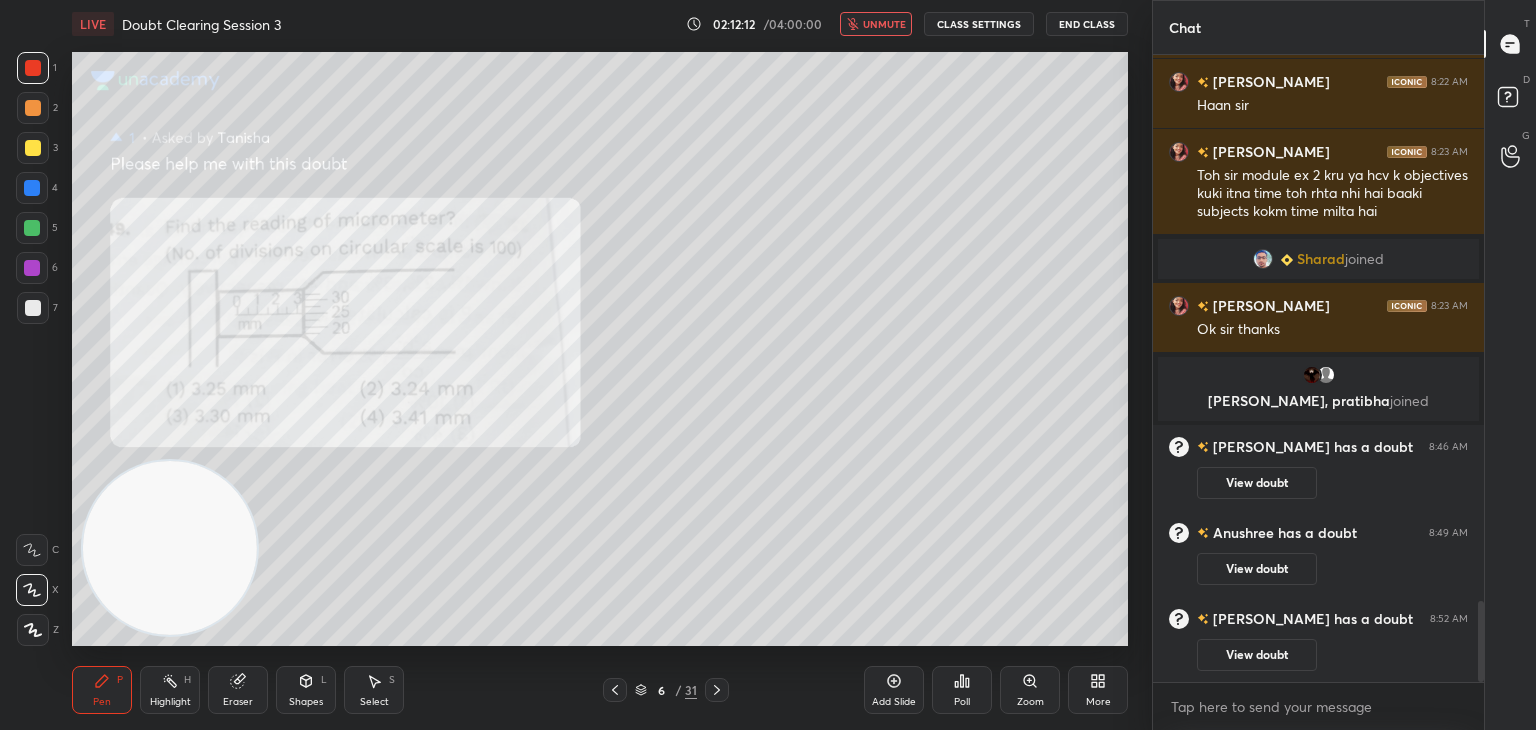 click 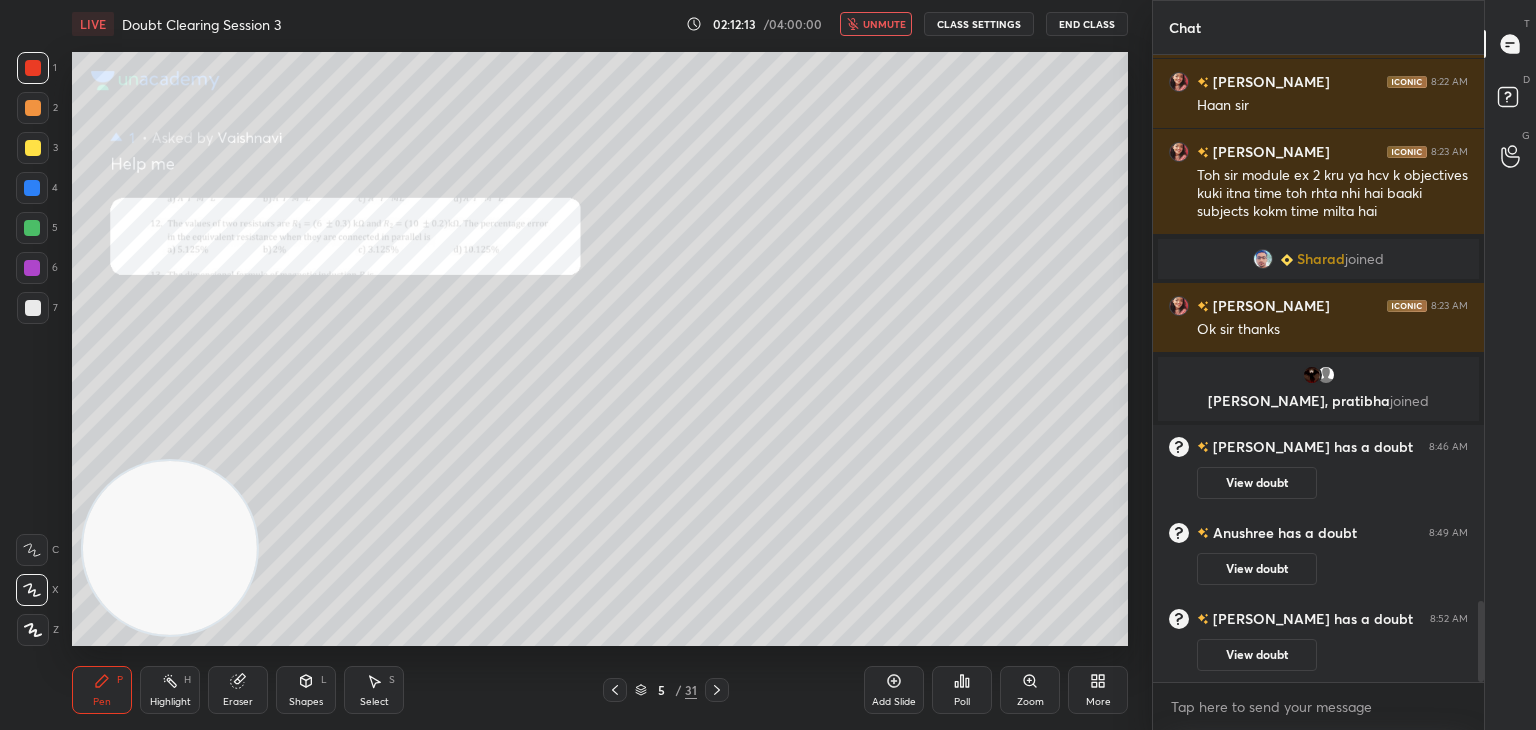 click 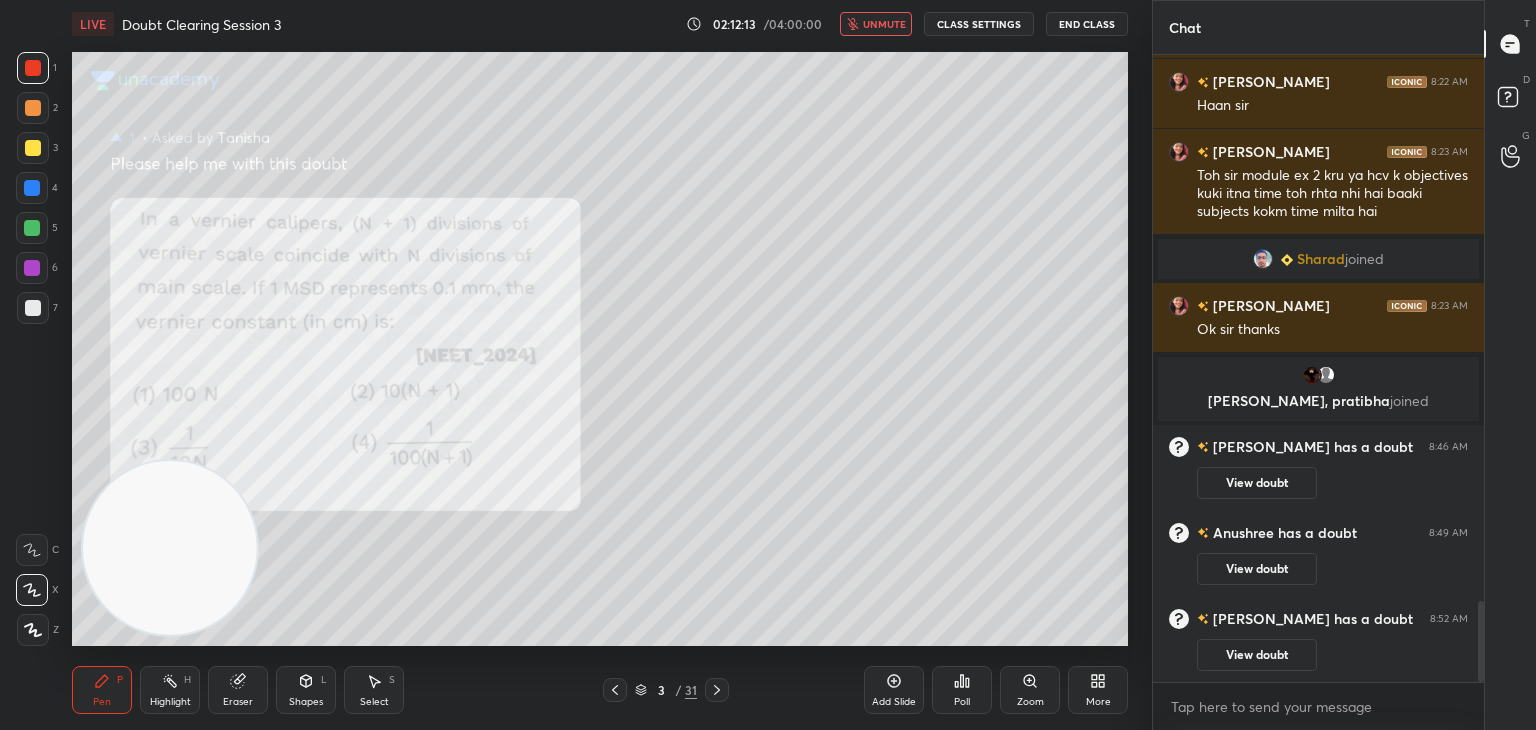 click 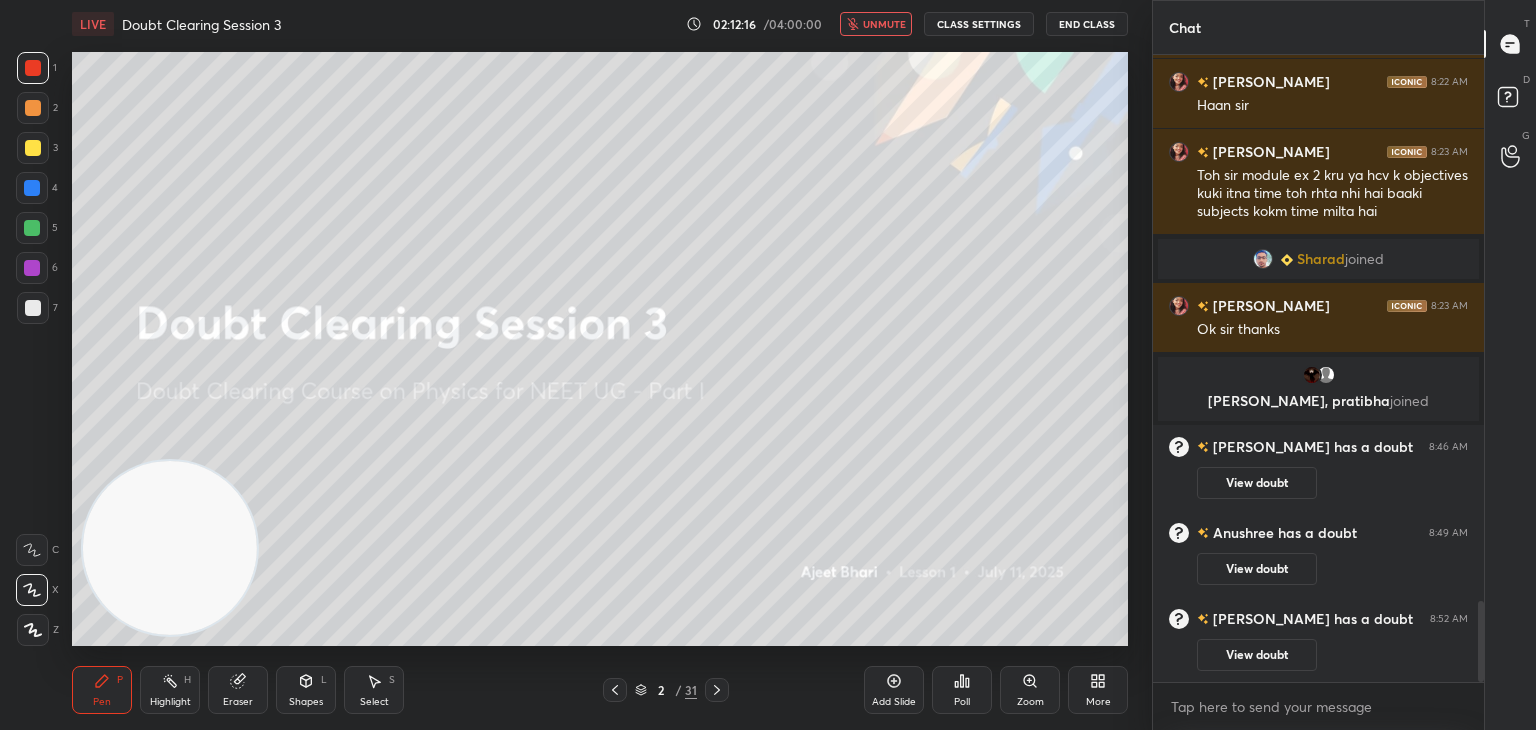 click on "1 2 3 4 5 6 7 C X Z C X Z E E Erase all   H H" at bounding box center (32, 349) 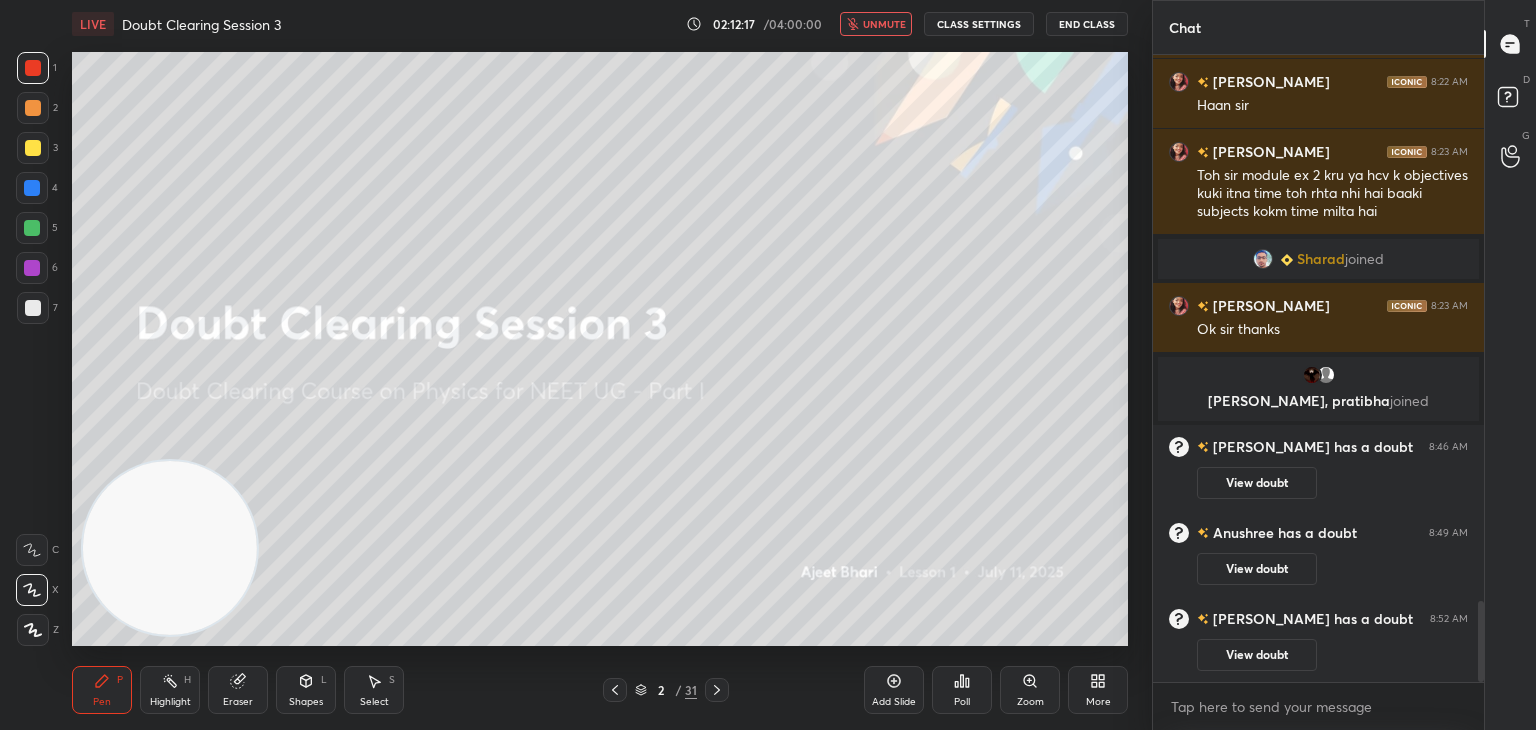 click at bounding box center [33, 308] 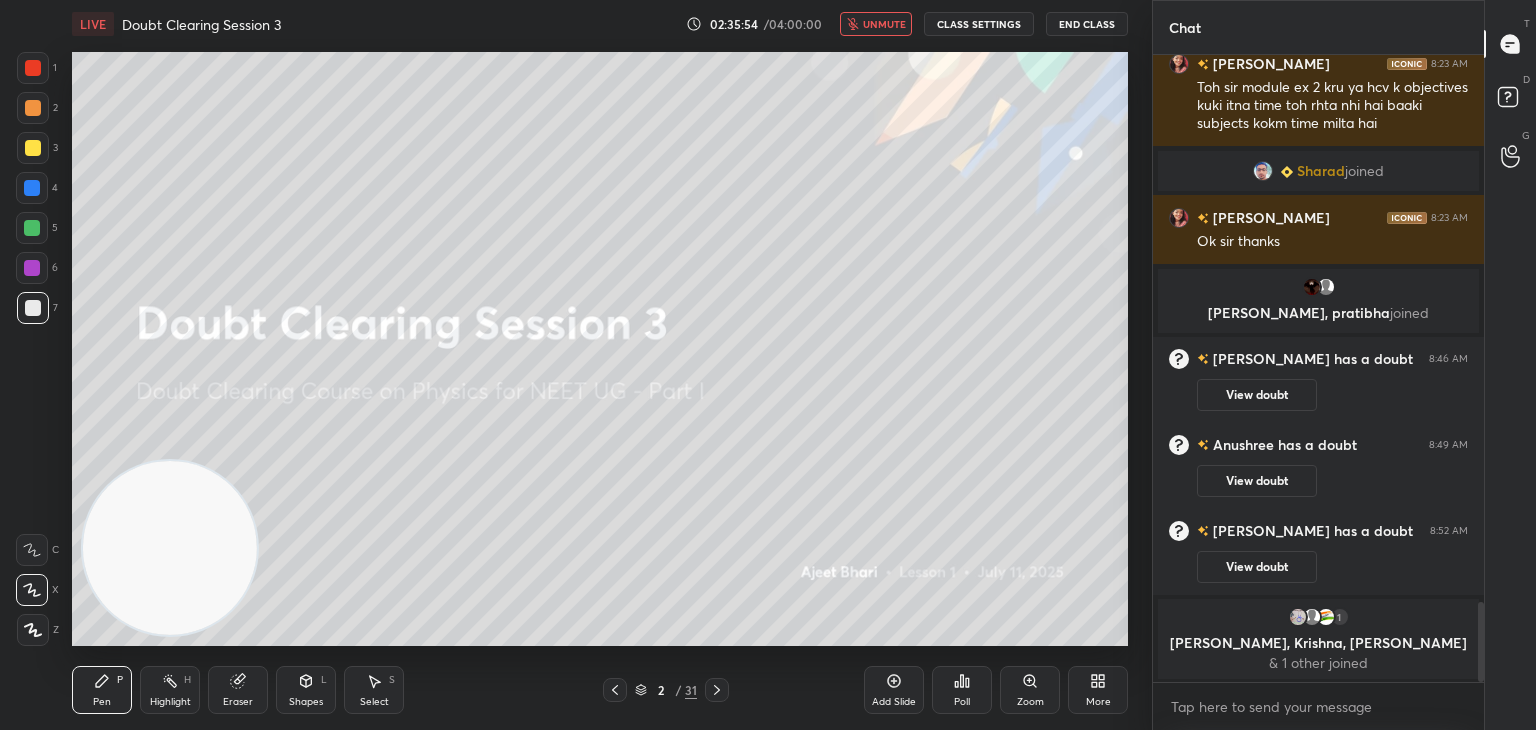 scroll, scrollTop: 4102, scrollLeft: 0, axis: vertical 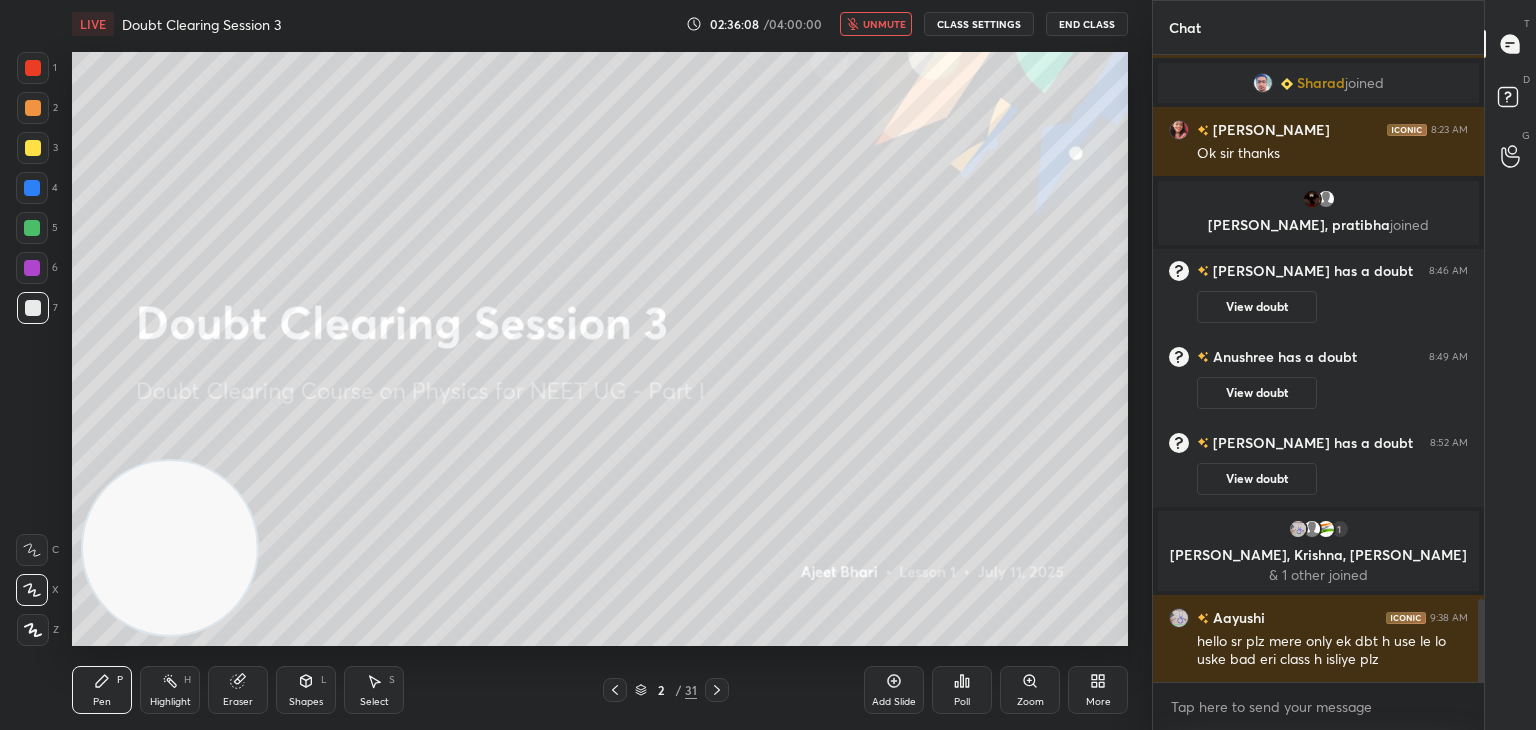 click on "unmute" at bounding box center (884, 24) 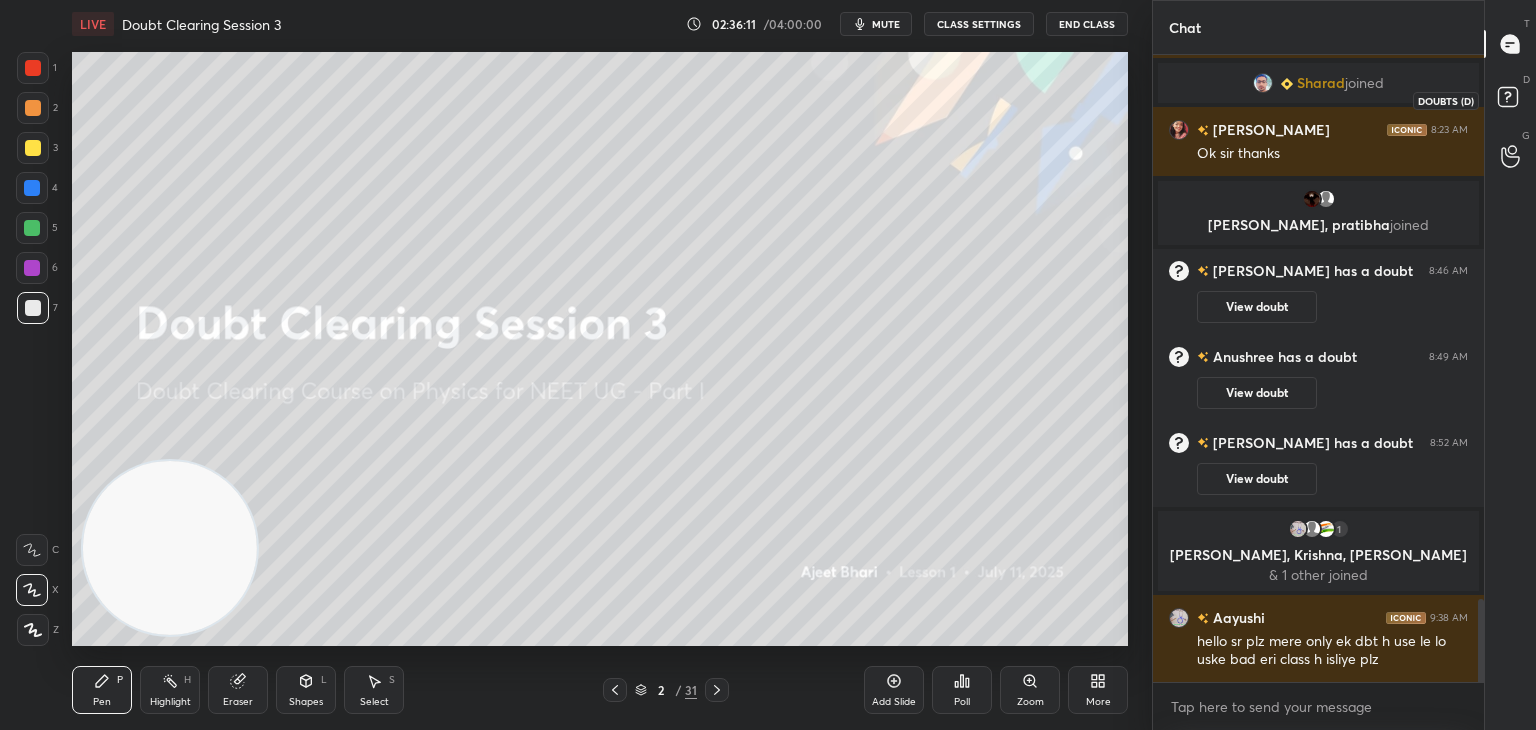 click 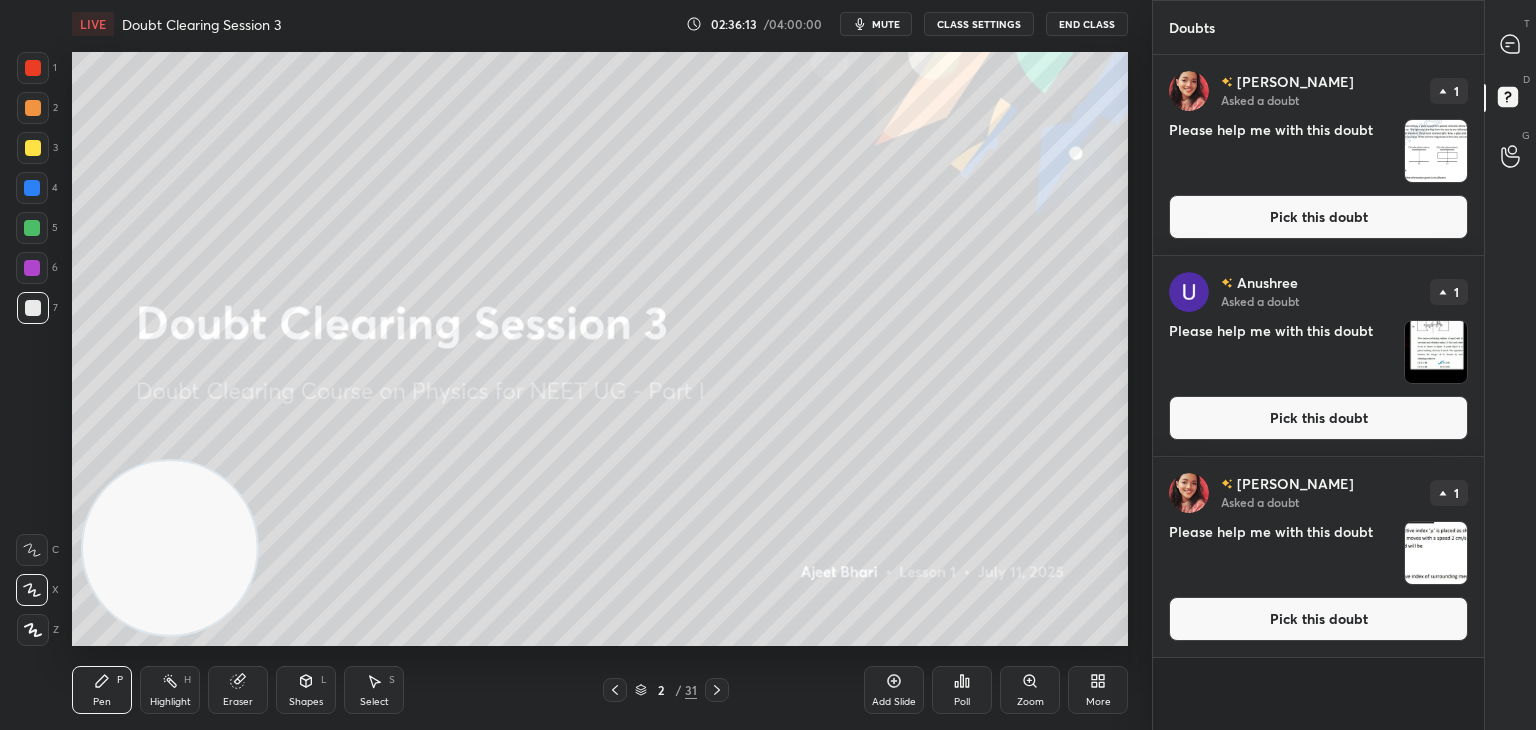 click at bounding box center [1436, 352] 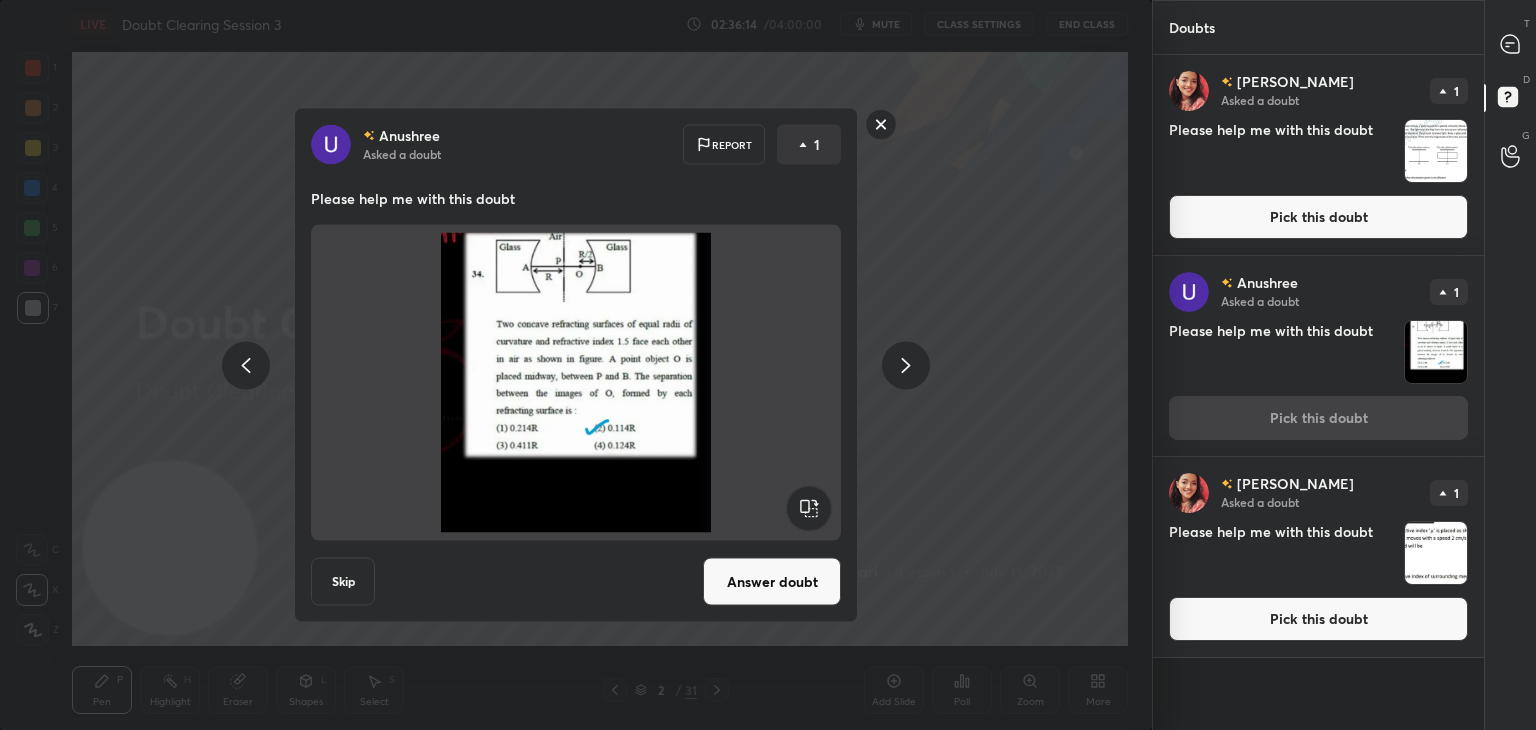 click on "[PERSON_NAME] Asked a doubt Report 1 Please help me with this doubt Skip Answer doubt" at bounding box center (576, 365) 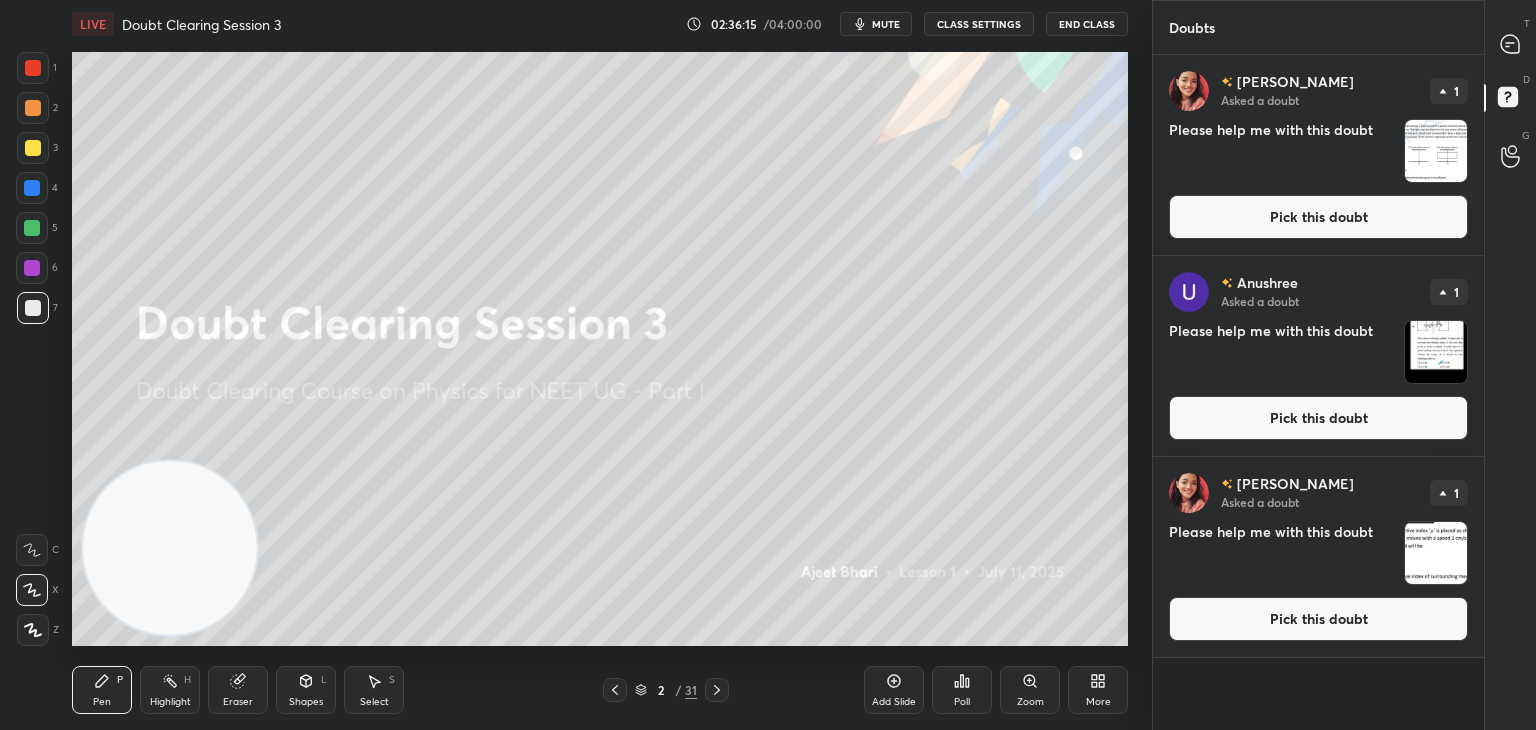 click on "mute" at bounding box center (886, 24) 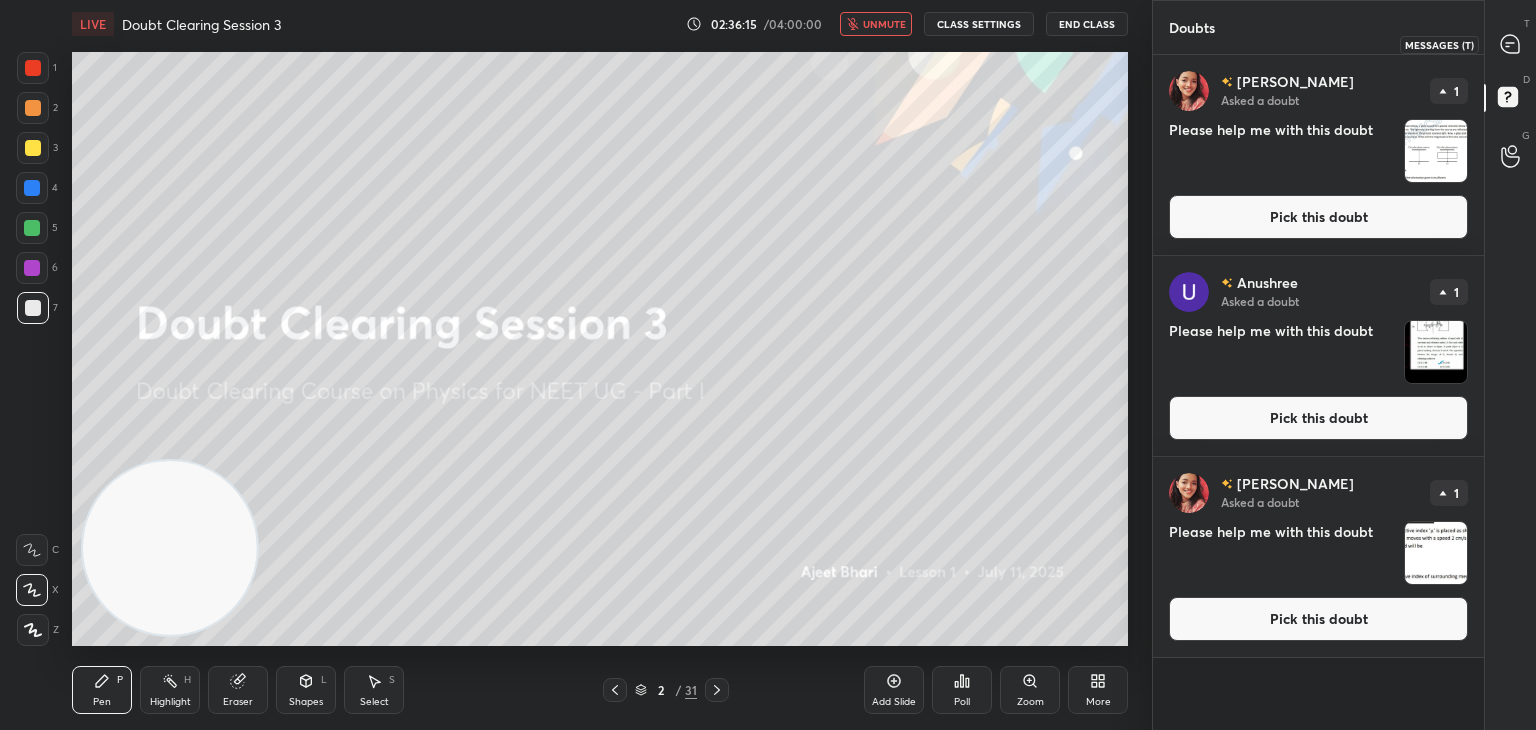 click at bounding box center [1511, 44] 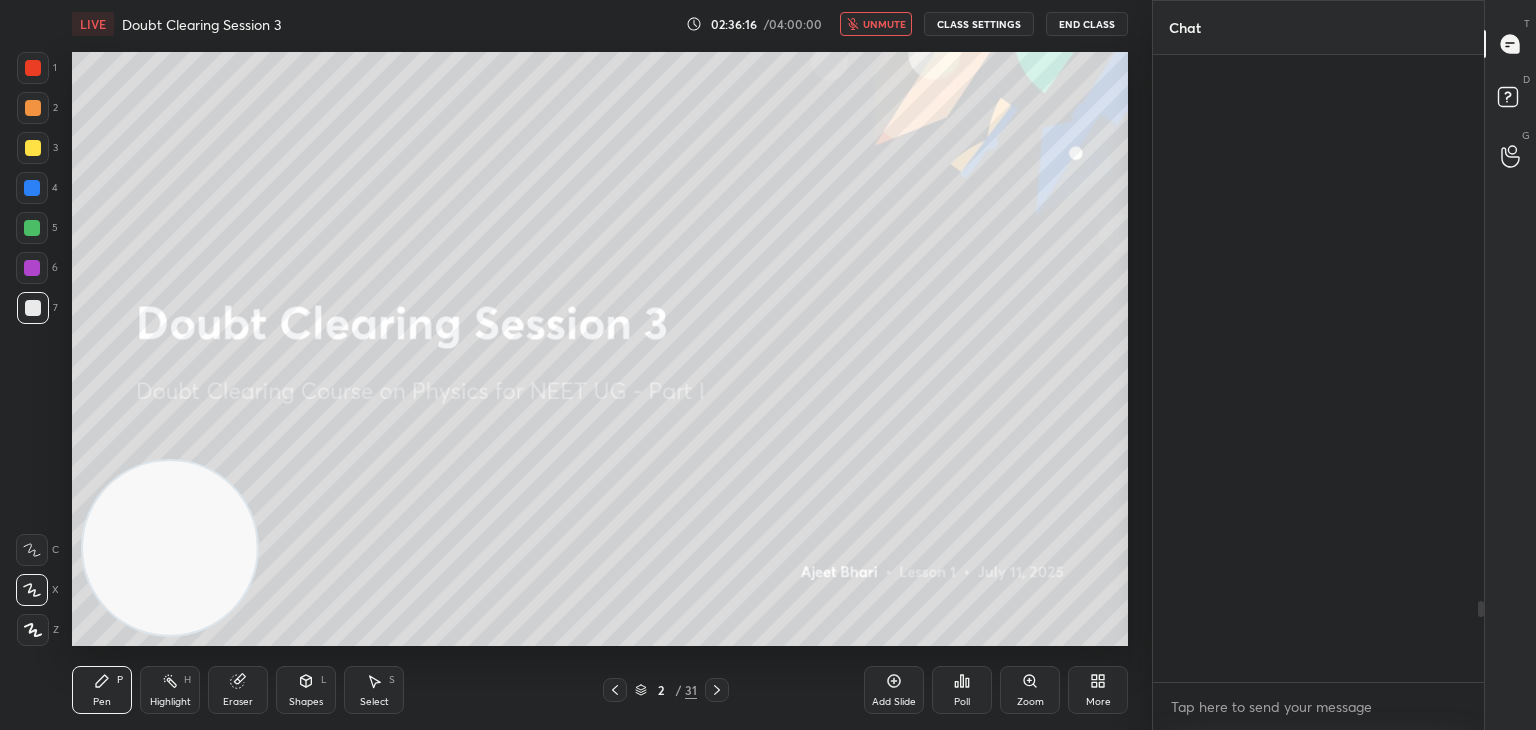 scroll, scrollTop: 4246, scrollLeft: 0, axis: vertical 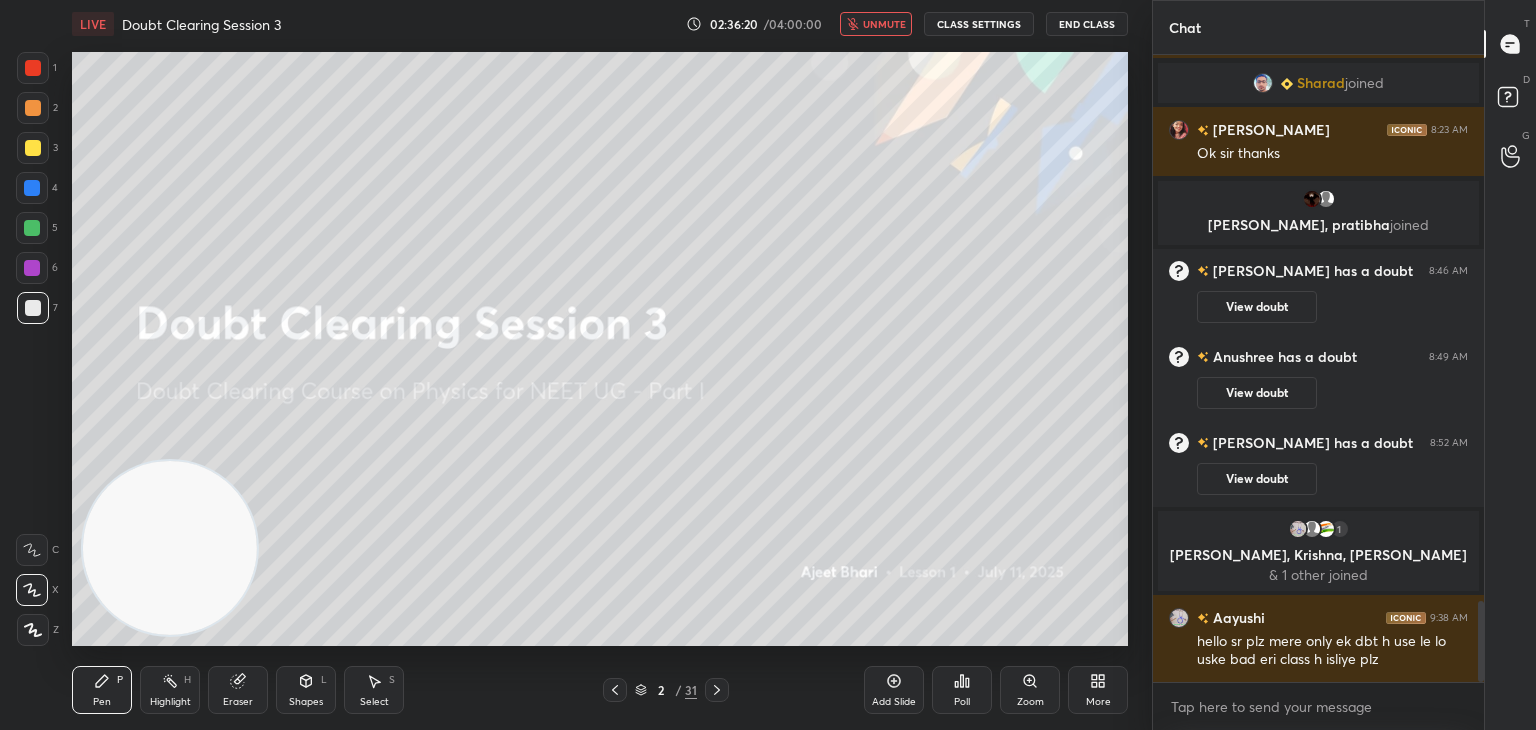 click 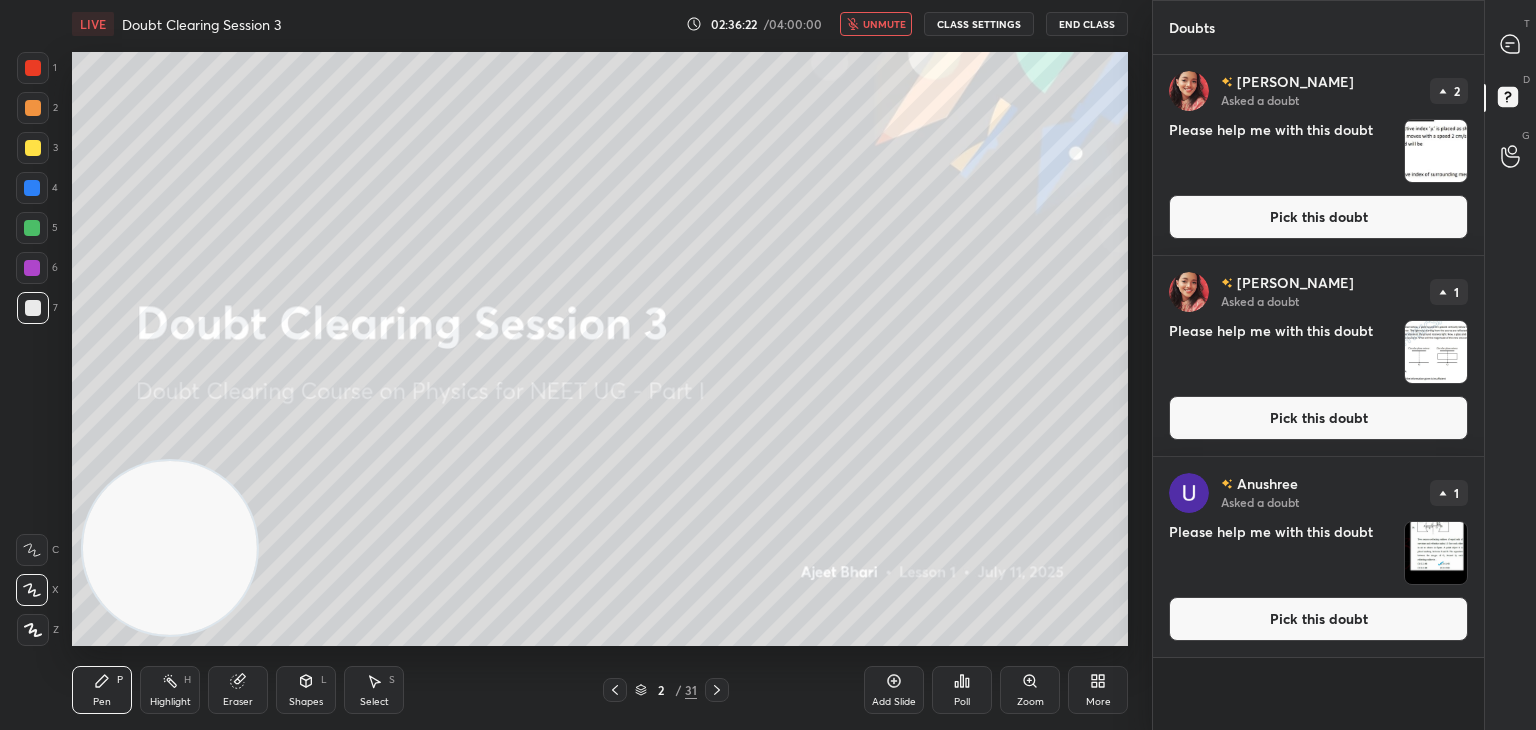click at bounding box center [1436, 352] 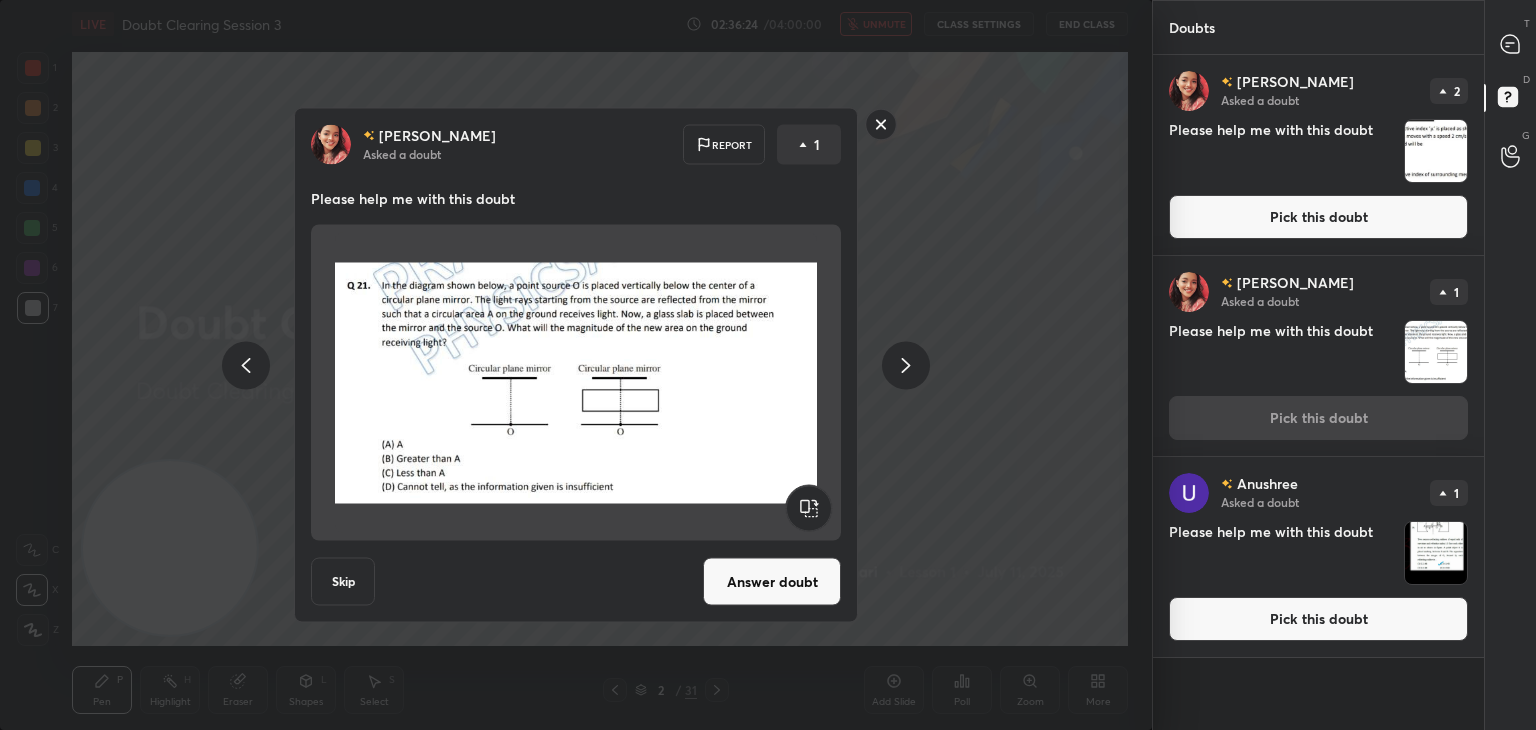 click at bounding box center (1436, 553) 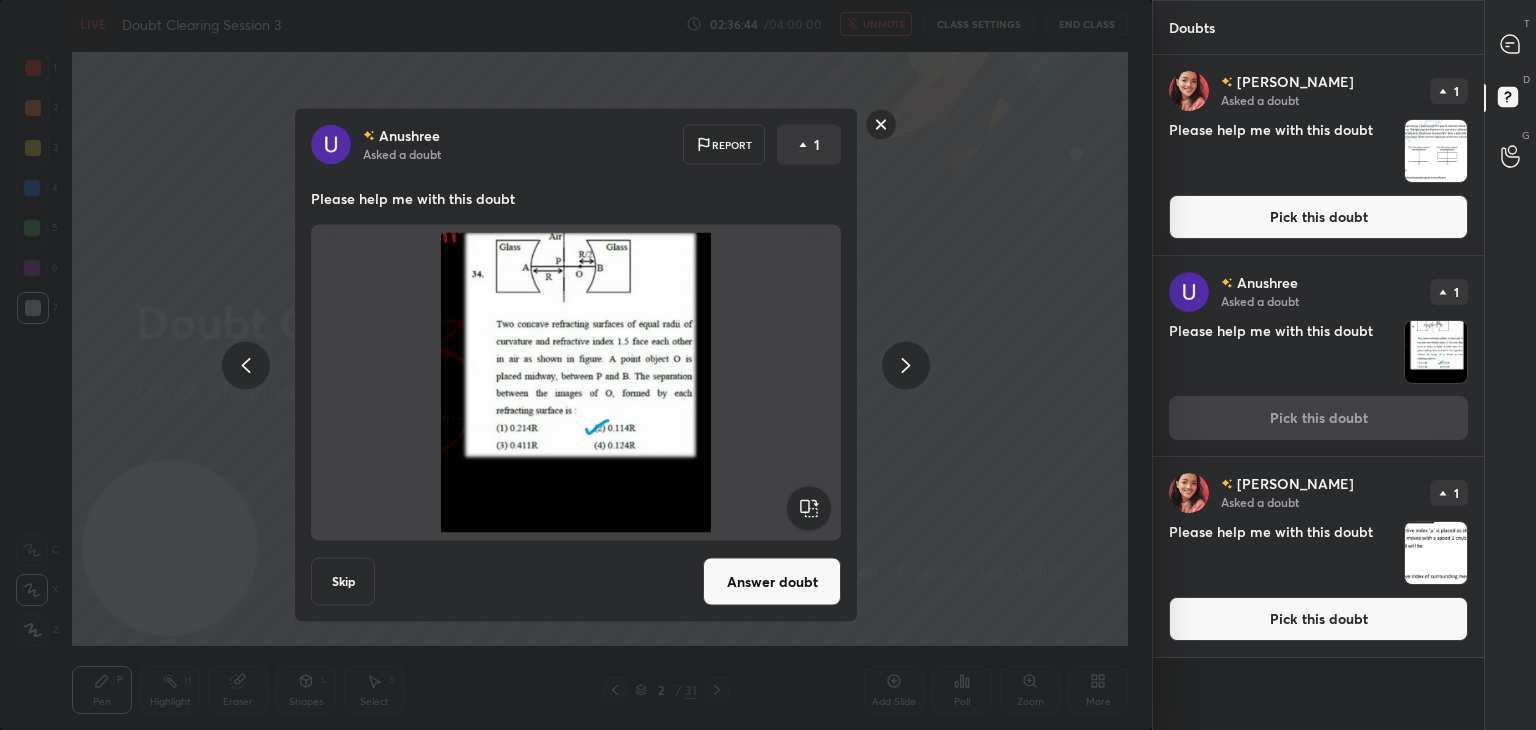 click on "Please help me with this doubt" at bounding box center (1282, 553) 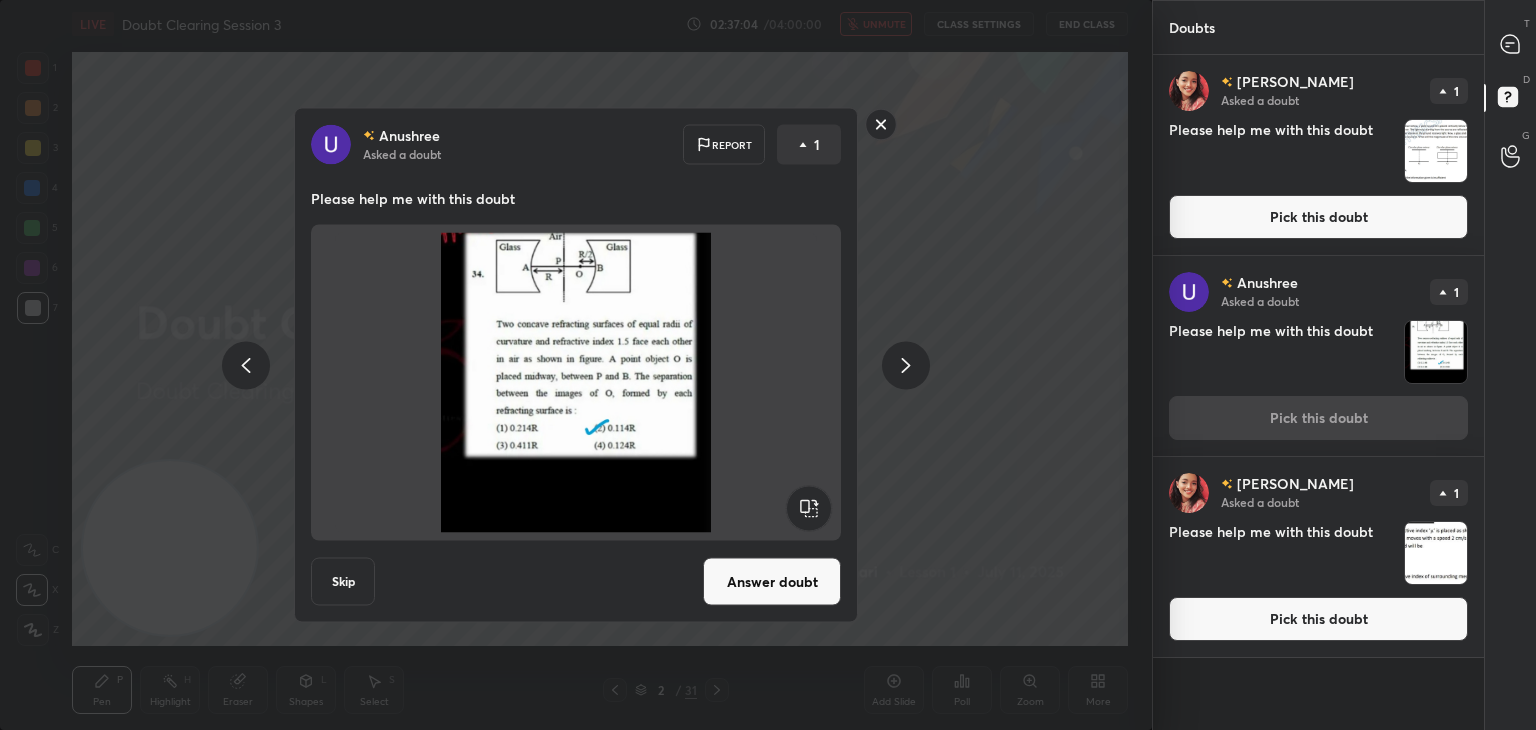 click on "Answer doubt" at bounding box center (772, 582) 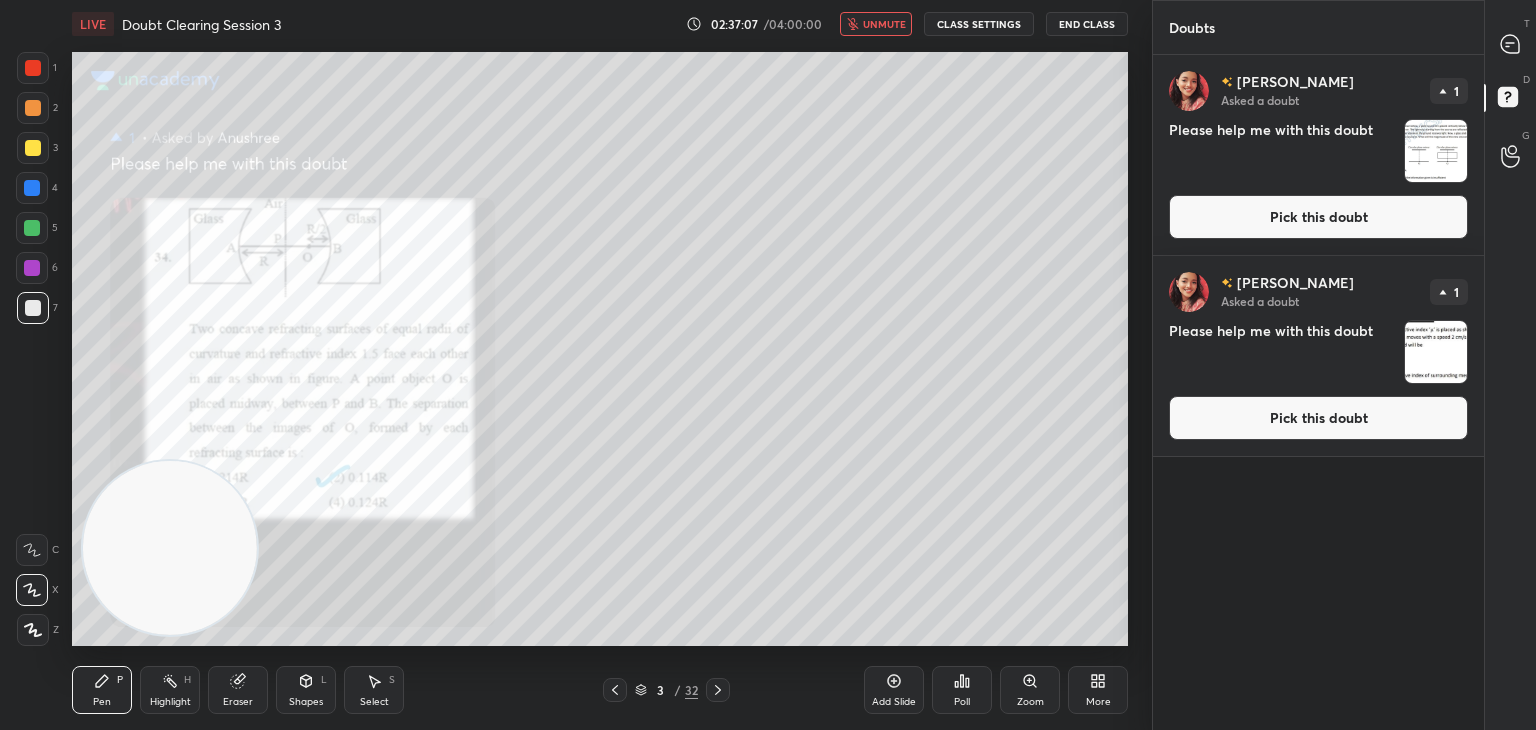 click on "unmute" at bounding box center (884, 24) 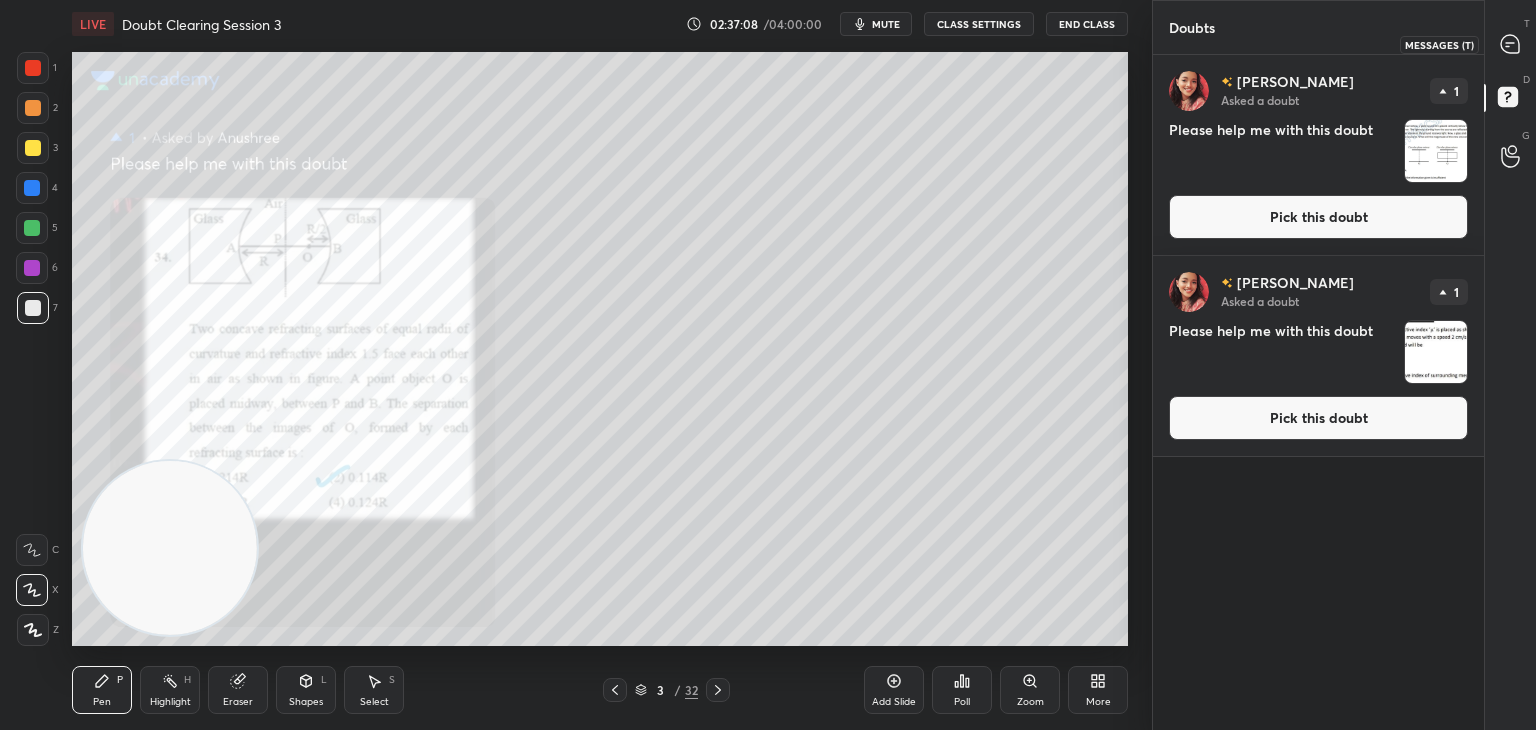 click at bounding box center [1511, 44] 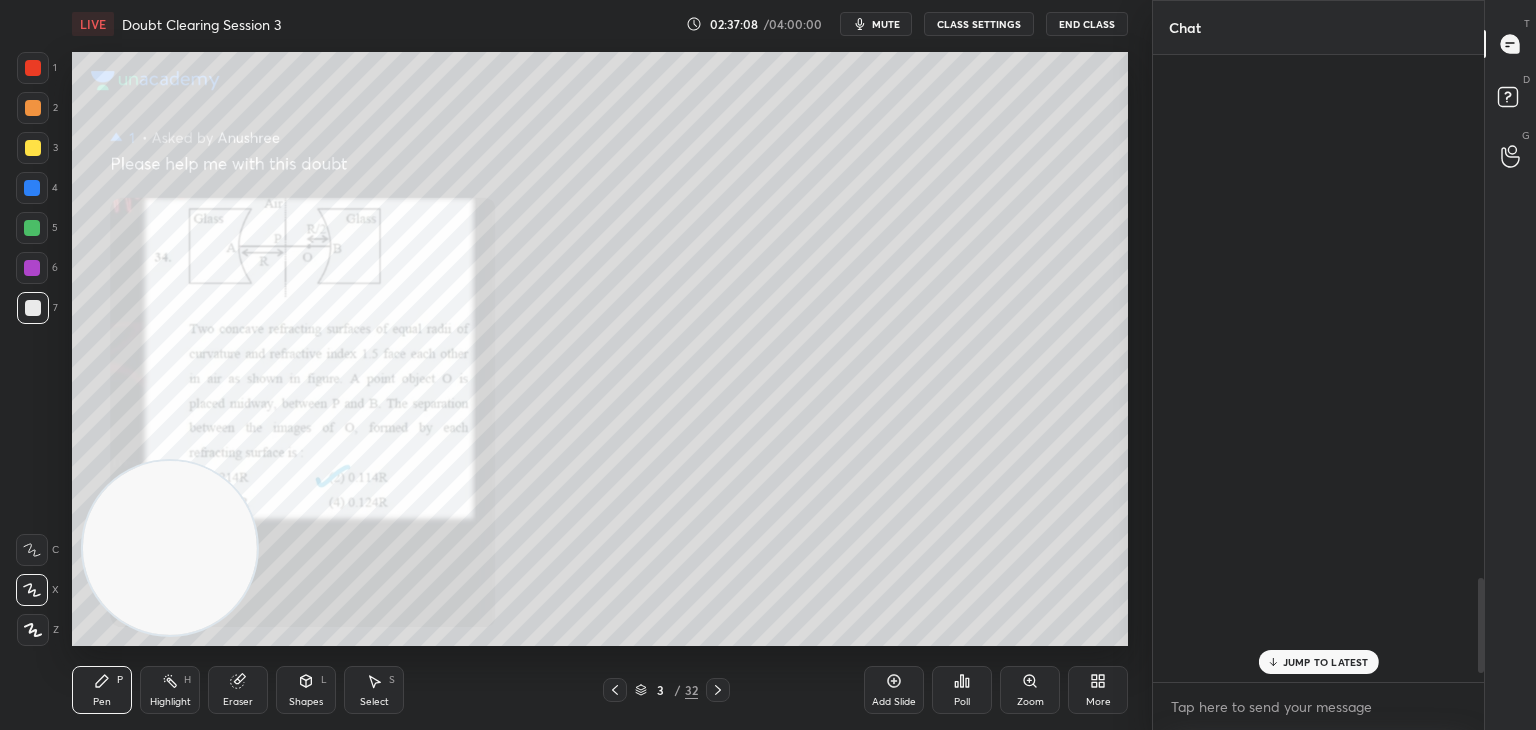 scroll, scrollTop: 3442, scrollLeft: 0, axis: vertical 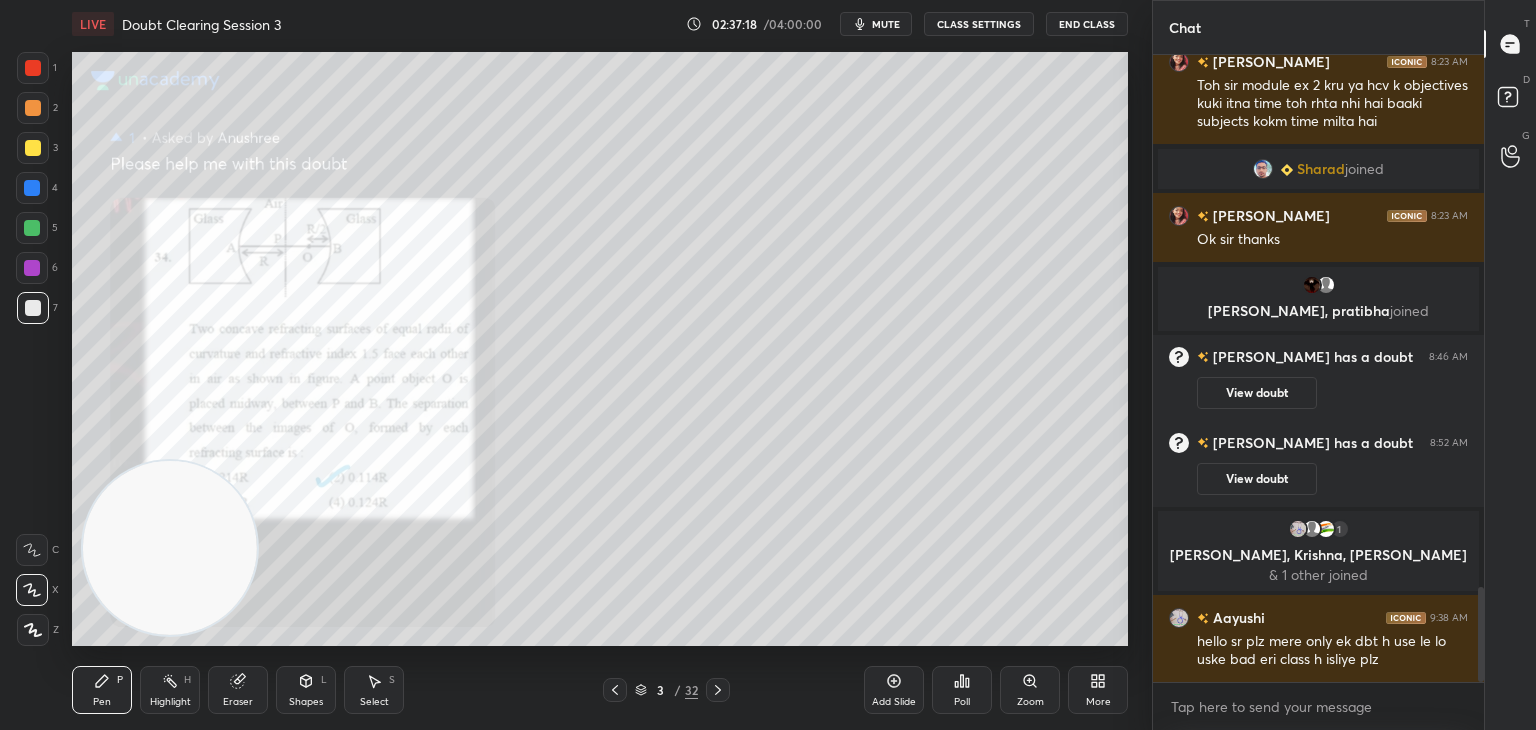 click at bounding box center (33, 68) 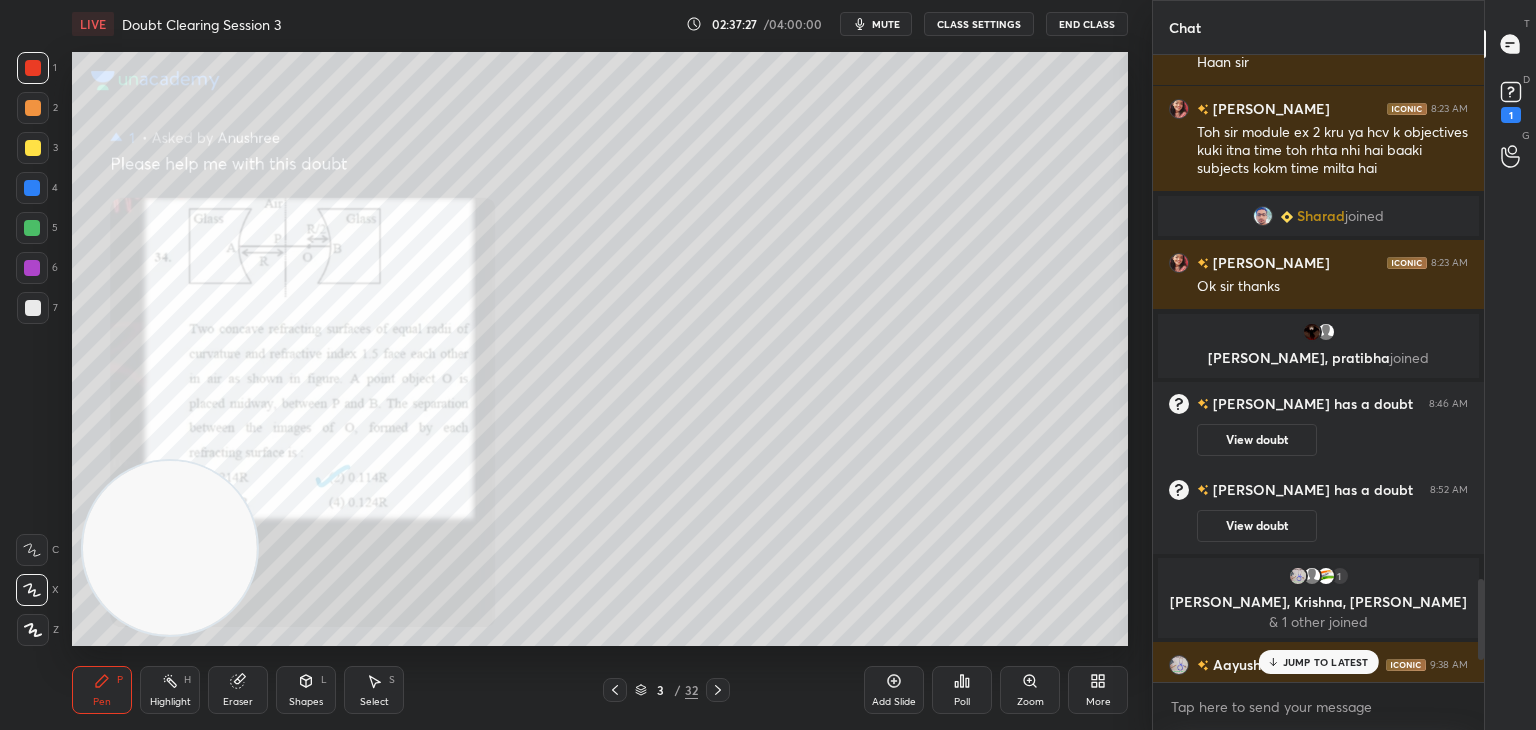 scroll, scrollTop: 4246, scrollLeft: 0, axis: vertical 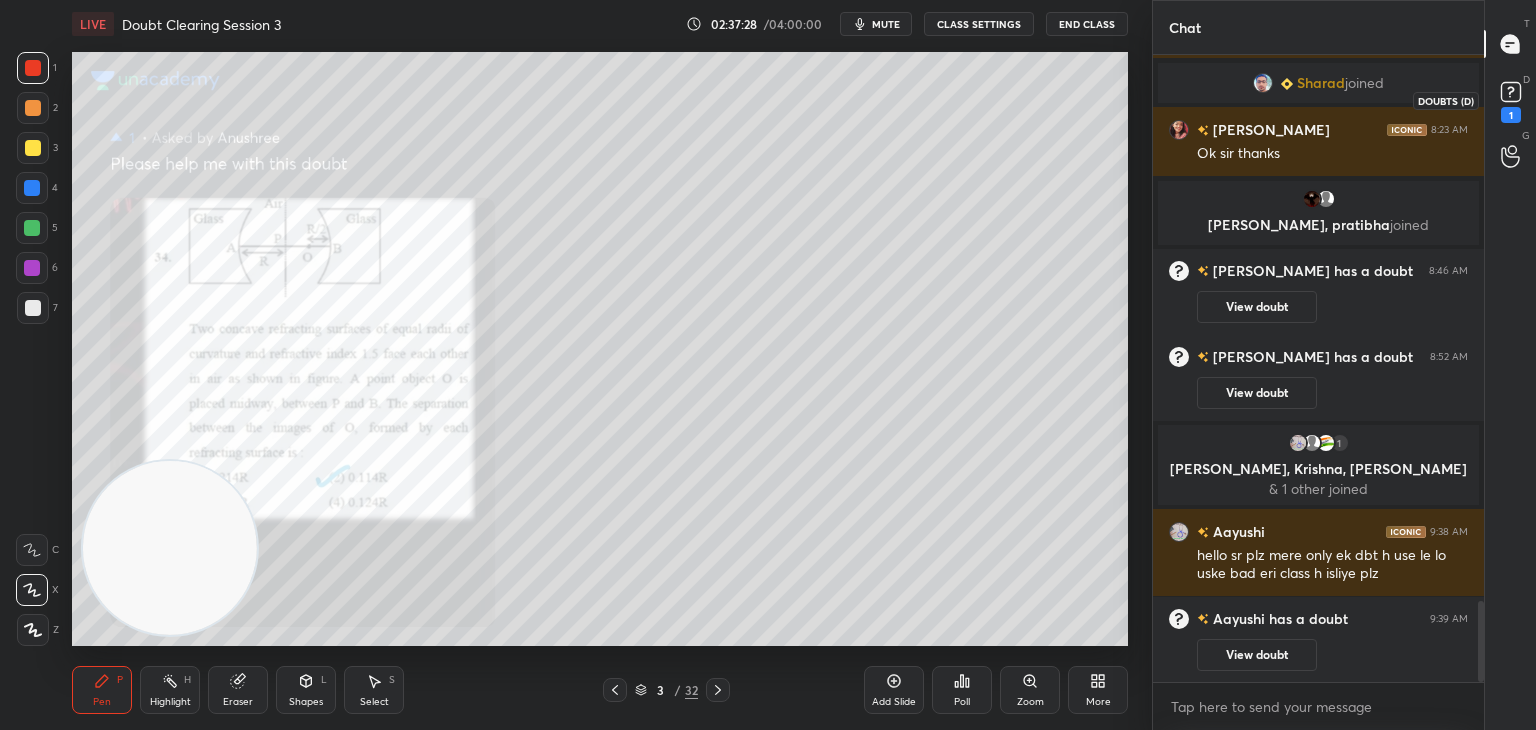 click 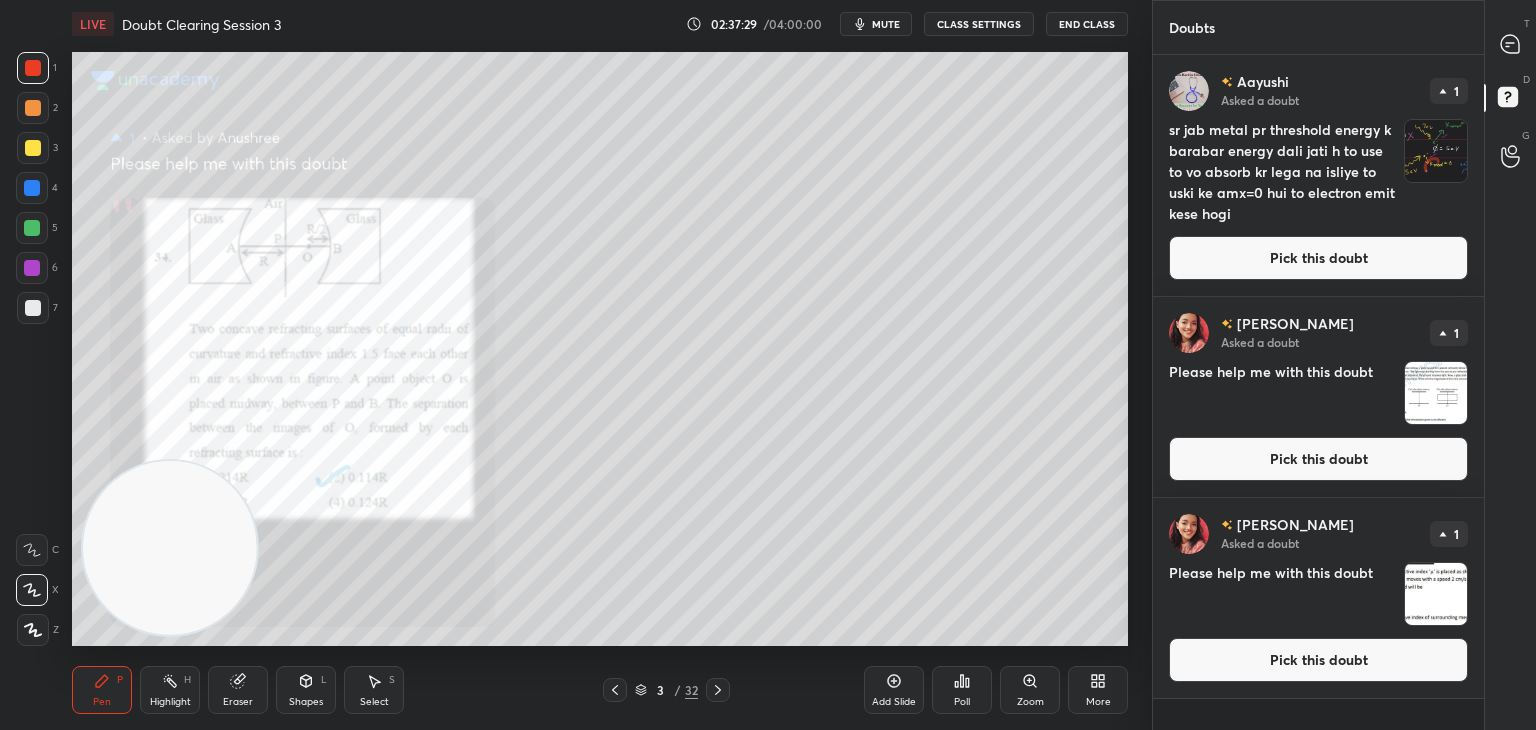 click at bounding box center [1436, 151] 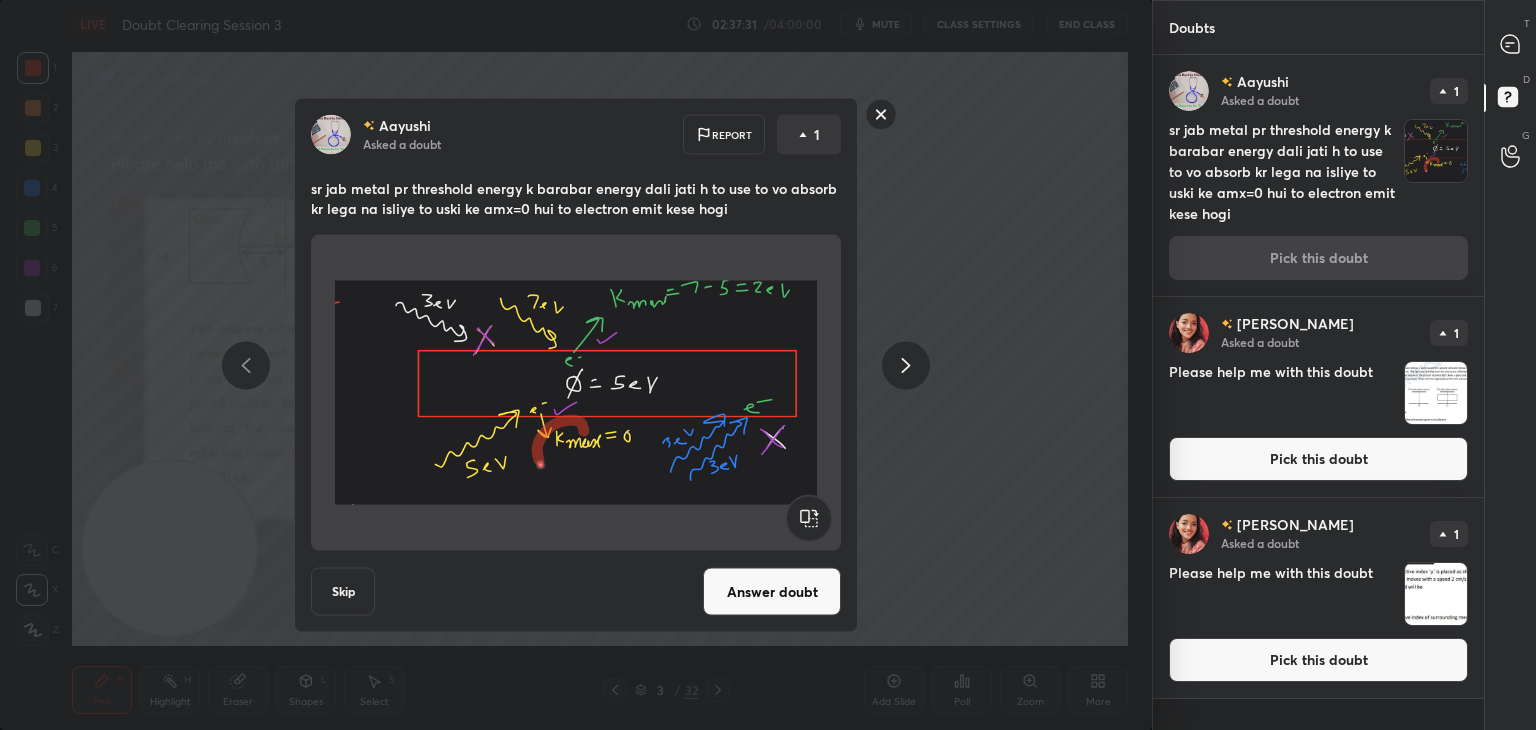 click 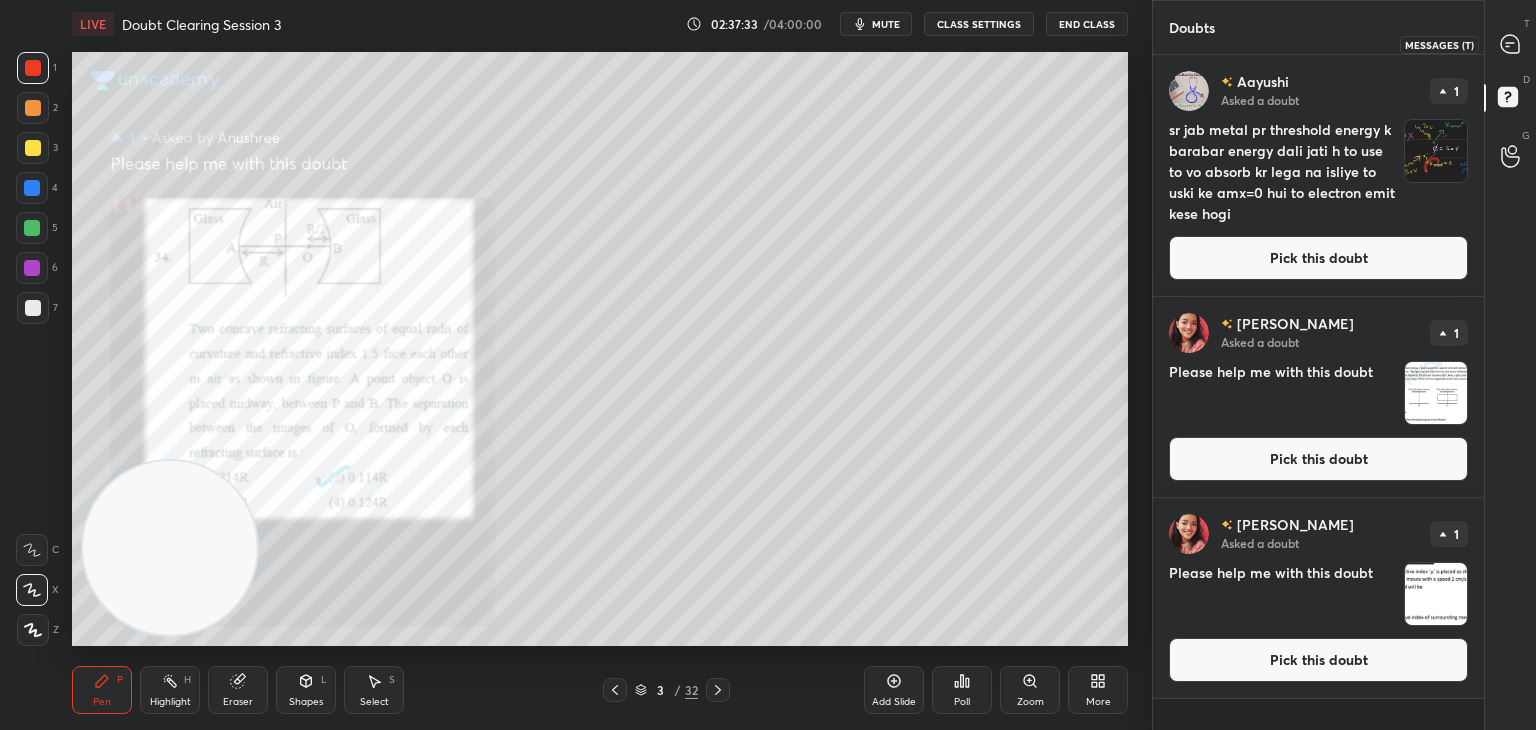 click at bounding box center (1511, 44) 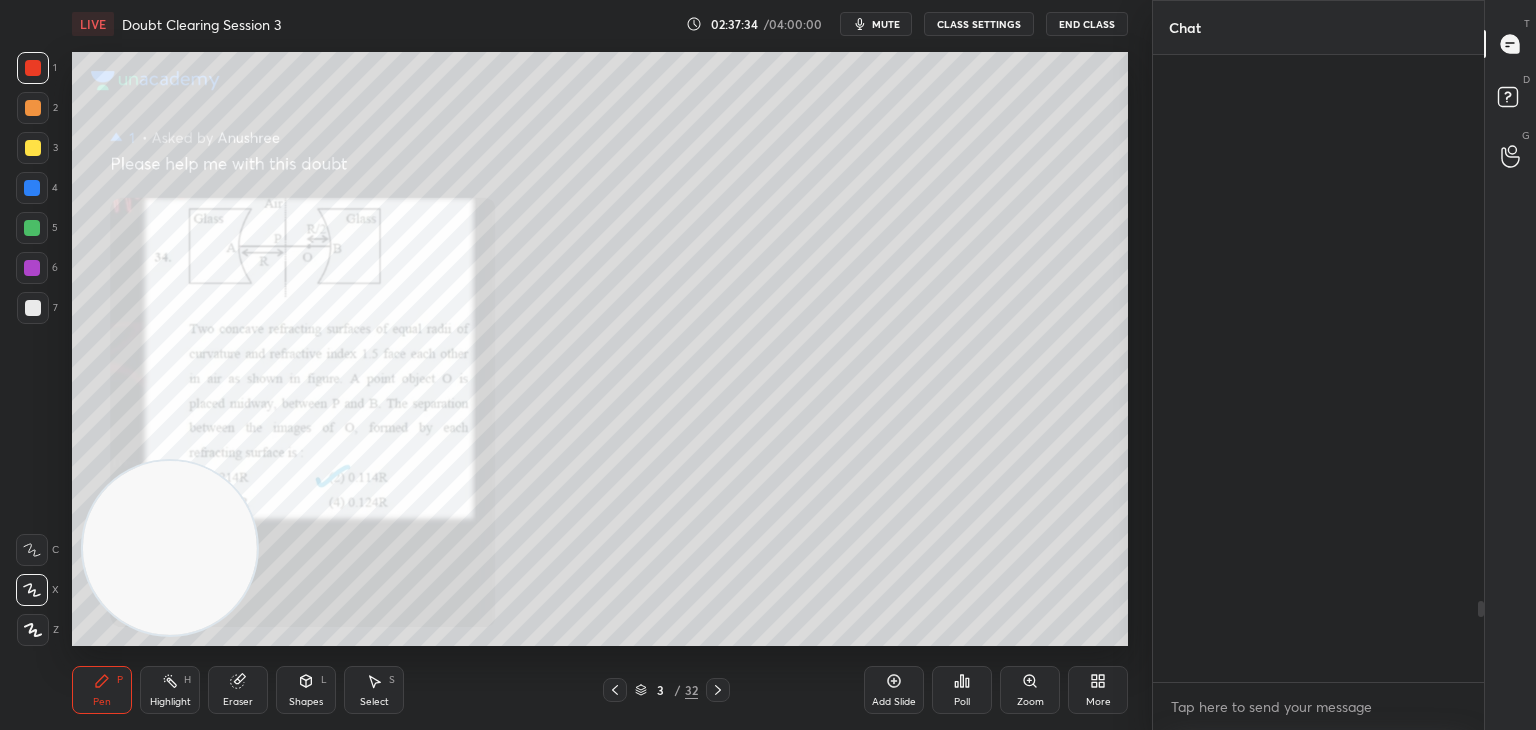 scroll, scrollTop: 4246, scrollLeft: 0, axis: vertical 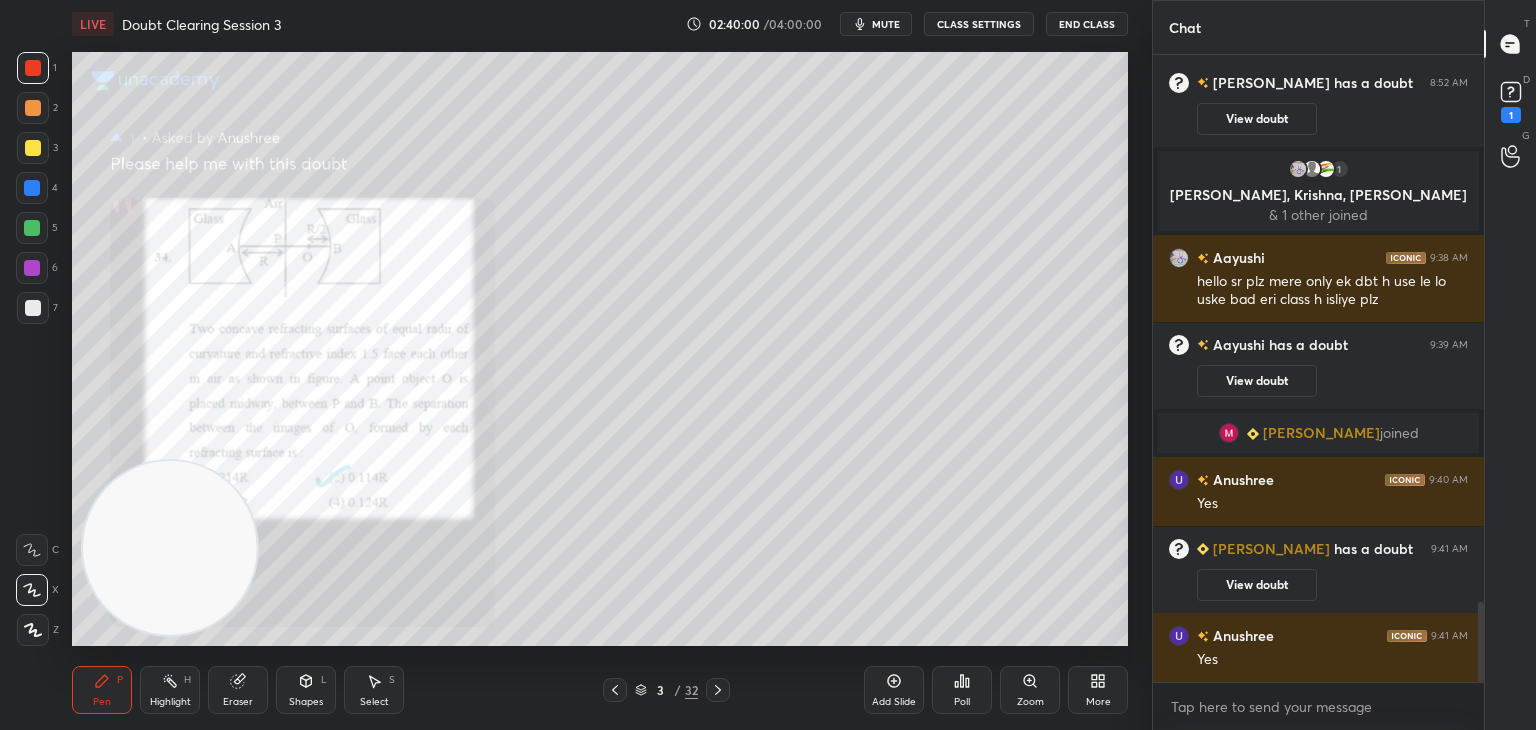 click on "Eraser" at bounding box center [238, 690] 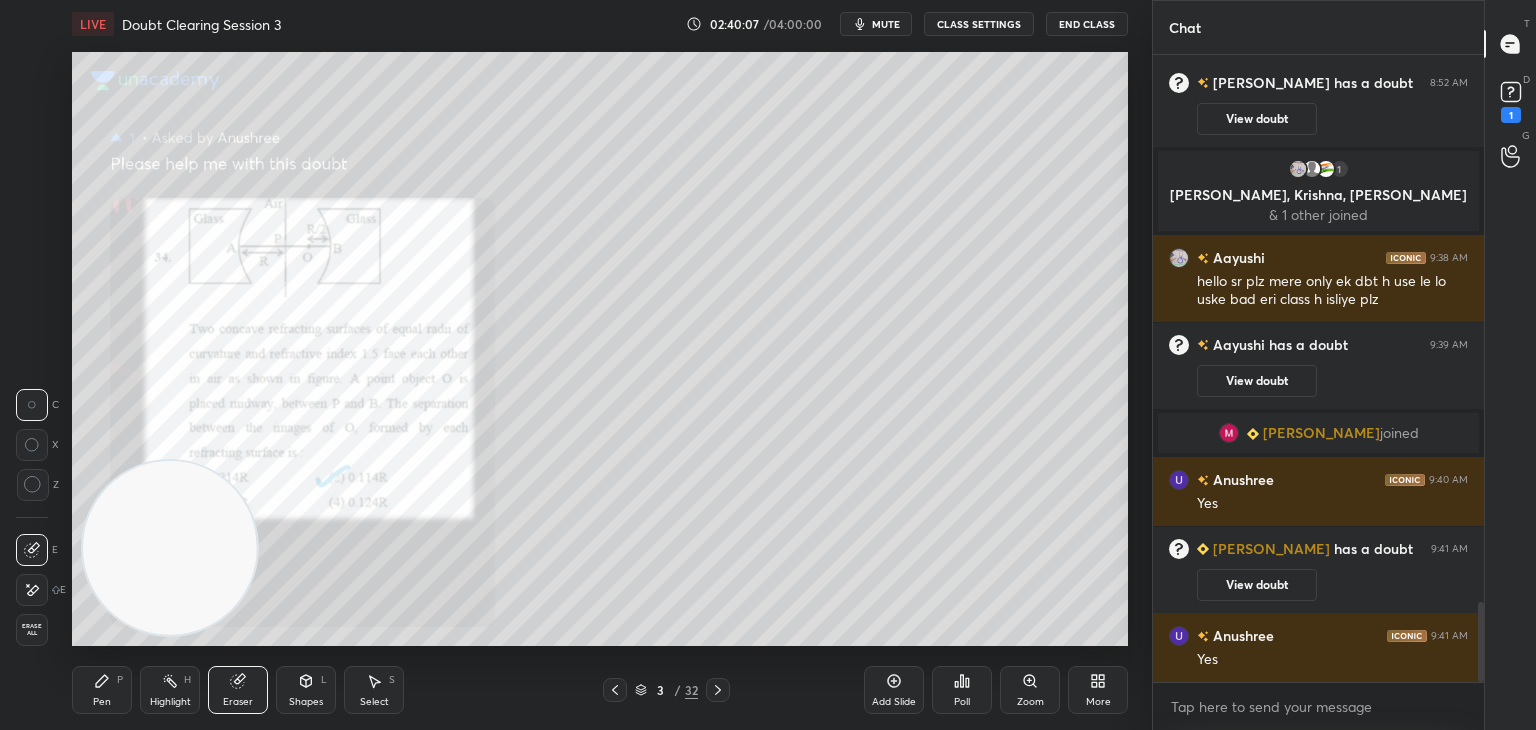 click on "Pen P" at bounding box center (102, 690) 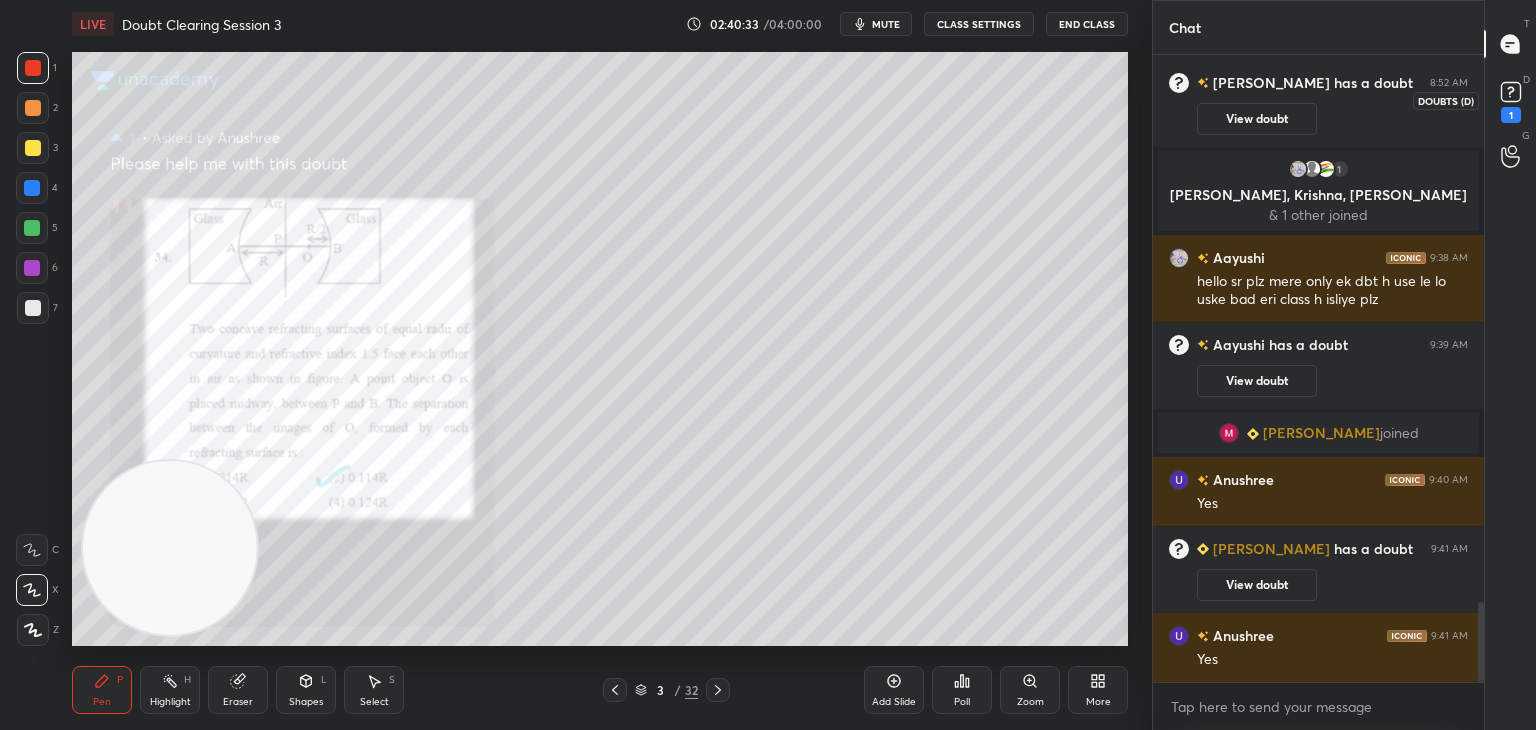 click on "D Doubts (D) 1" at bounding box center [1510, 100] 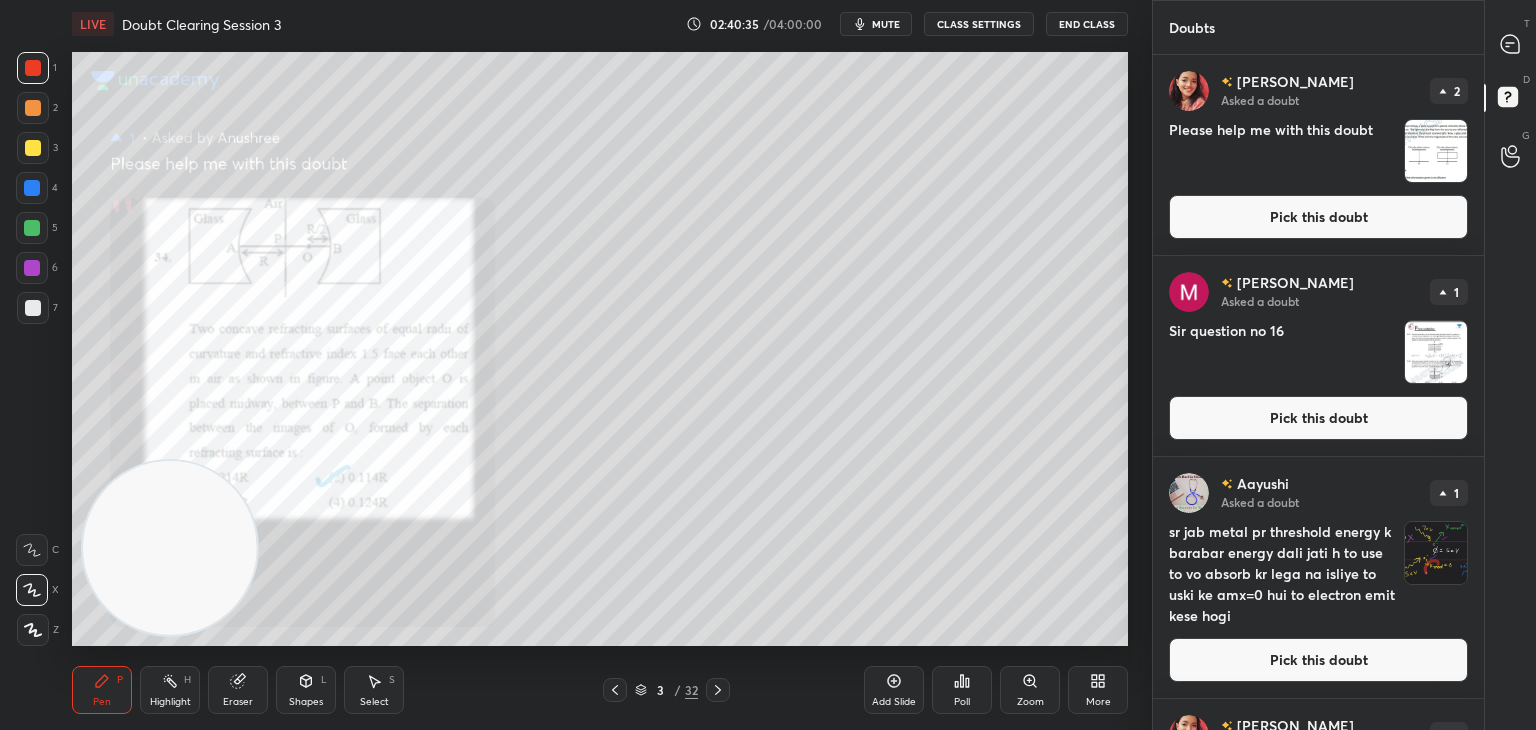 click at bounding box center (1436, 352) 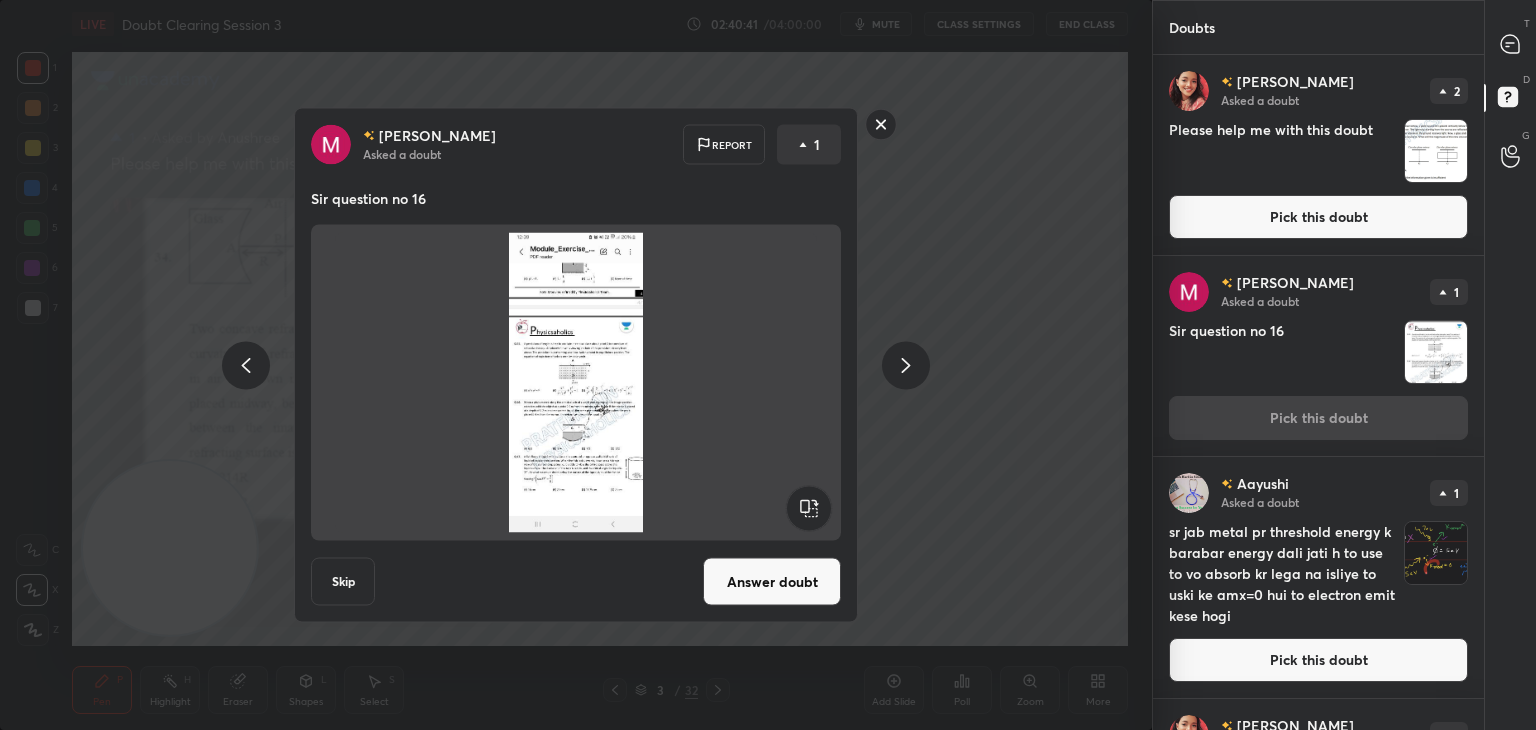 click on "Answer doubt" at bounding box center [772, 582] 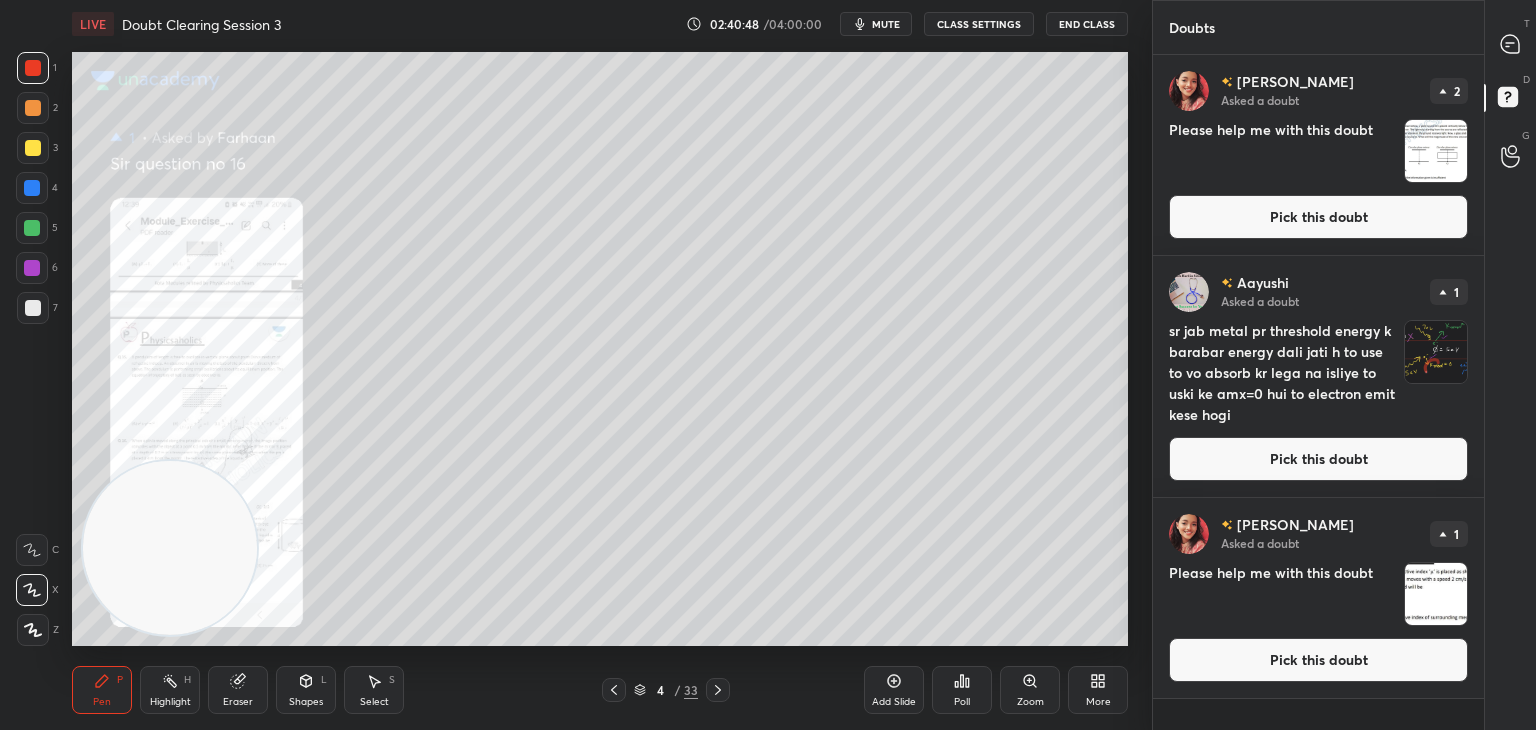 click 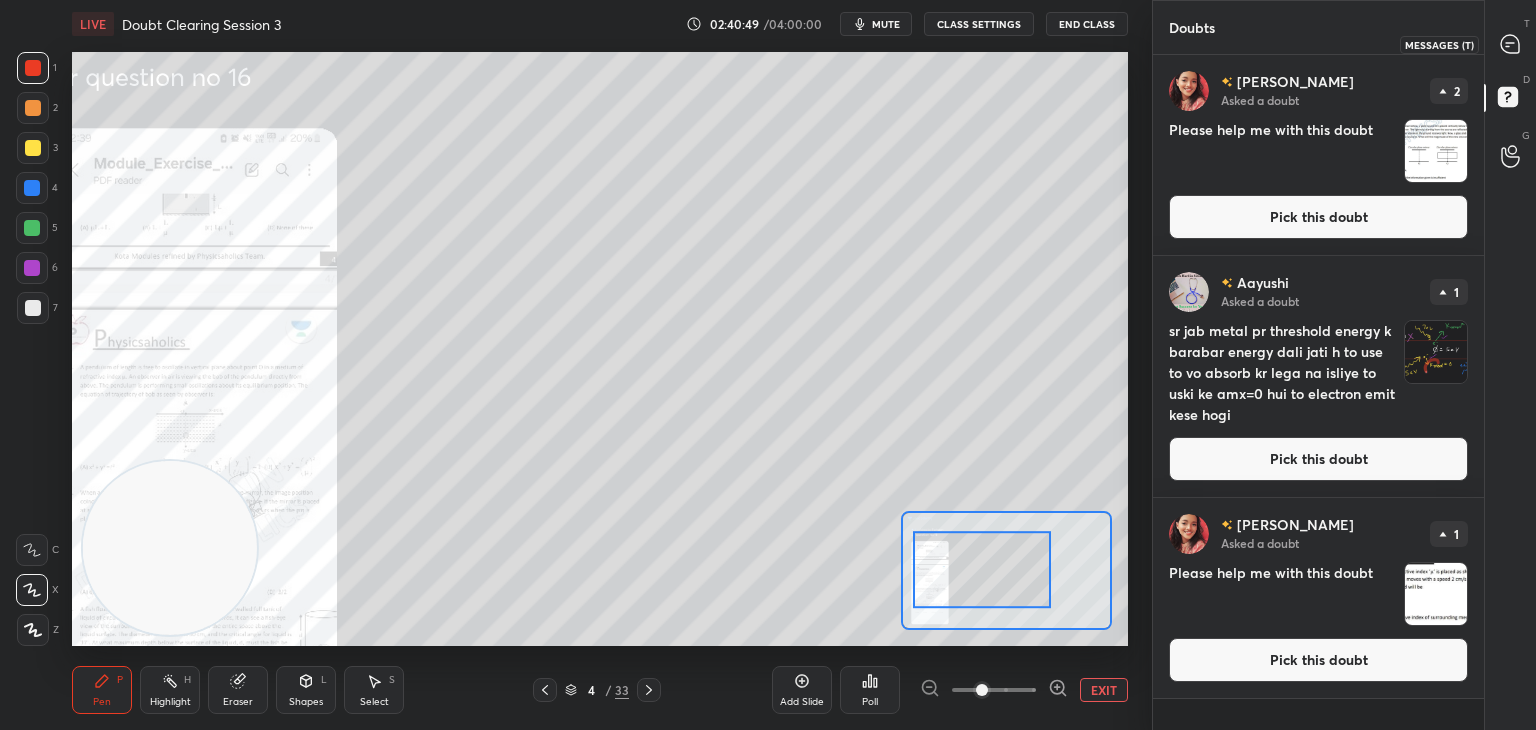 click 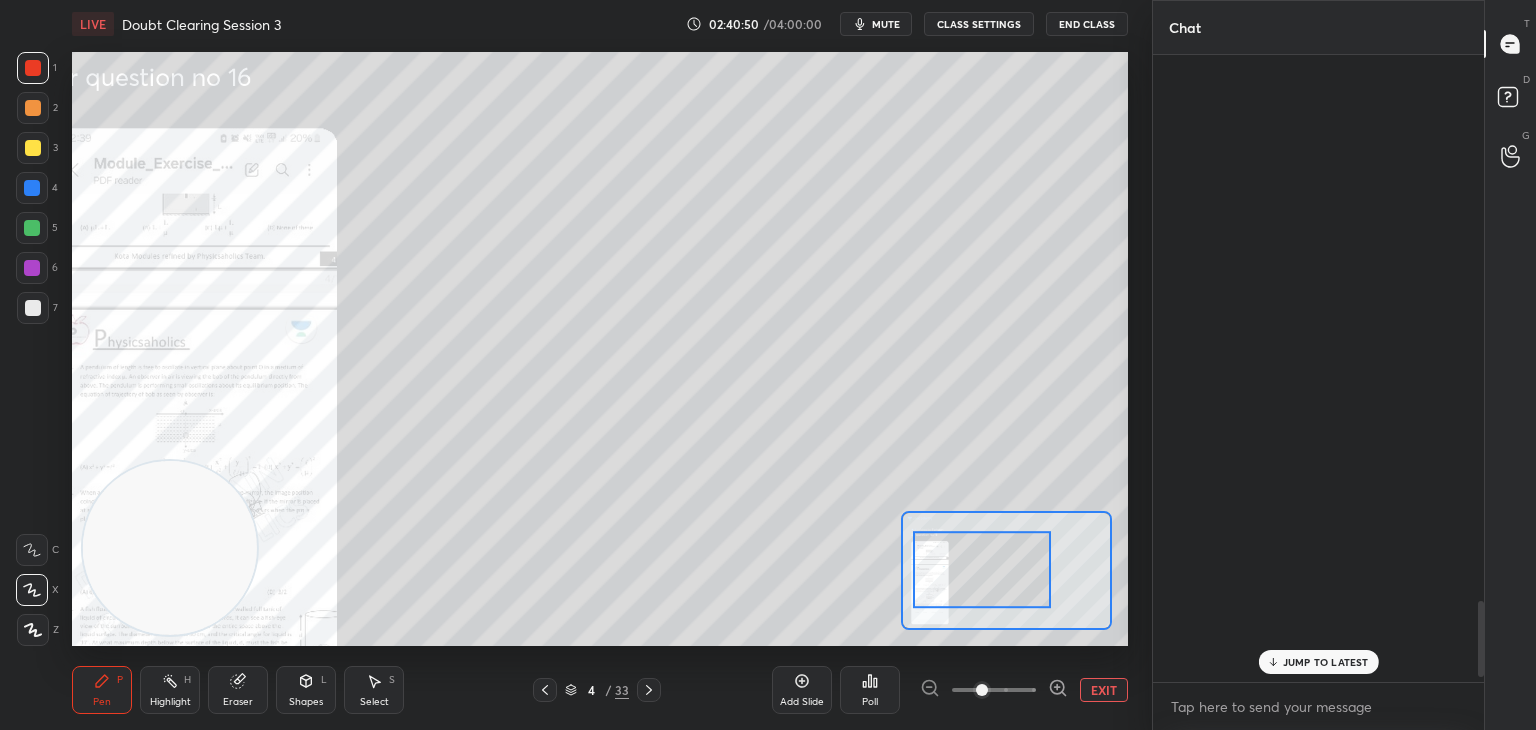 scroll, scrollTop: 4474, scrollLeft: 0, axis: vertical 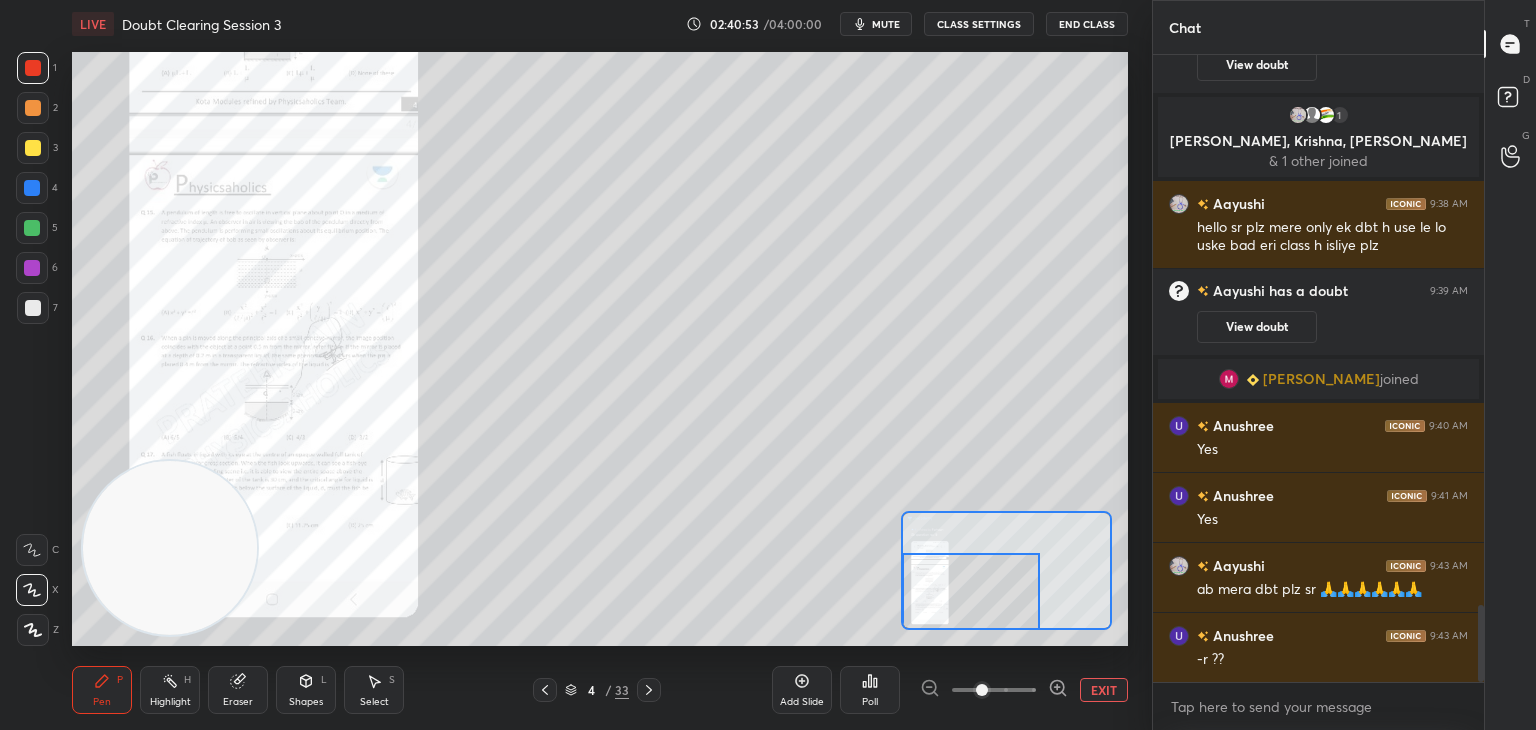 click 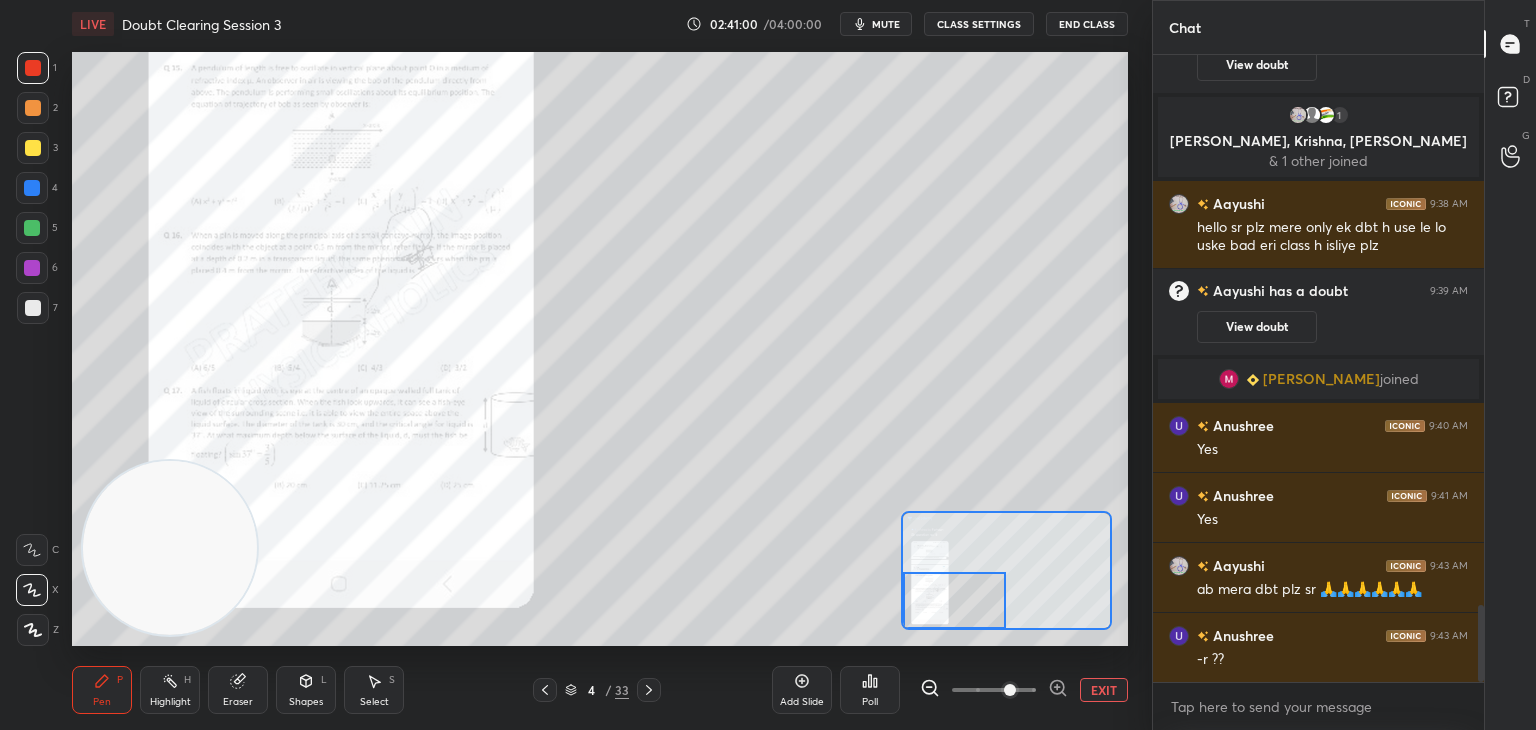 click 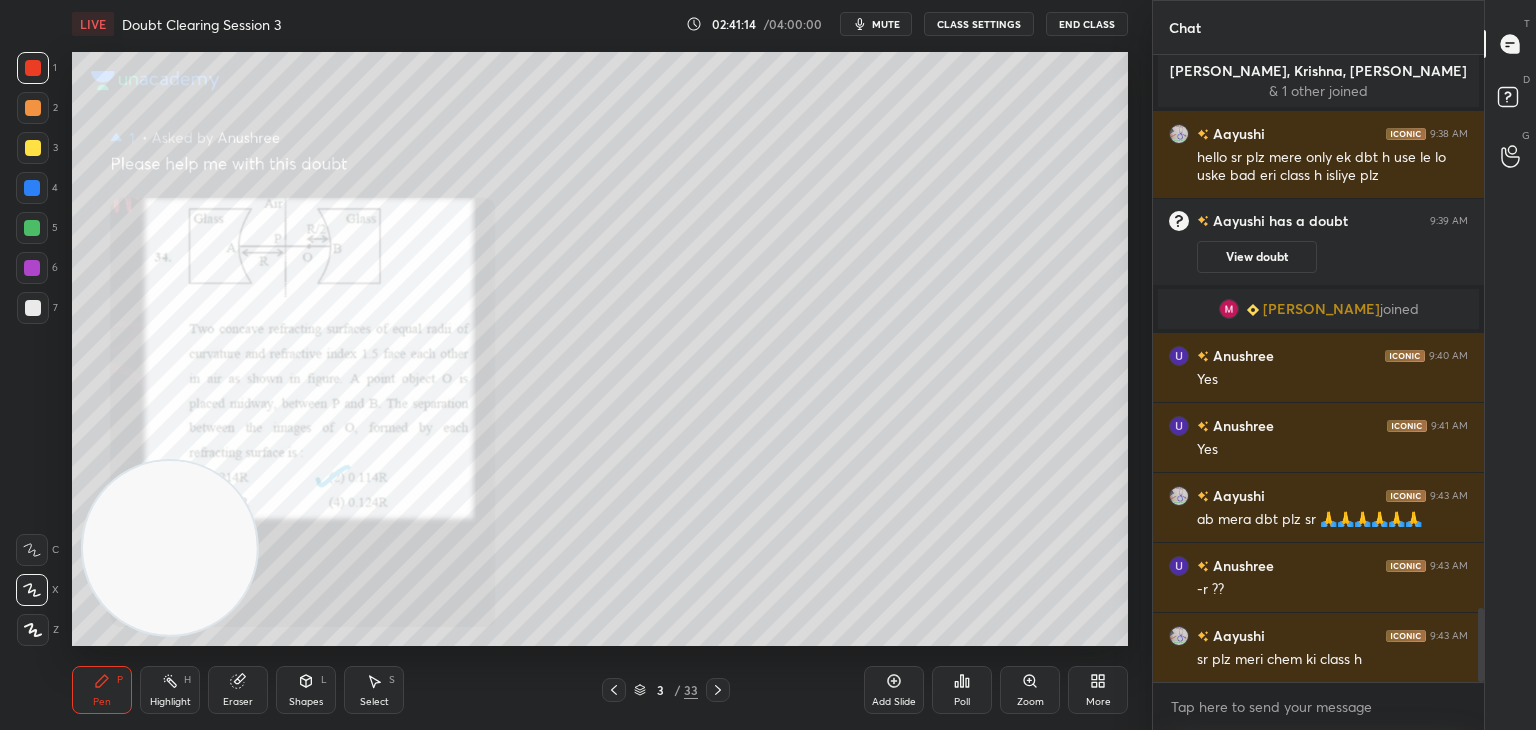 scroll, scrollTop: 4654, scrollLeft: 0, axis: vertical 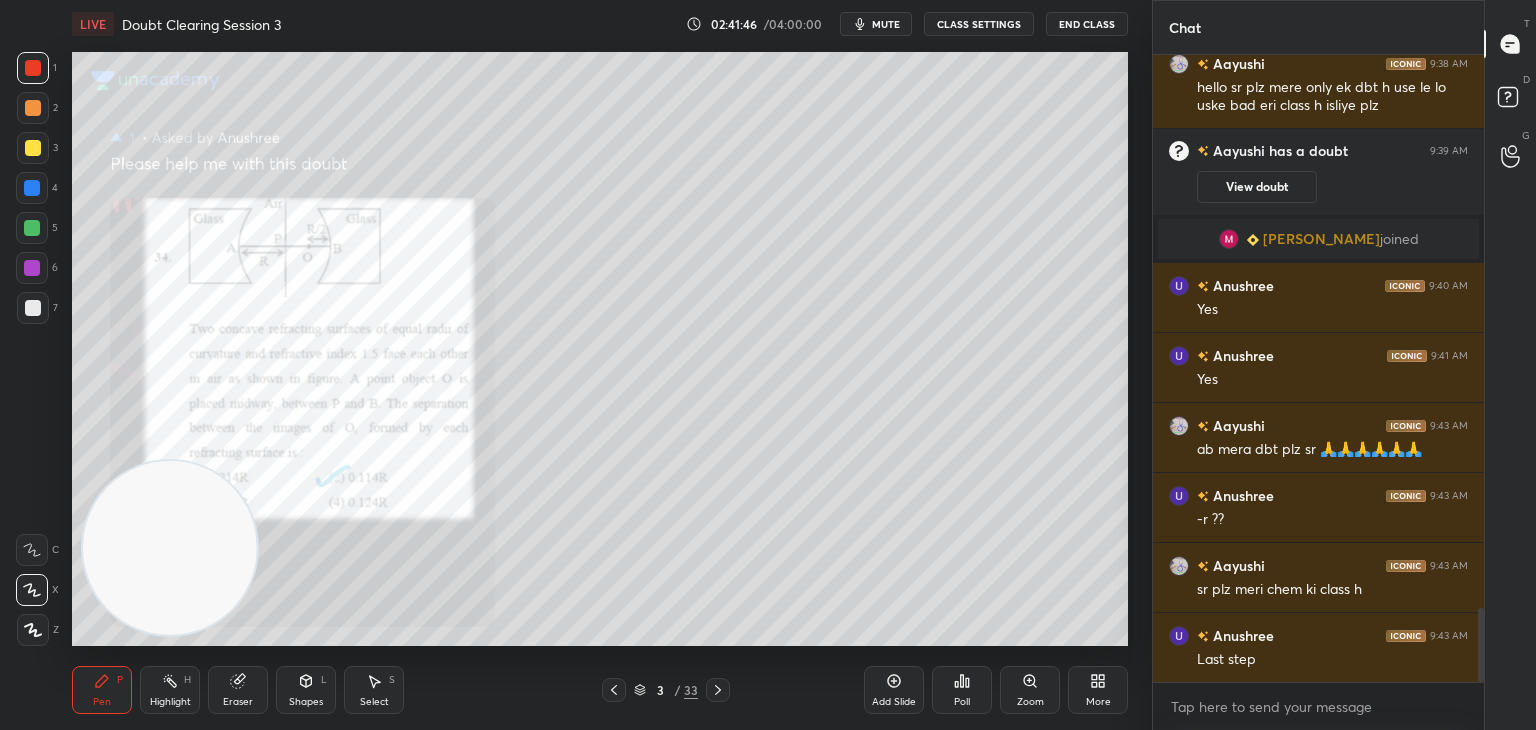 click on "mute" at bounding box center [876, 24] 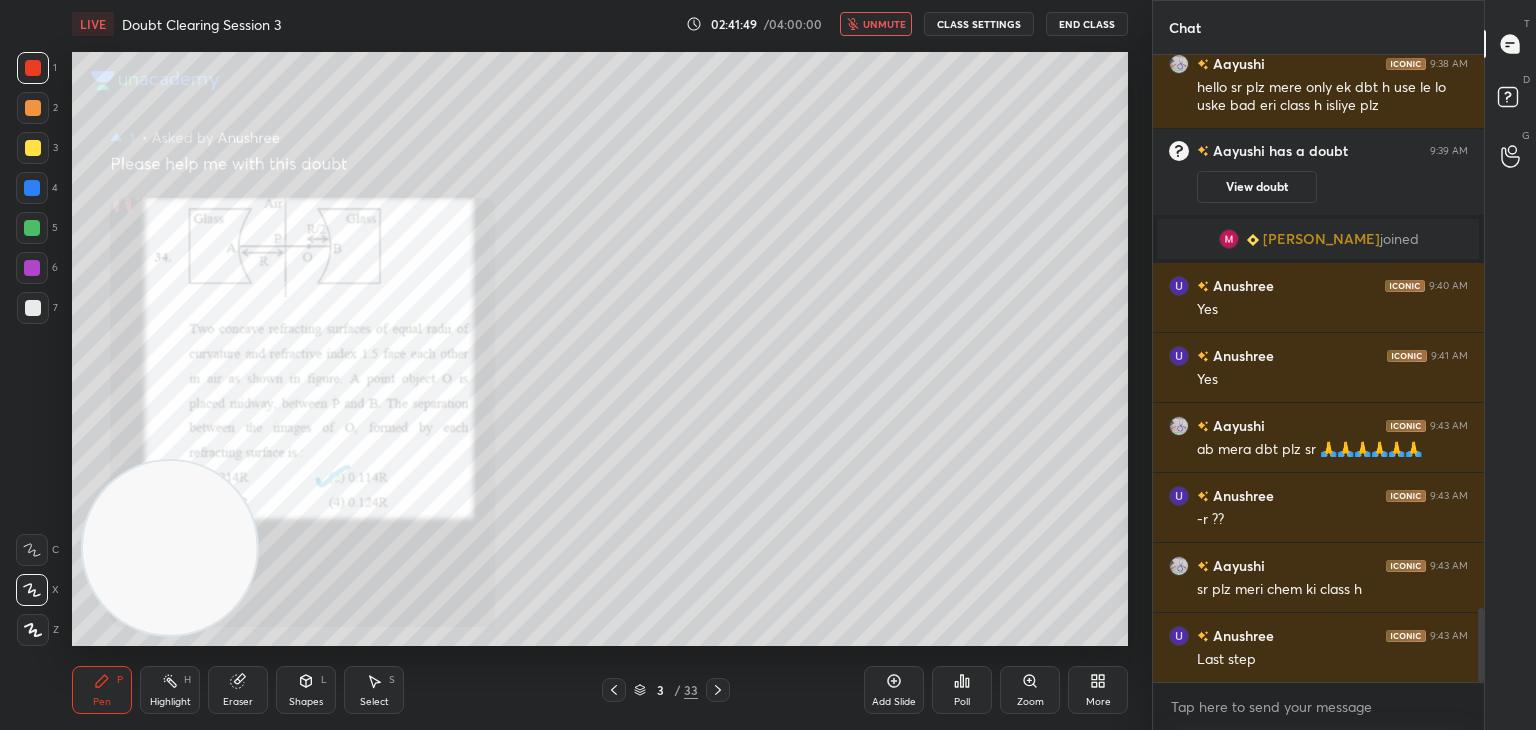 scroll, scrollTop: 4724, scrollLeft: 0, axis: vertical 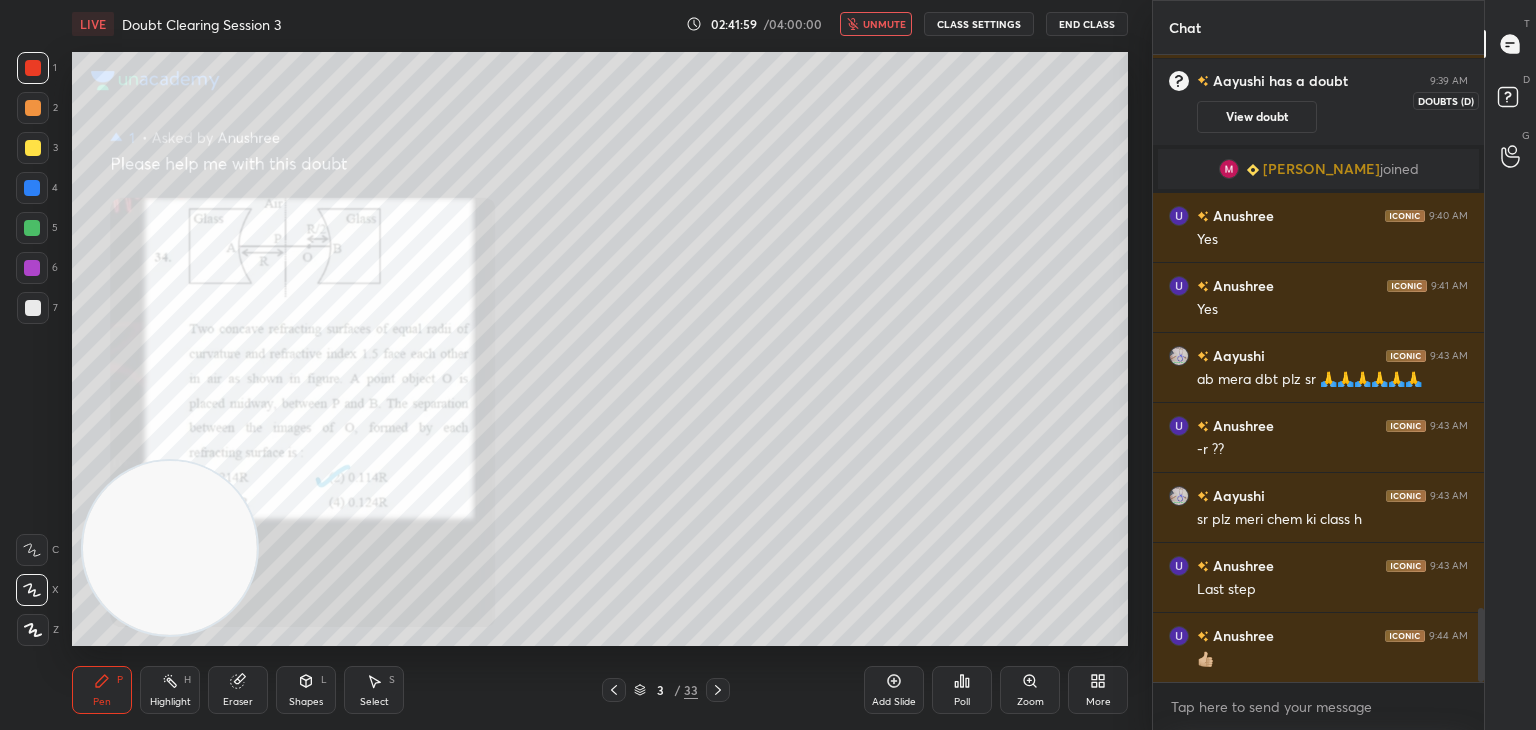 click 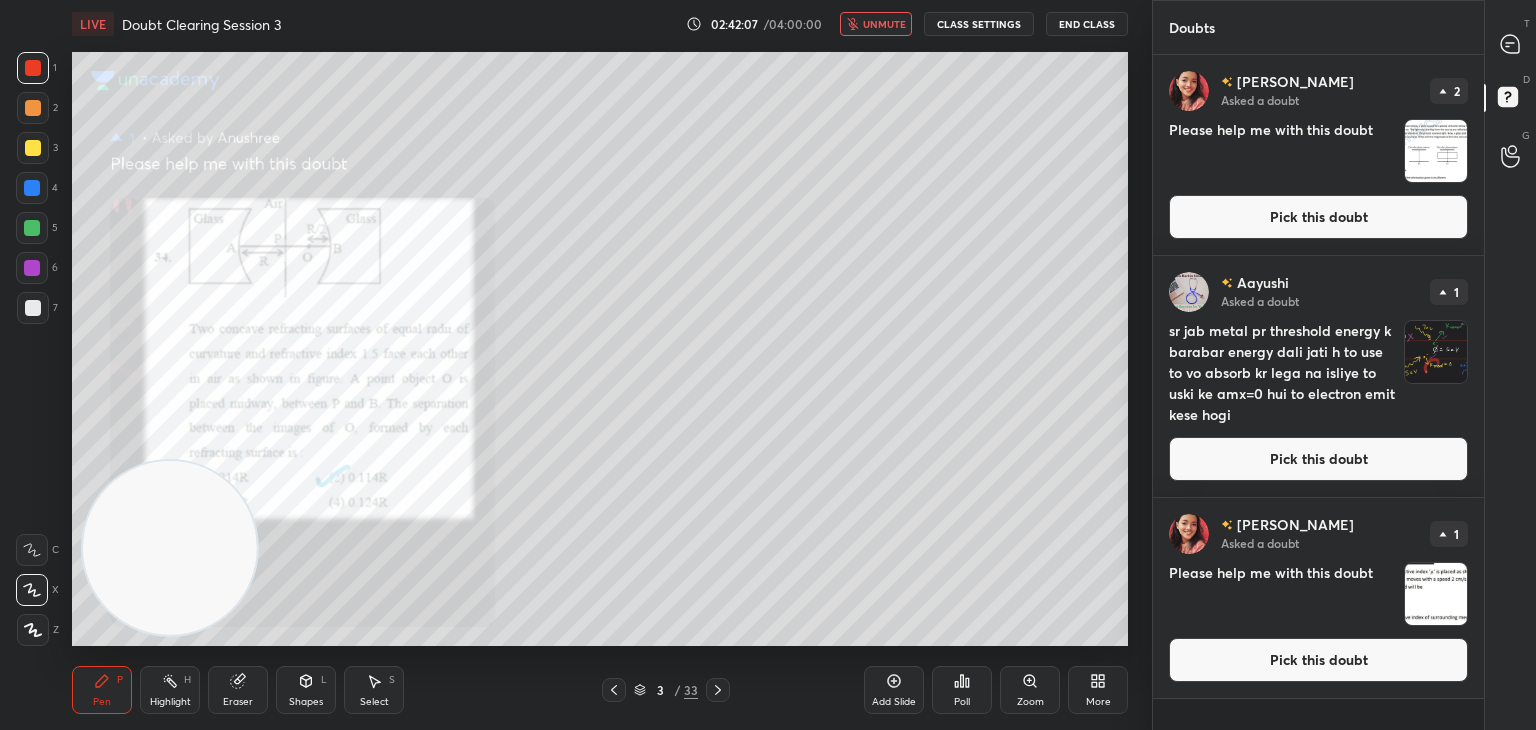 click at bounding box center [1436, 352] 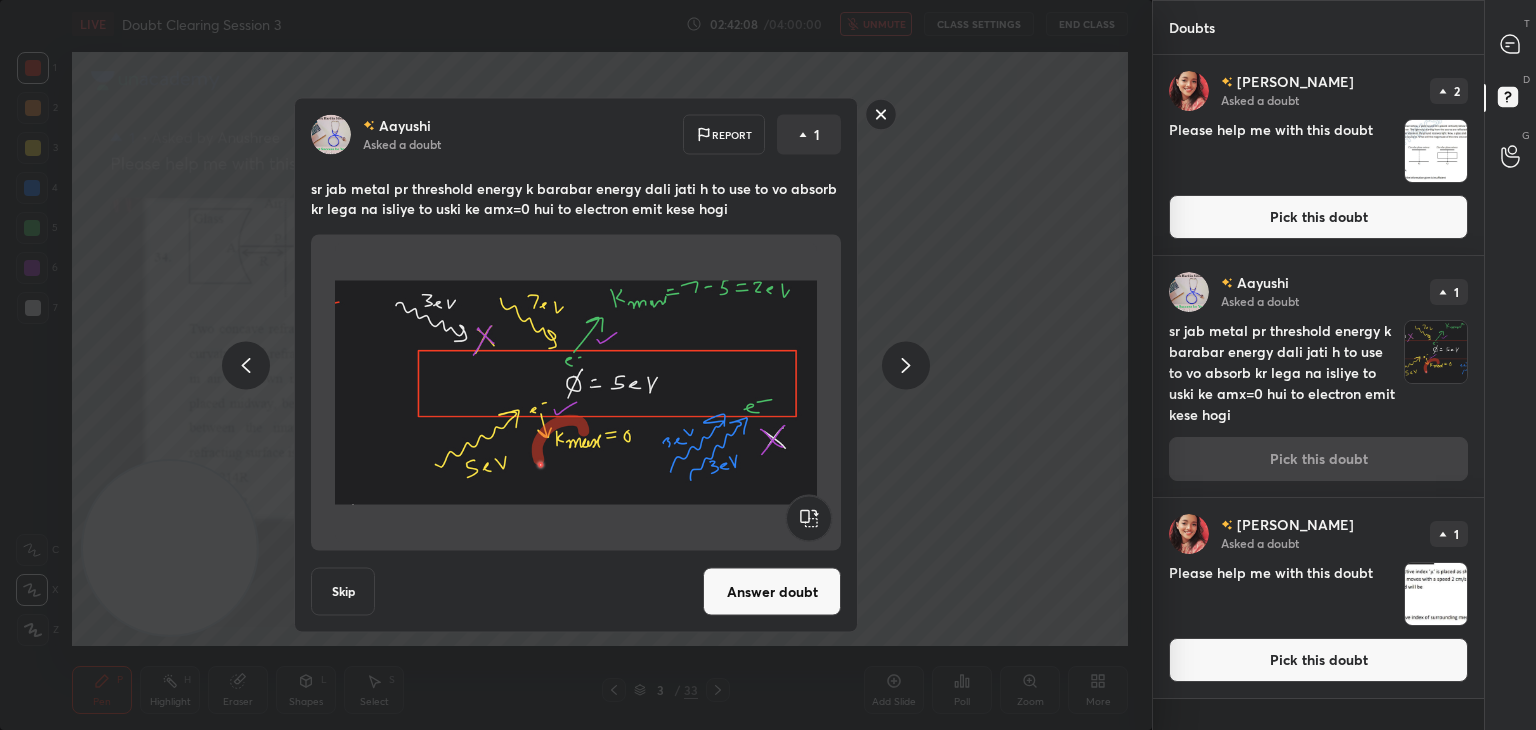 click on "T Messages (T)" at bounding box center [1510, 44] 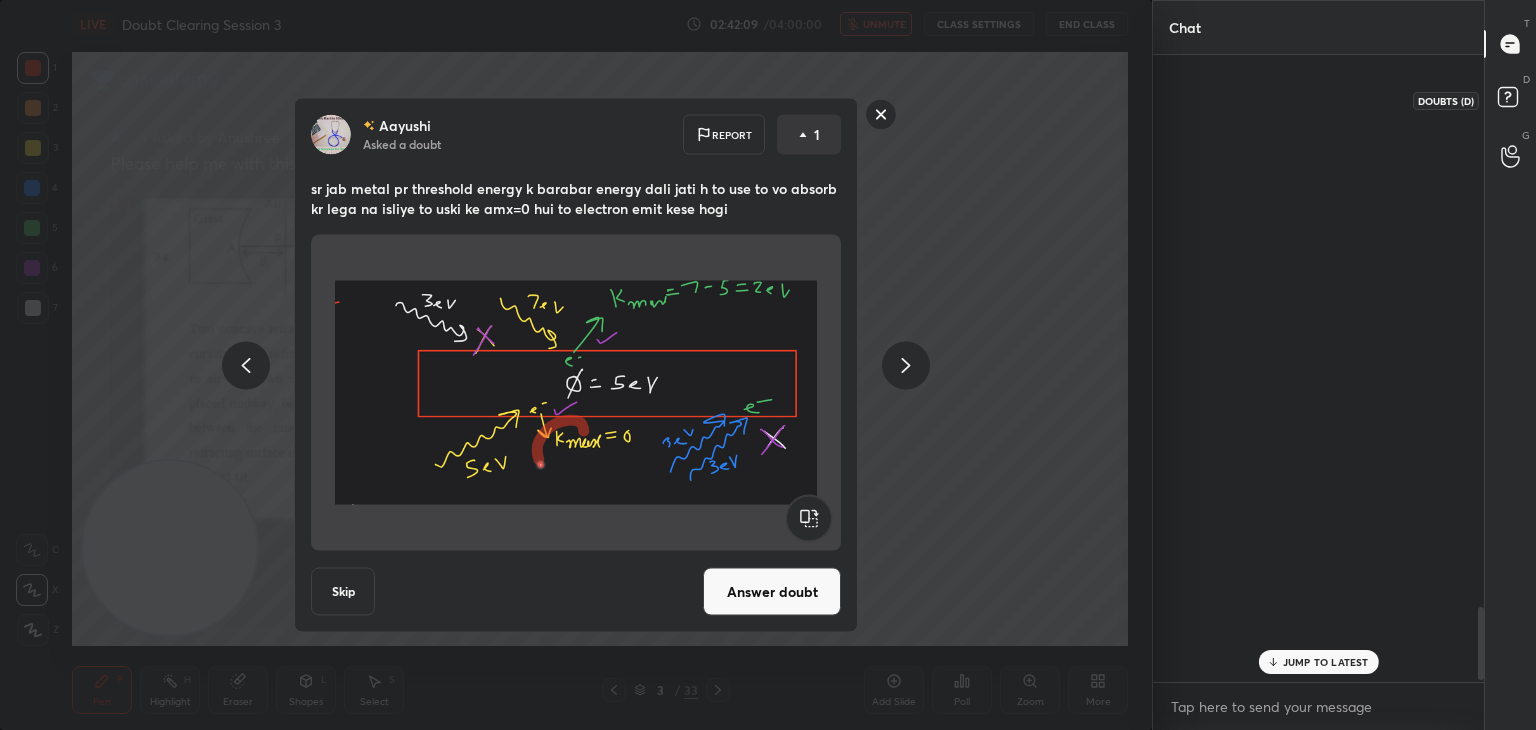 scroll, scrollTop: 4774, scrollLeft: 0, axis: vertical 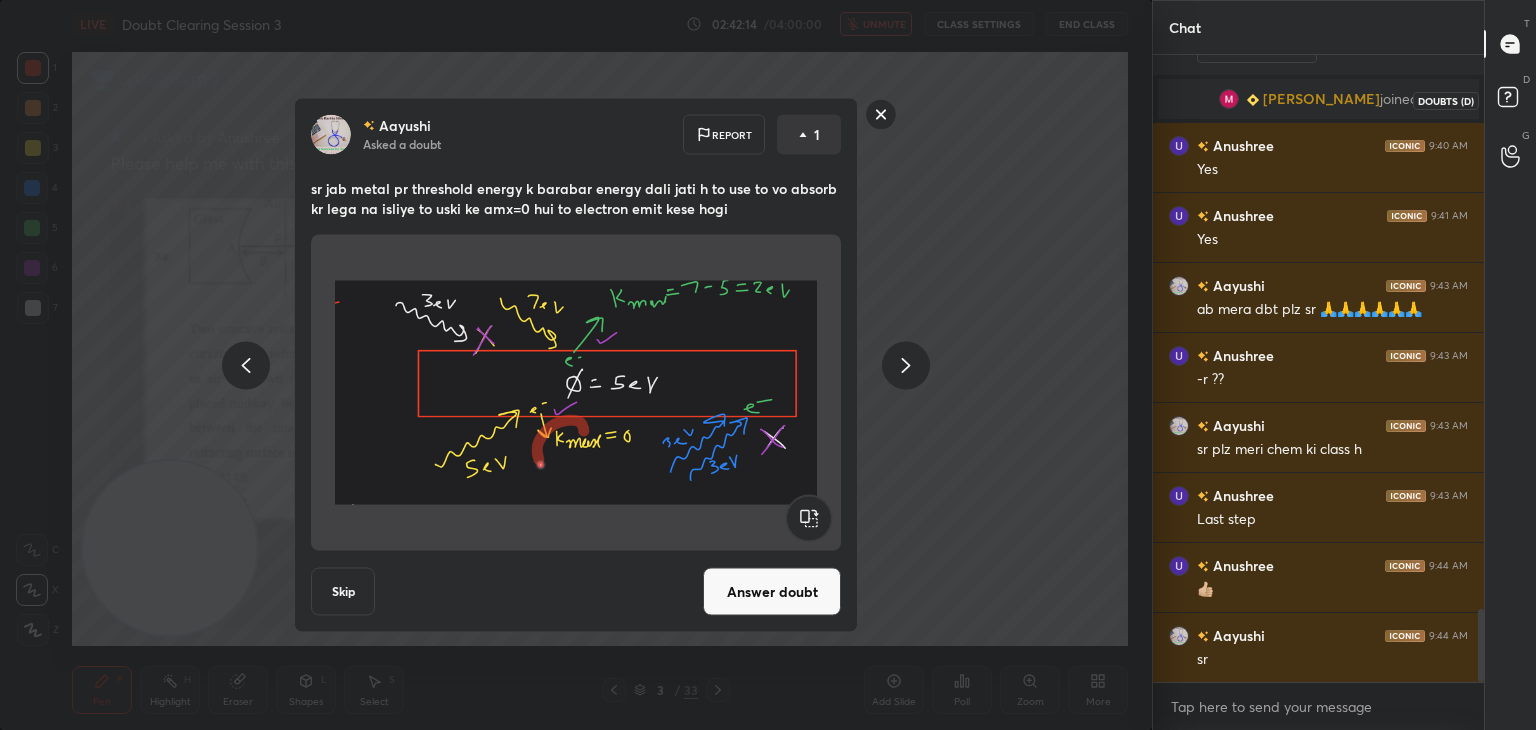 click 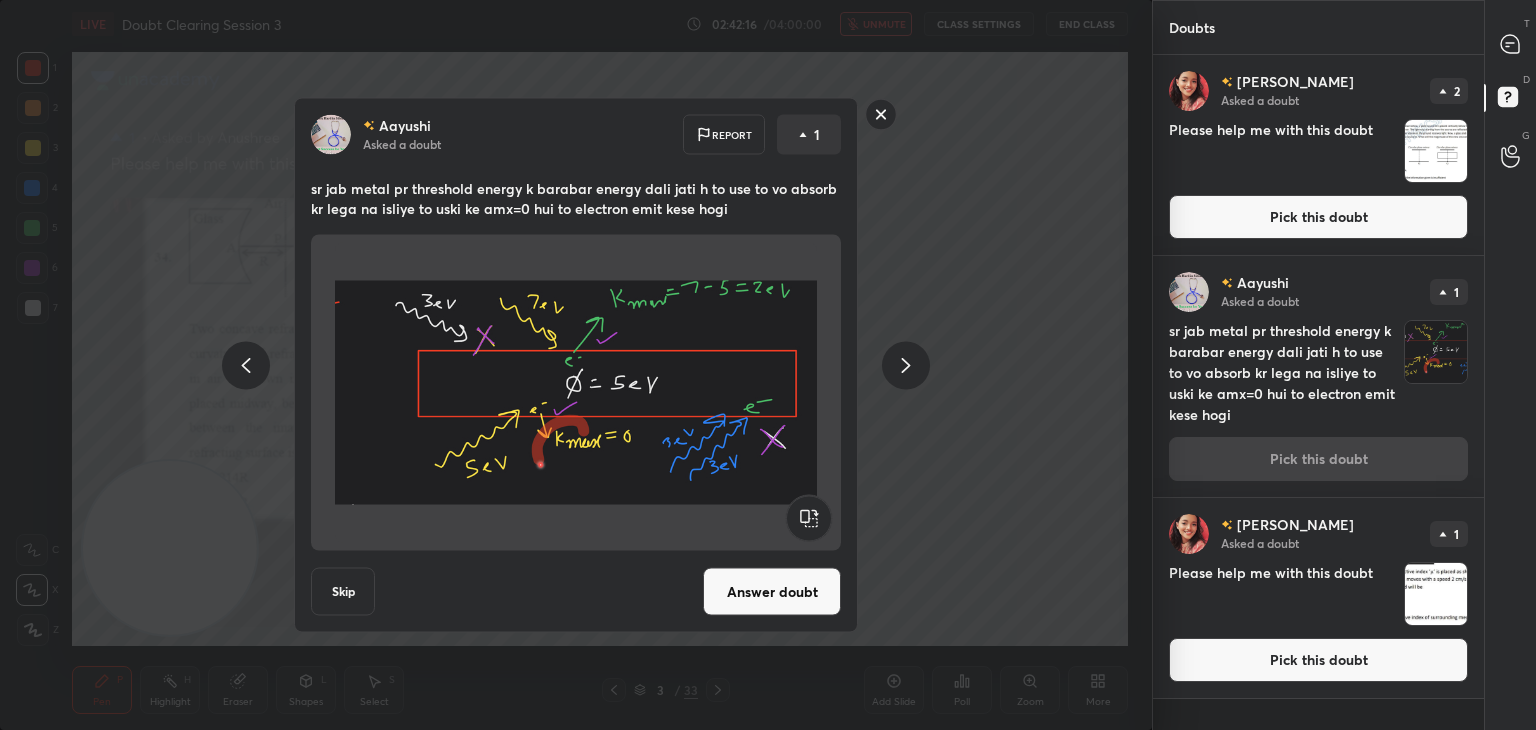 click on "Answer doubt" at bounding box center [772, 592] 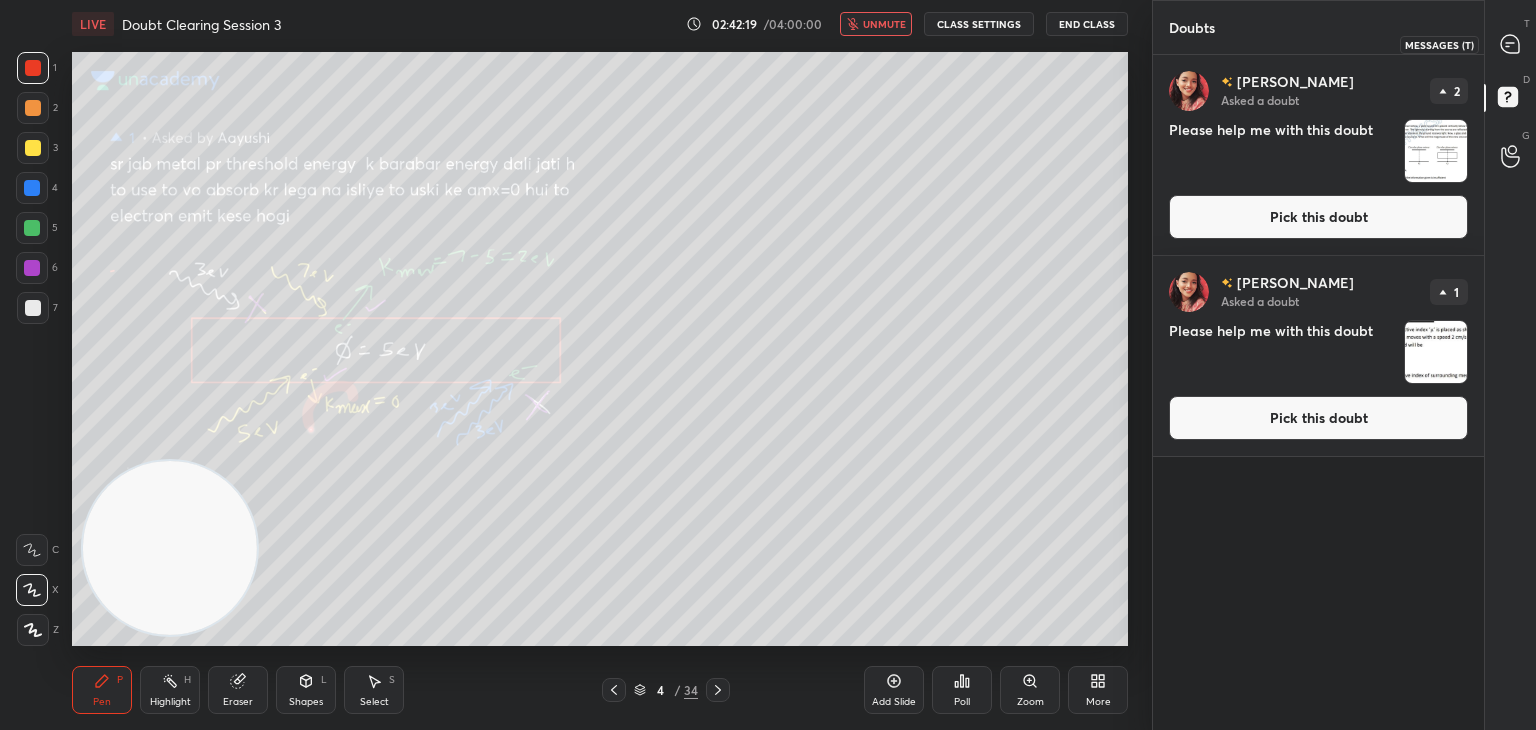 click at bounding box center [1511, 44] 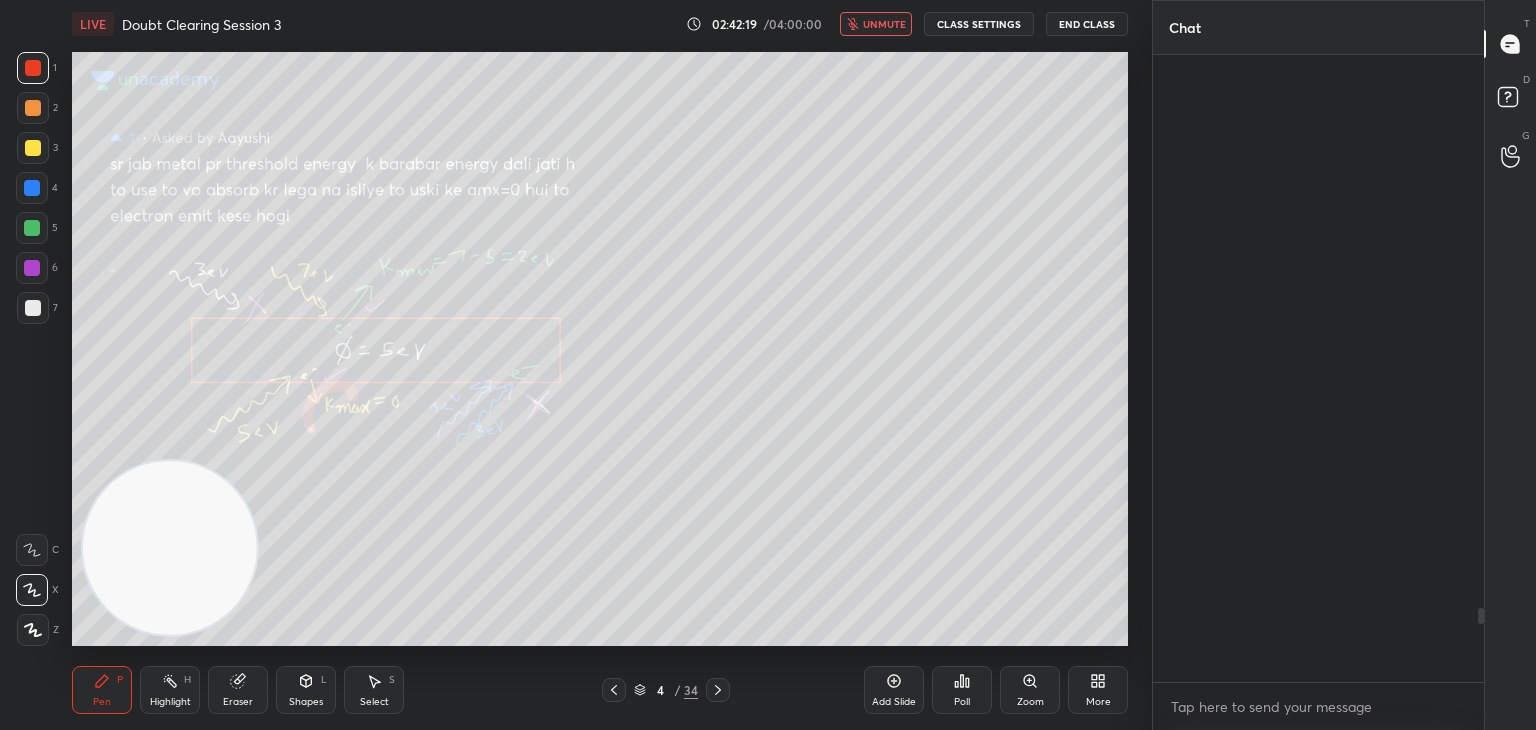 scroll, scrollTop: 4708, scrollLeft: 0, axis: vertical 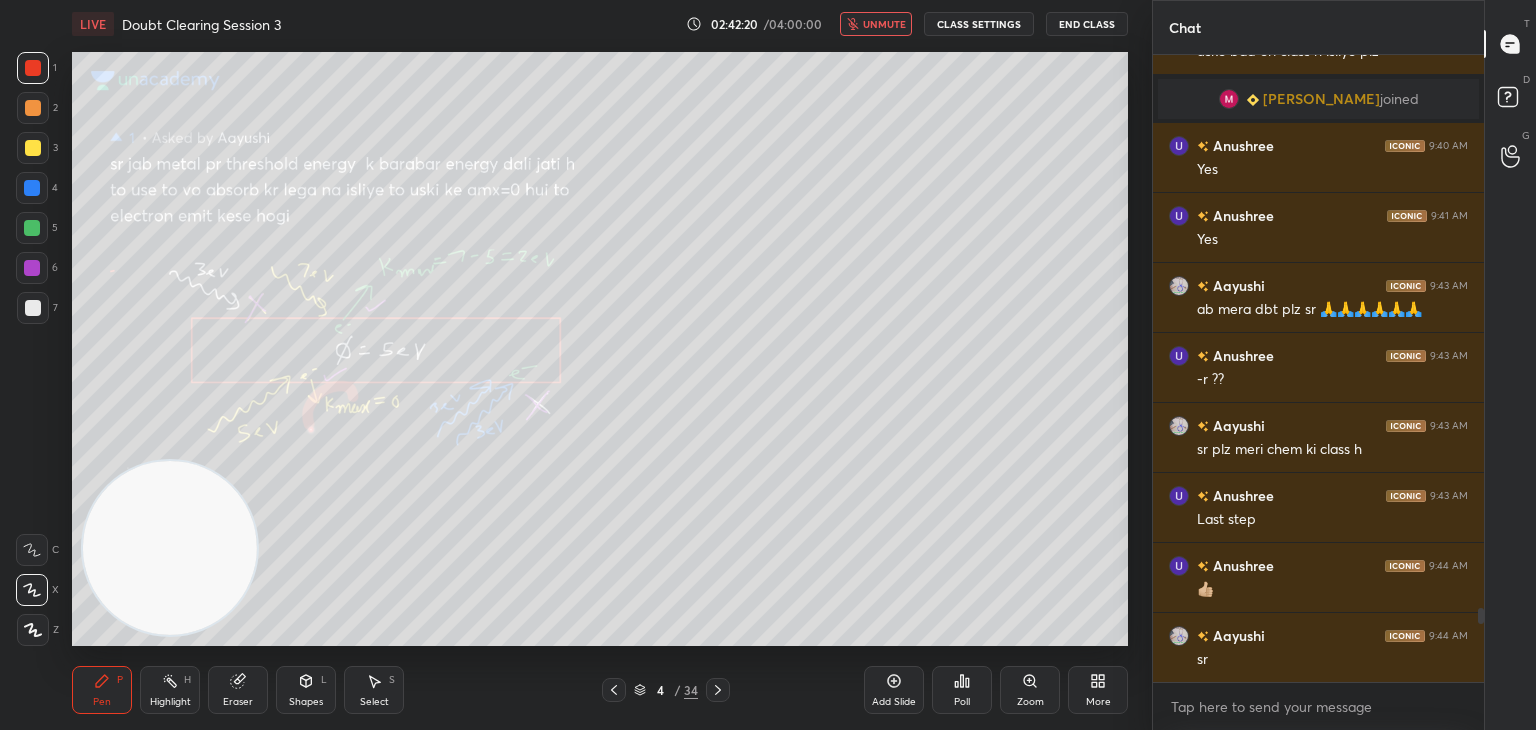 click 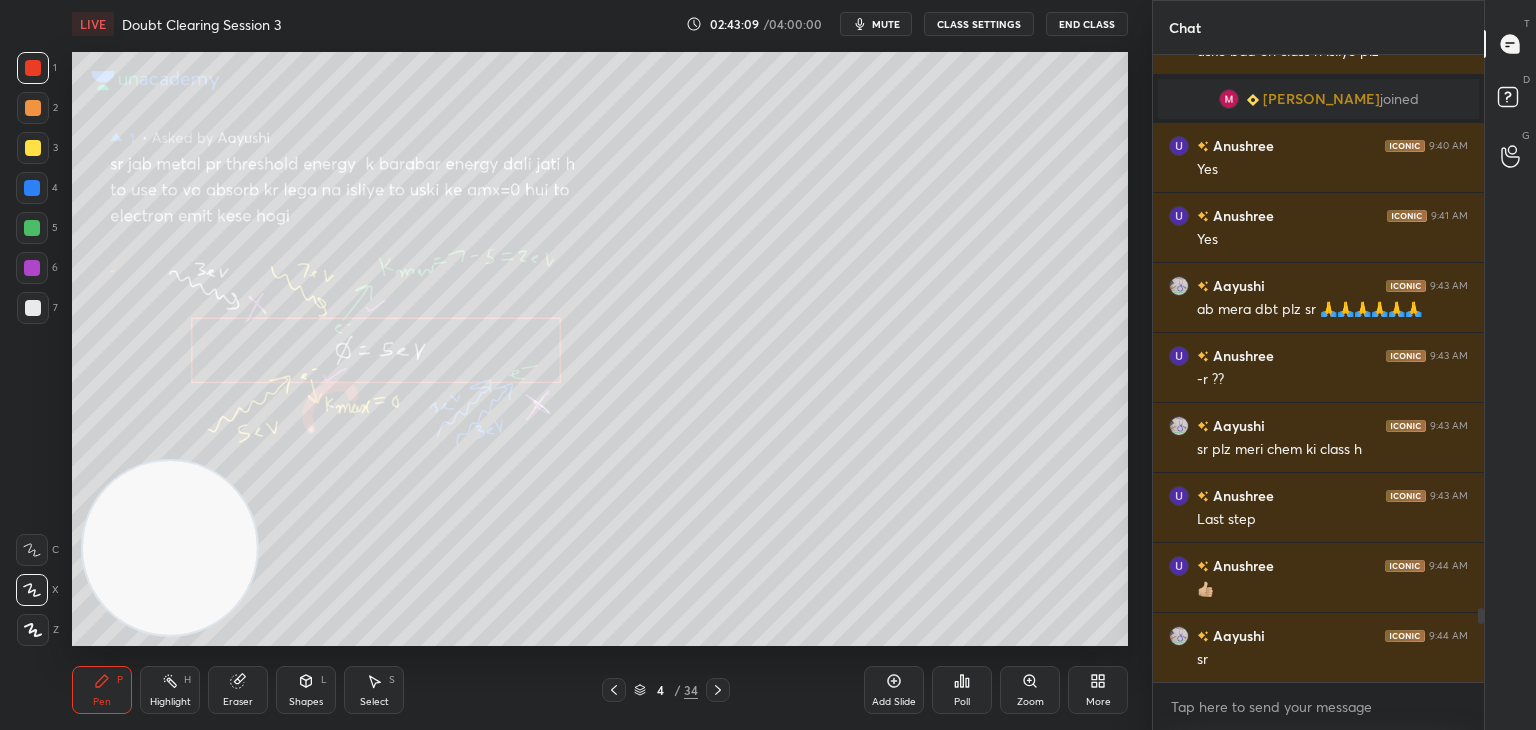 scroll, scrollTop: 4778, scrollLeft: 0, axis: vertical 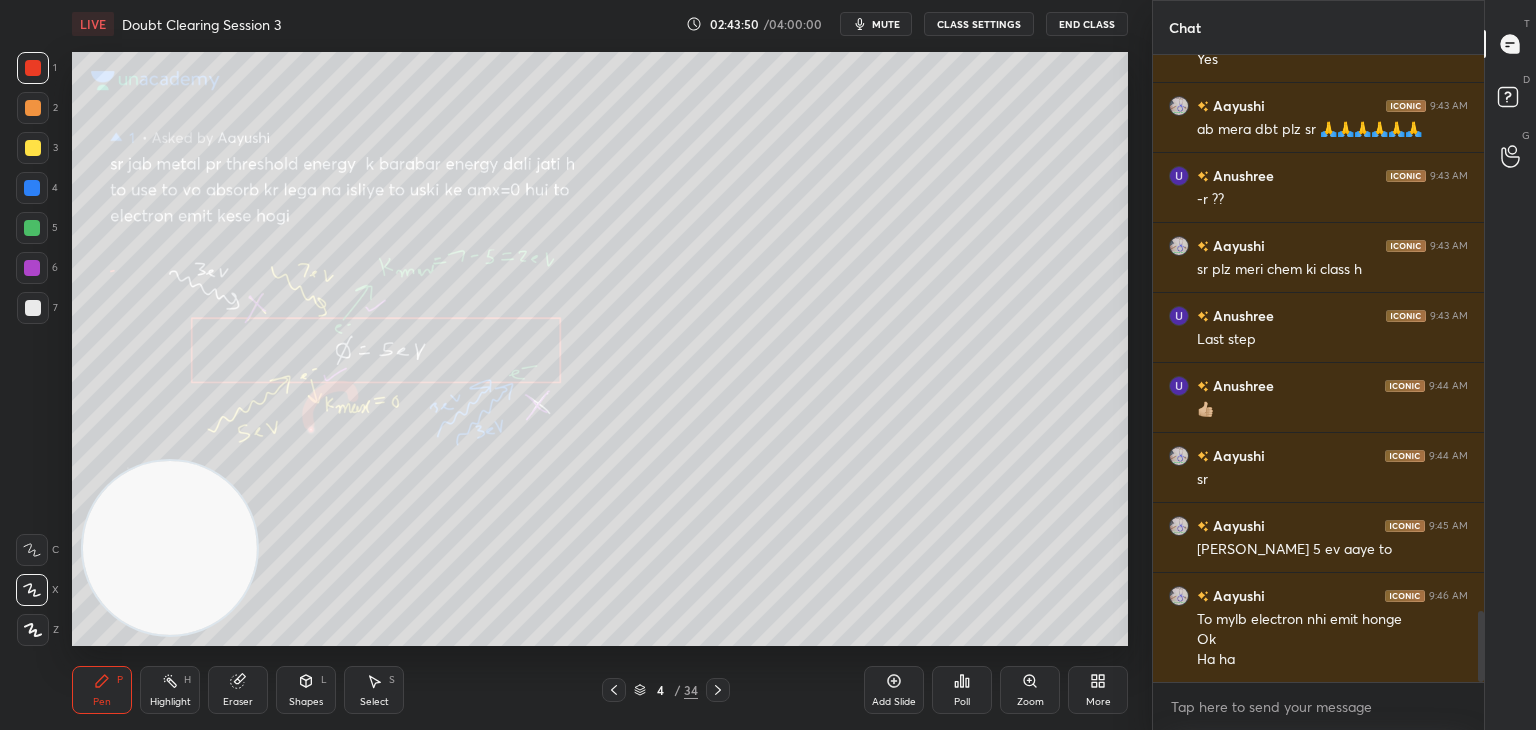click on "mute" at bounding box center [876, 24] 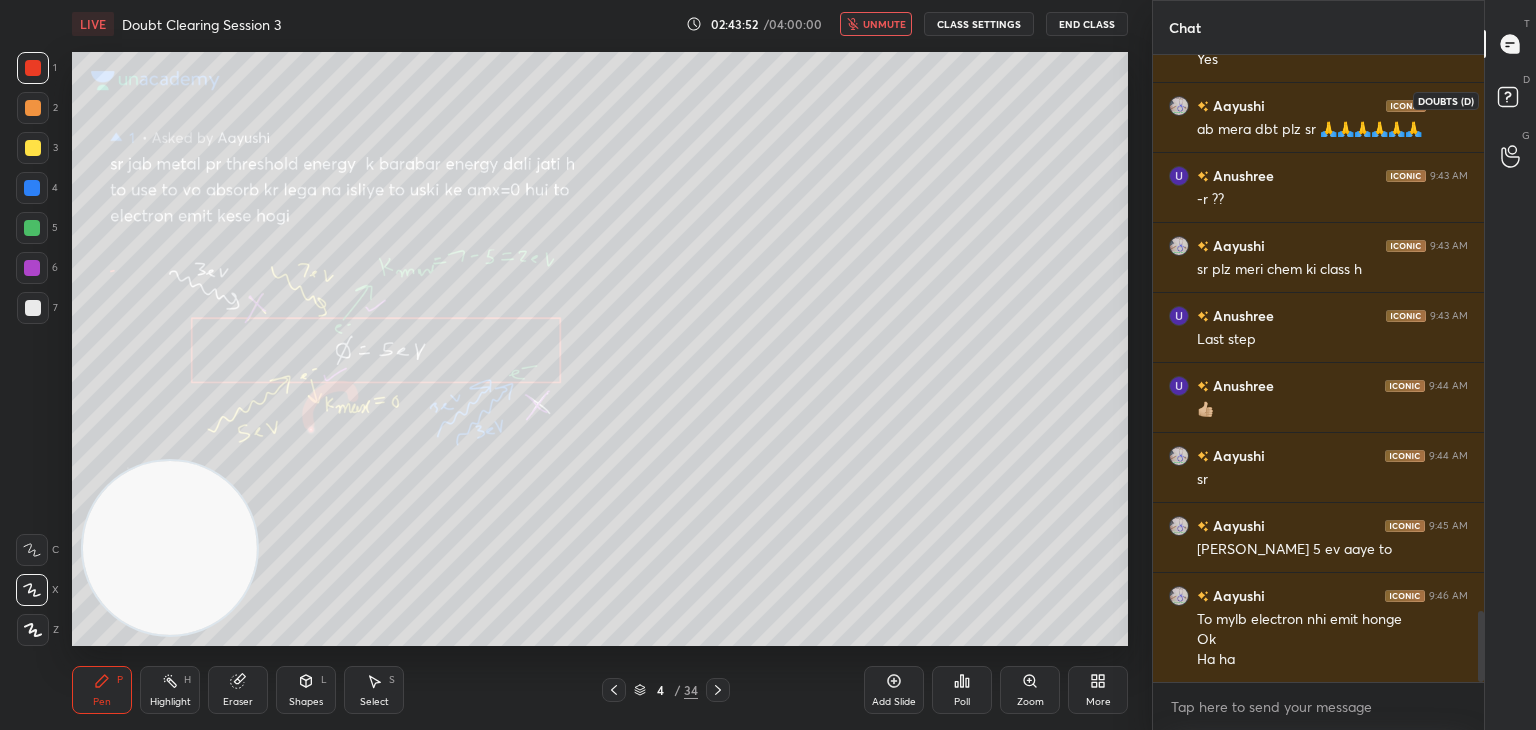 click 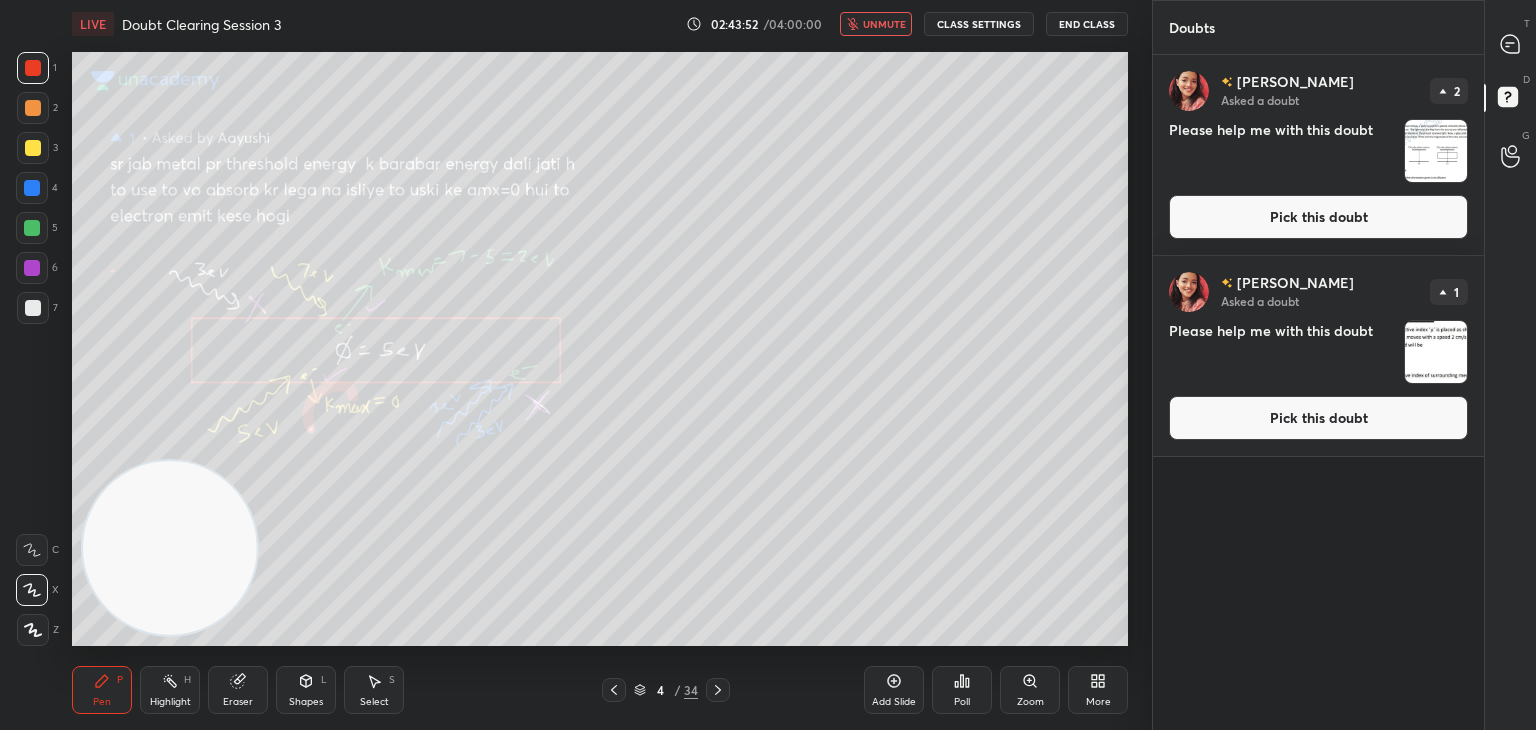click on "T Messages (T)" at bounding box center (1510, 44) 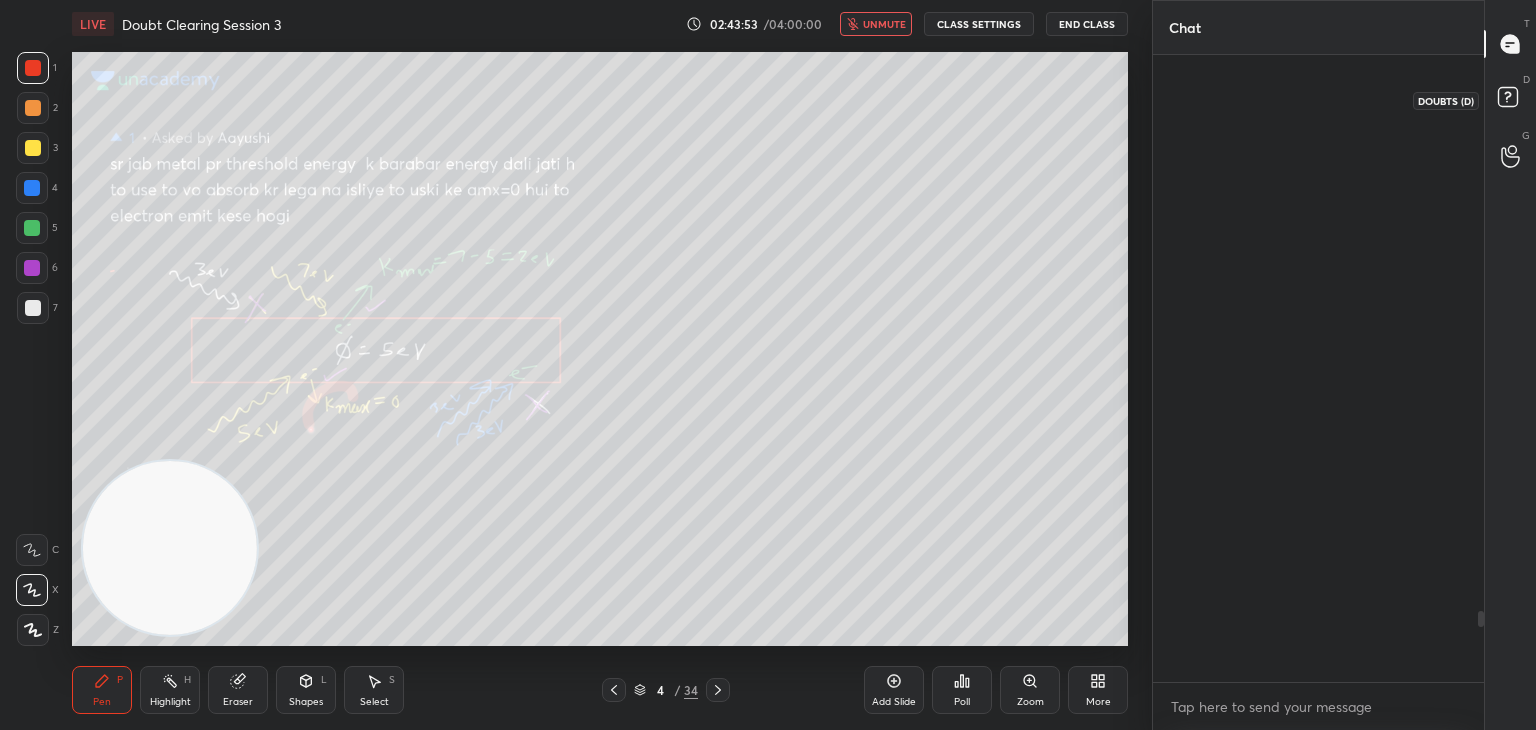 scroll, scrollTop: 4888, scrollLeft: 0, axis: vertical 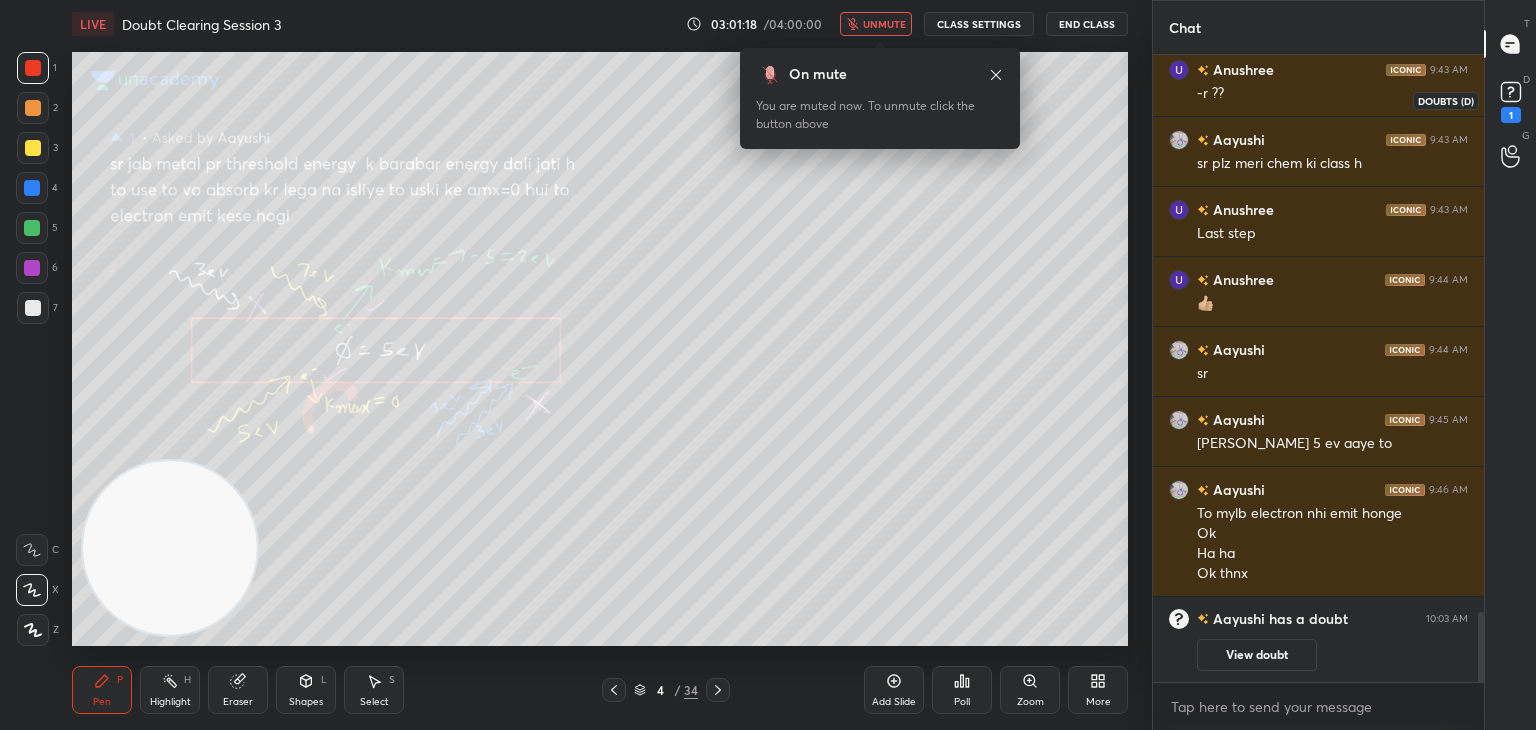 click 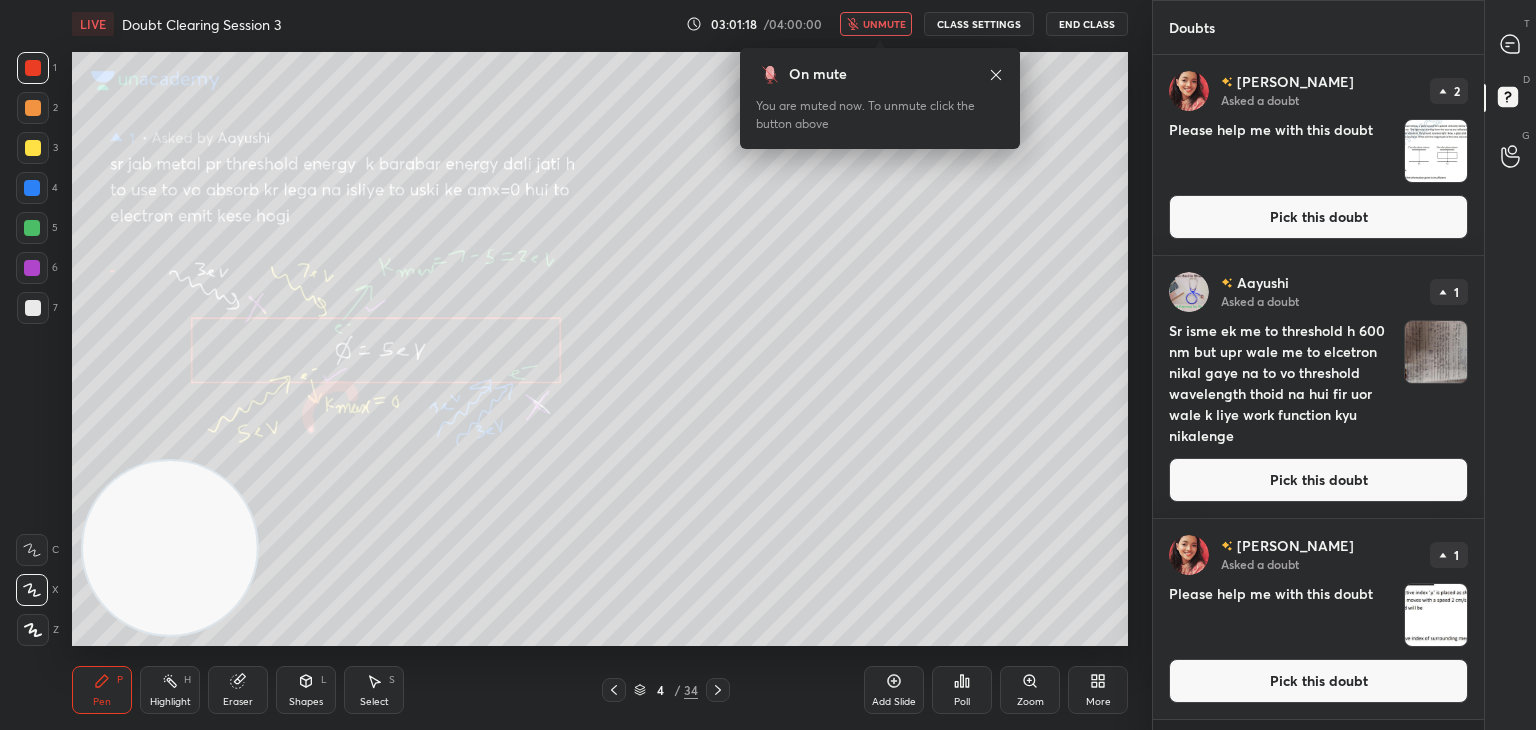 click at bounding box center (1436, 151) 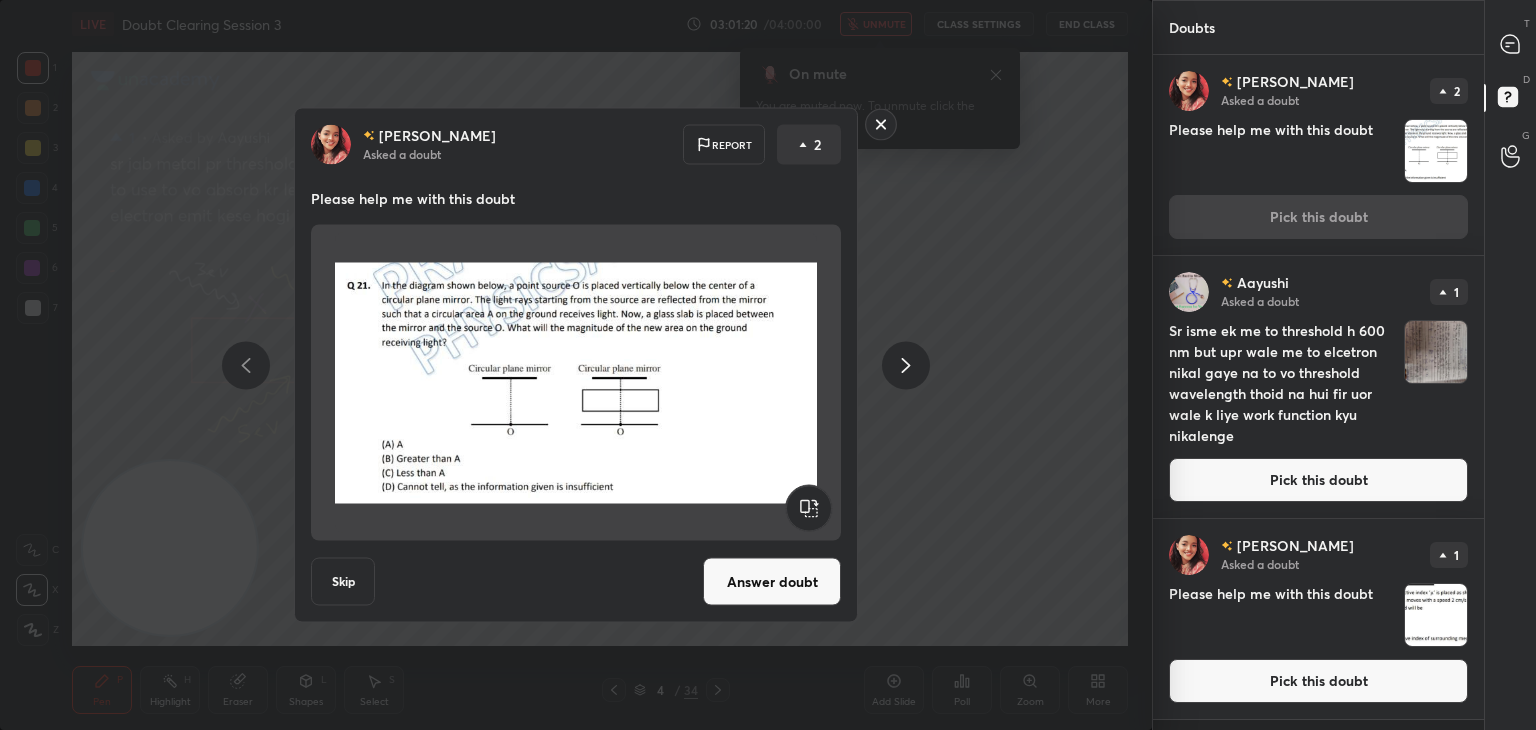 click at bounding box center (1436, 352) 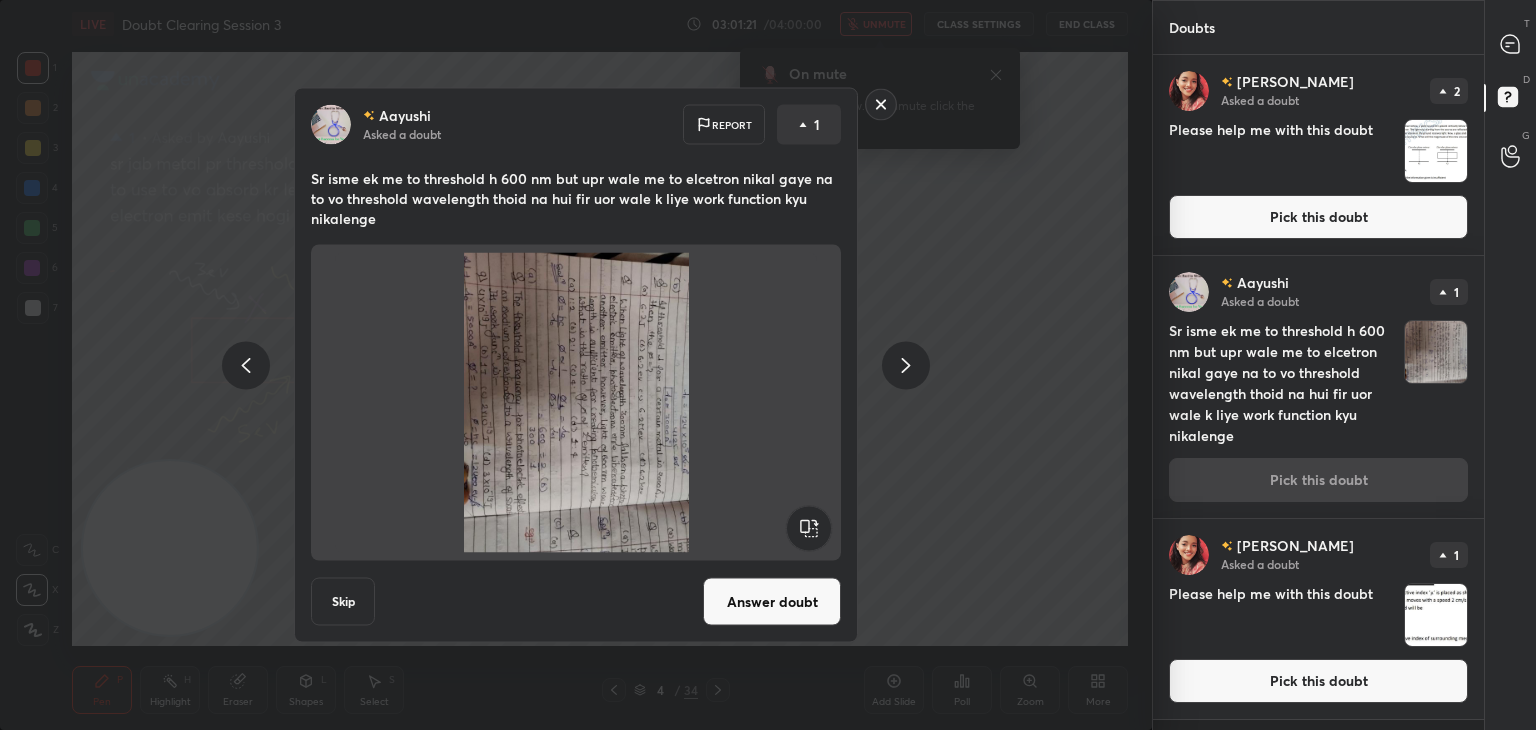 click 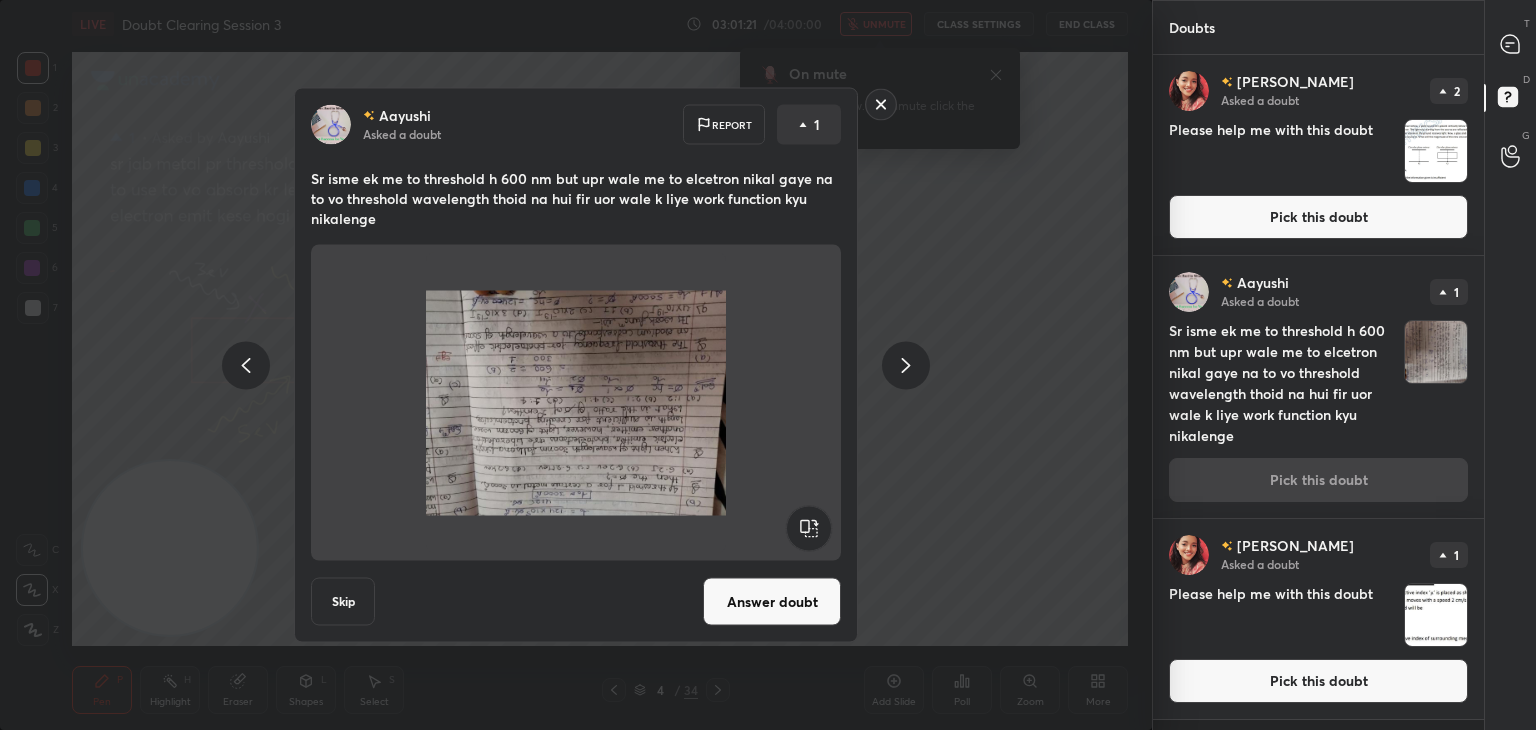click 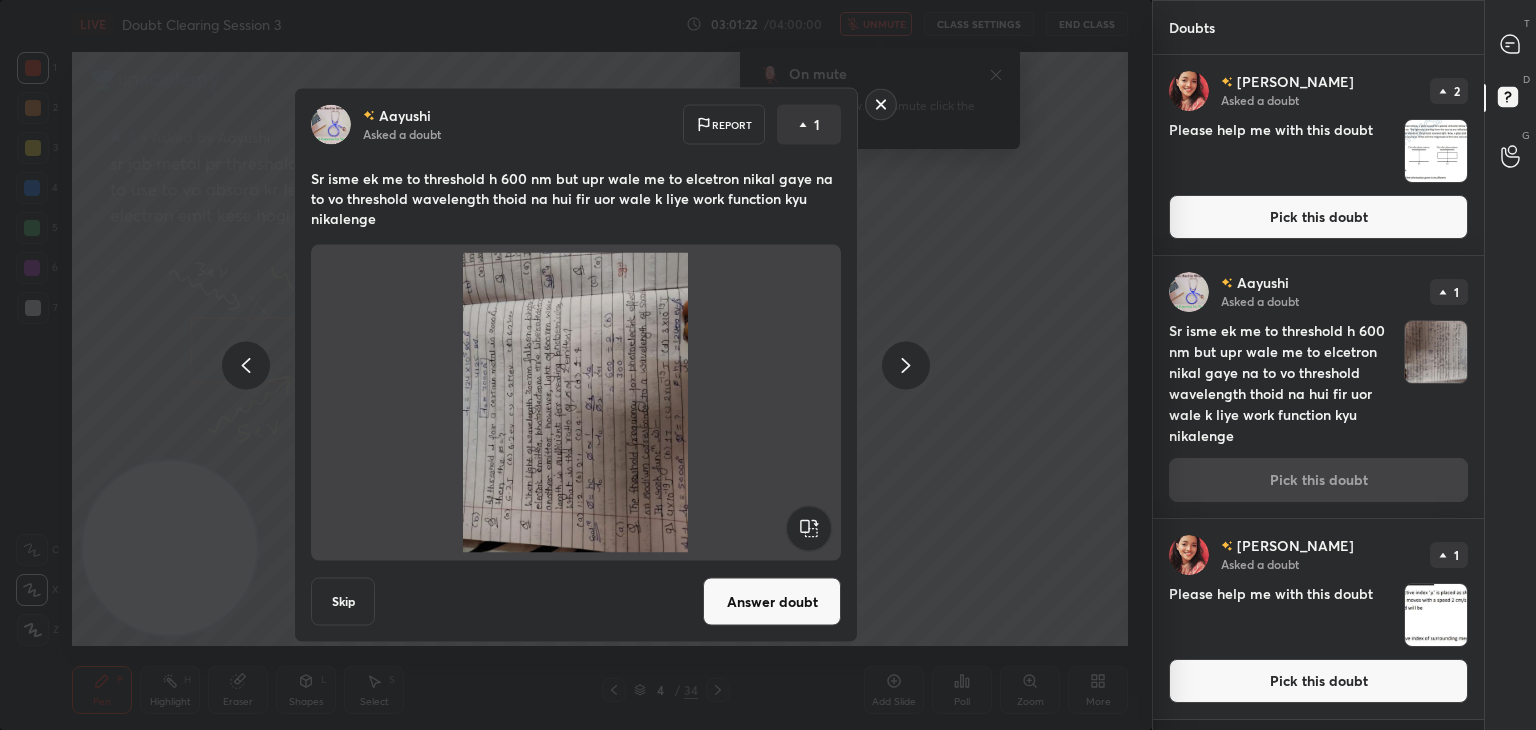 click 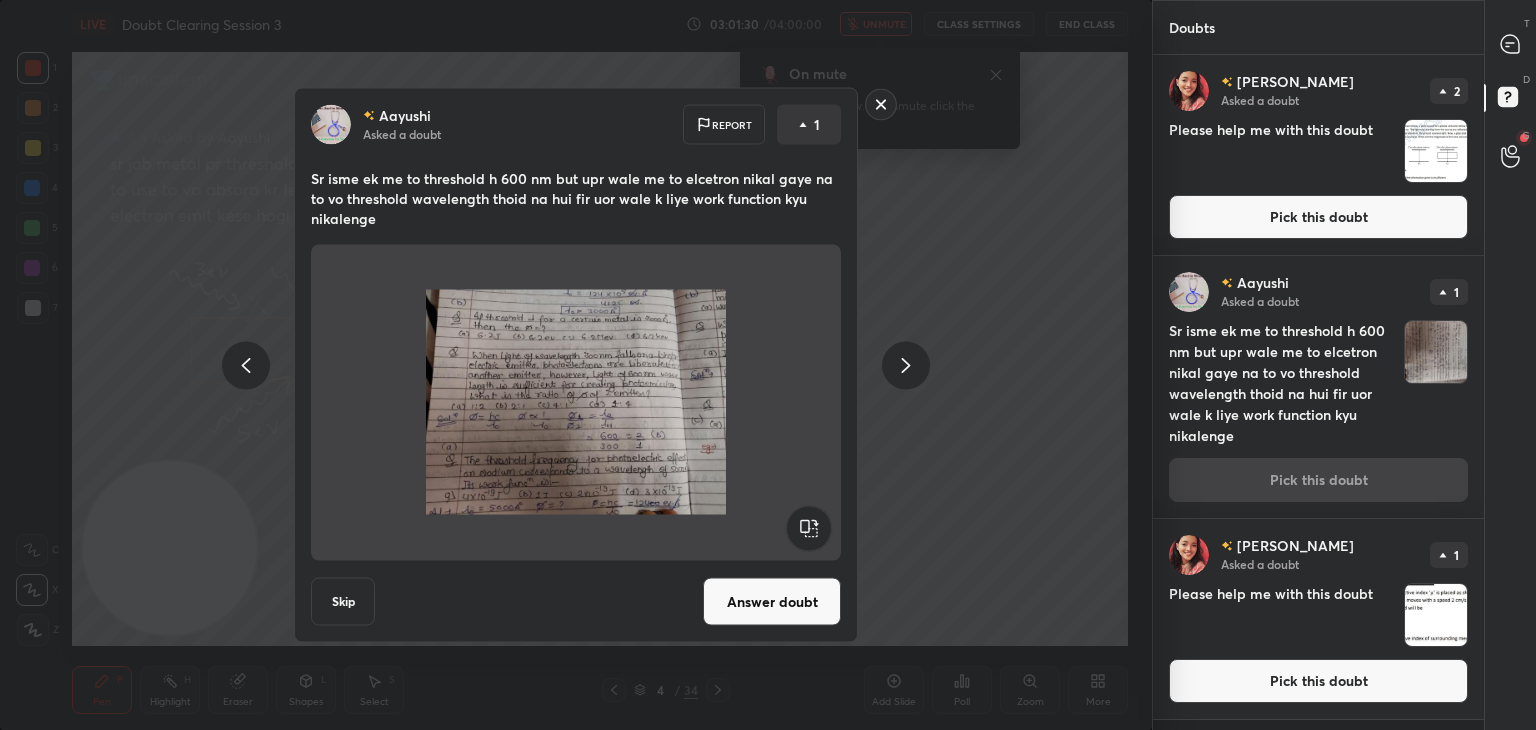 click on "Answer doubt" at bounding box center [772, 602] 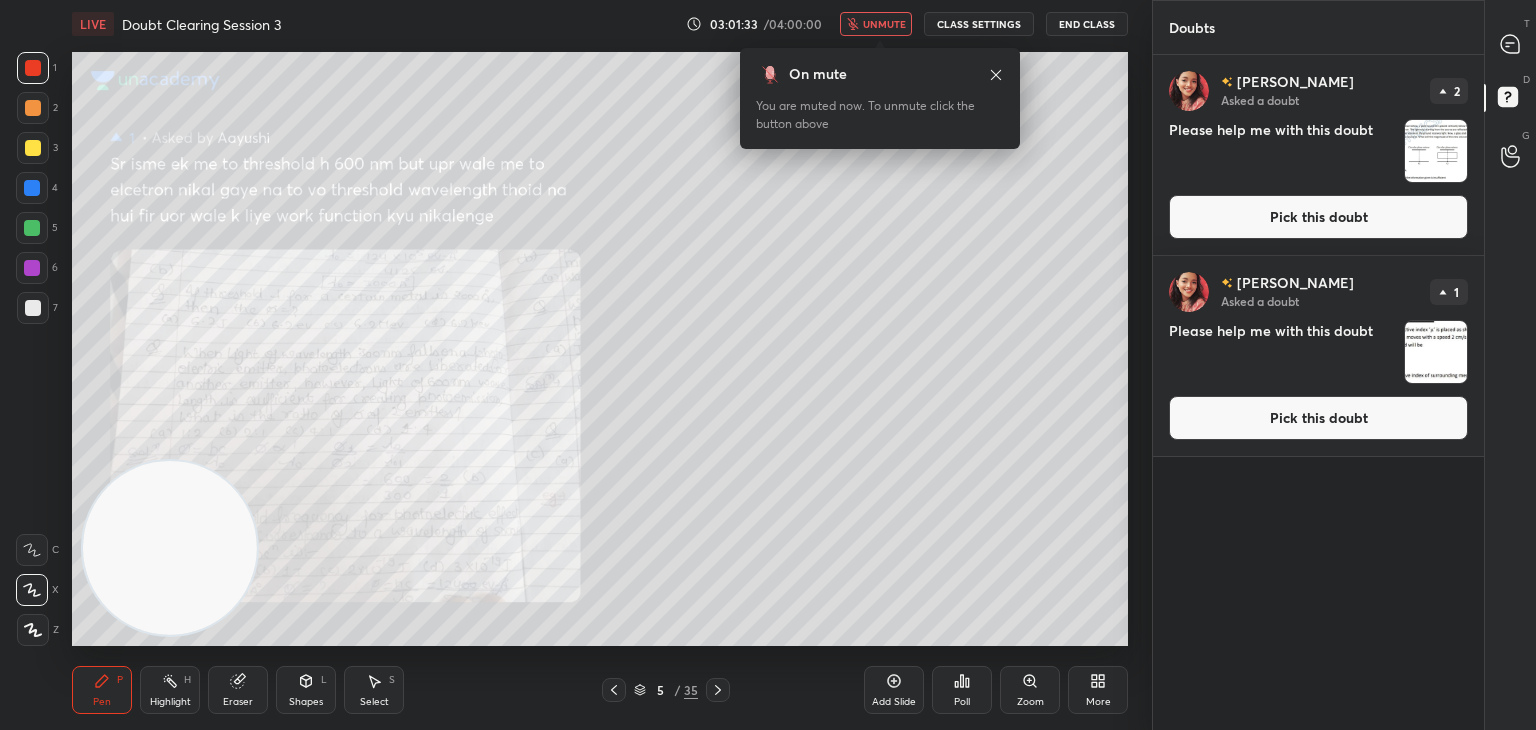 click on "On mute You are muted now. To unmute click the
button above" at bounding box center (880, 92) 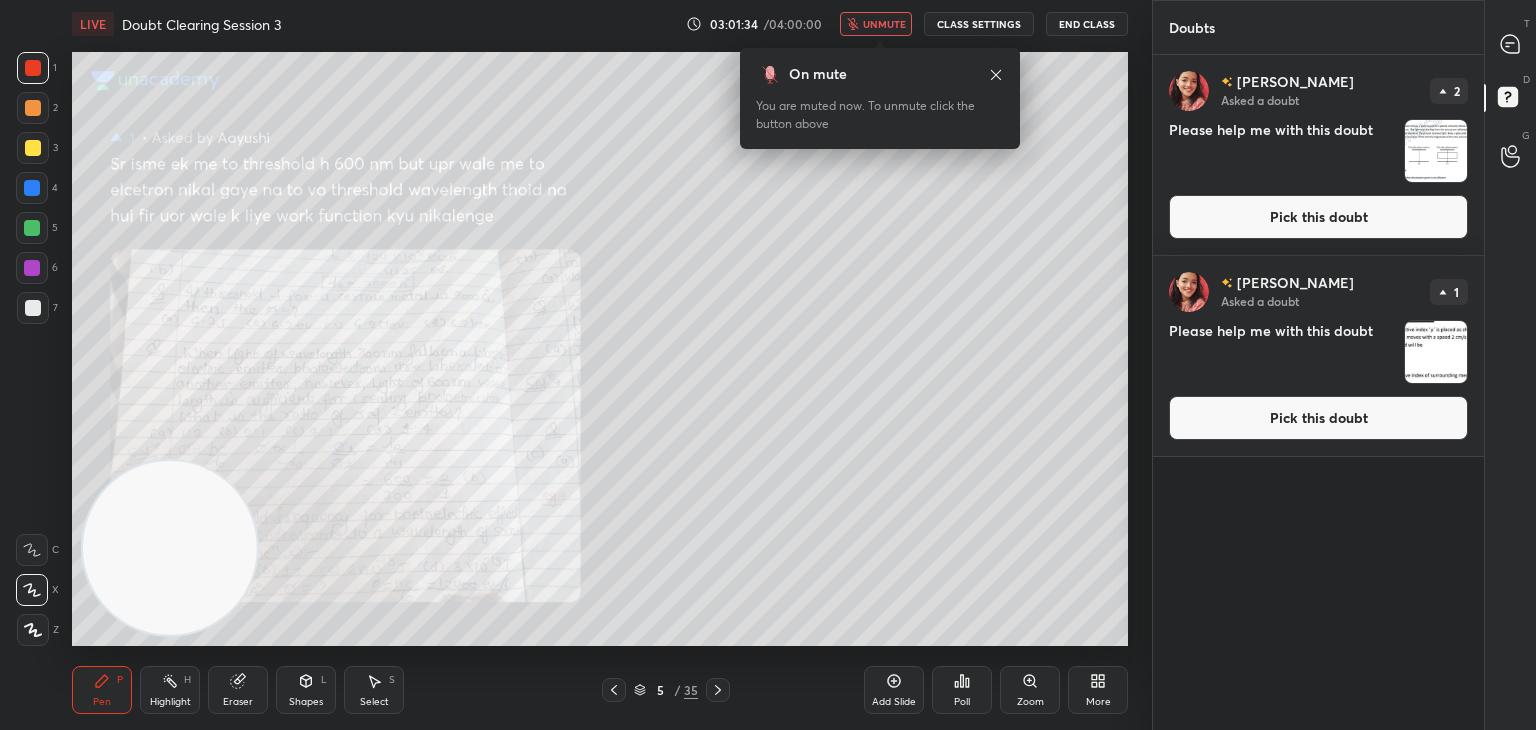 click on "unmute" at bounding box center (884, 24) 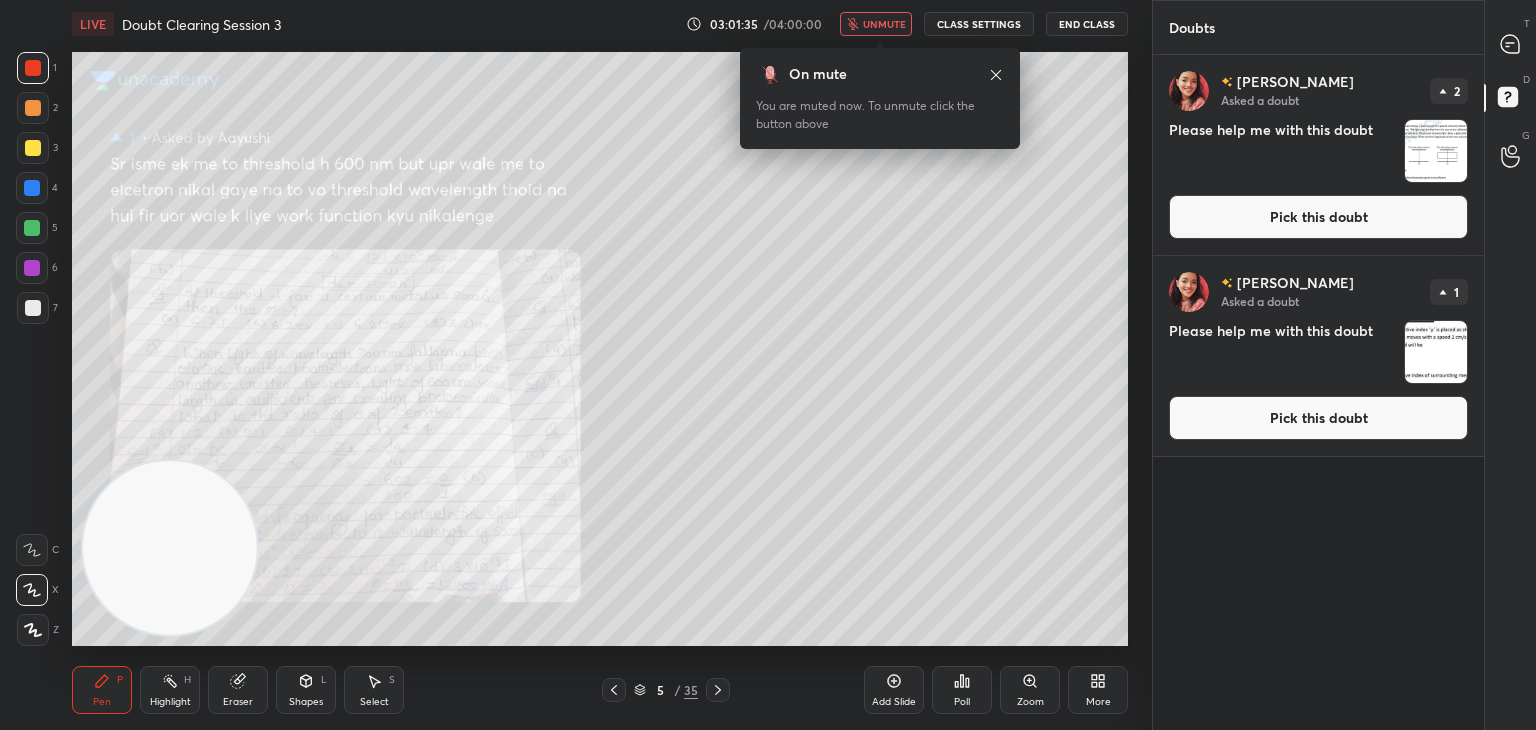 click on "unmute" at bounding box center (884, 24) 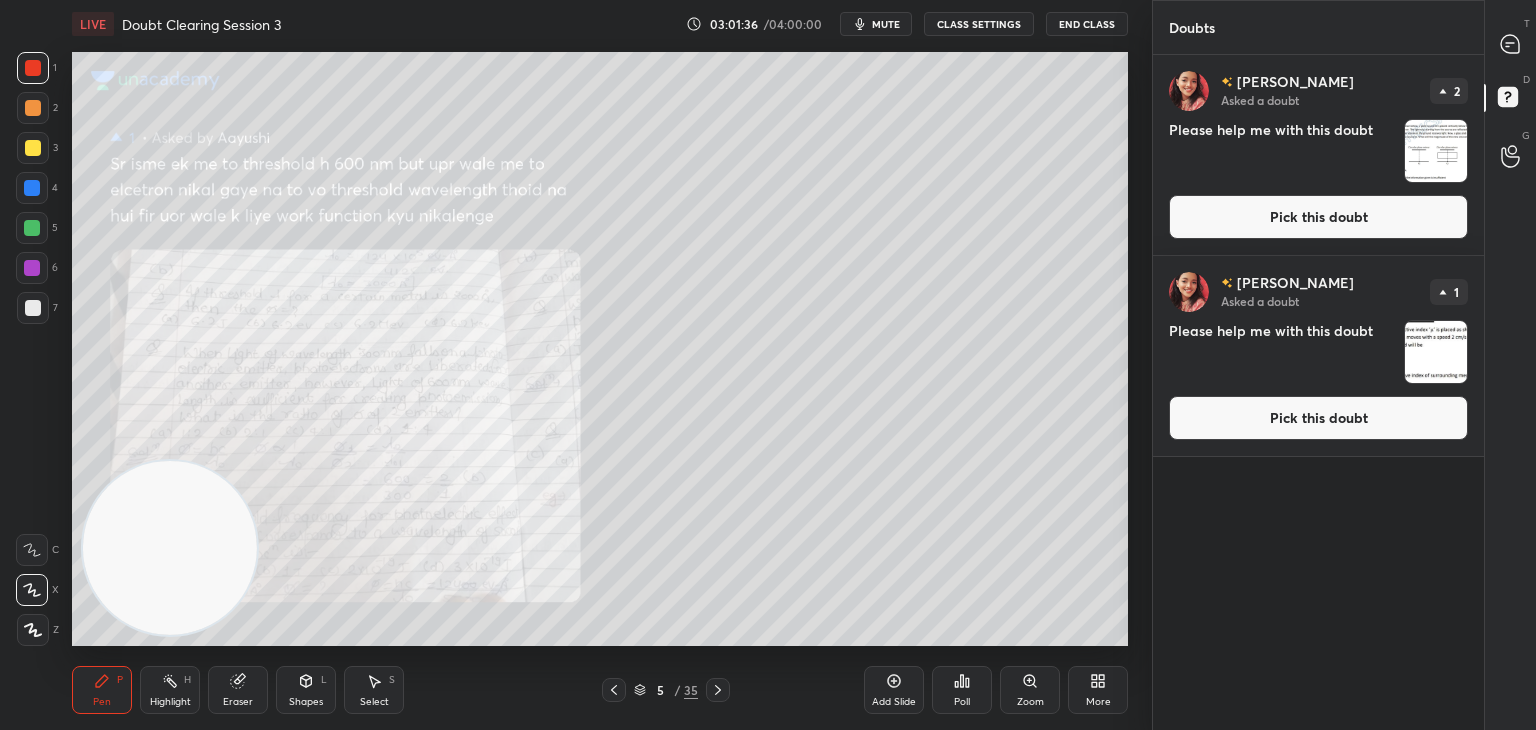 click on "Zoom" at bounding box center (1030, 690) 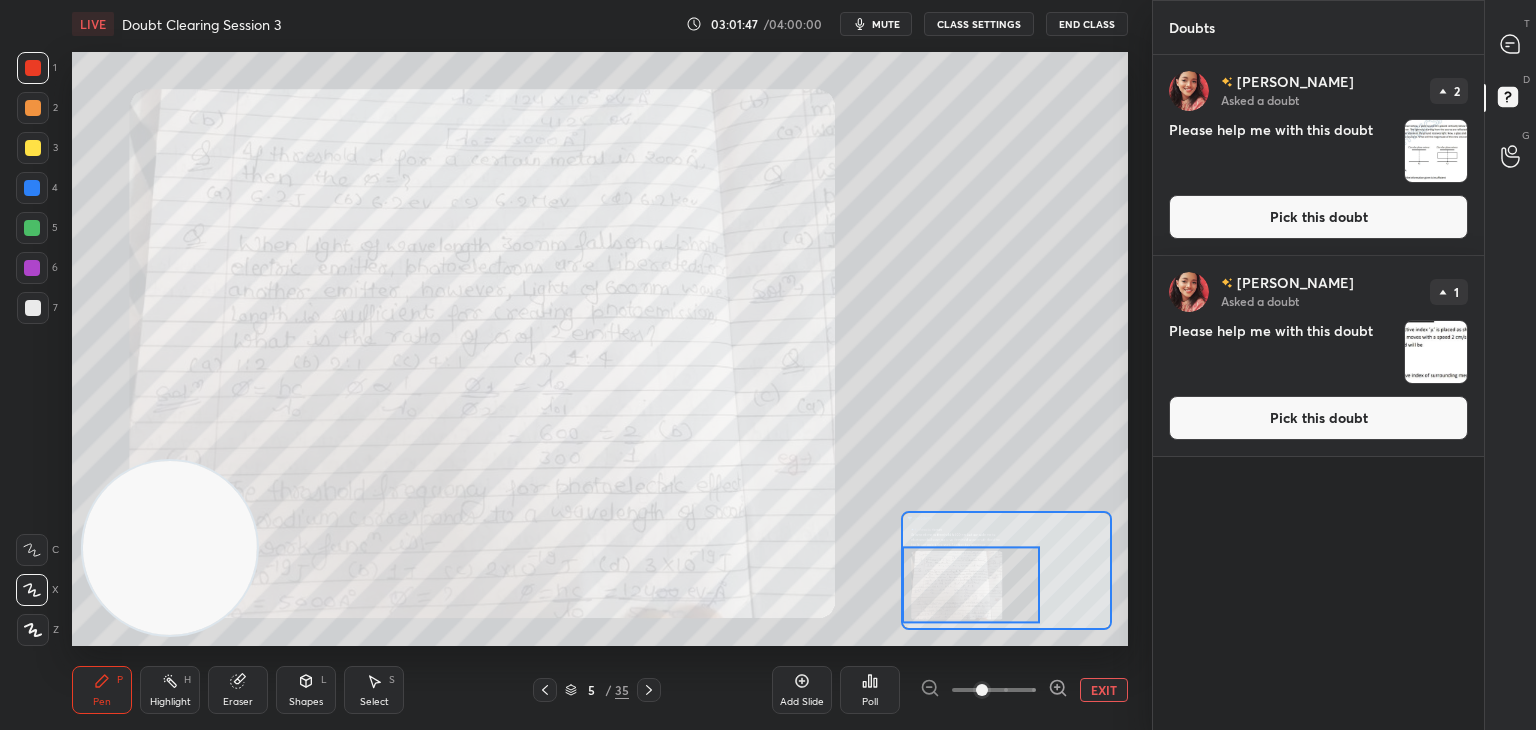 click at bounding box center (971, 585) 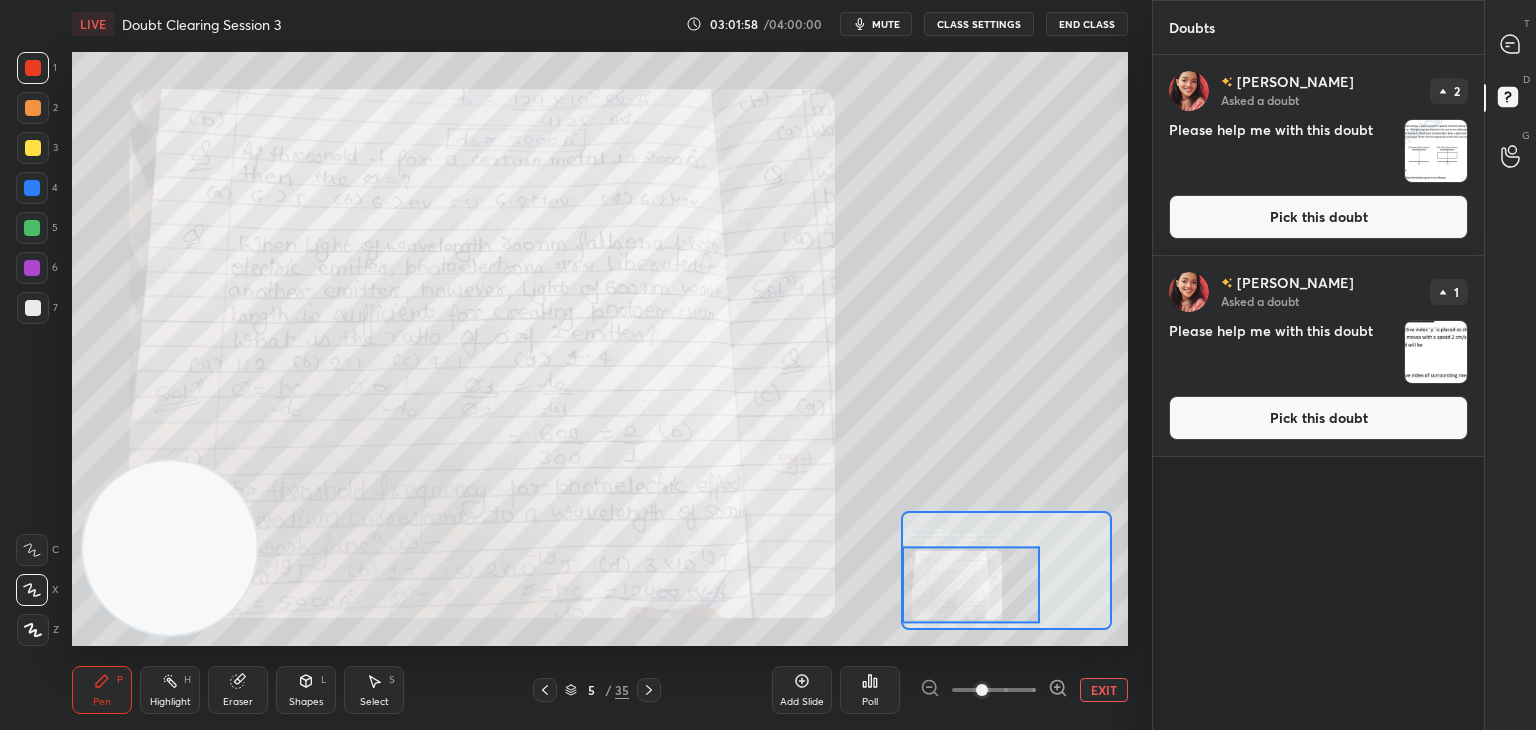 click on "T Messages (T)" at bounding box center (1510, 44) 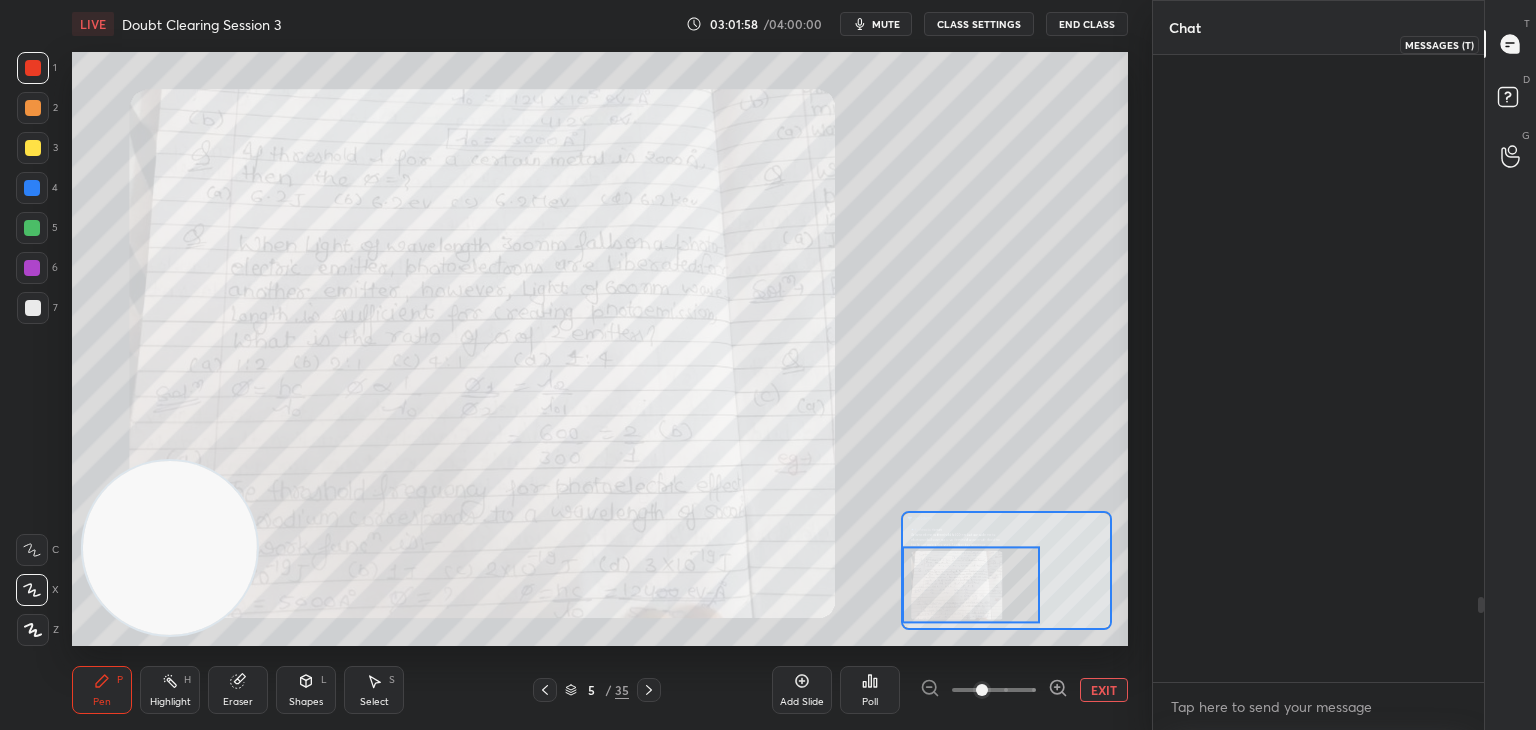 scroll, scrollTop: 4026, scrollLeft: 0, axis: vertical 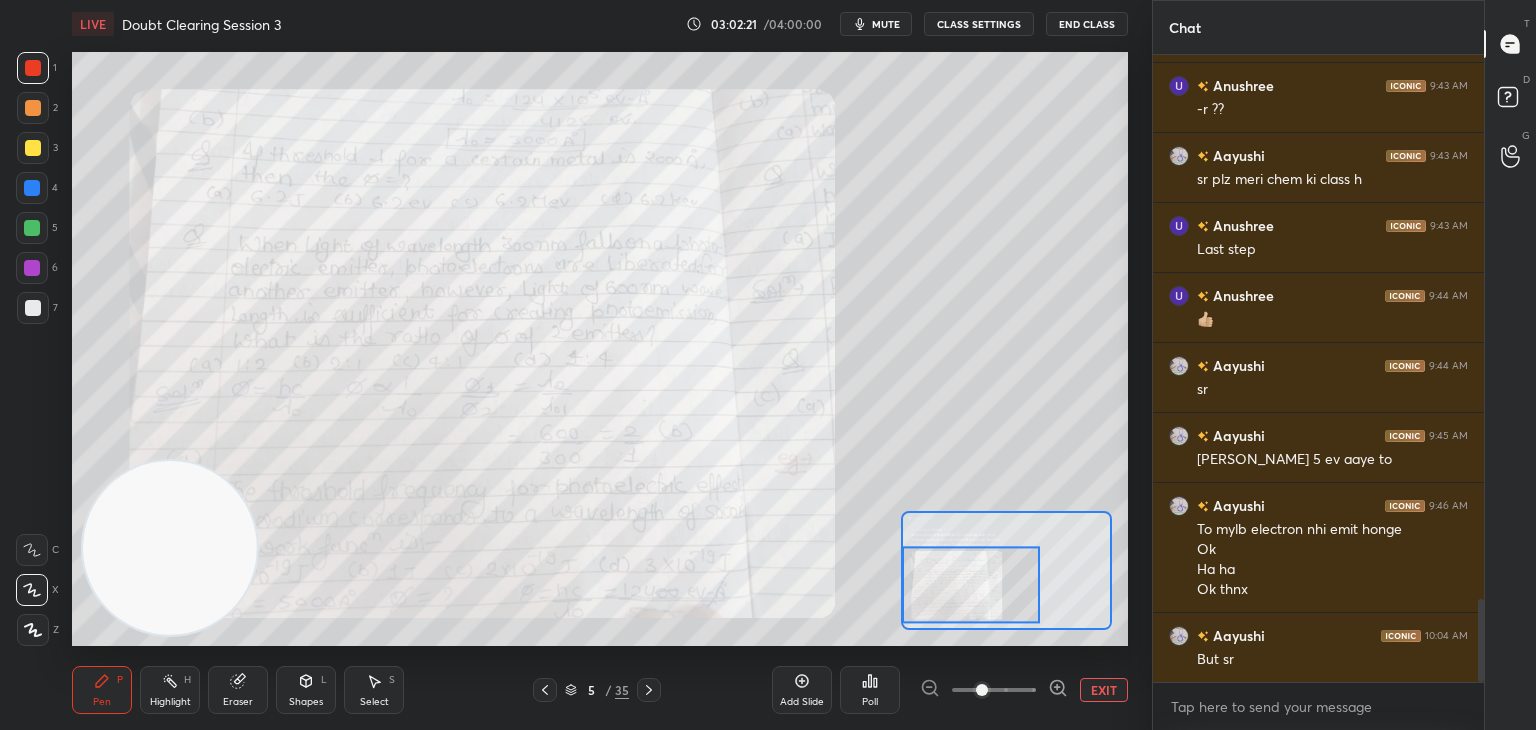 click on "EXIT" at bounding box center [1104, 690] 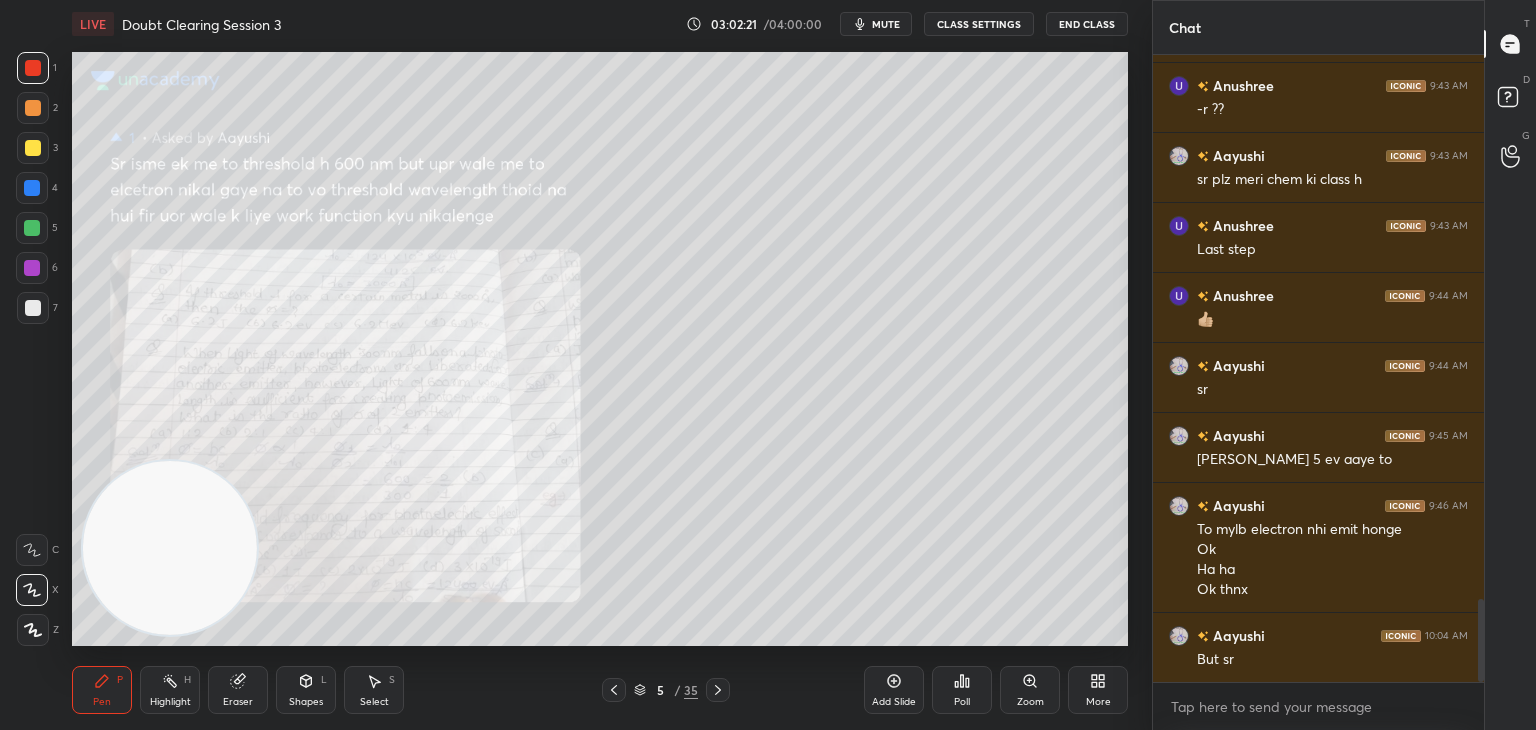 scroll, scrollTop: 4116, scrollLeft: 0, axis: vertical 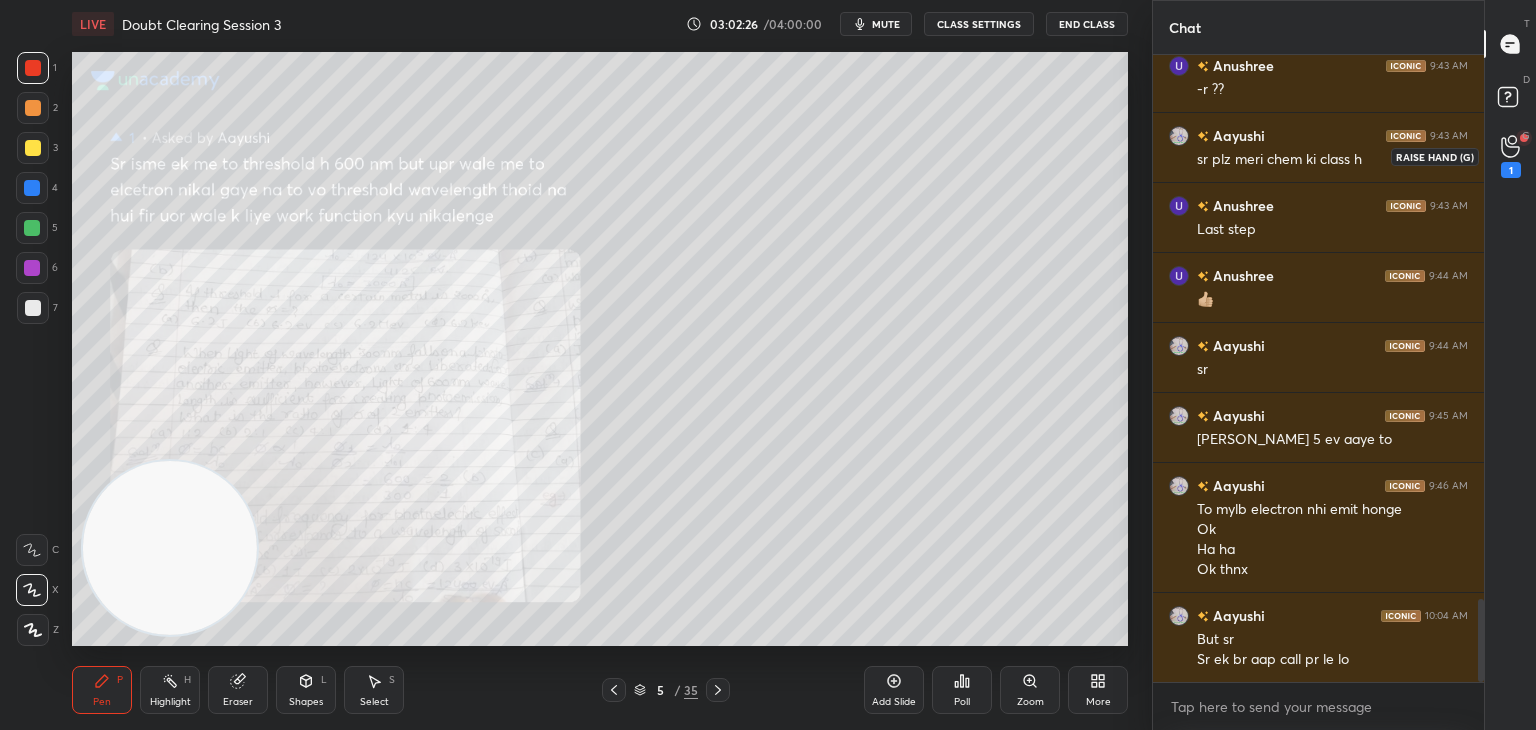 click on "1" at bounding box center [1511, 156] 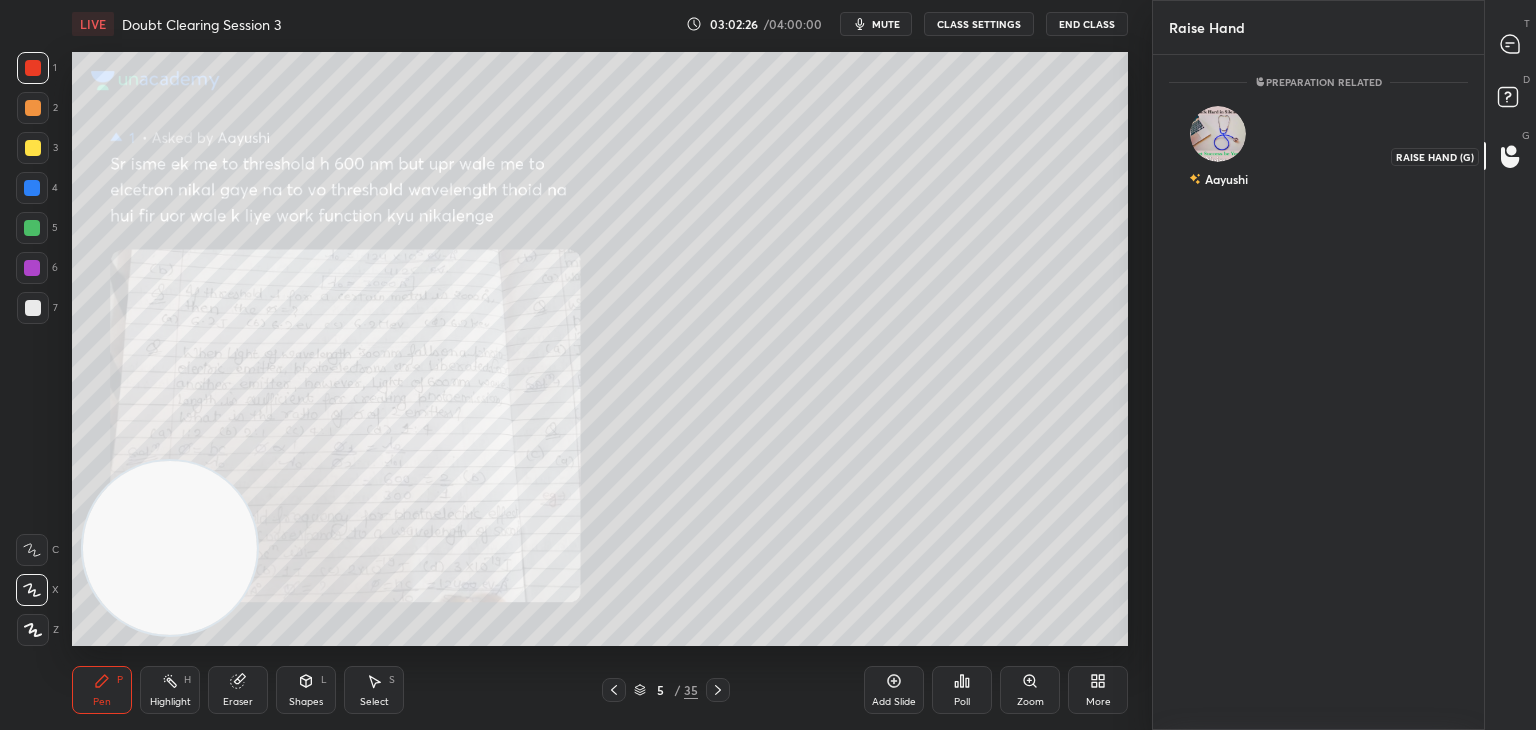 scroll, scrollTop: 669, scrollLeft: 325, axis: both 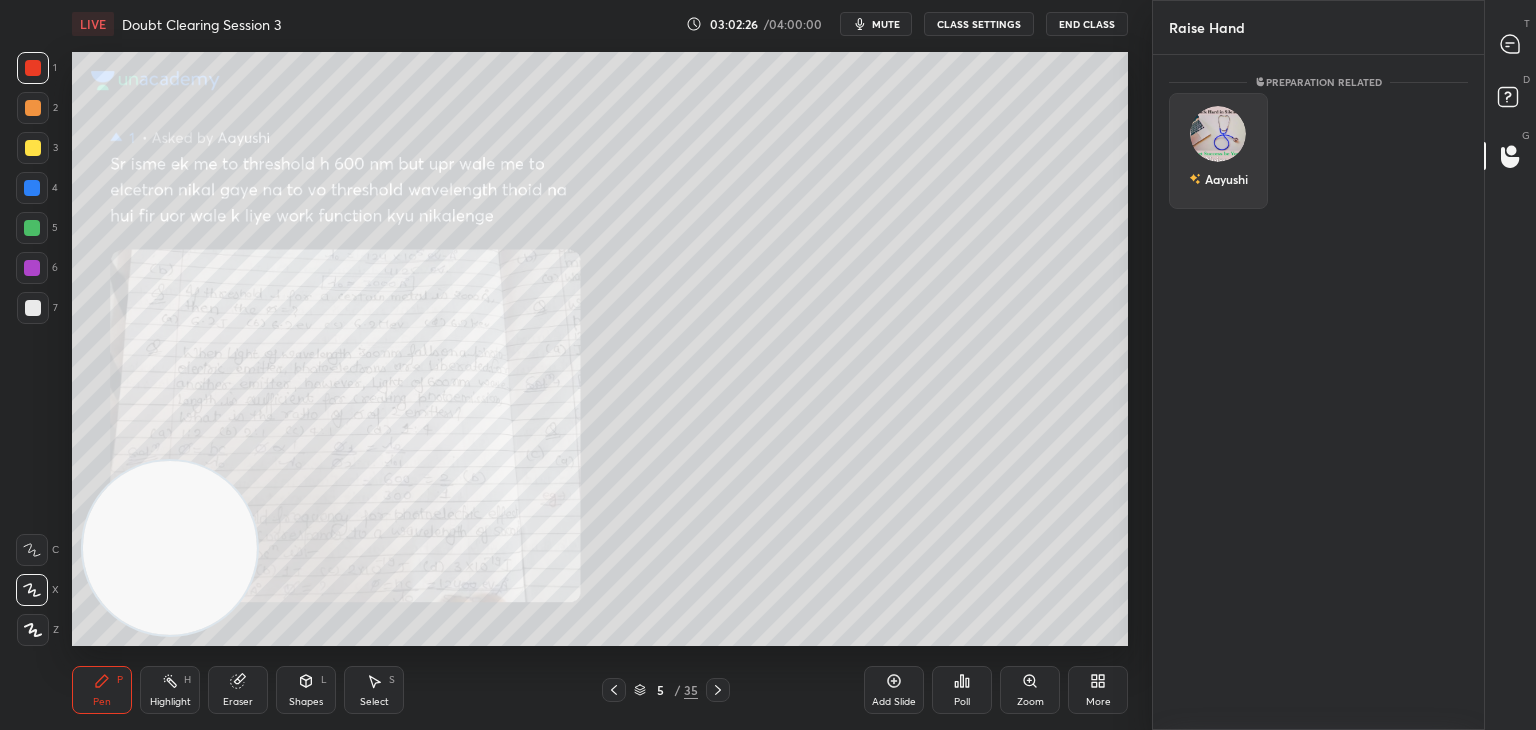 click at bounding box center [1218, 134] 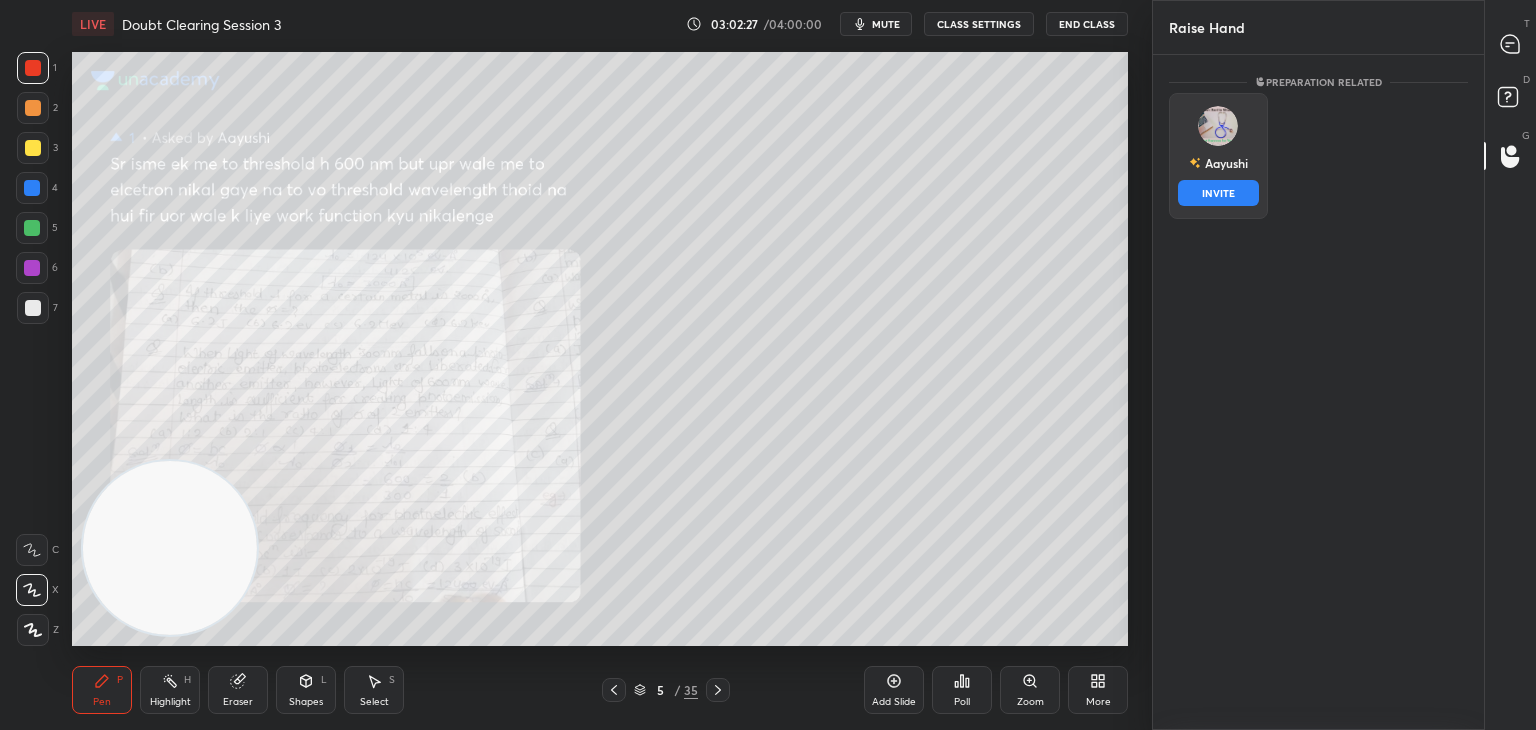 click on "INVITE" at bounding box center (1218, 193) 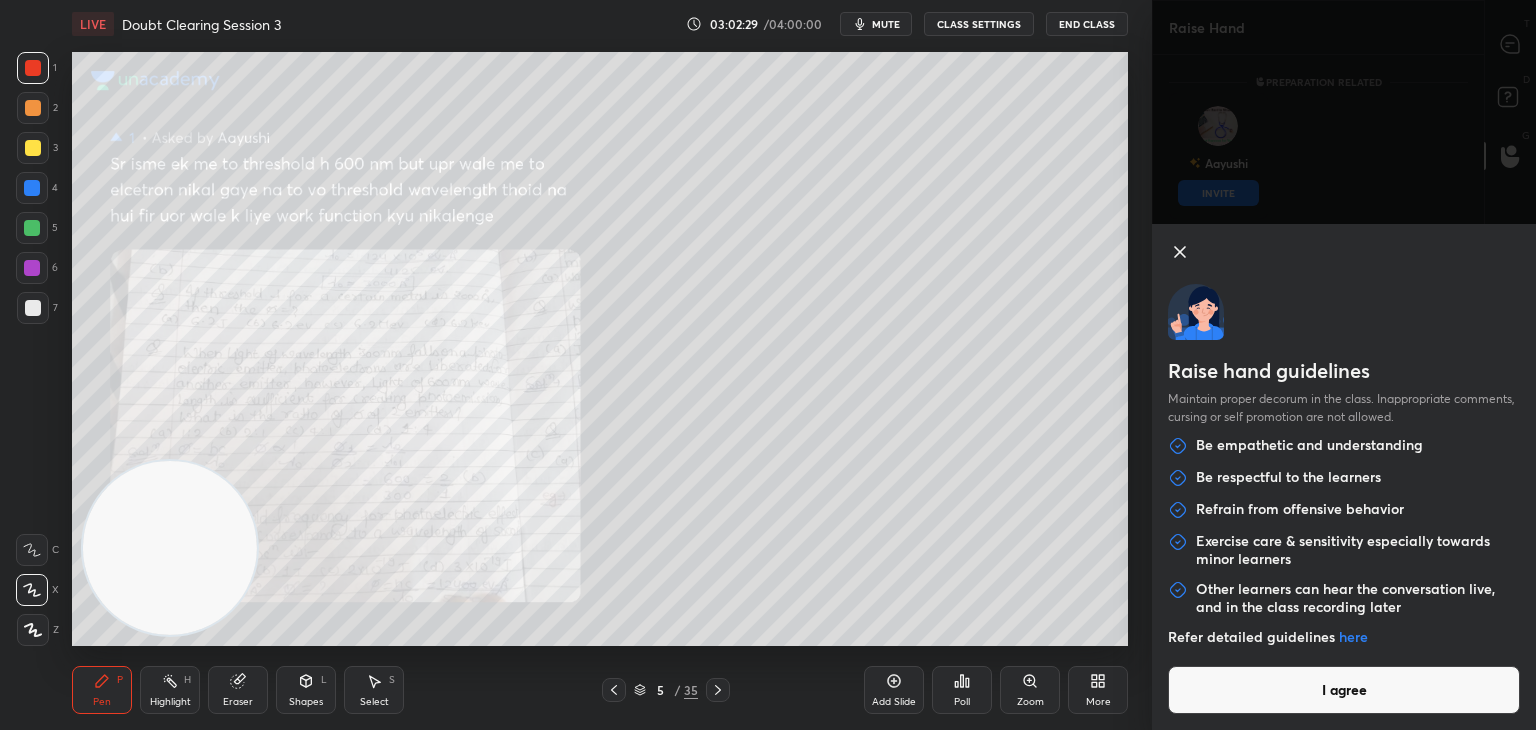 click on "I agree" at bounding box center [1344, 690] 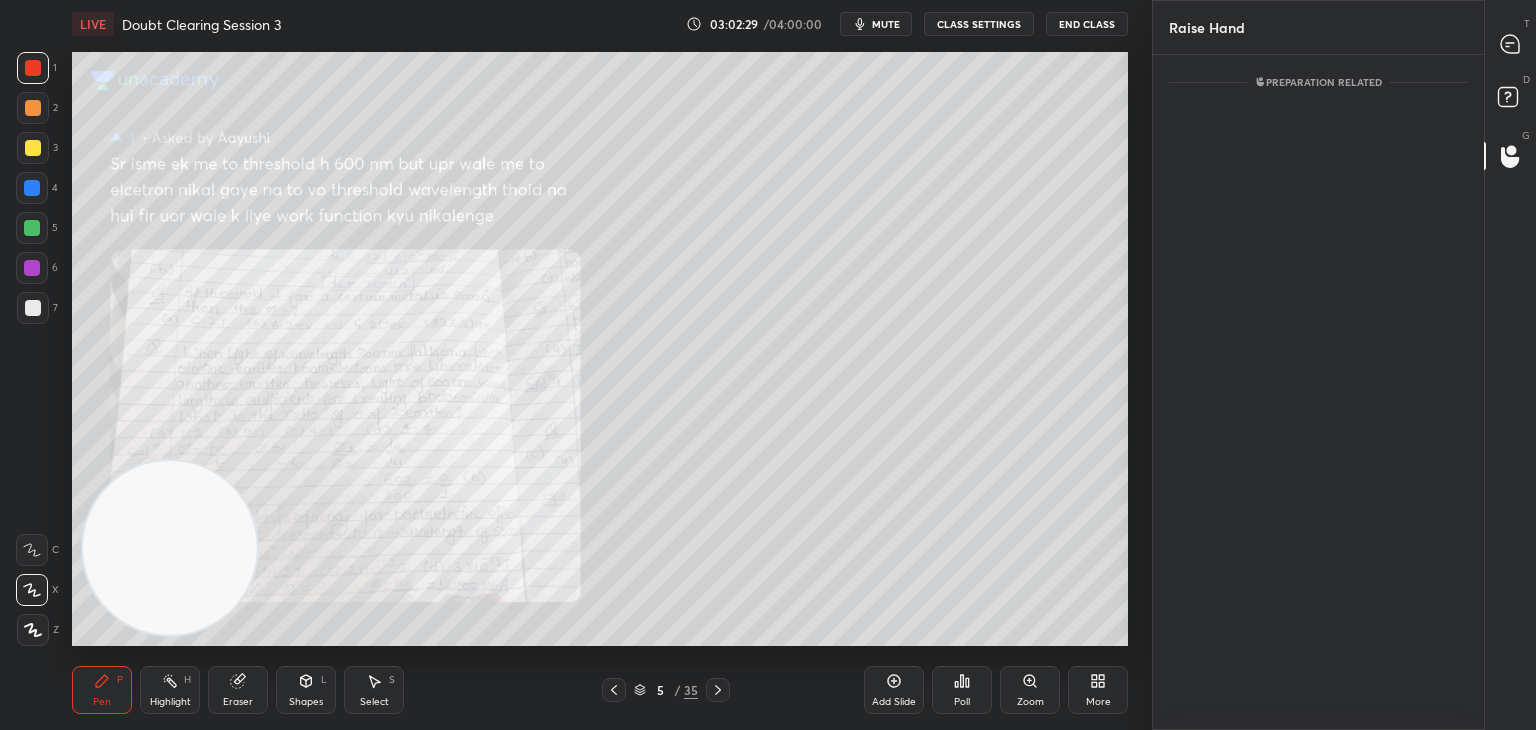 scroll, scrollTop: 589, scrollLeft: 325, axis: both 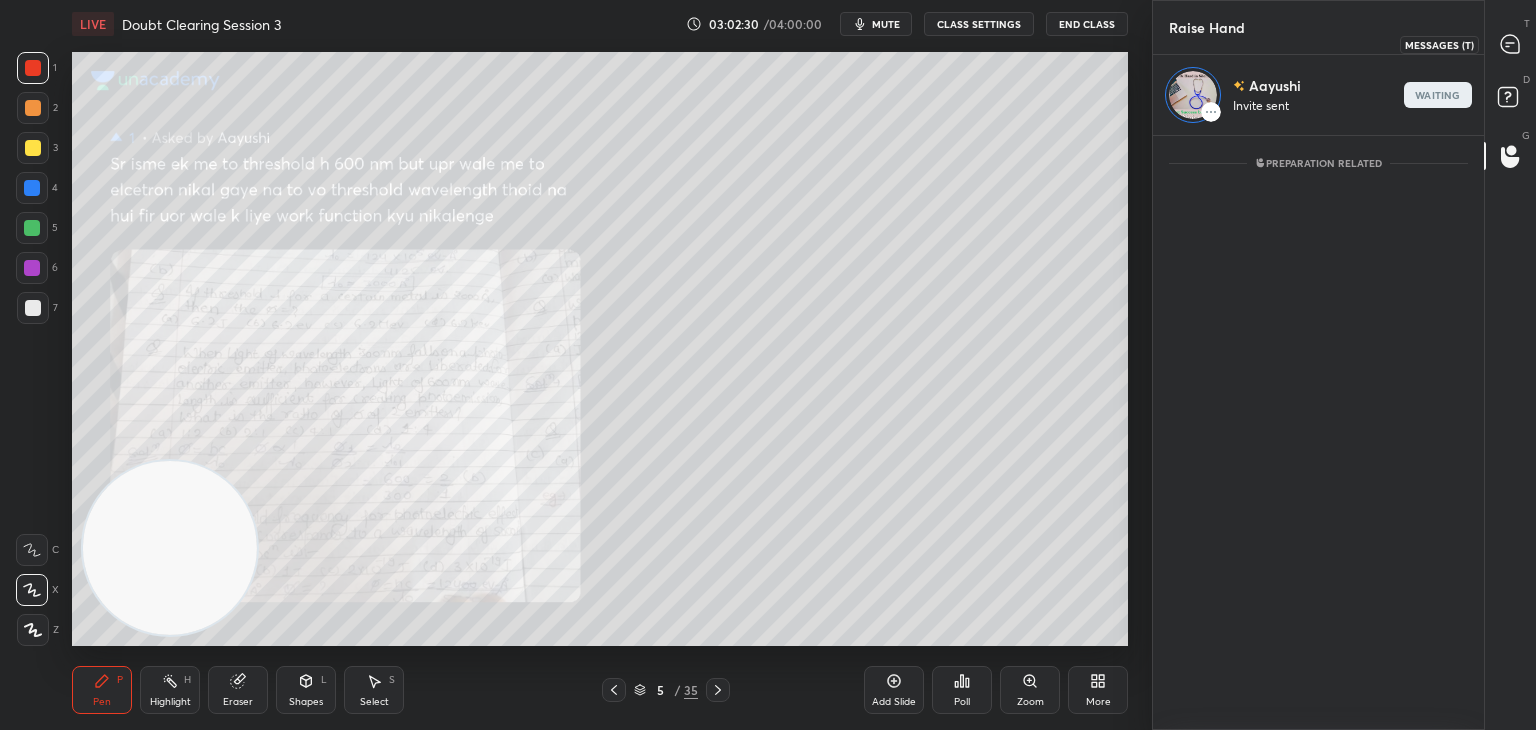click 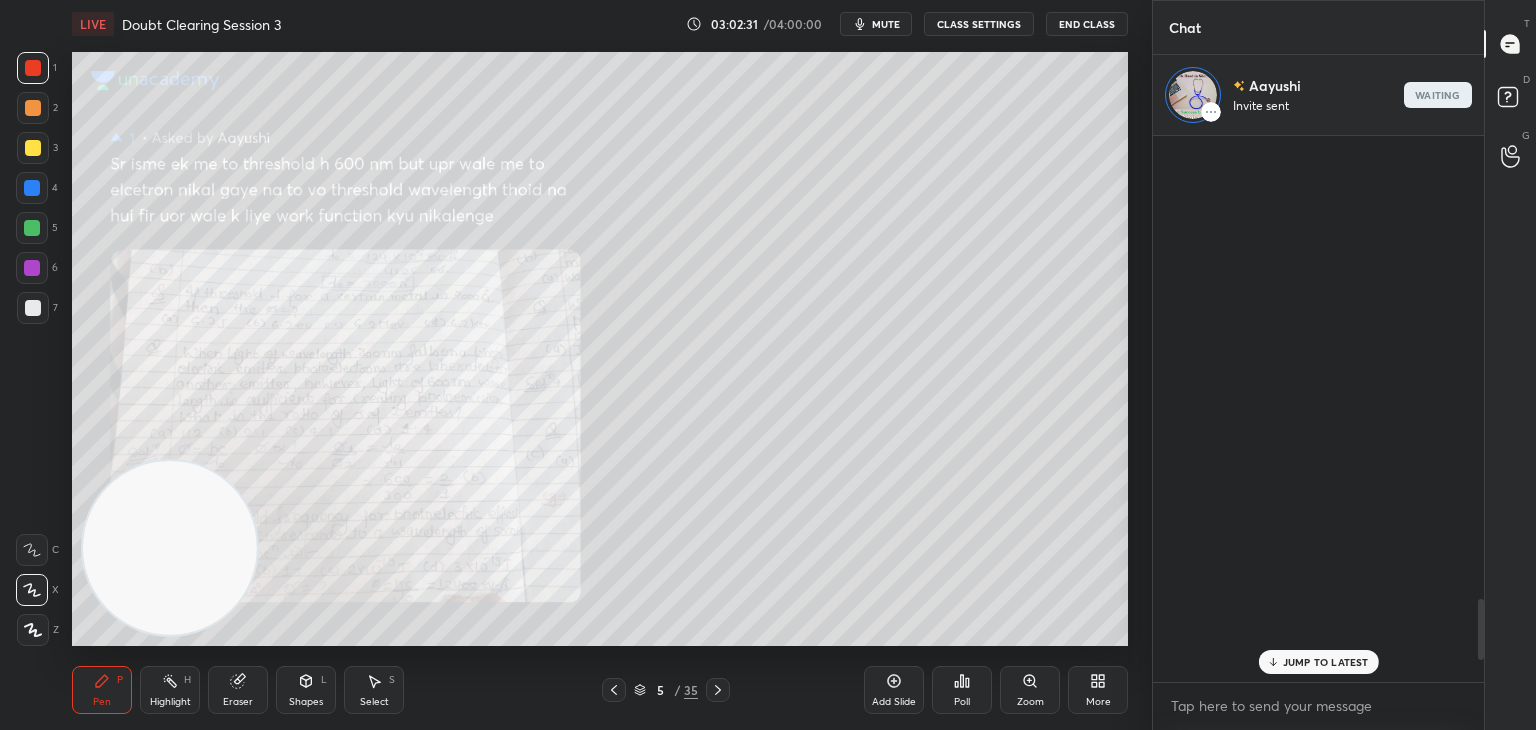scroll, scrollTop: 4196, scrollLeft: 0, axis: vertical 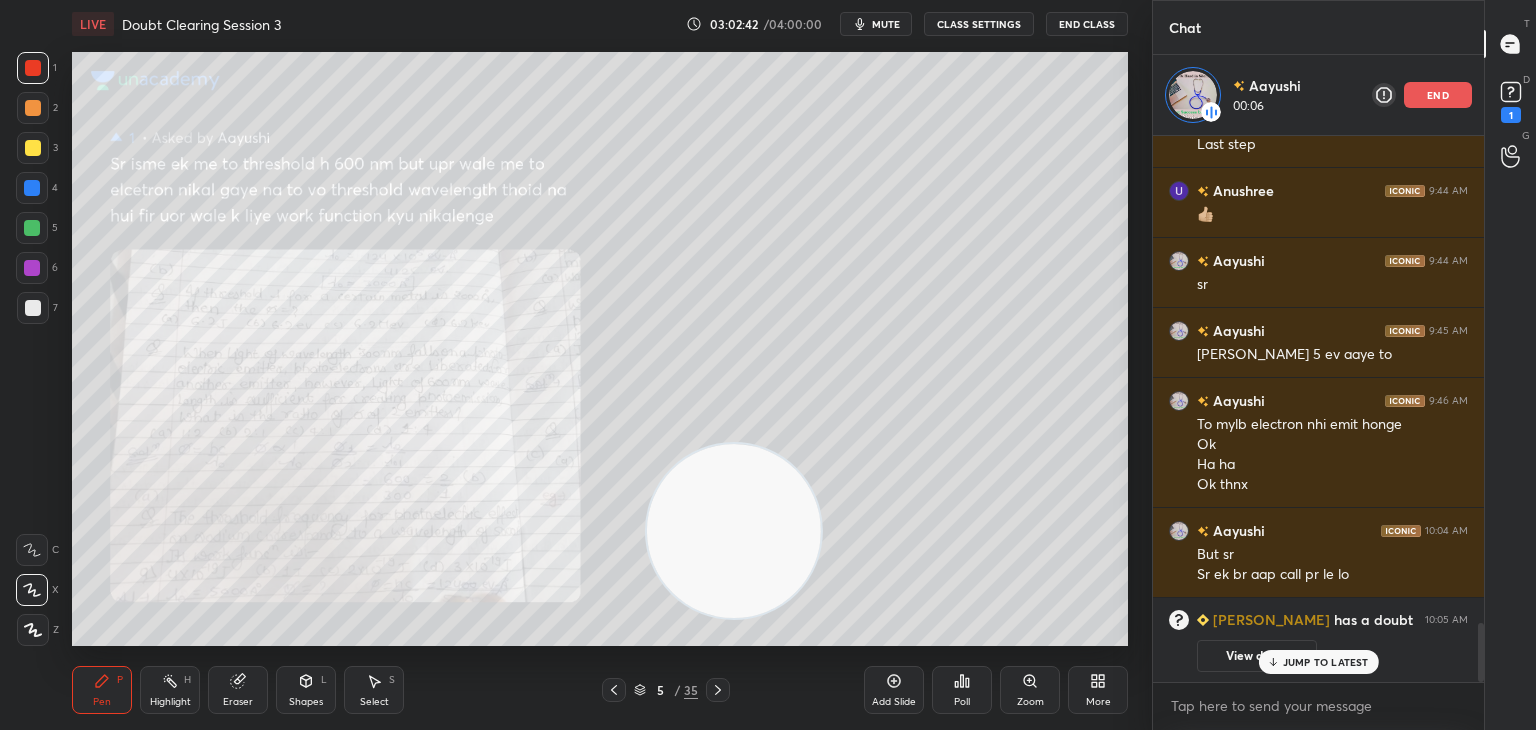 click on "D Doubts (D) 1" at bounding box center [1510, 100] 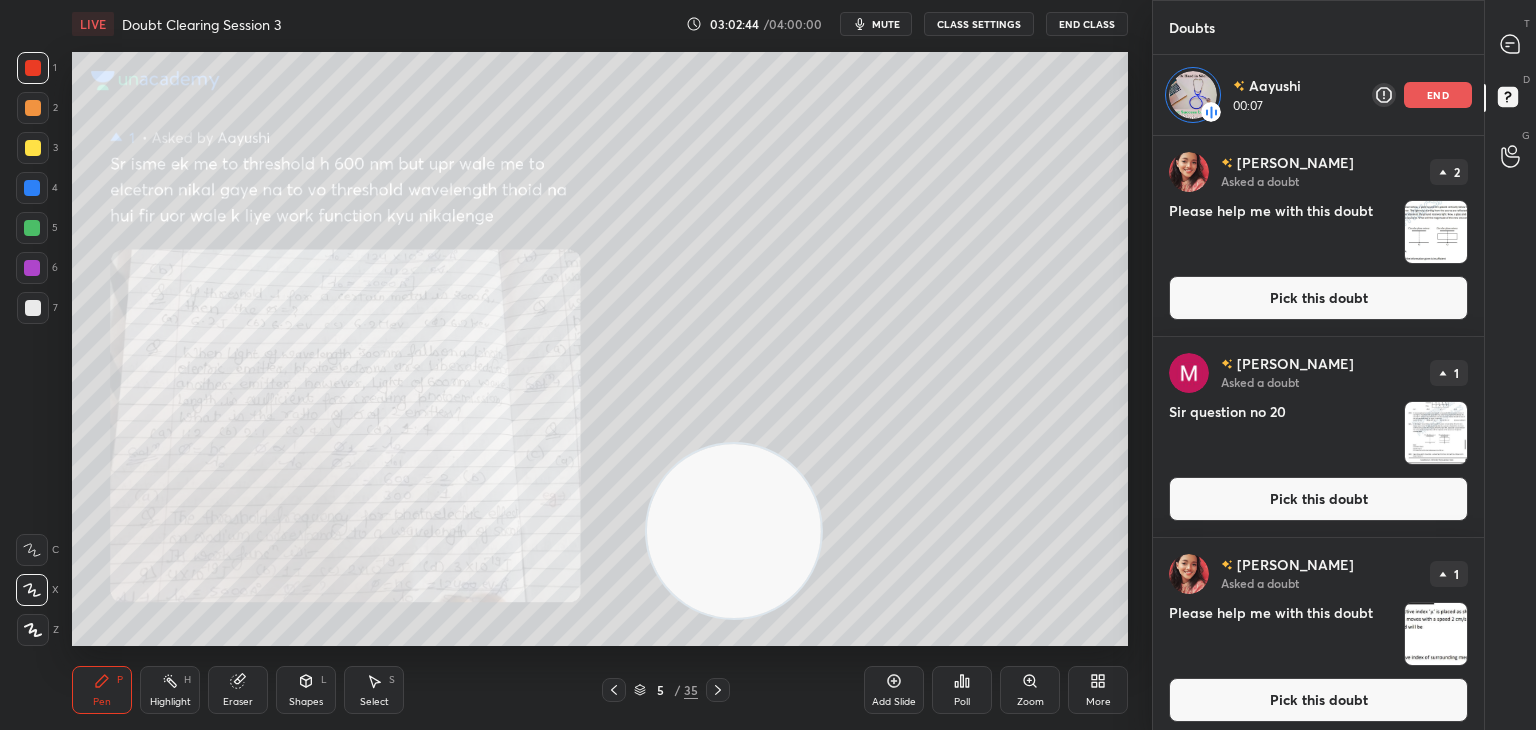 click at bounding box center [1436, 433] 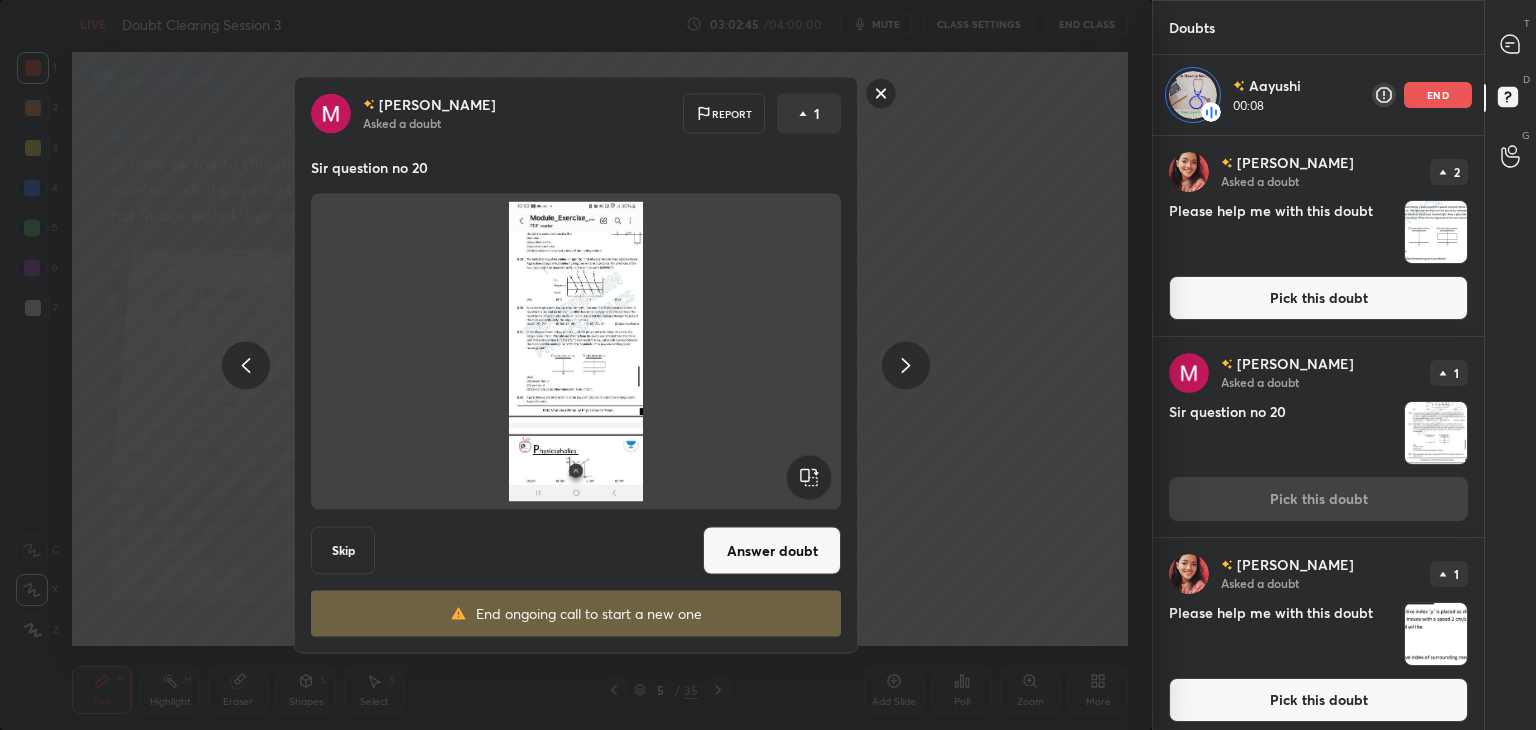 click 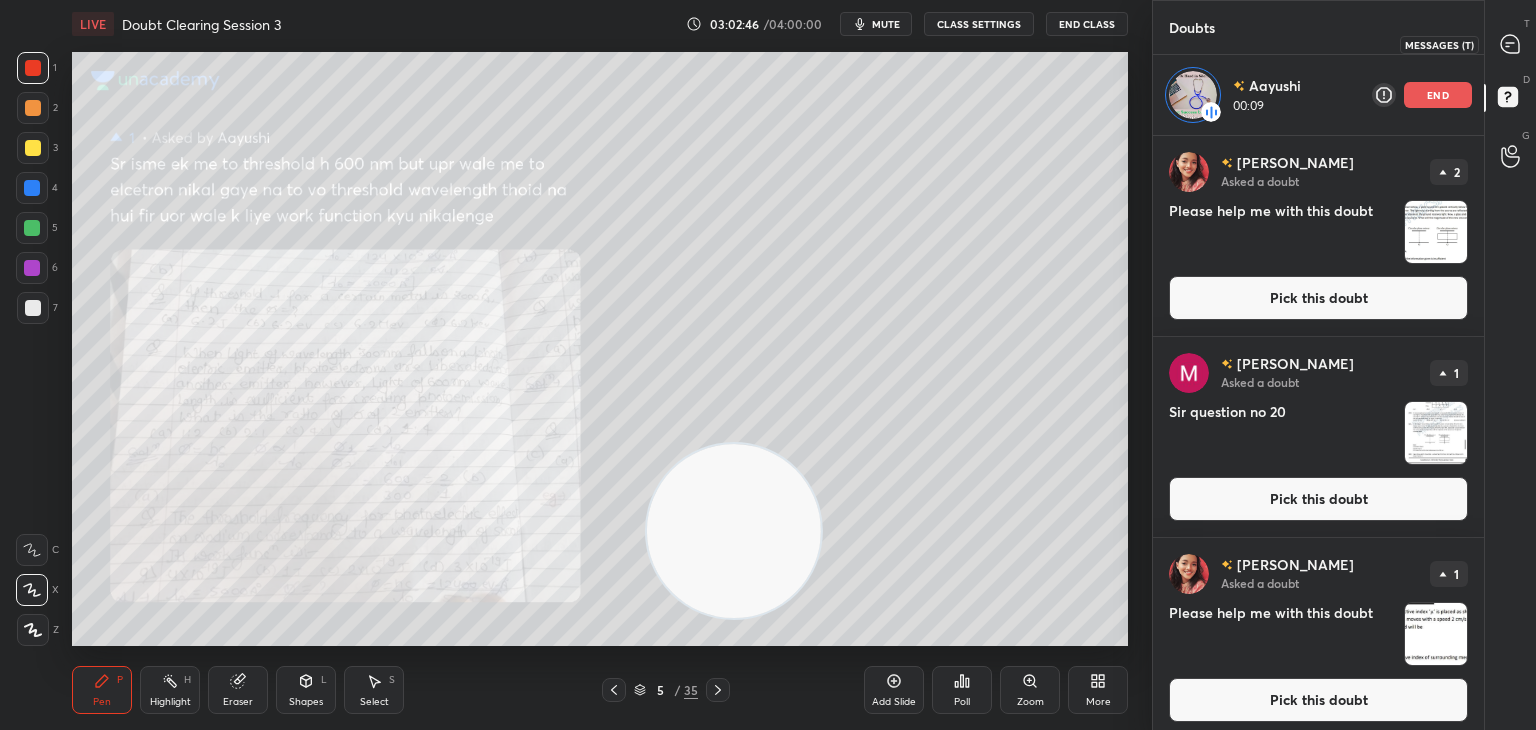 click 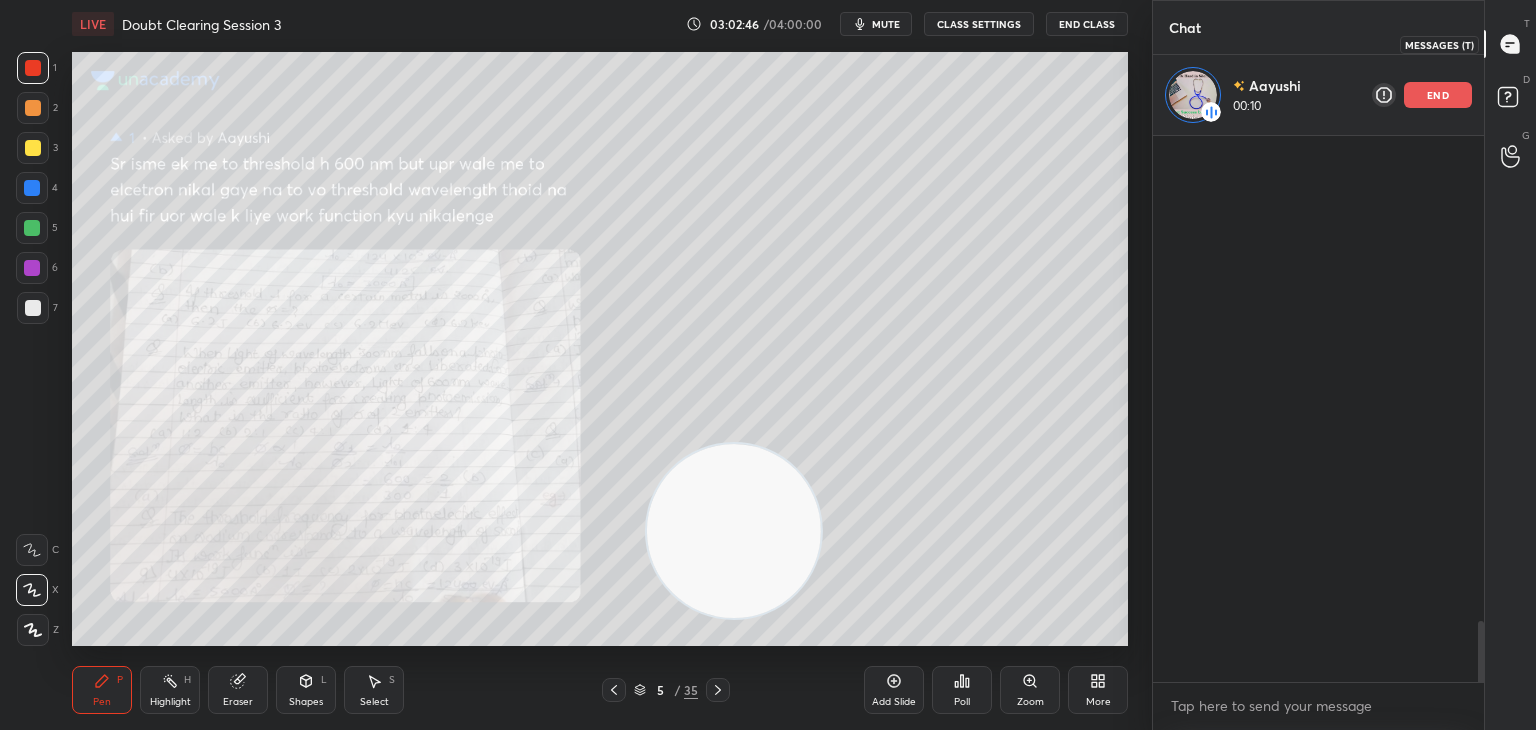 scroll, scrollTop: 4351, scrollLeft: 0, axis: vertical 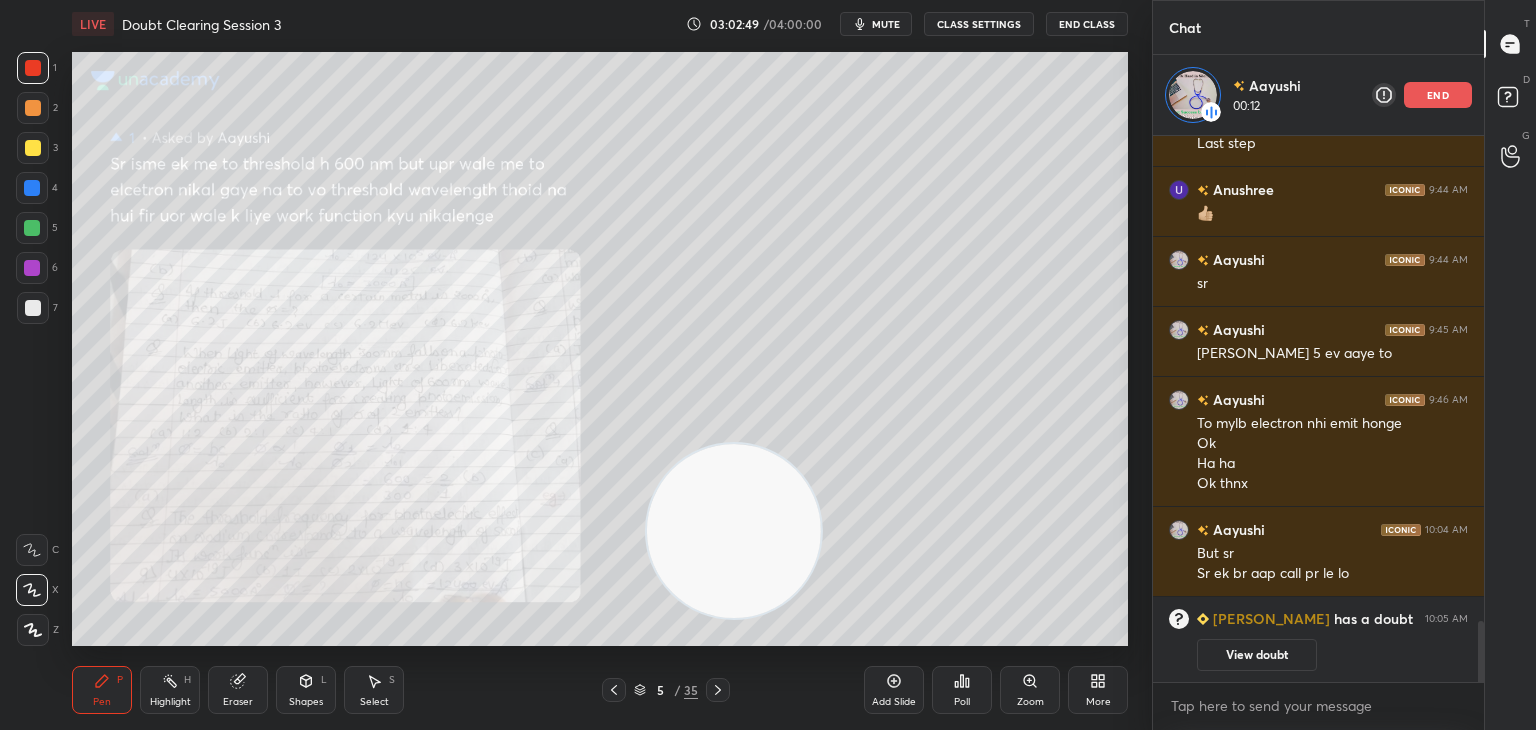 click on "Zoom" at bounding box center [1030, 690] 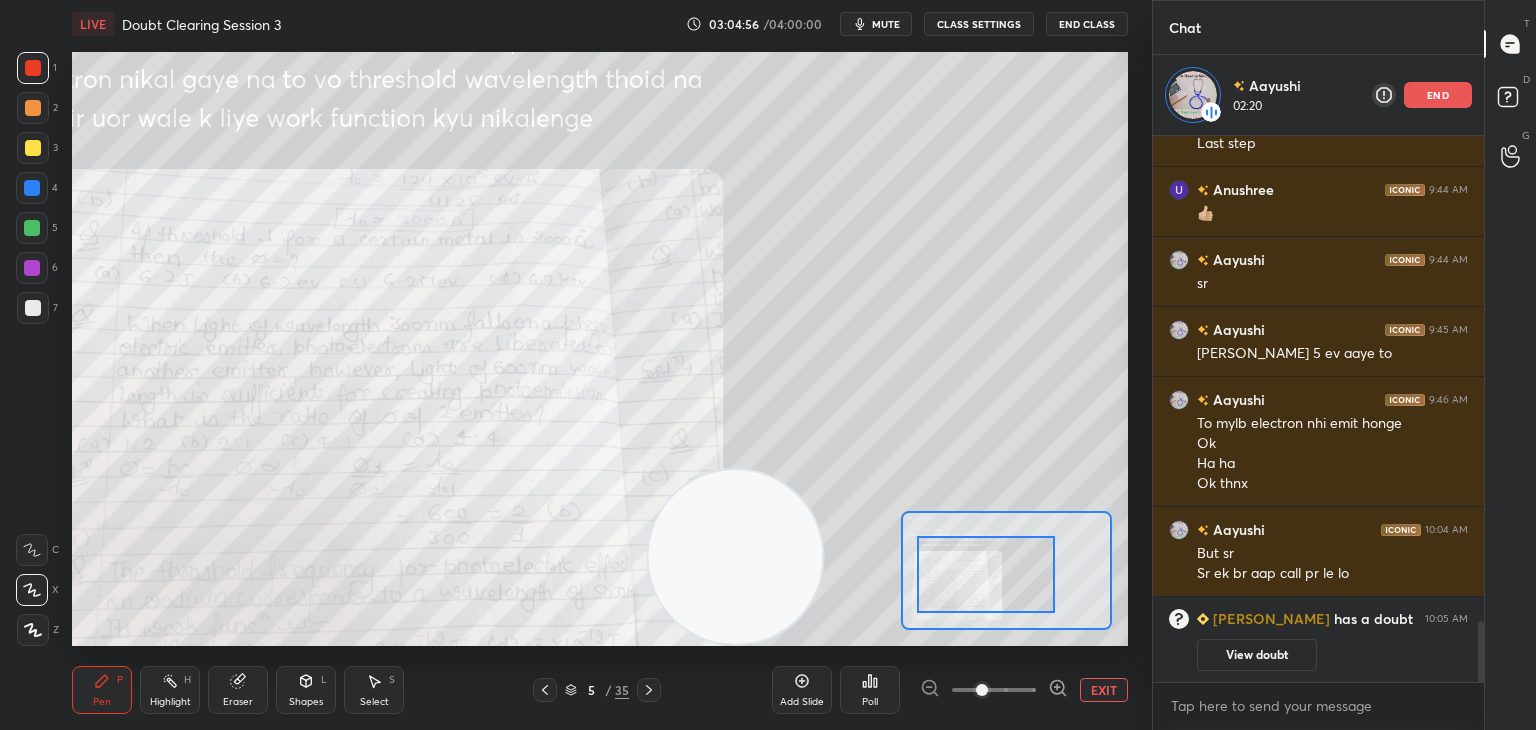 click 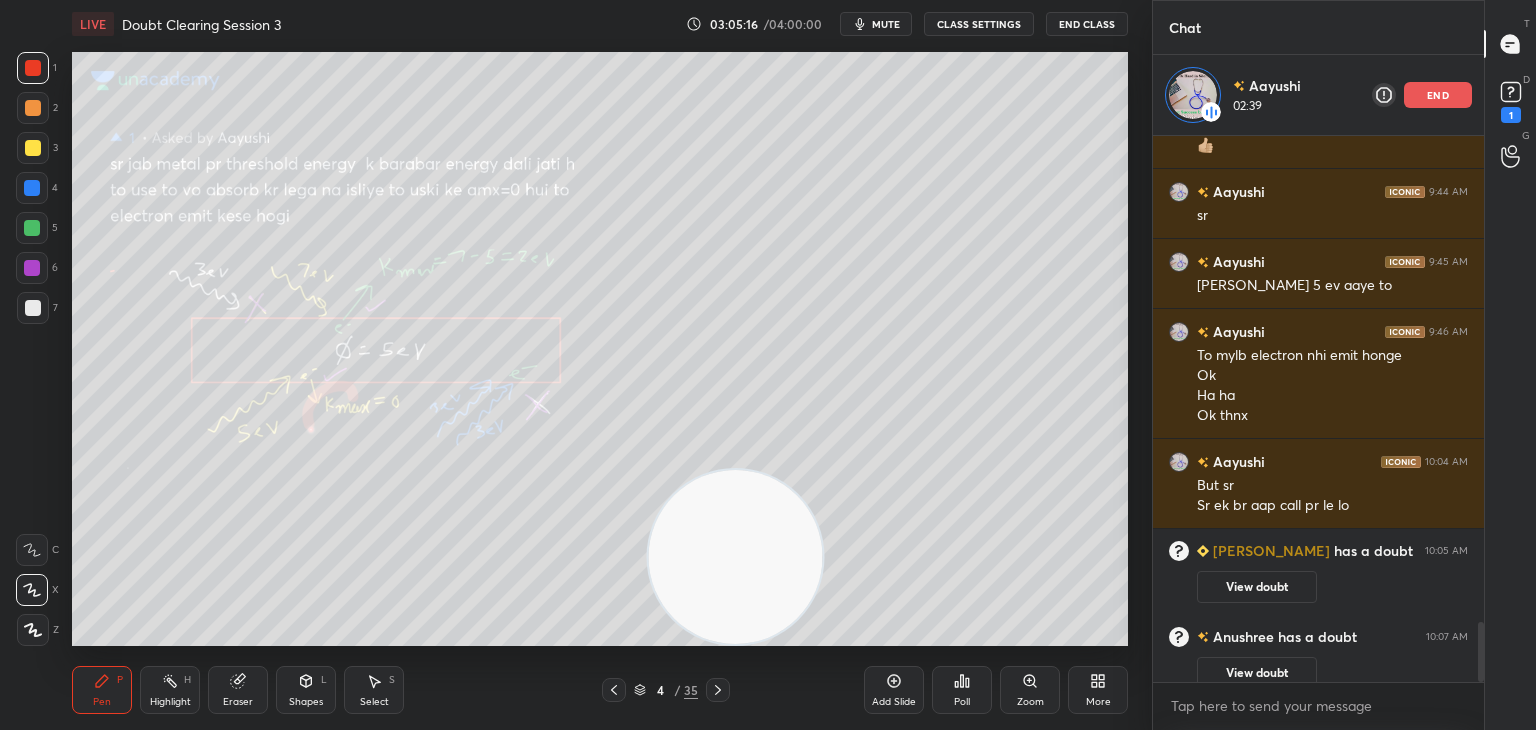 scroll, scrollTop: 4455, scrollLeft: 0, axis: vertical 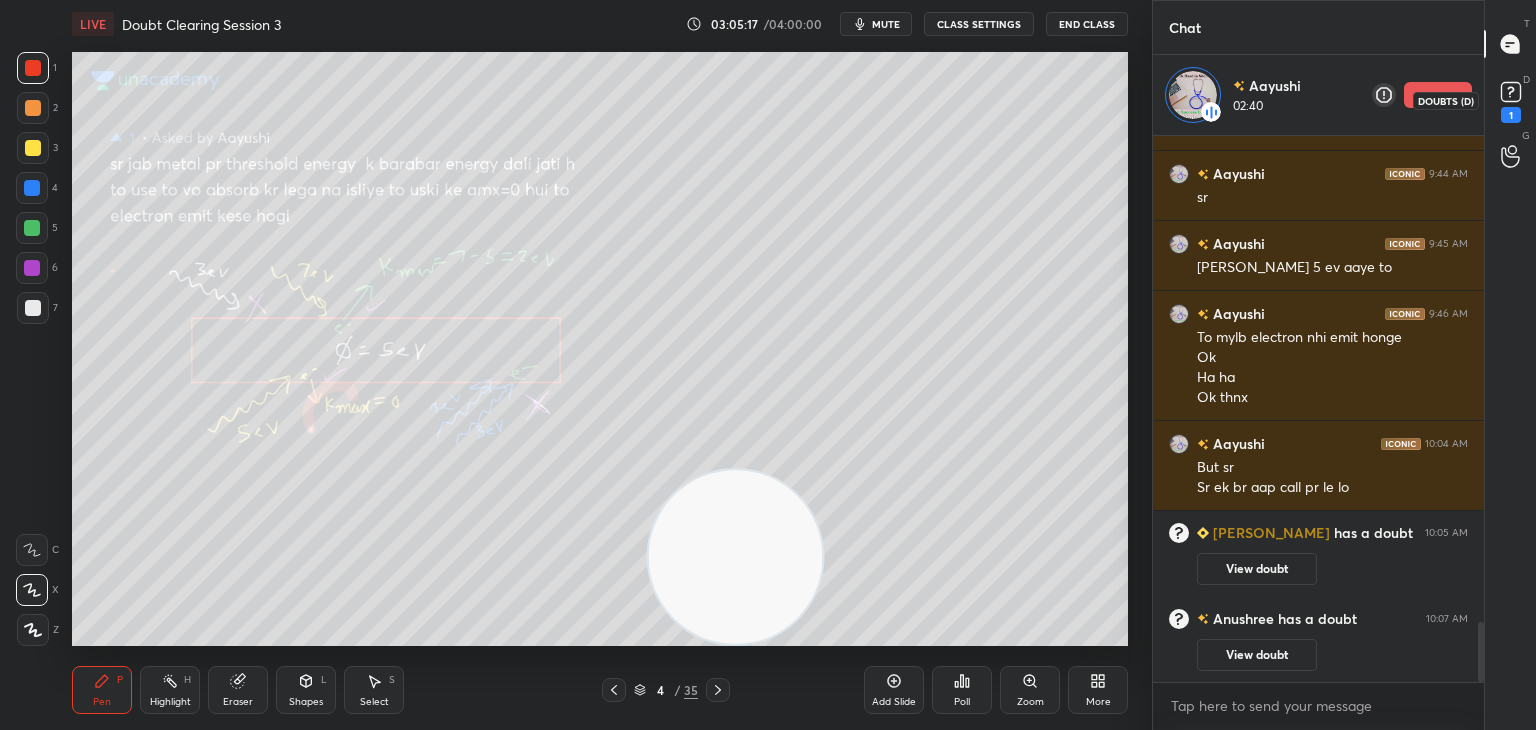 click 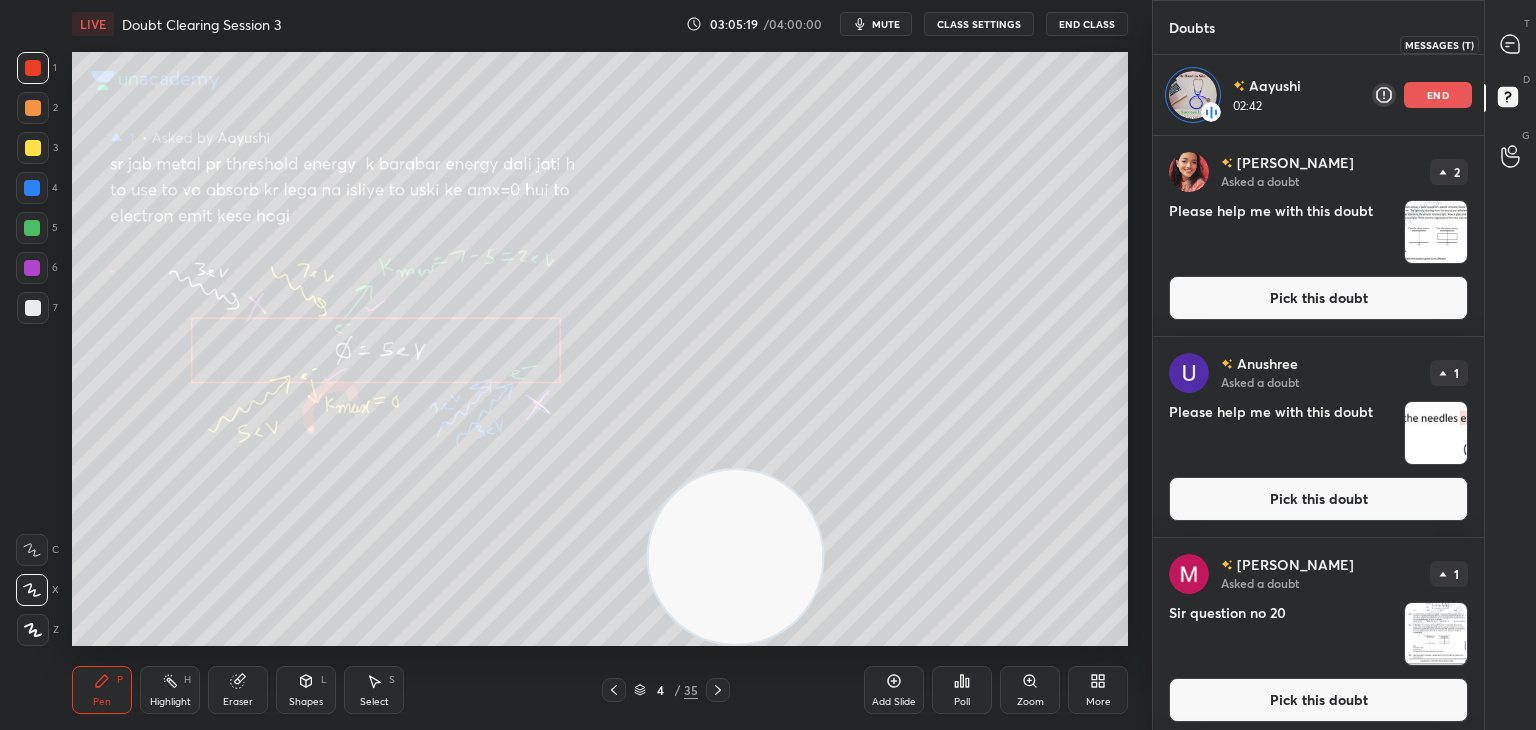click 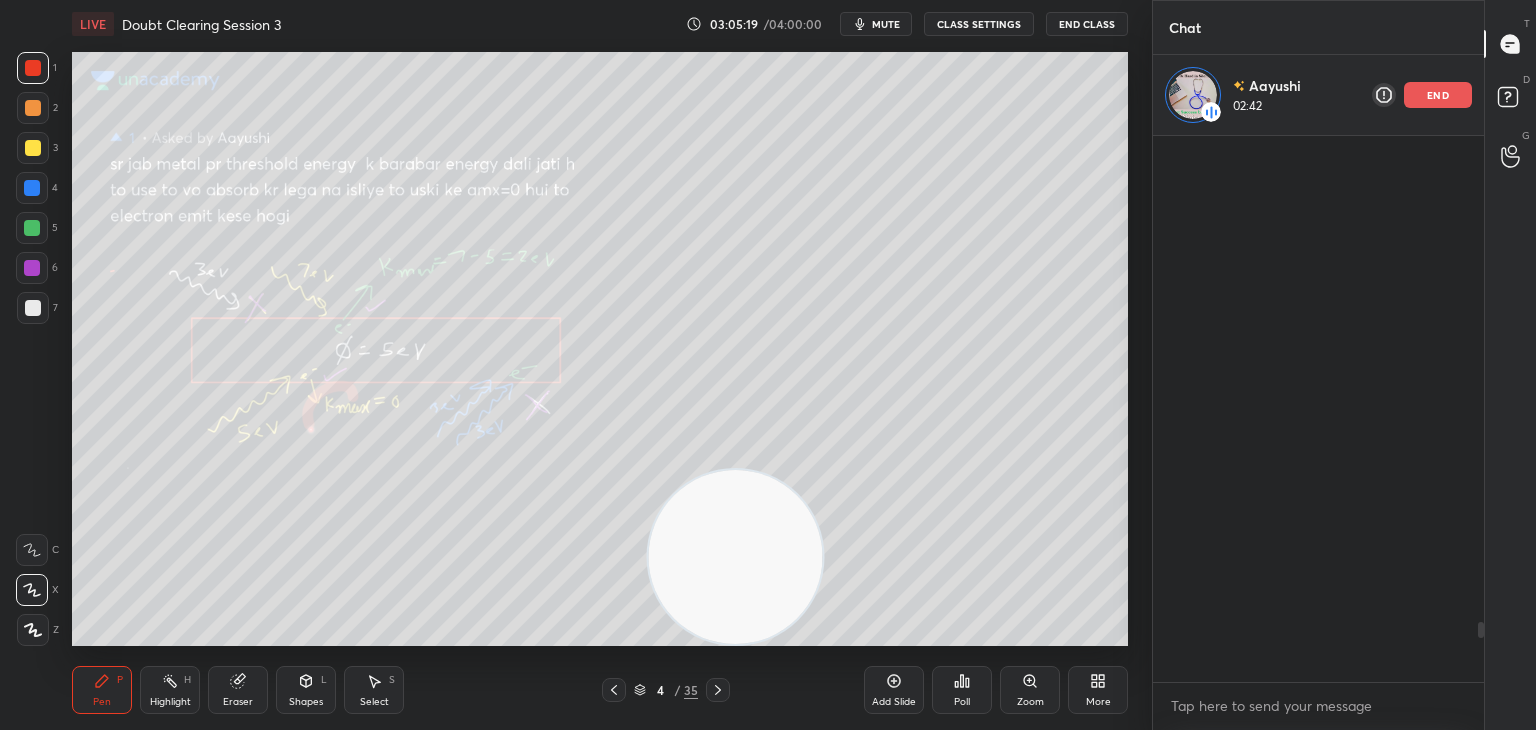 scroll, scrollTop: 4455, scrollLeft: 0, axis: vertical 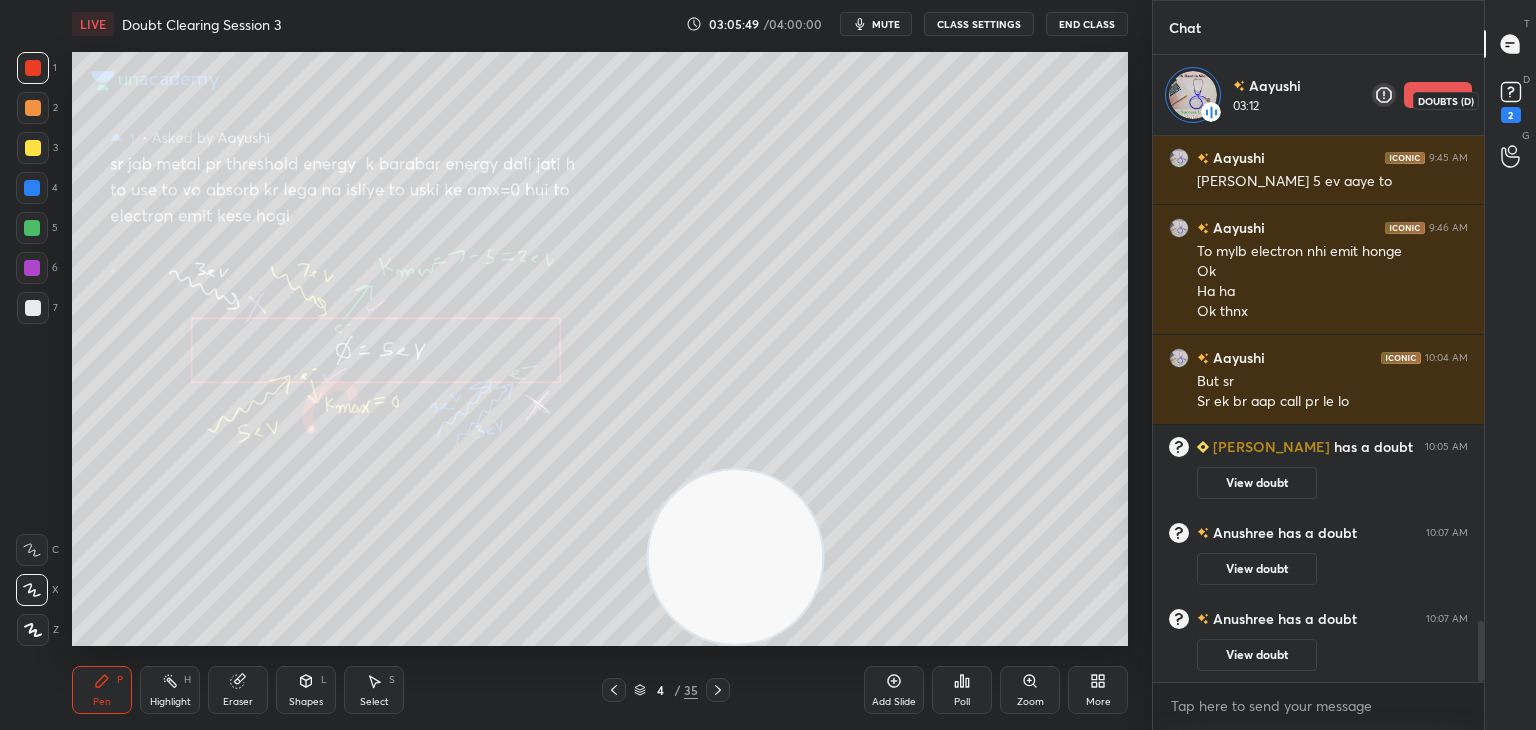 click 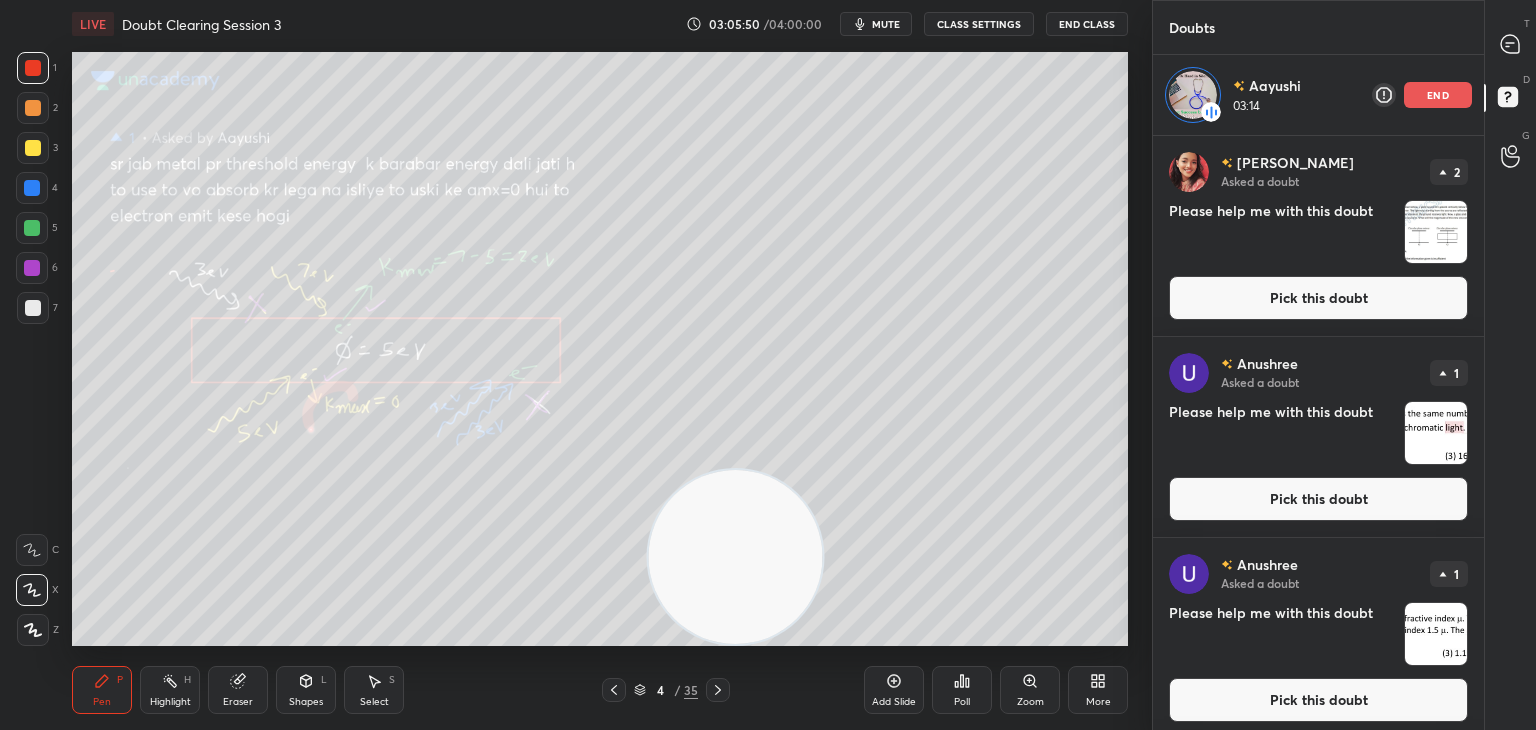 click at bounding box center [1511, 44] 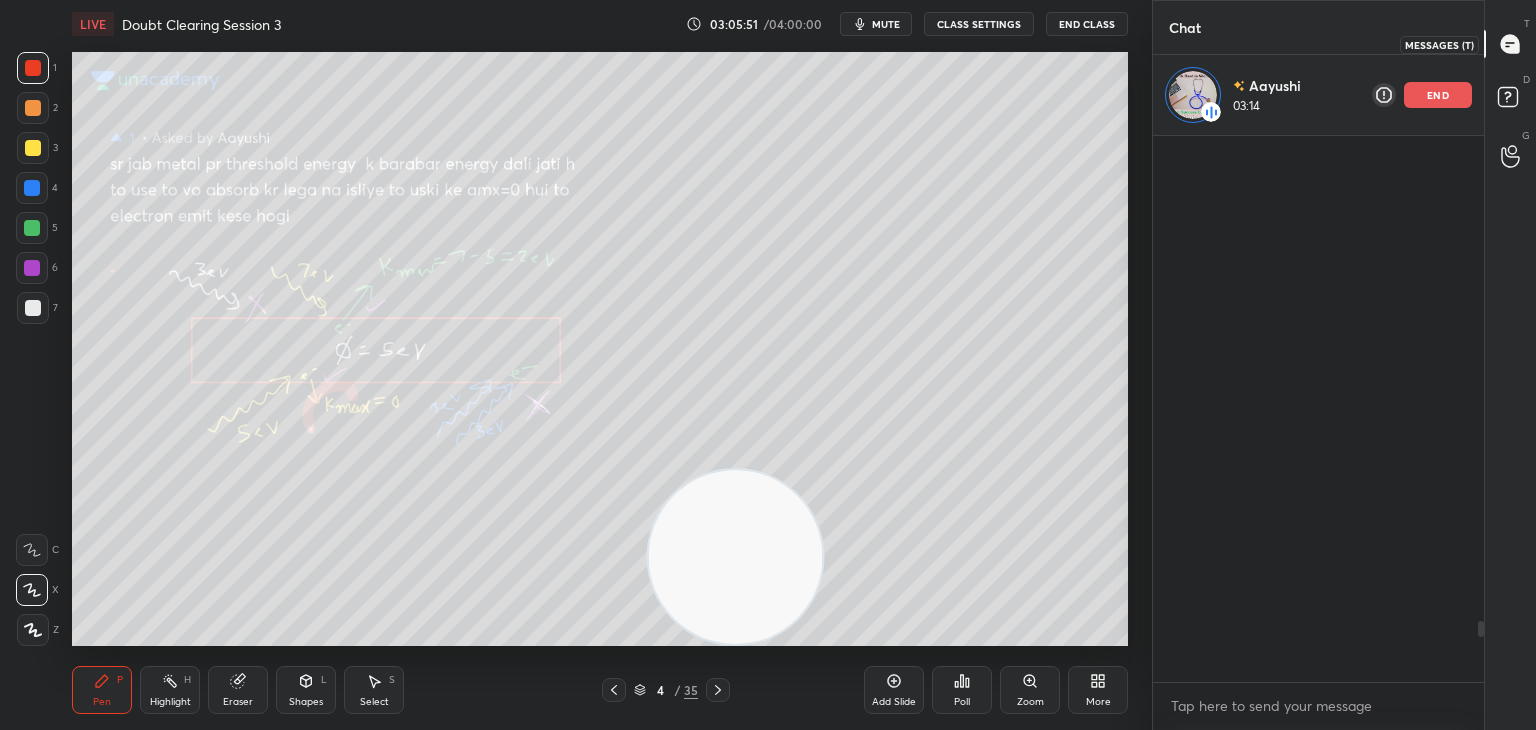 scroll, scrollTop: 4391, scrollLeft: 0, axis: vertical 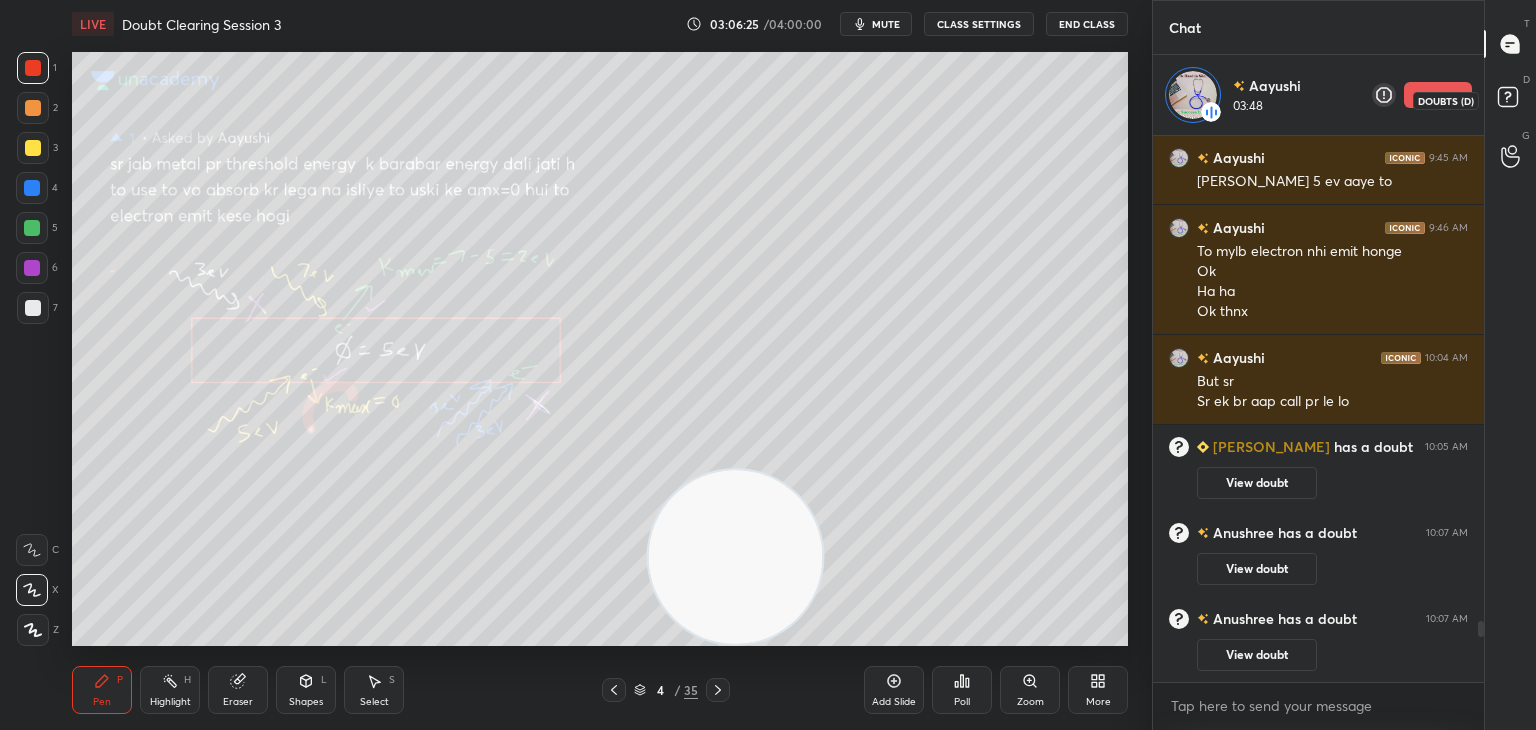 click on "D Doubts (D)" at bounding box center [1510, 100] 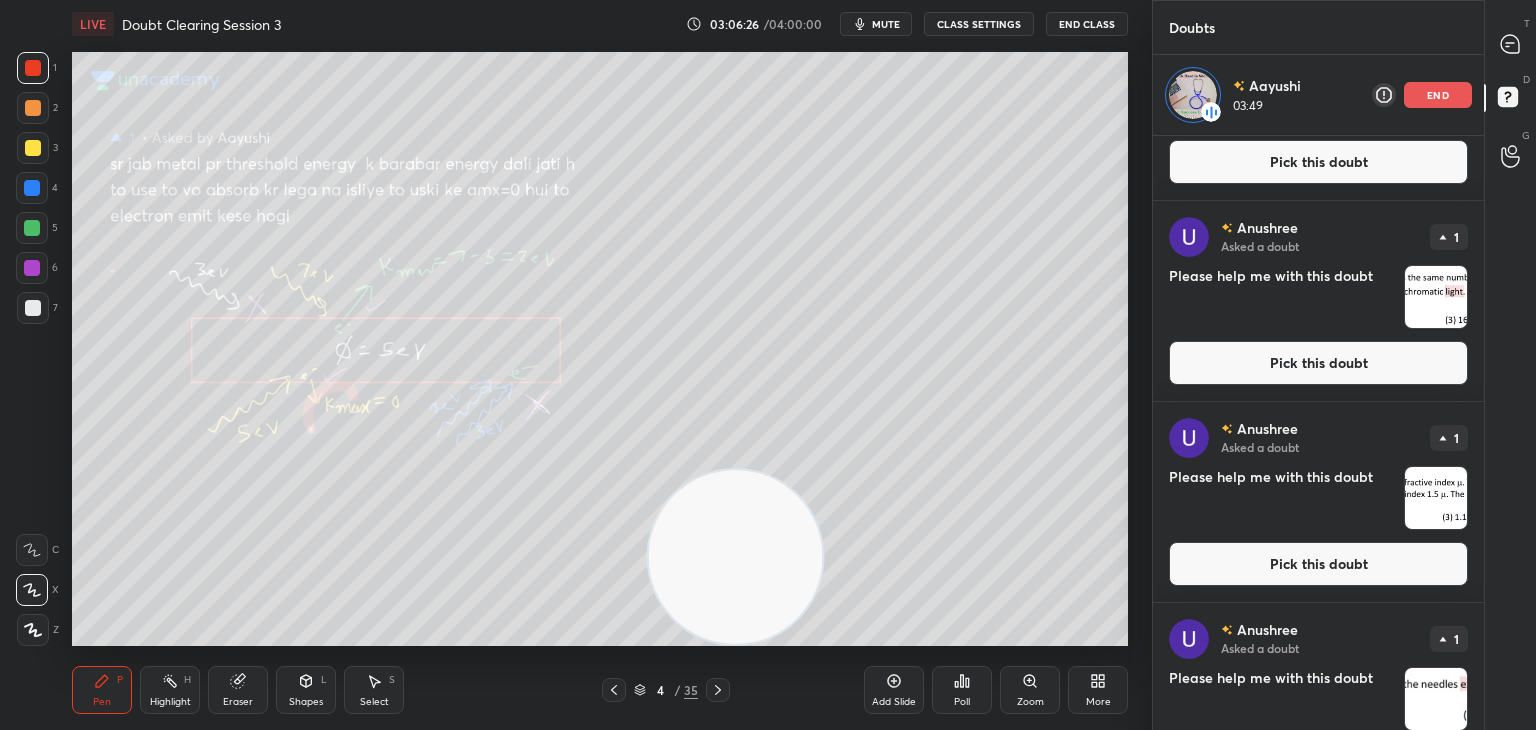 scroll, scrollTop: 0, scrollLeft: 0, axis: both 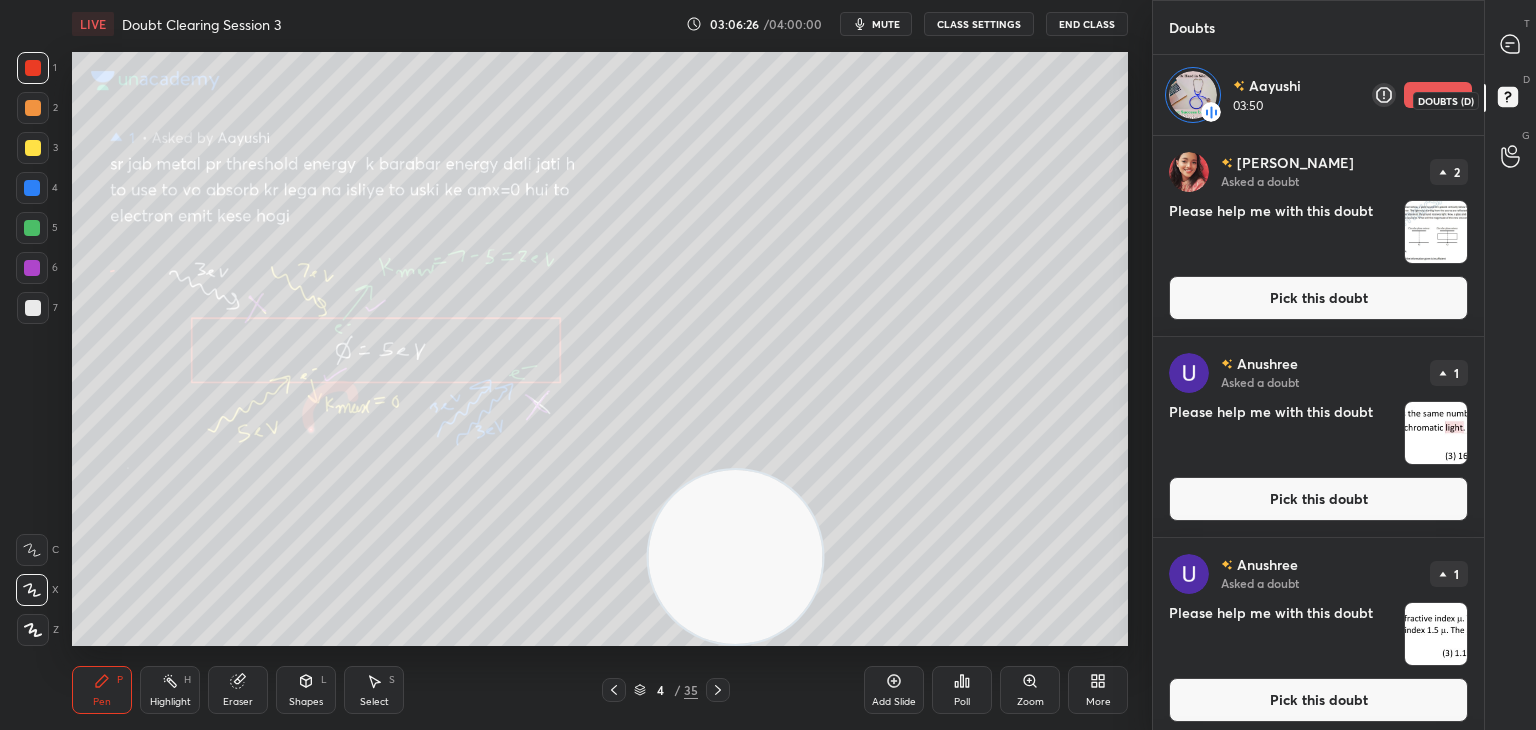 click on "T Messages (T)" at bounding box center [1510, 44] 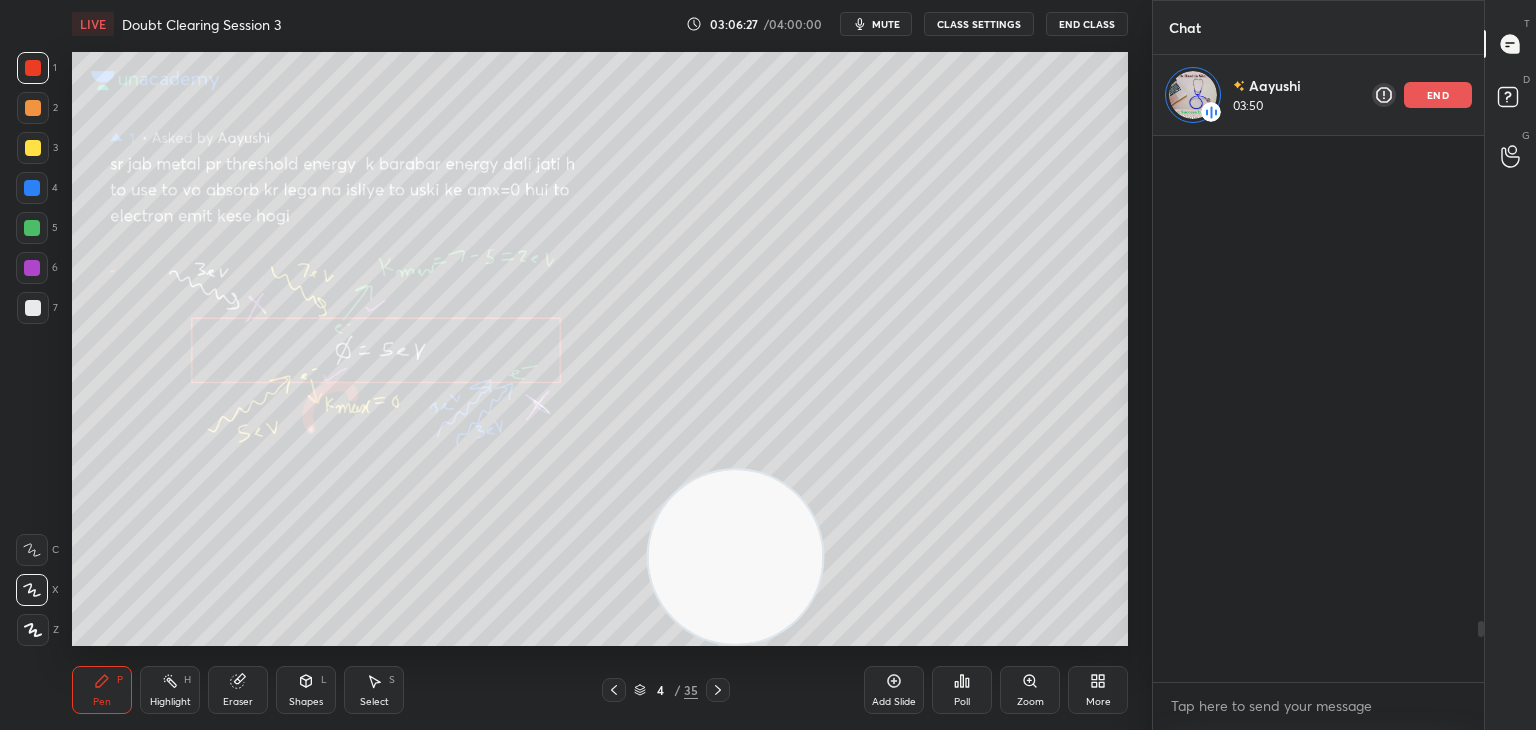 scroll, scrollTop: 4391, scrollLeft: 0, axis: vertical 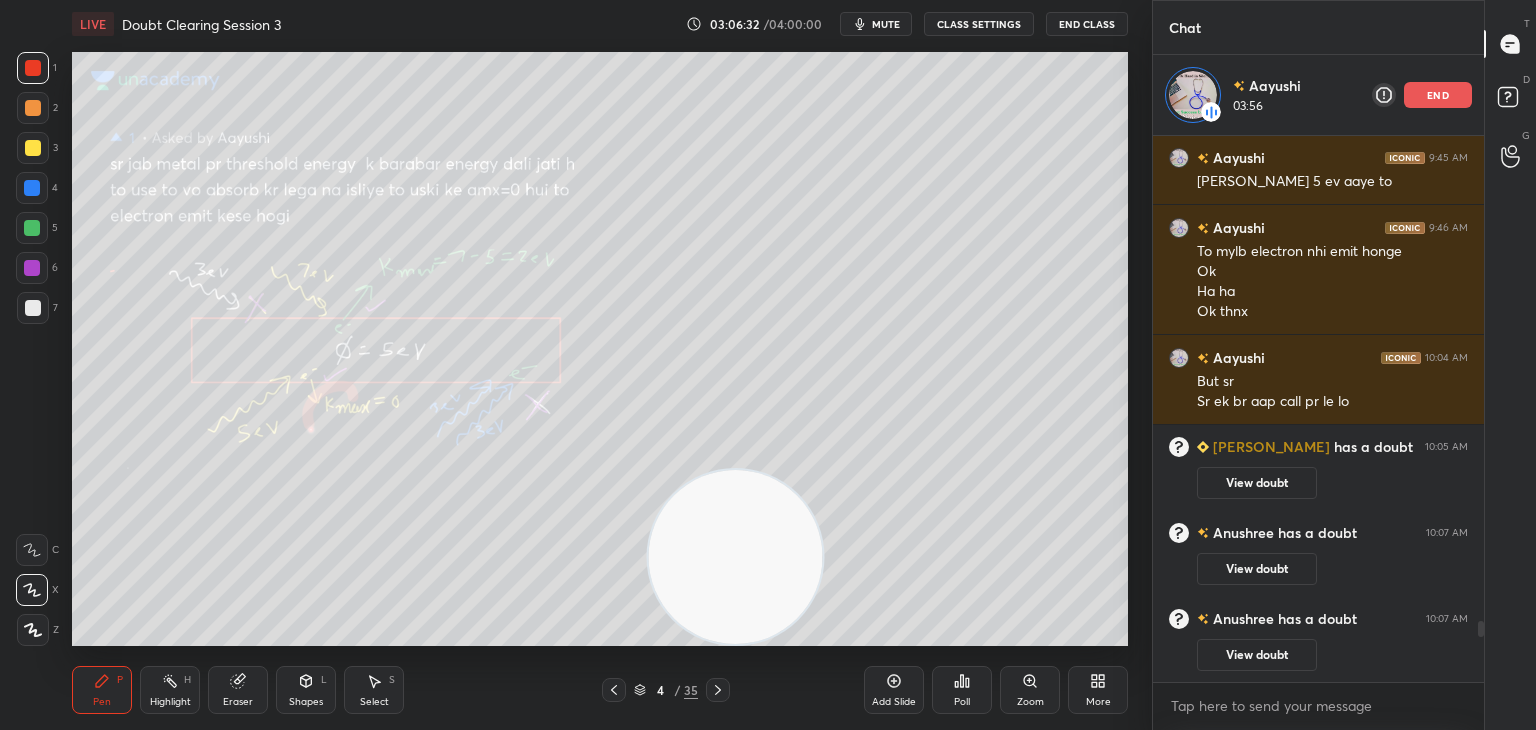 click on "mute" at bounding box center [876, 24] 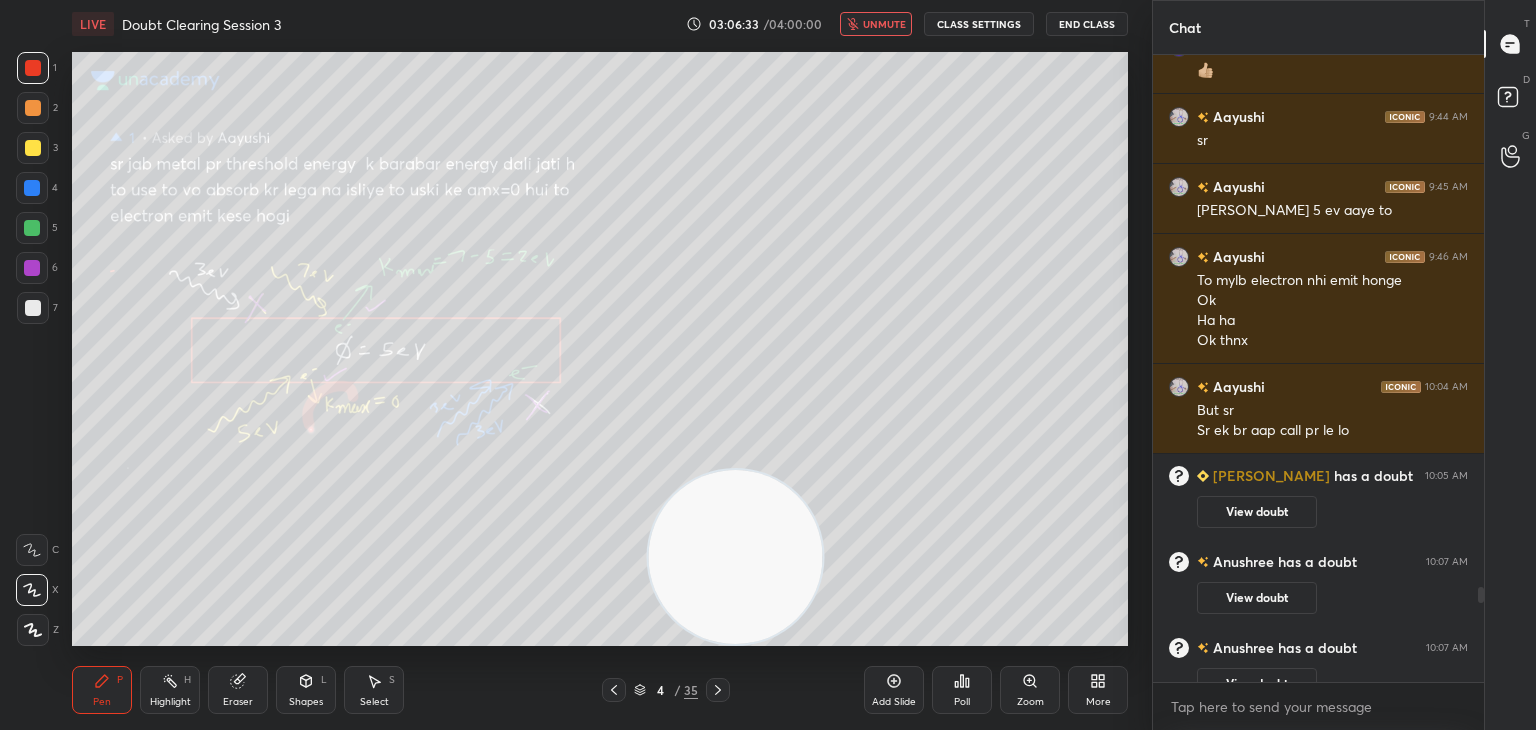 scroll, scrollTop: 6, scrollLeft: 6, axis: both 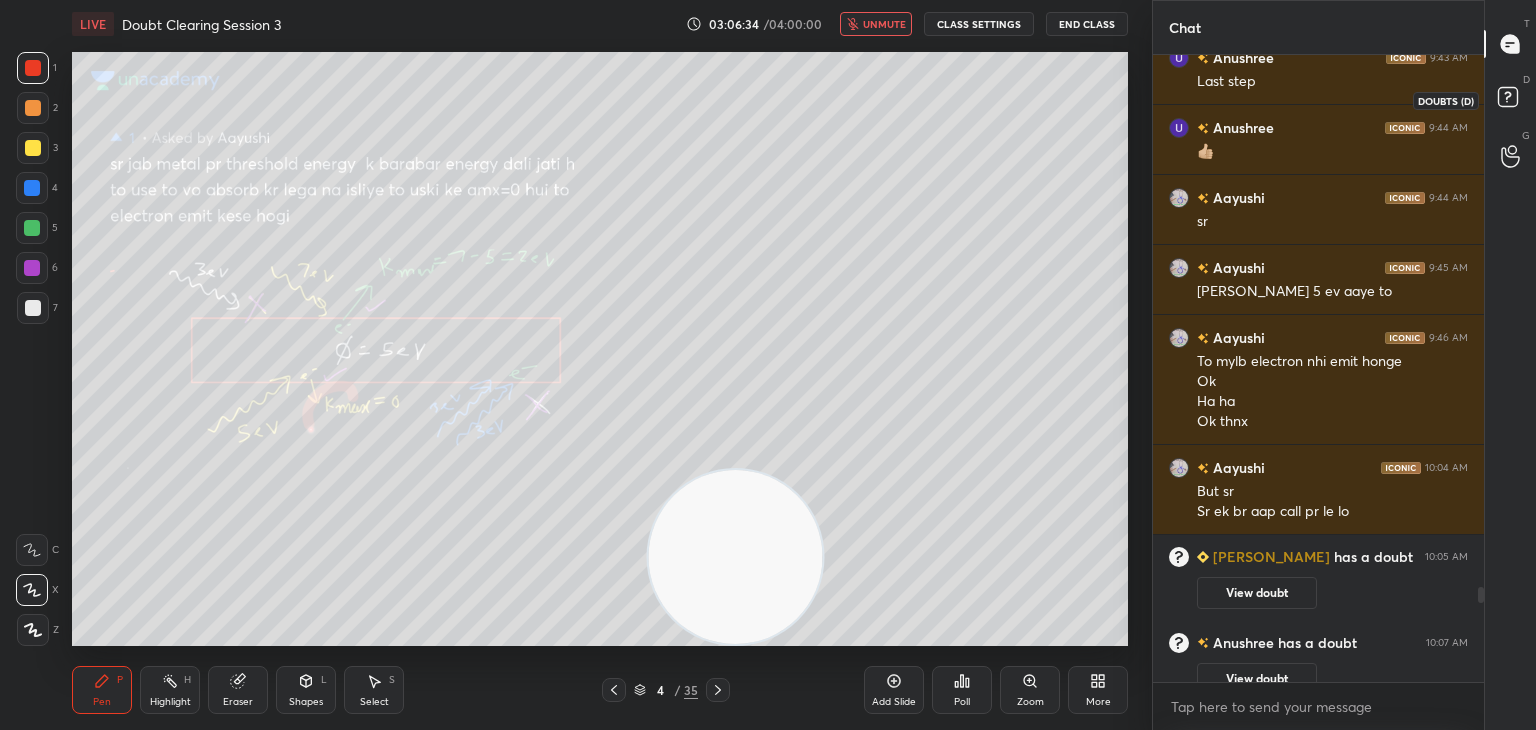 click 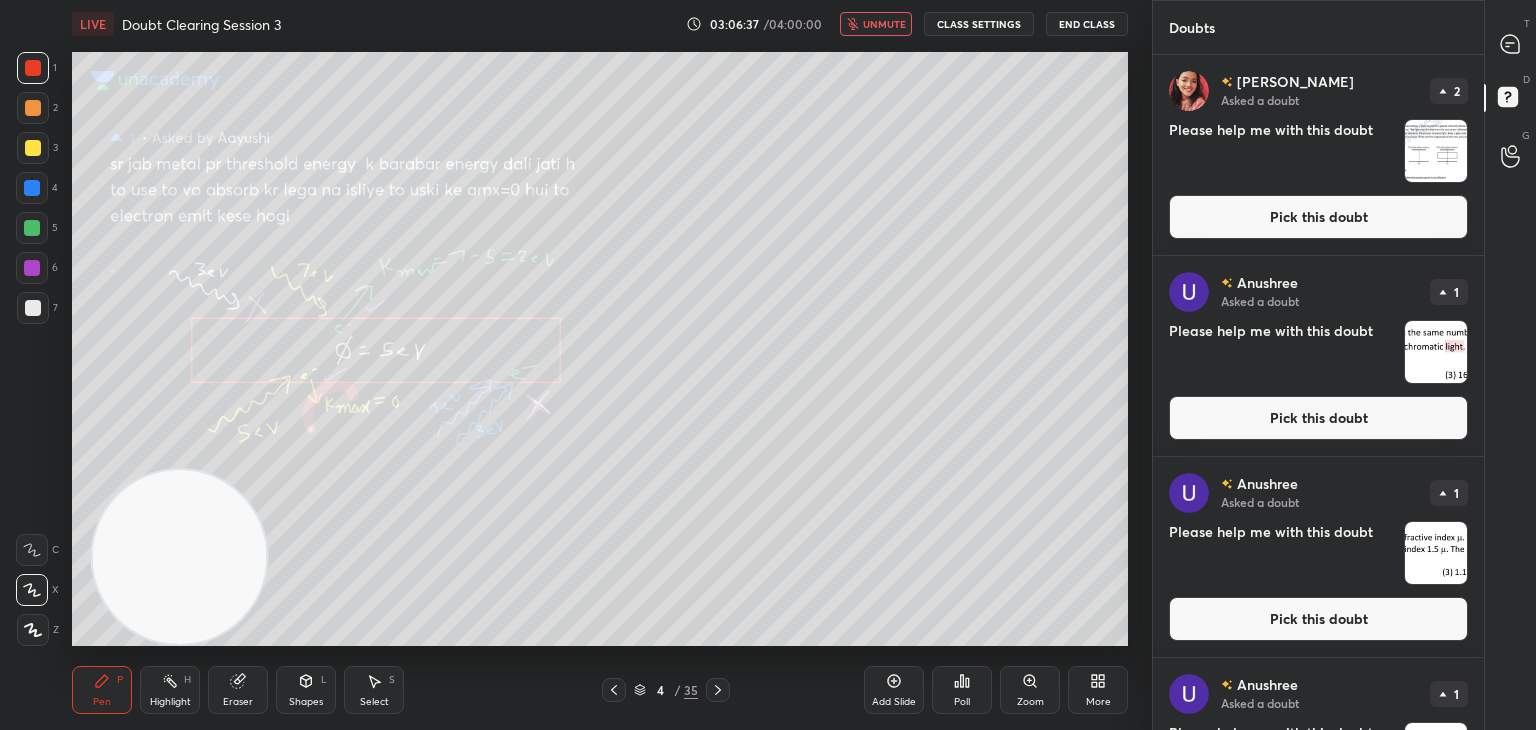 click at bounding box center [1436, 352] 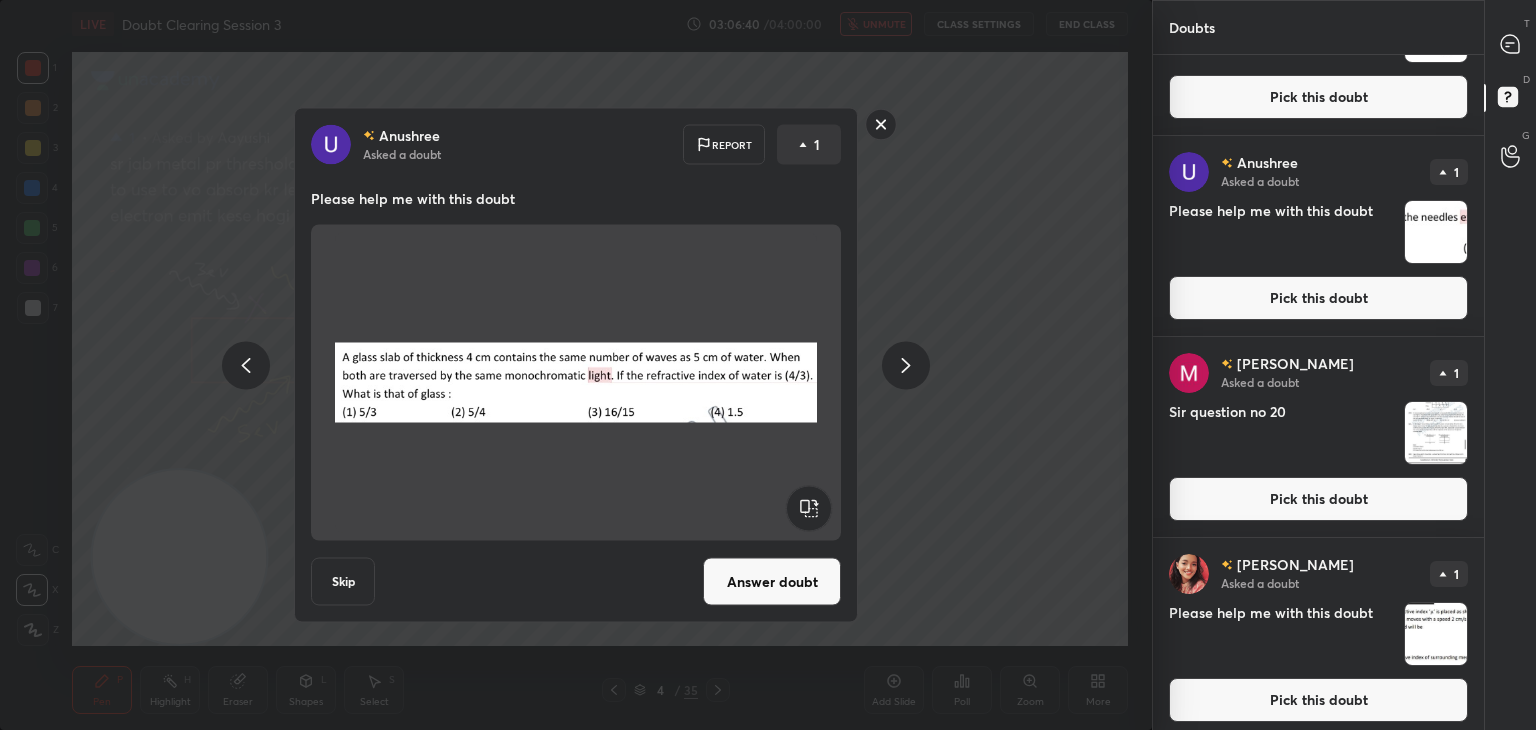 scroll, scrollTop: 530, scrollLeft: 0, axis: vertical 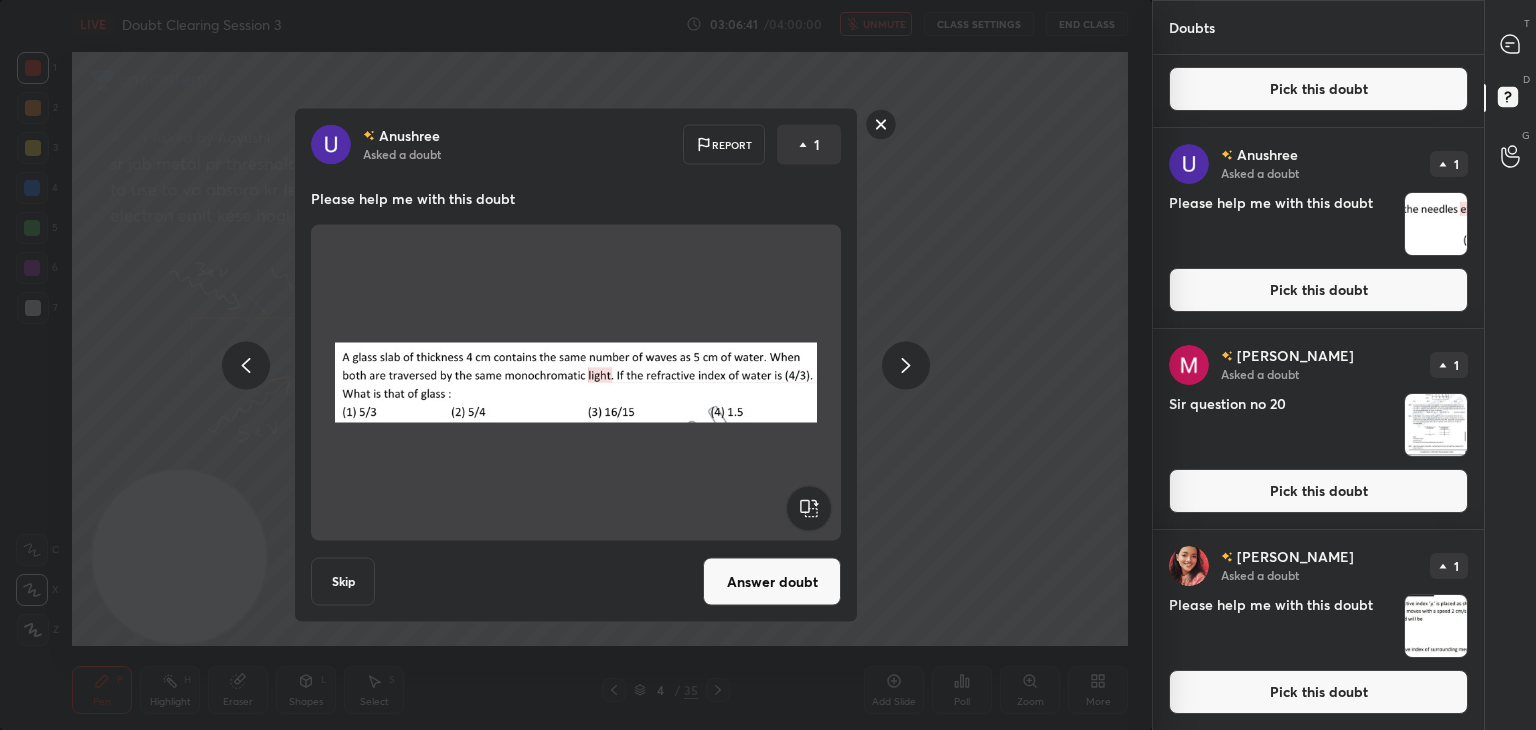 click at bounding box center (1436, 425) 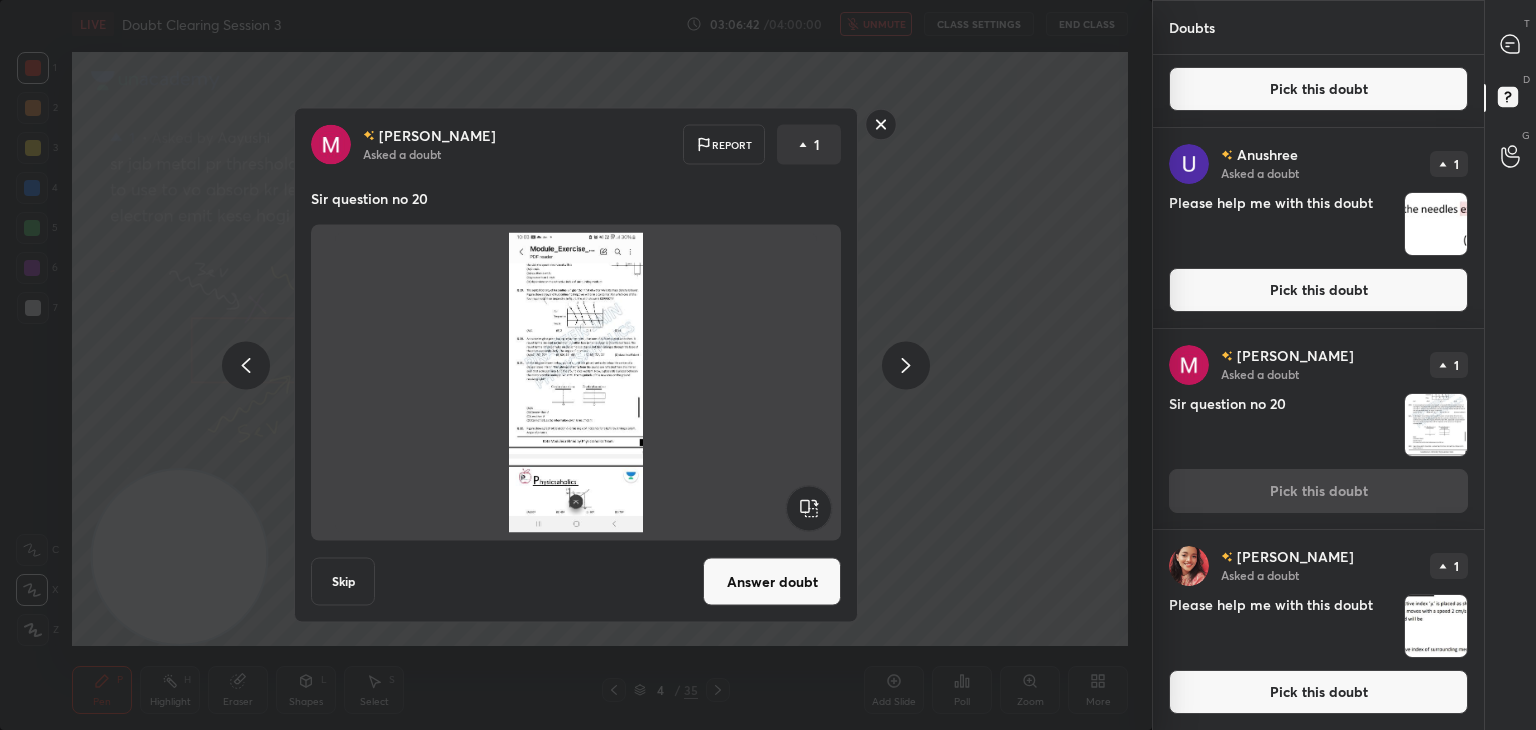 click on "Answer doubt" at bounding box center (772, 582) 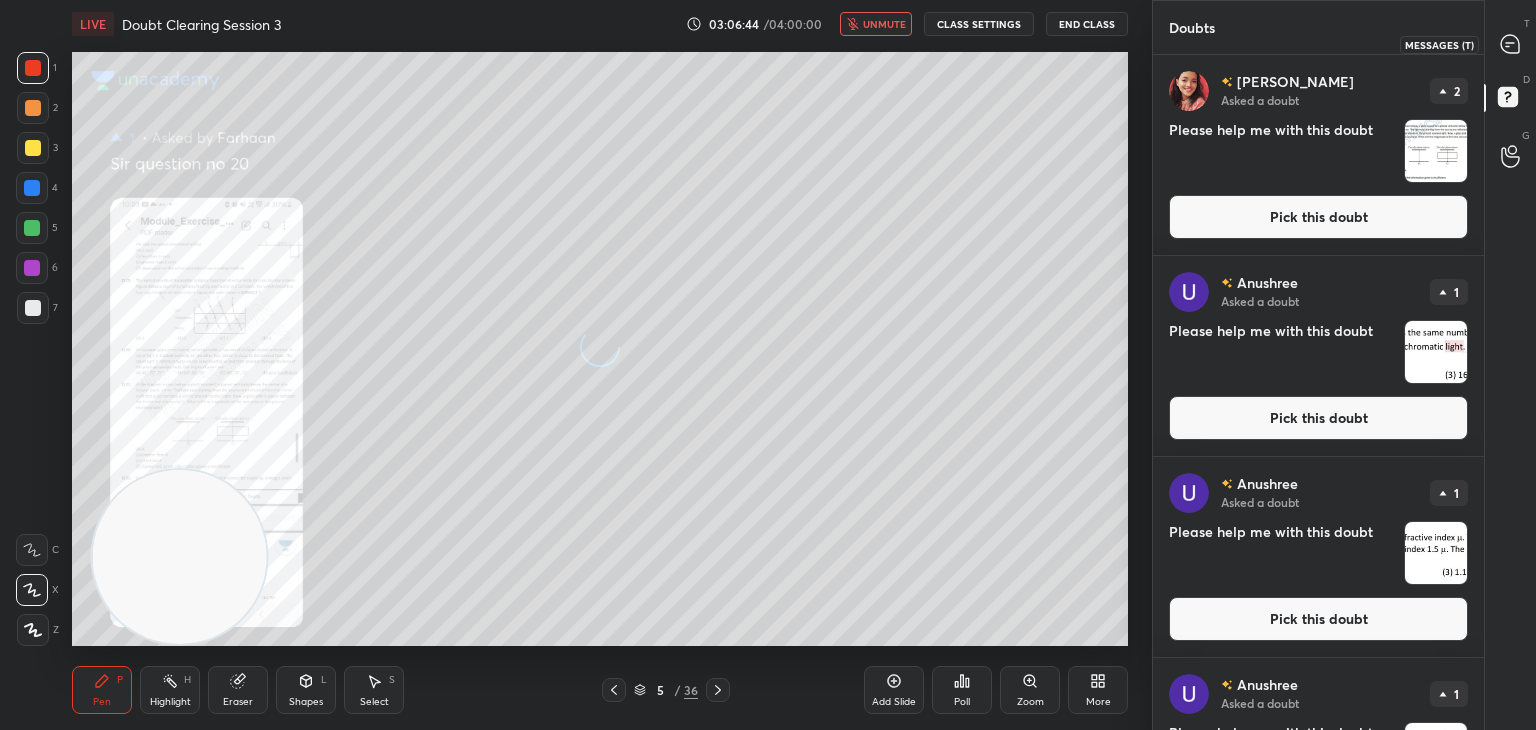 click 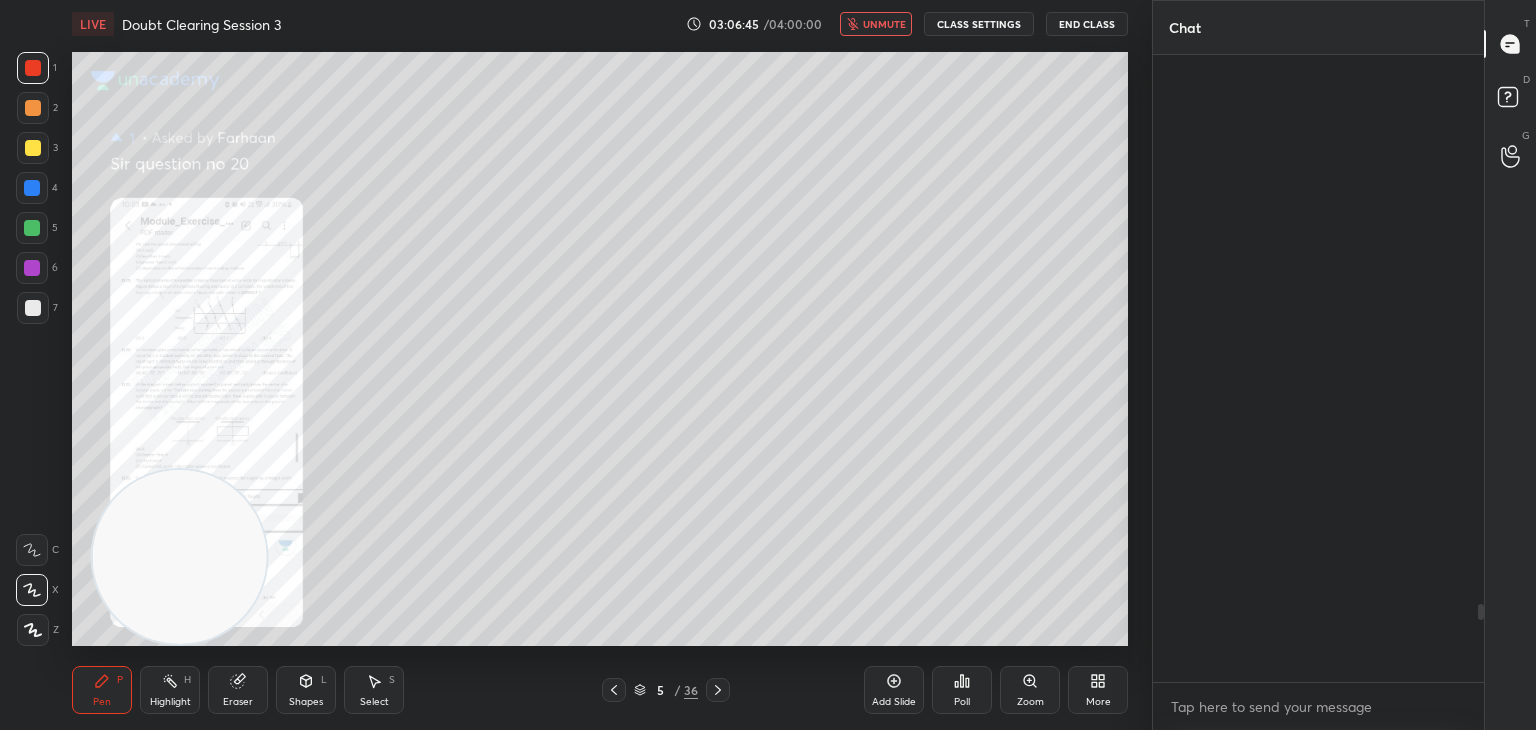 scroll, scrollTop: 4394, scrollLeft: 0, axis: vertical 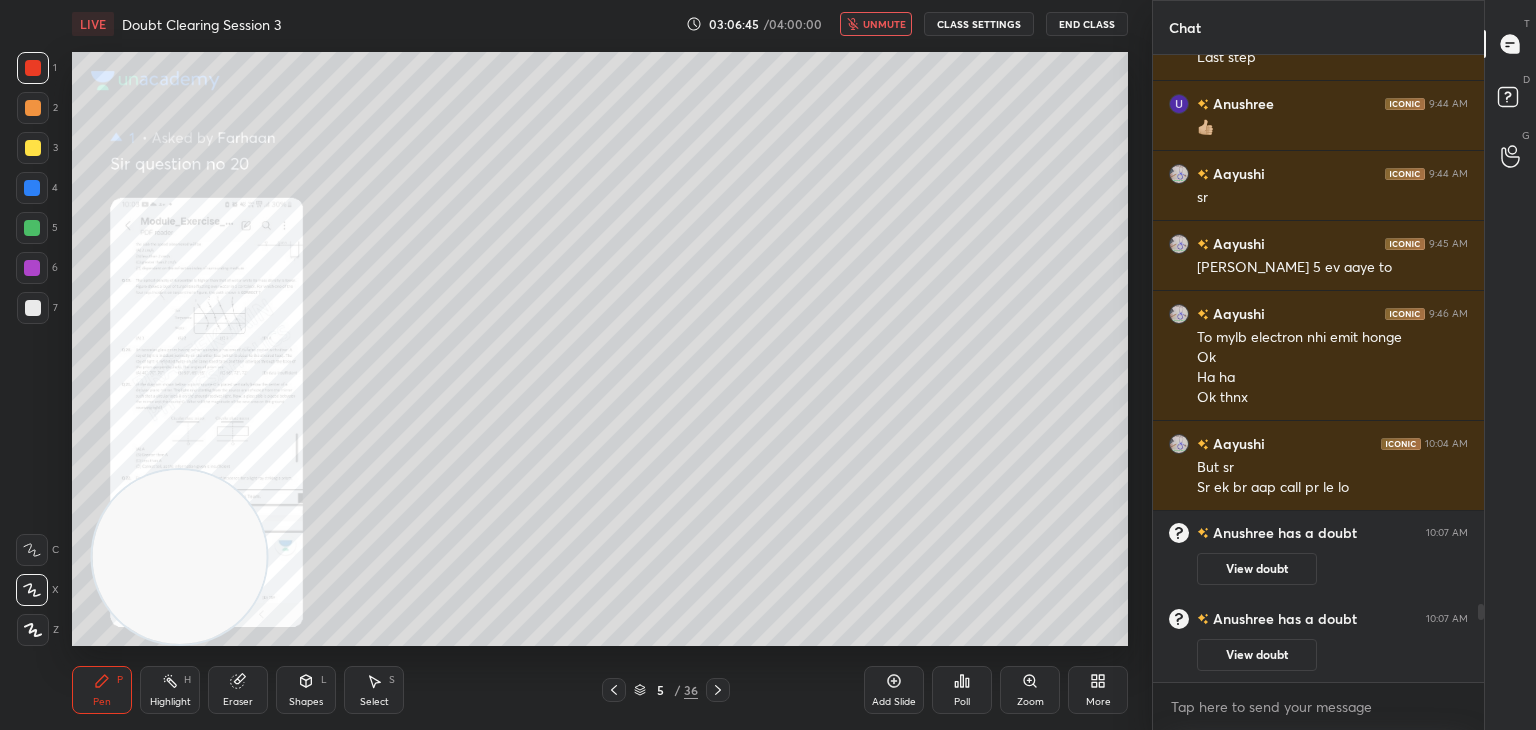click on "unmute" at bounding box center [884, 24] 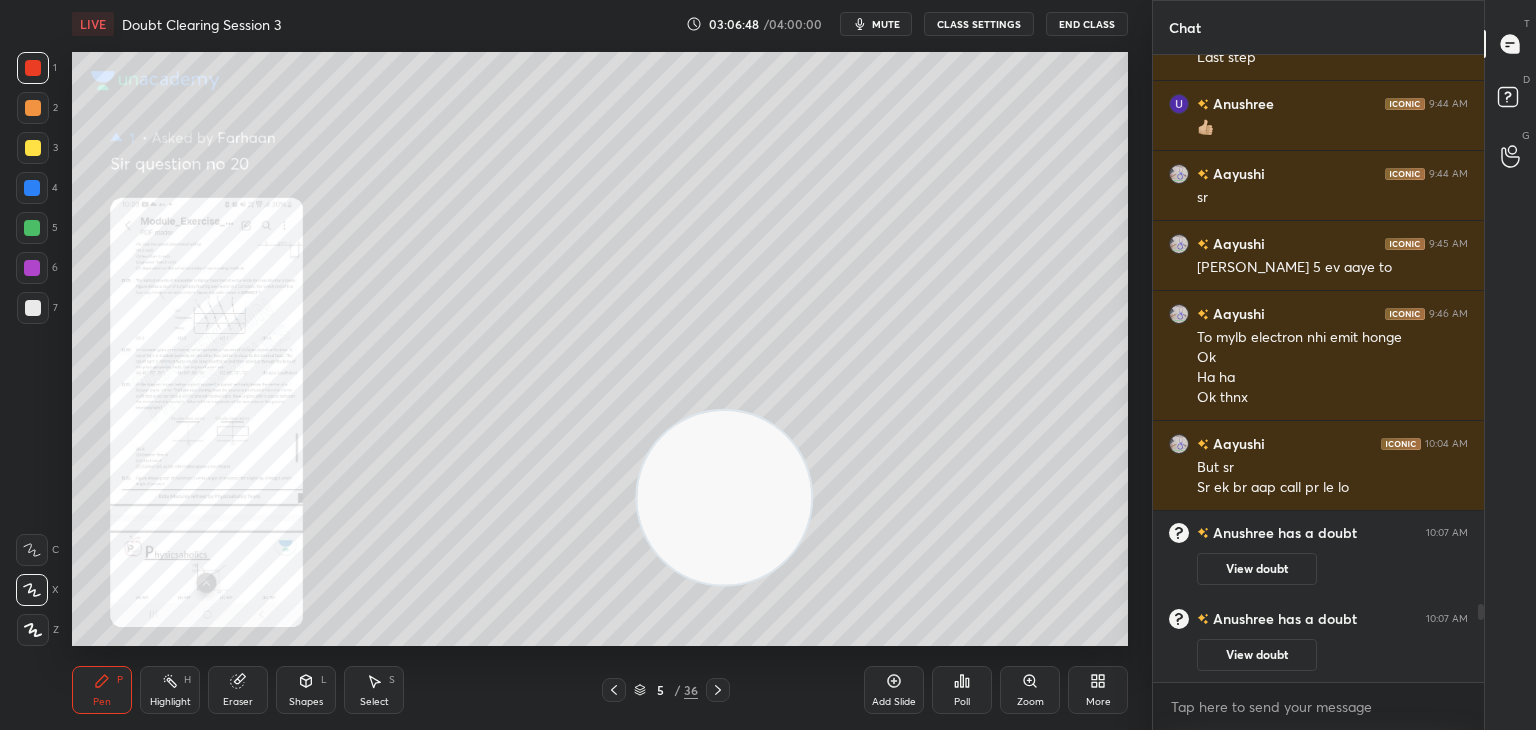 click 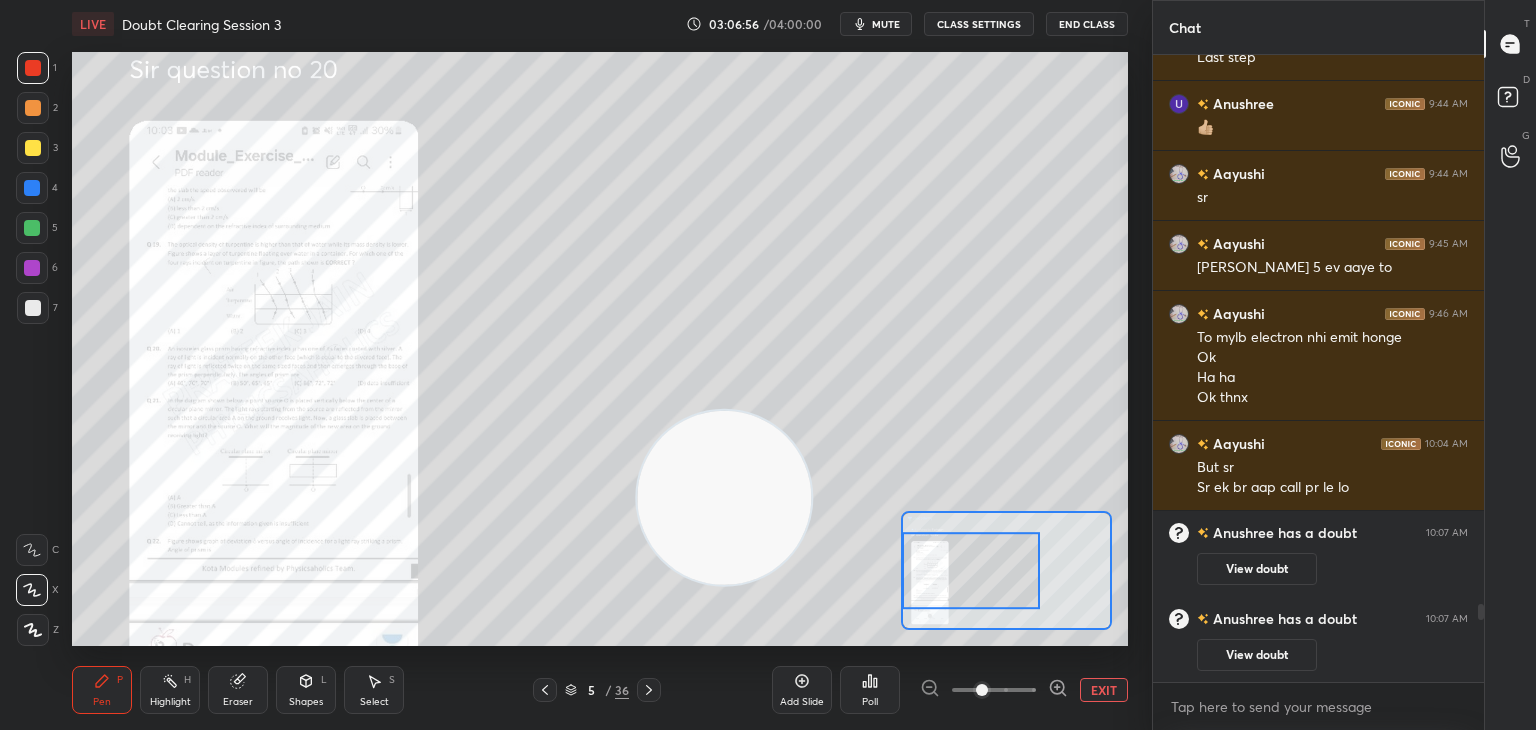 click 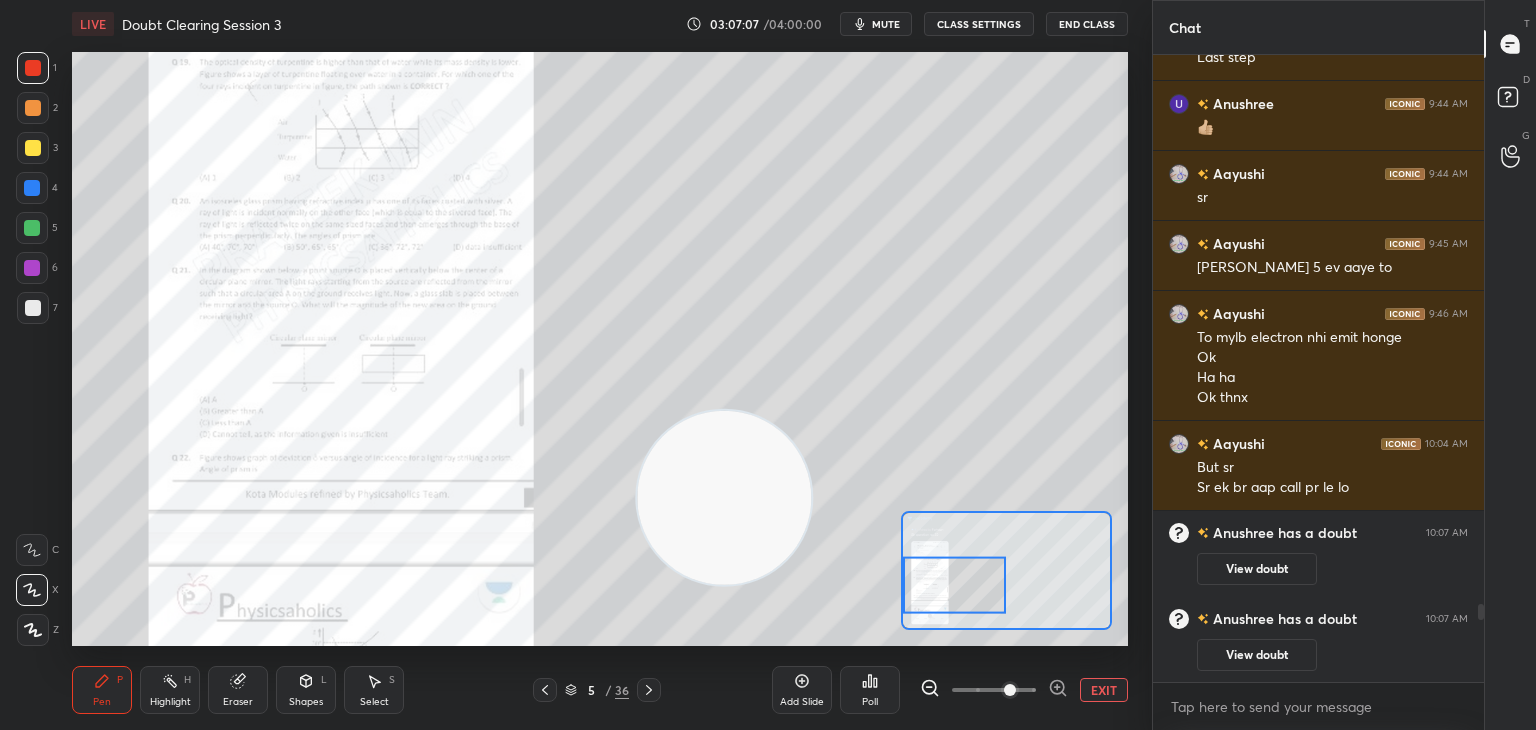 click 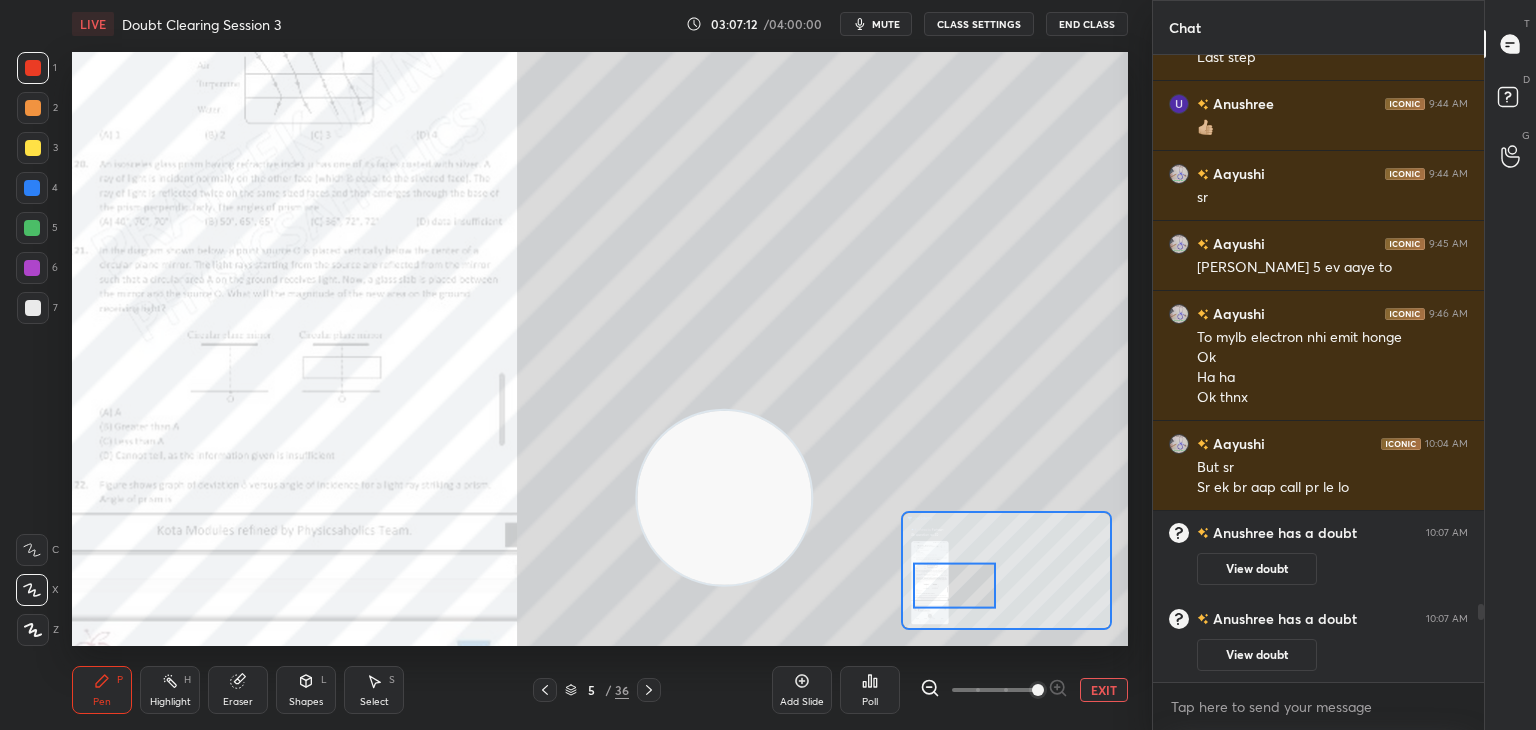 click on "EXIT" at bounding box center [1104, 690] 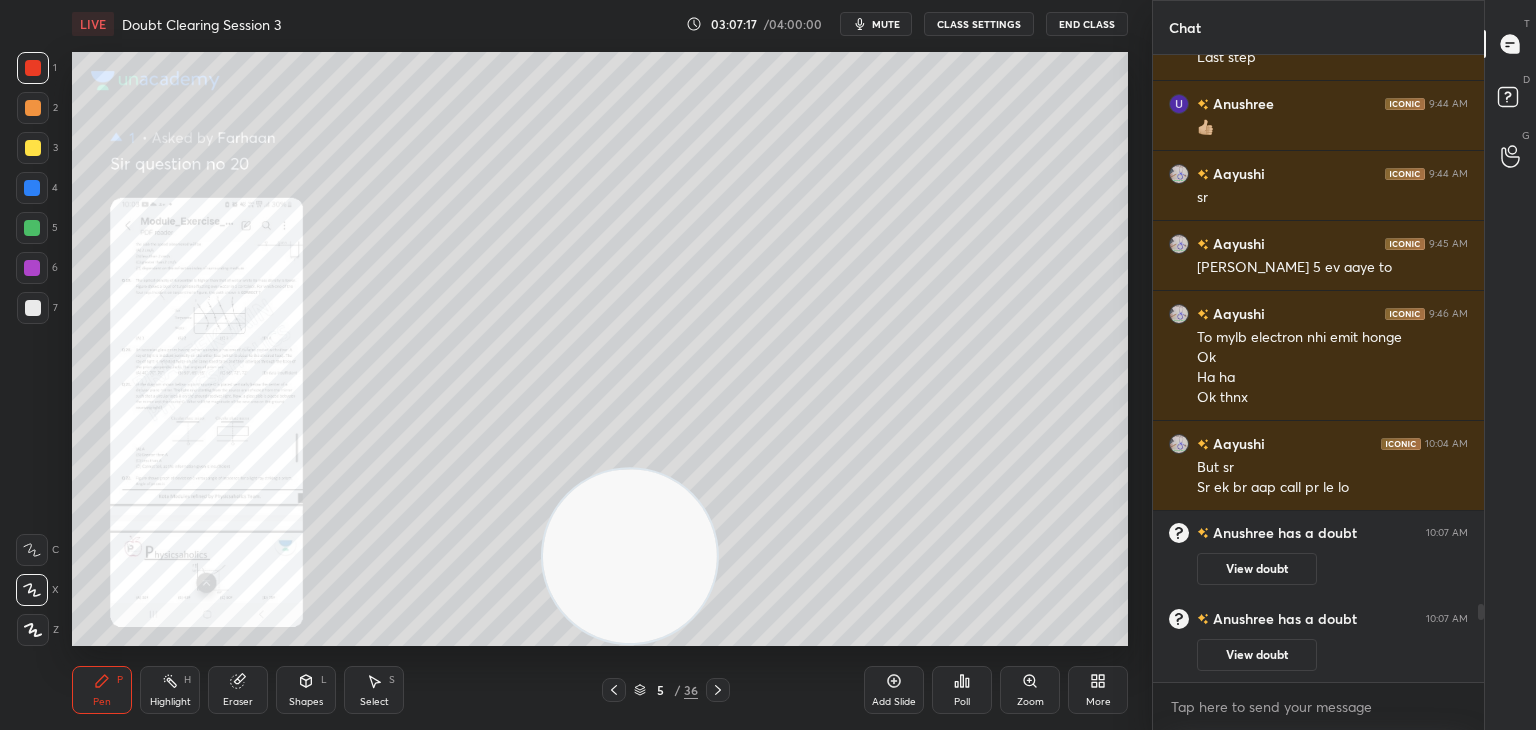 click on "mute" at bounding box center [886, 24] 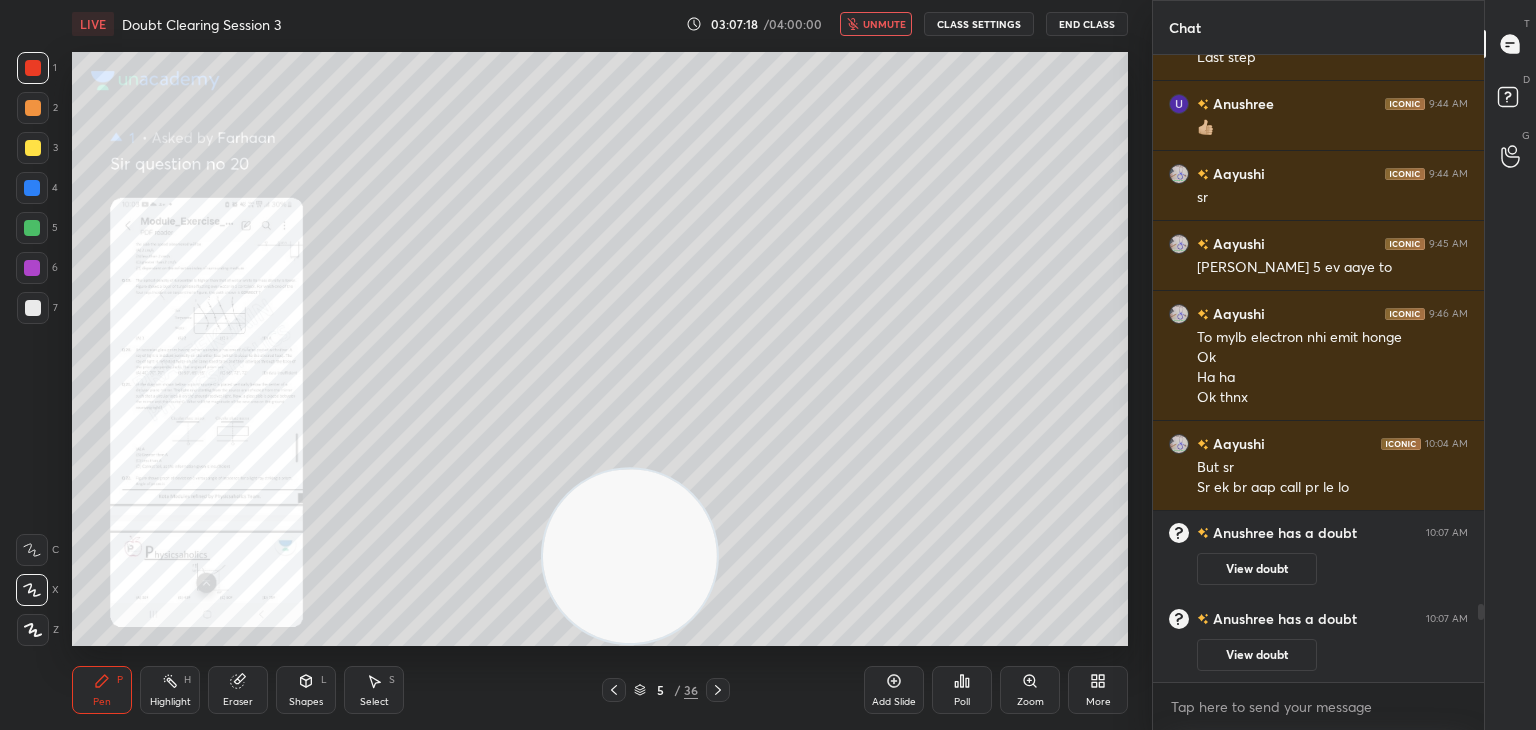 click 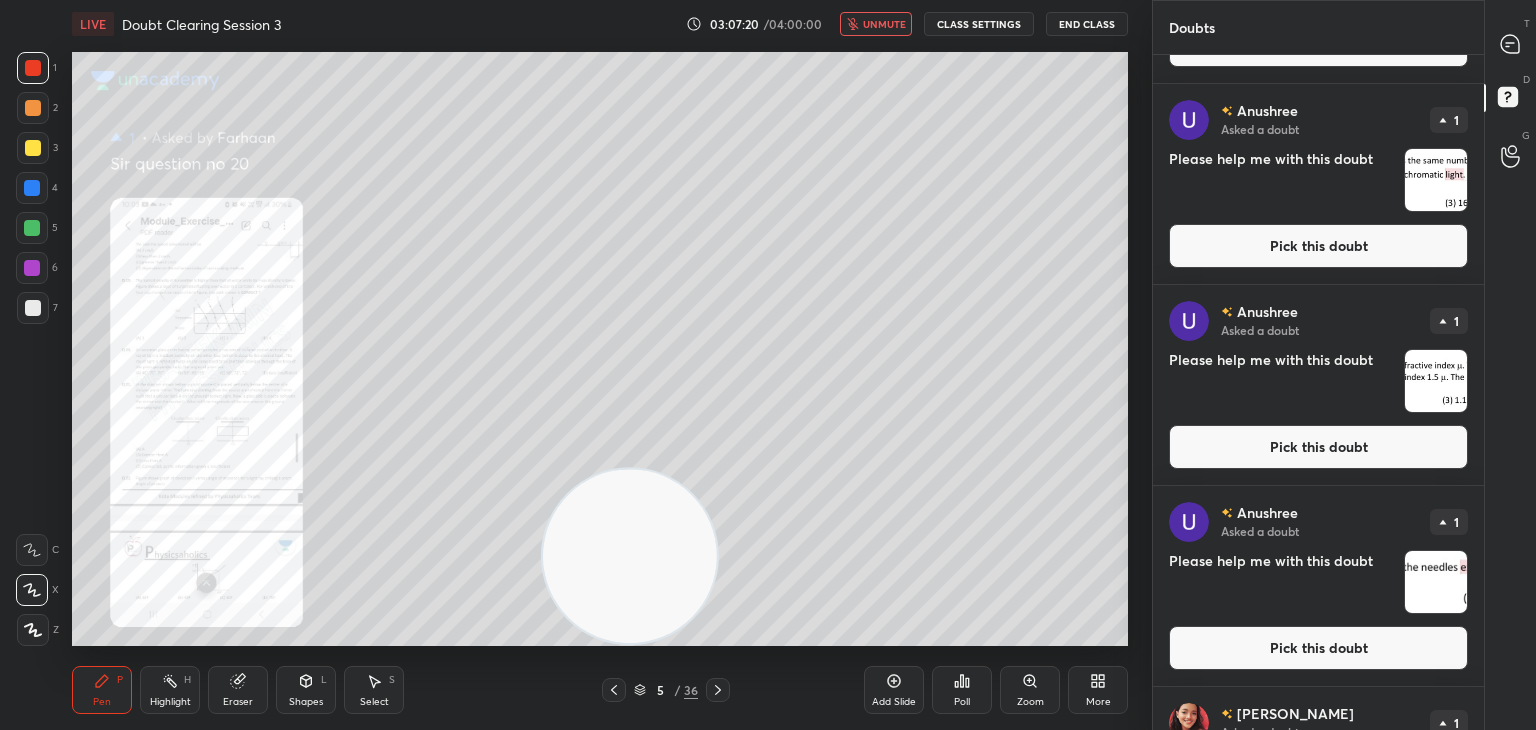 scroll, scrollTop: 328, scrollLeft: 0, axis: vertical 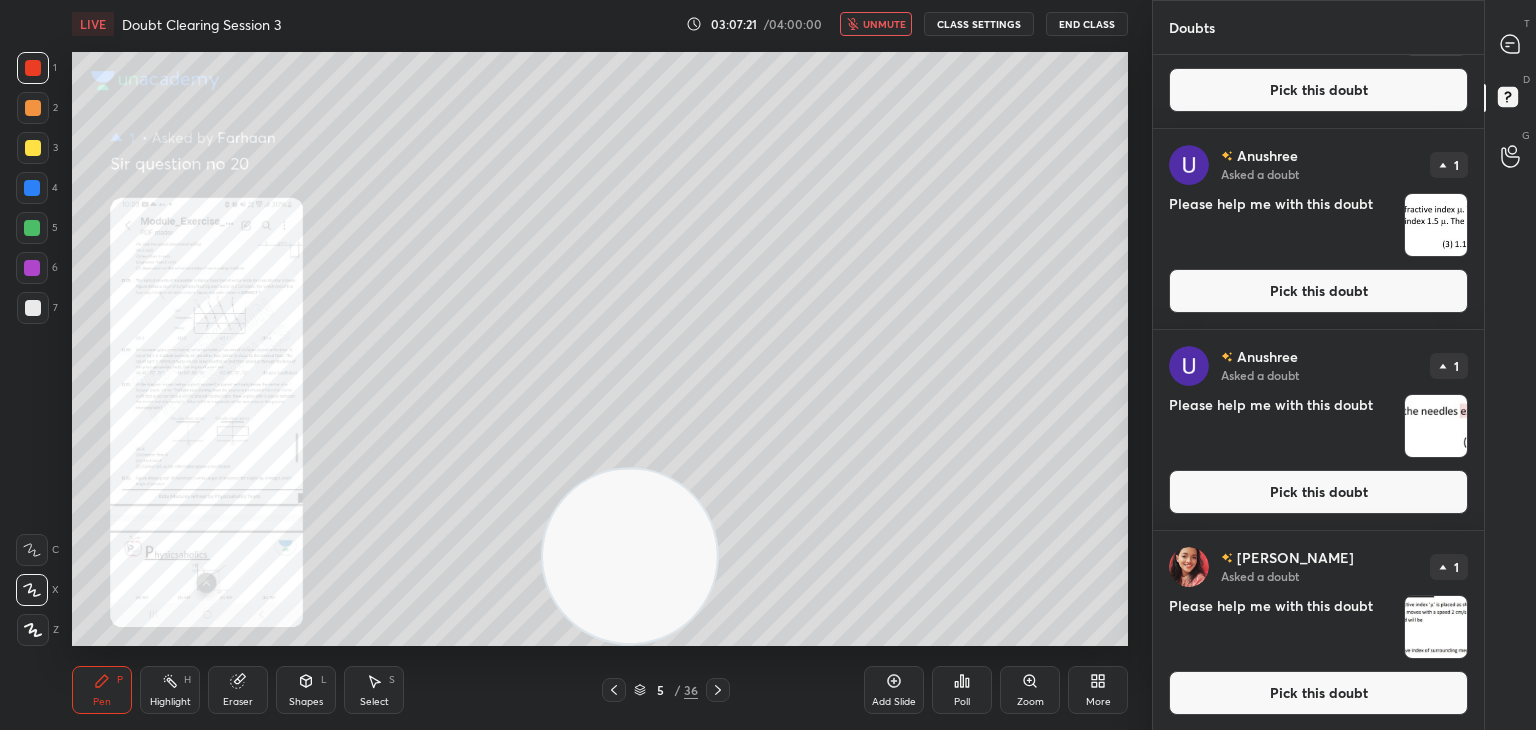 click at bounding box center (1436, 426) 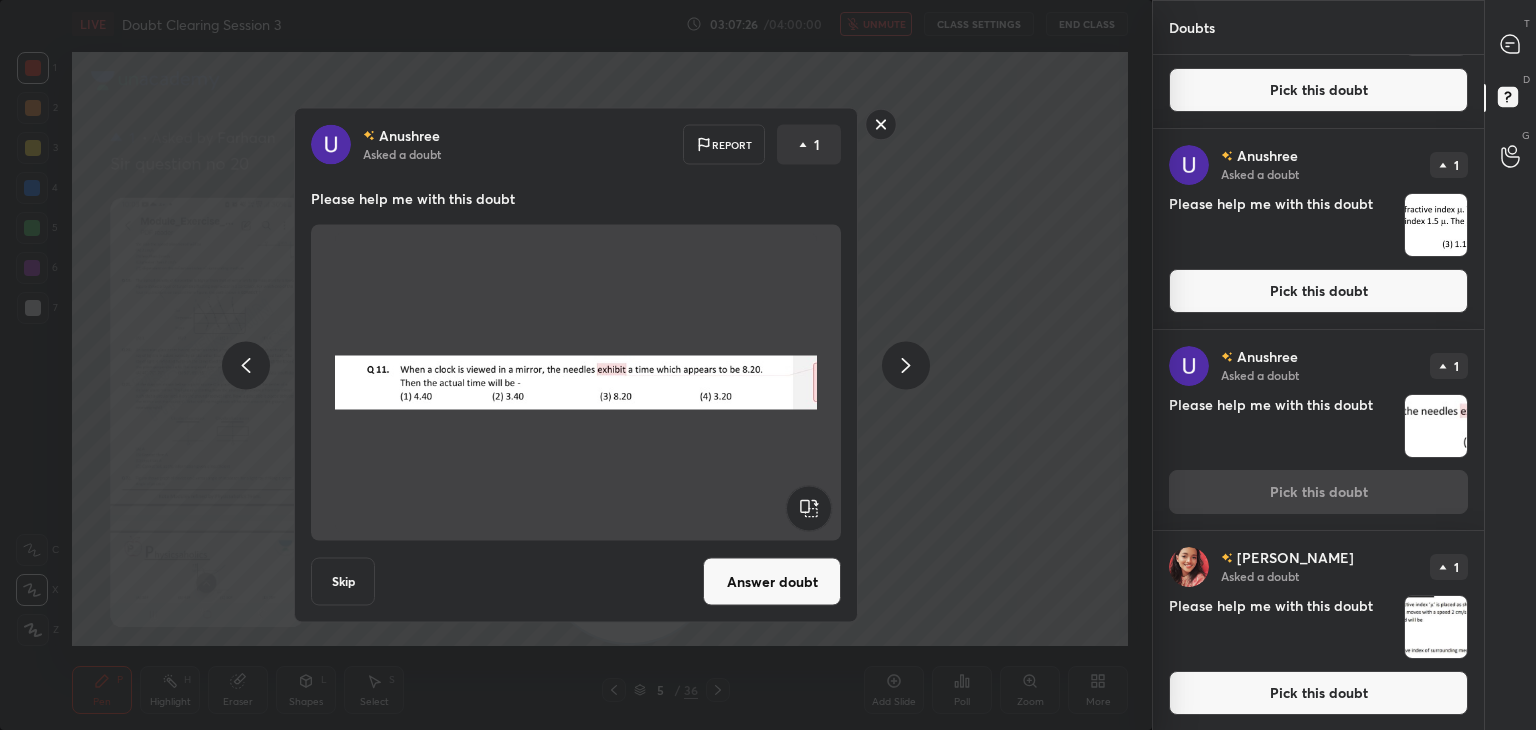 click at bounding box center [1436, 225] 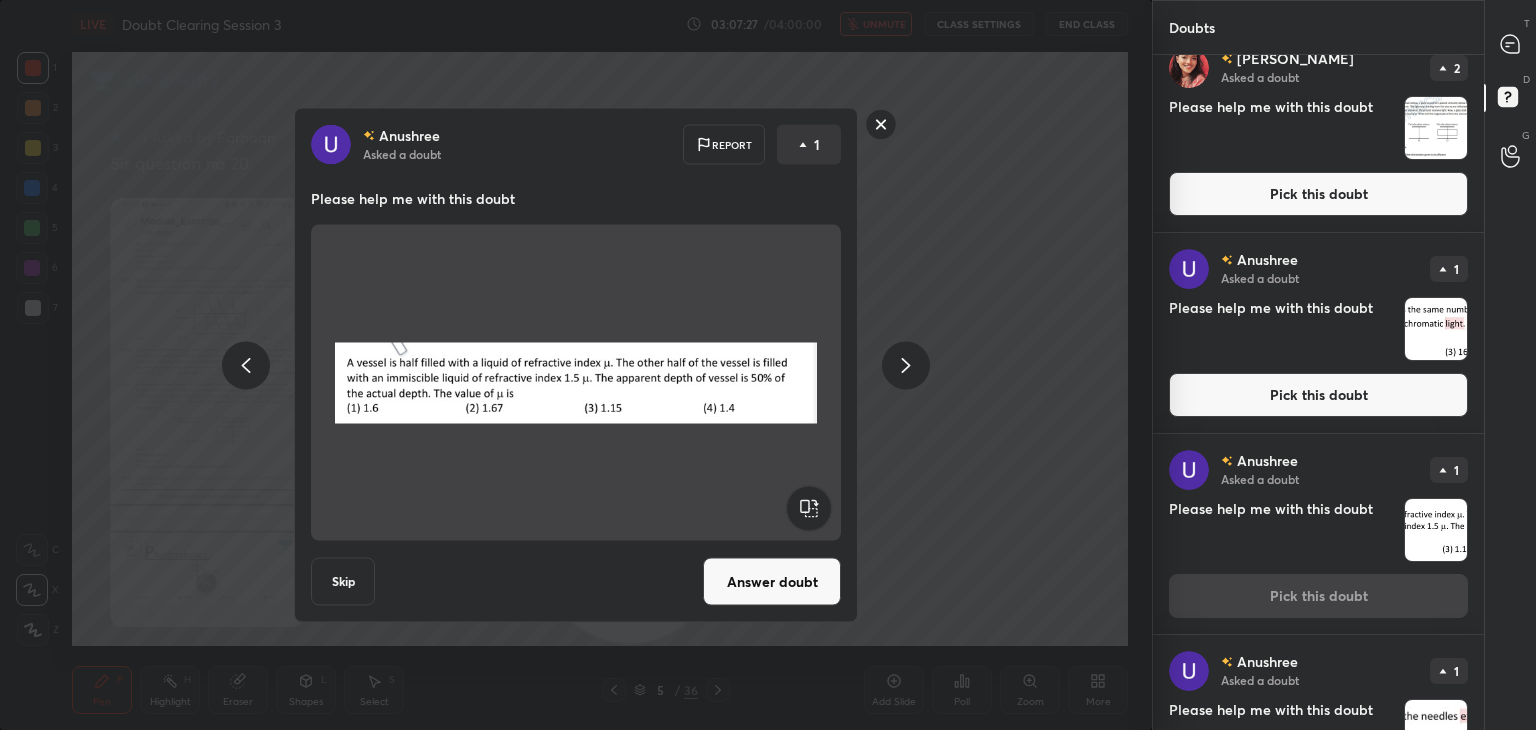 scroll, scrollTop: 0, scrollLeft: 0, axis: both 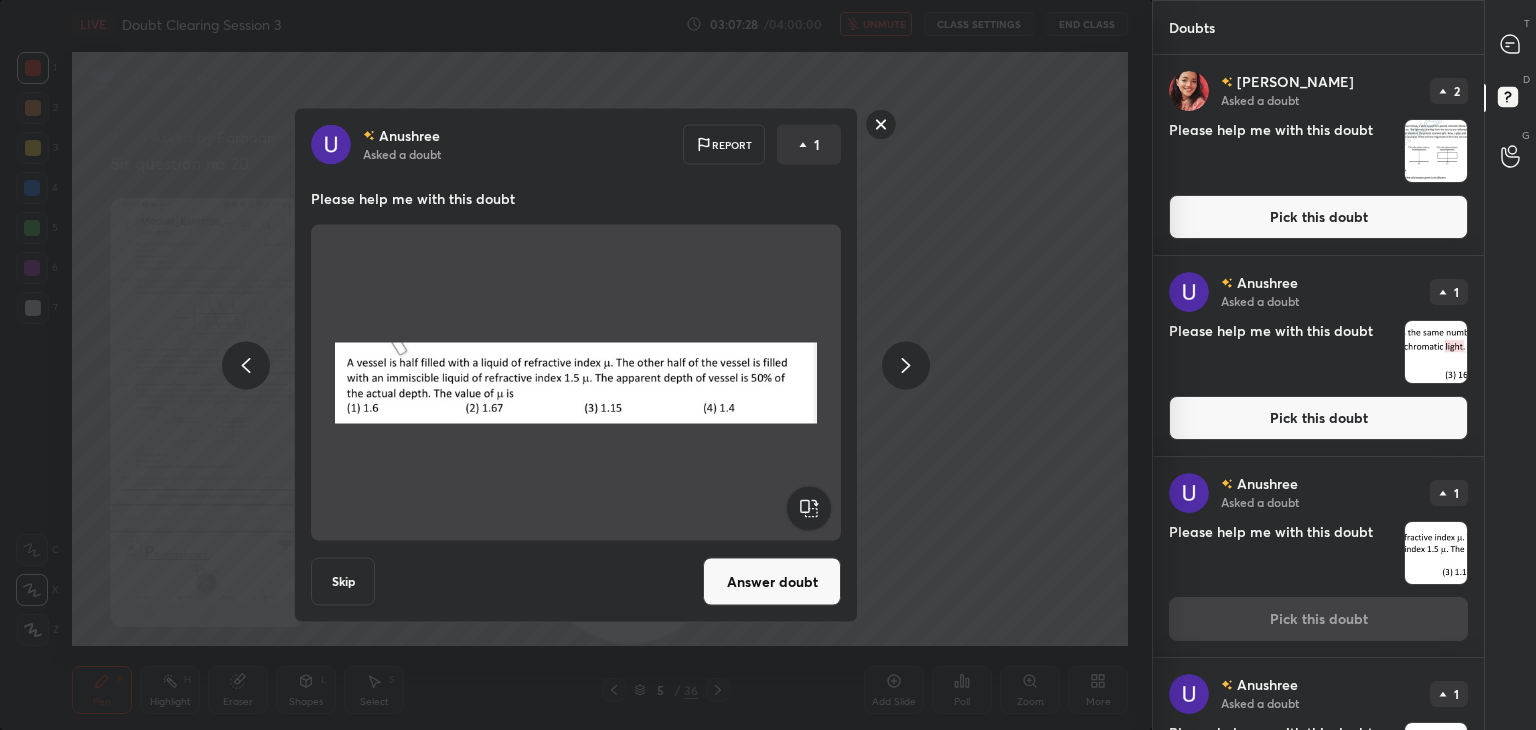 click at bounding box center (1436, 352) 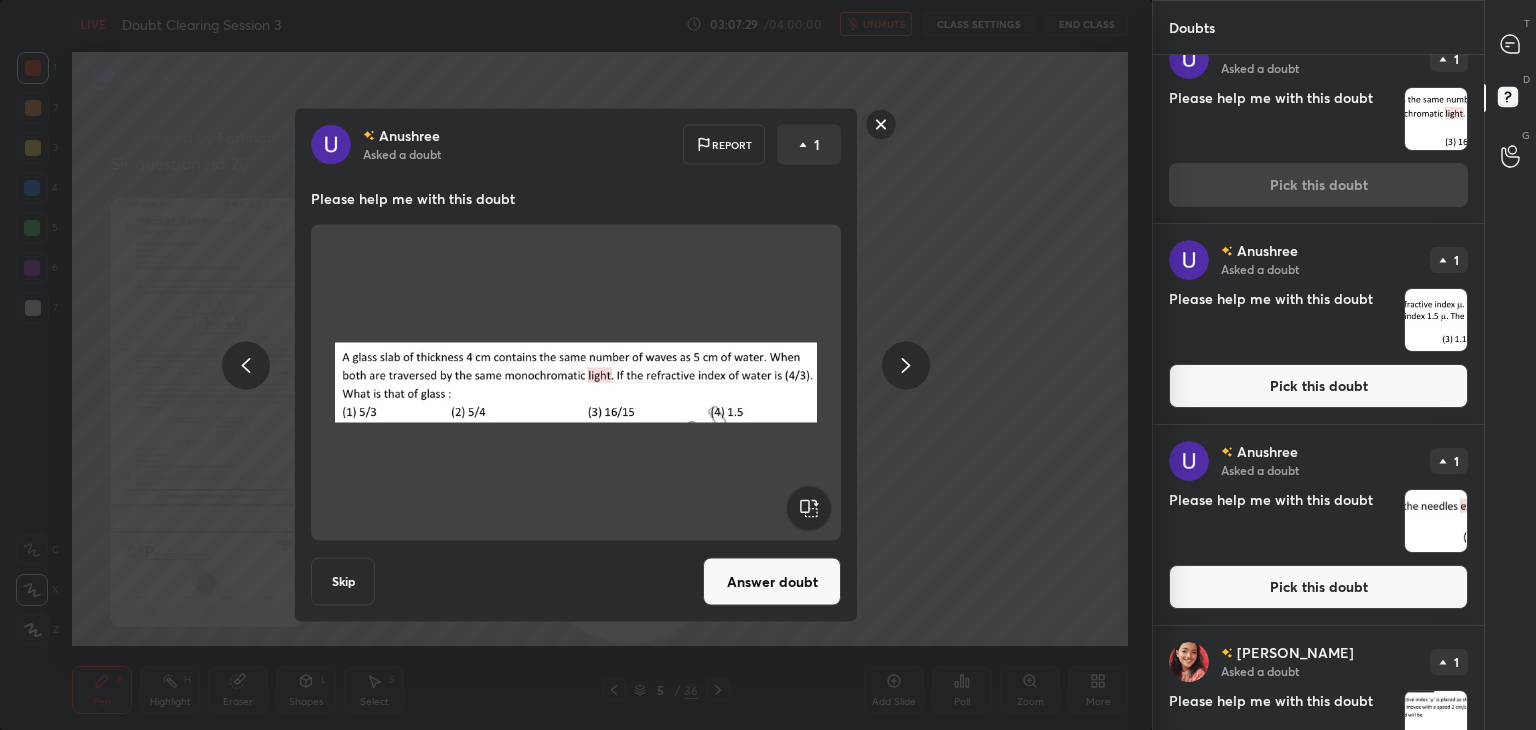 scroll, scrollTop: 328, scrollLeft: 0, axis: vertical 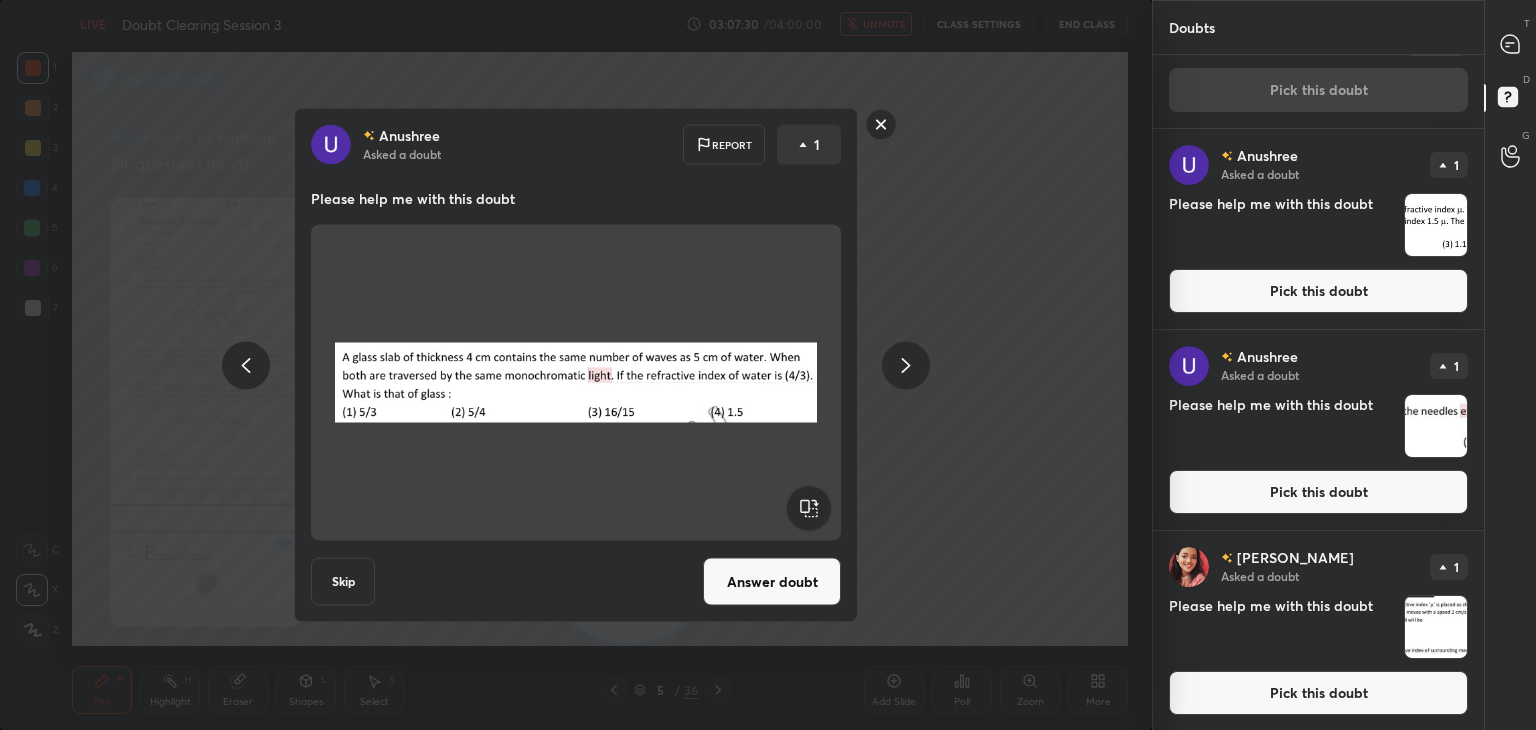 click 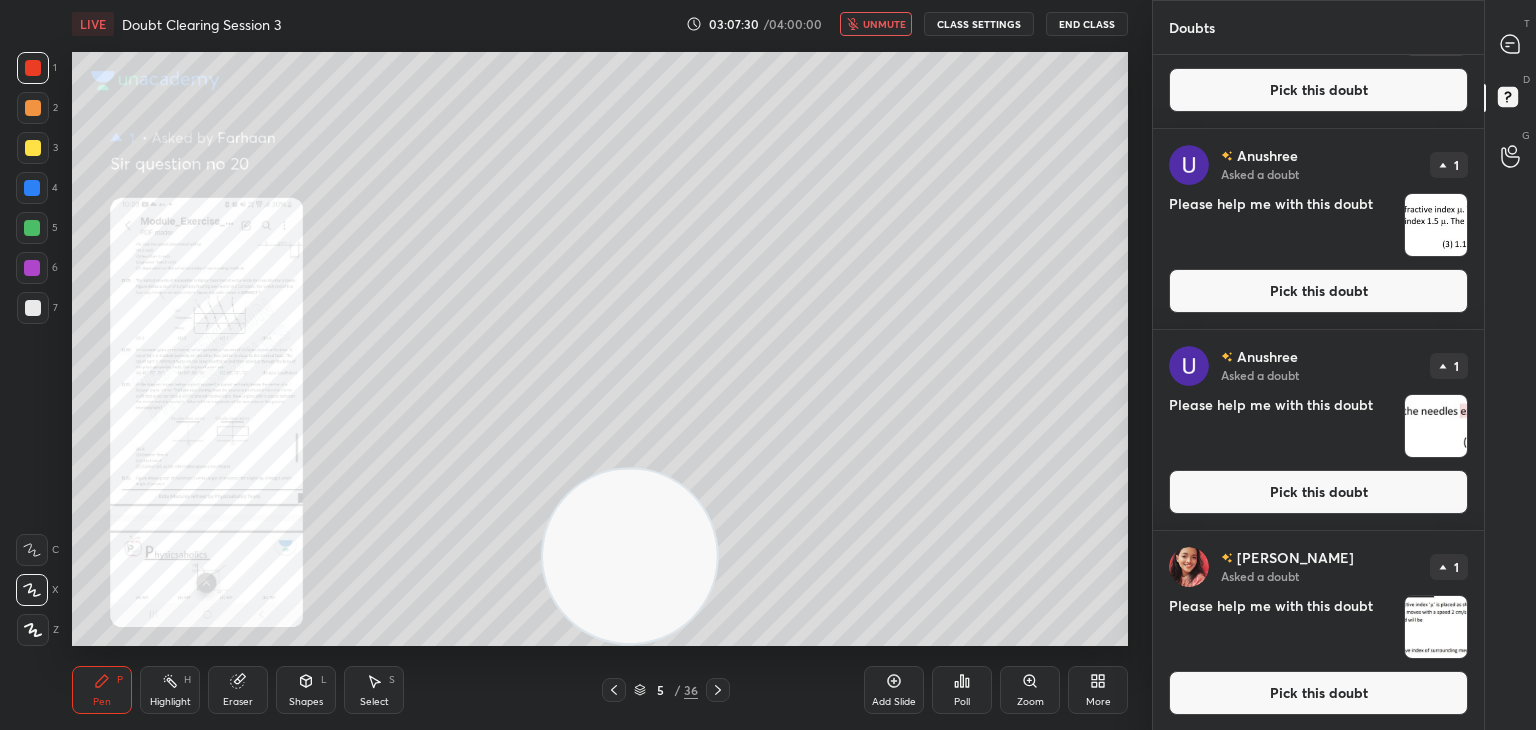 scroll, scrollTop: 0, scrollLeft: 0, axis: both 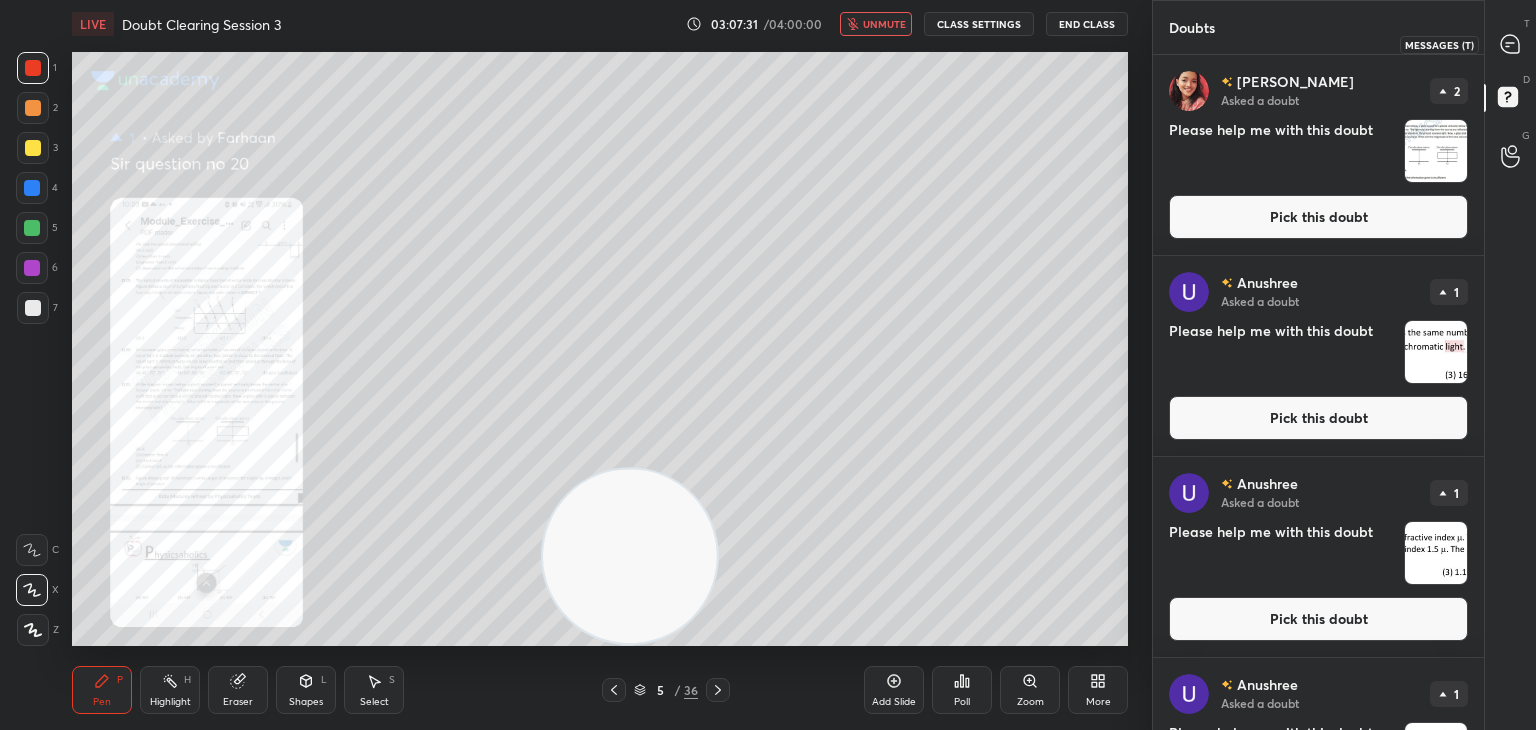 click 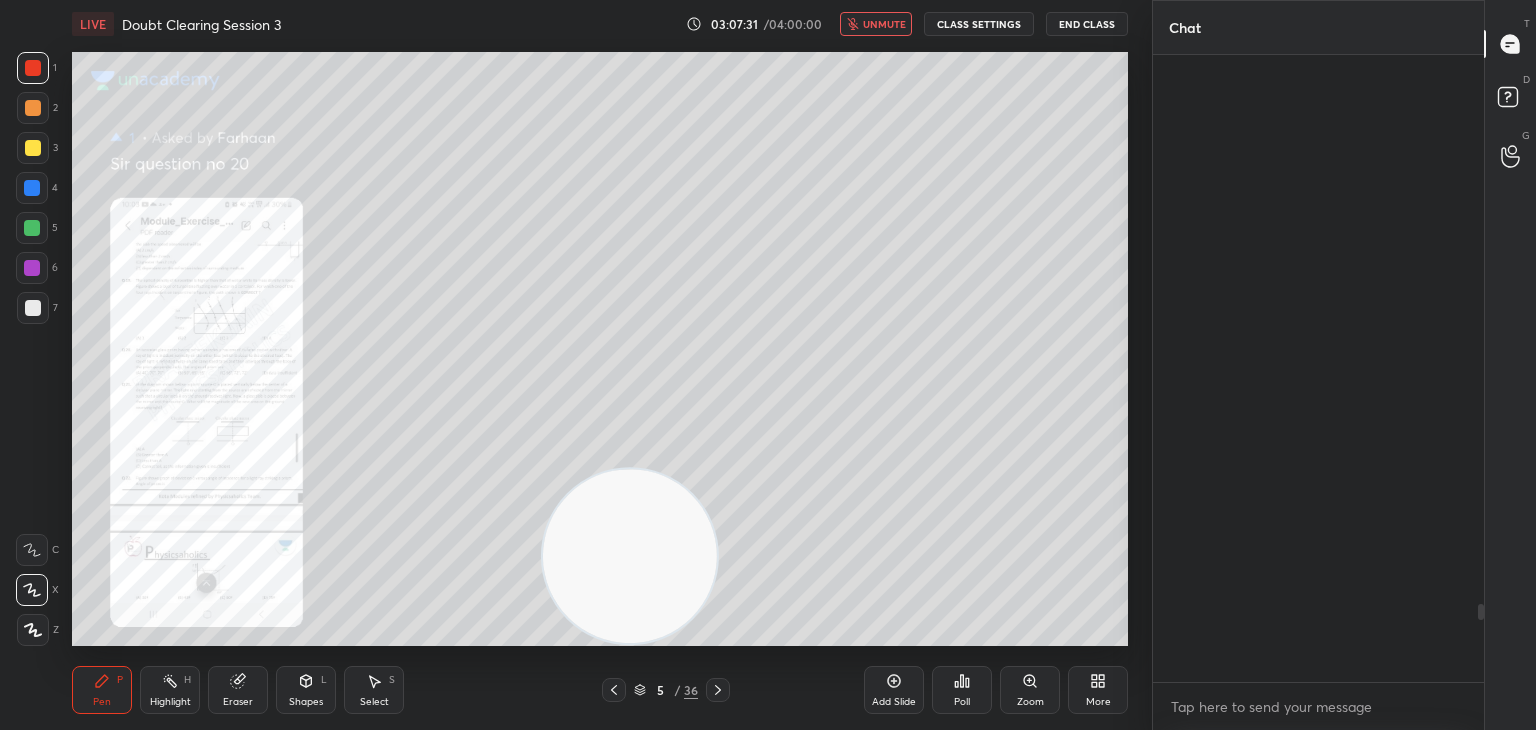 scroll, scrollTop: 4394, scrollLeft: 0, axis: vertical 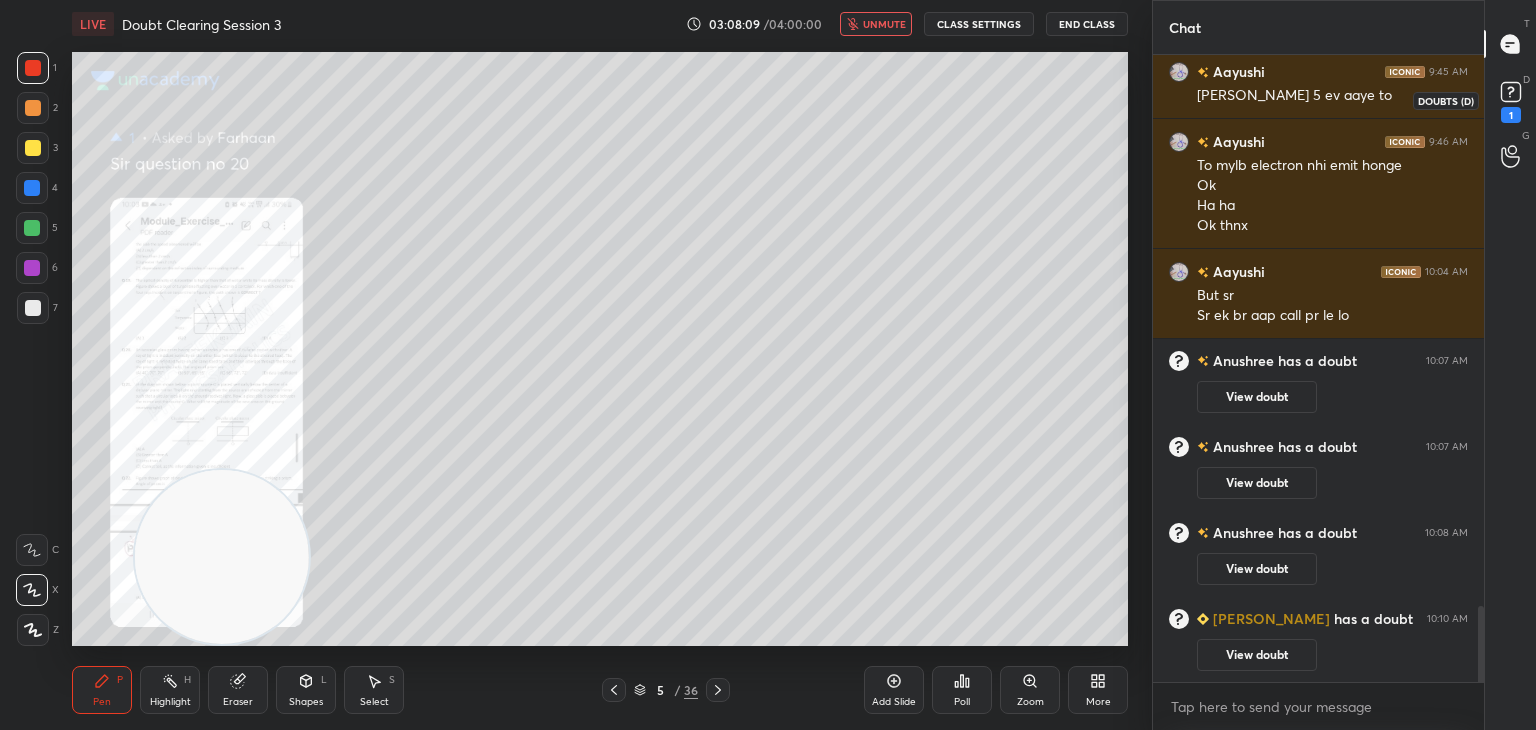 click 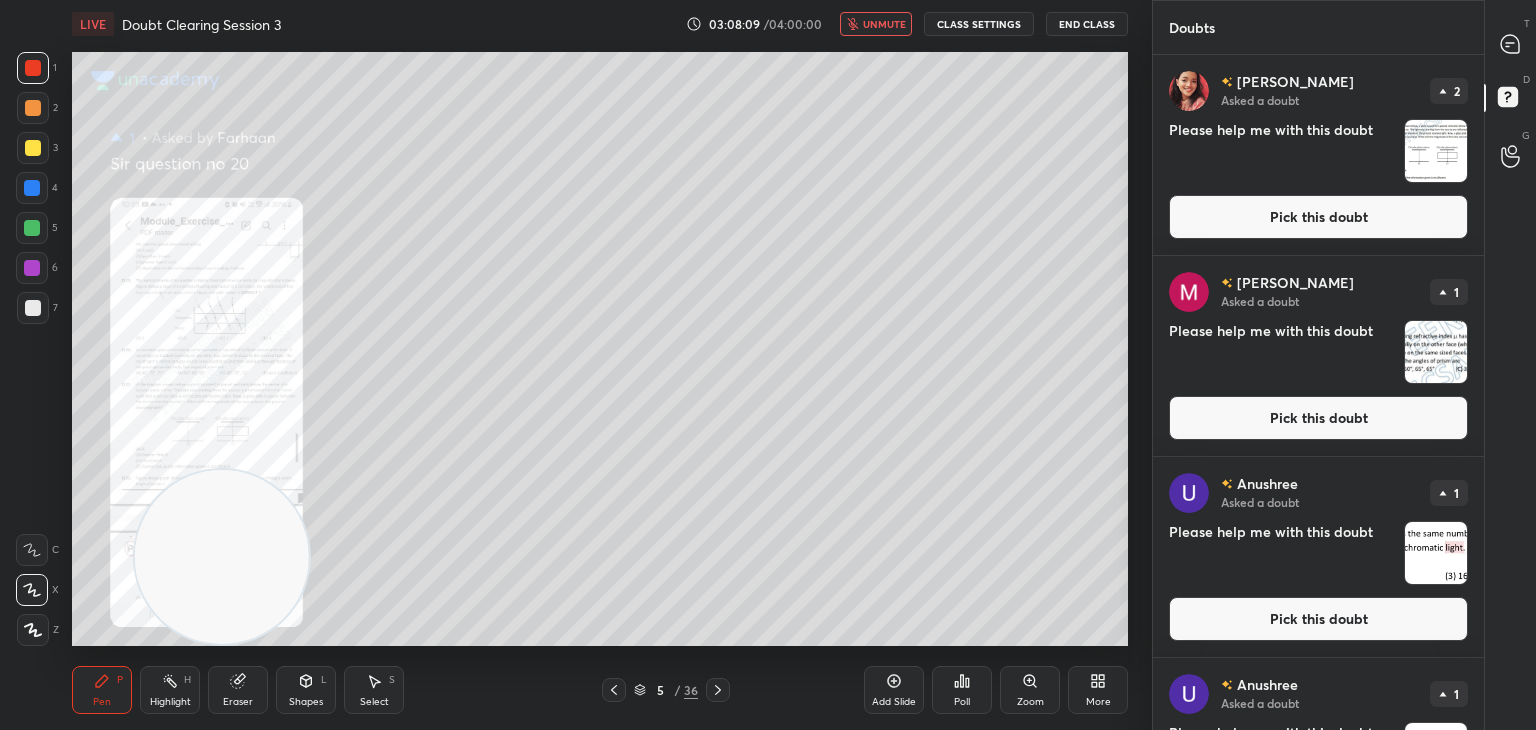 click at bounding box center [1436, 151] 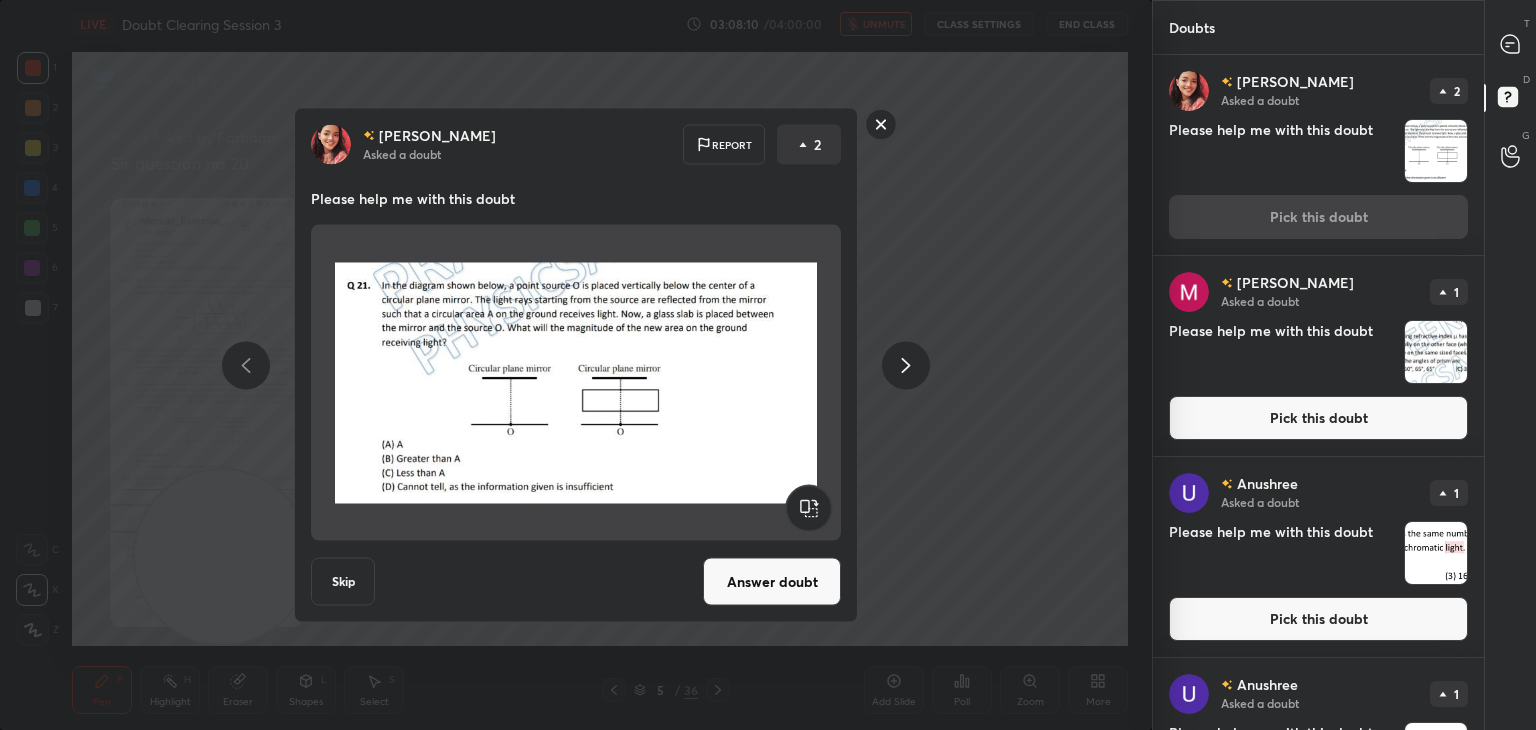 click at bounding box center (1436, 352) 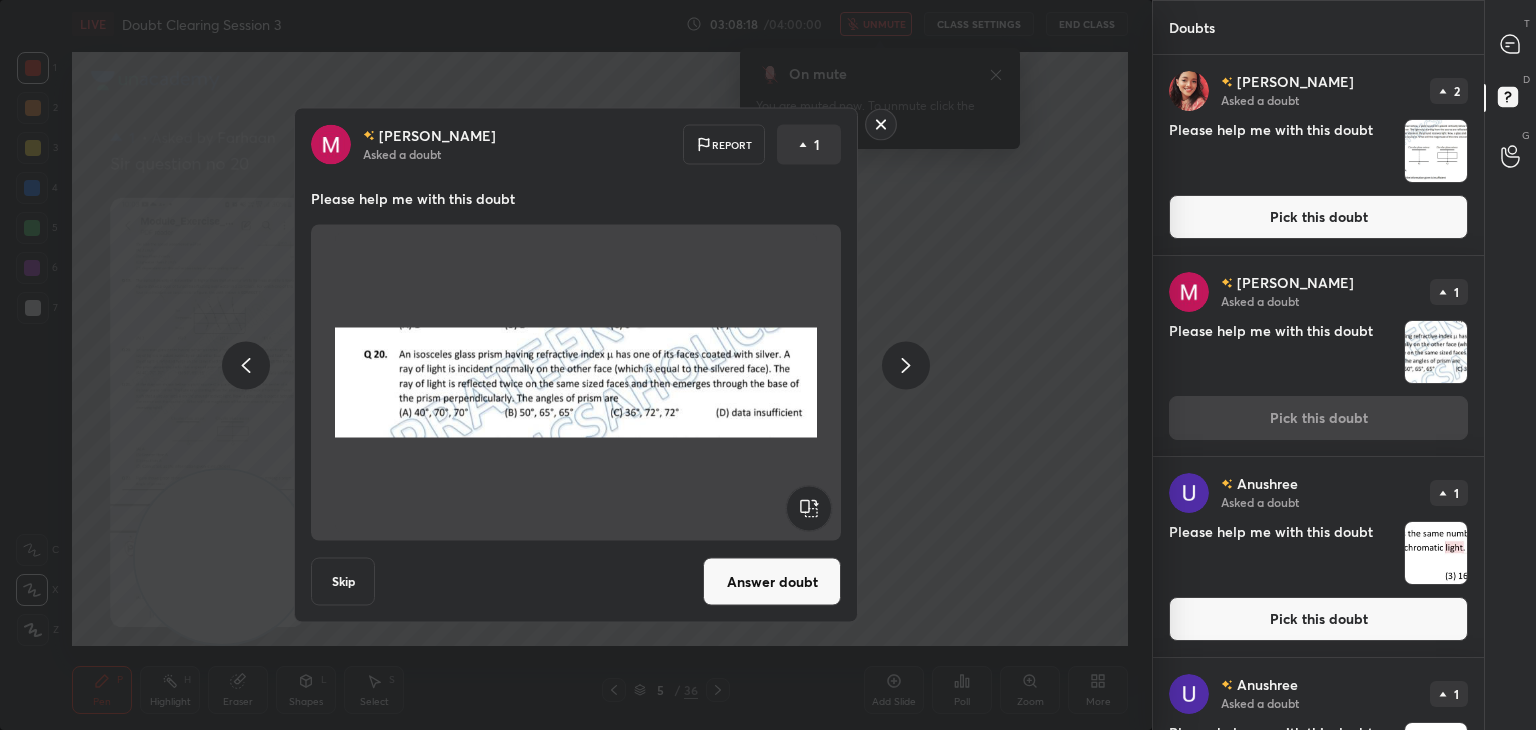 click at bounding box center (576, 383) 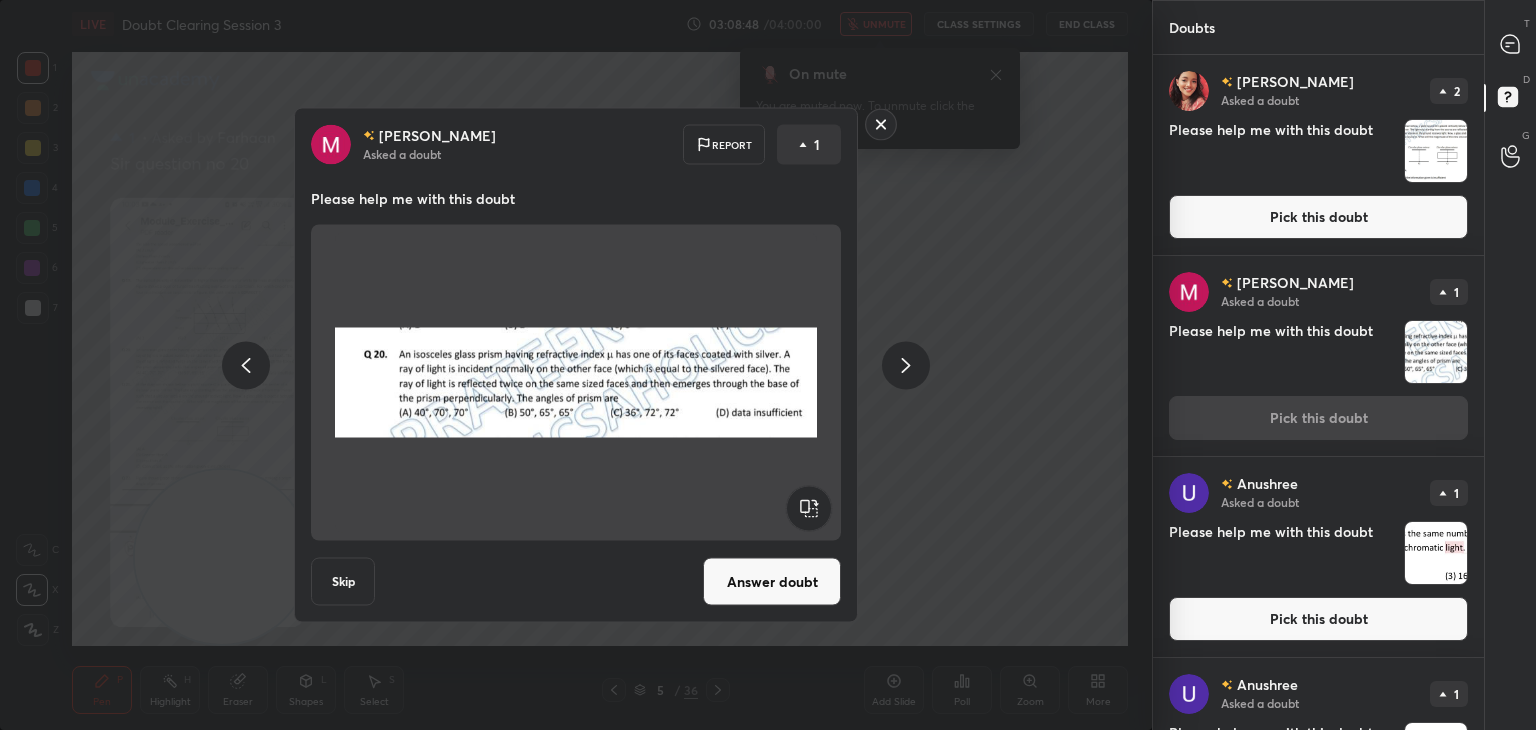 click at bounding box center (576, 383) 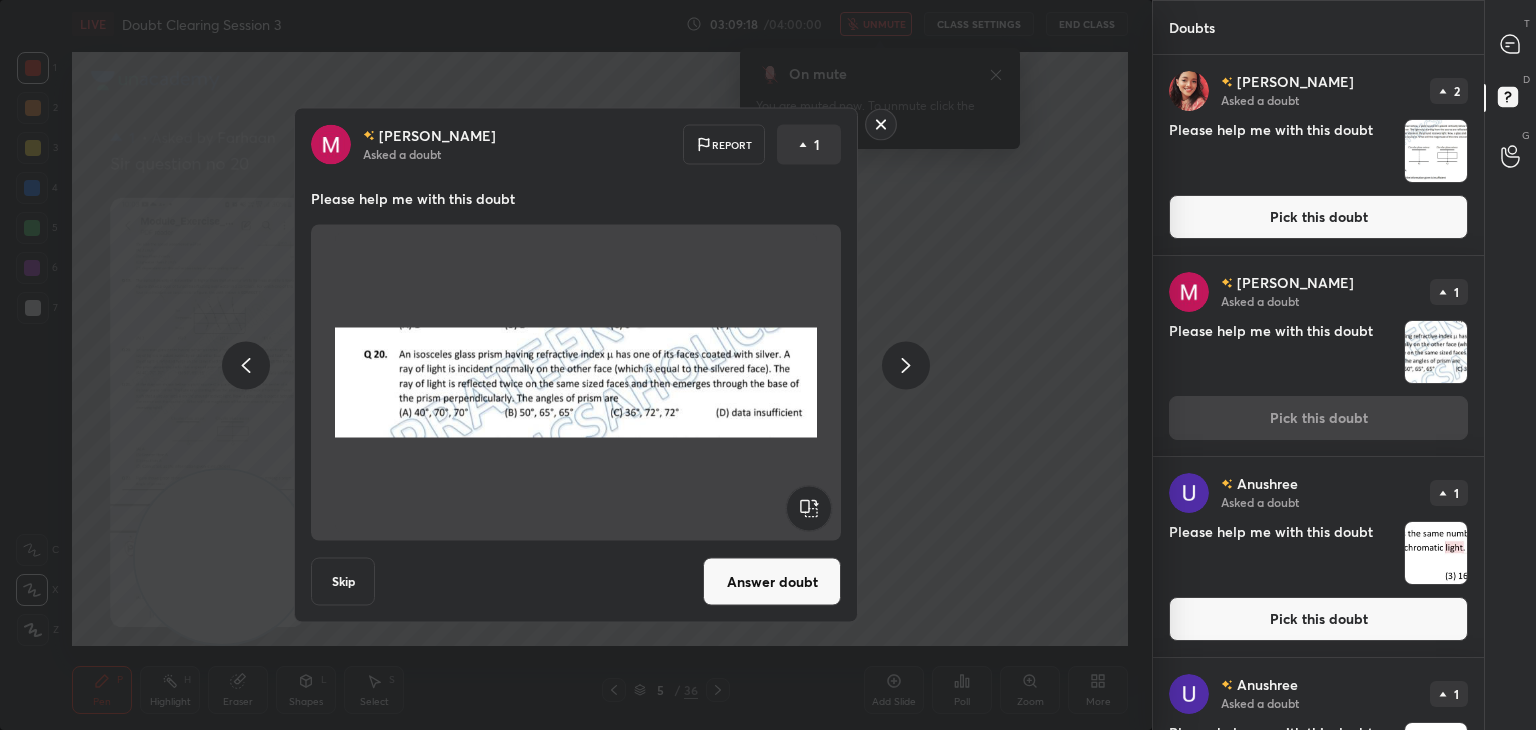 click at bounding box center [576, 383] 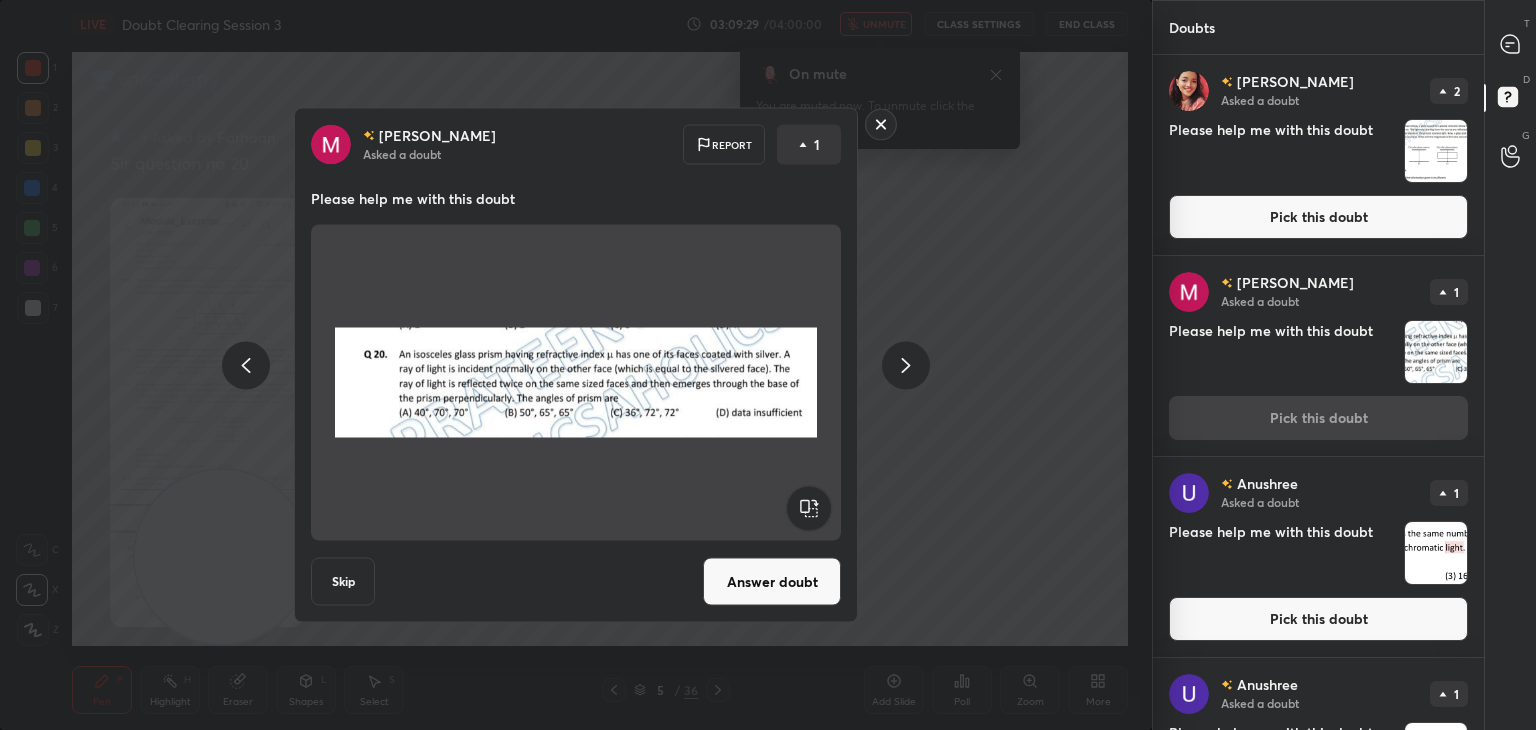 click on "T Messages (T)" at bounding box center [1510, 44] 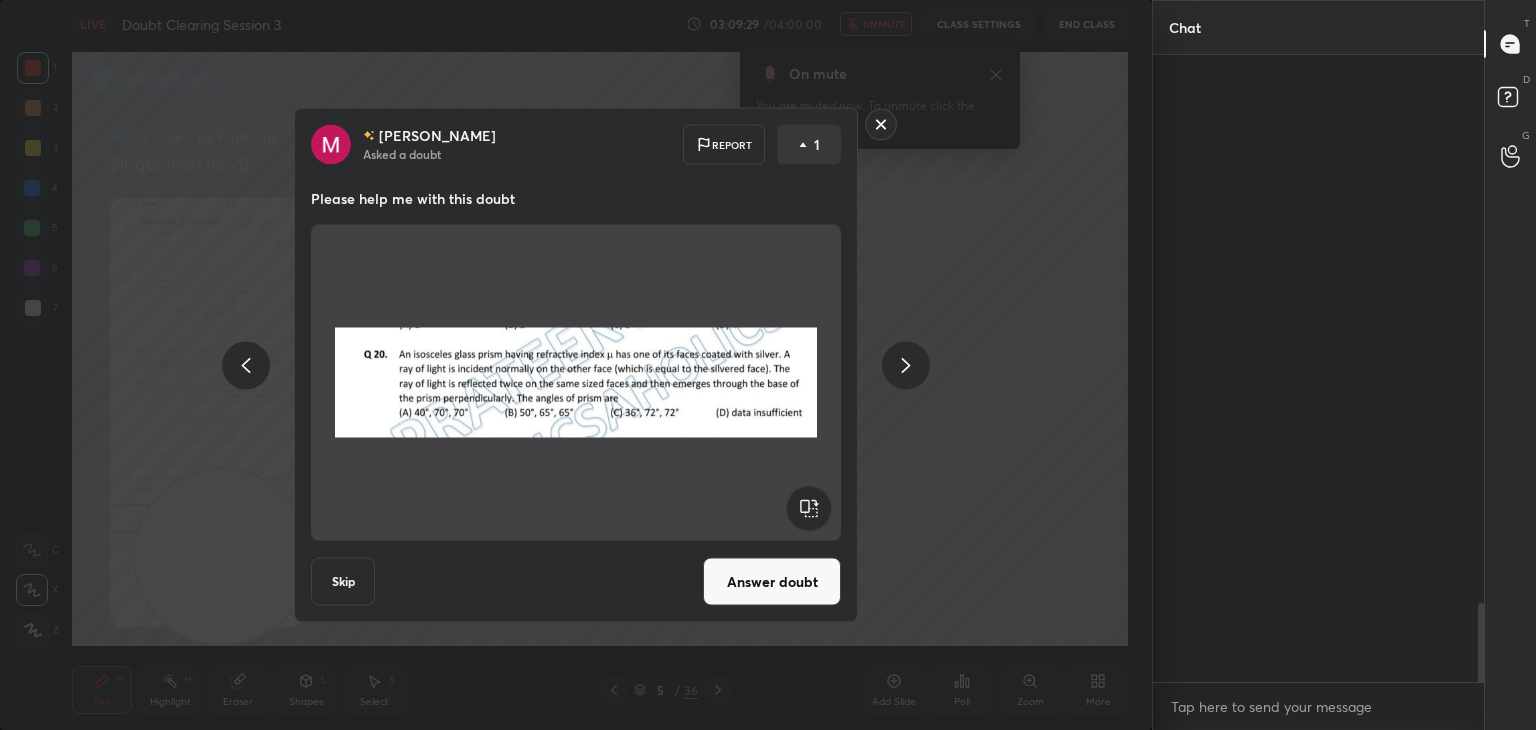 scroll, scrollTop: 4480, scrollLeft: 0, axis: vertical 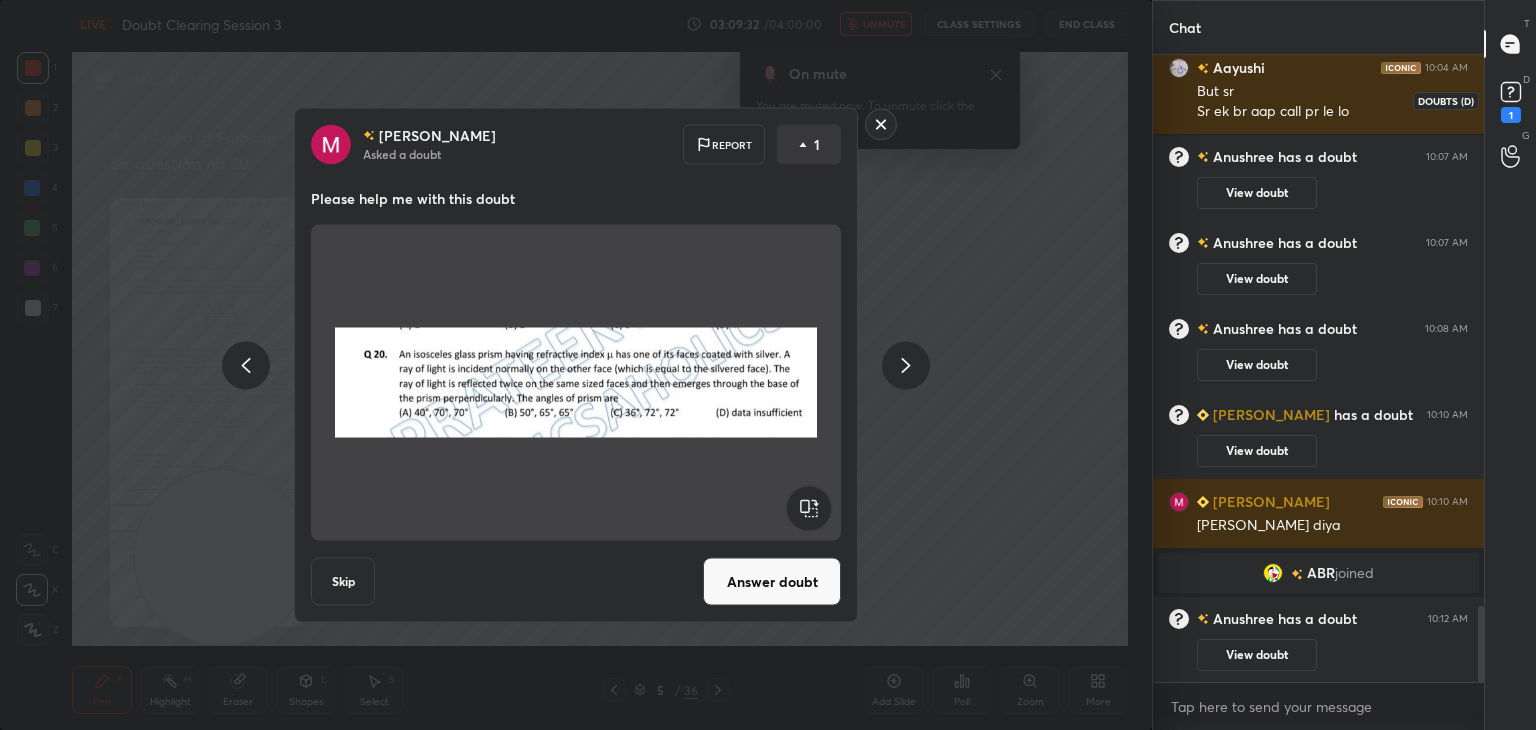 click 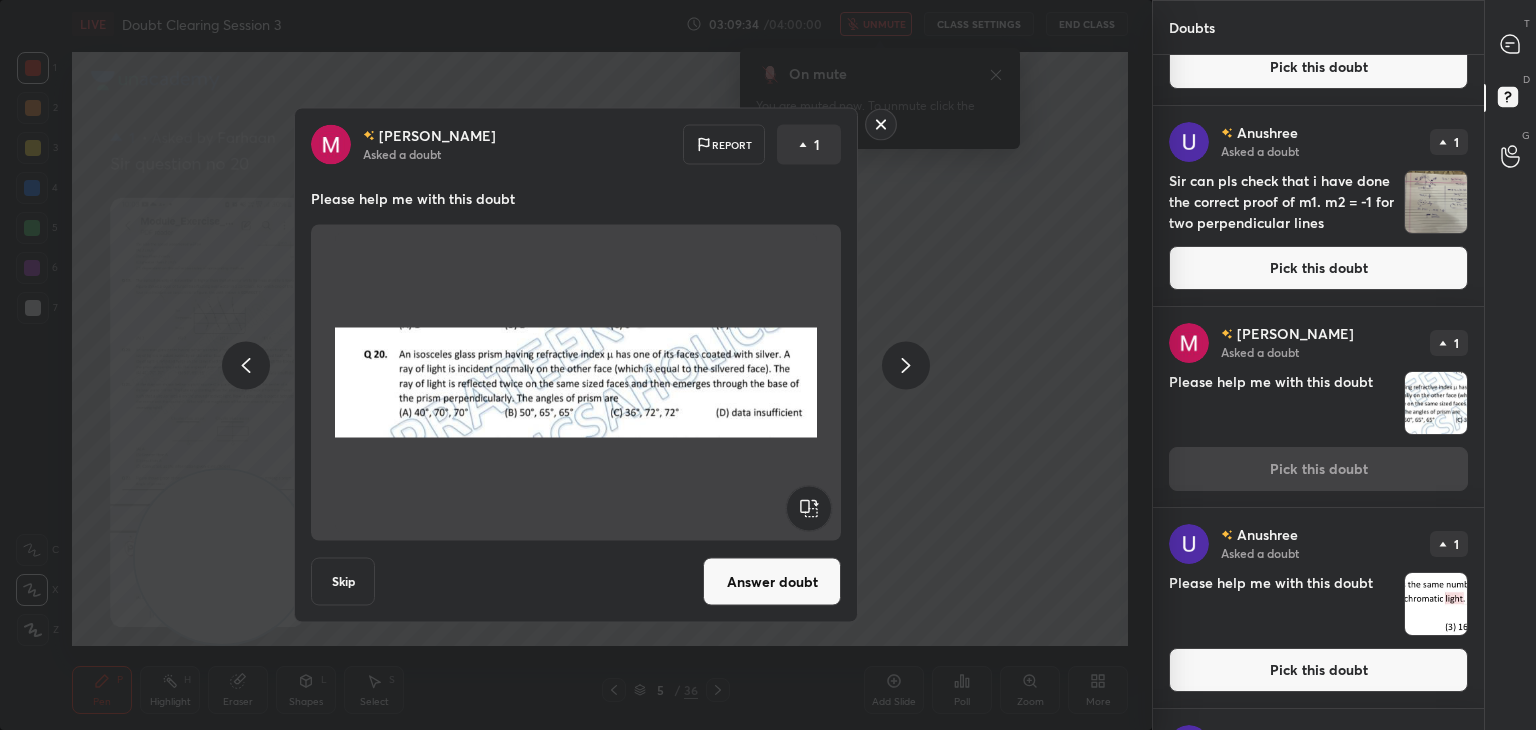 scroll, scrollTop: 0, scrollLeft: 0, axis: both 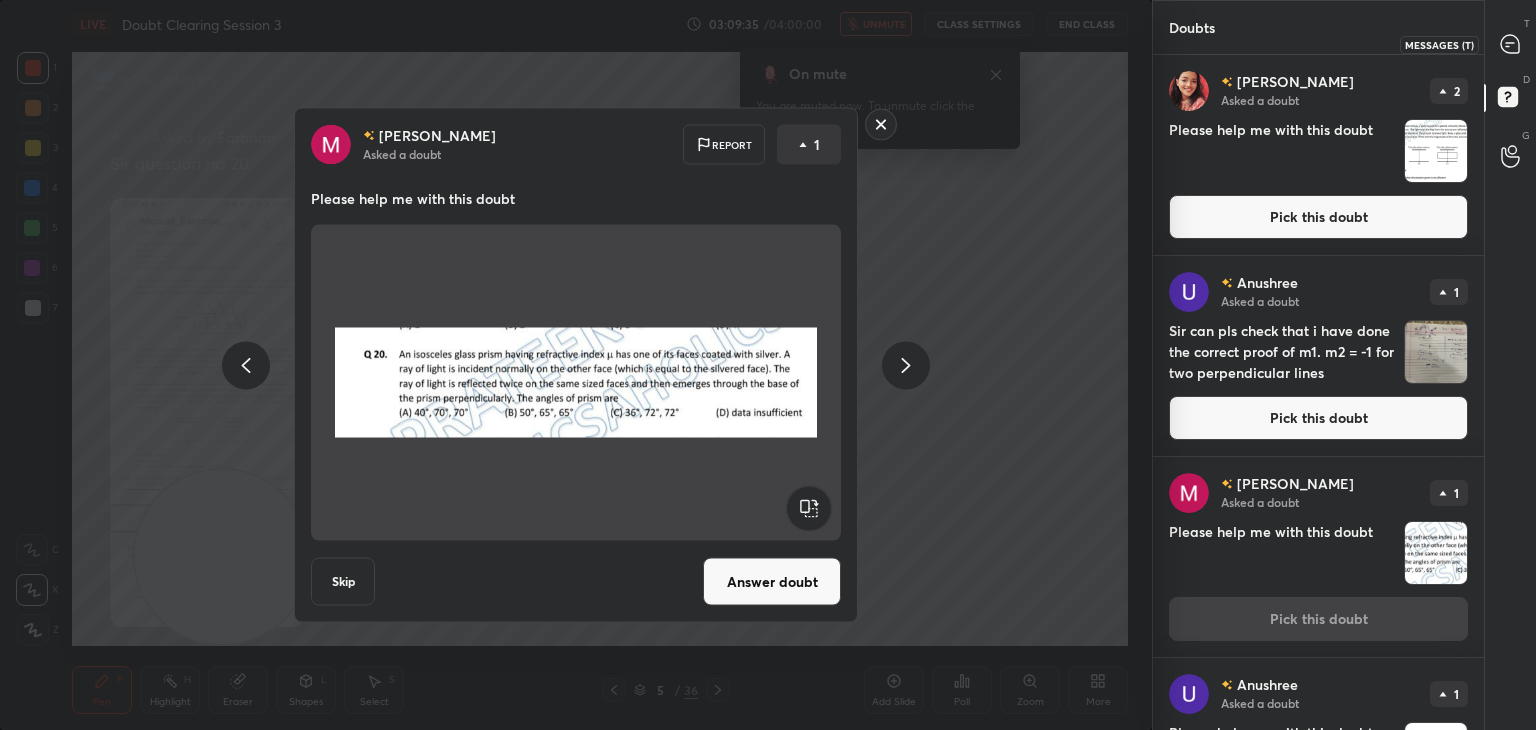 click 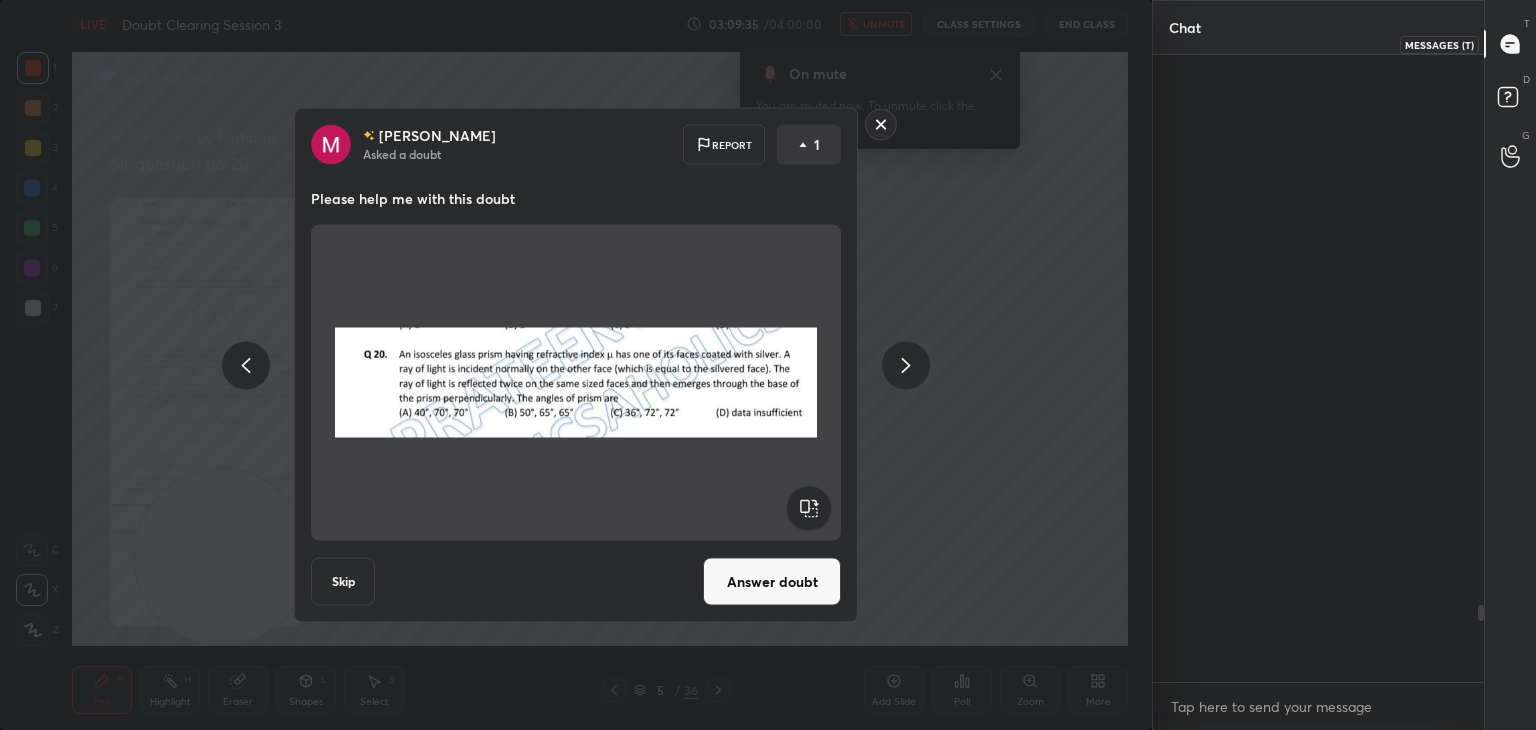 scroll, scrollTop: 4504, scrollLeft: 0, axis: vertical 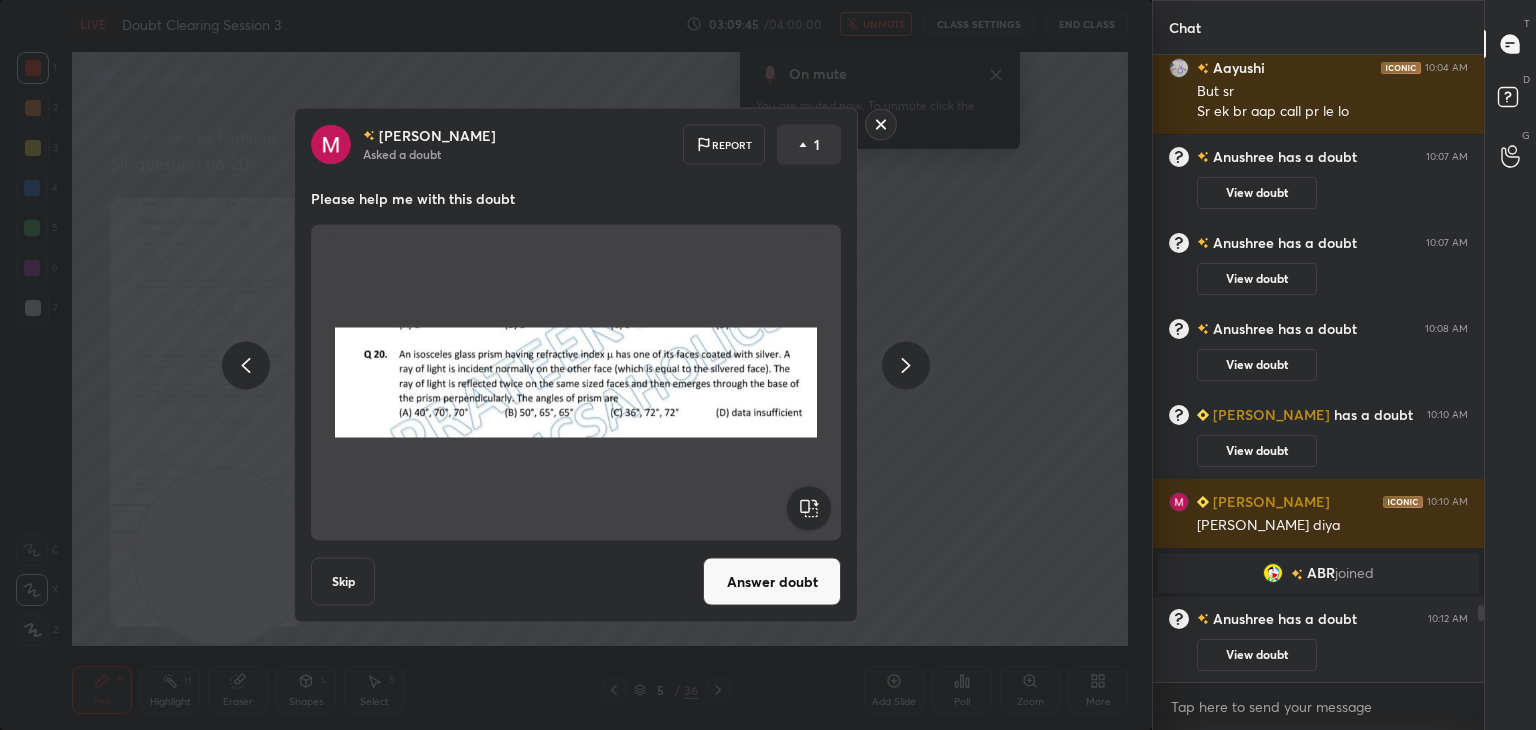 click on "Answer doubt" at bounding box center (772, 582) 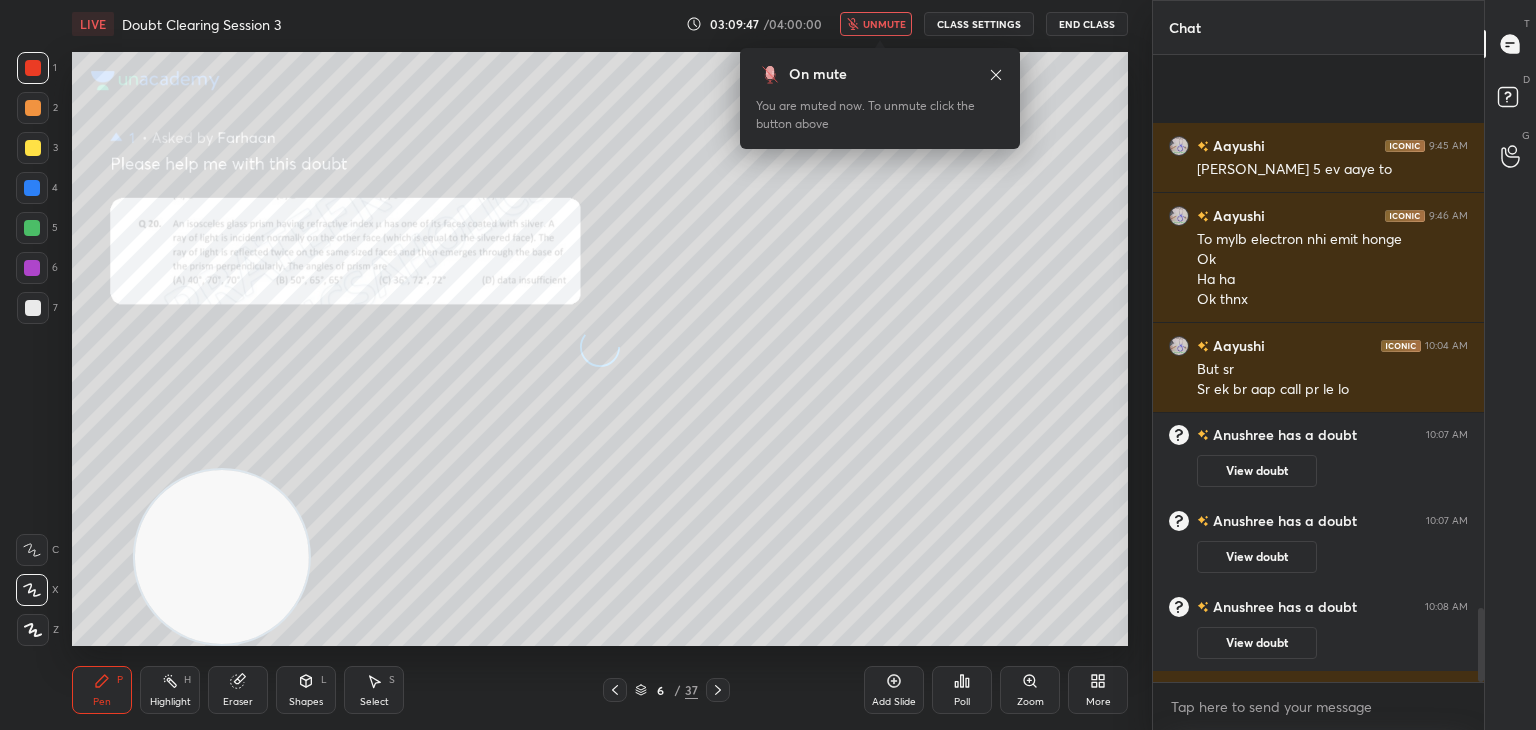 scroll, scrollTop: 4696, scrollLeft: 0, axis: vertical 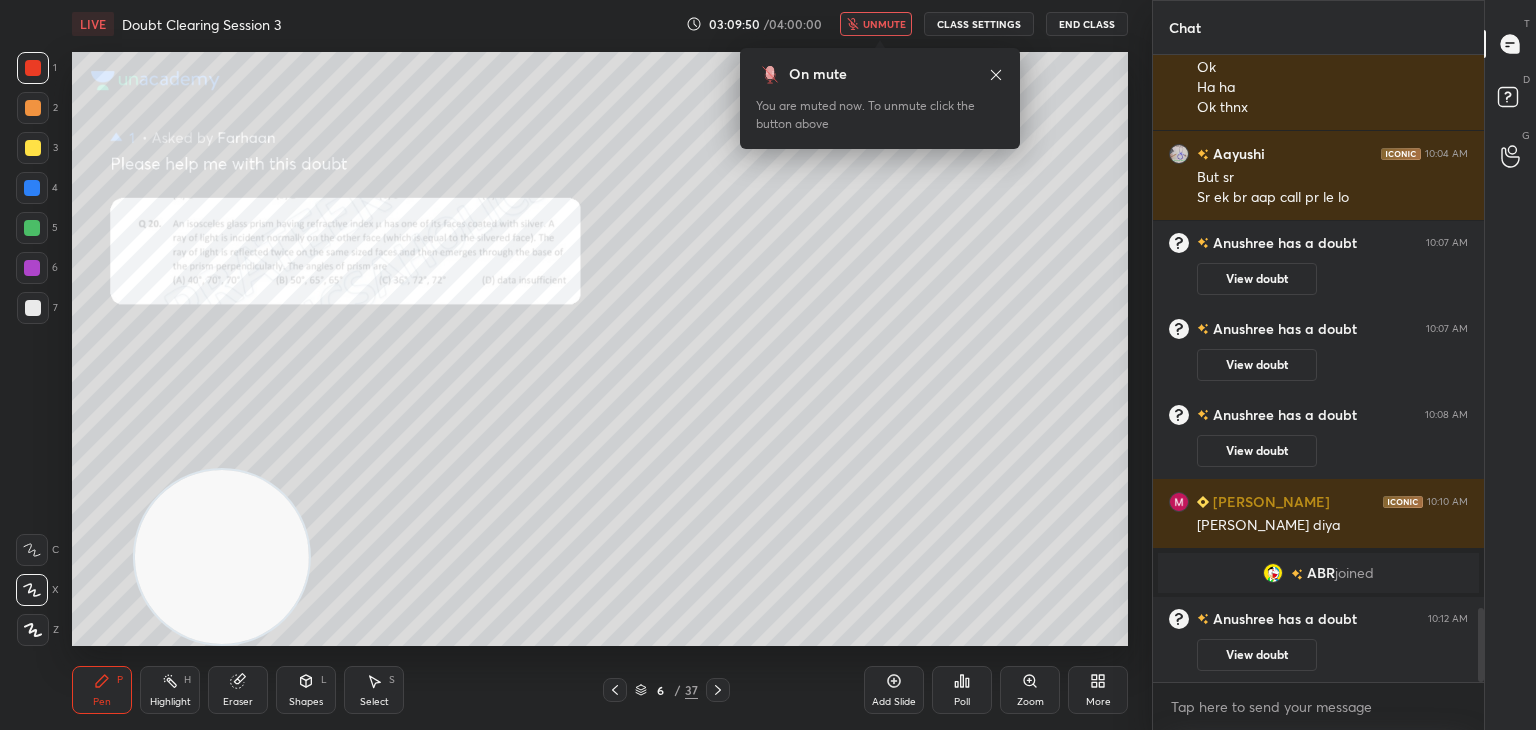 click on "Eraser" at bounding box center (238, 702) 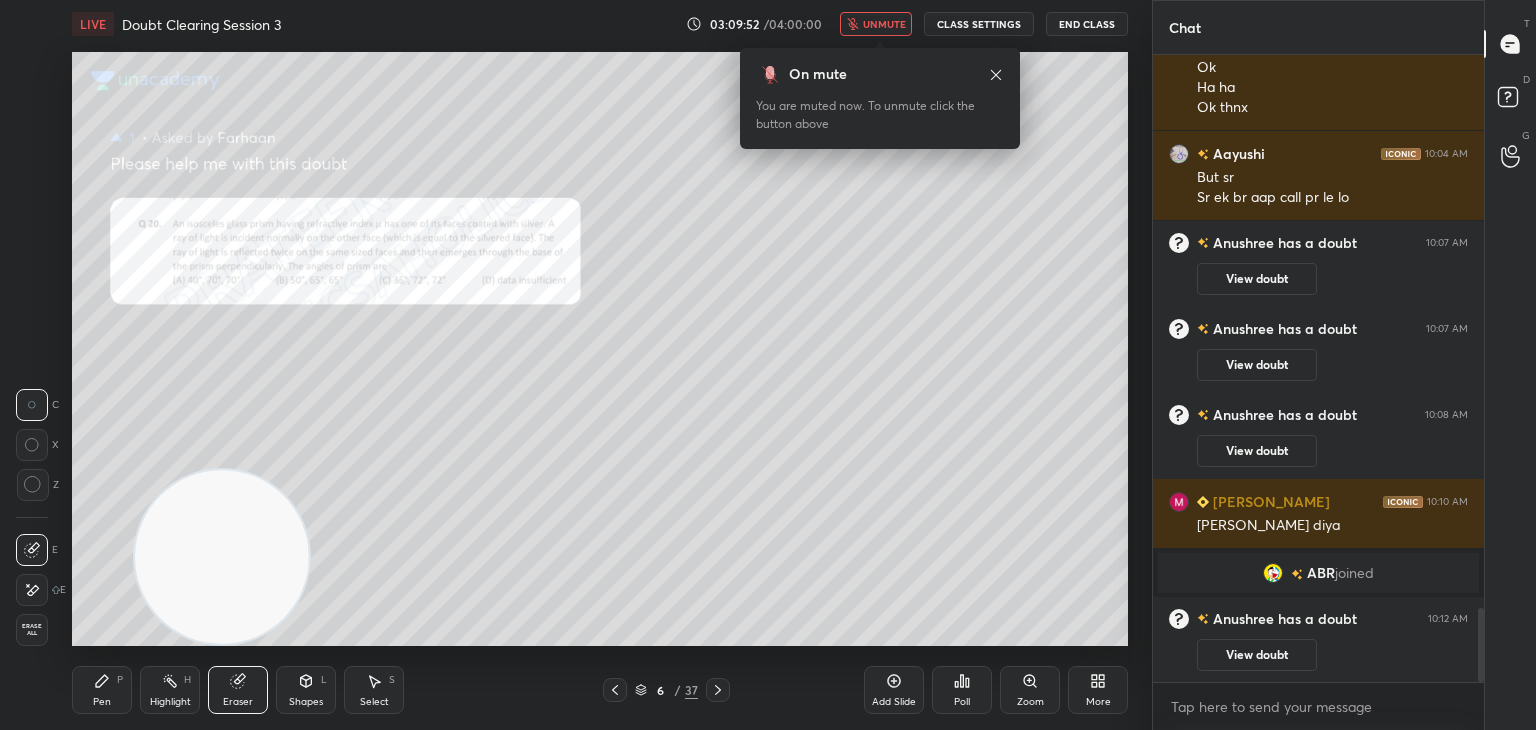 click 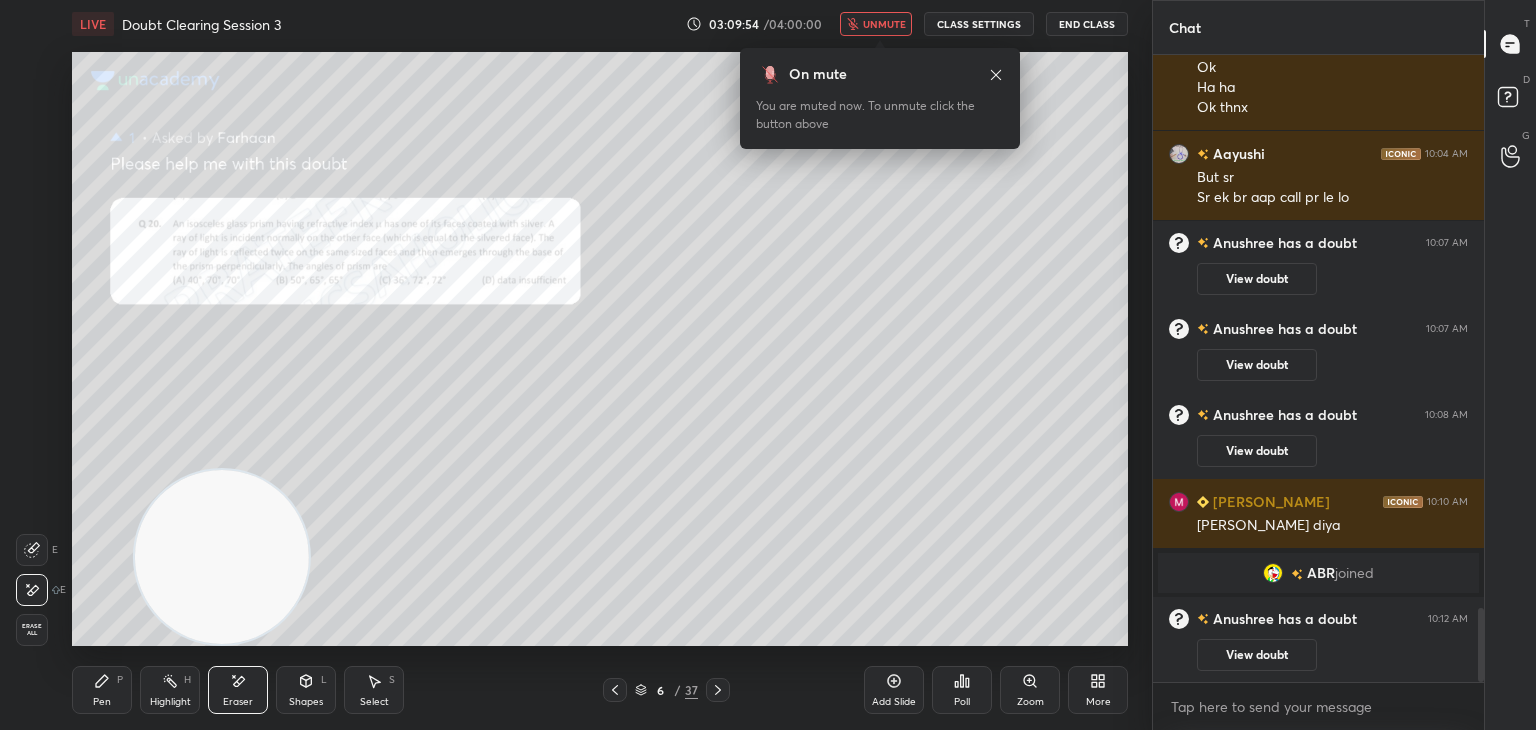 click on "E" at bounding box center (37, 550) 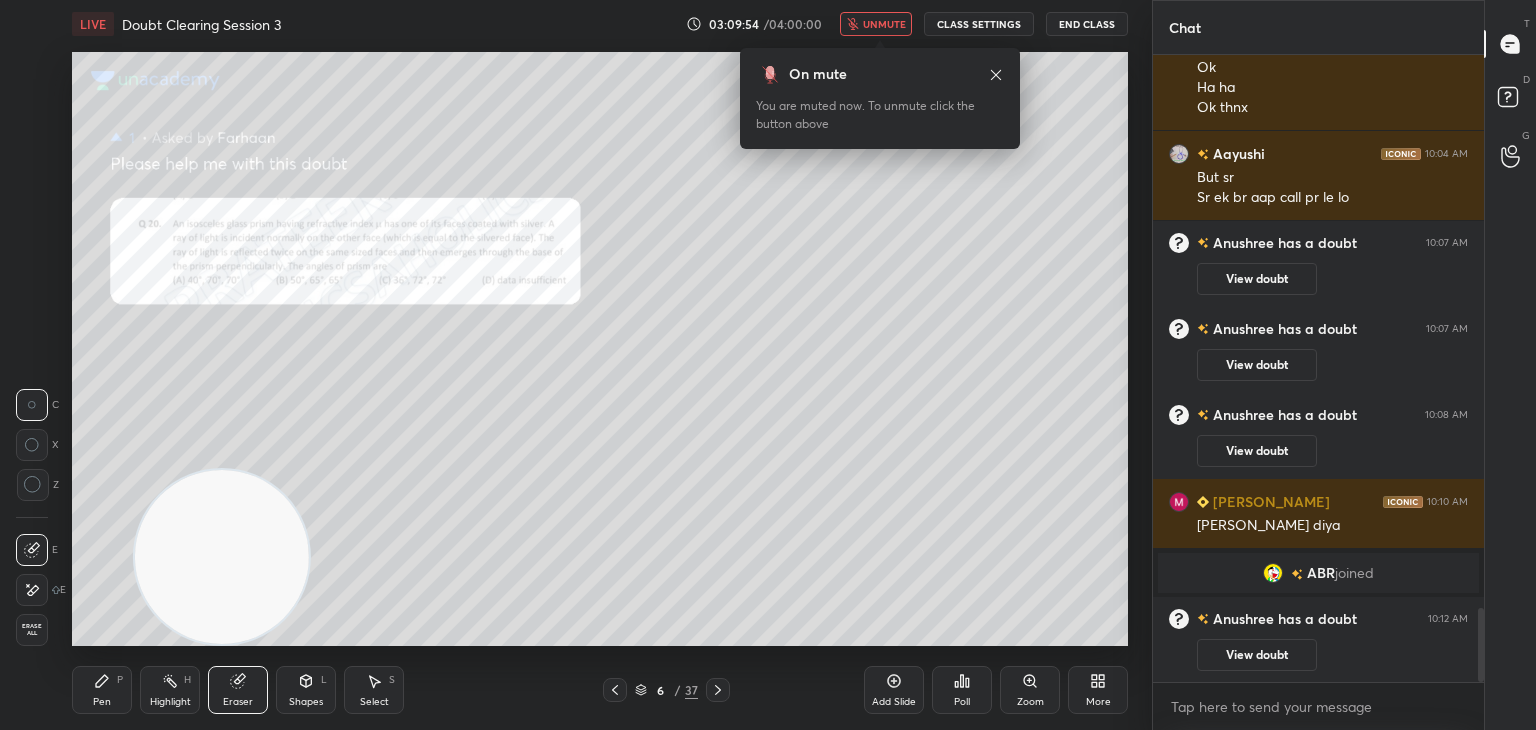 click 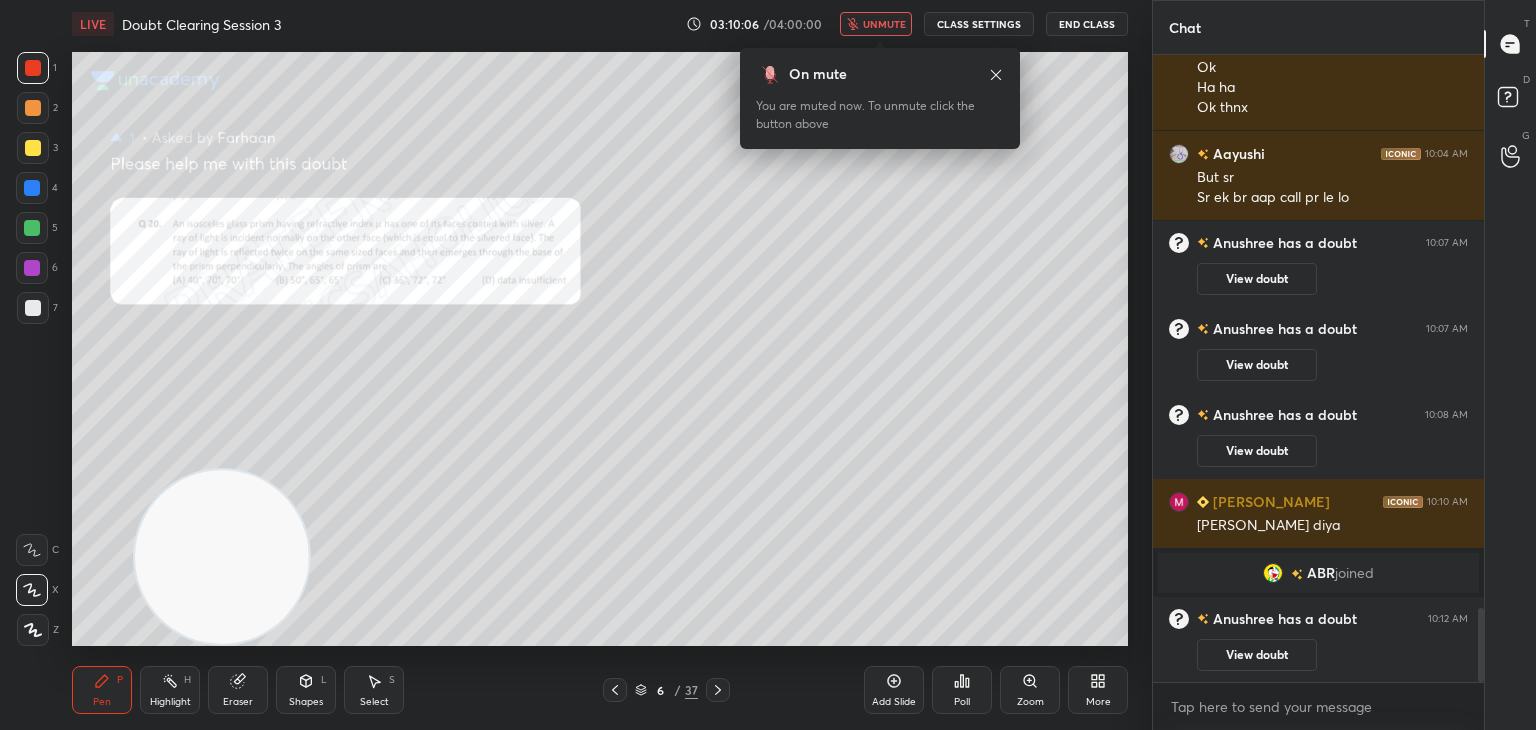click on "unmute" at bounding box center [876, 24] 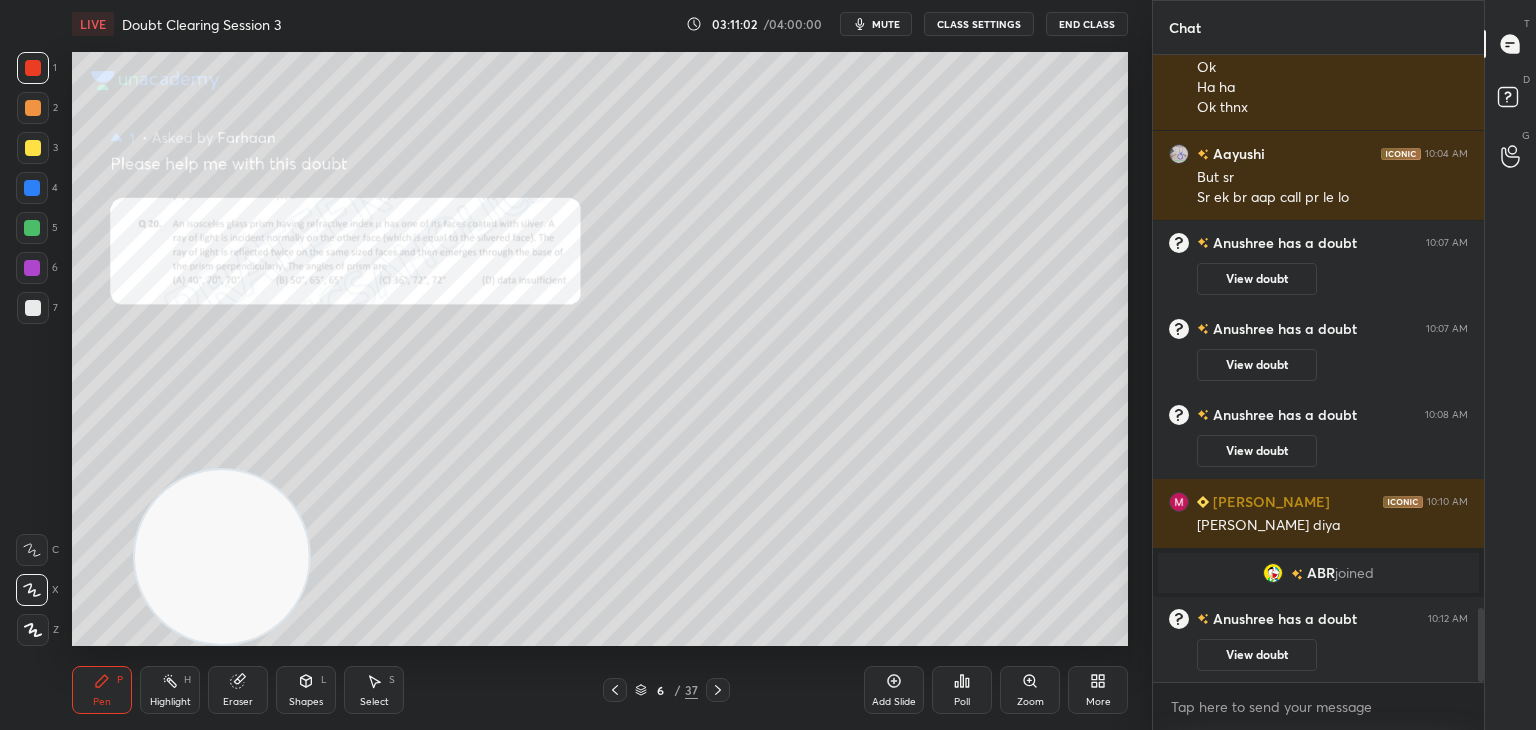 click on "mute" at bounding box center (876, 24) 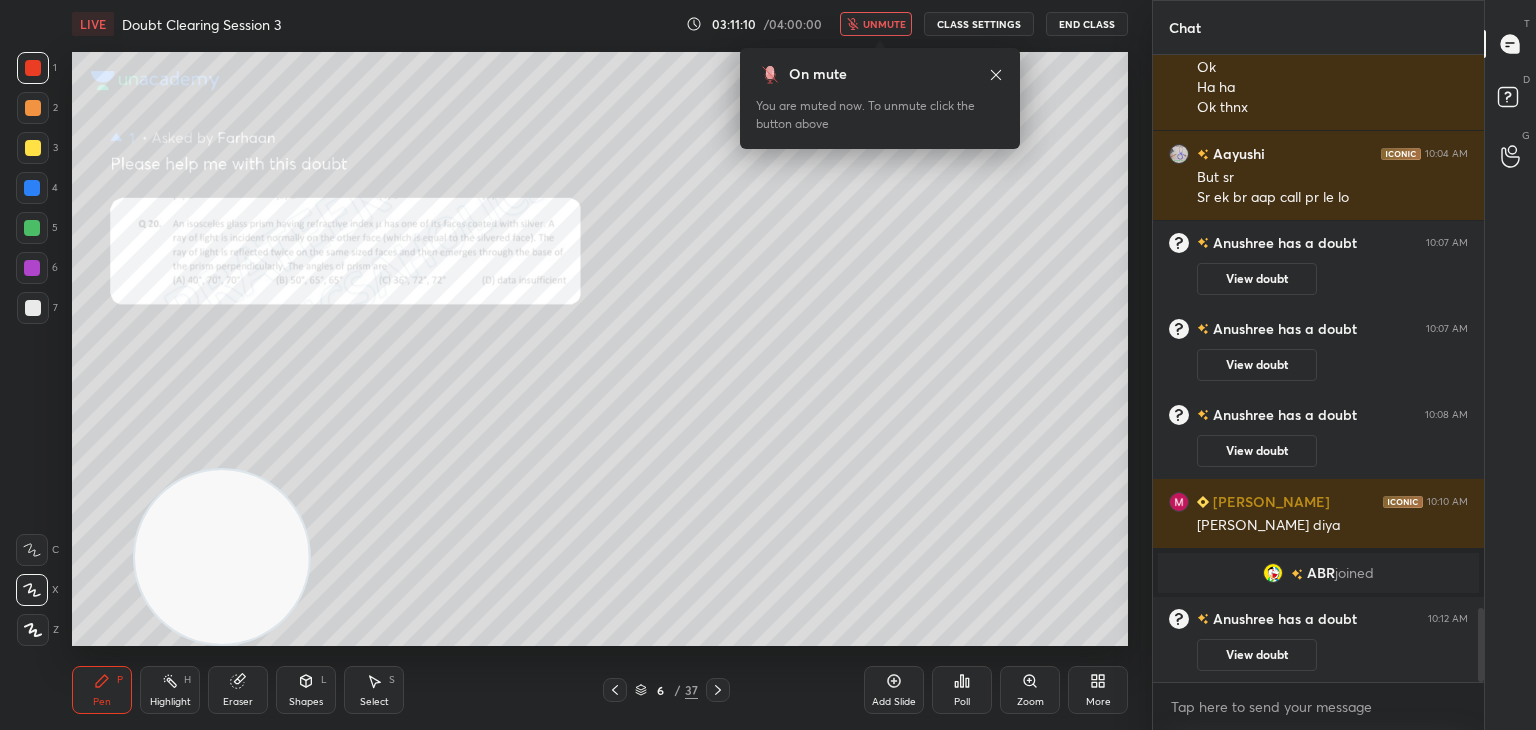 click 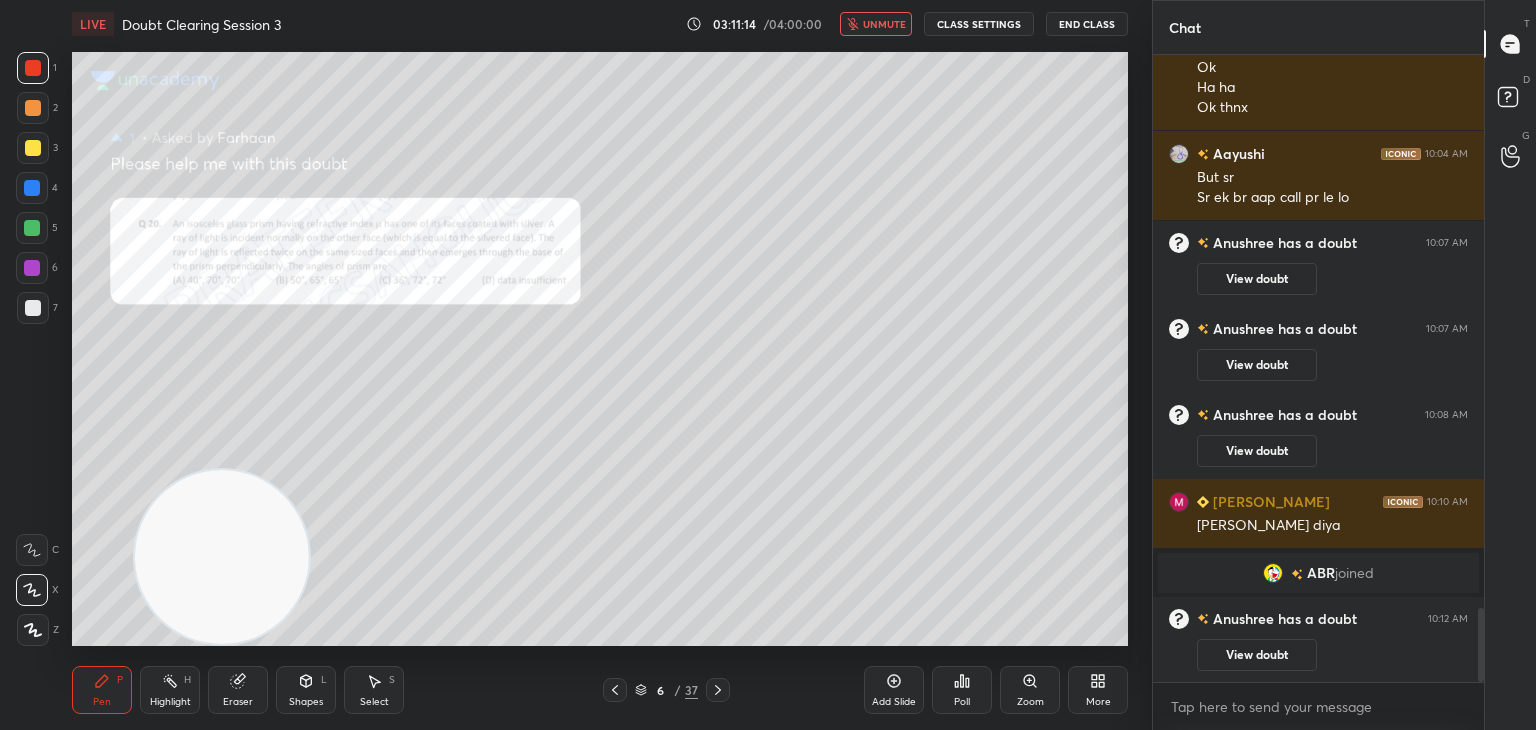 click on "LIVE Doubt Clearing Session 3 03:11:14 /  04:00:00 unmute CLASS SETTINGS End Class" at bounding box center (600, 24) 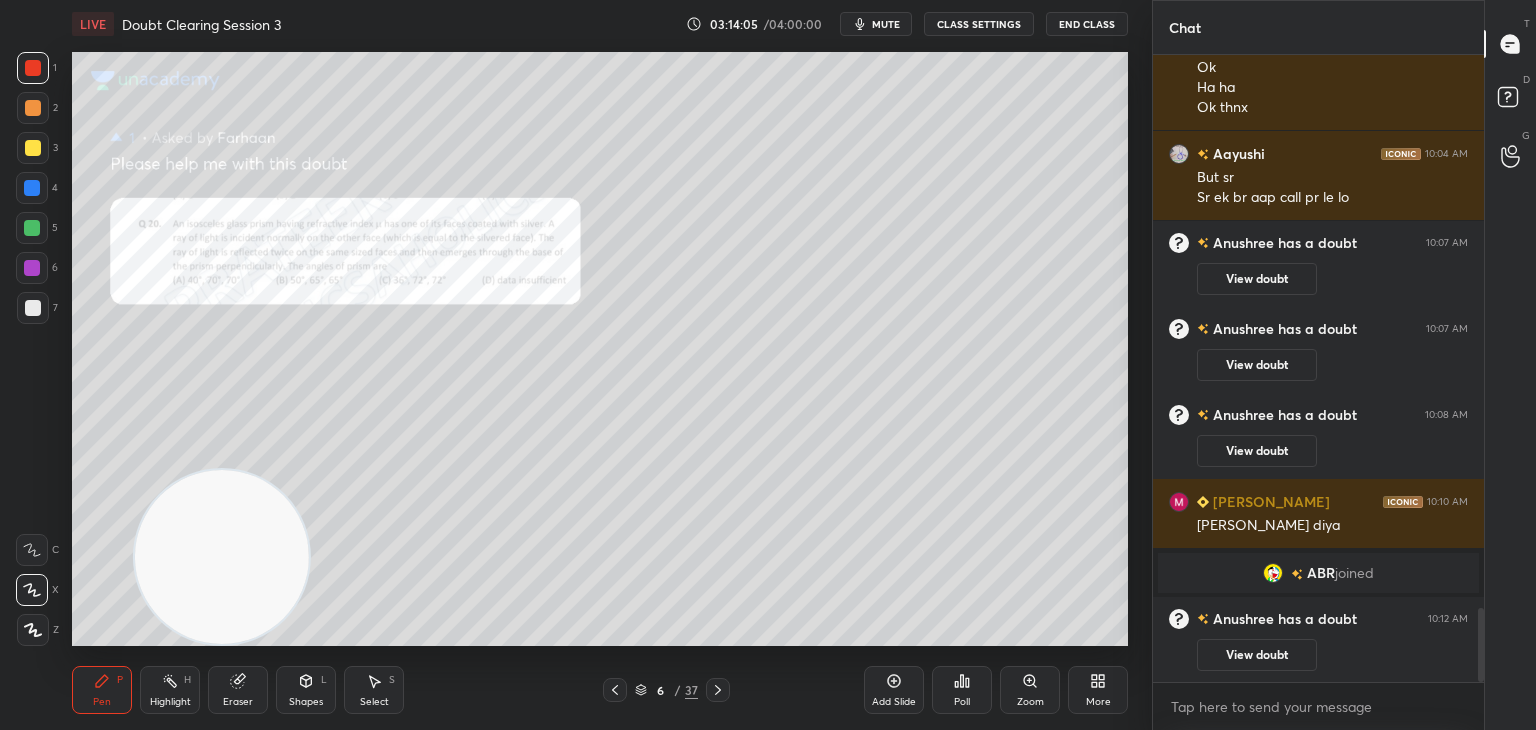 click 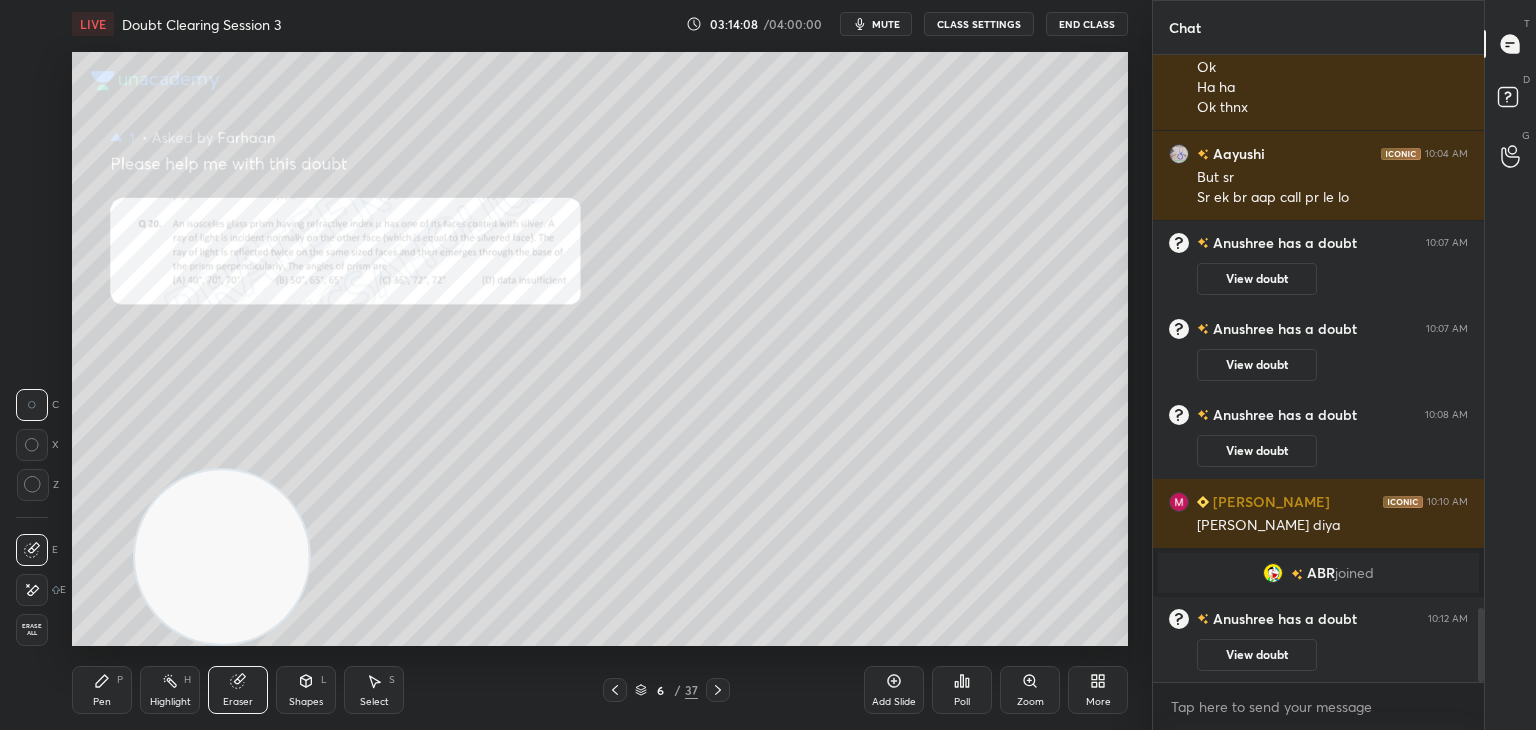 click on "E" at bounding box center (41, 586) 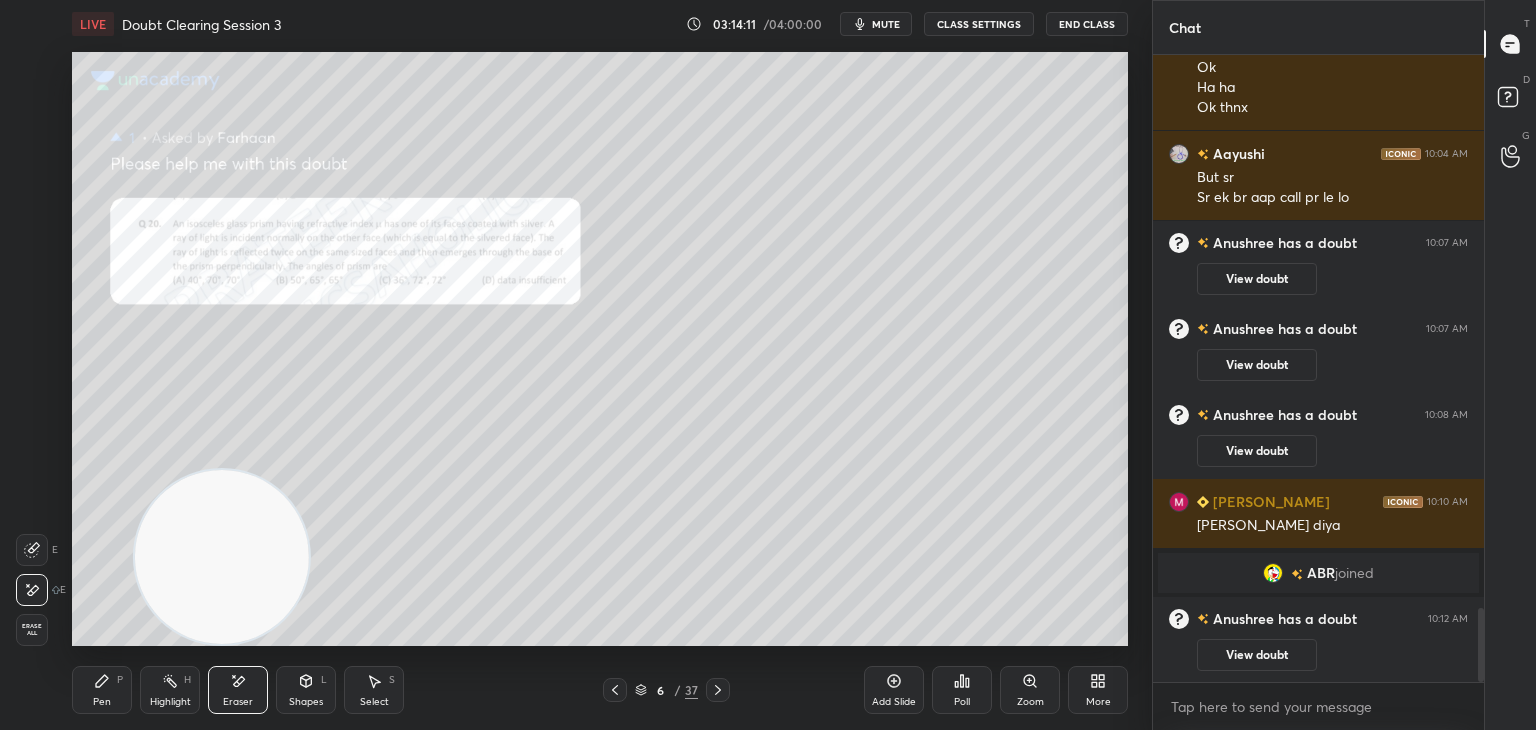 click on "Pen P" at bounding box center (102, 690) 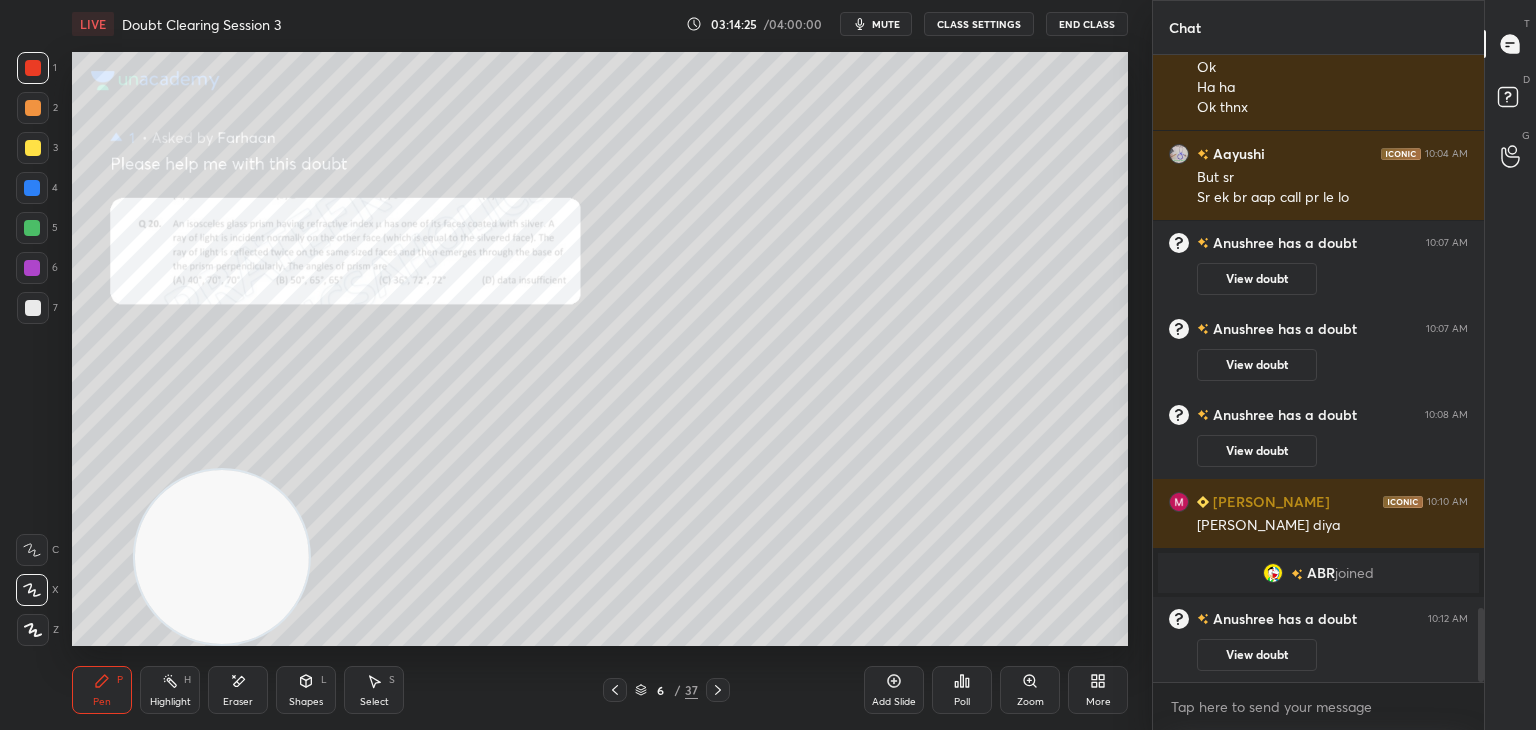 click on "Setting up your live class Poll for   secs No correct answer Start poll" at bounding box center (600, 349) 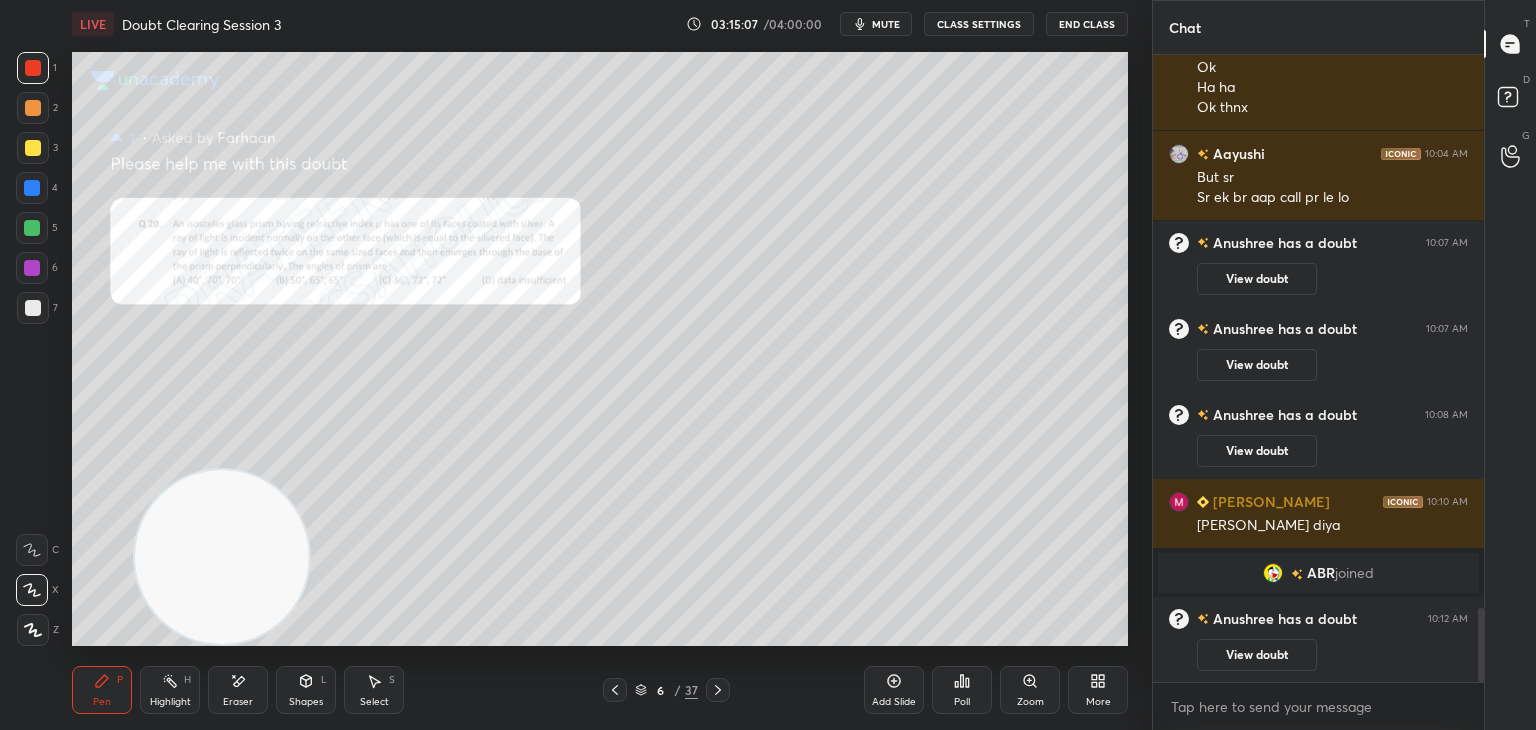 click on "Add Slide" at bounding box center (894, 702) 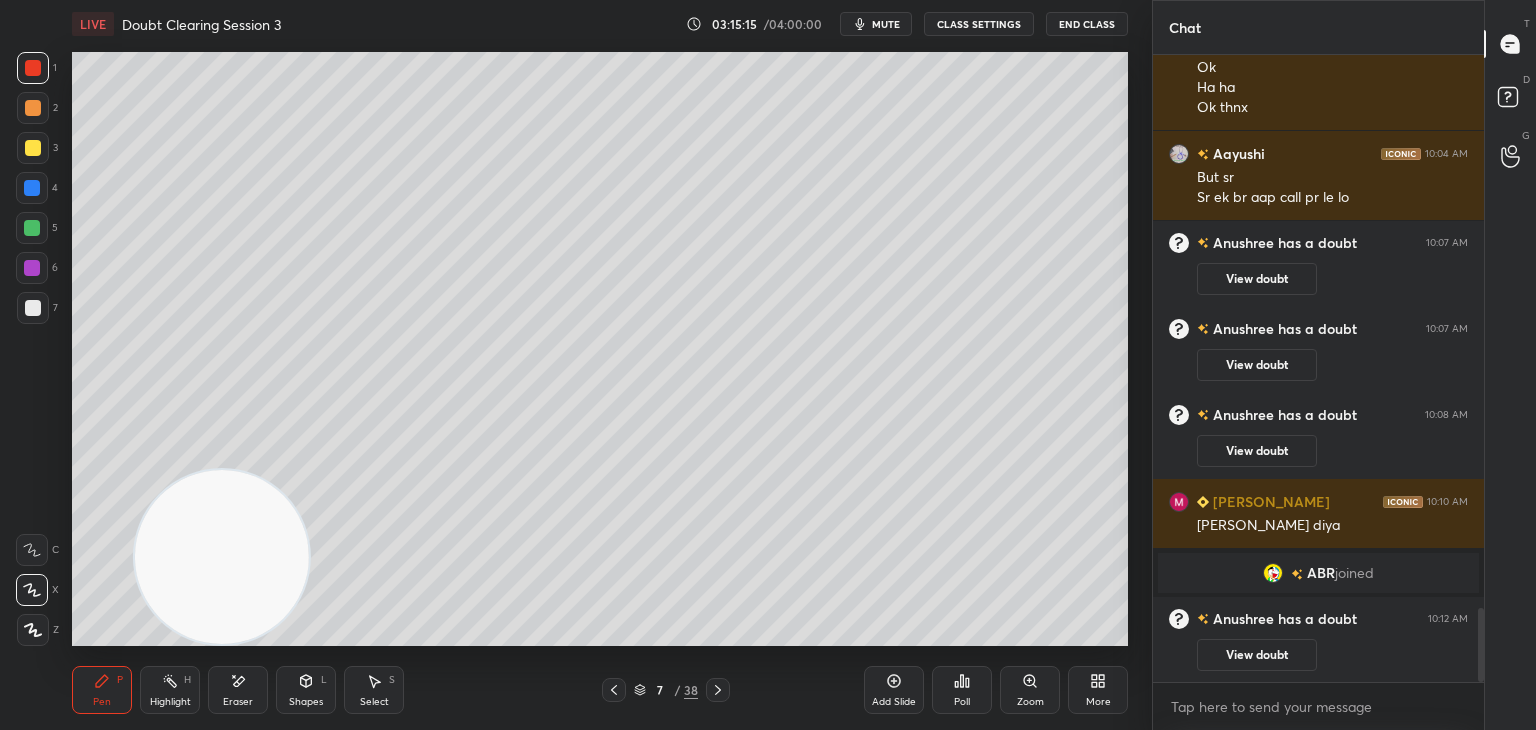 click 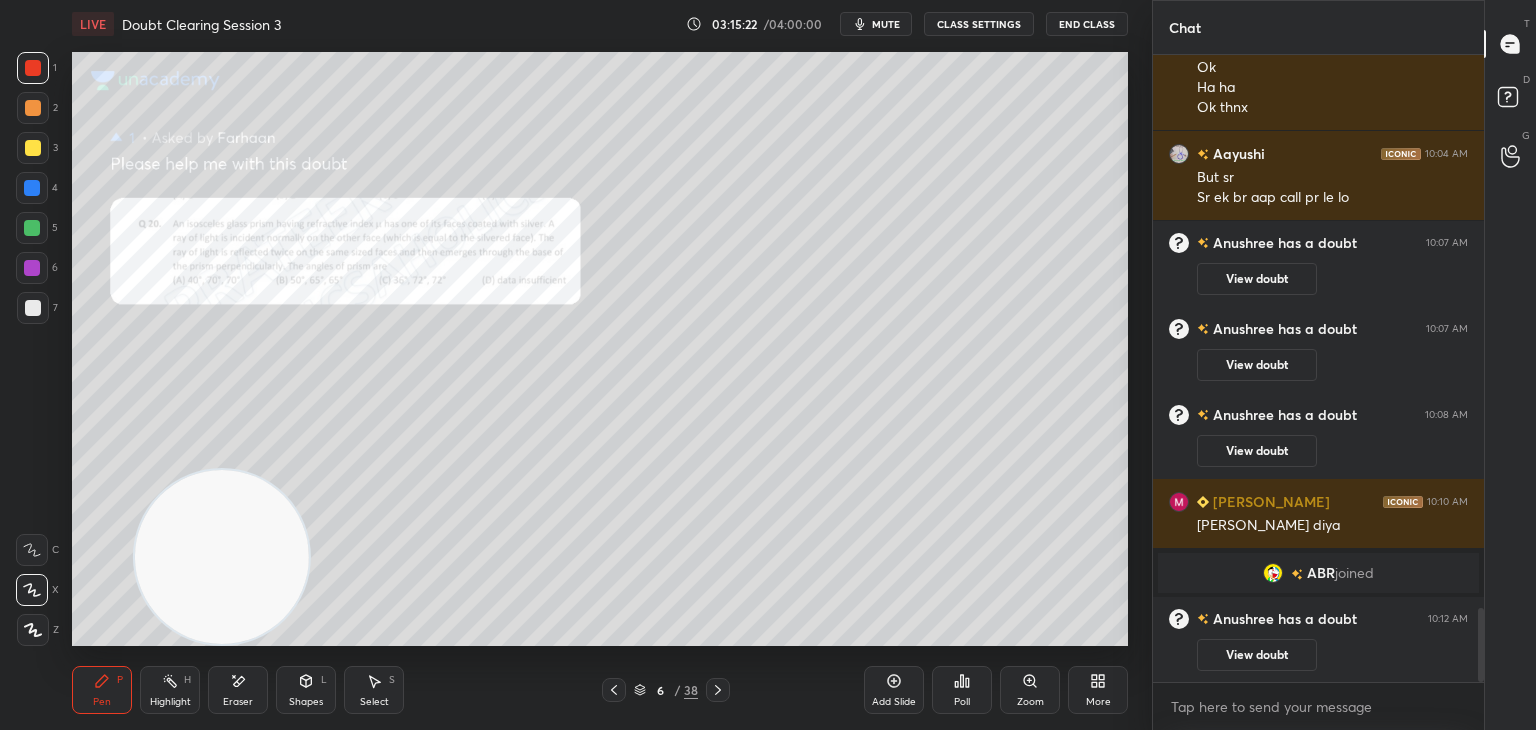 click 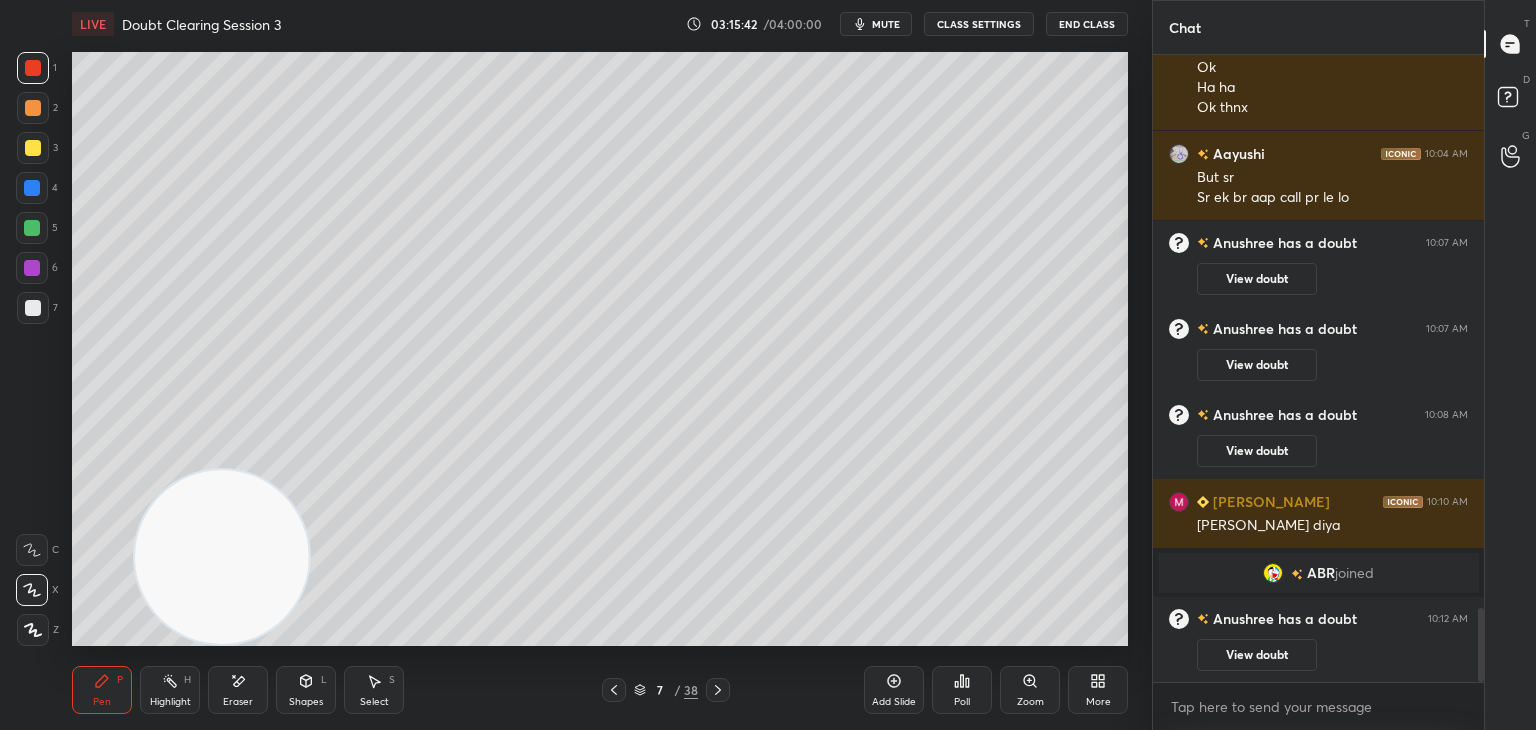 click at bounding box center [614, 690] 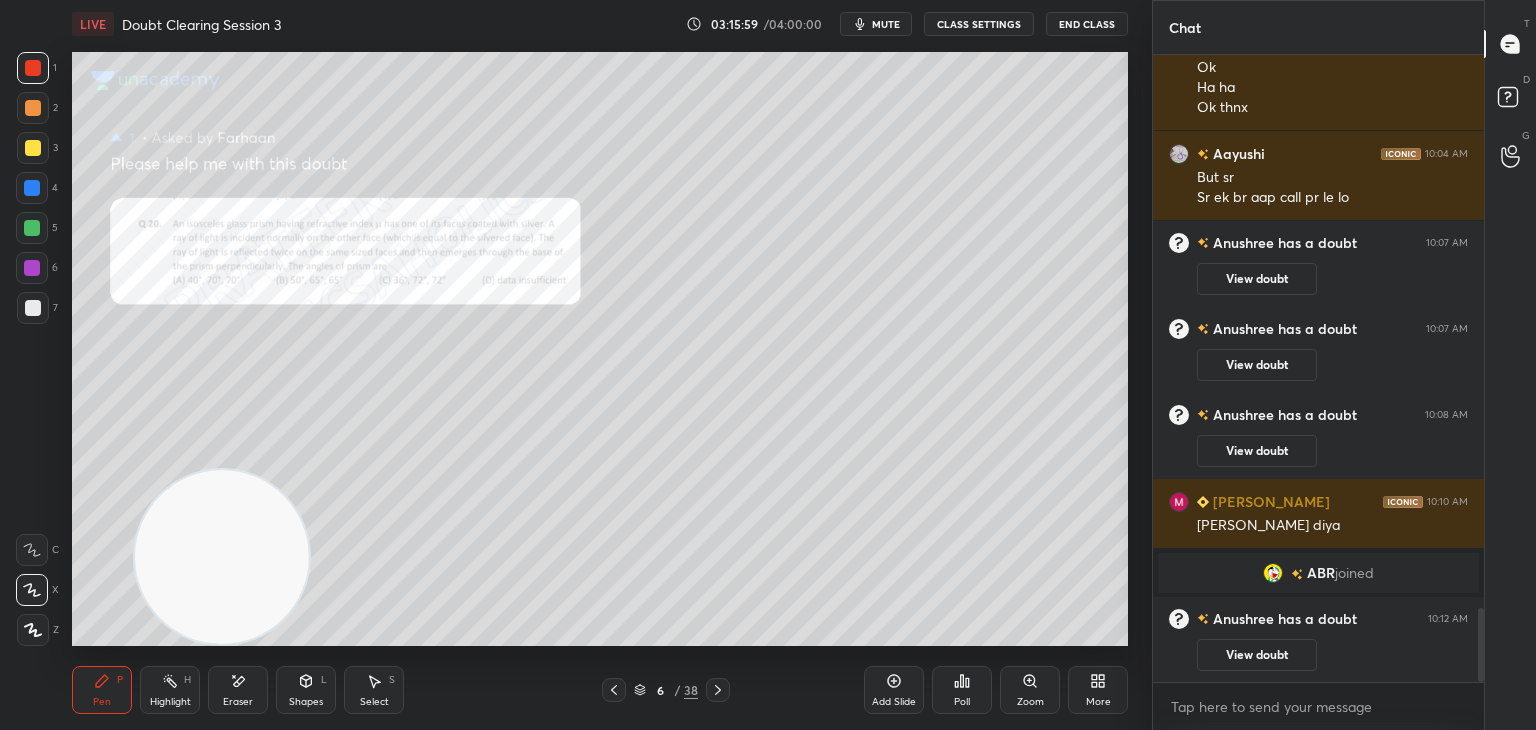 click at bounding box center (718, 690) 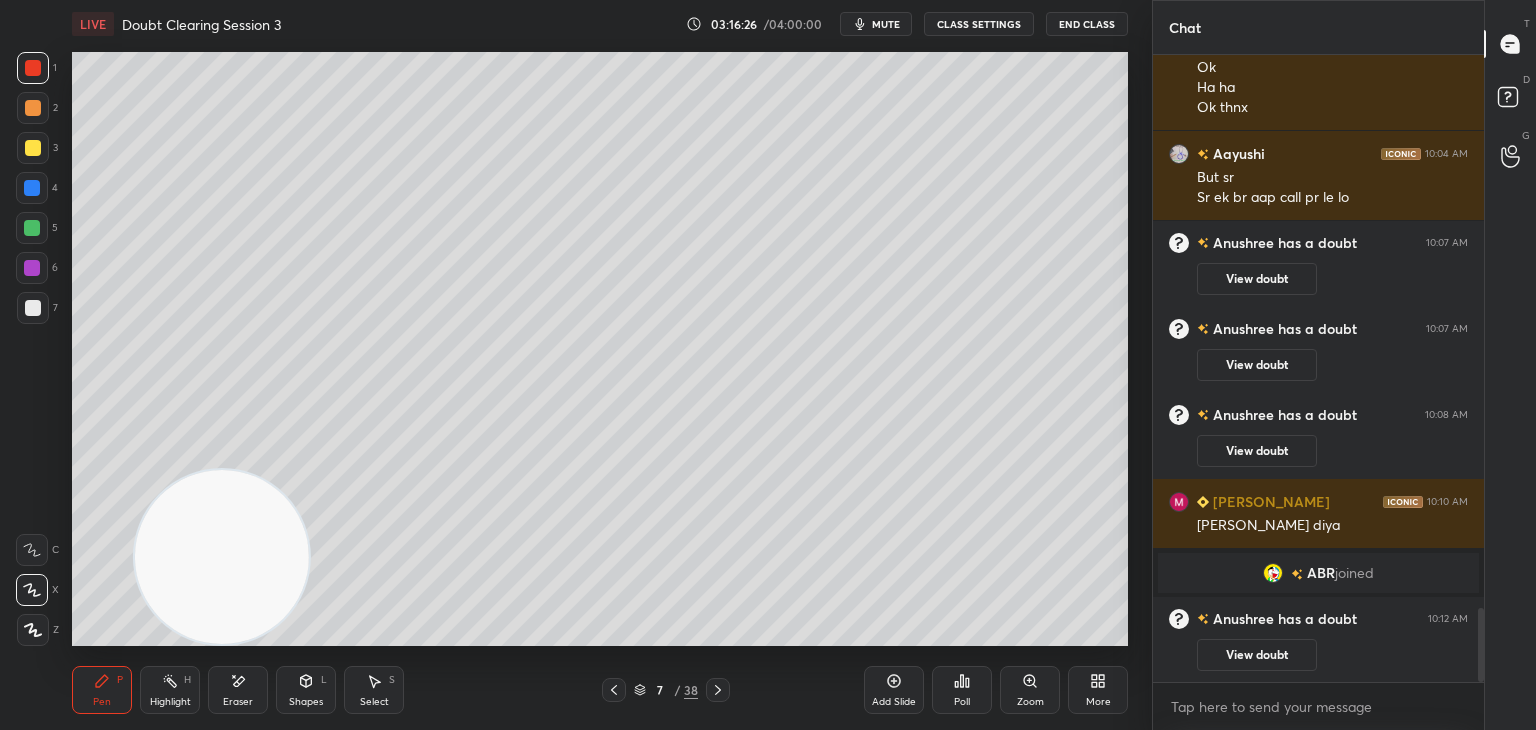click 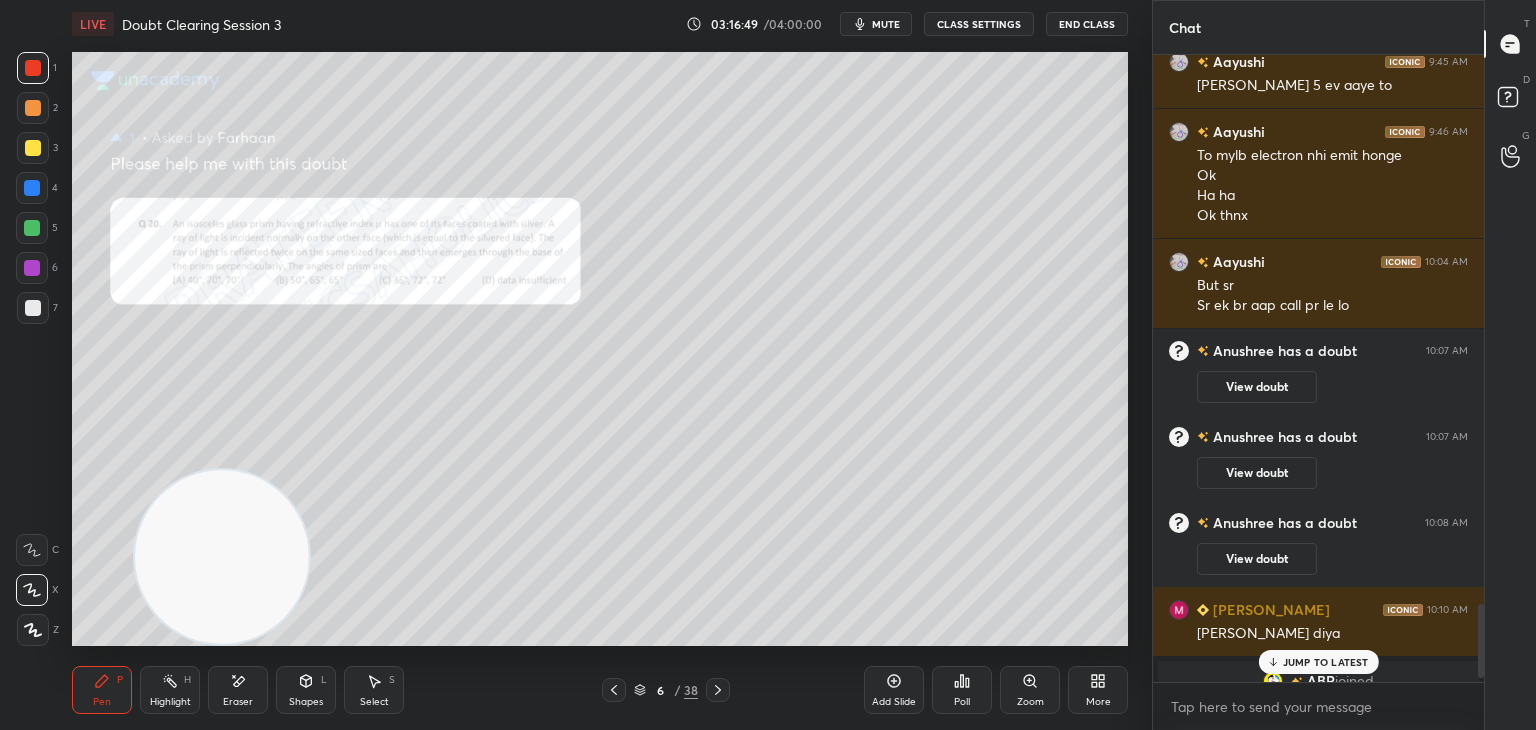 scroll, scrollTop: 5156, scrollLeft: 0, axis: vertical 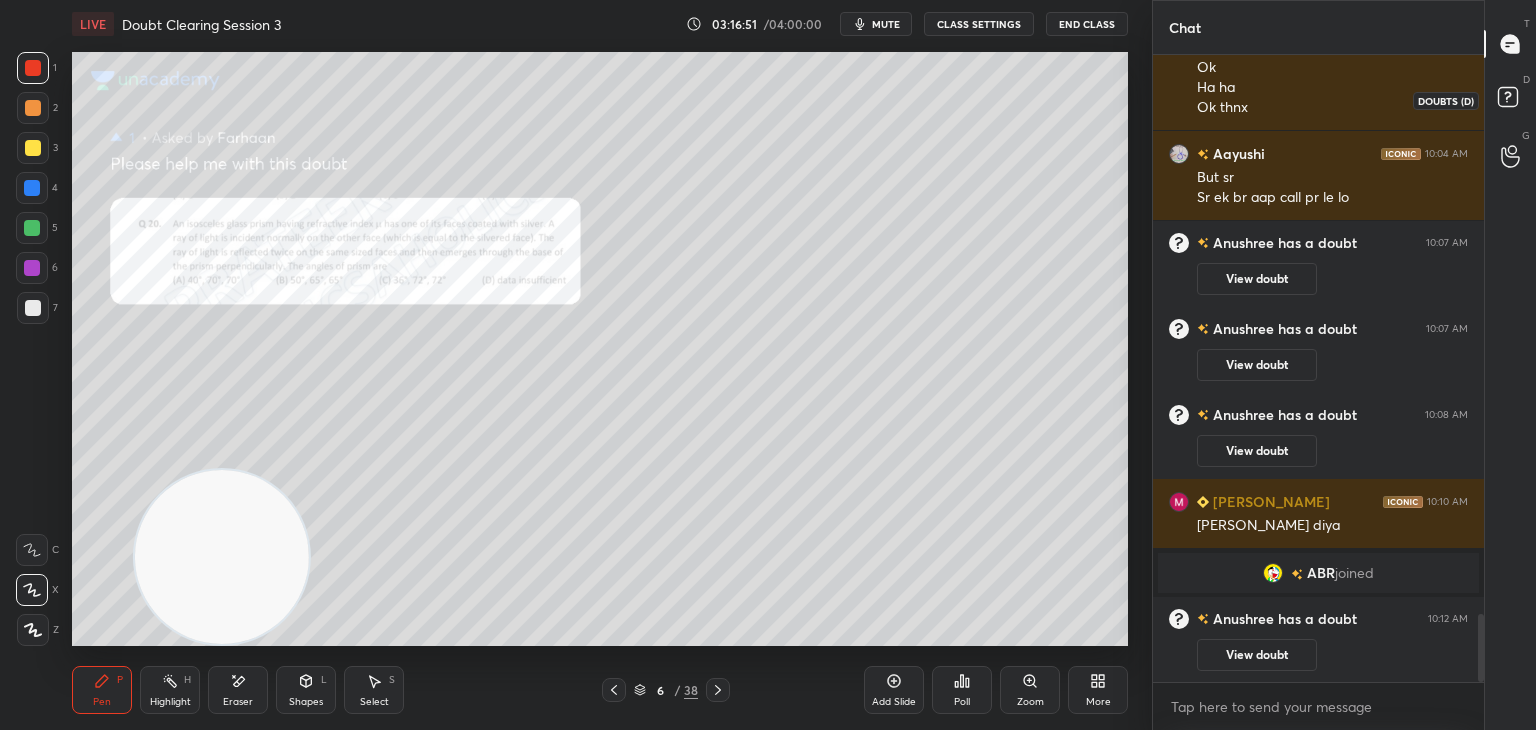 click 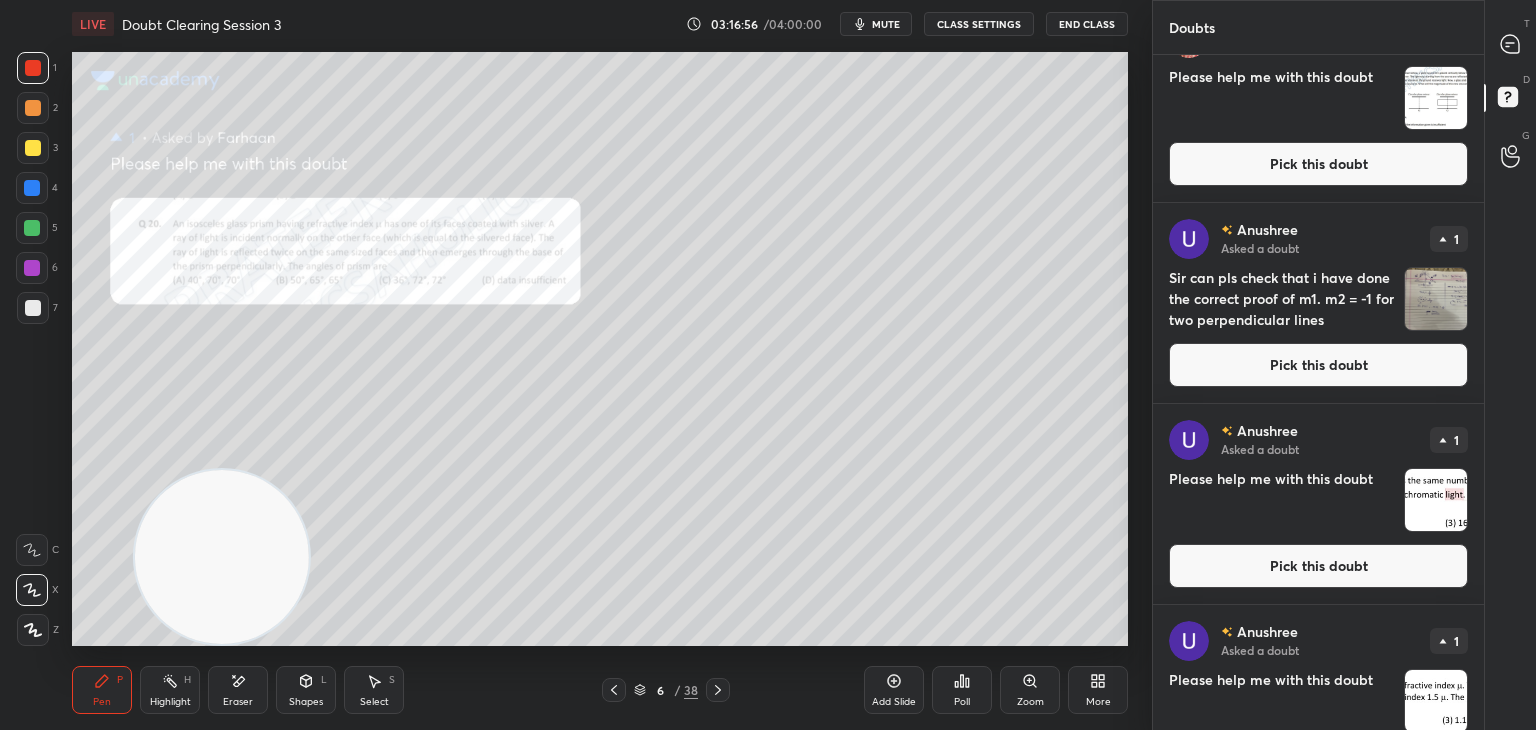 scroll, scrollTop: 0, scrollLeft: 0, axis: both 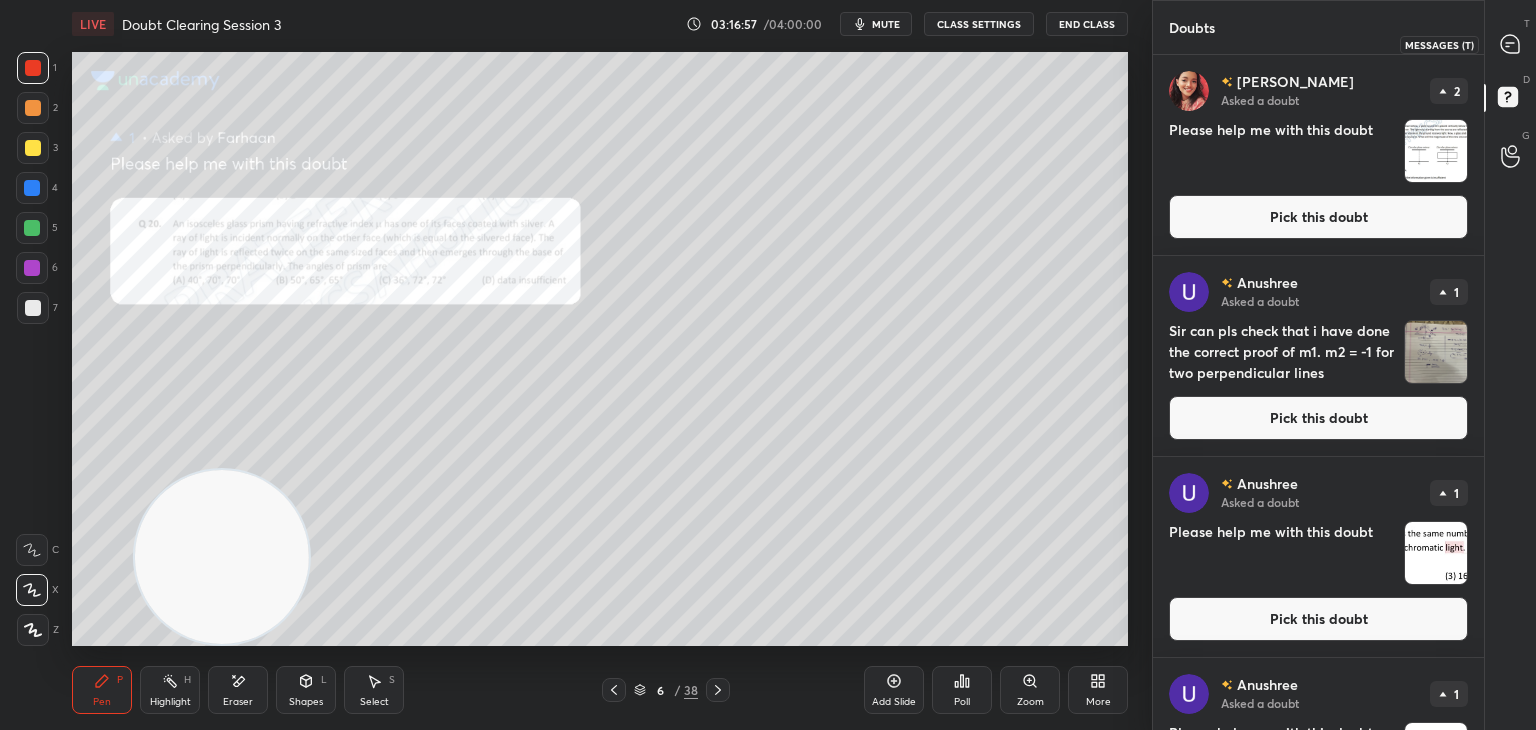 click 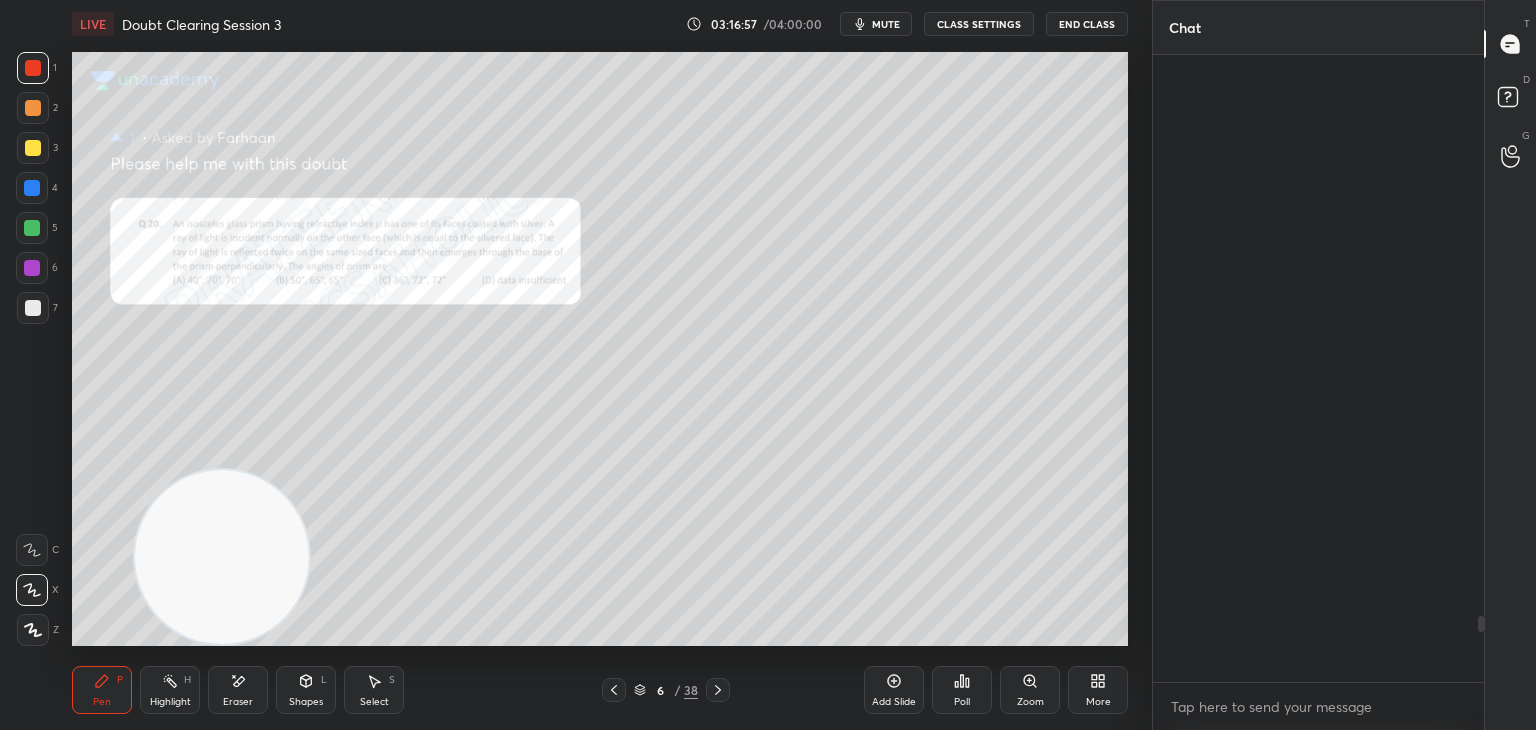 scroll, scrollTop: 5300, scrollLeft: 0, axis: vertical 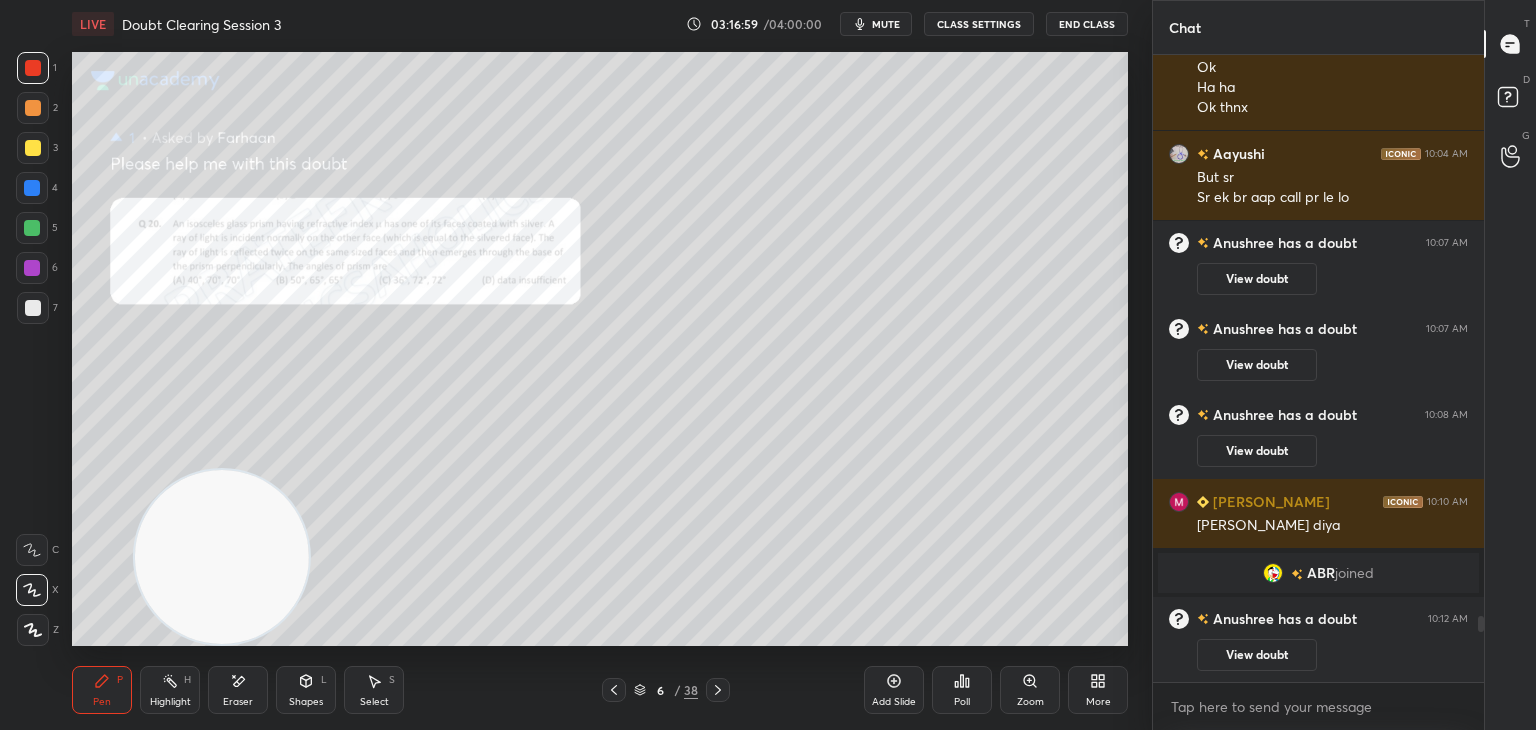 click on "End Class" at bounding box center [1087, 24] 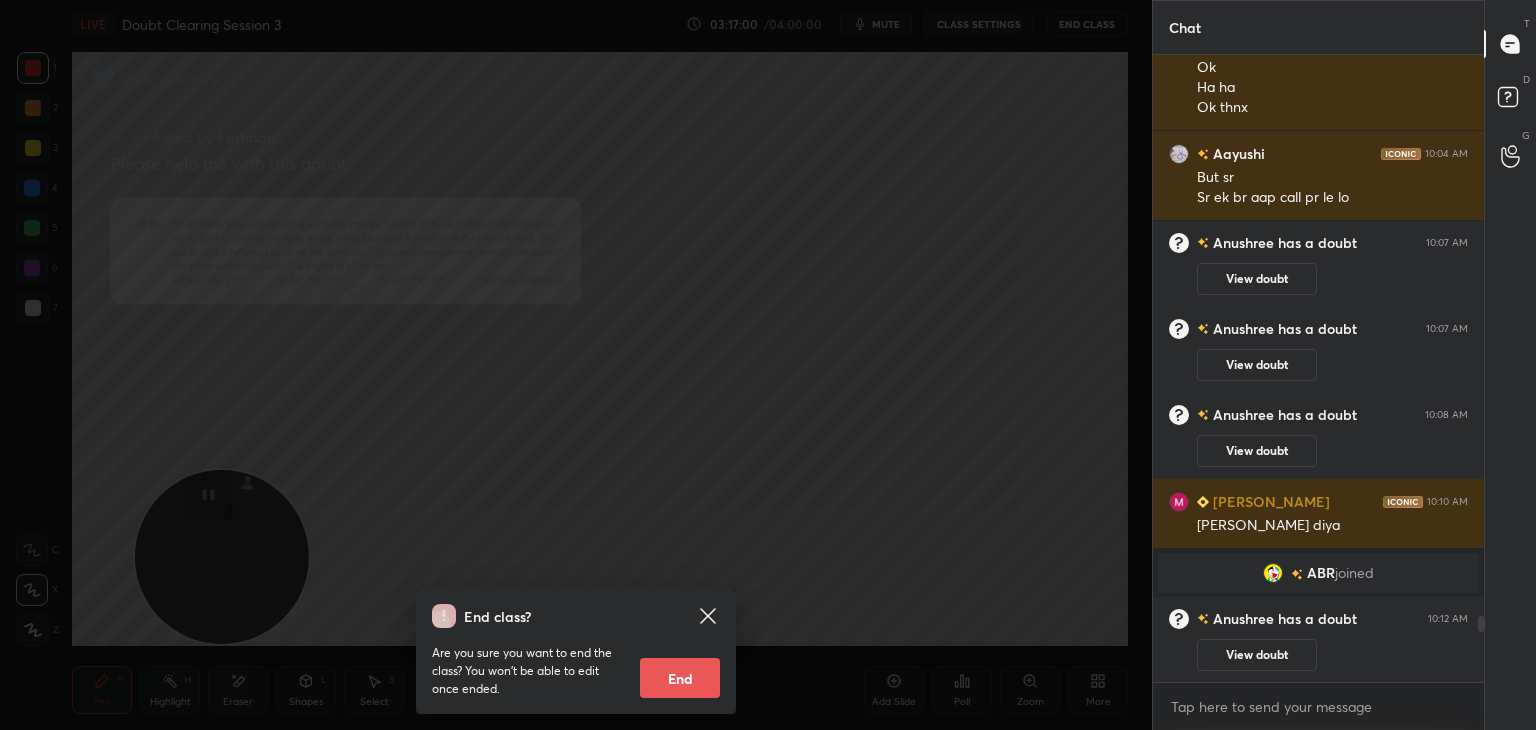 click on "End" at bounding box center (680, 678) 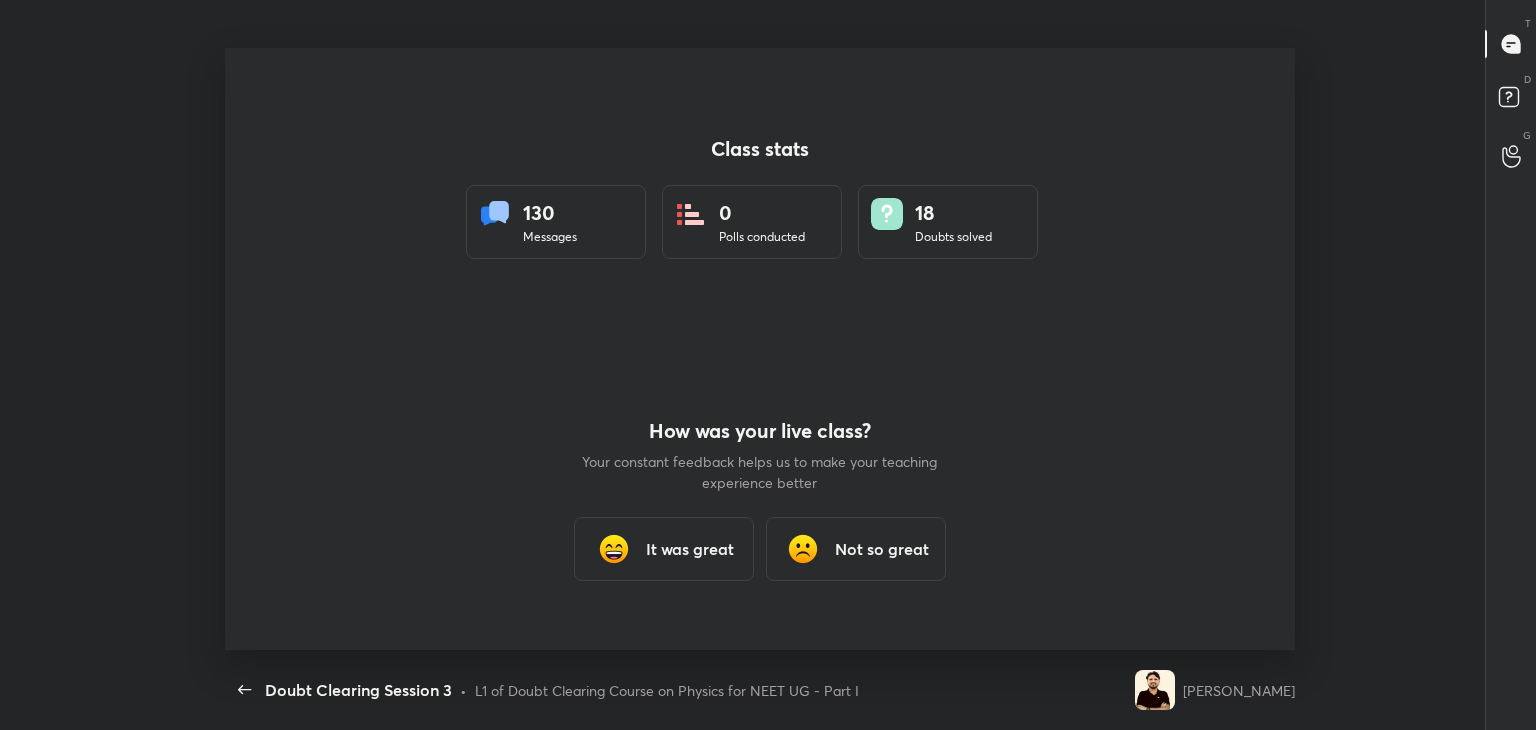 scroll, scrollTop: 99397, scrollLeft: 98480, axis: both 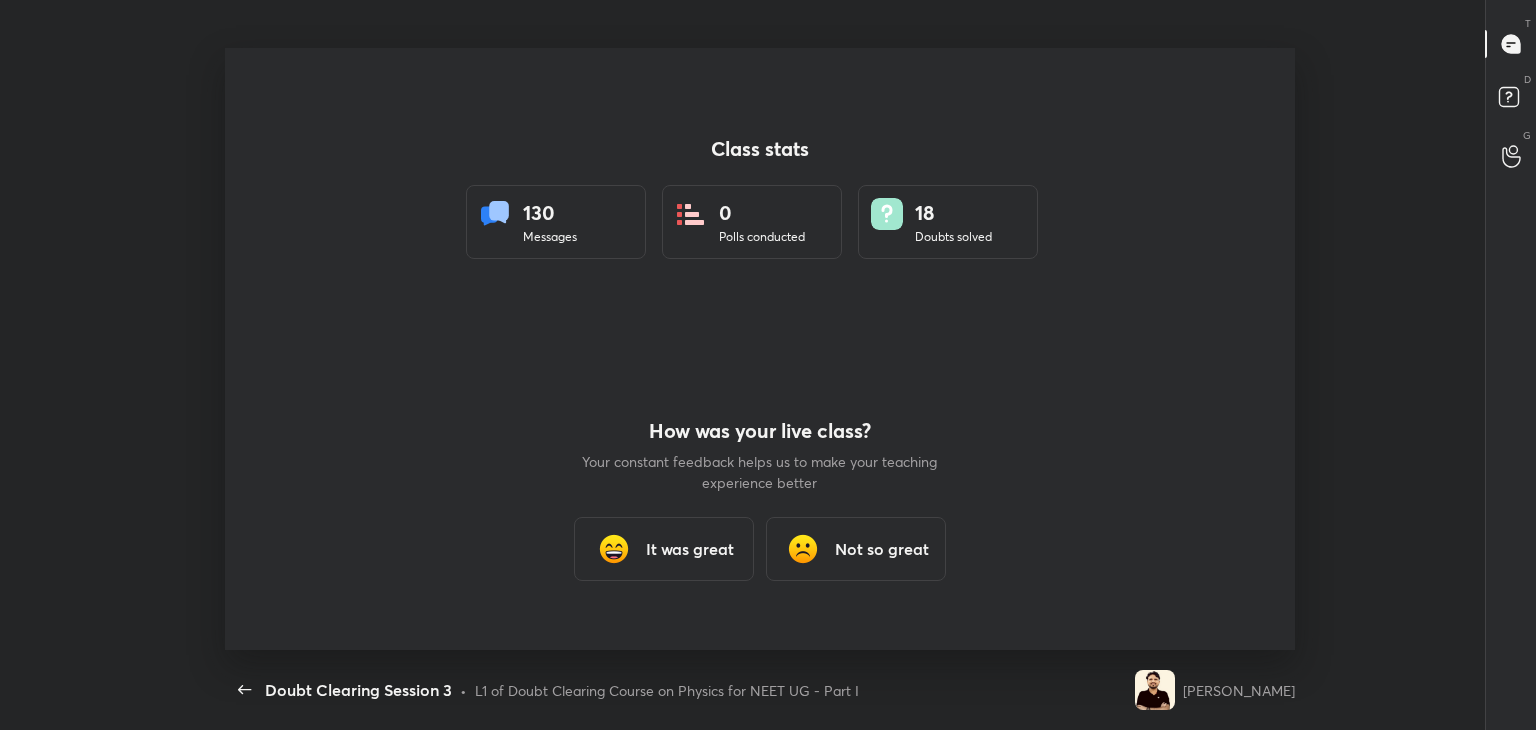 click on "It was great" at bounding box center [664, 549] 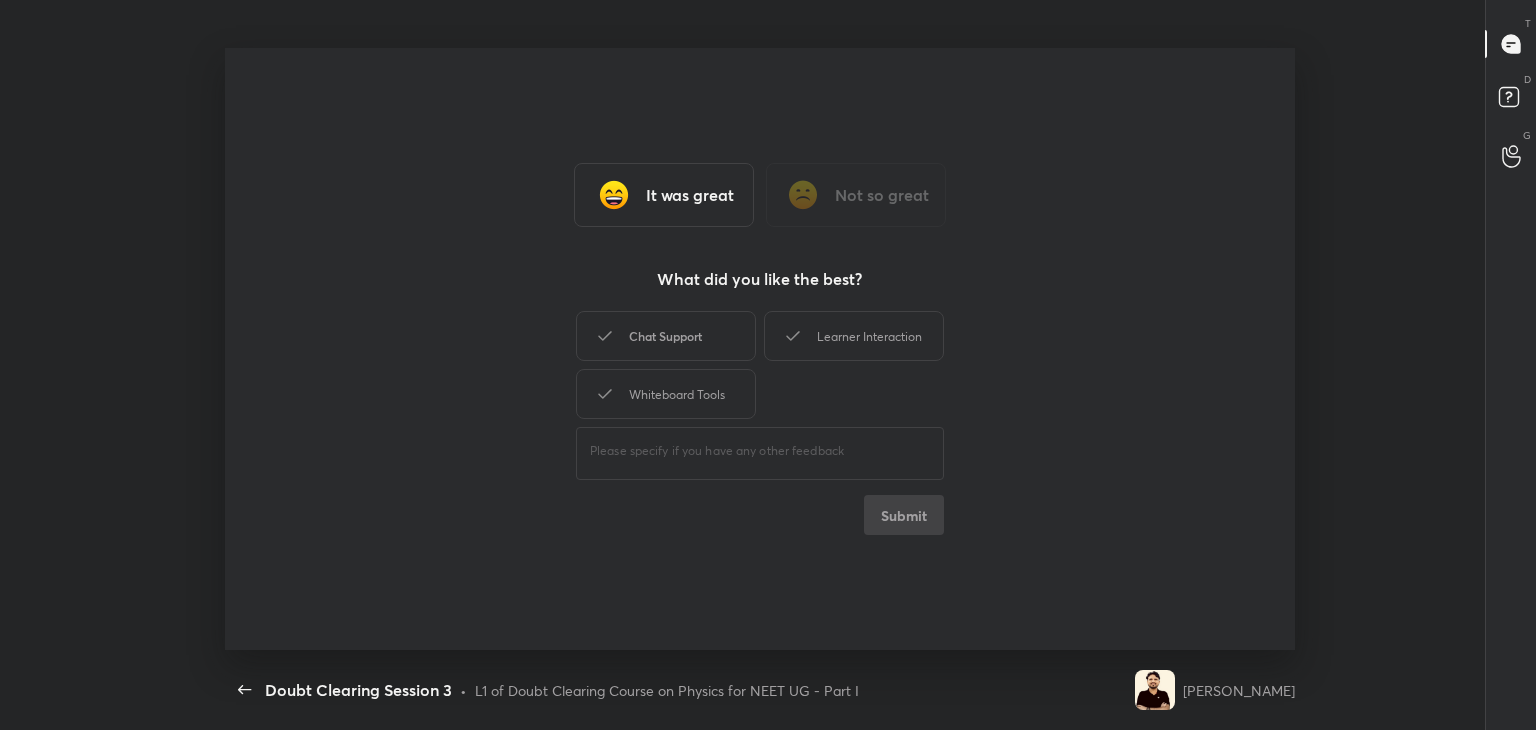 click on "Chat Support" at bounding box center [666, 336] 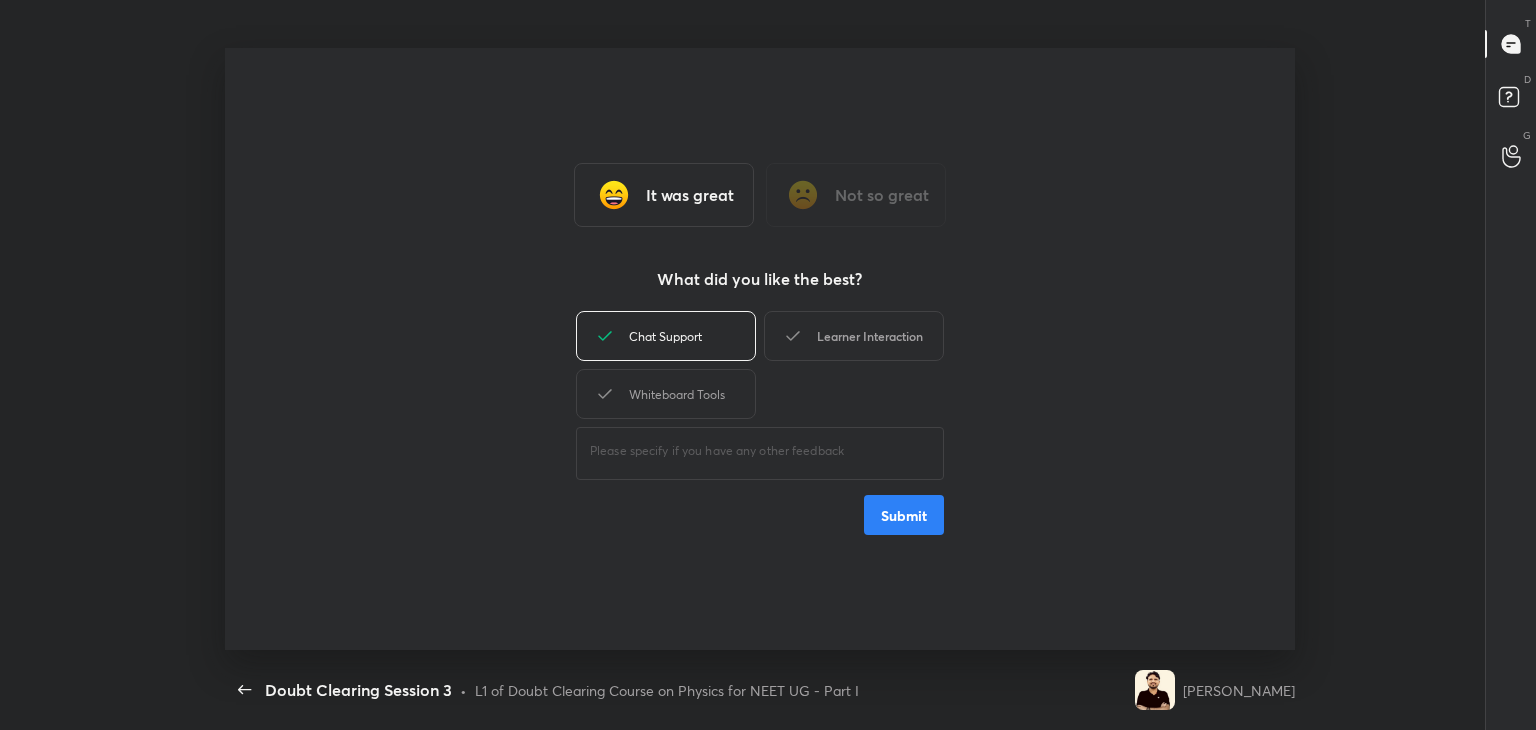click on "Learner Interaction" at bounding box center [854, 336] 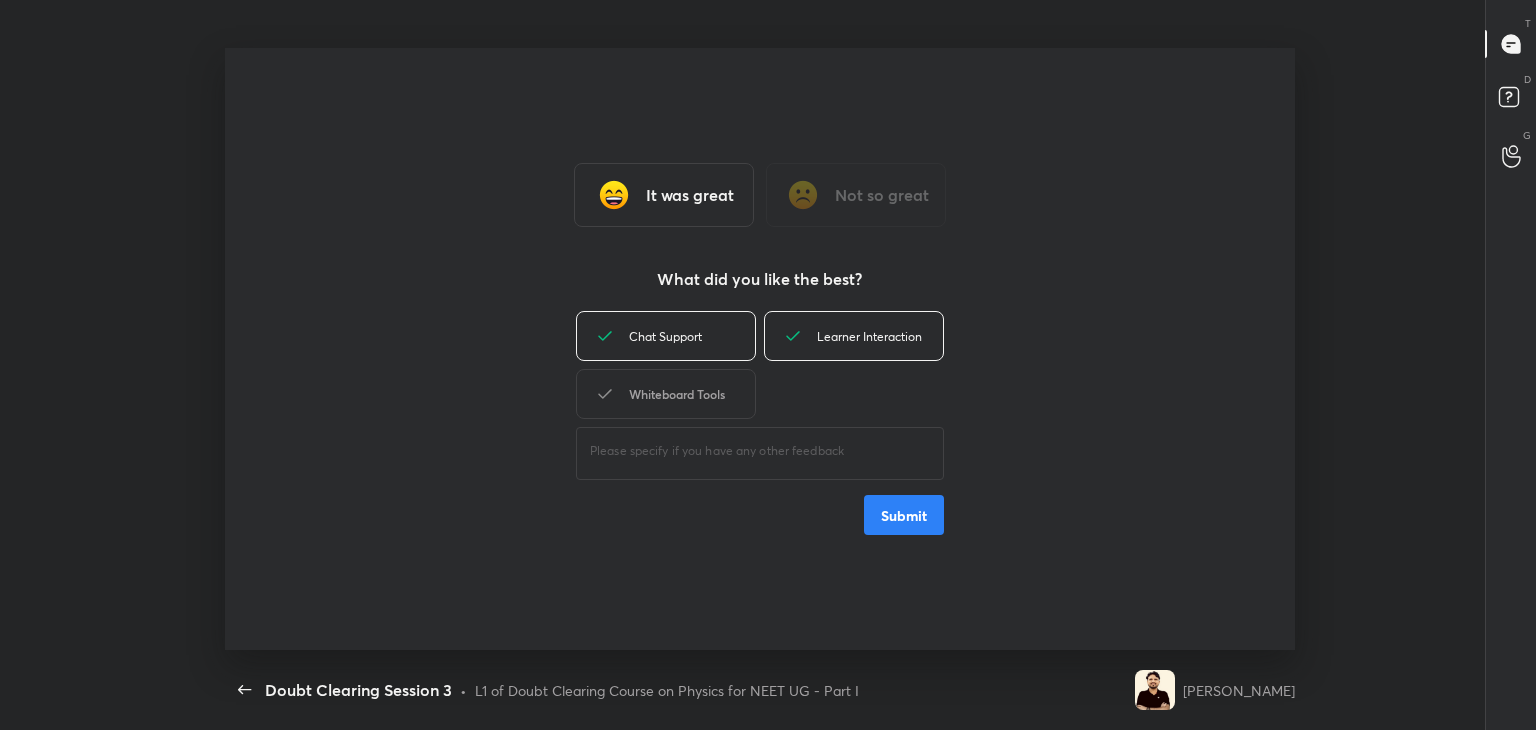 click on "Whiteboard Tools" at bounding box center [666, 394] 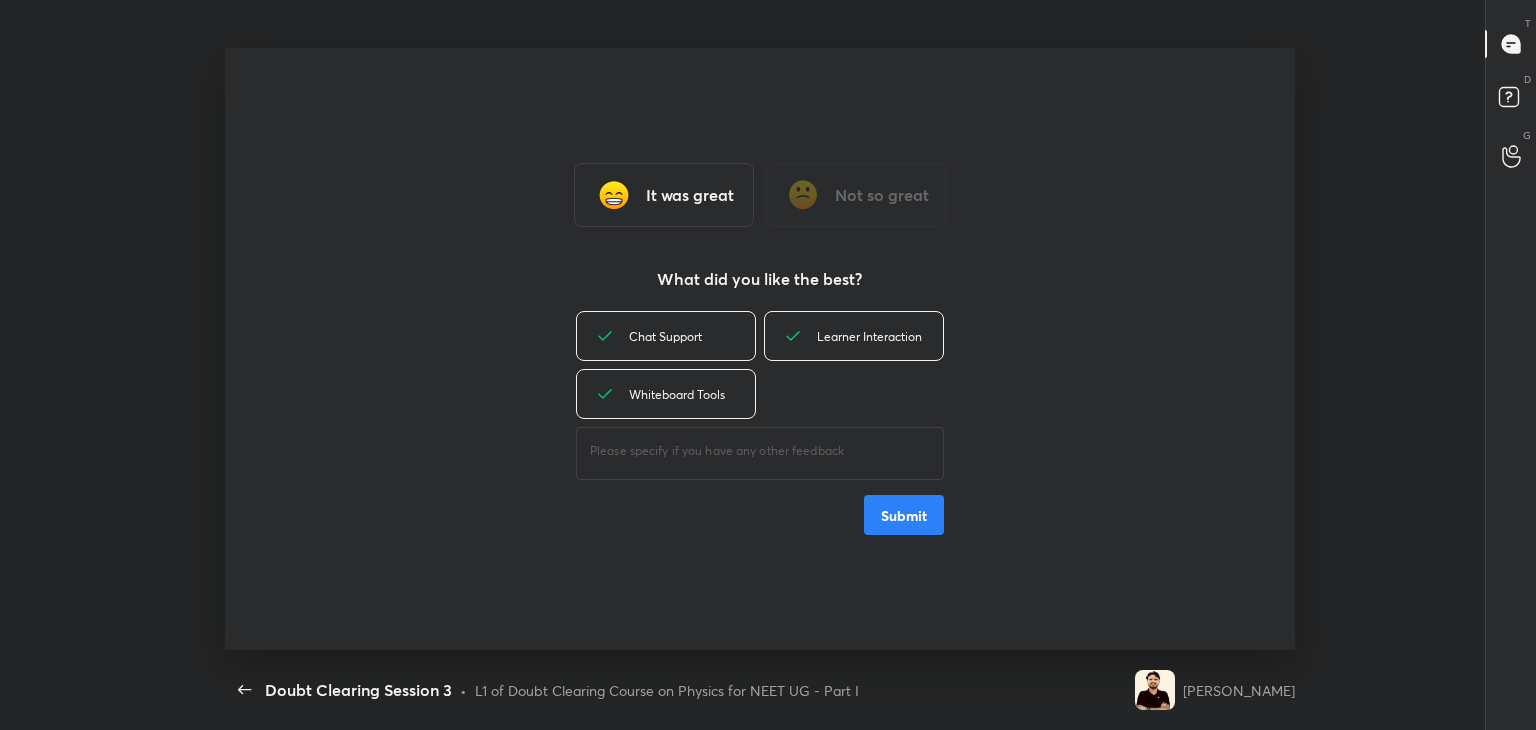 click on "Submit" at bounding box center [904, 515] 